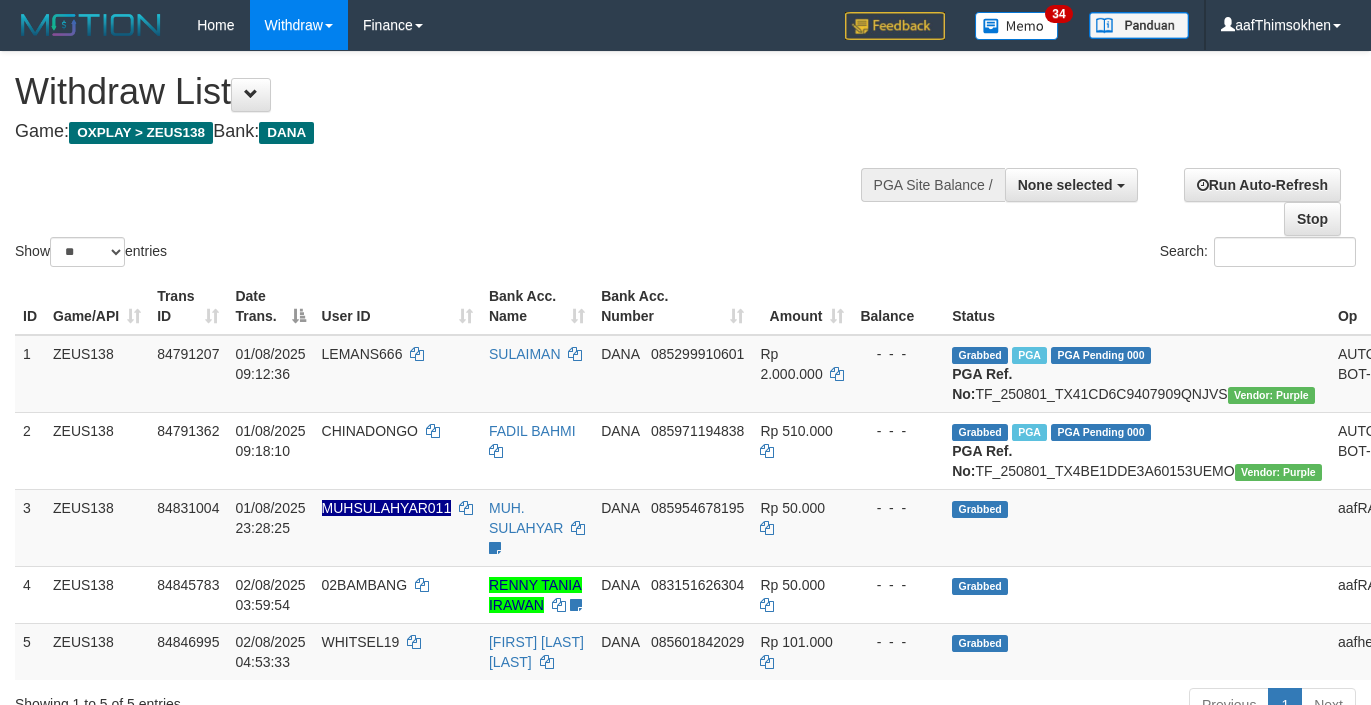 select 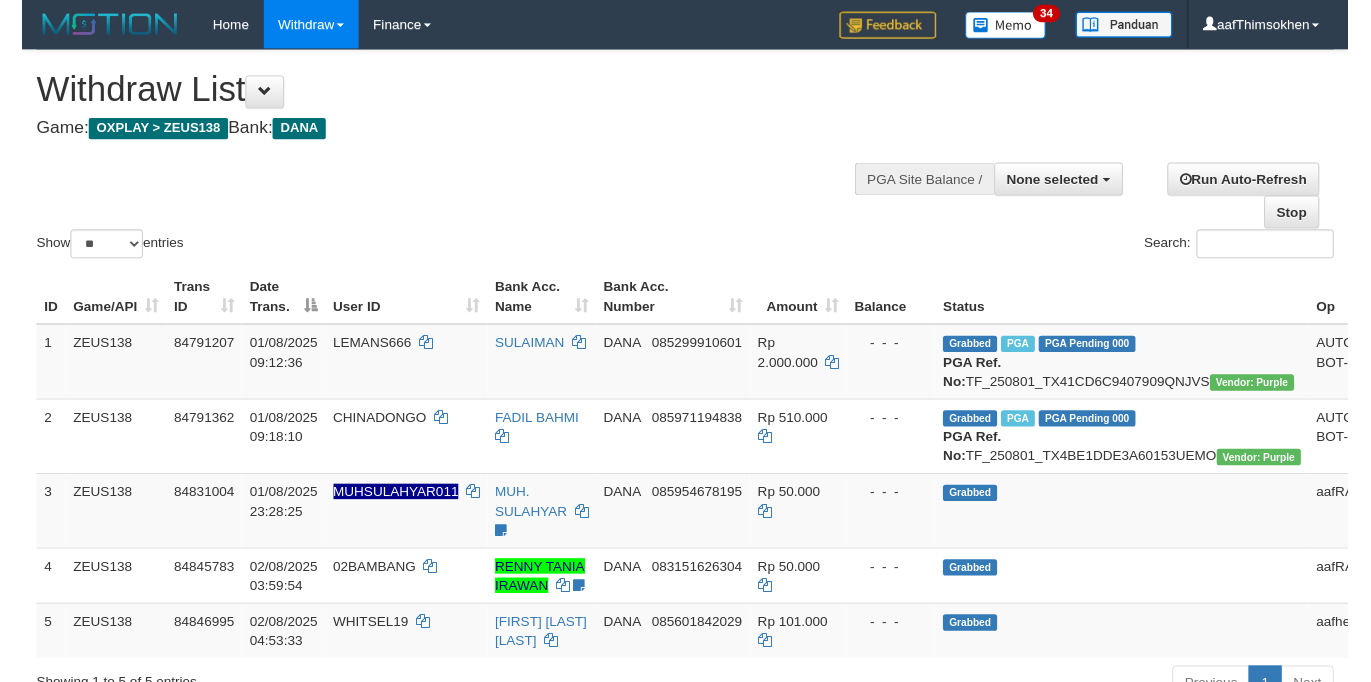 scroll, scrollTop: 360, scrollLeft: 0, axis: vertical 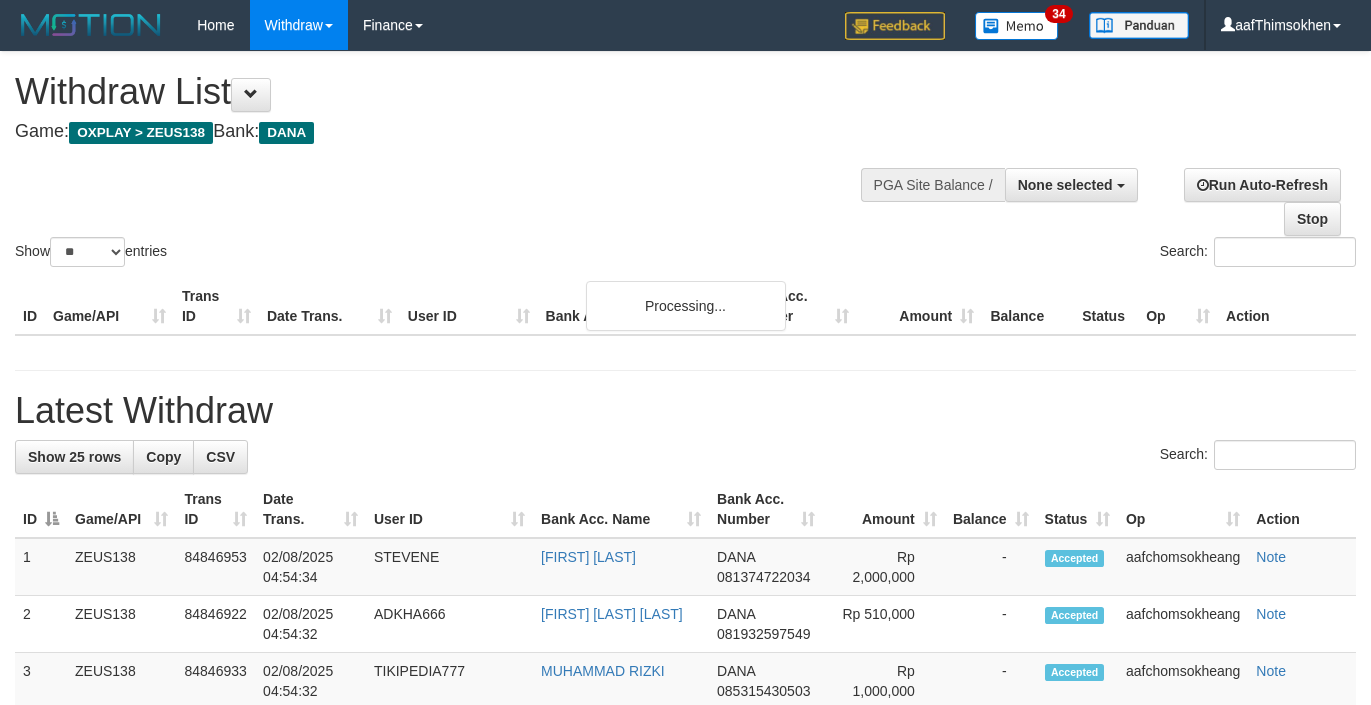 select 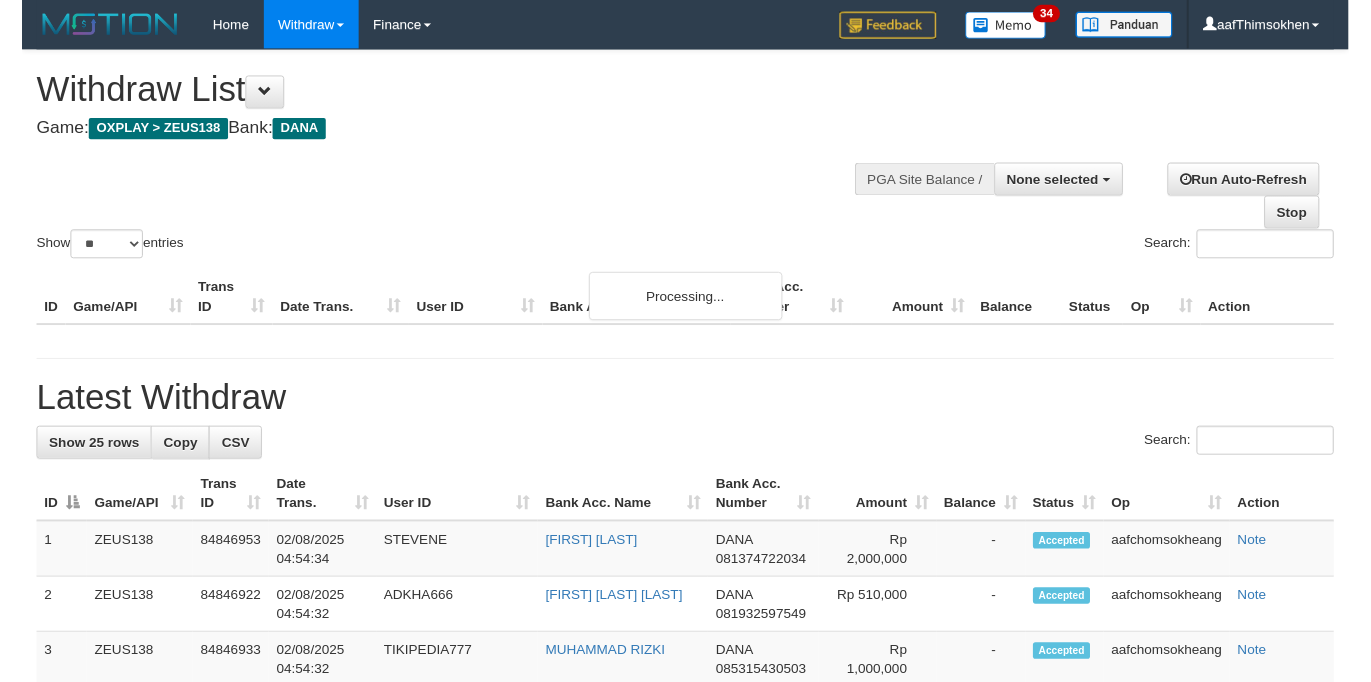 scroll, scrollTop: 360, scrollLeft: 0, axis: vertical 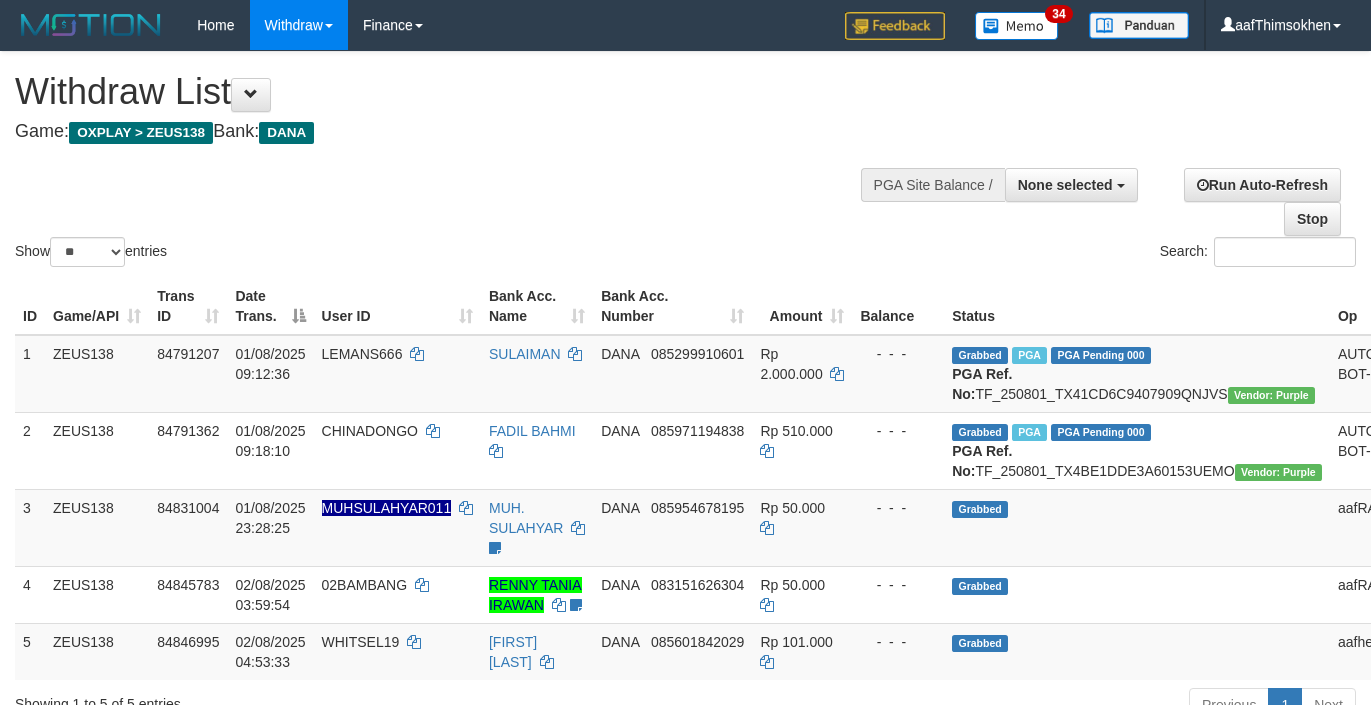 select 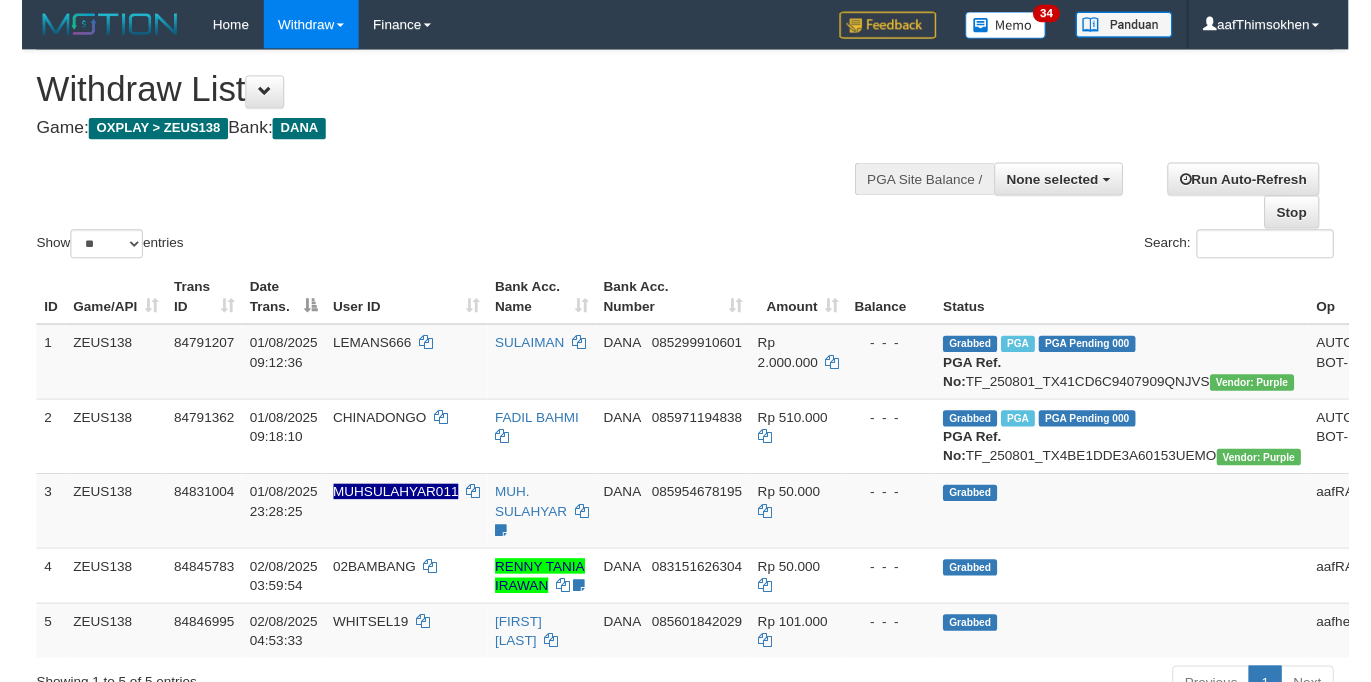 scroll, scrollTop: 360, scrollLeft: 0, axis: vertical 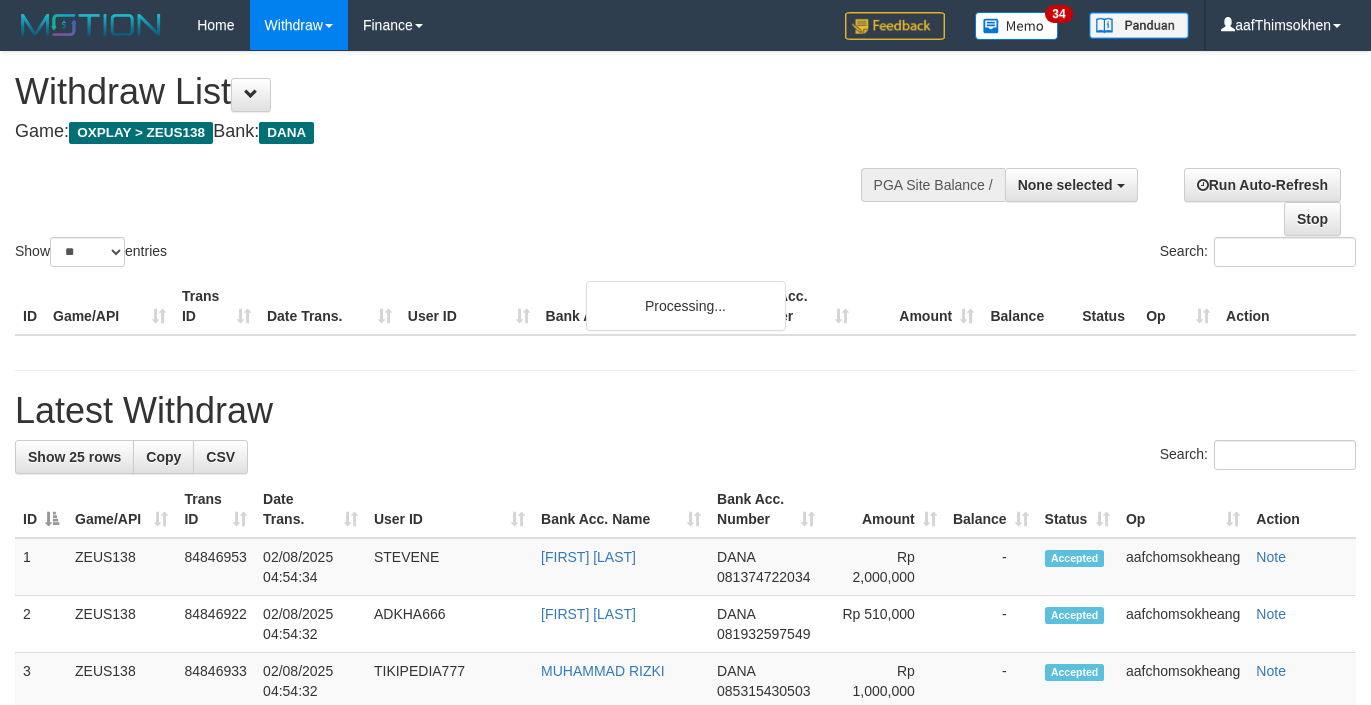 select 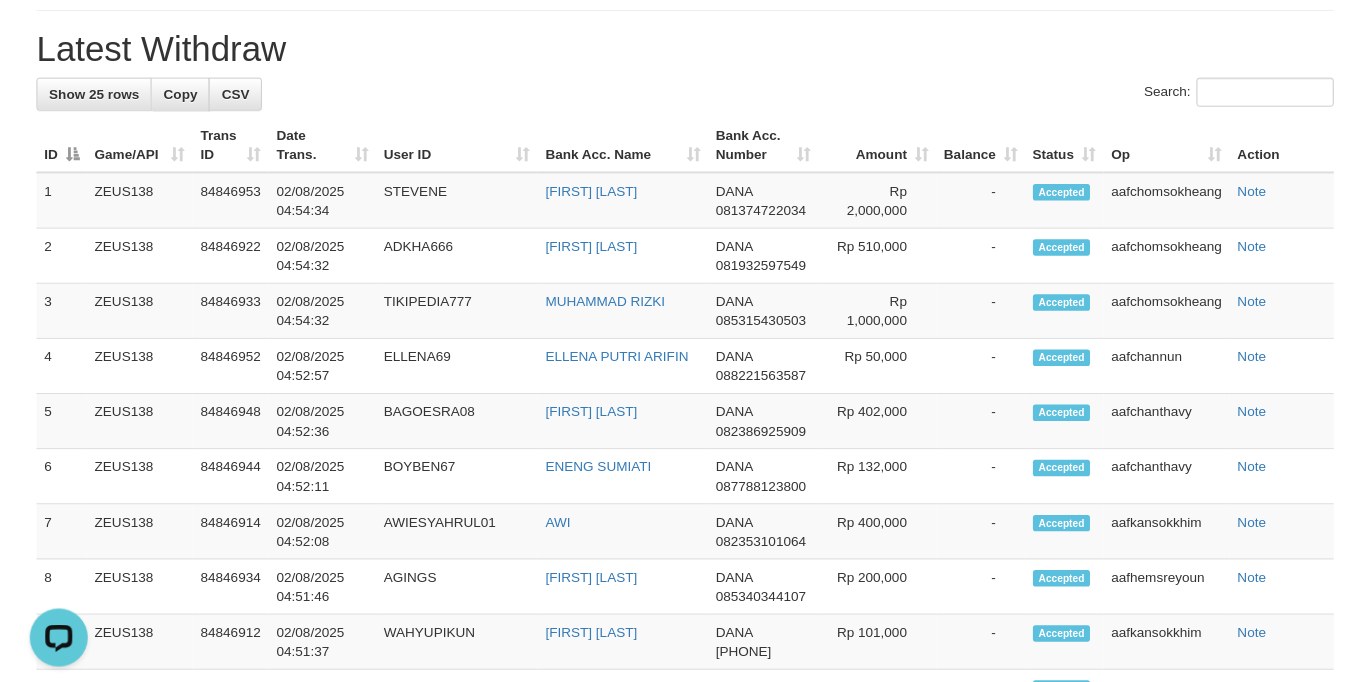 scroll, scrollTop: 0, scrollLeft: 0, axis: both 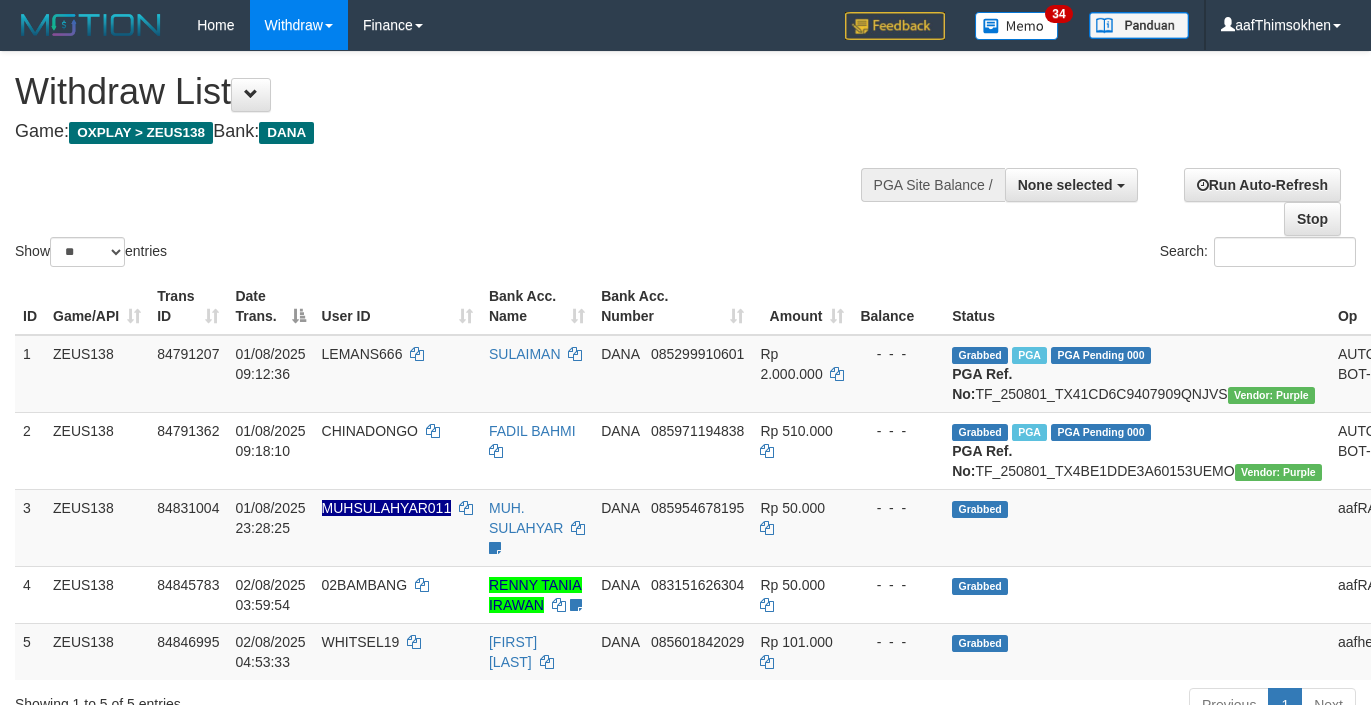 select 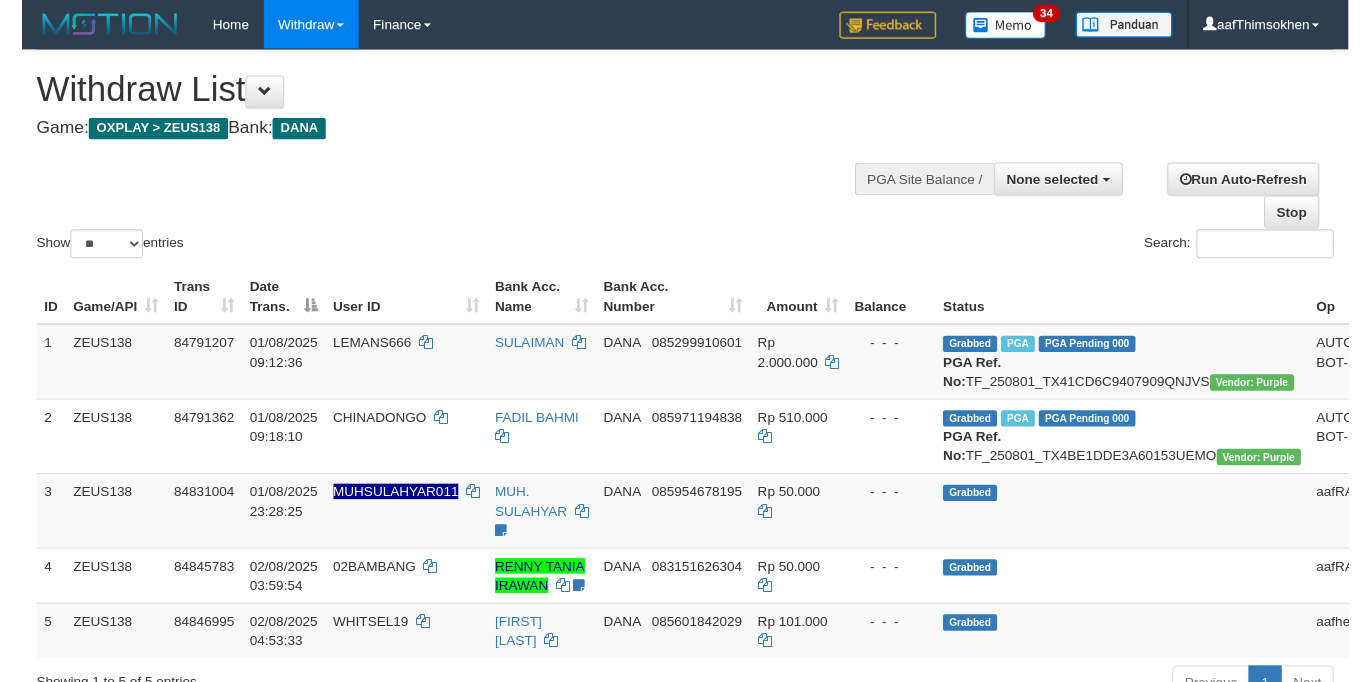 scroll, scrollTop: 360, scrollLeft: 0, axis: vertical 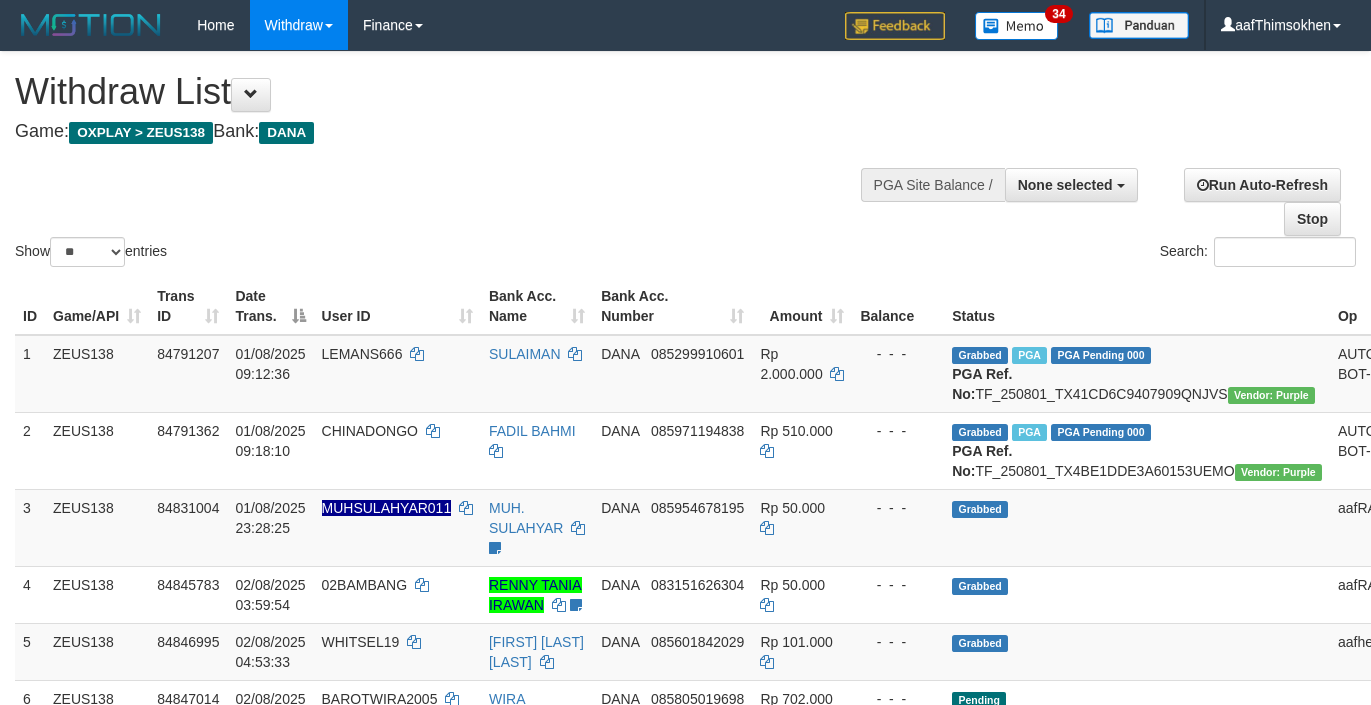 select 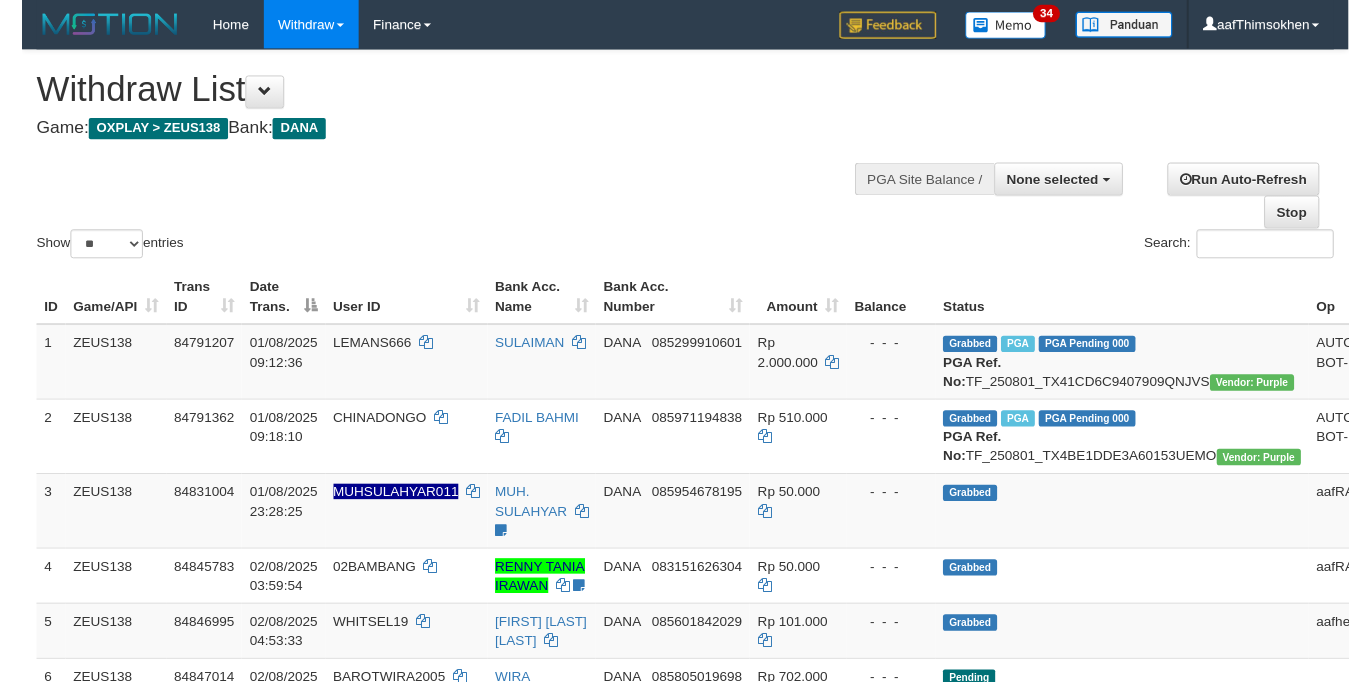 scroll, scrollTop: 360, scrollLeft: 0, axis: vertical 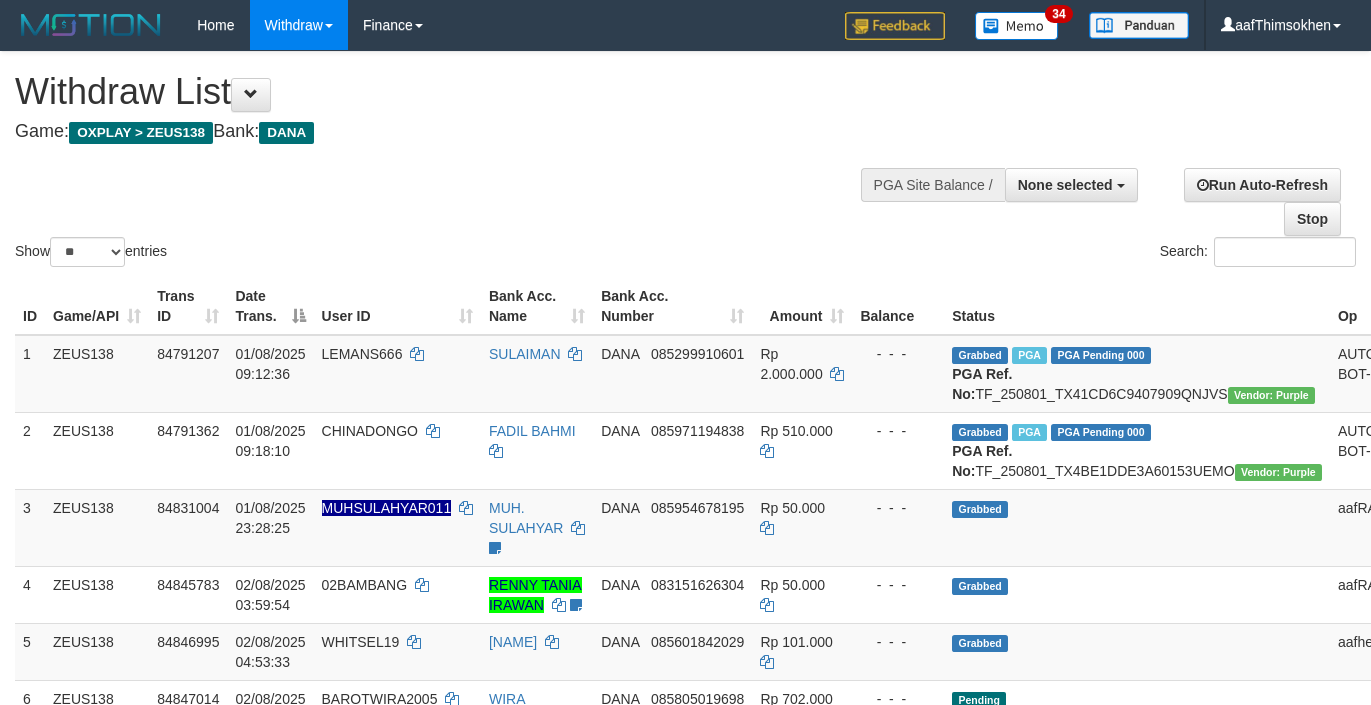 select 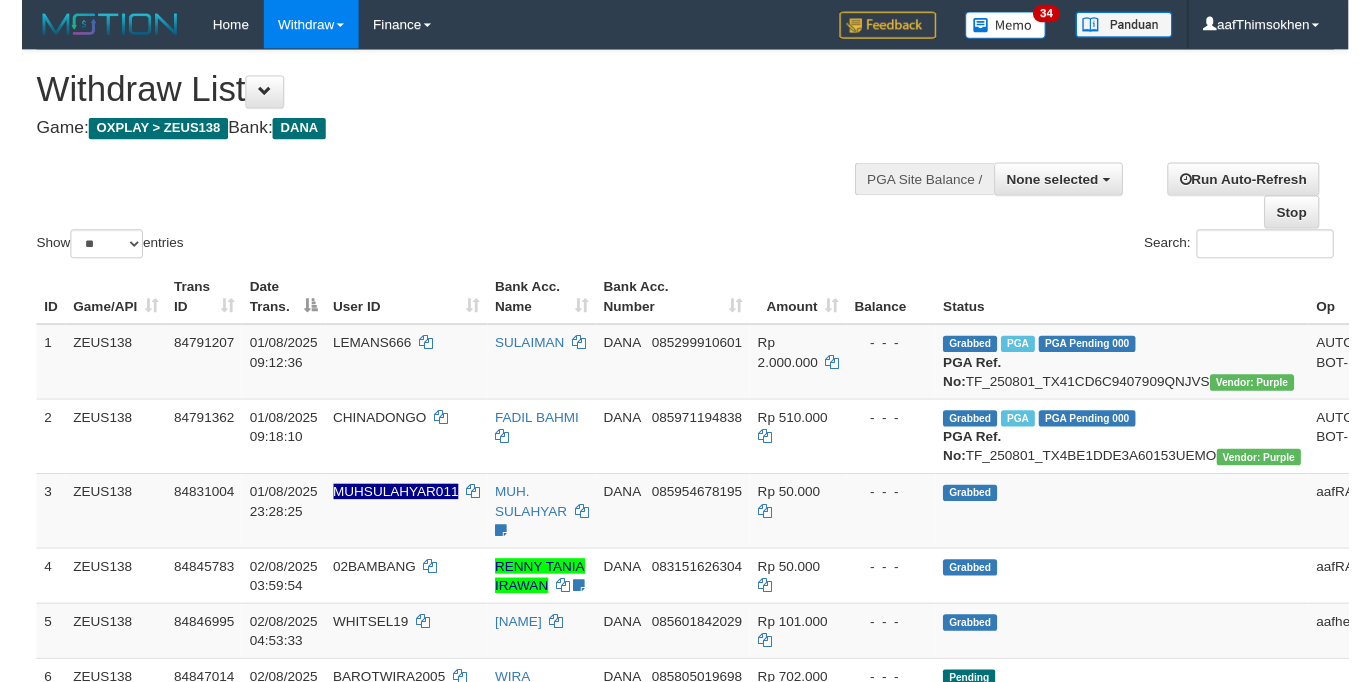 scroll, scrollTop: 360, scrollLeft: 0, axis: vertical 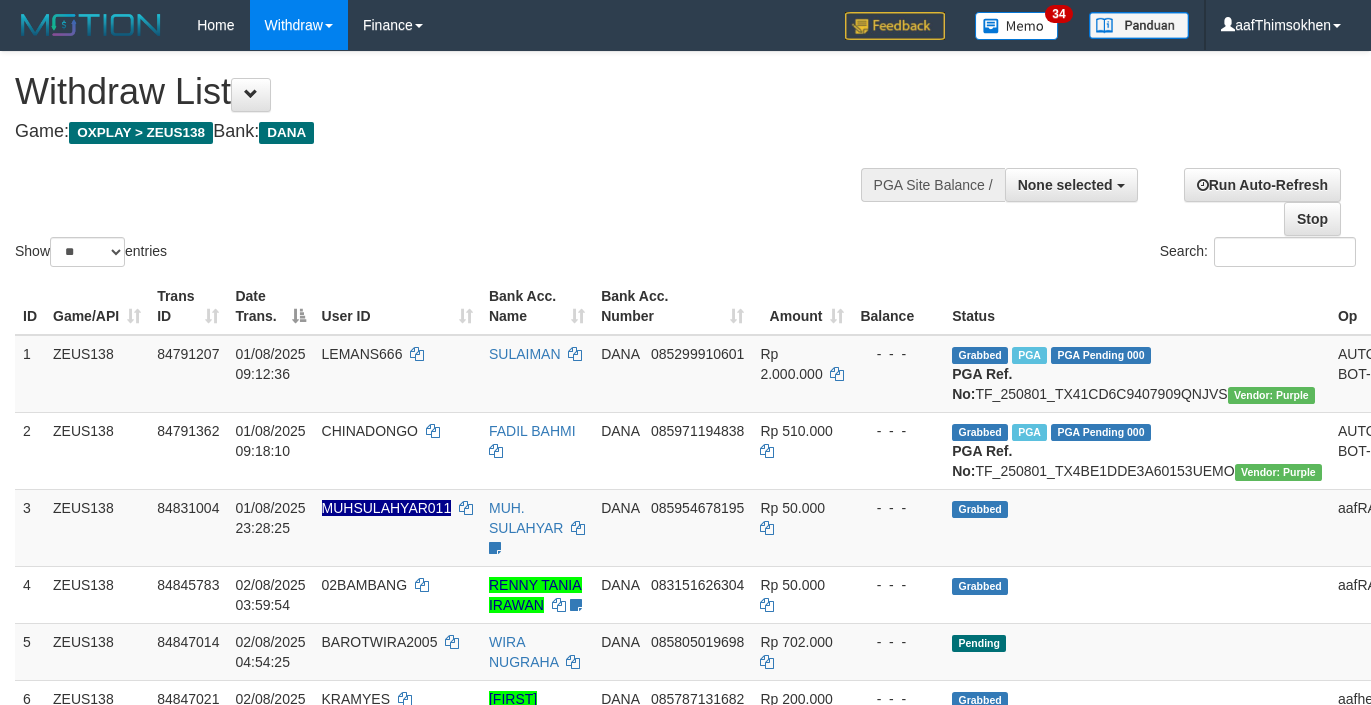 select 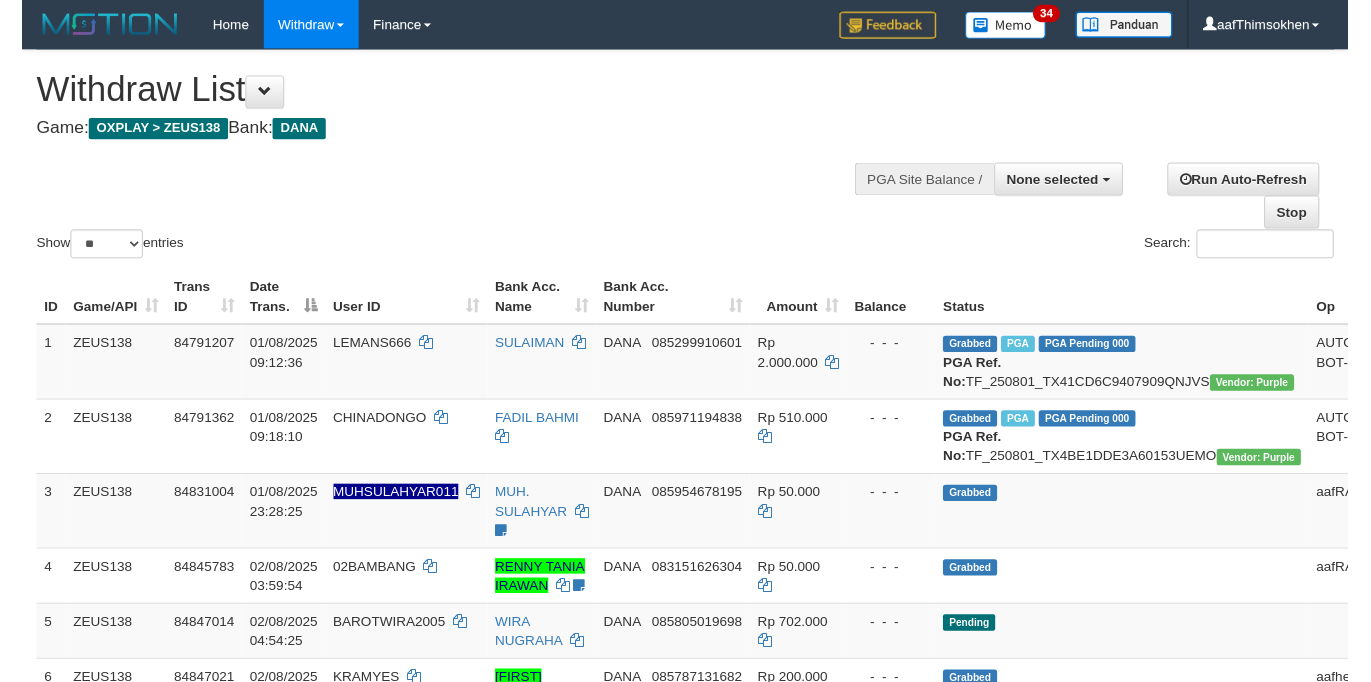 scroll, scrollTop: 360, scrollLeft: 0, axis: vertical 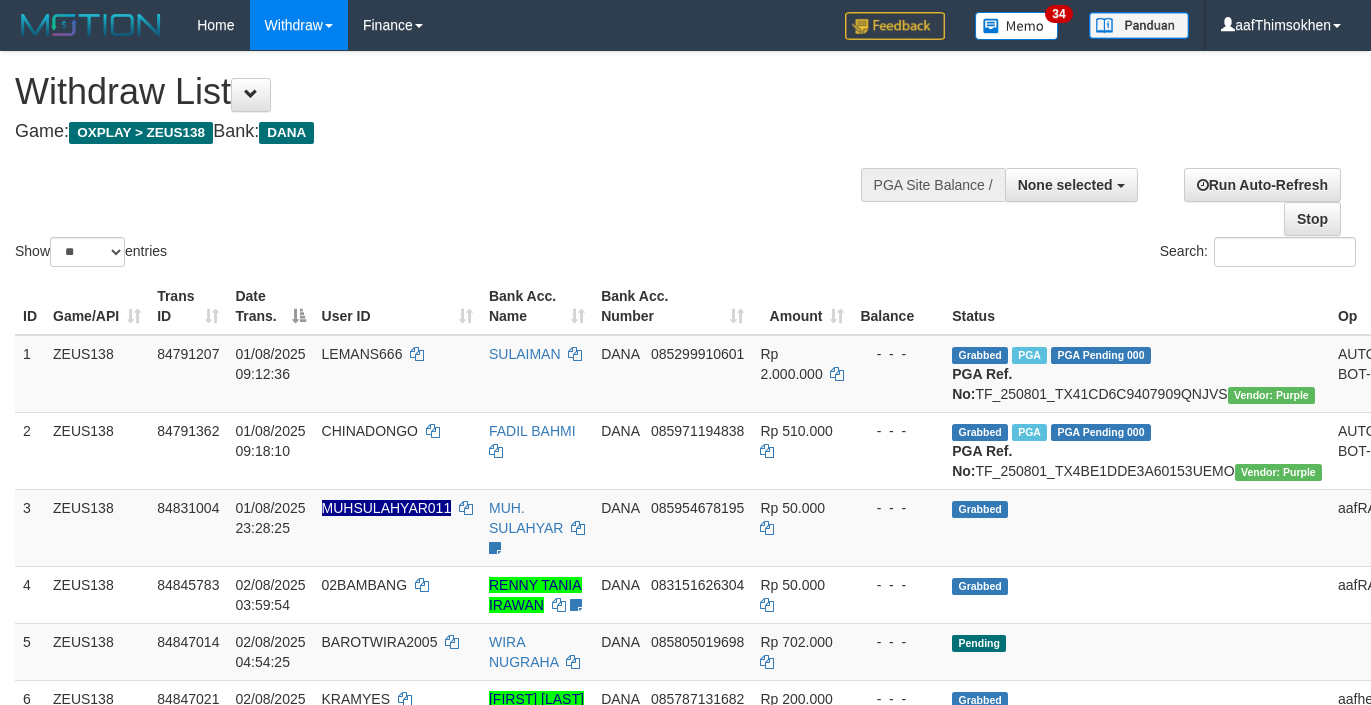 select 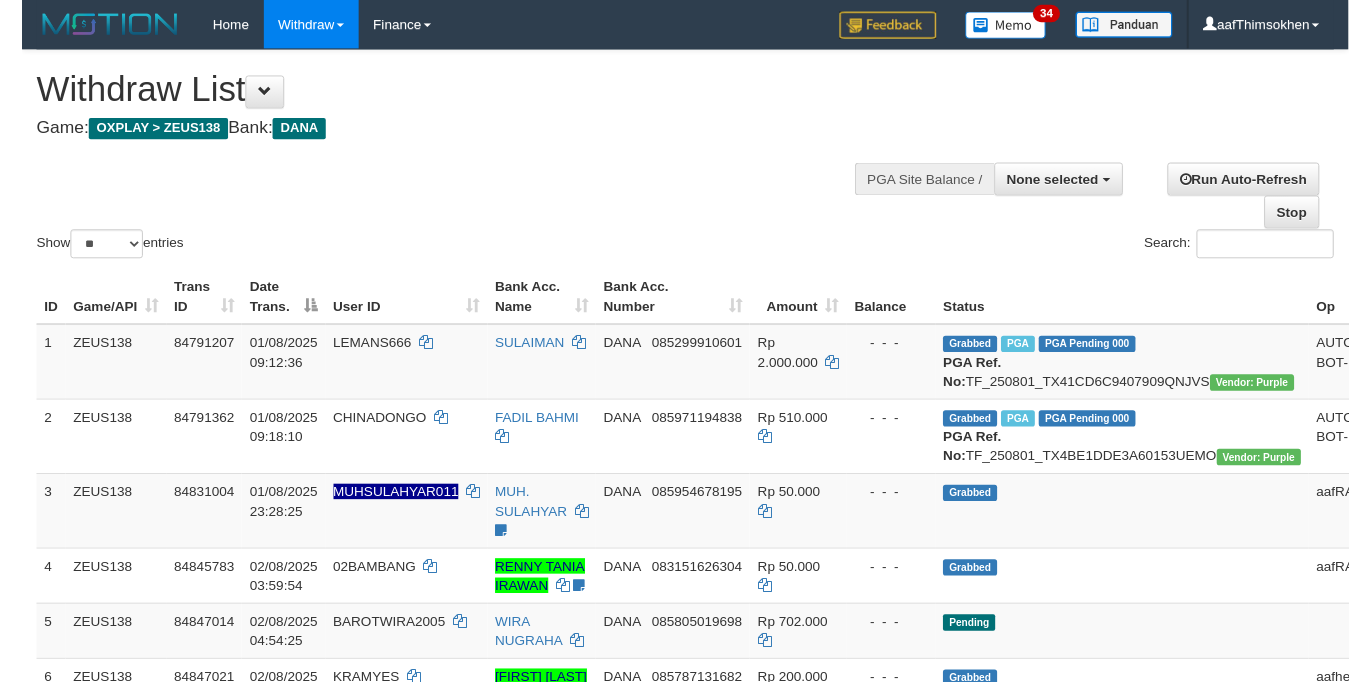 scroll, scrollTop: 360, scrollLeft: 0, axis: vertical 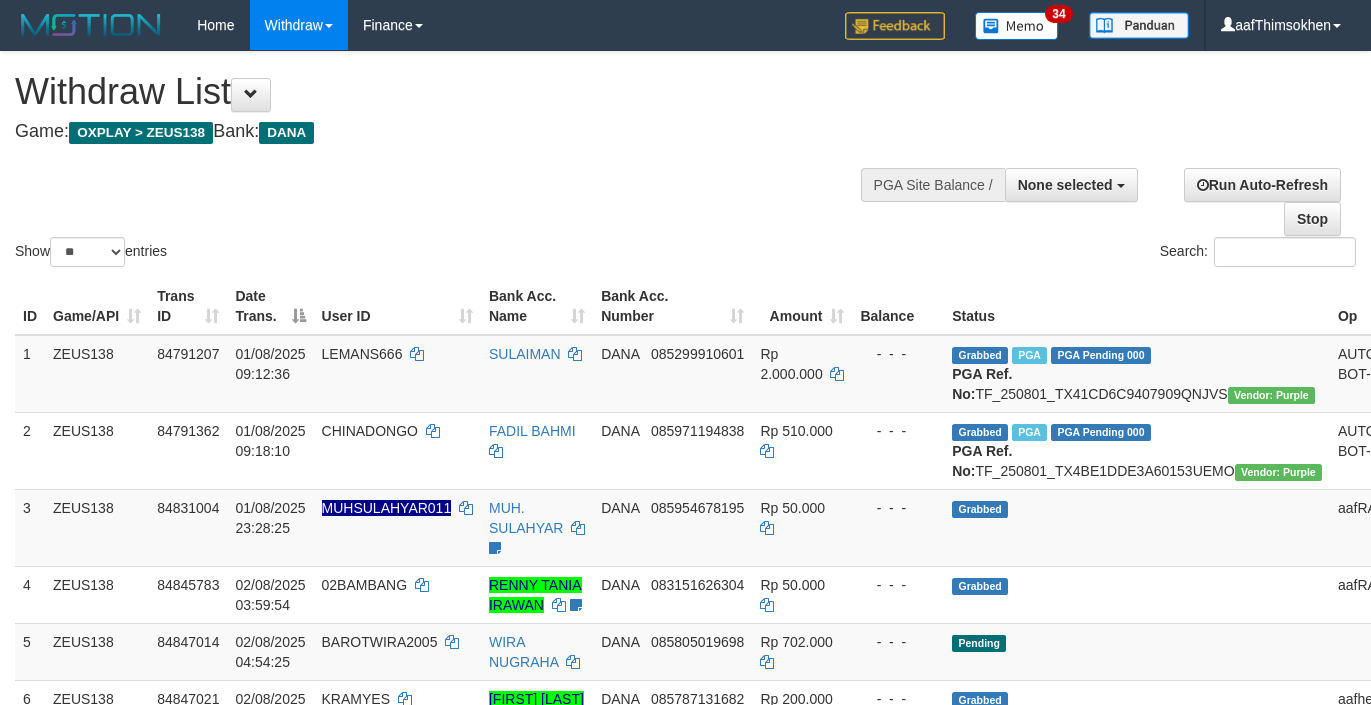 select 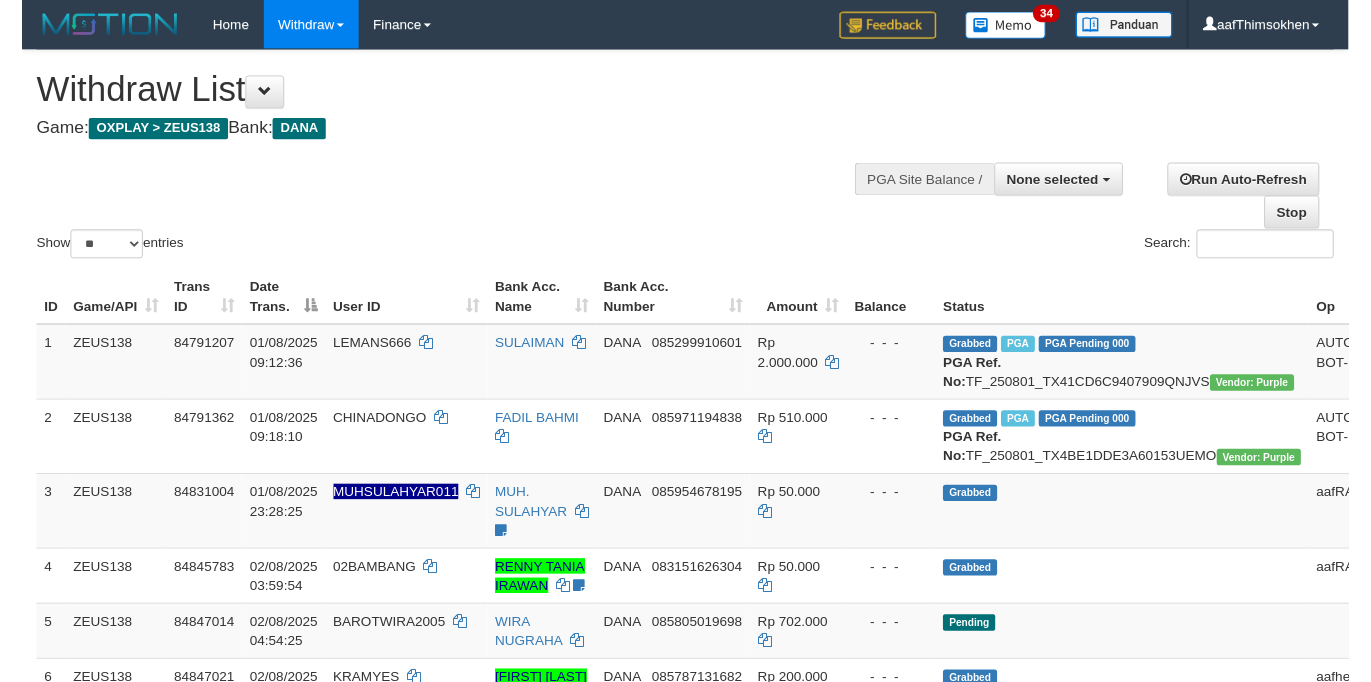 scroll, scrollTop: 360, scrollLeft: 0, axis: vertical 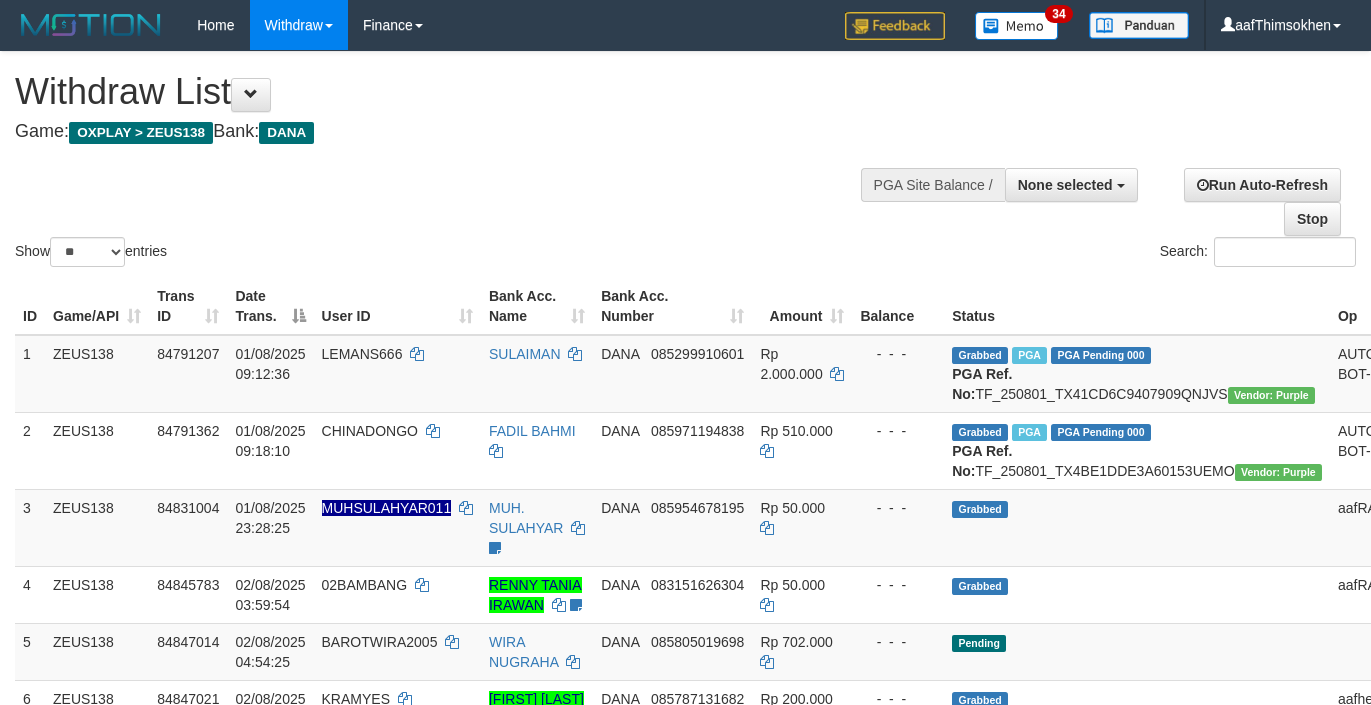 select 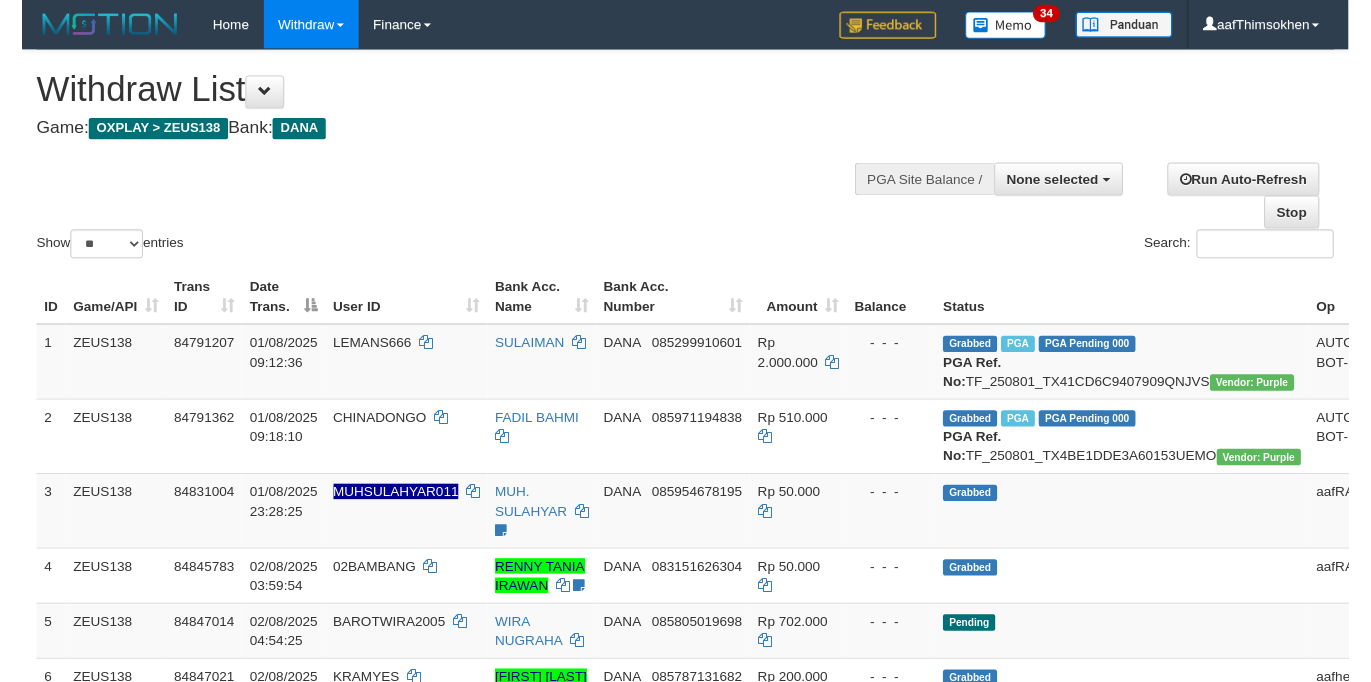 scroll, scrollTop: 360, scrollLeft: 0, axis: vertical 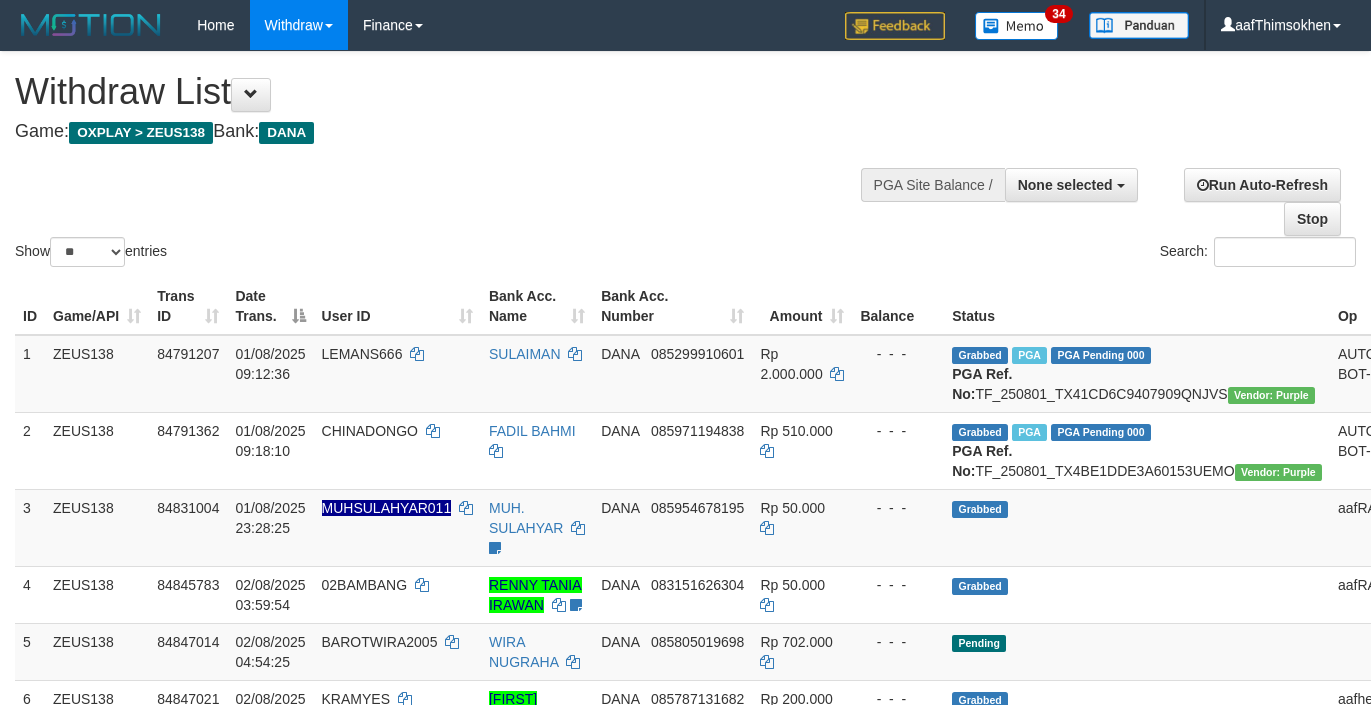 select 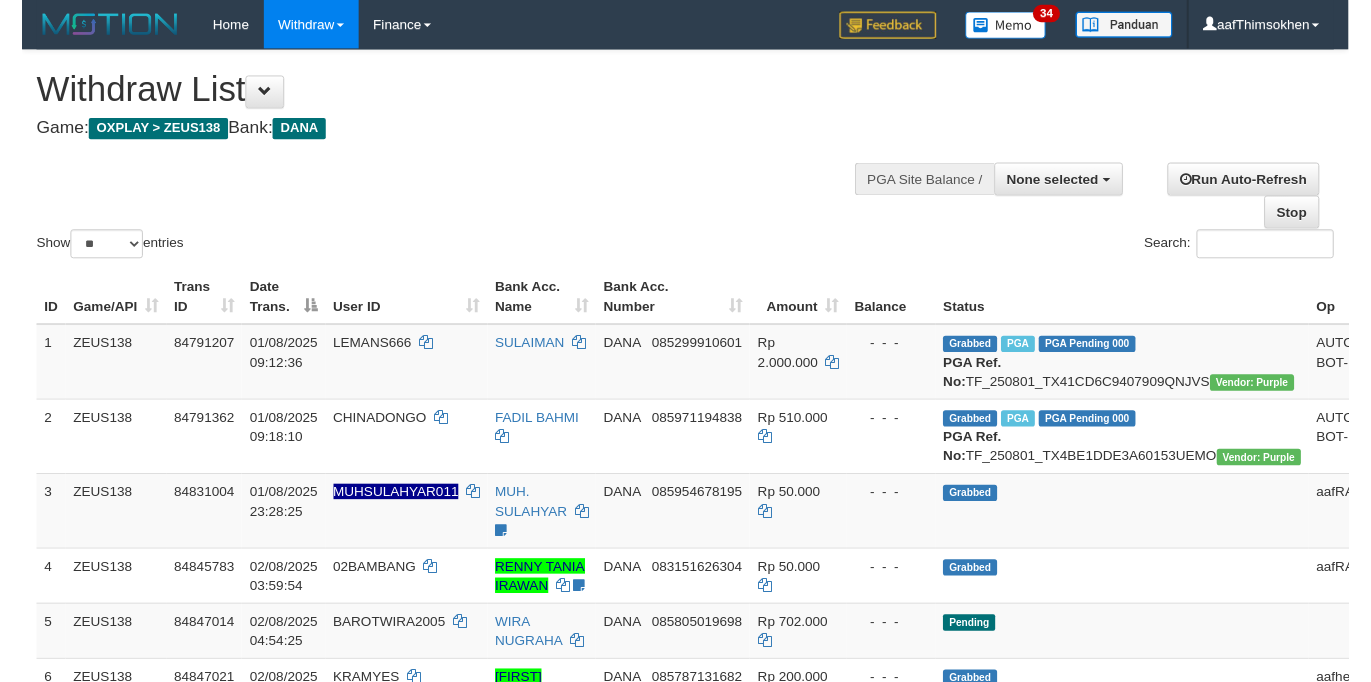 scroll, scrollTop: 360, scrollLeft: 0, axis: vertical 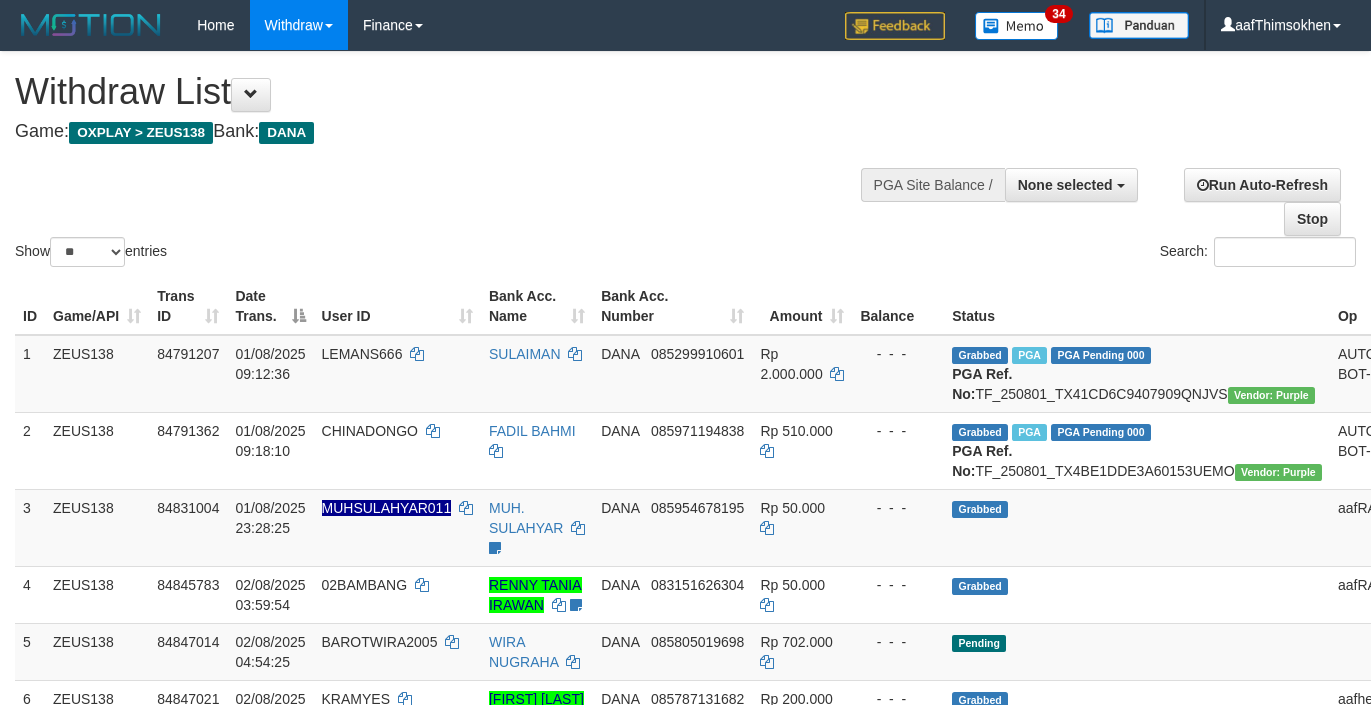 select 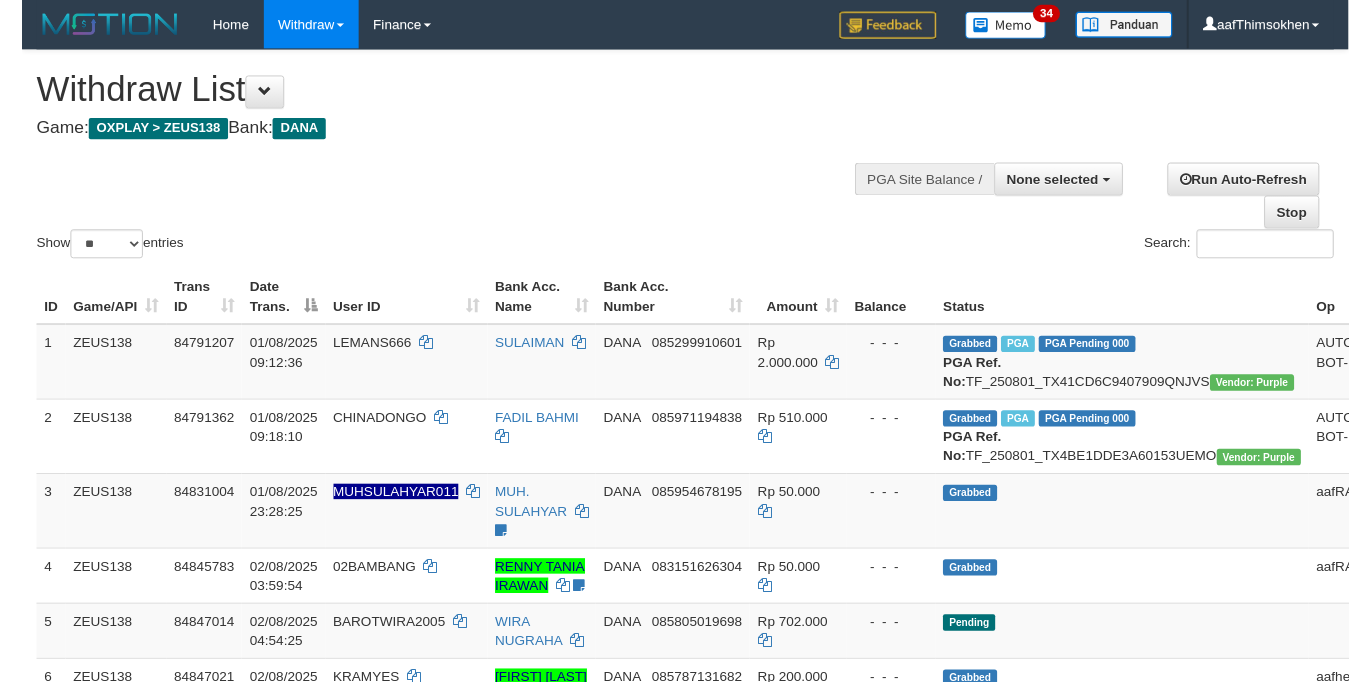 scroll, scrollTop: 360, scrollLeft: 0, axis: vertical 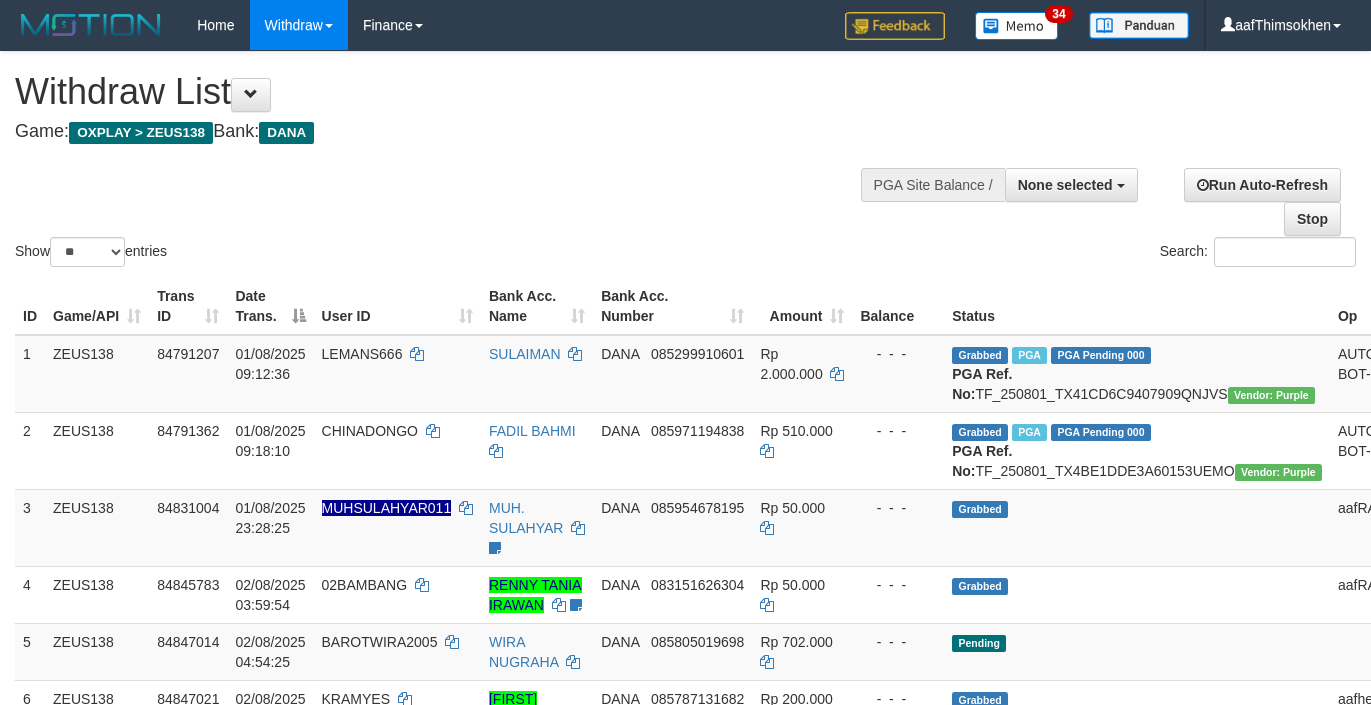 select 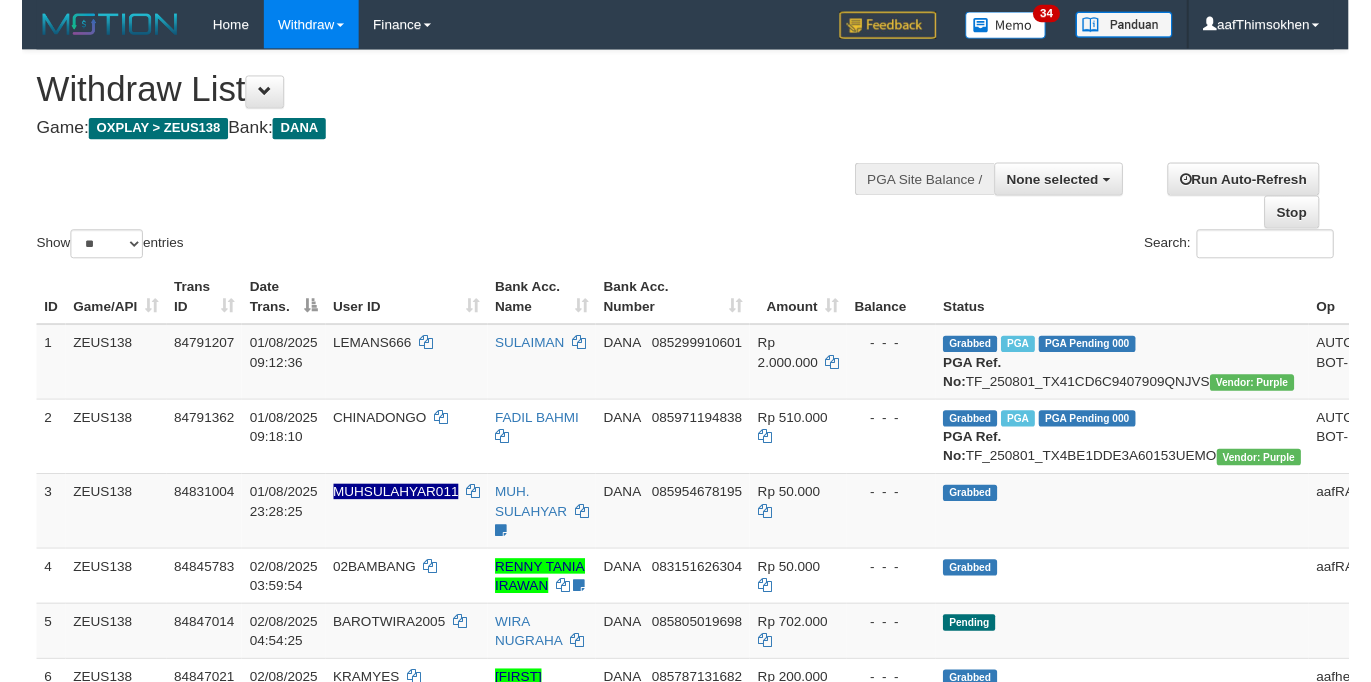 scroll, scrollTop: 360, scrollLeft: 0, axis: vertical 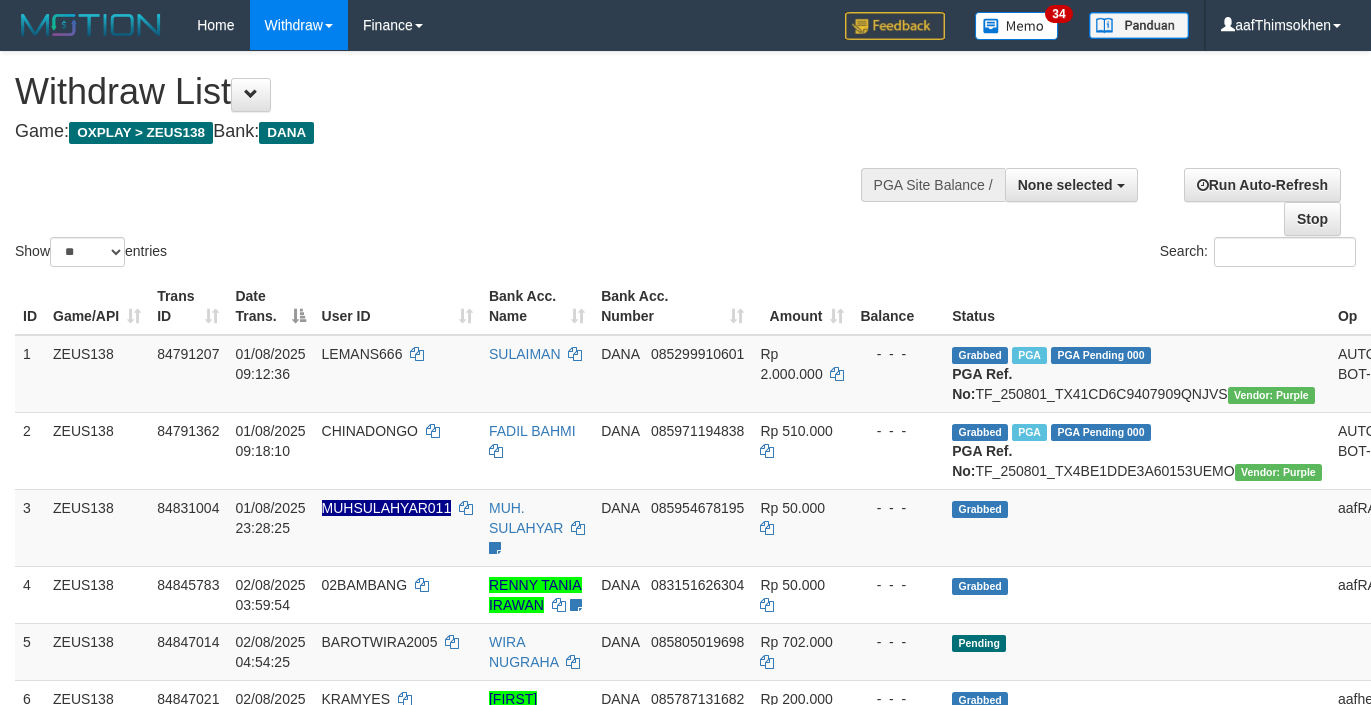 select 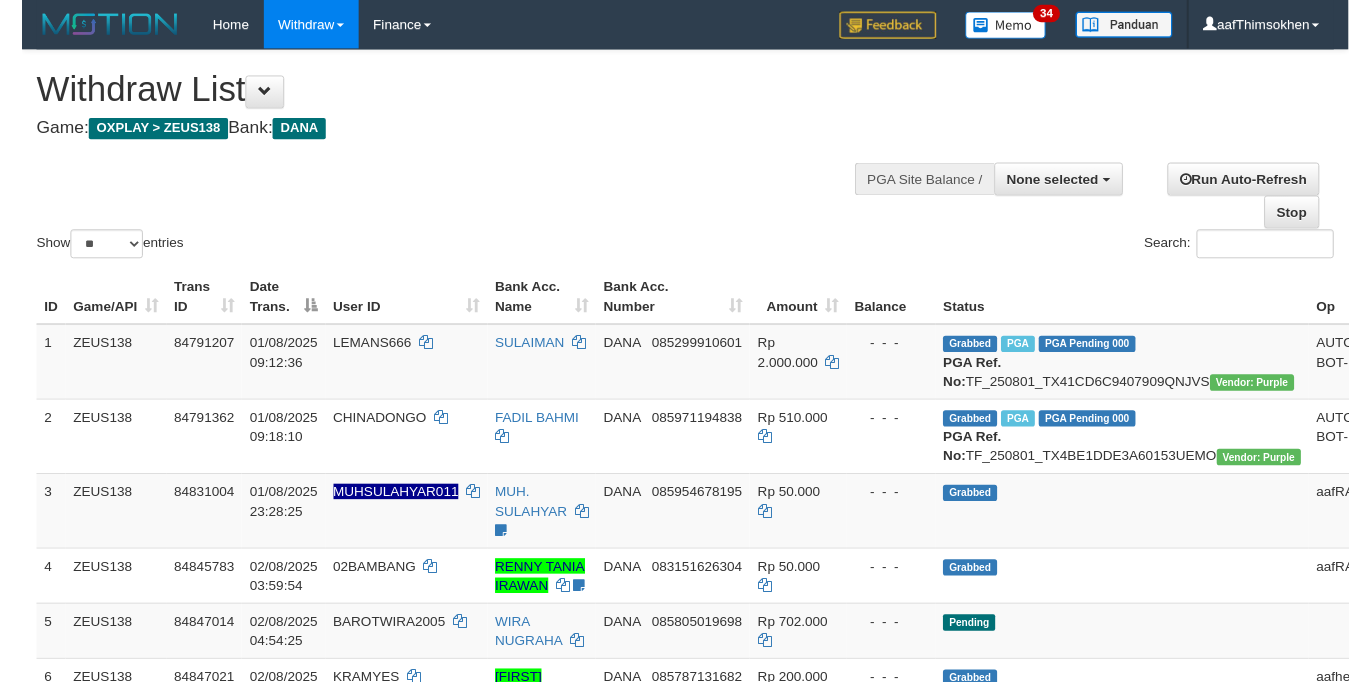 scroll, scrollTop: 360, scrollLeft: 0, axis: vertical 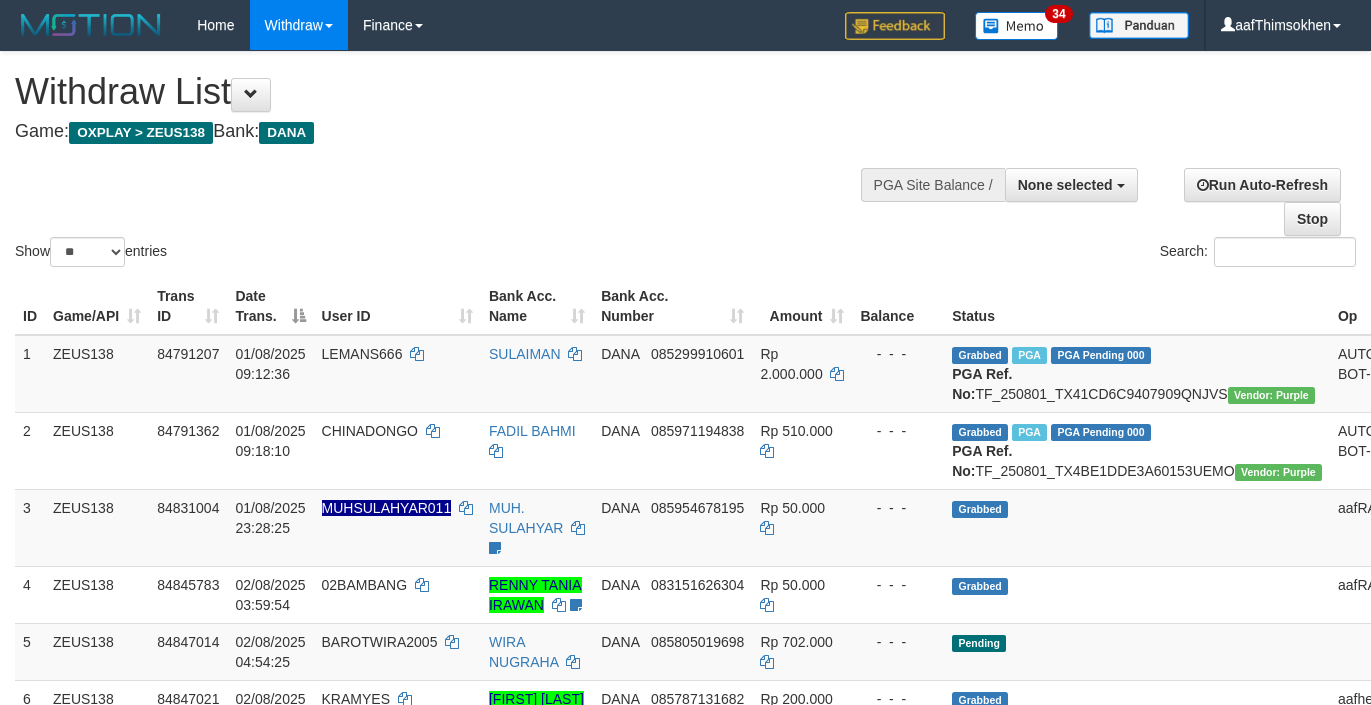 select 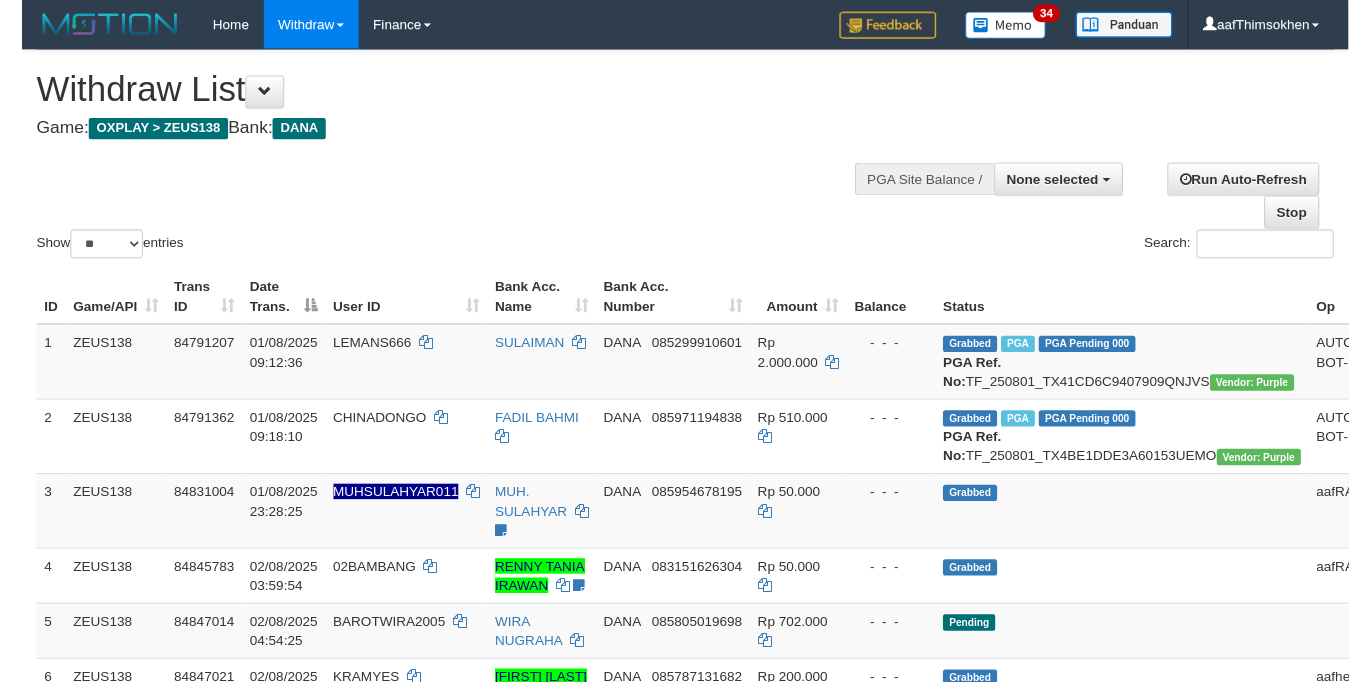 scroll, scrollTop: 360, scrollLeft: 0, axis: vertical 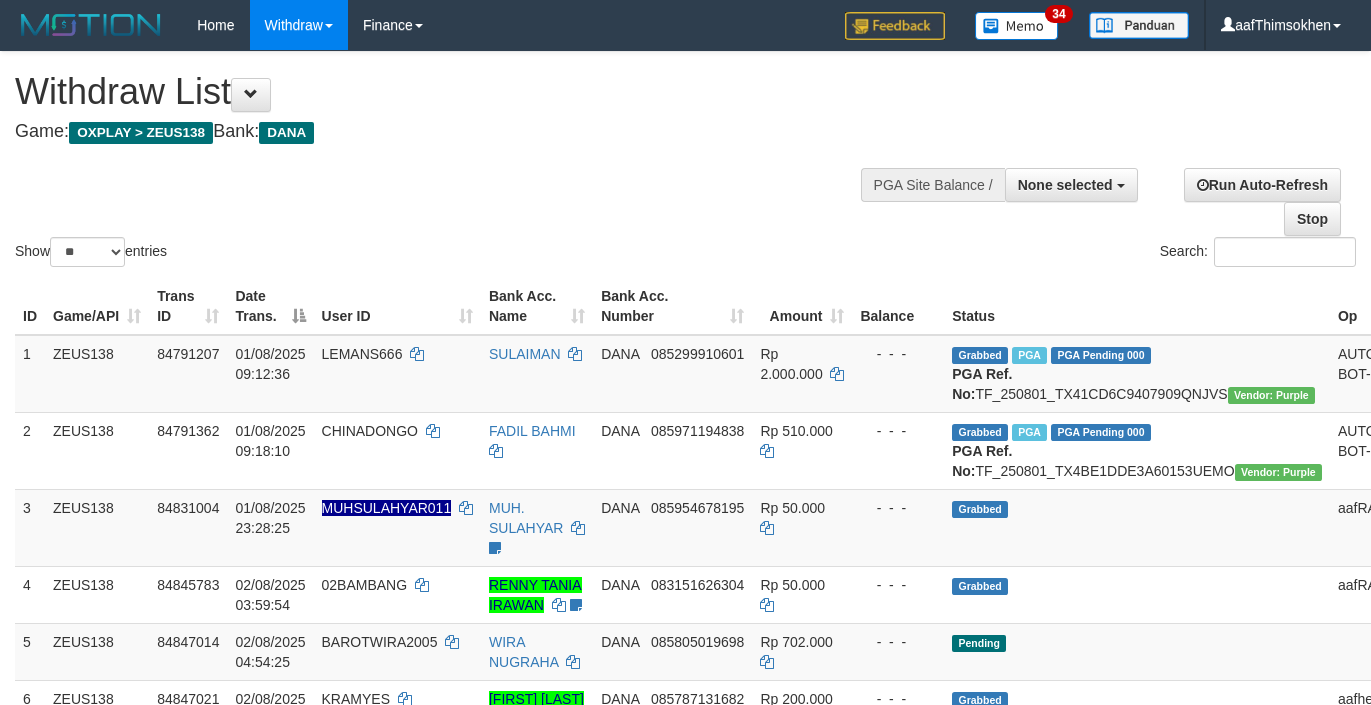 select 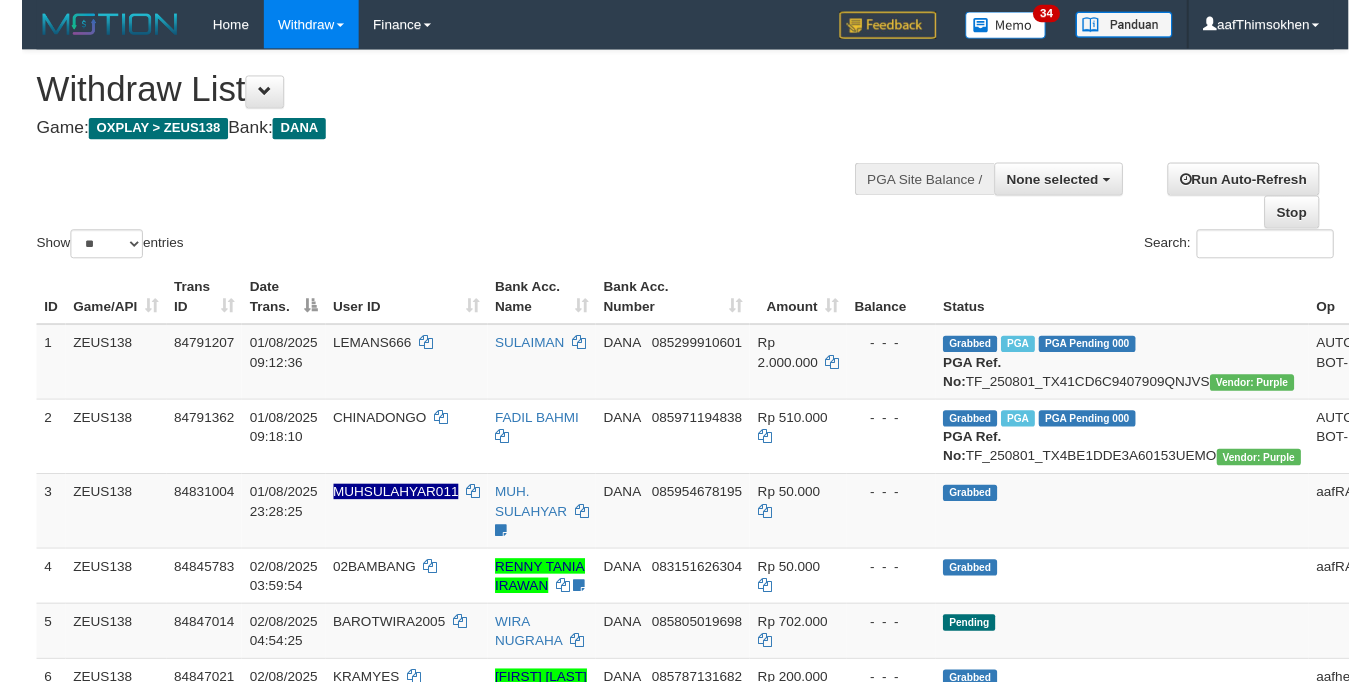 scroll, scrollTop: 360, scrollLeft: 0, axis: vertical 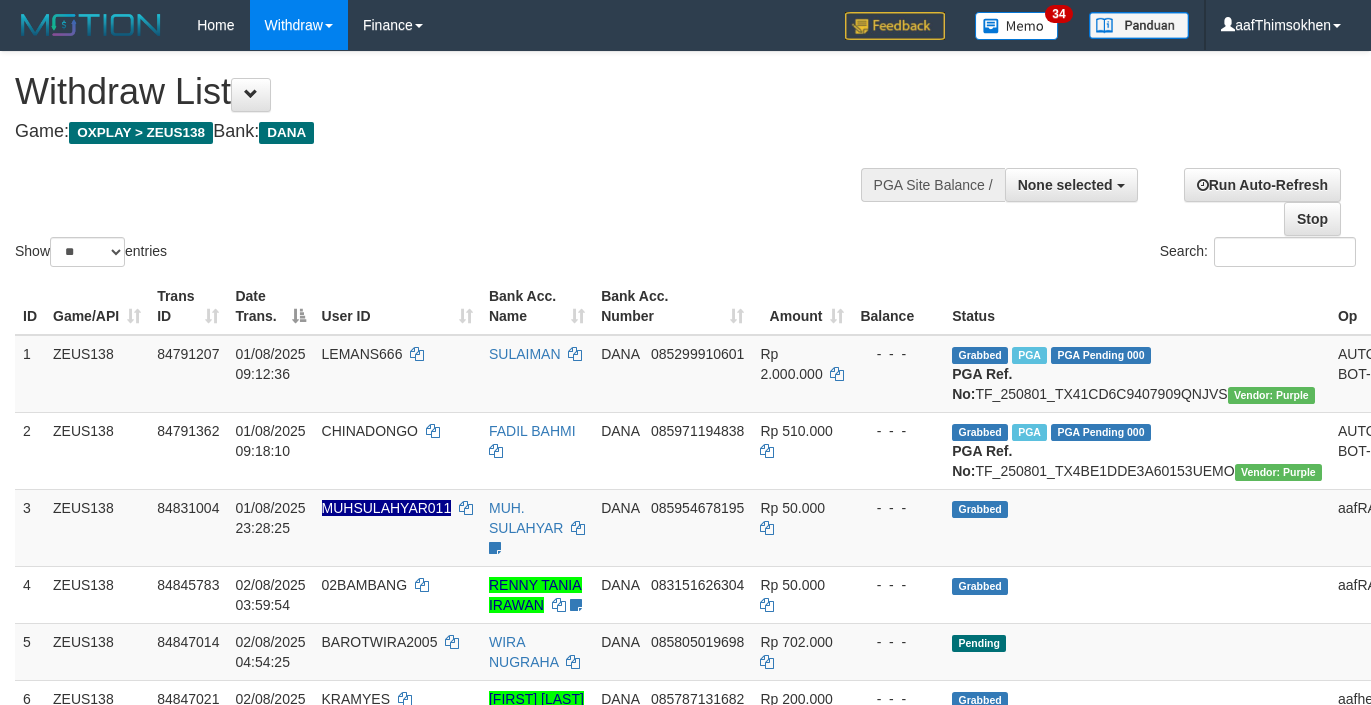 select 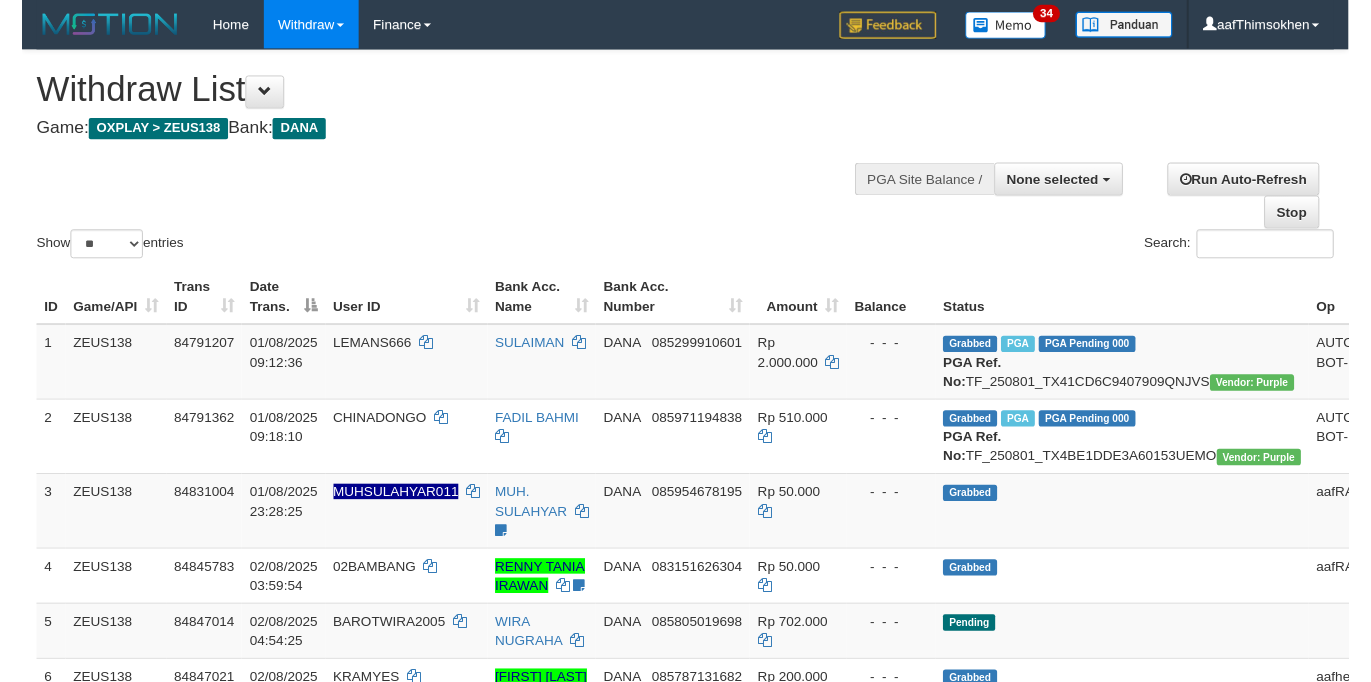scroll, scrollTop: 360, scrollLeft: 0, axis: vertical 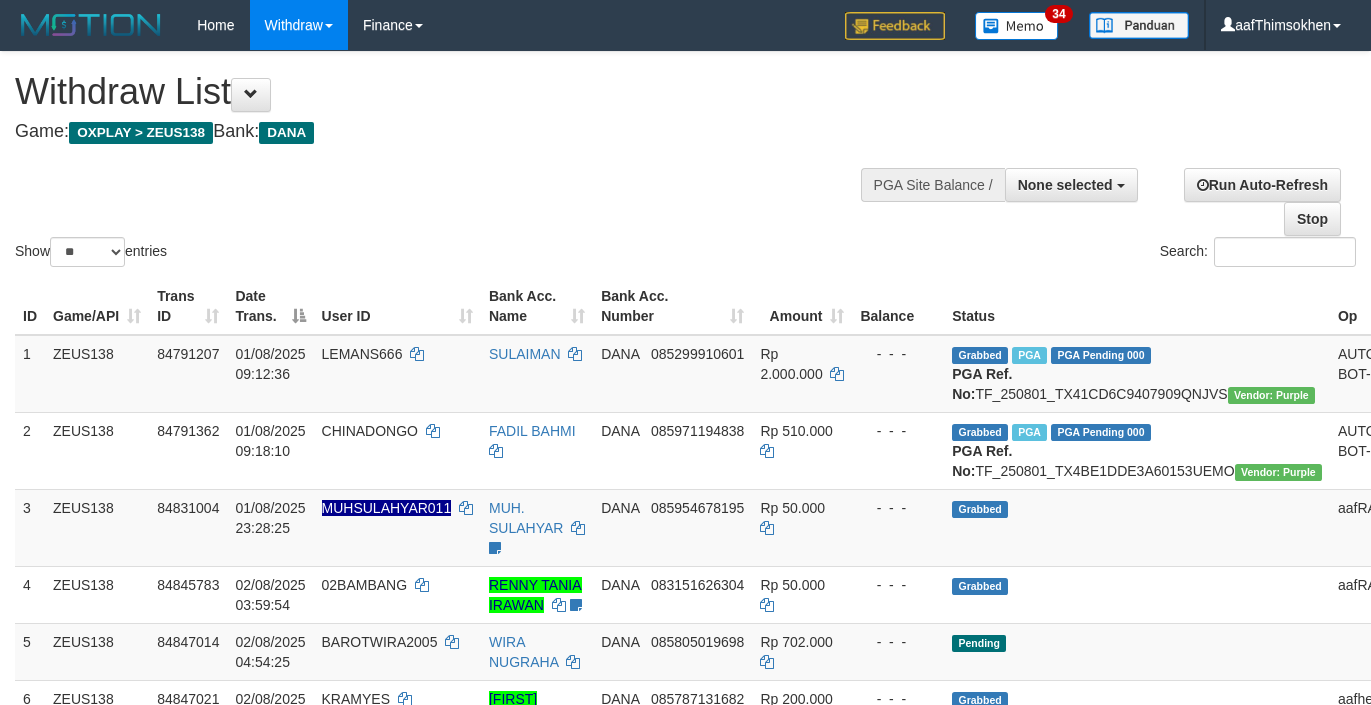 select 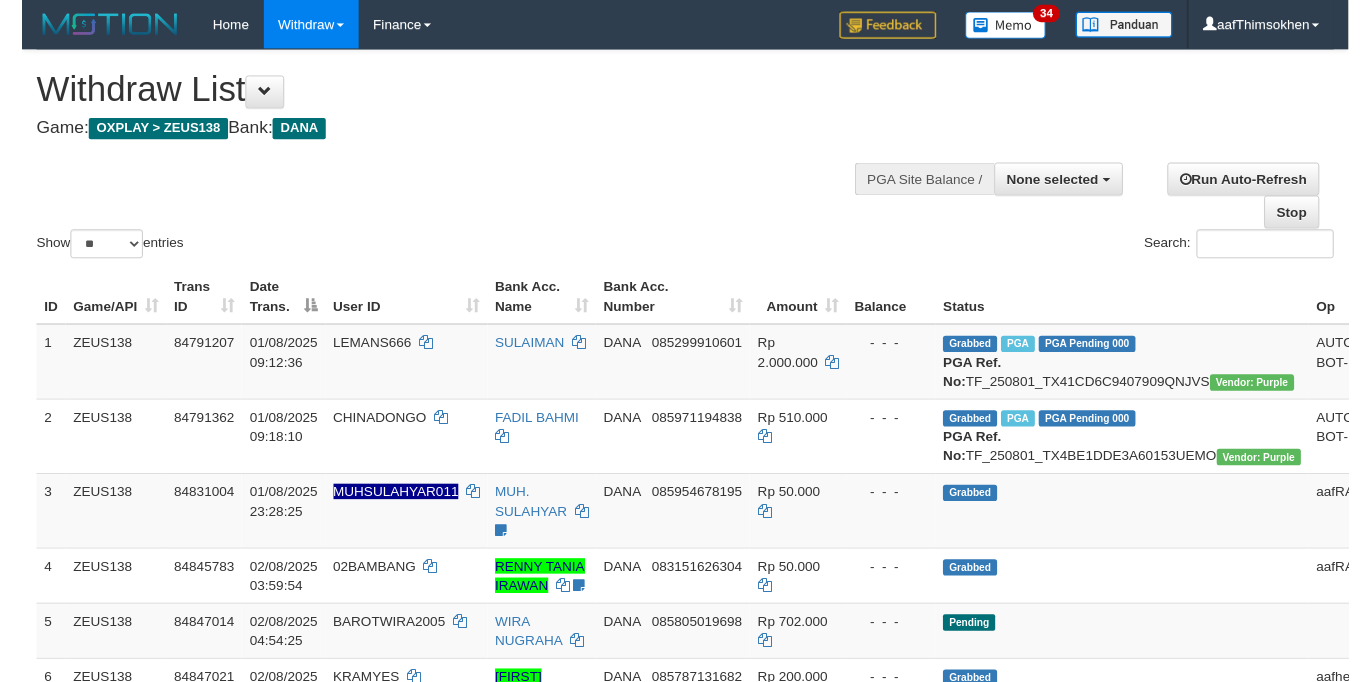 scroll, scrollTop: 360, scrollLeft: 0, axis: vertical 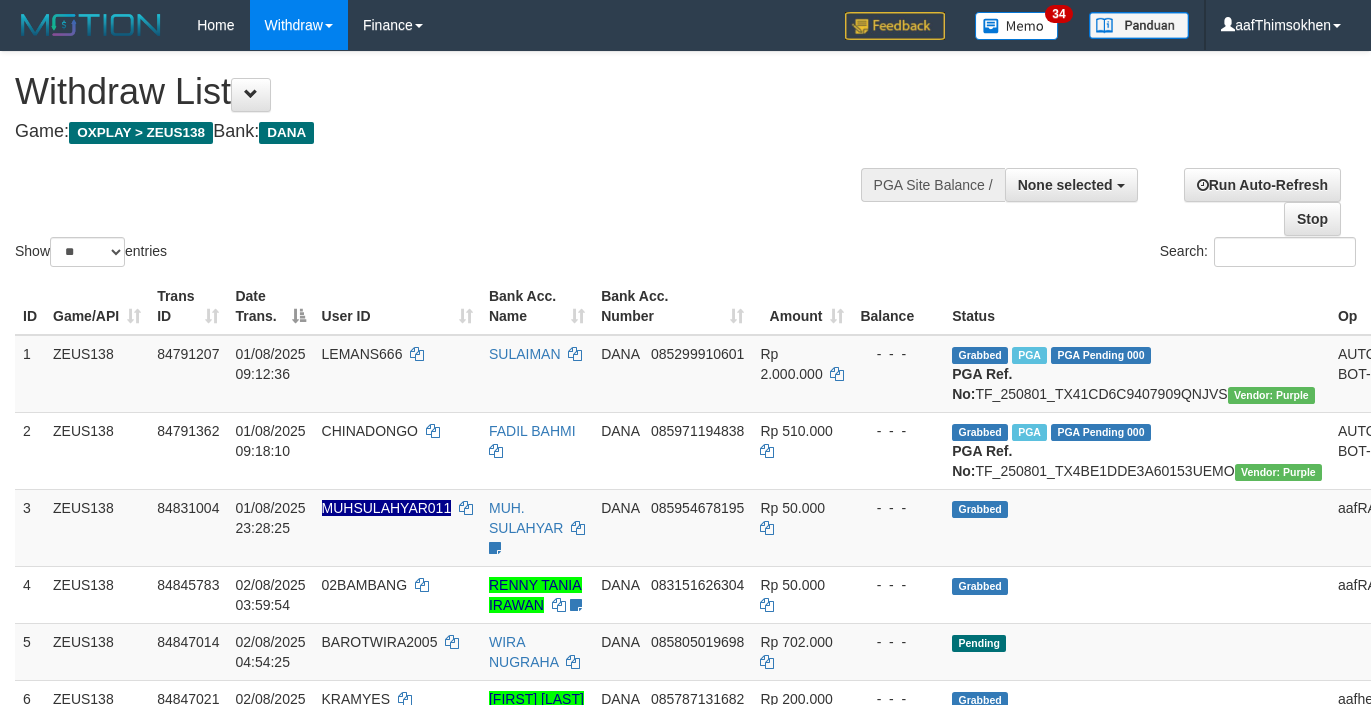 select 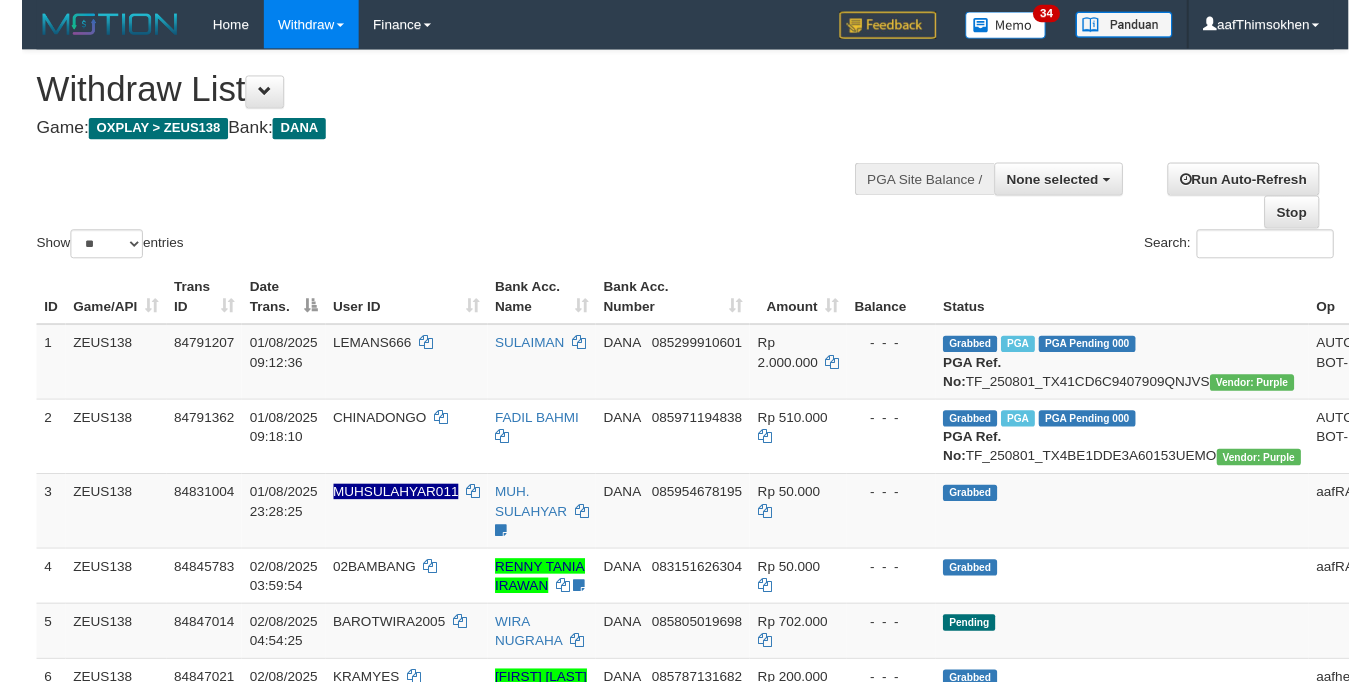 scroll, scrollTop: 360, scrollLeft: 0, axis: vertical 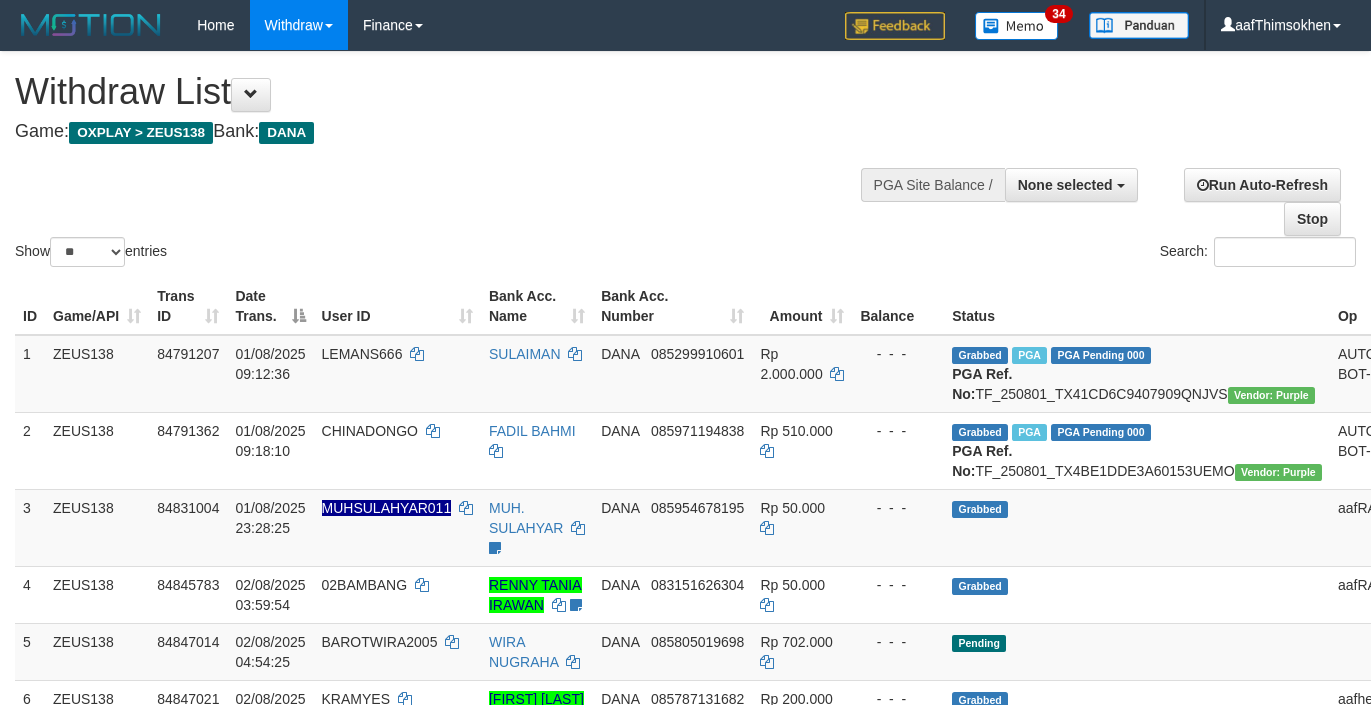 select 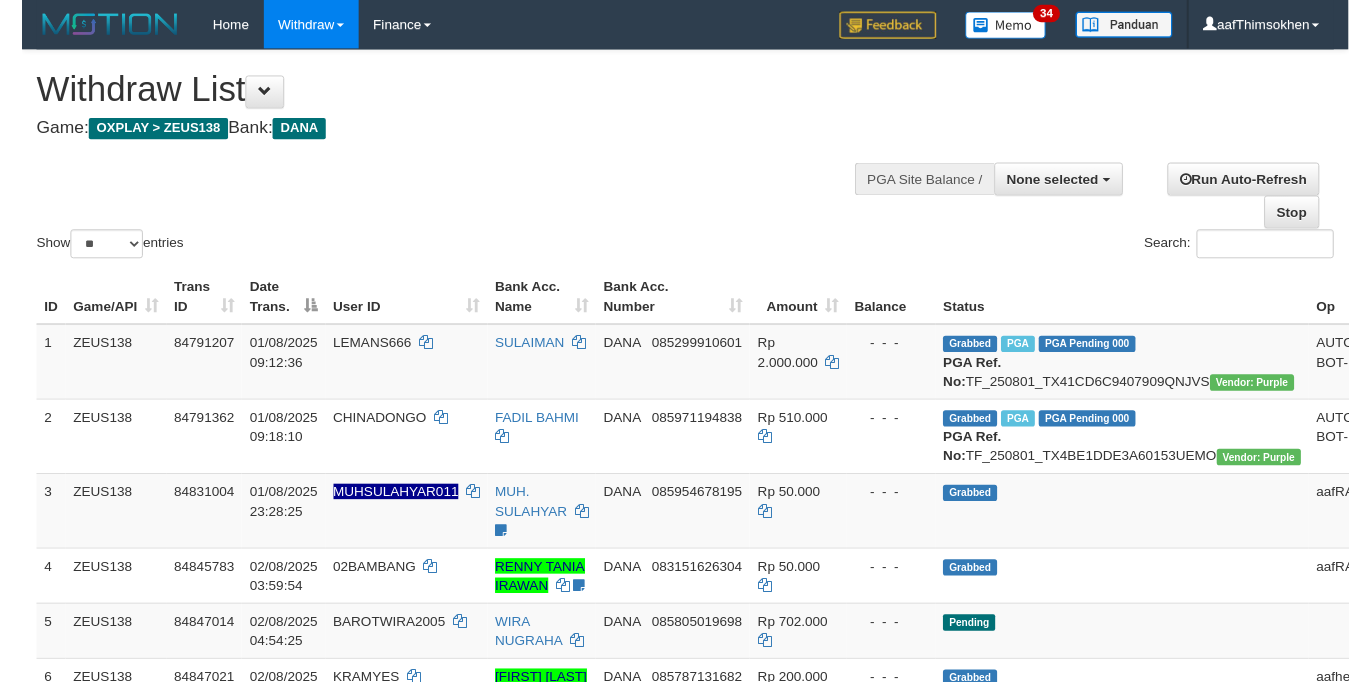 scroll, scrollTop: 360, scrollLeft: 0, axis: vertical 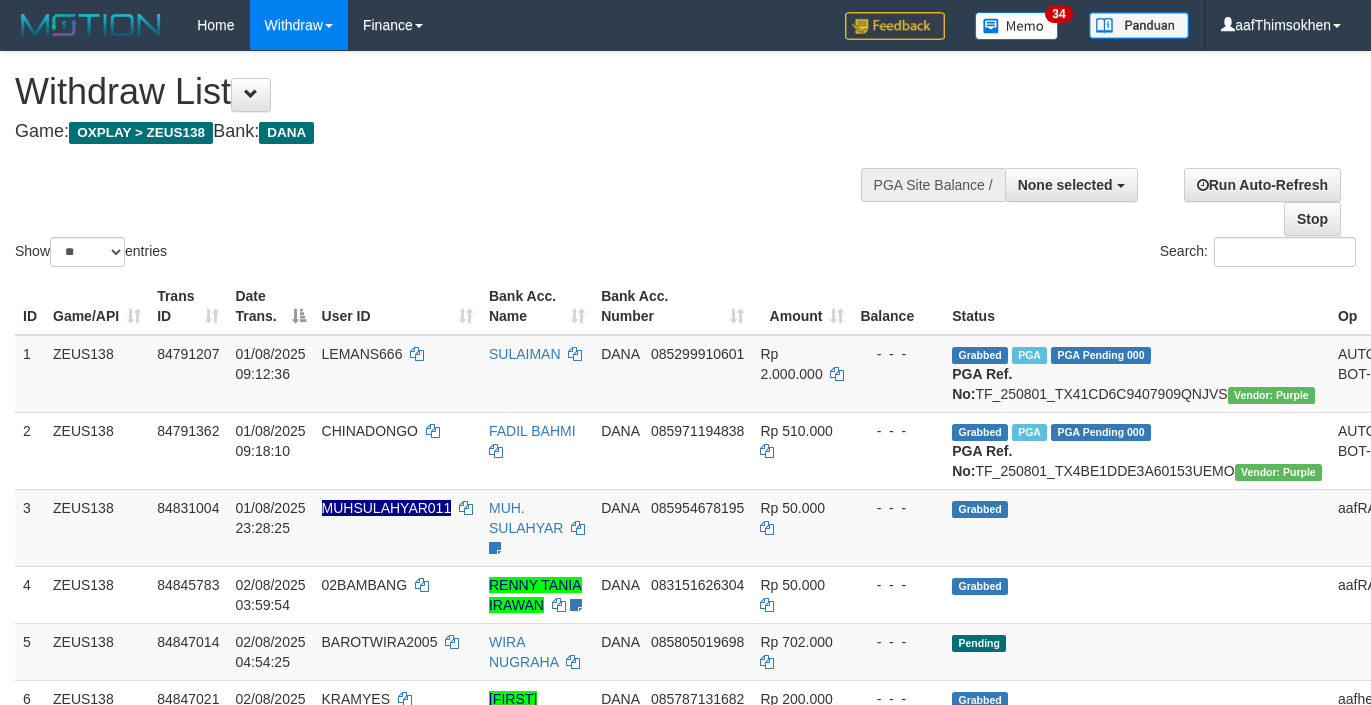select 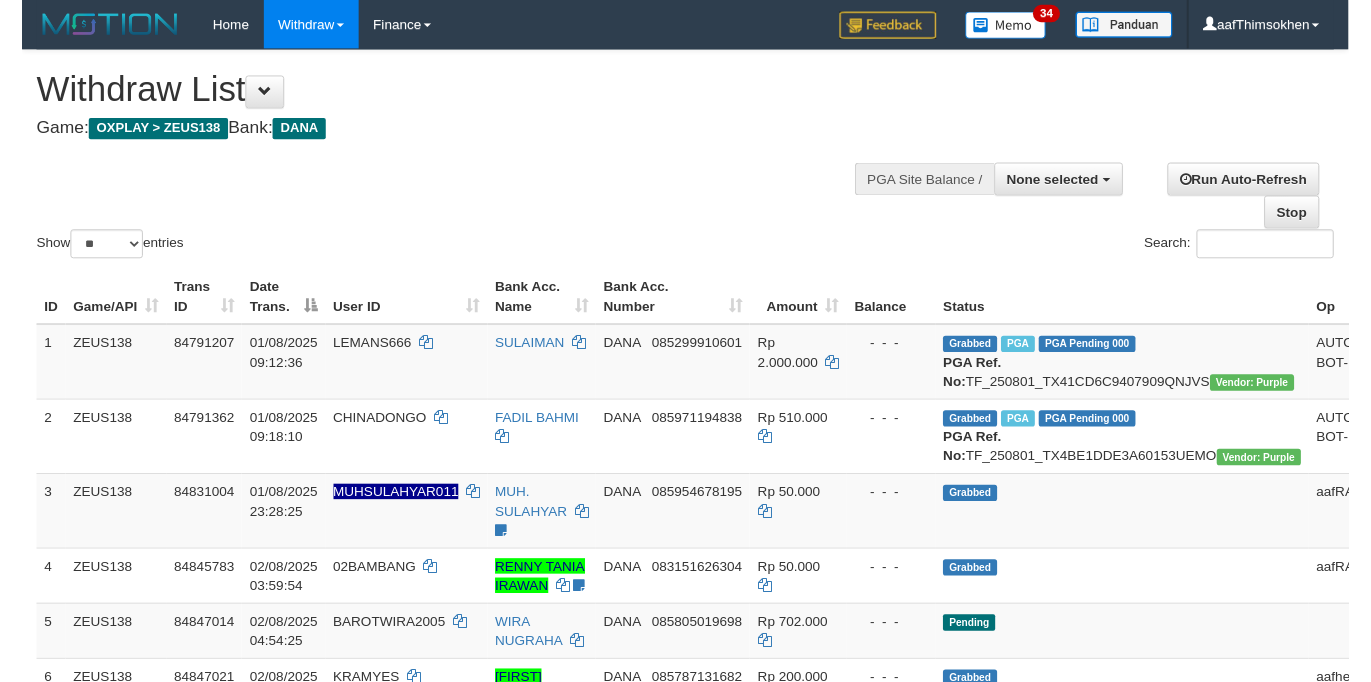 scroll, scrollTop: 360, scrollLeft: 0, axis: vertical 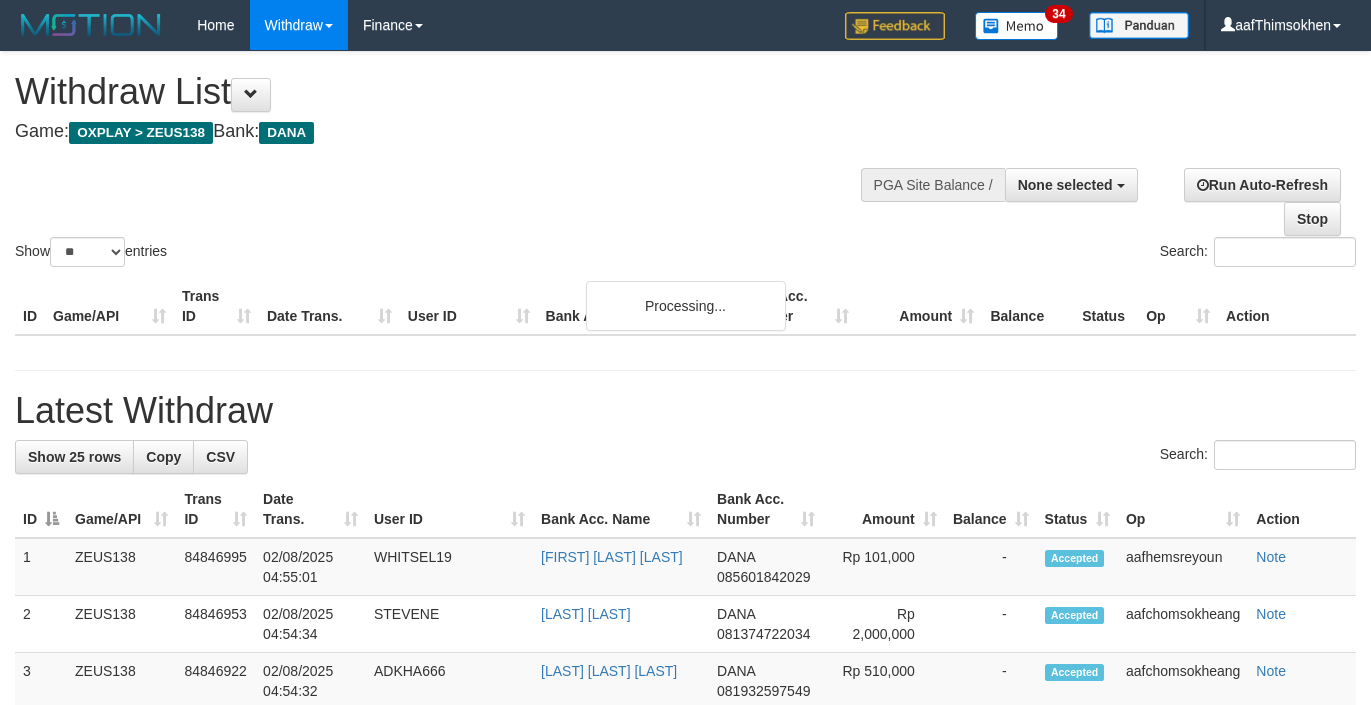 select 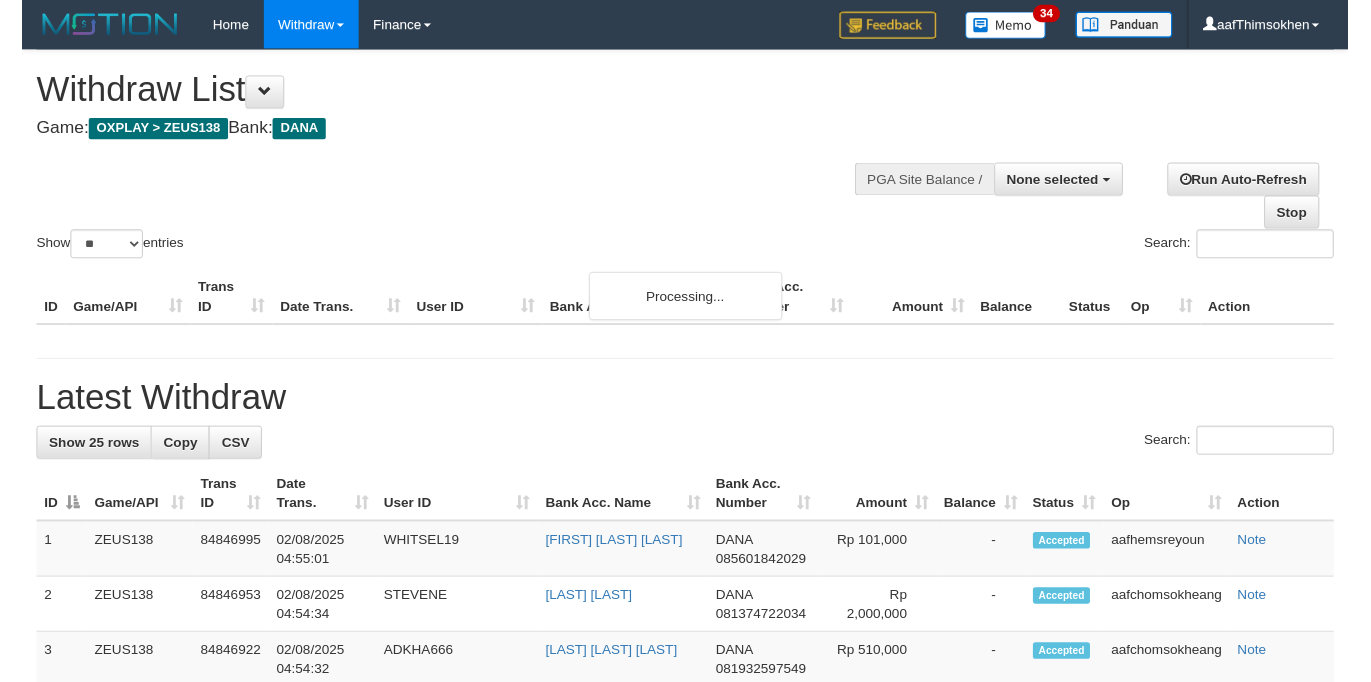 scroll, scrollTop: 360, scrollLeft: 0, axis: vertical 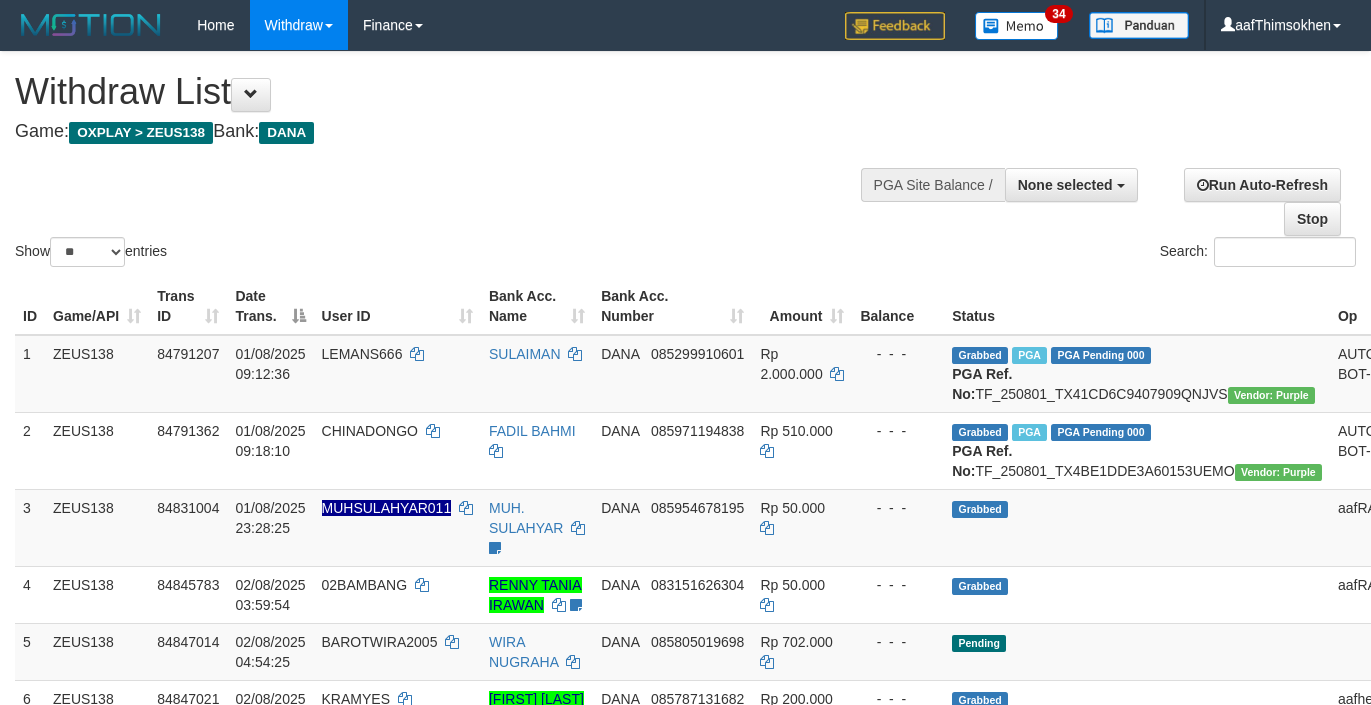 select 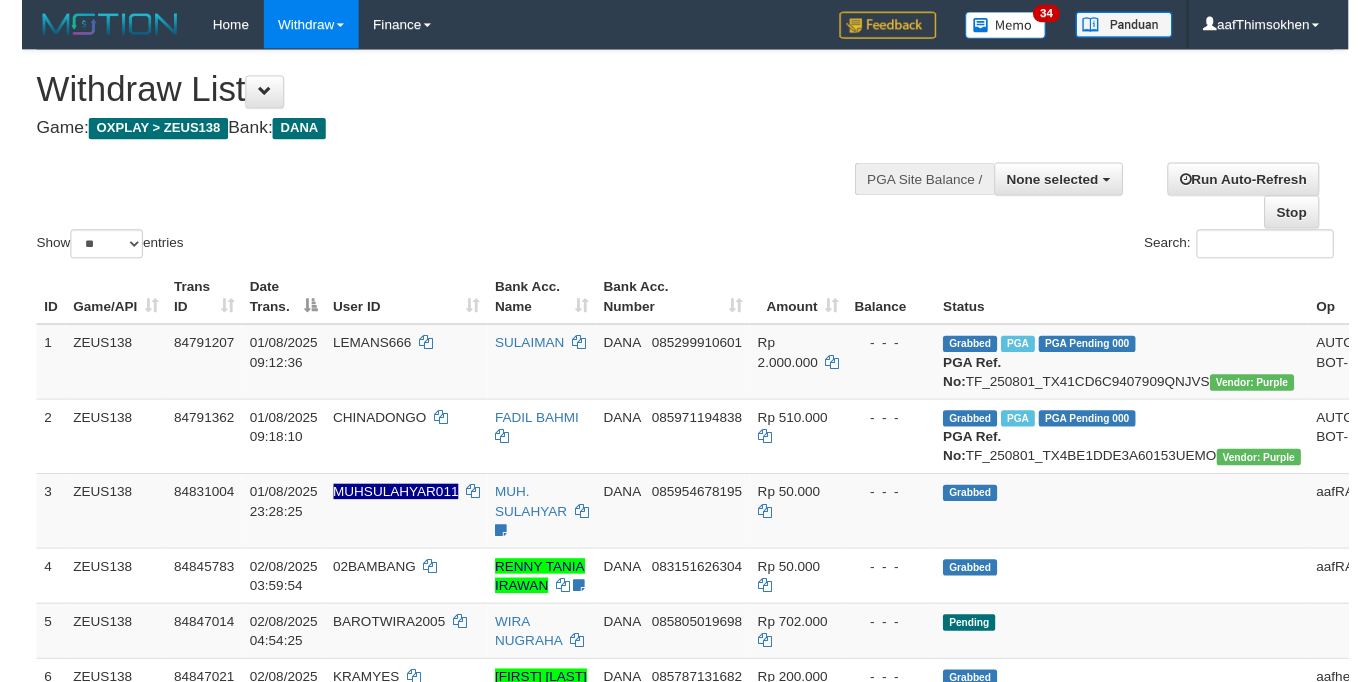 scroll, scrollTop: 360, scrollLeft: 0, axis: vertical 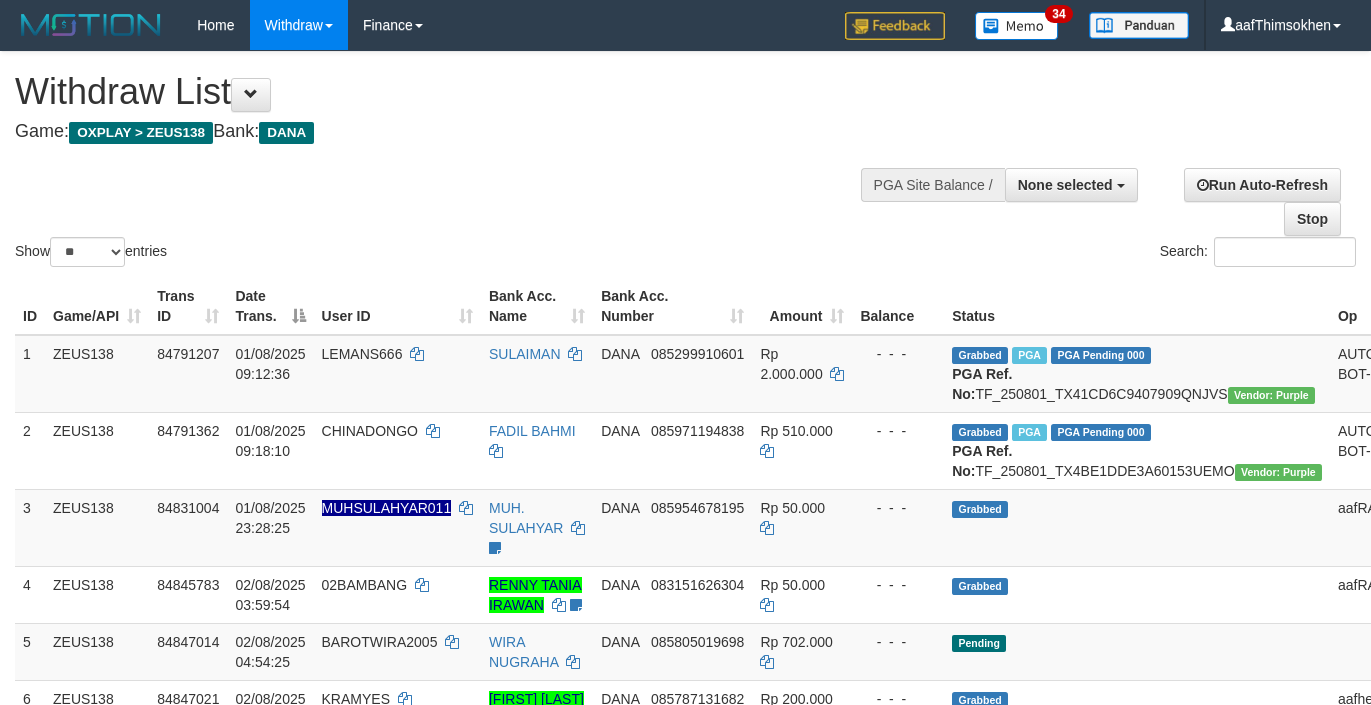 select 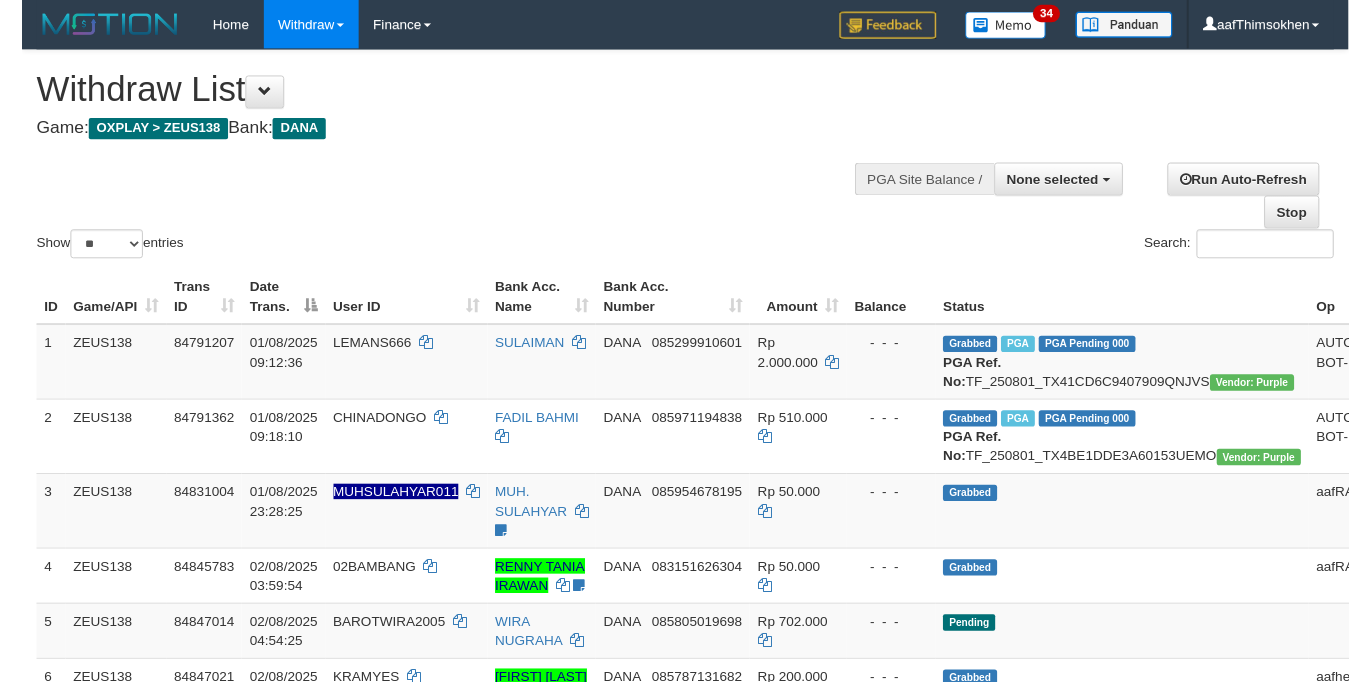 scroll, scrollTop: 360, scrollLeft: 0, axis: vertical 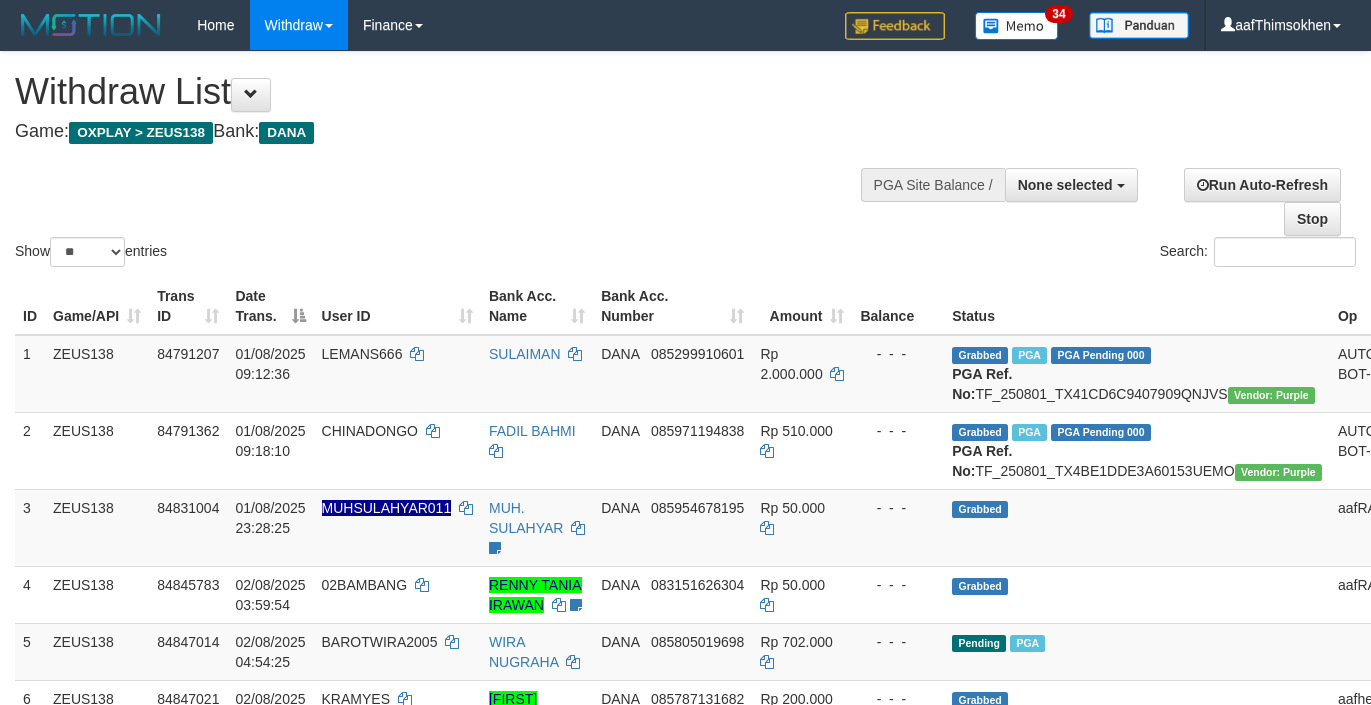 select 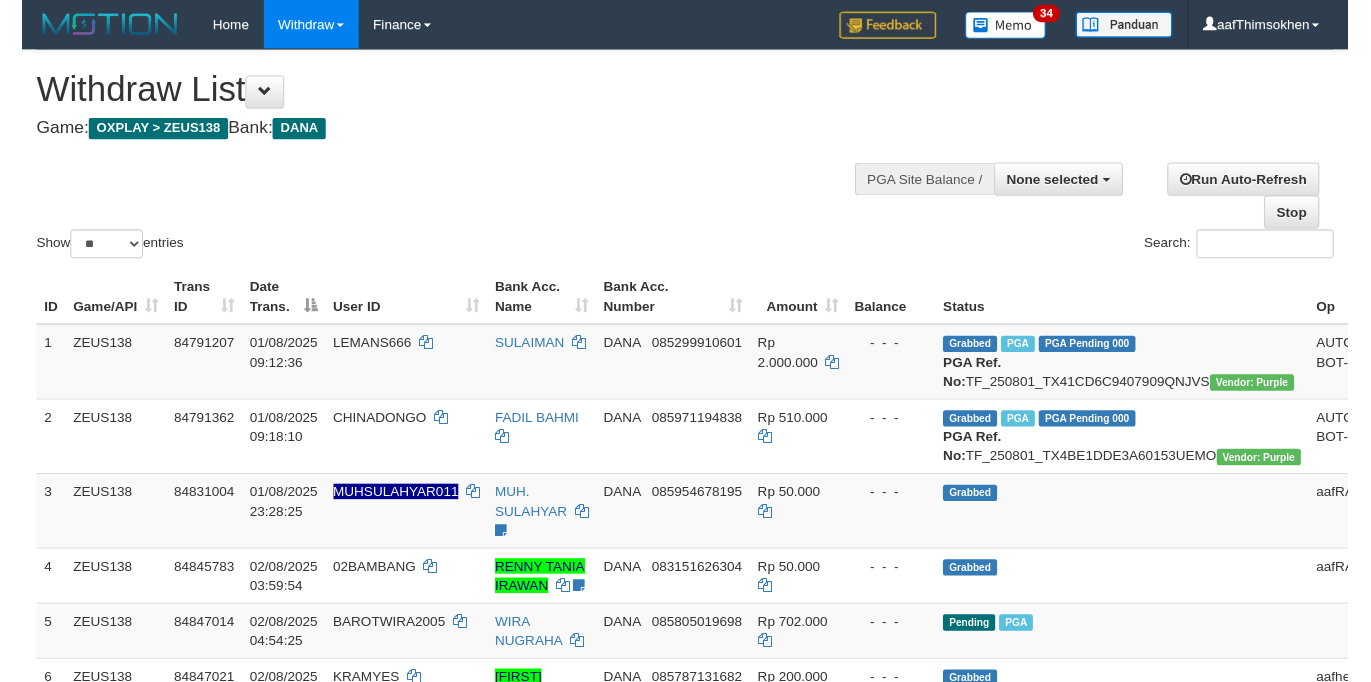scroll, scrollTop: 360, scrollLeft: 0, axis: vertical 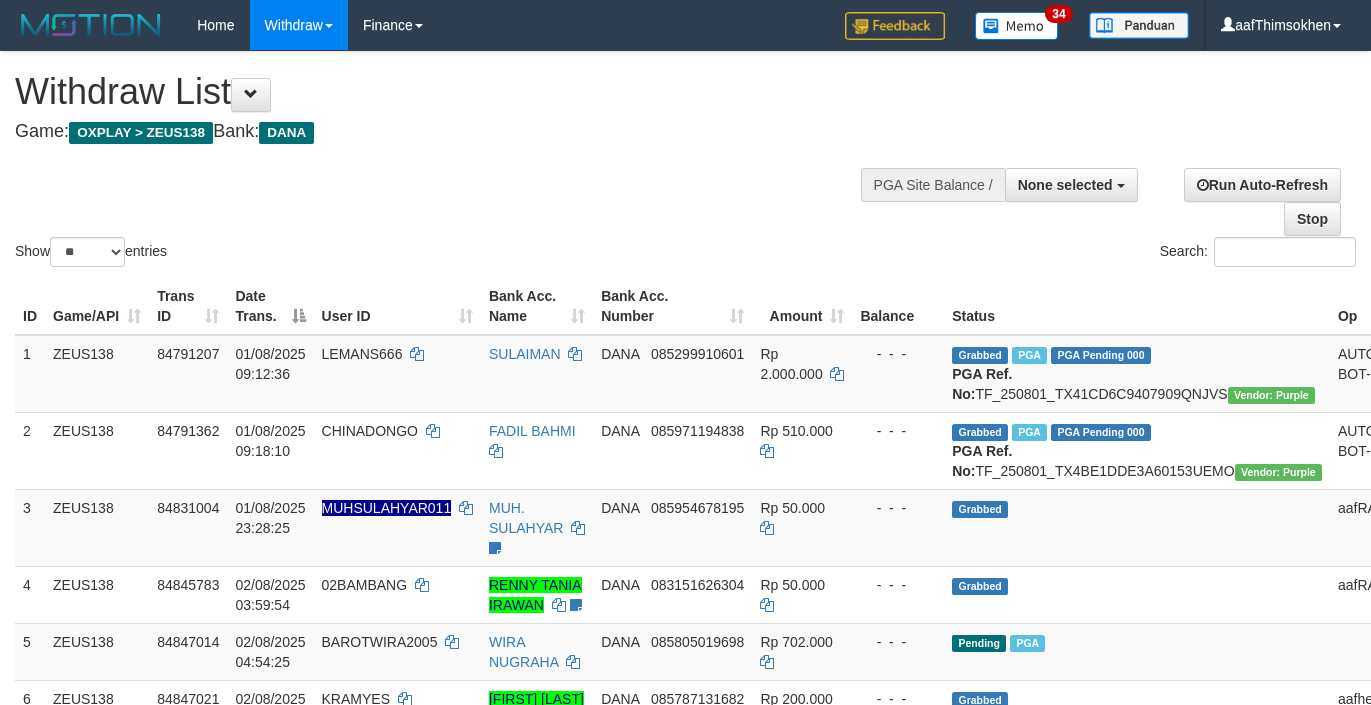 select 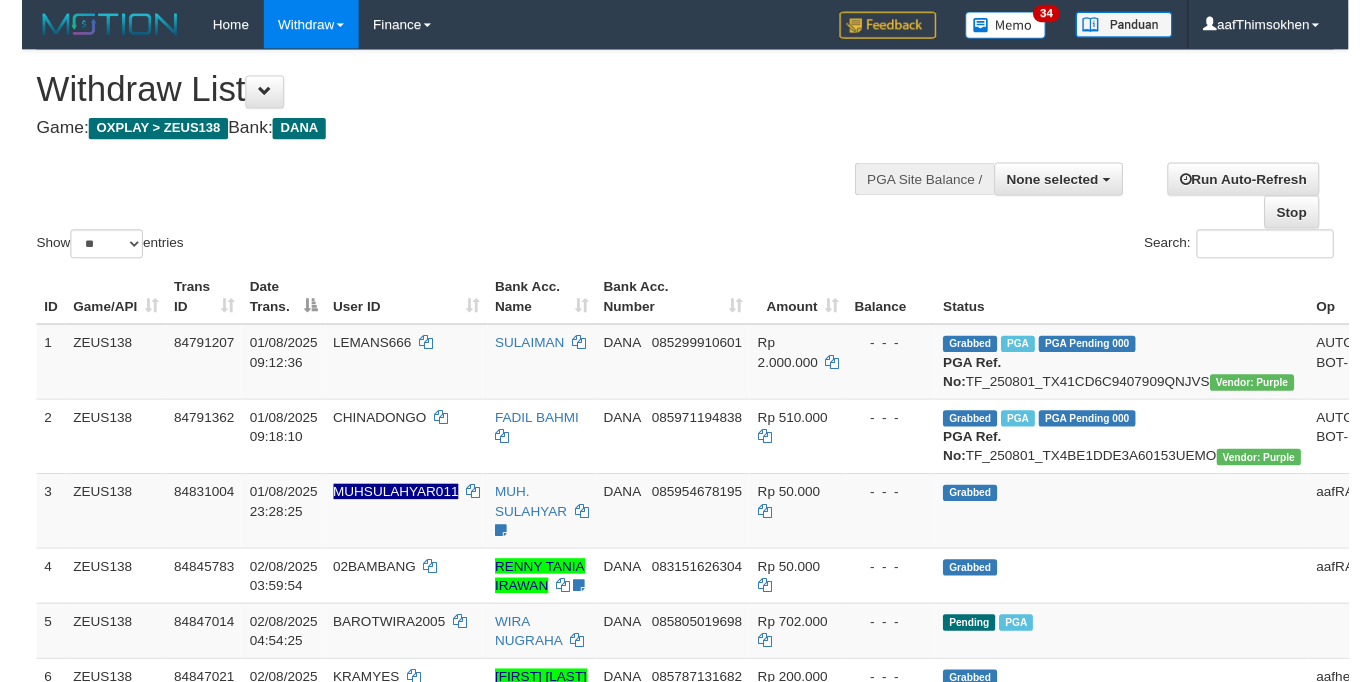 scroll, scrollTop: 360, scrollLeft: 0, axis: vertical 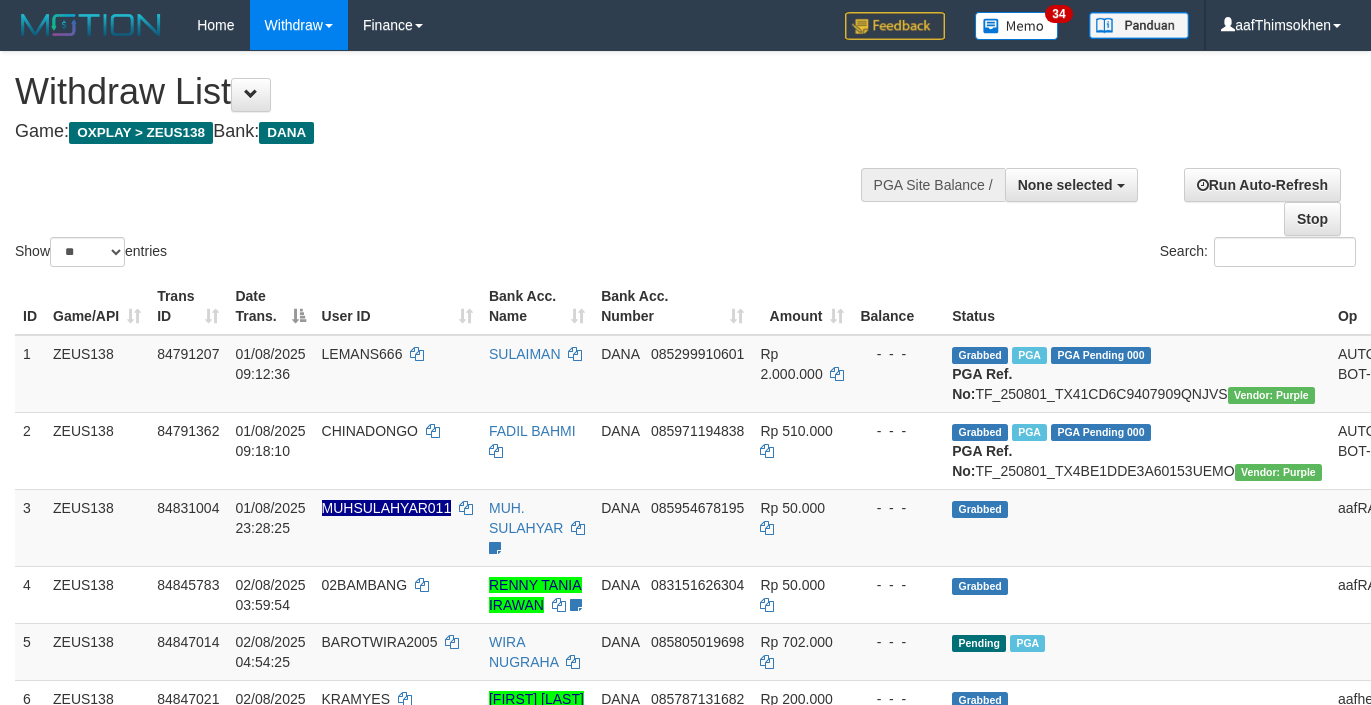 select 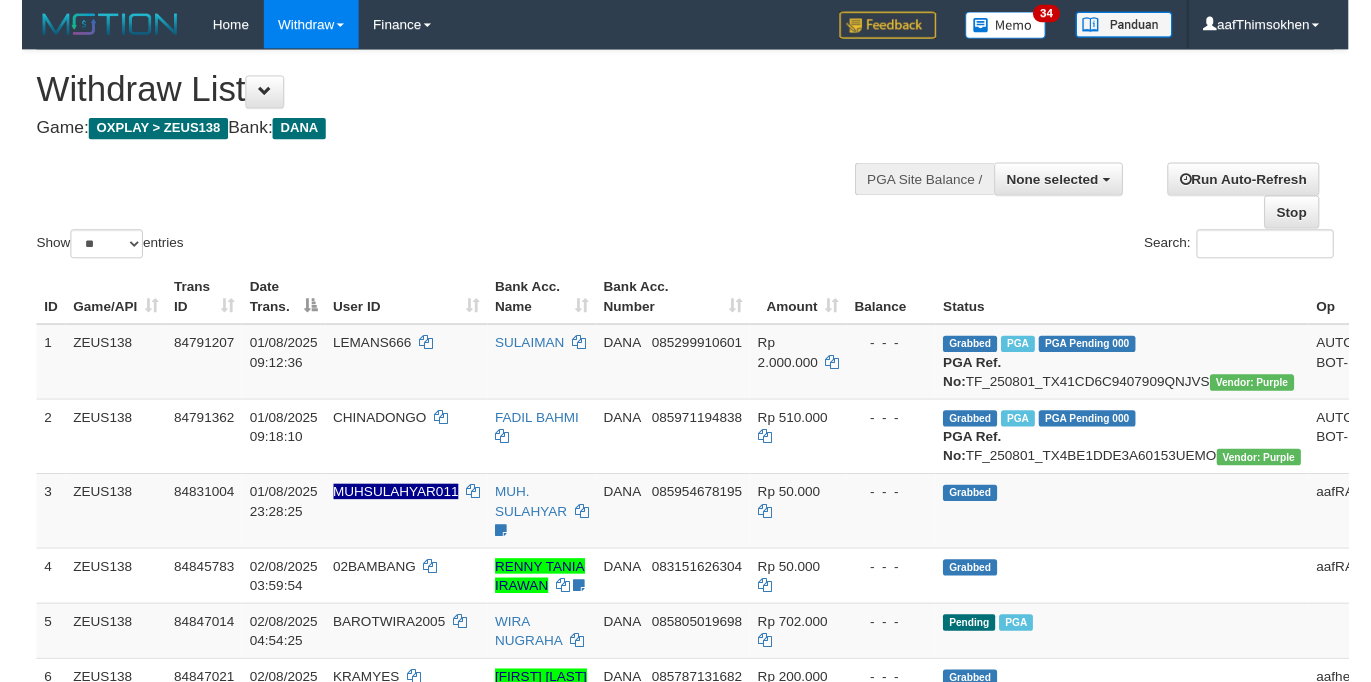 scroll, scrollTop: 360, scrollLeft: 0, axis: vertical 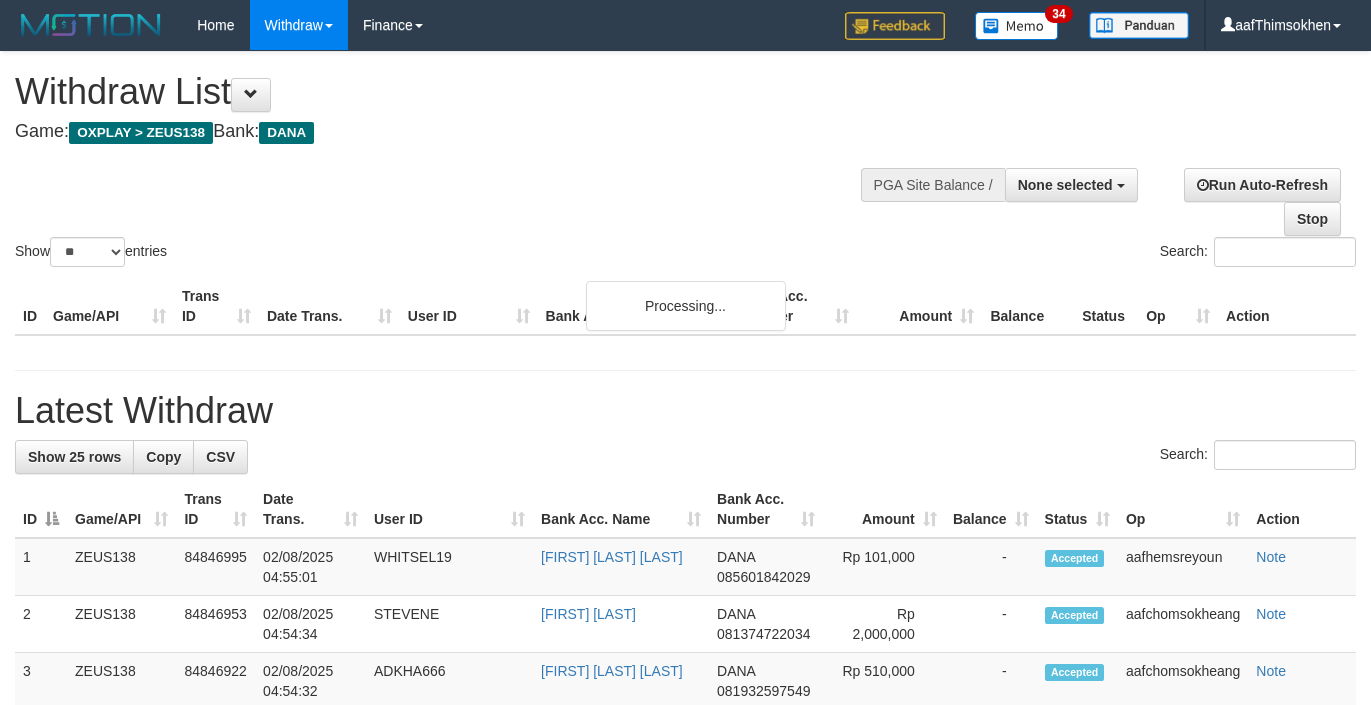 select 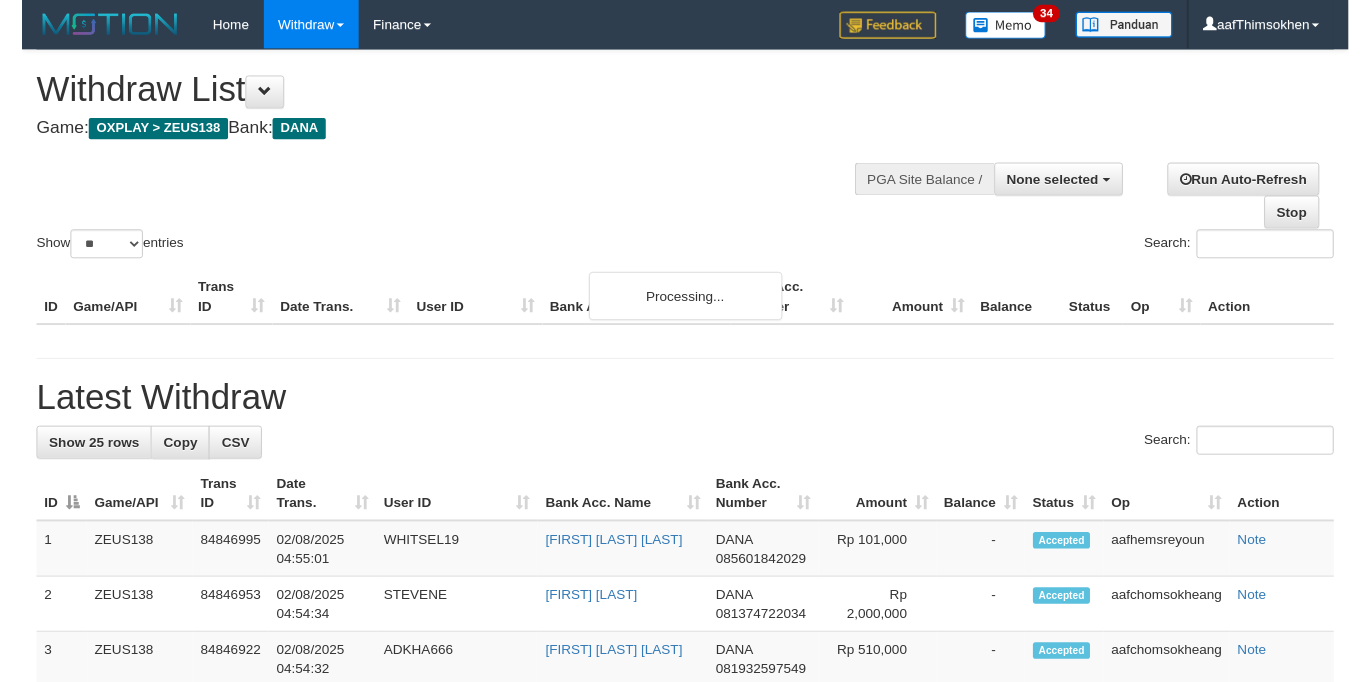 scroll, scrollTop: 360, scrollLeft: 0, axis: vertical 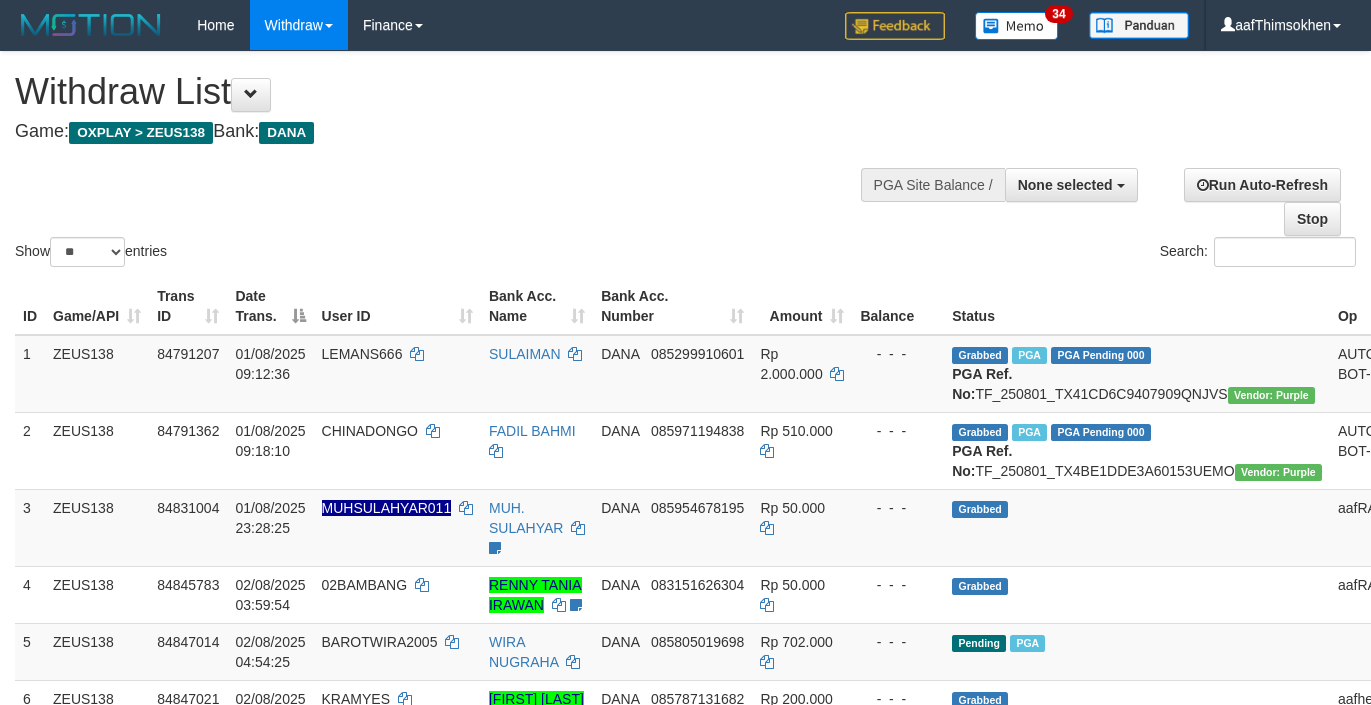 select 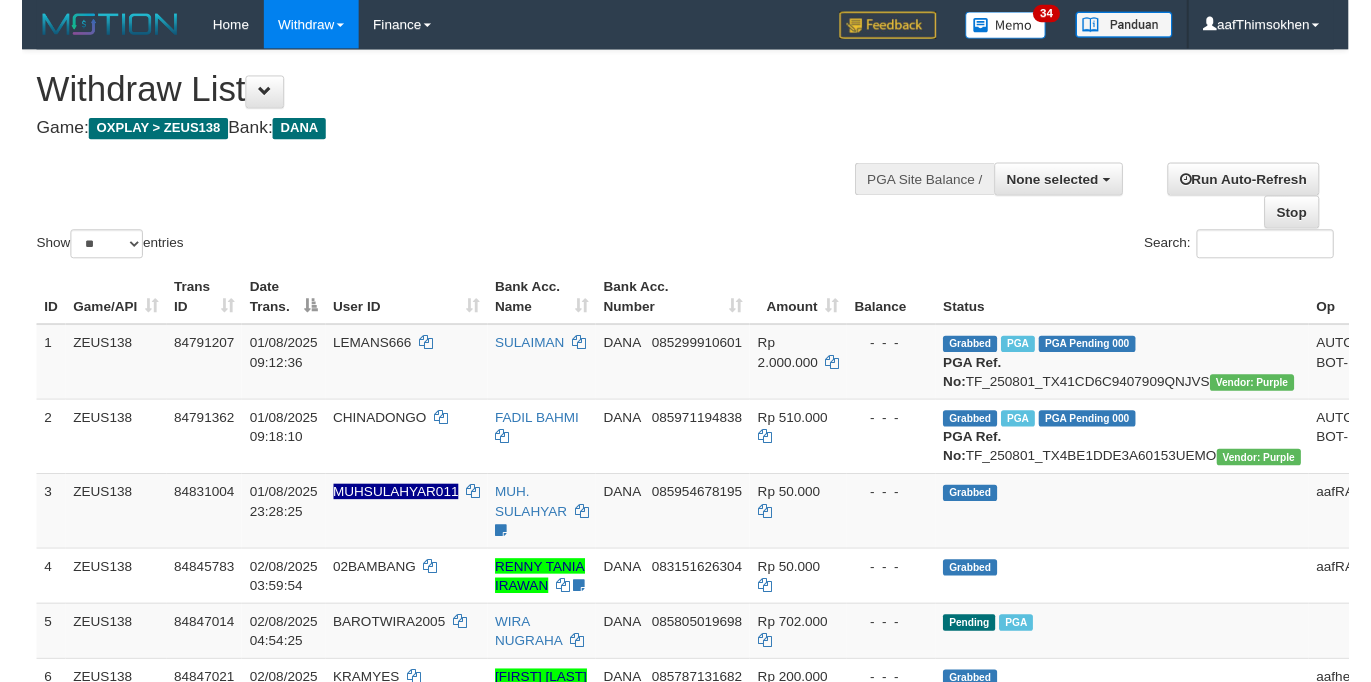 scroll, scrollTop: 360, scrollLeft: 0, axis: vertical 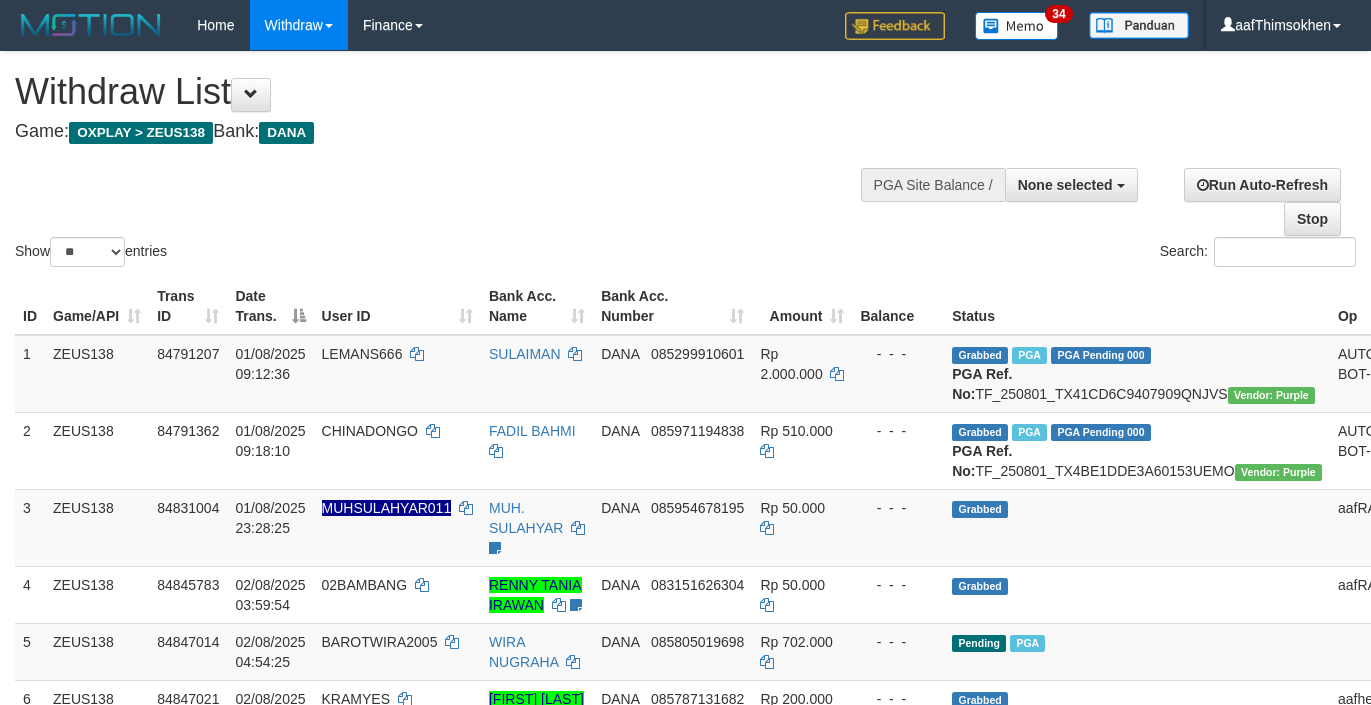 select 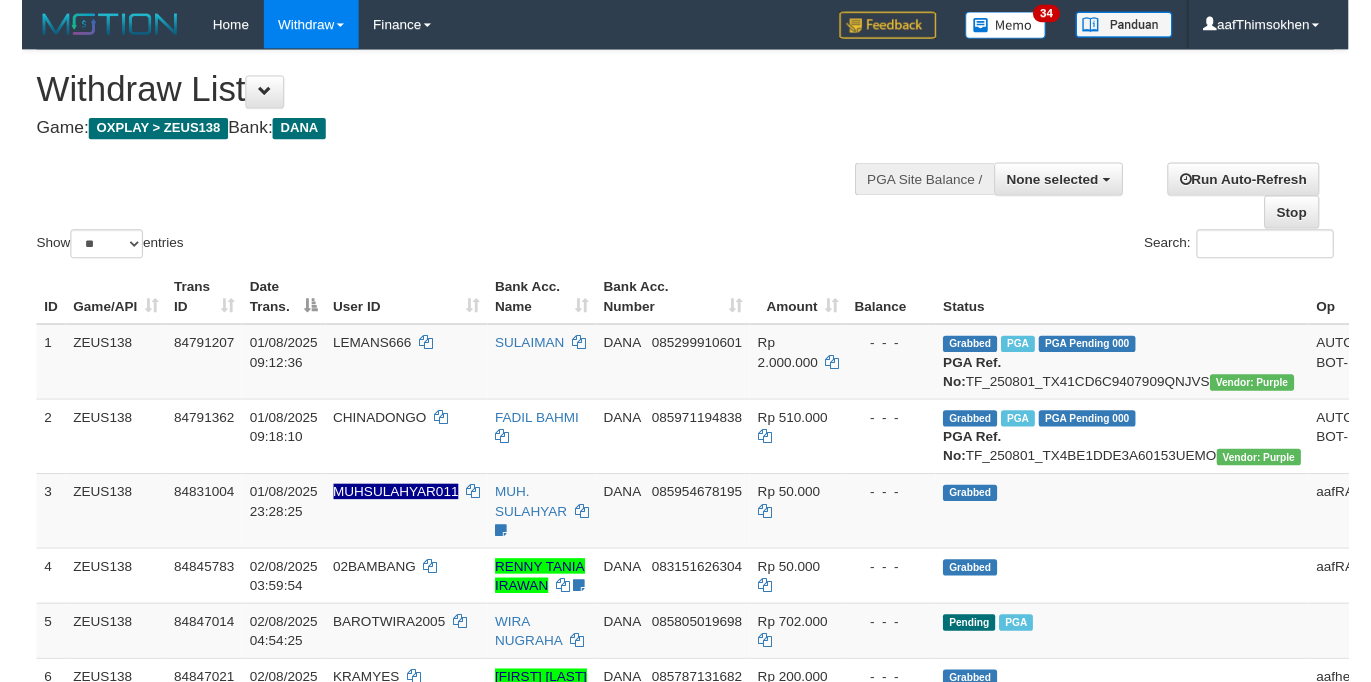 scroll, scrollTop: 360, scrollLeft: 0, axis: vertical 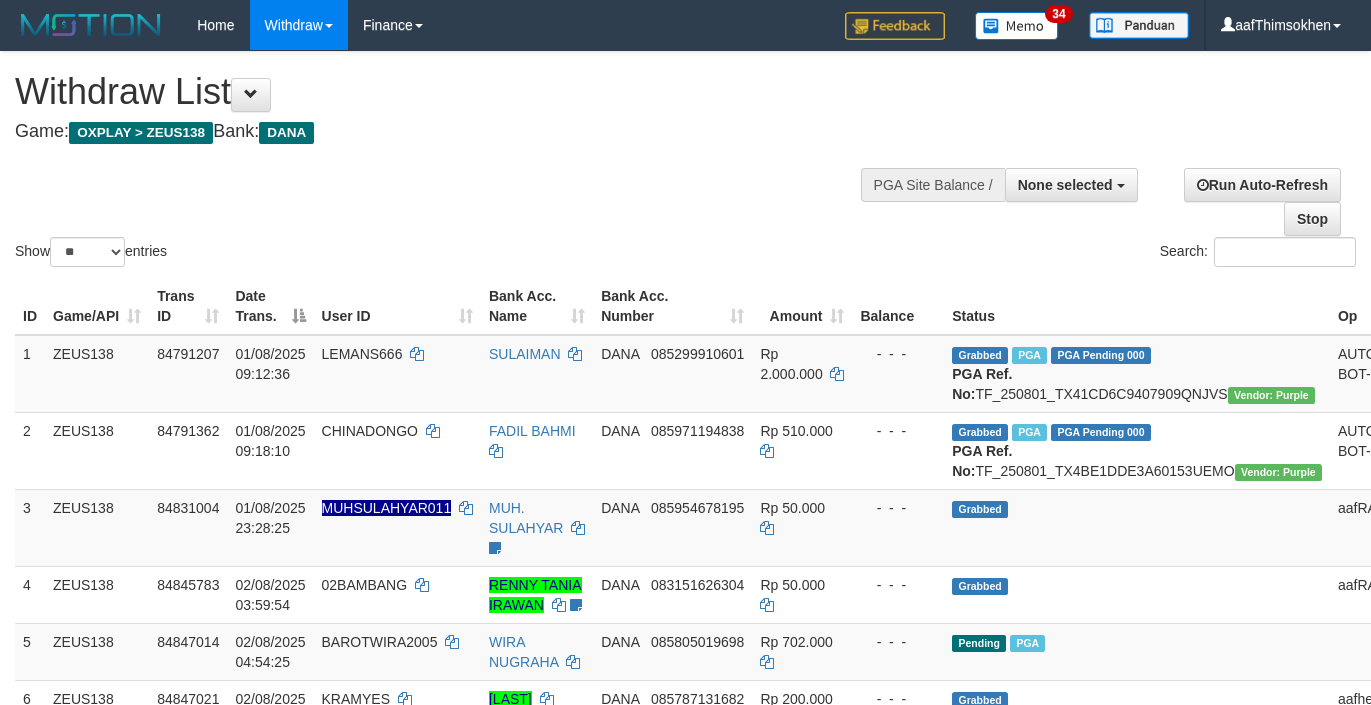 select 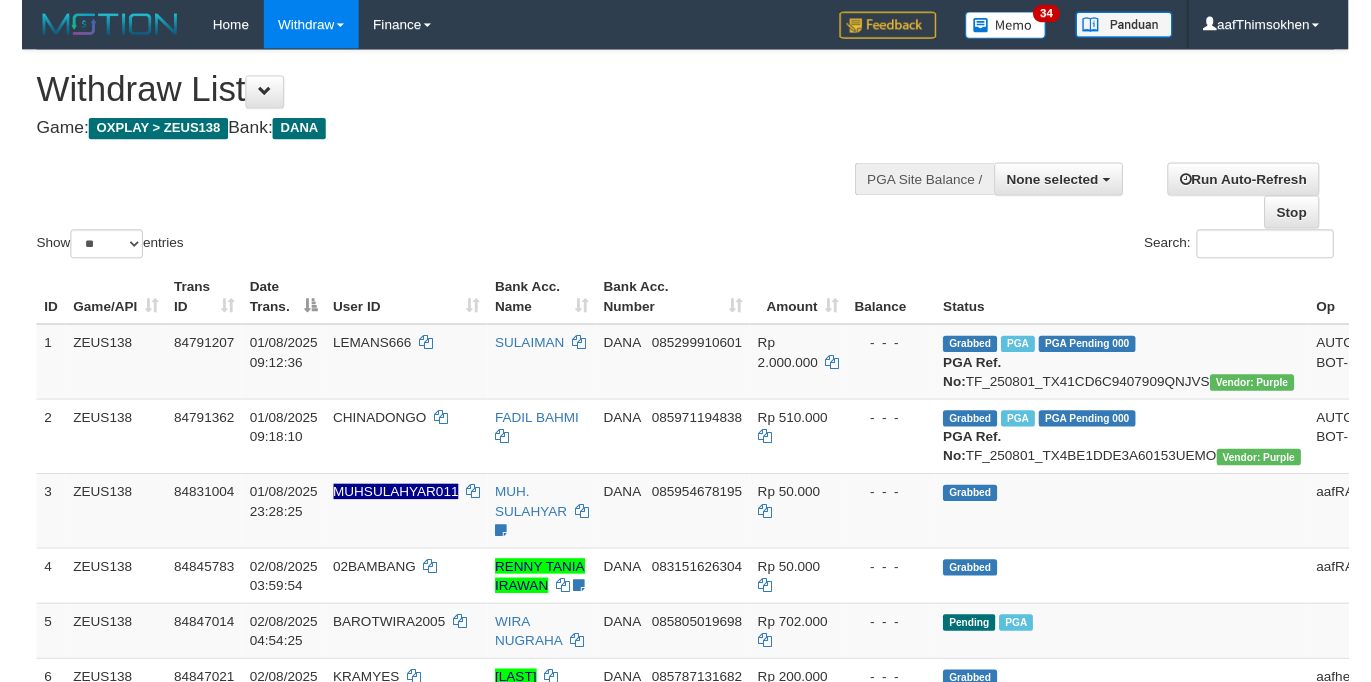 scroll, scrollTop: 360, scrollLeft: 0, axis: vertical 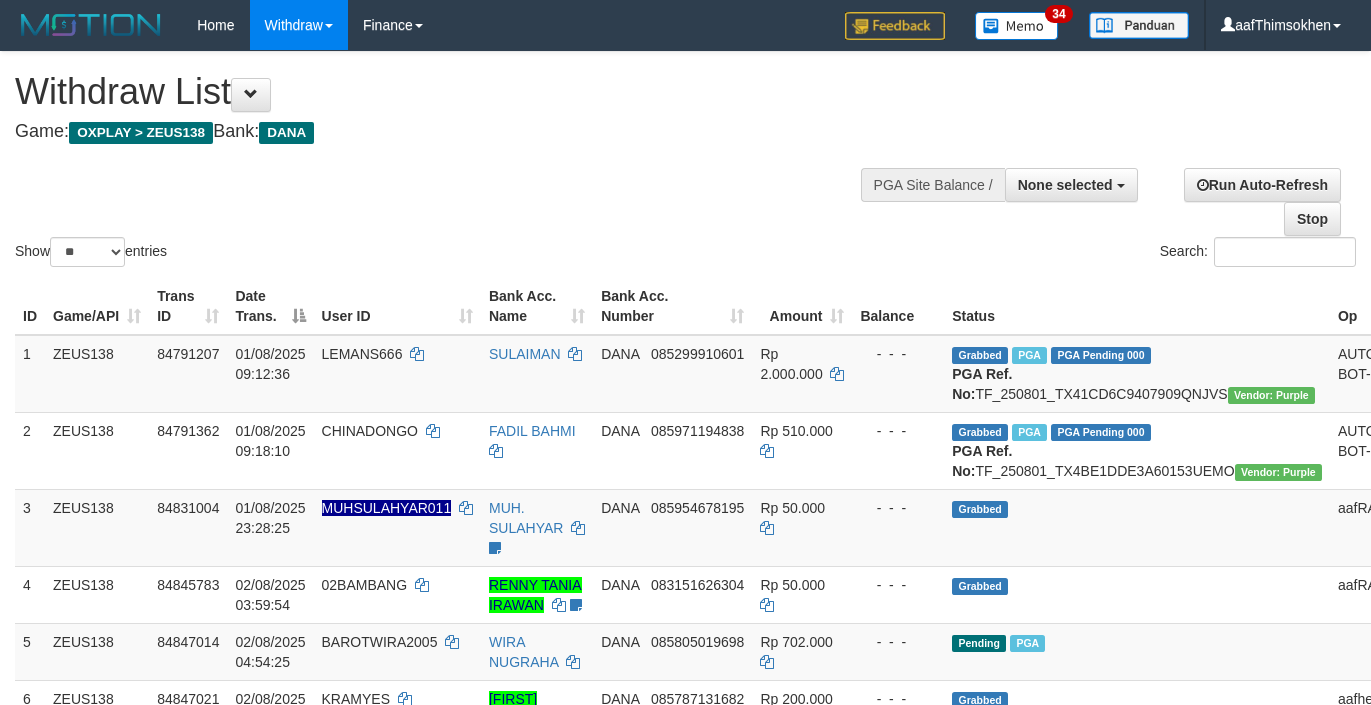 select 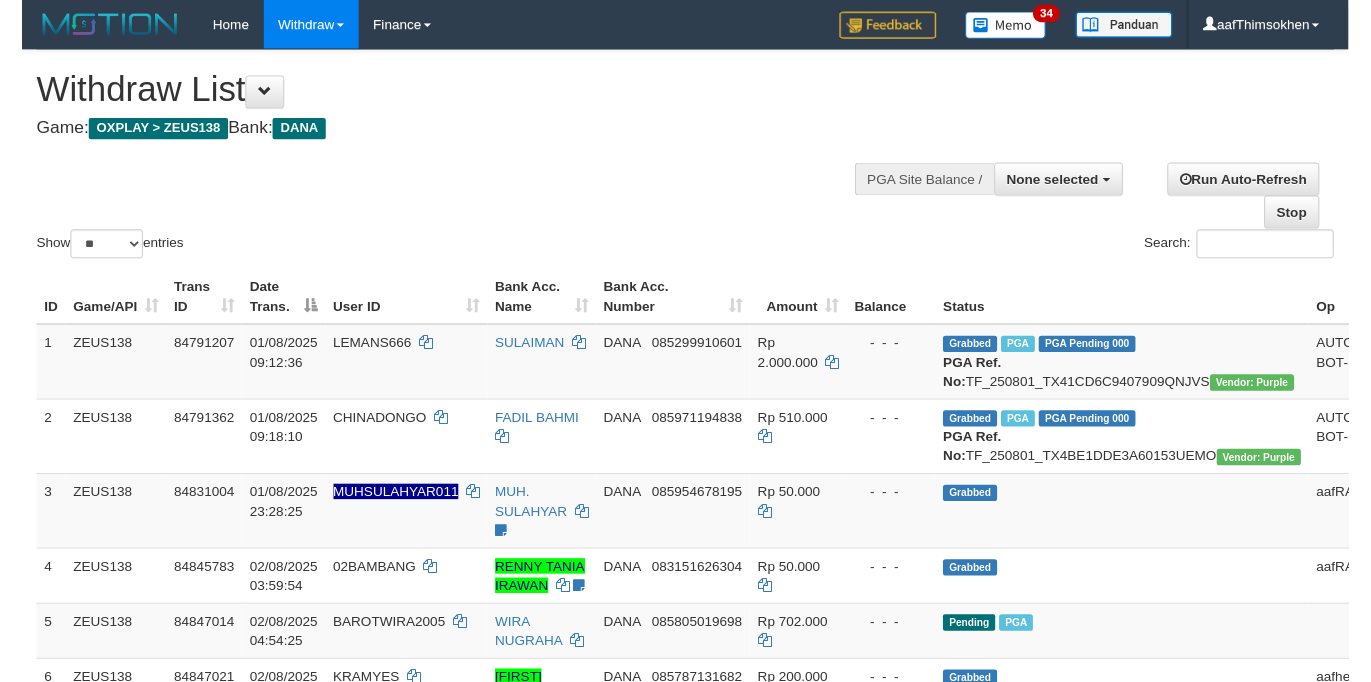scroll, scrollTop: 360, scrollLeft: 0, axis: vertical 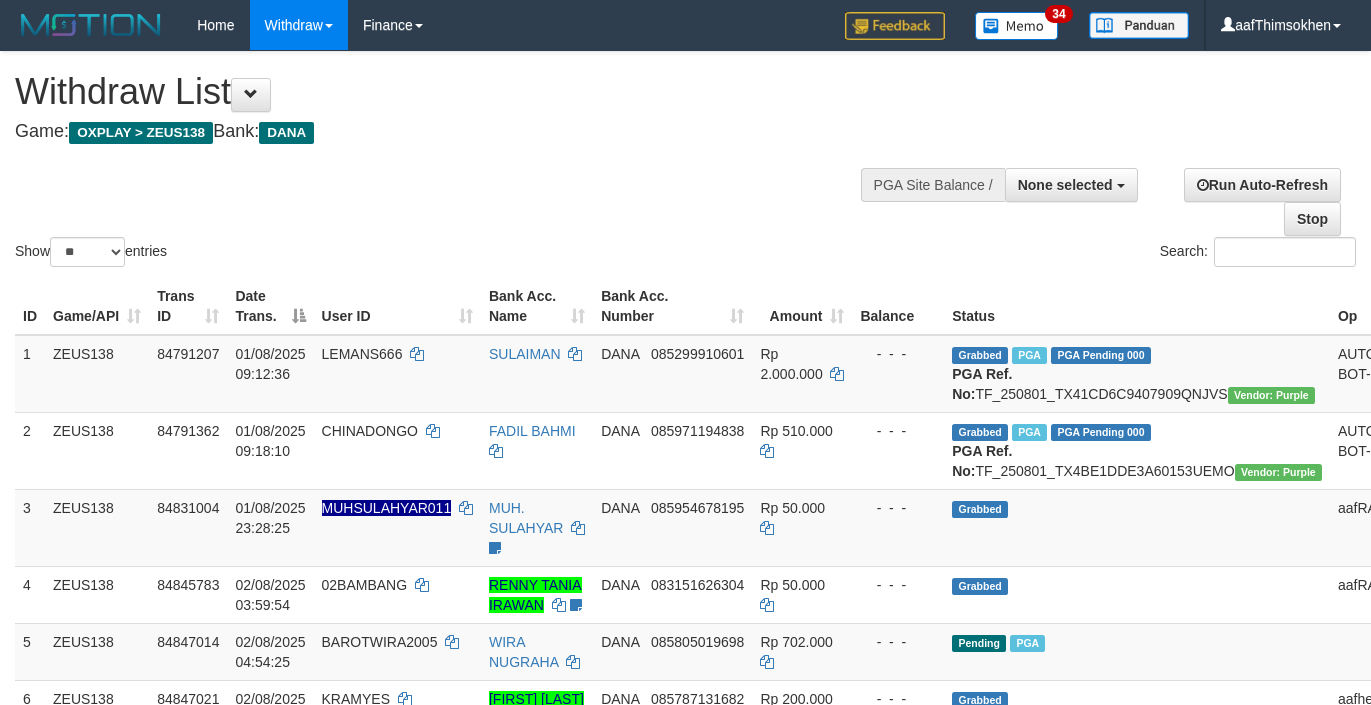 select 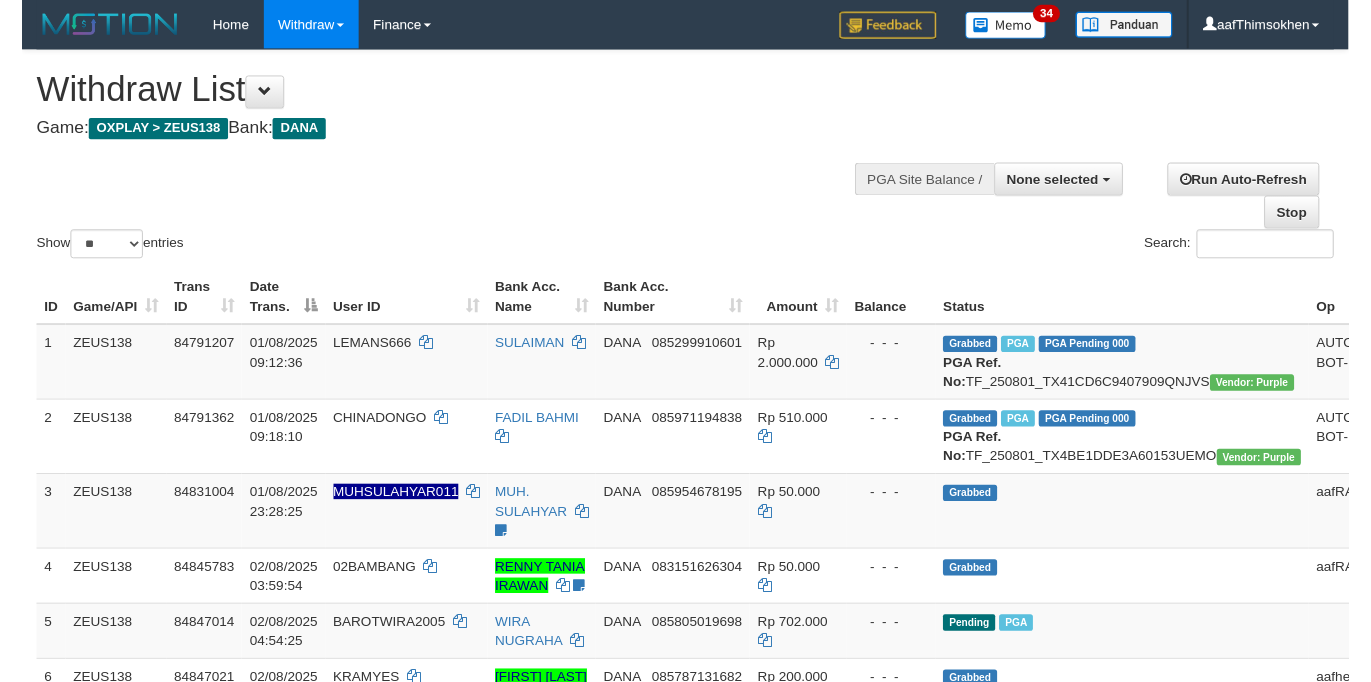 scroll, scrollTop: 360, scrollLeft: 0, axis: vertical 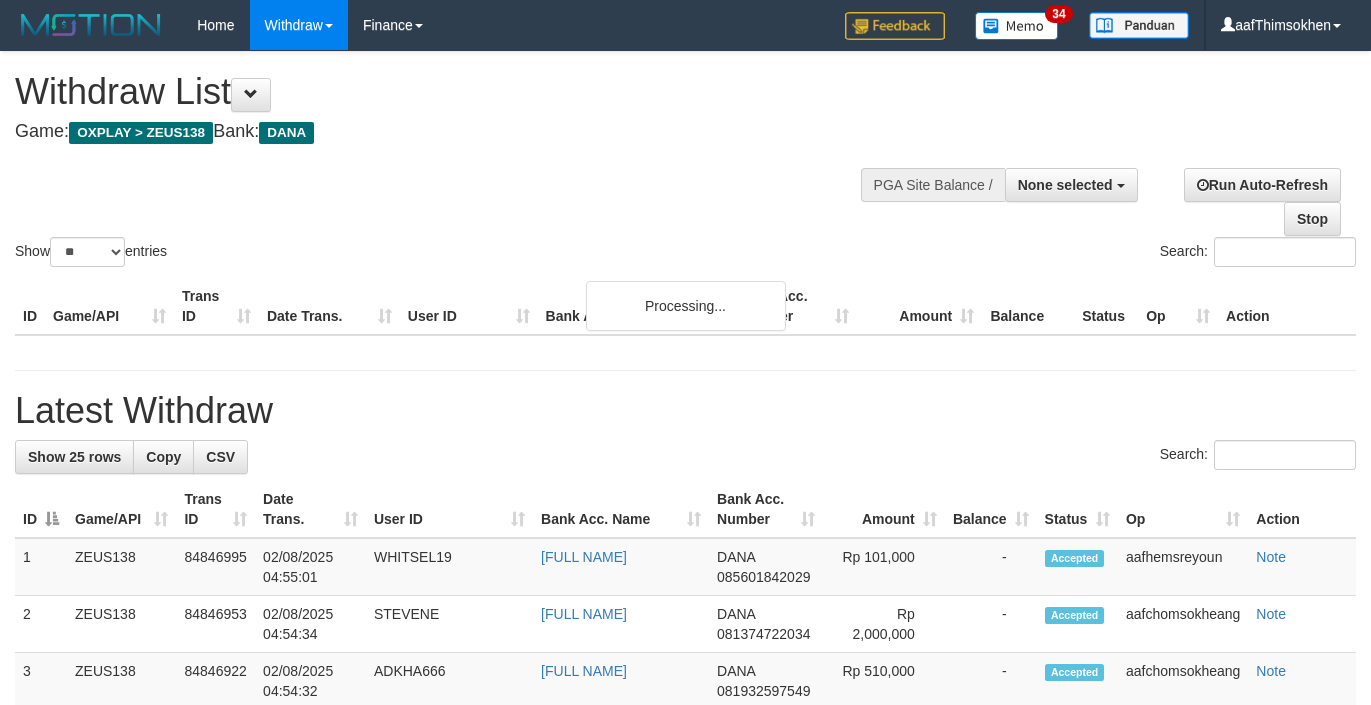 select 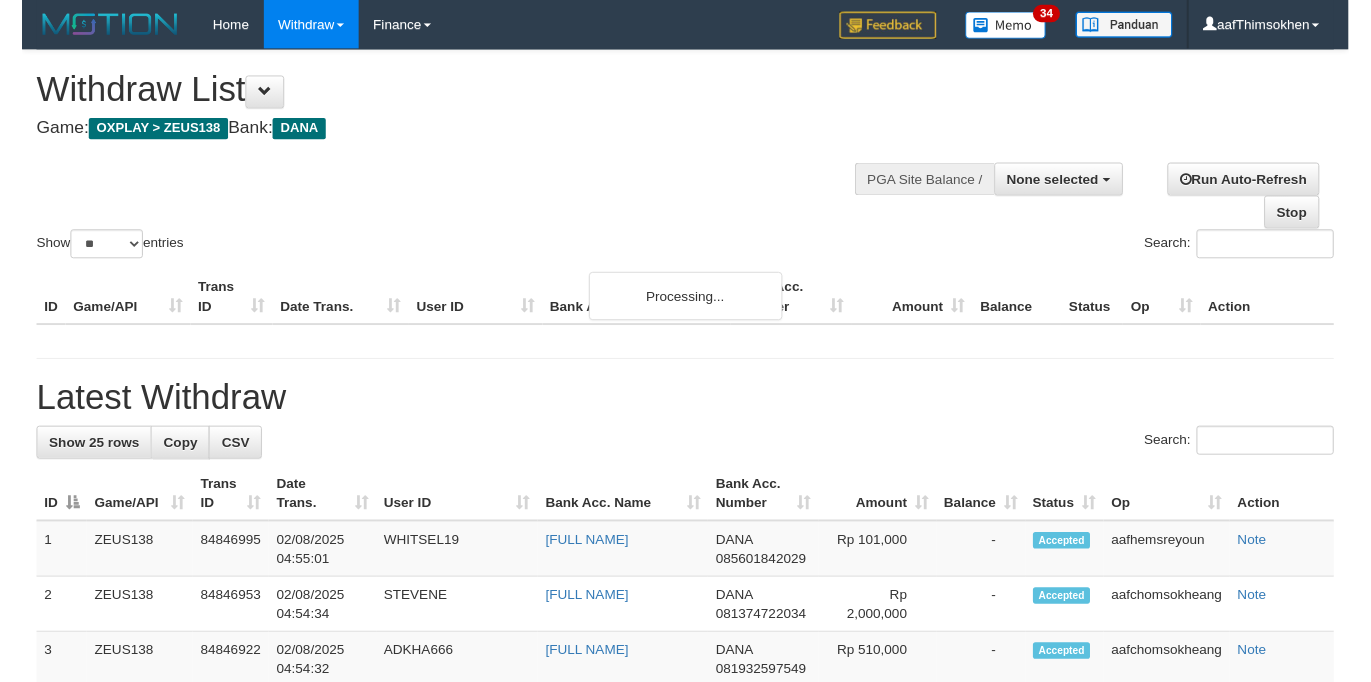 scroll, scrollTop: 360, scrollLeft: 0, axis: vertical 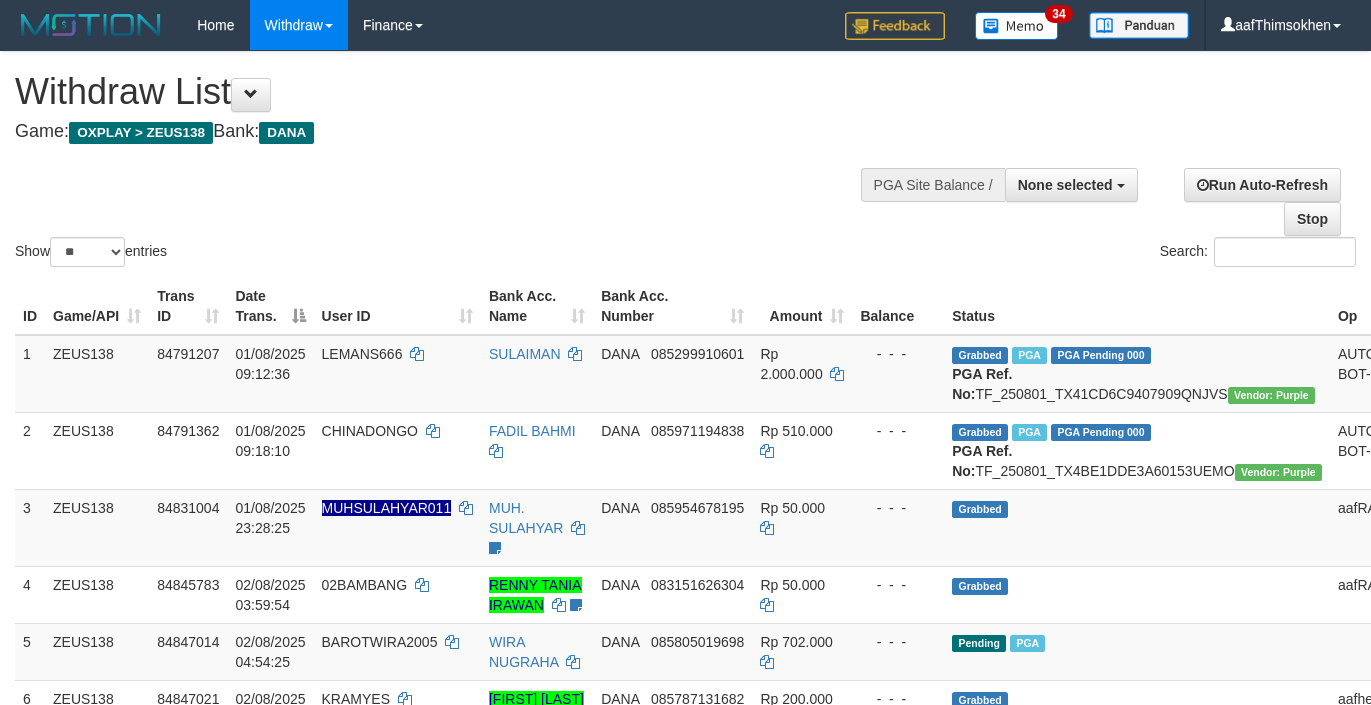 select 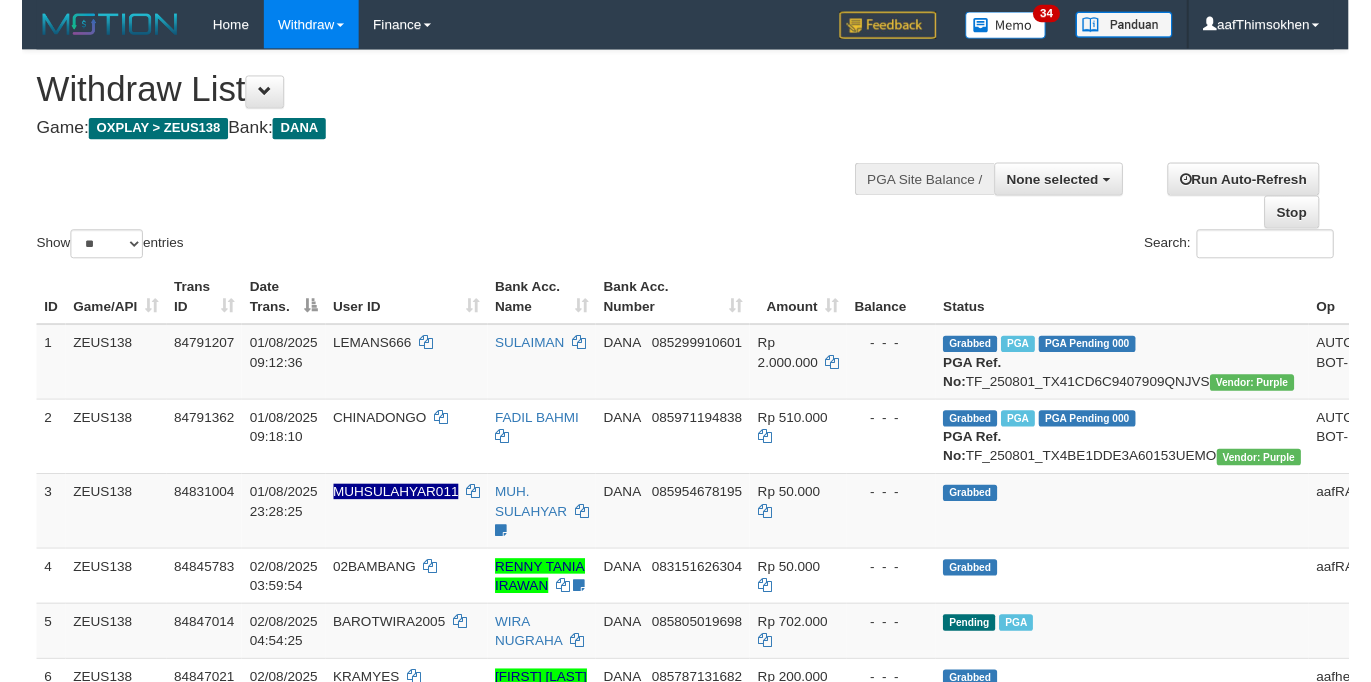 scroll, scrollTop: 360, scrollLeft: 0, axis: vertical 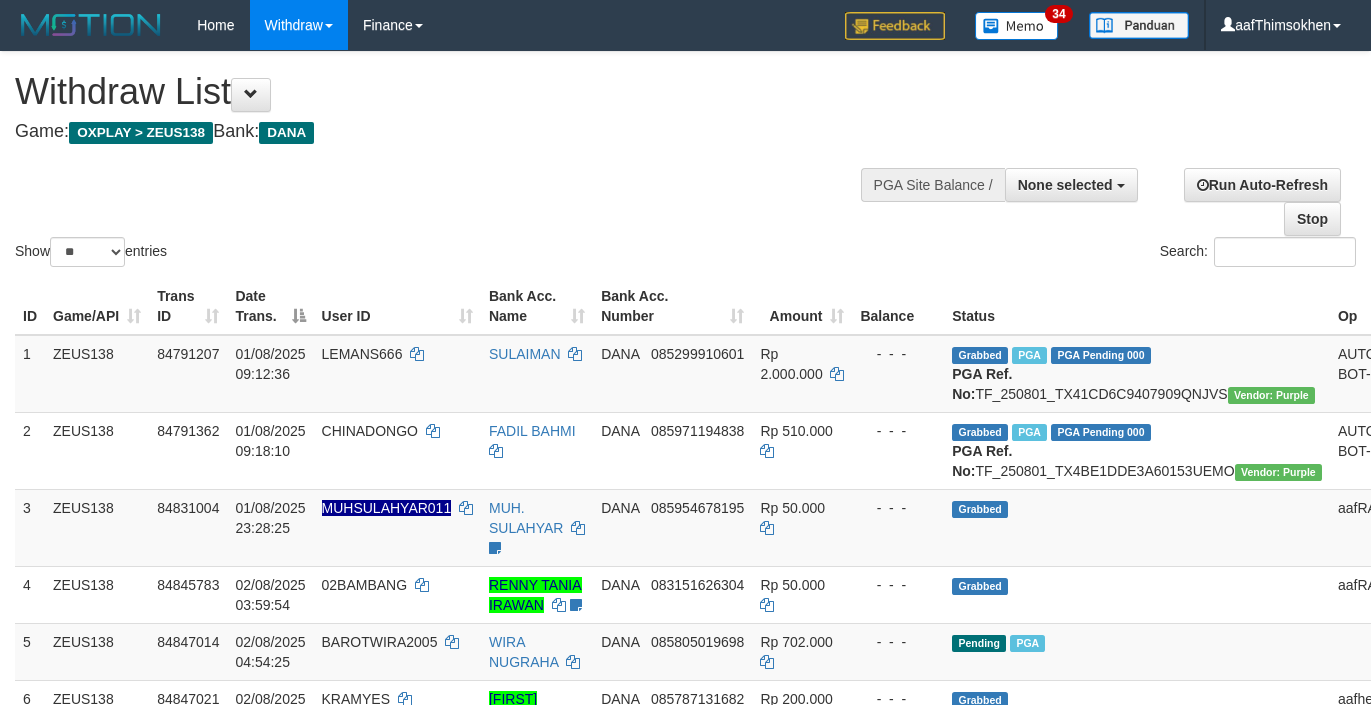 select 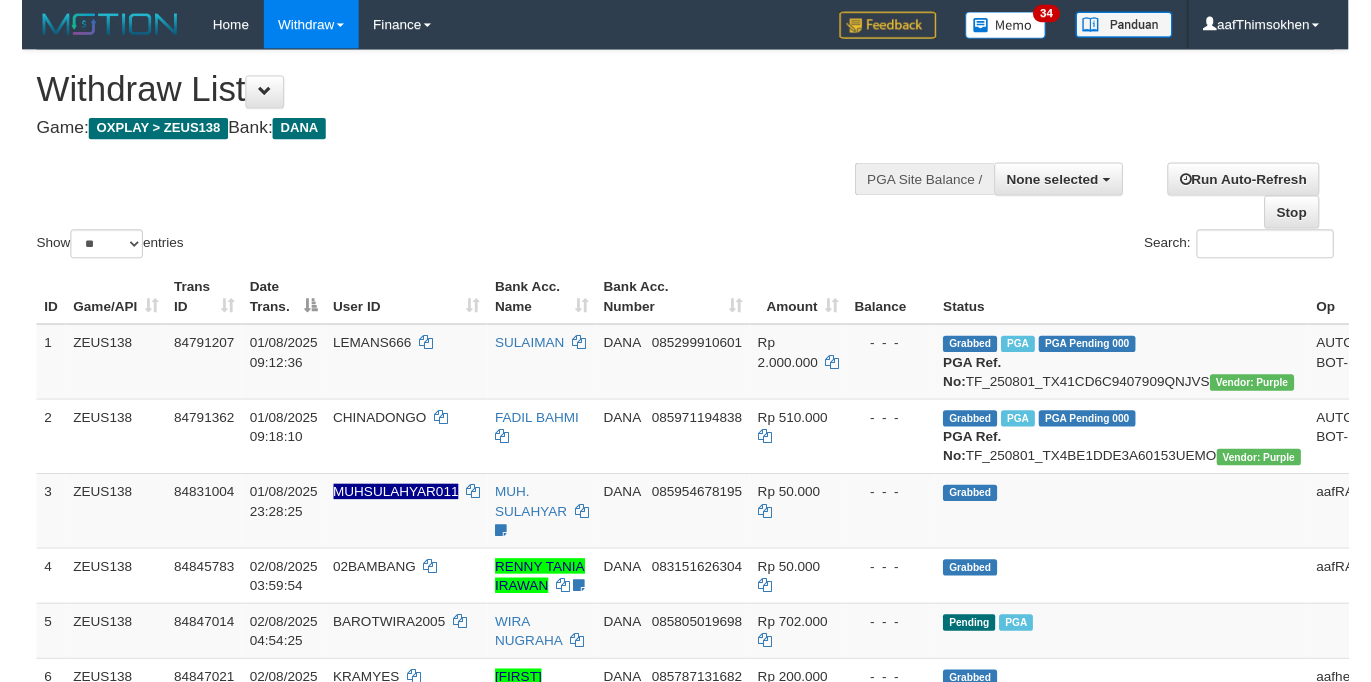 scroll, scrollTop: 360, scrollLeft: 0, axis: vertical 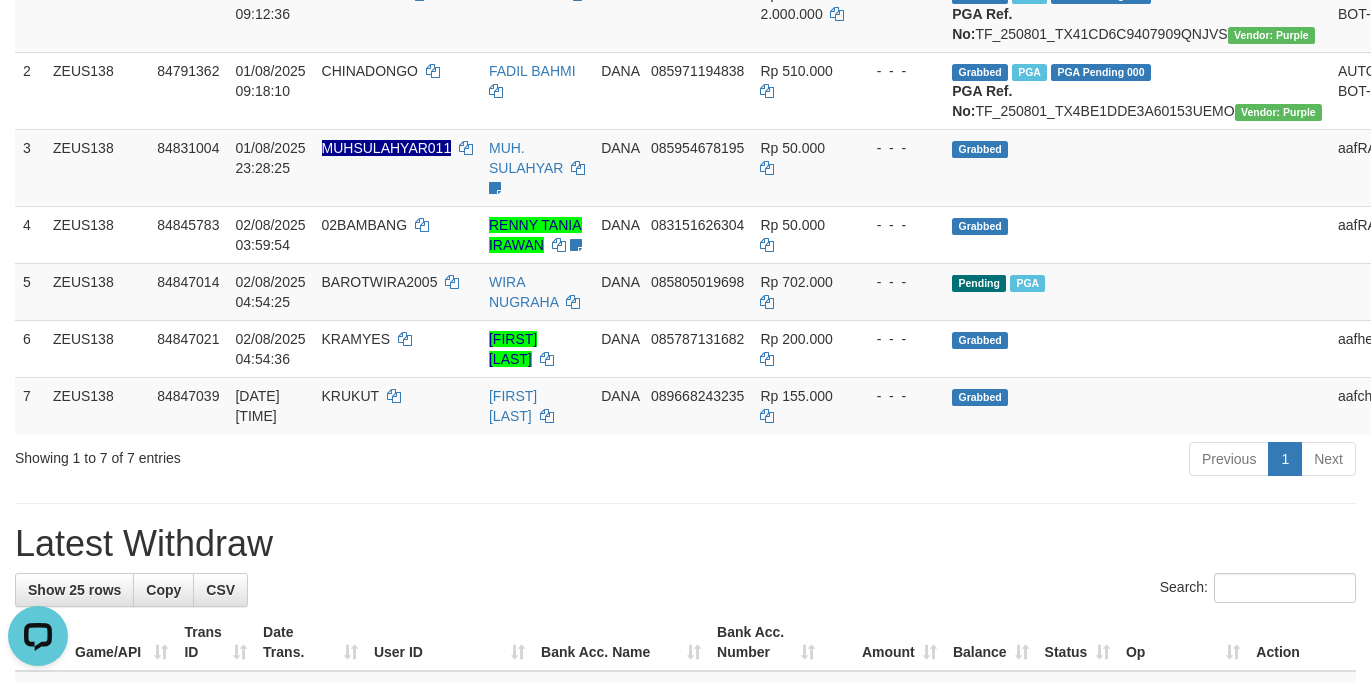 click on "**********" at bounding box center [685, 961] 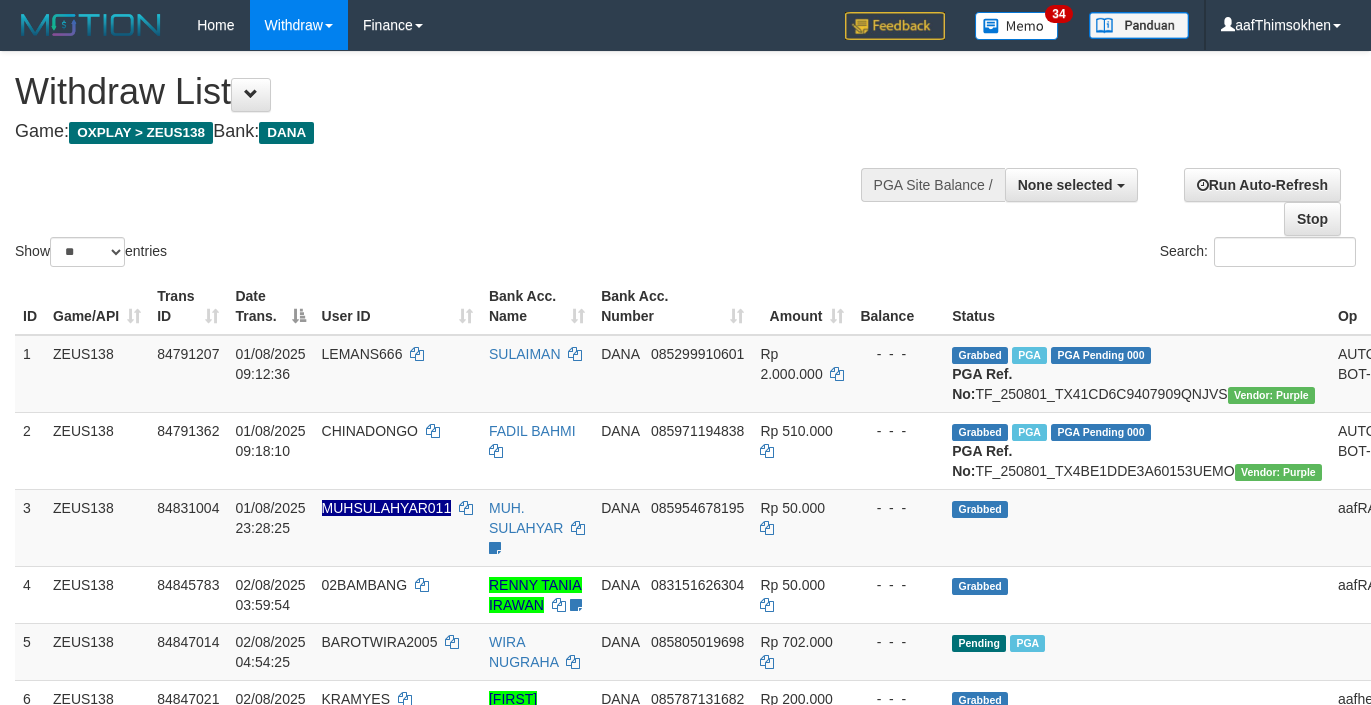 select 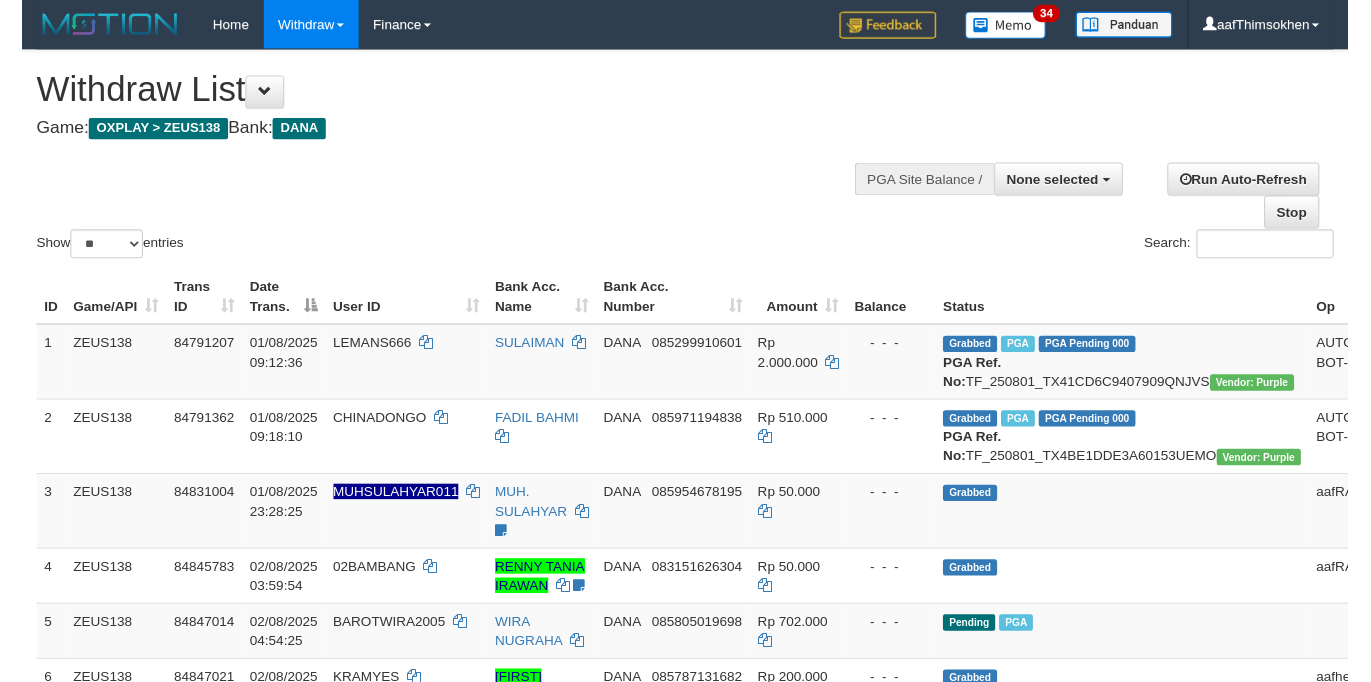 scroll, scrollTop: 360, scrollLeft: 0, axis: vertical 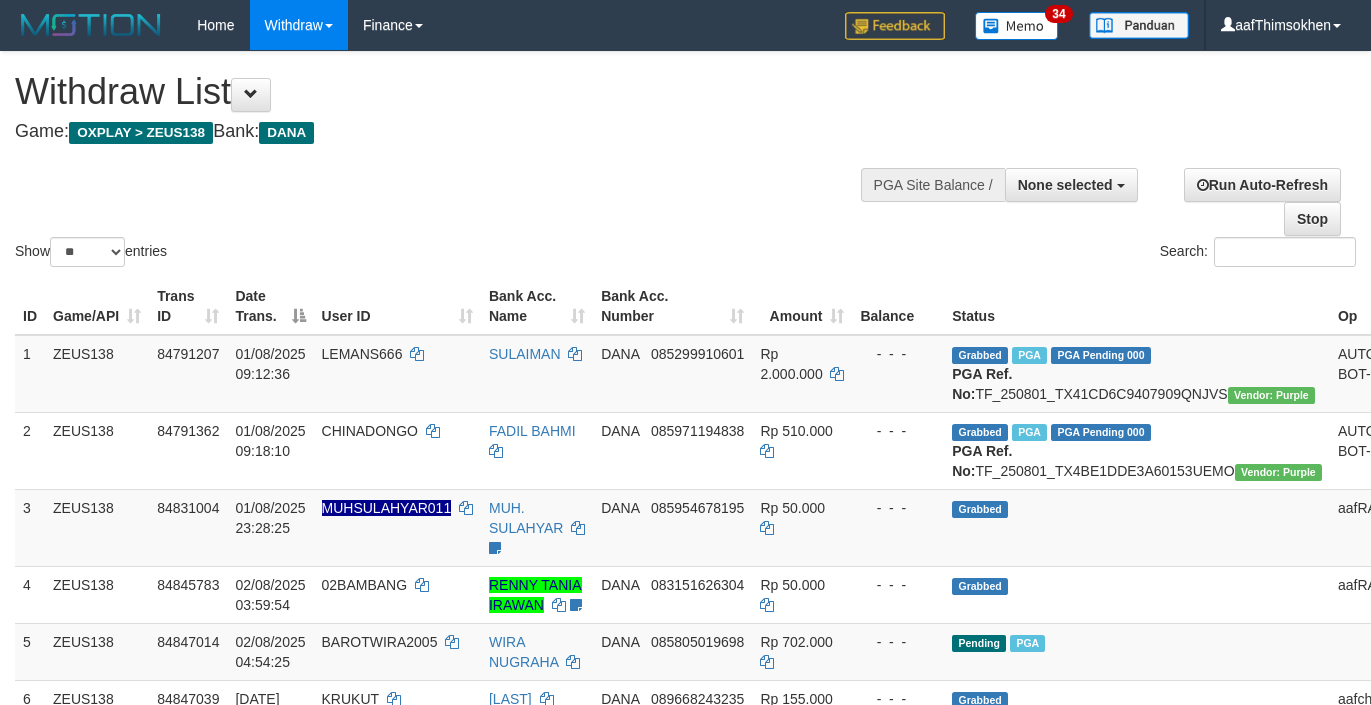 select 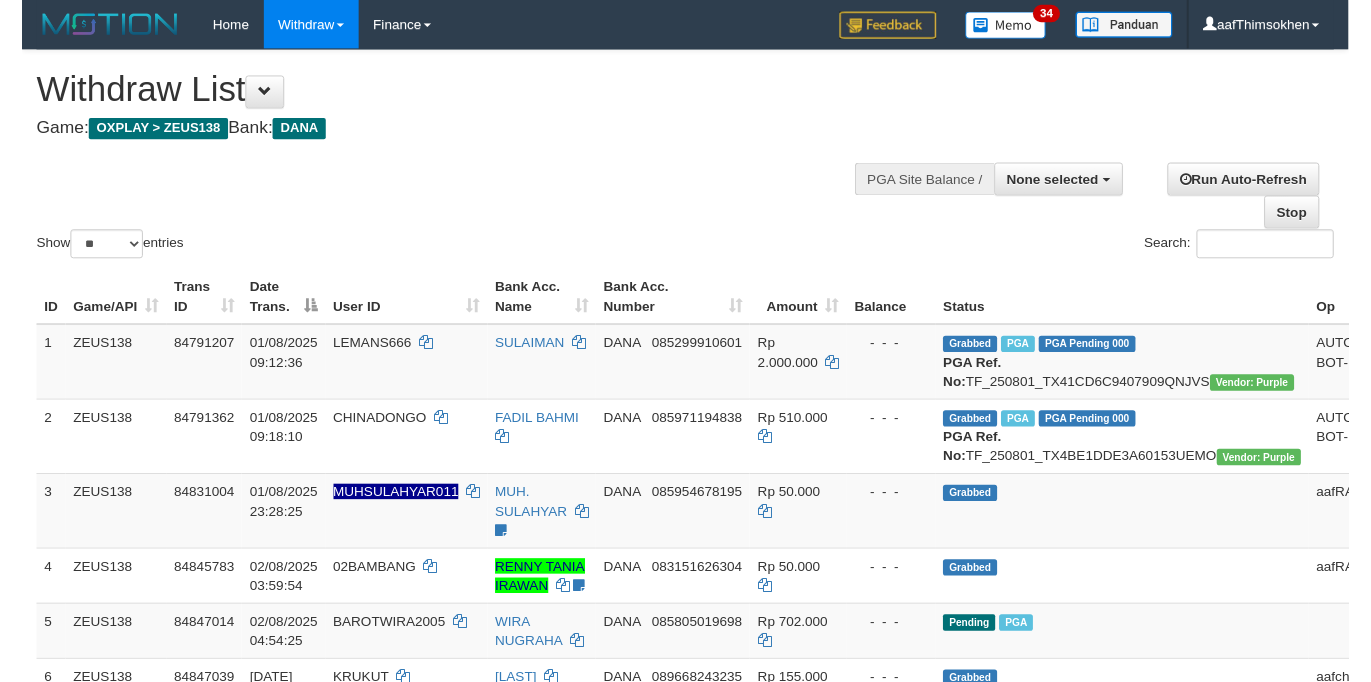 scroll, scrollTop: 360, scrollLeft: 0, axis: vertical 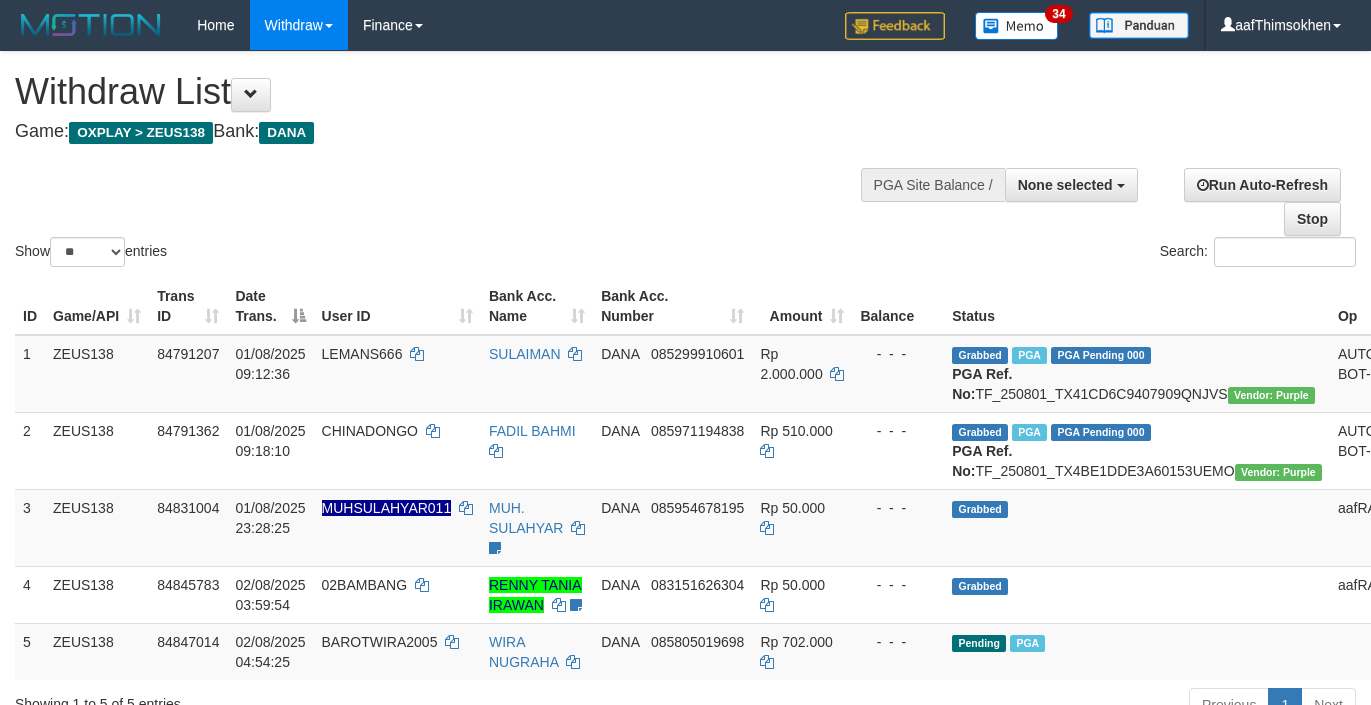 select 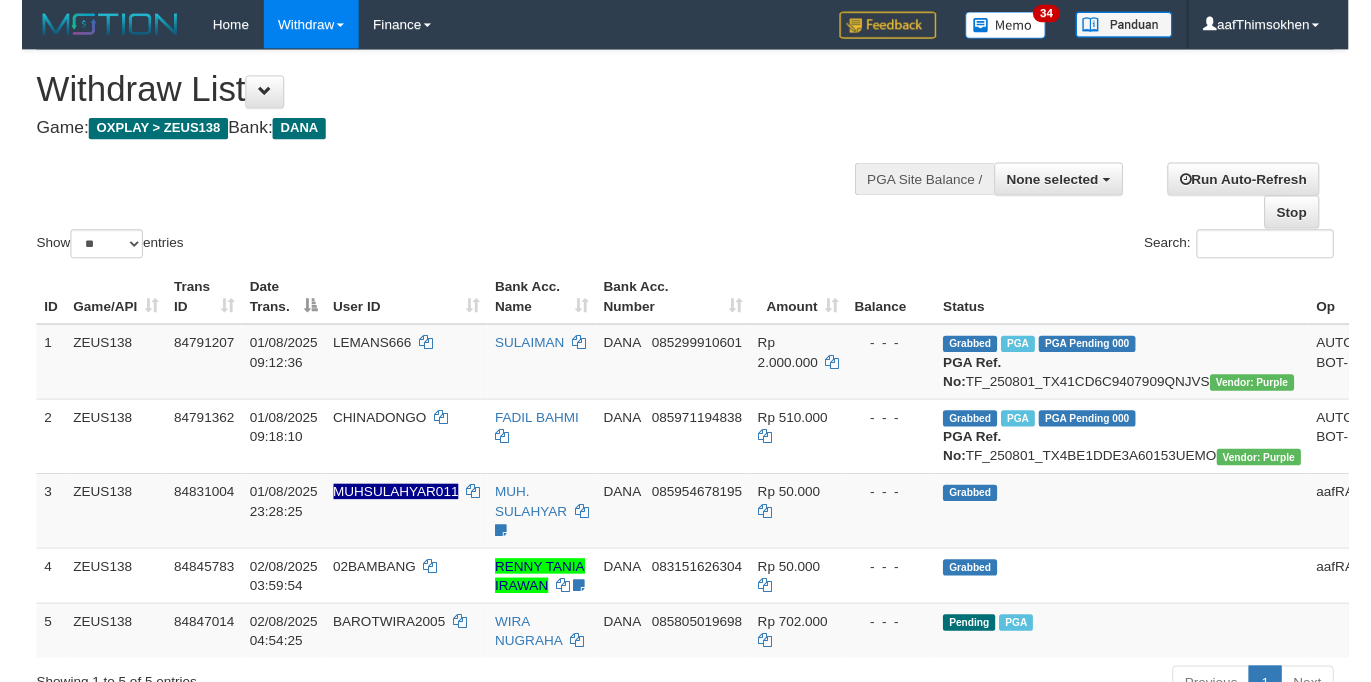 scroll, scrollTop: 360, scrollLeft: 0, axis: vertical 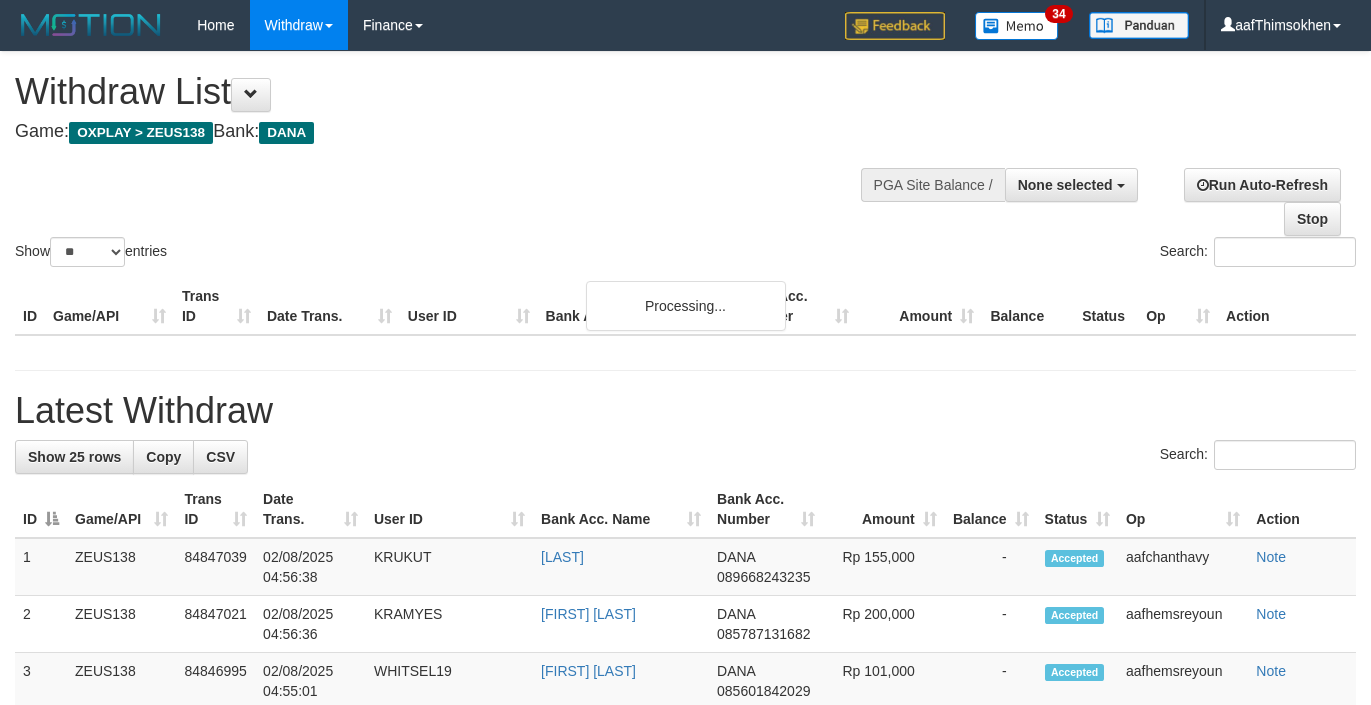 select 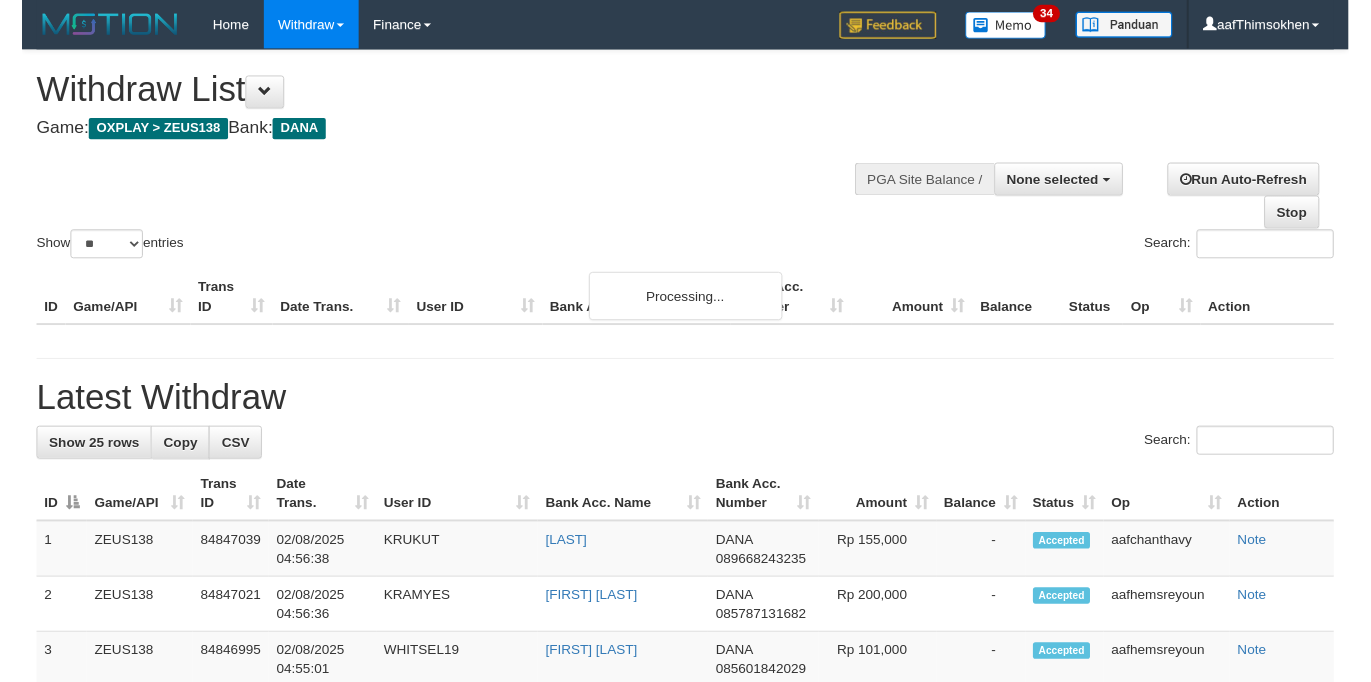 scroll, scrollTop: 360, scrollLeft: 0, axis: vertical 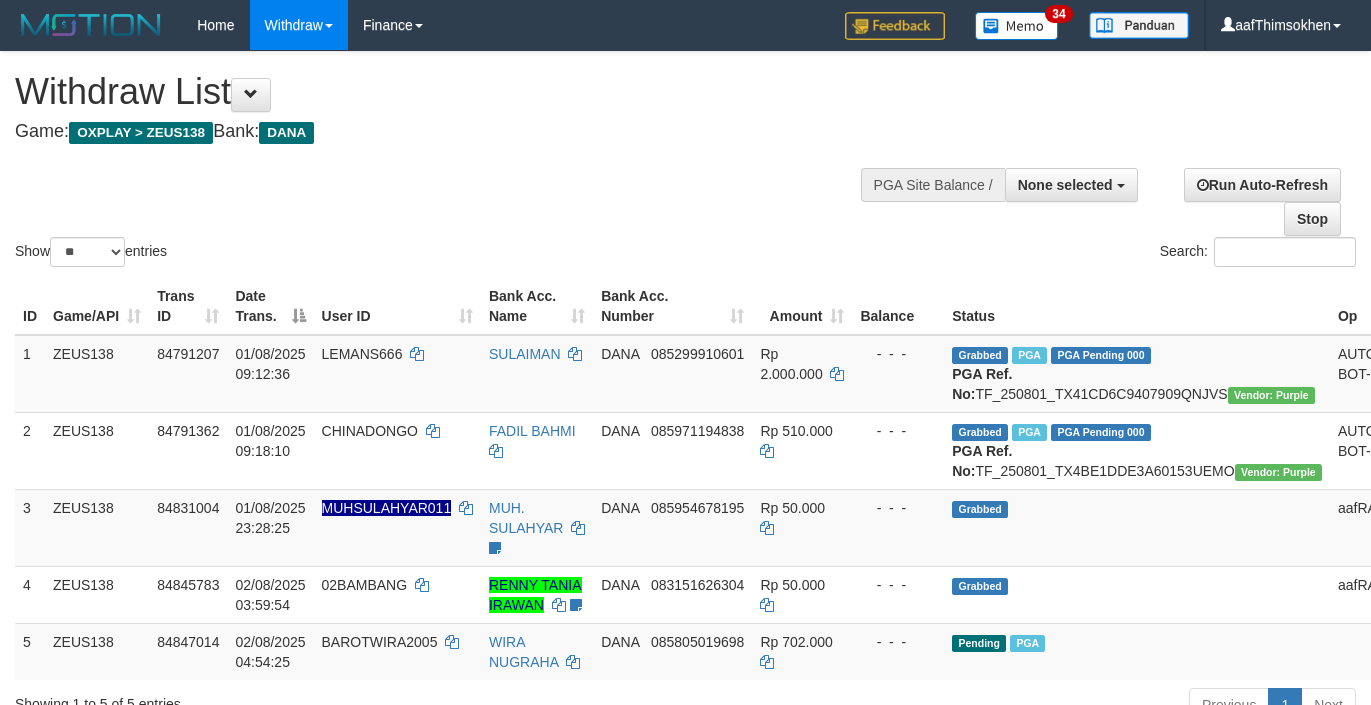 select 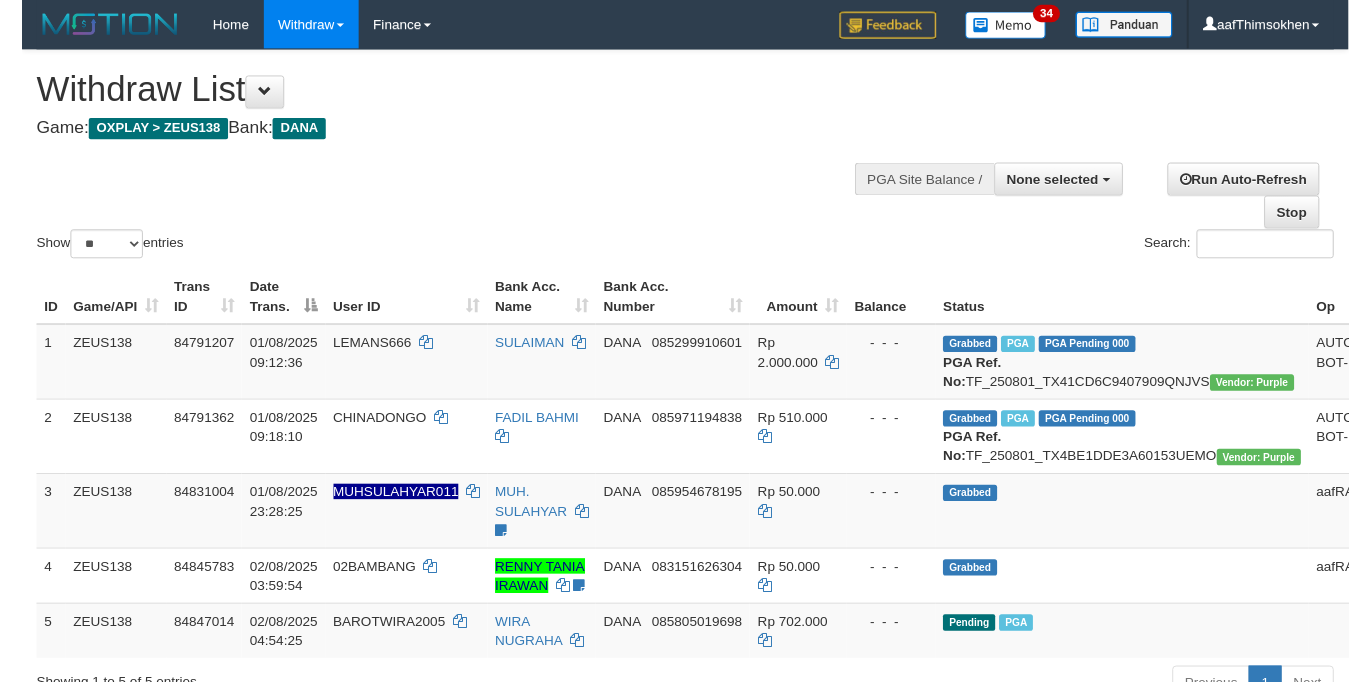 scroll, scrollTop: 360, scrollLeft: 0, axis: vertical 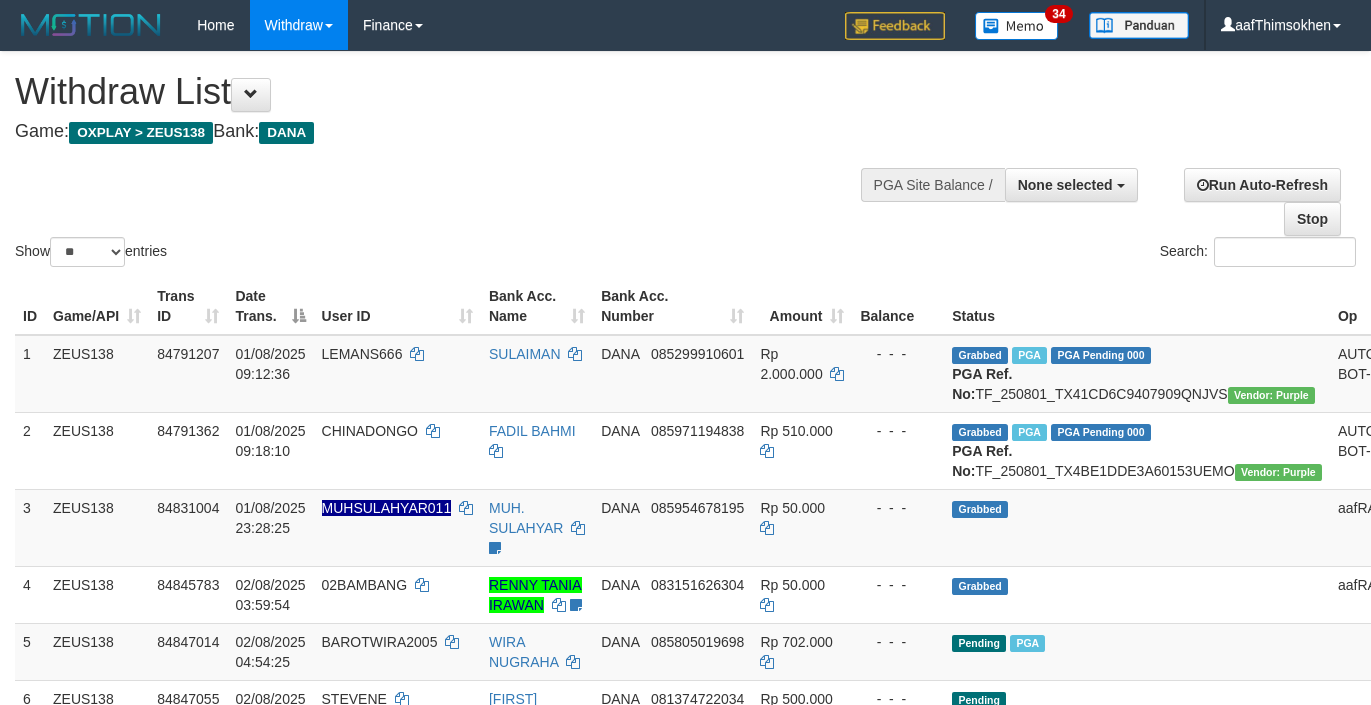 select 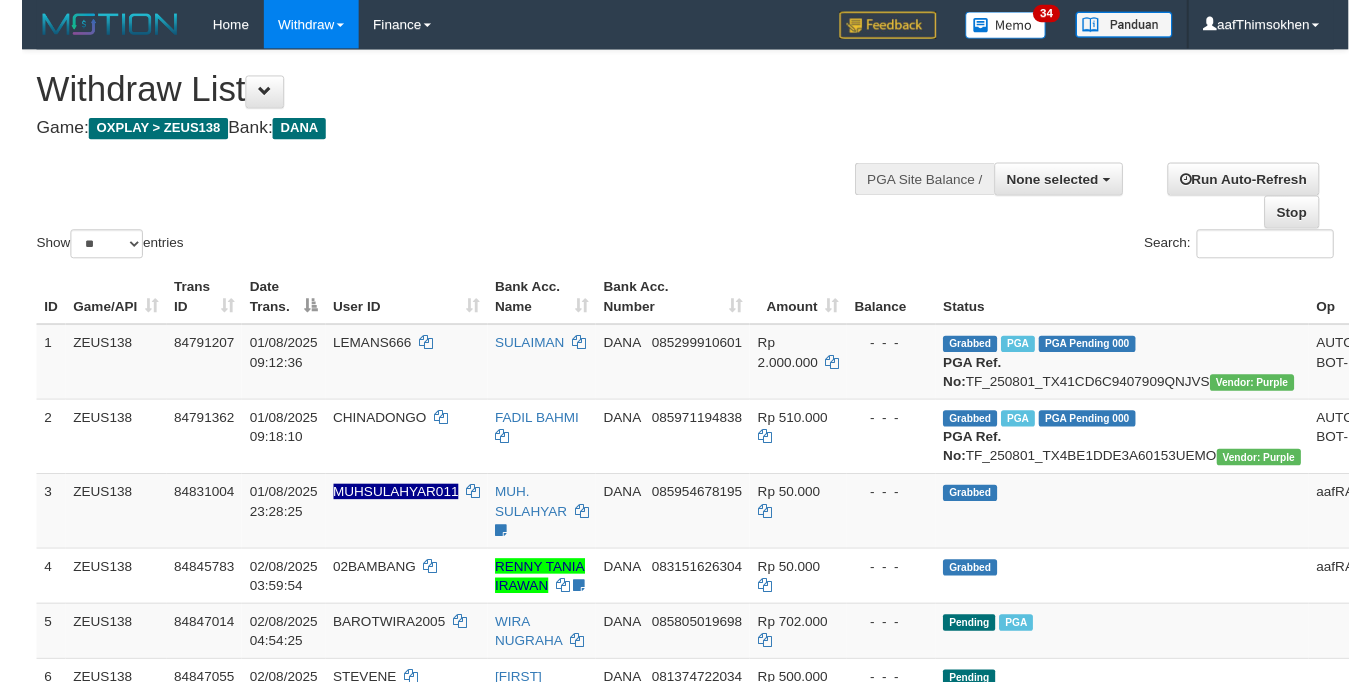 scroll, scrollTop: 360, scrollLeft: 0, axis: vertical 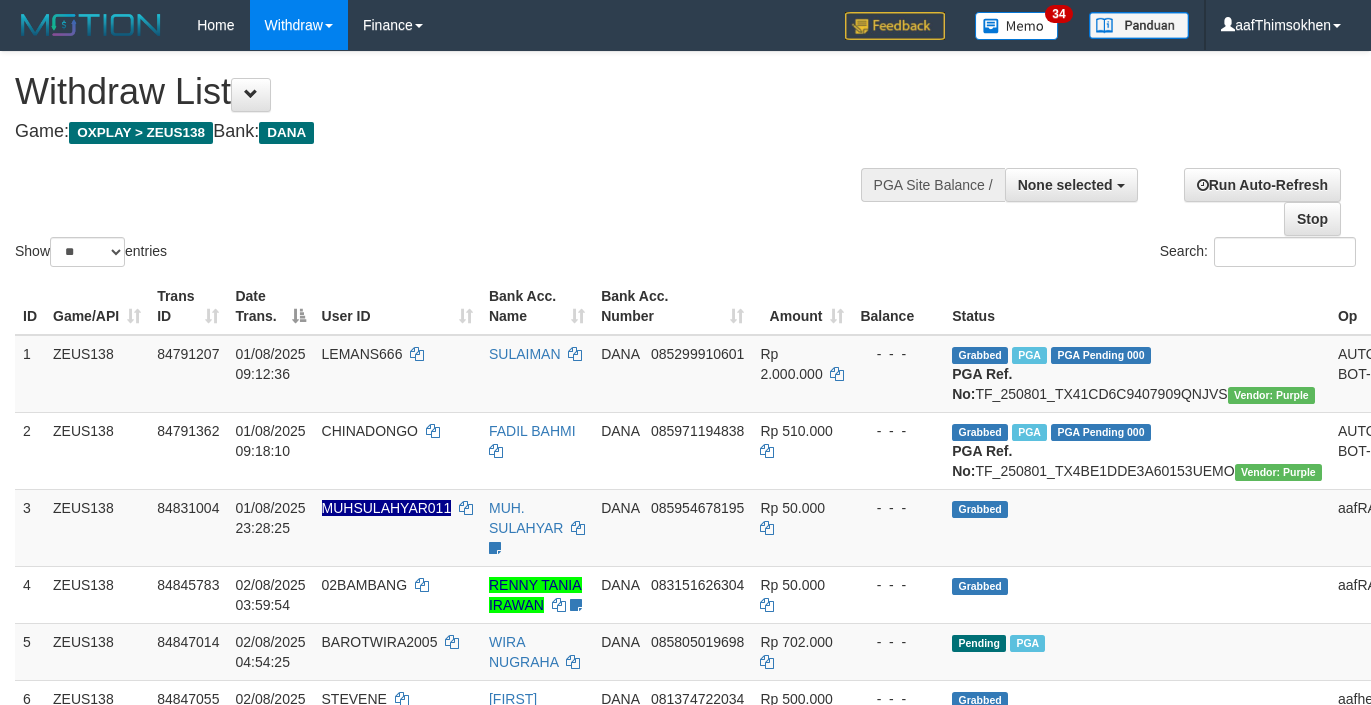 select 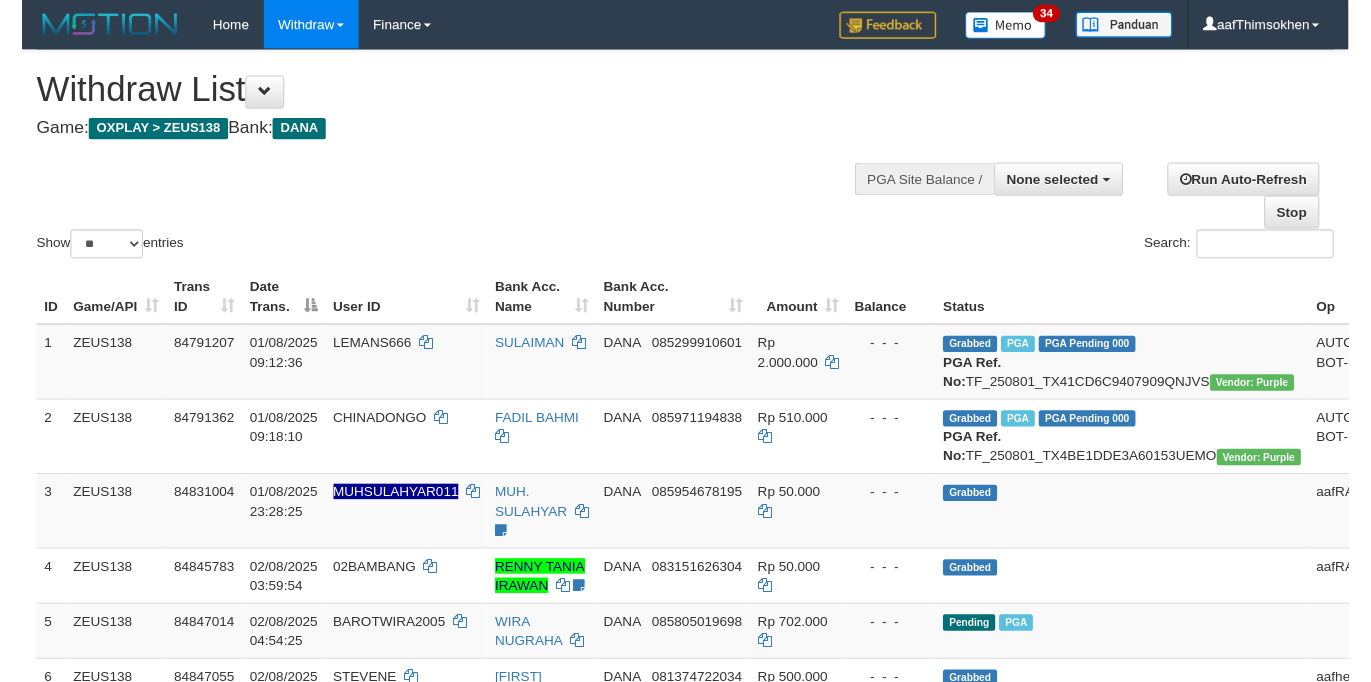 scroll, scrollTop: 360, scrollLeft: 0, axis: vertical 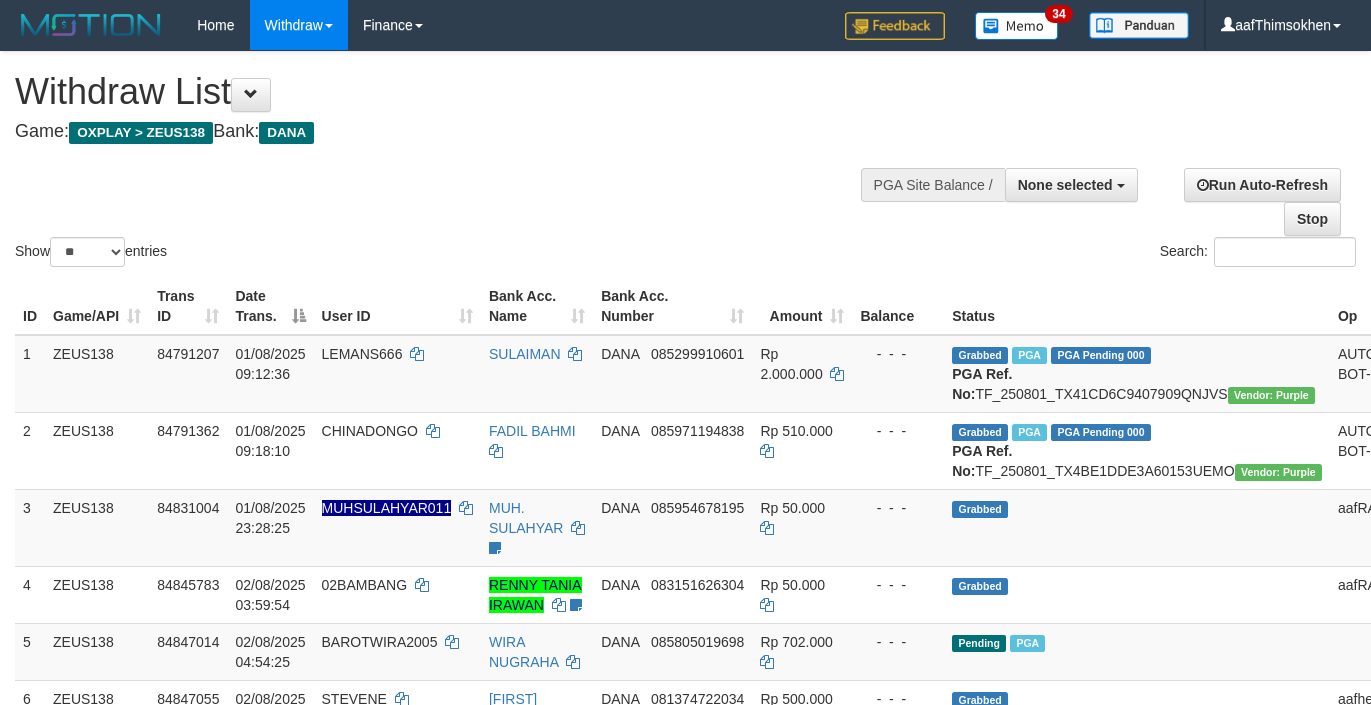 select 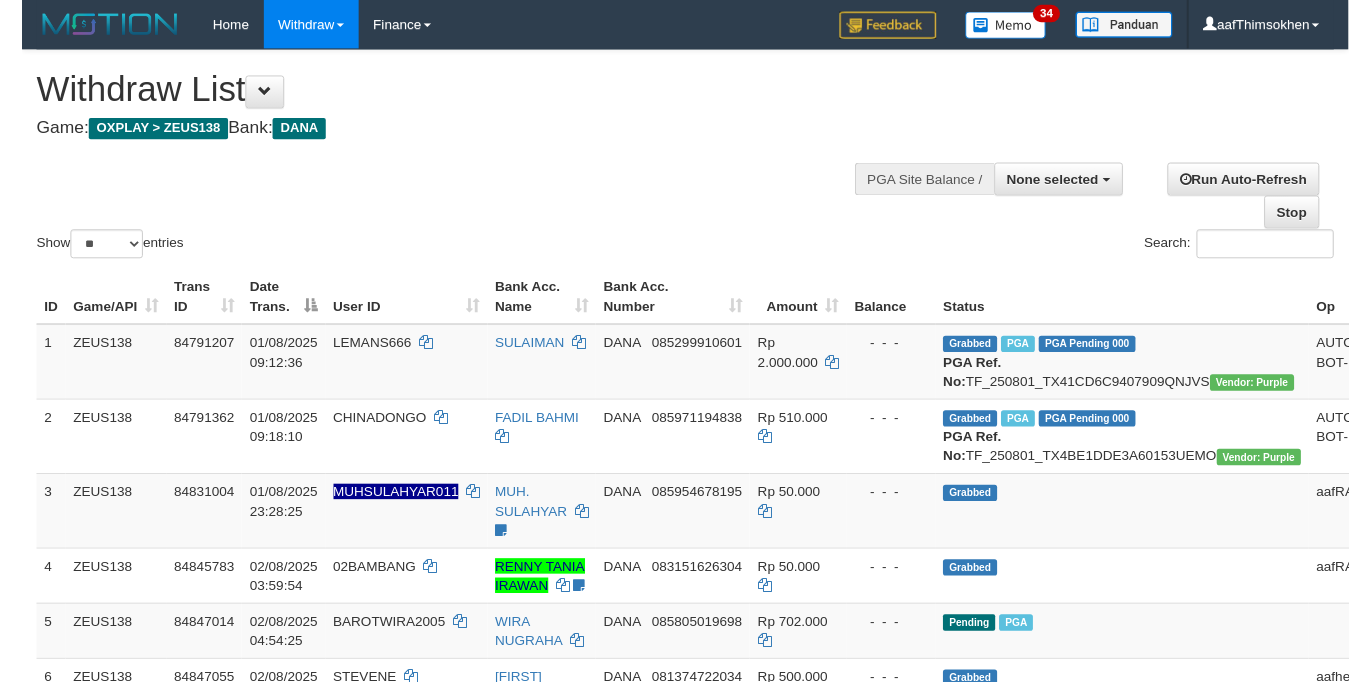 scroll, scrollTop: 360, scrollLeft: 0, axis: vertical 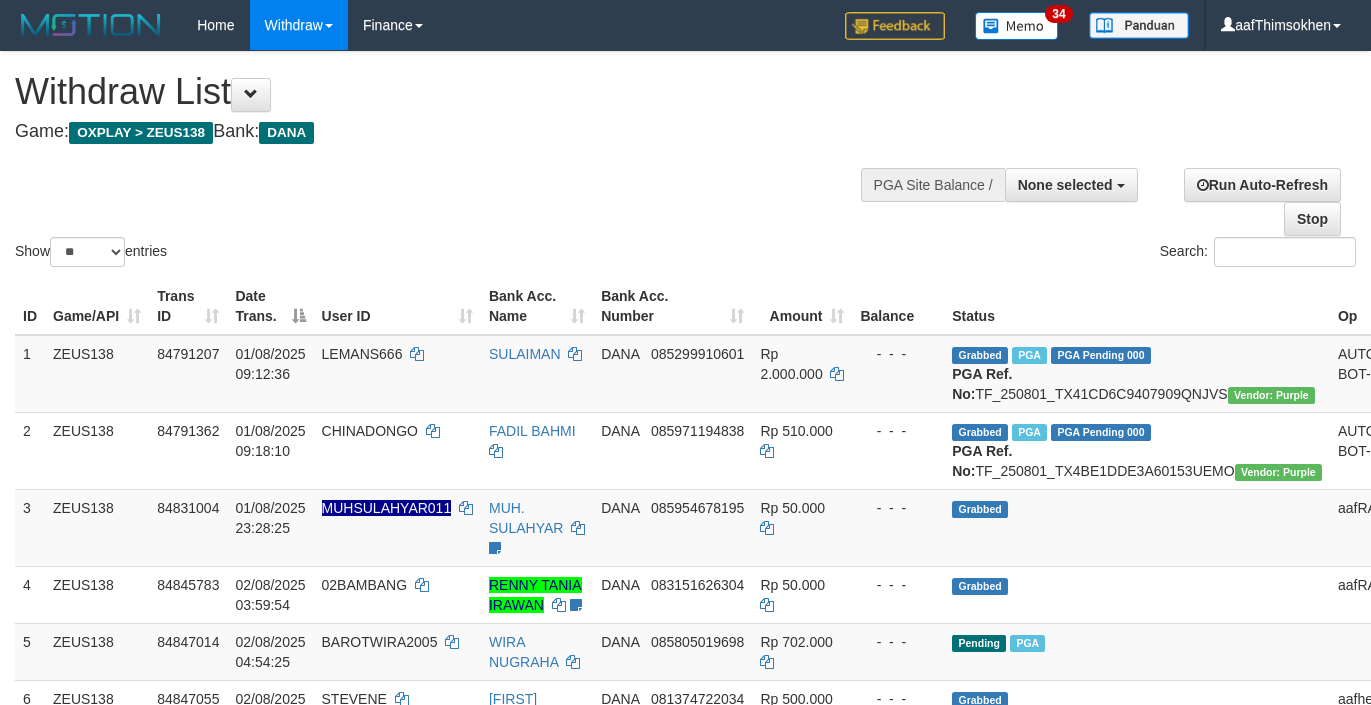 select 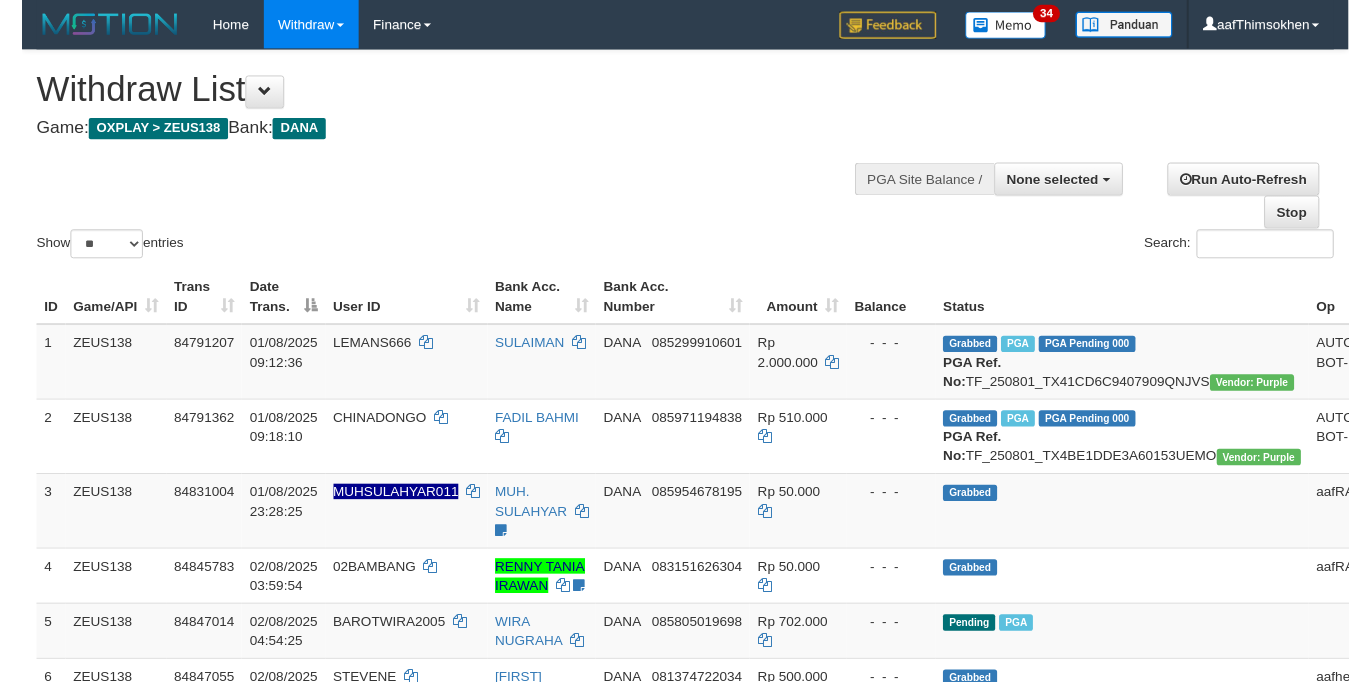 scroll, scrollTop: 360, scrollLeft: 0, axis: vertical 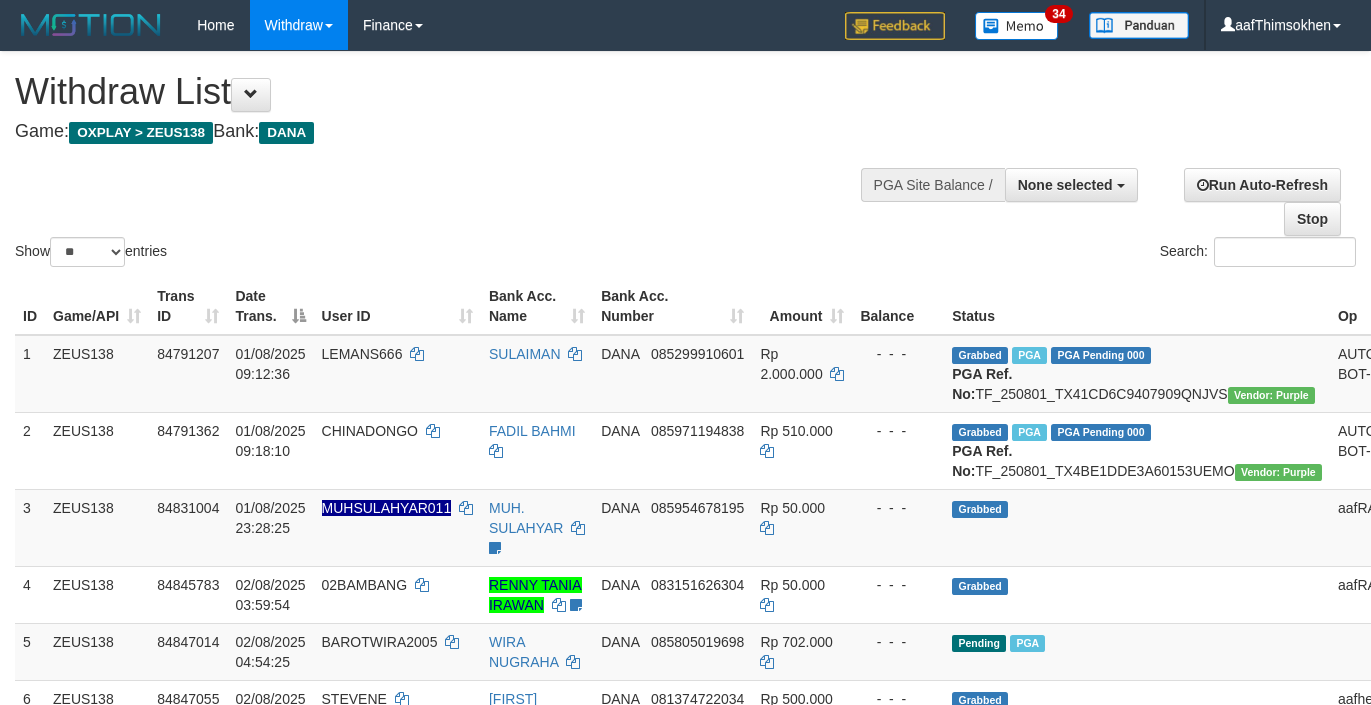 select 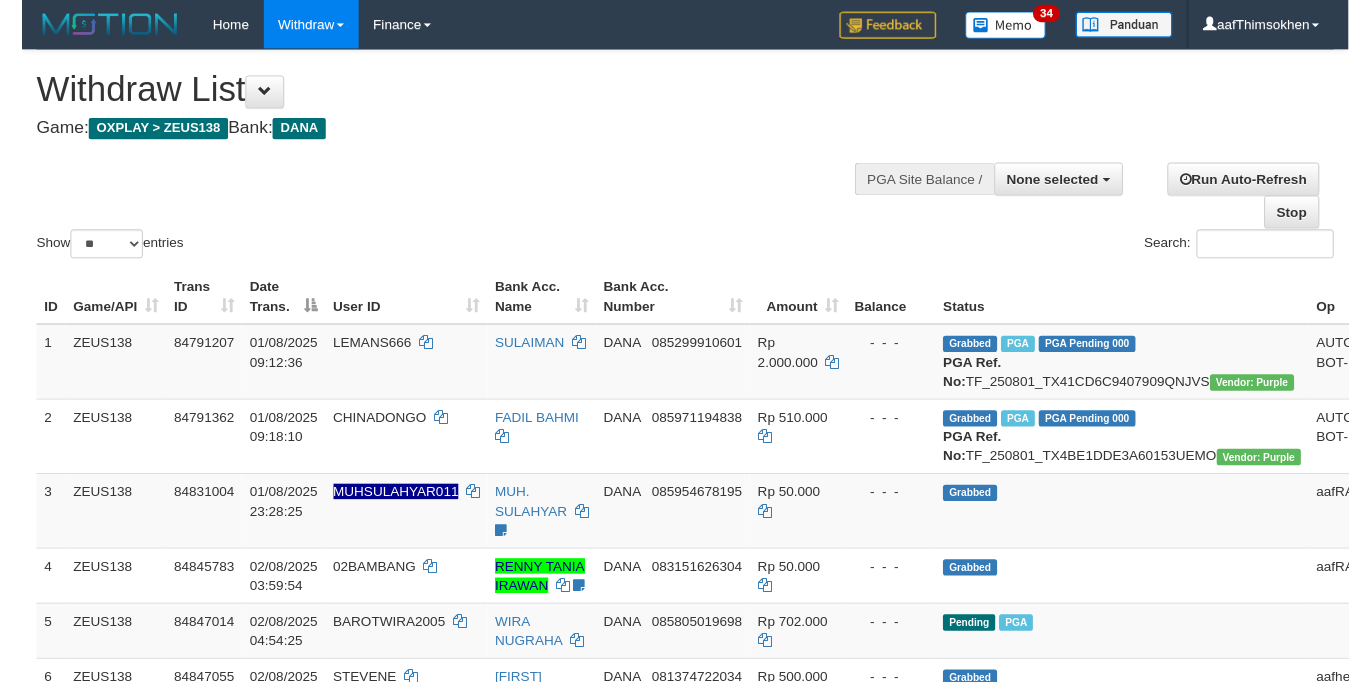 scroll, scrollTop: 360, scrollLeft: 0, axis: vertical 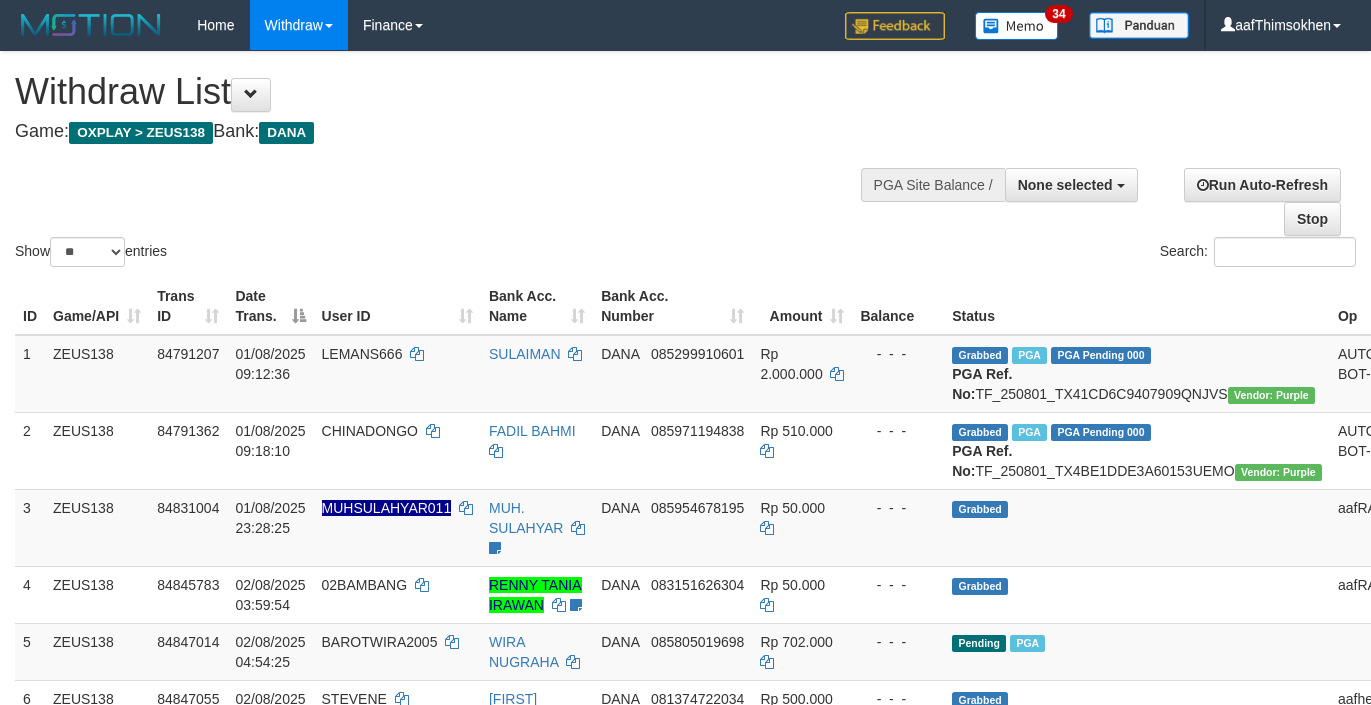 select 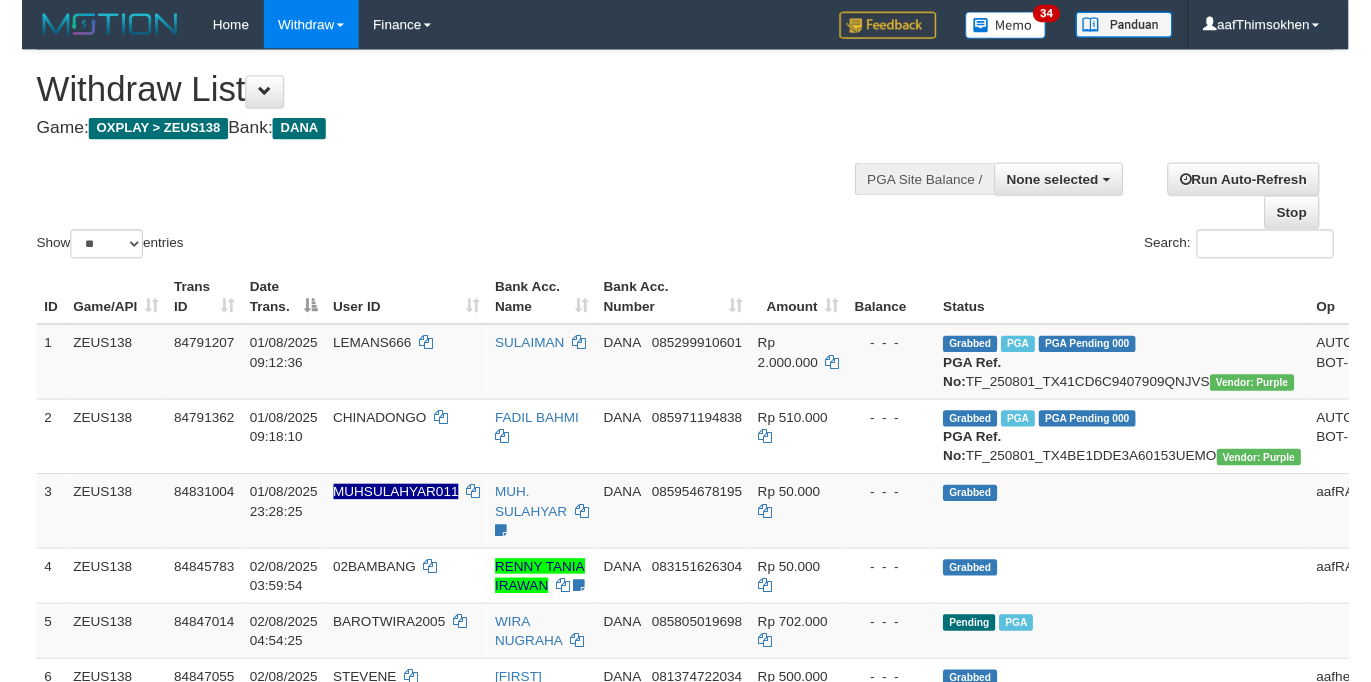 scroll, scrollTop: 360, scrollLeft: 0, axis: vertical 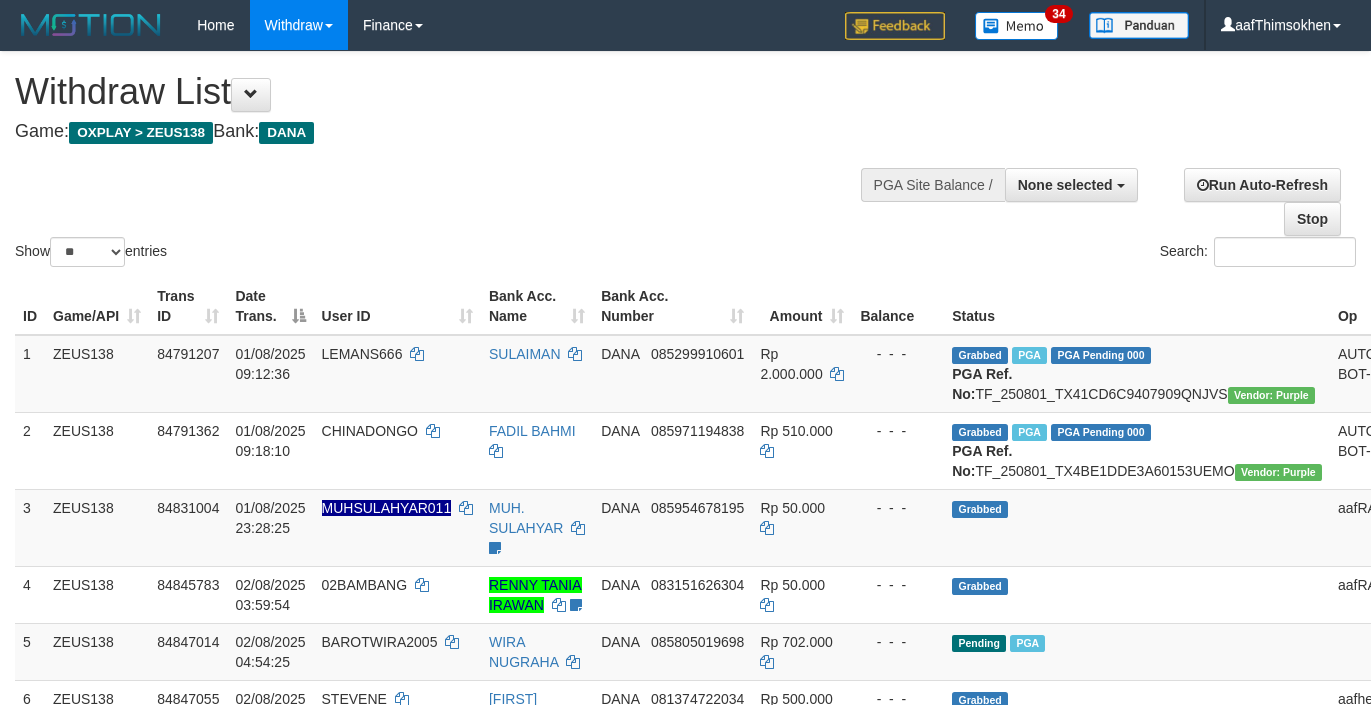 select 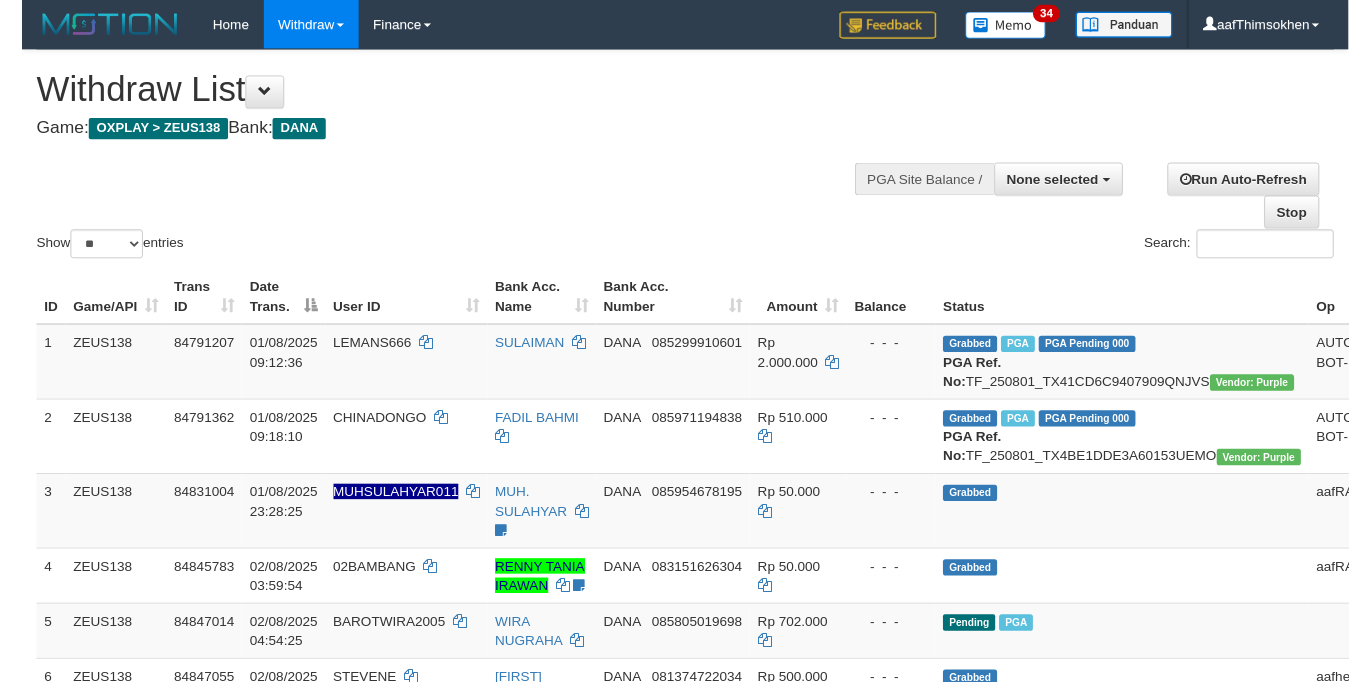 scroll, scrollTop: 360, scrollLeft: 0, axis: vertical 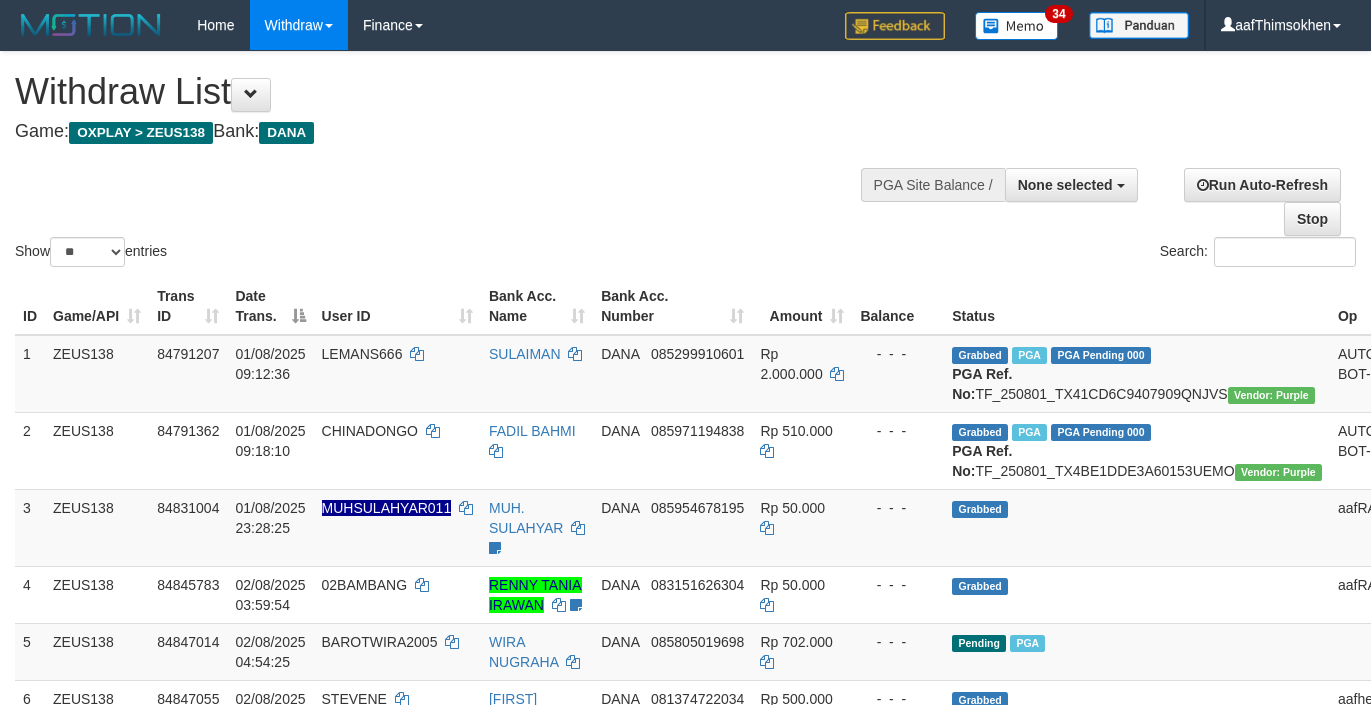 select 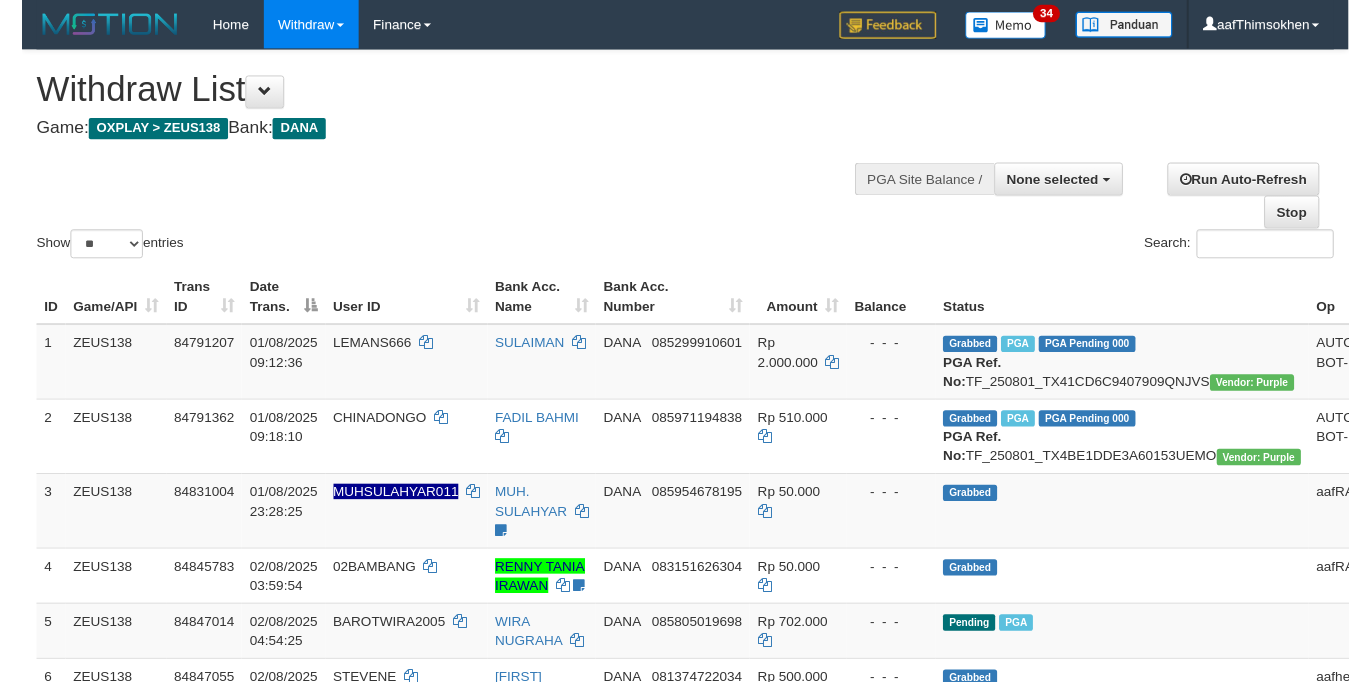 scroll, scrollTop: 360, scrollLeft: 0, axis: vertical 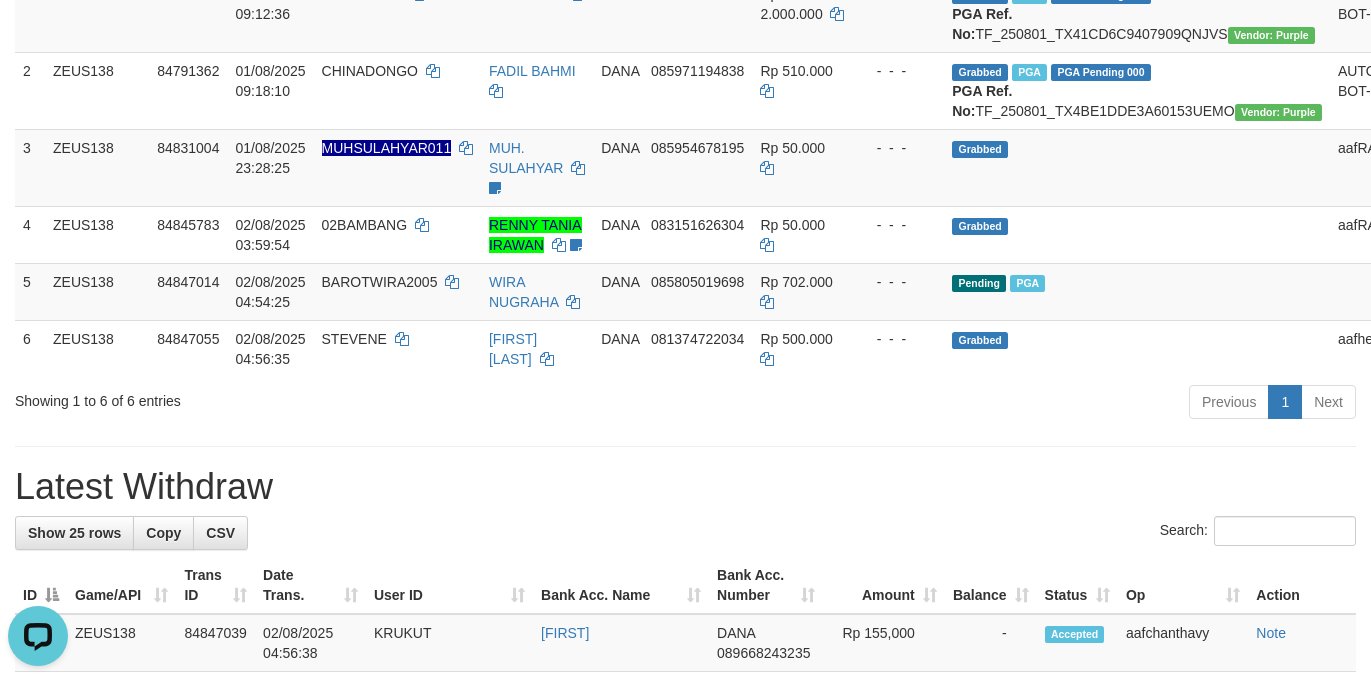 click on "Latest Withdraw" at bounding box center (685, 487) 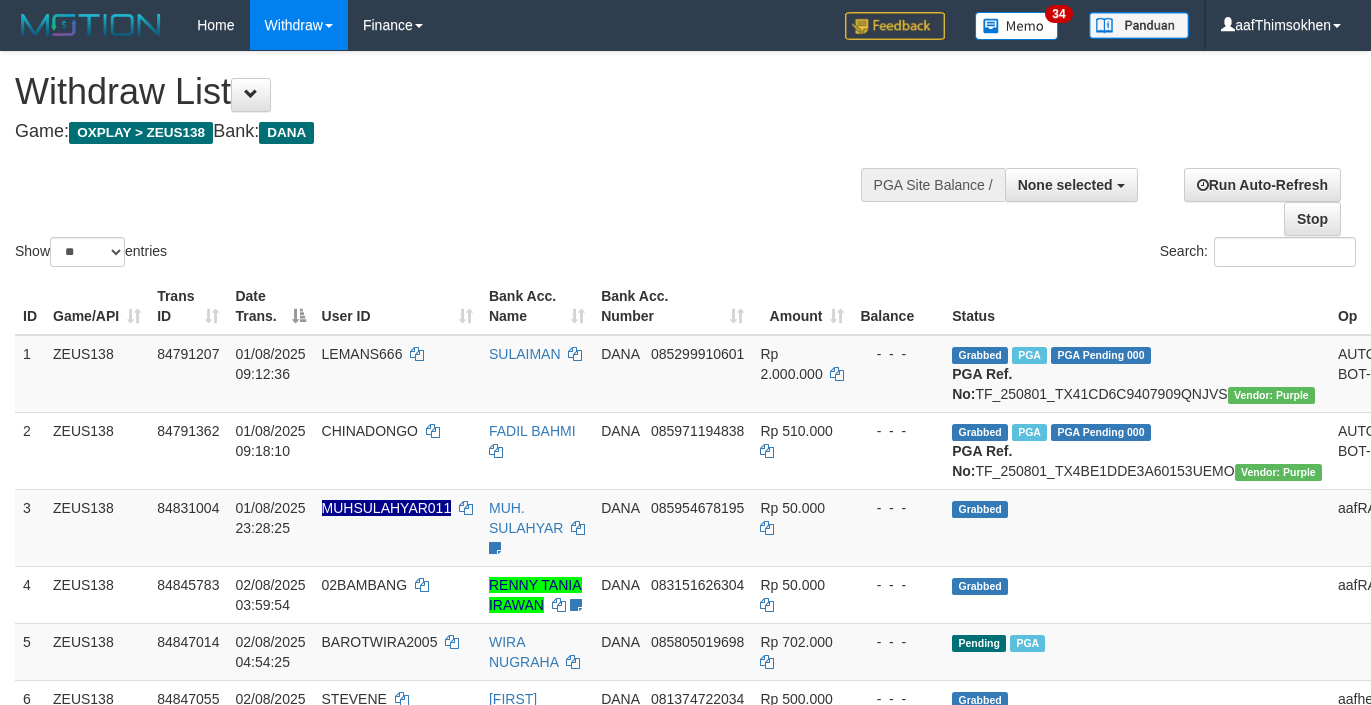 select 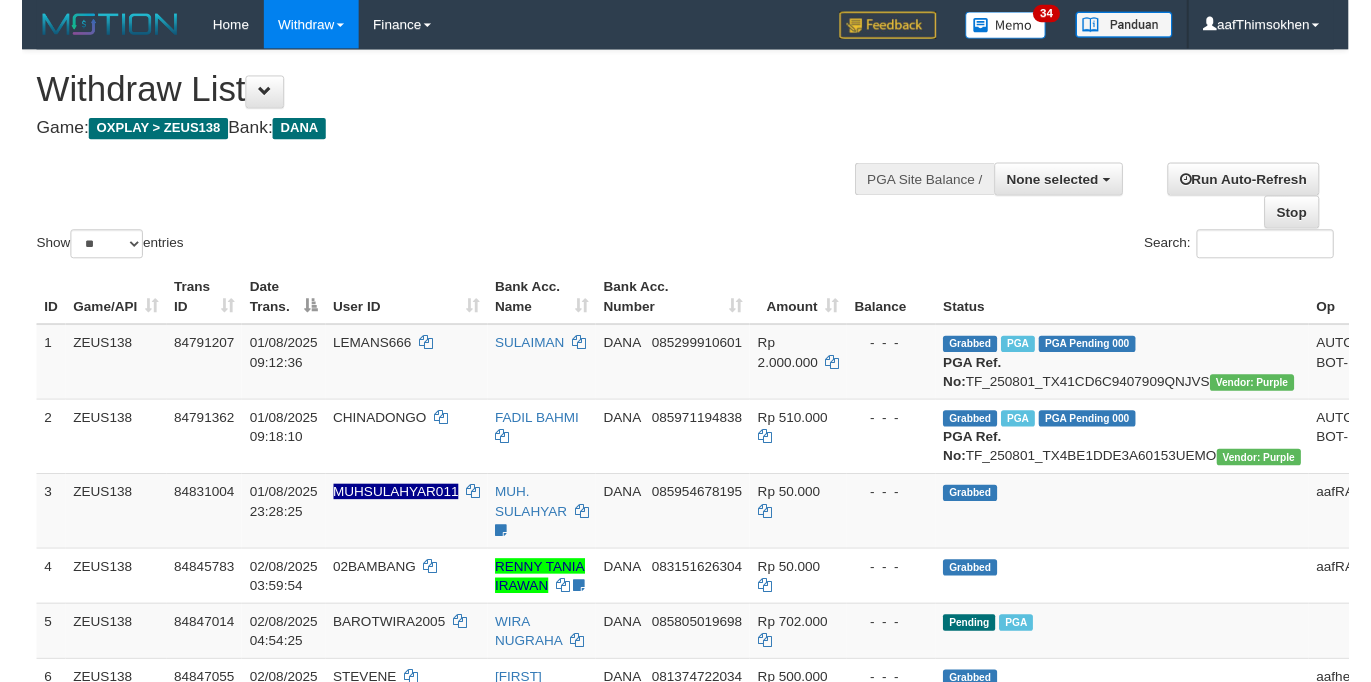 scroll, scrollTop: 360, scrollLeft: 0, axis: vertical 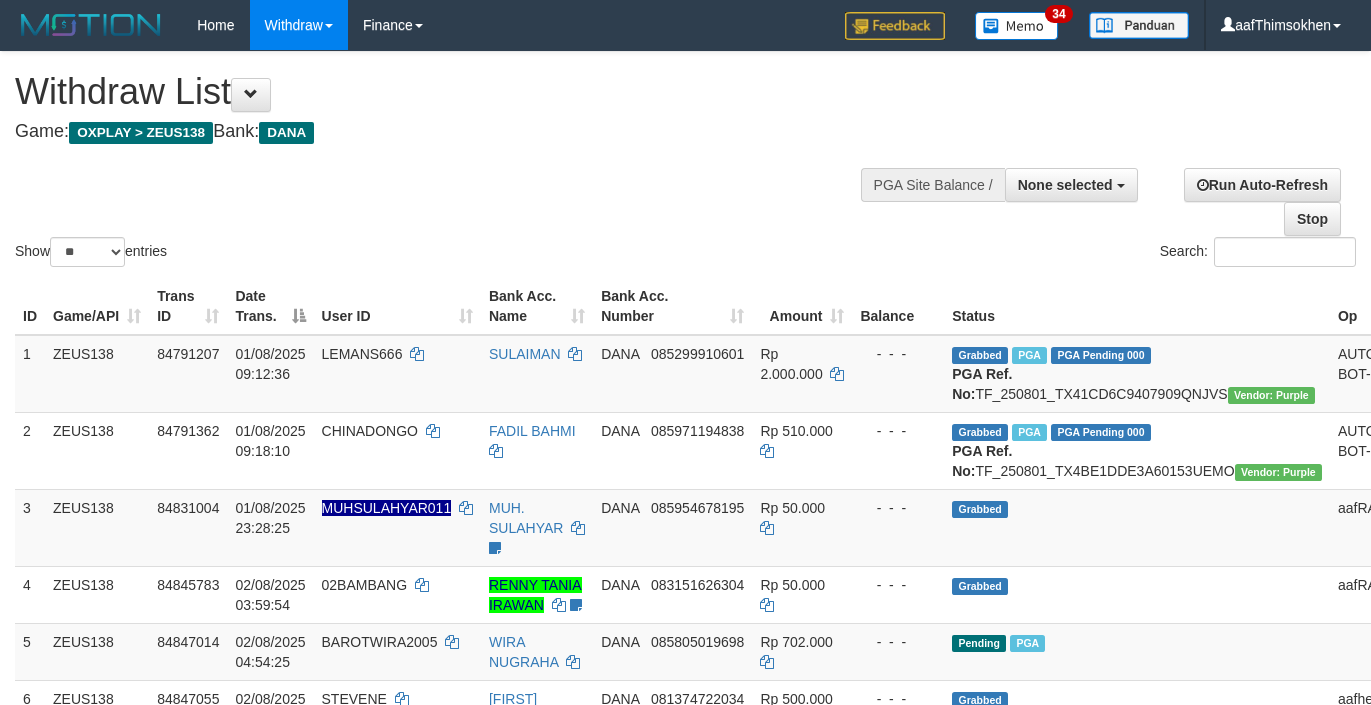 select 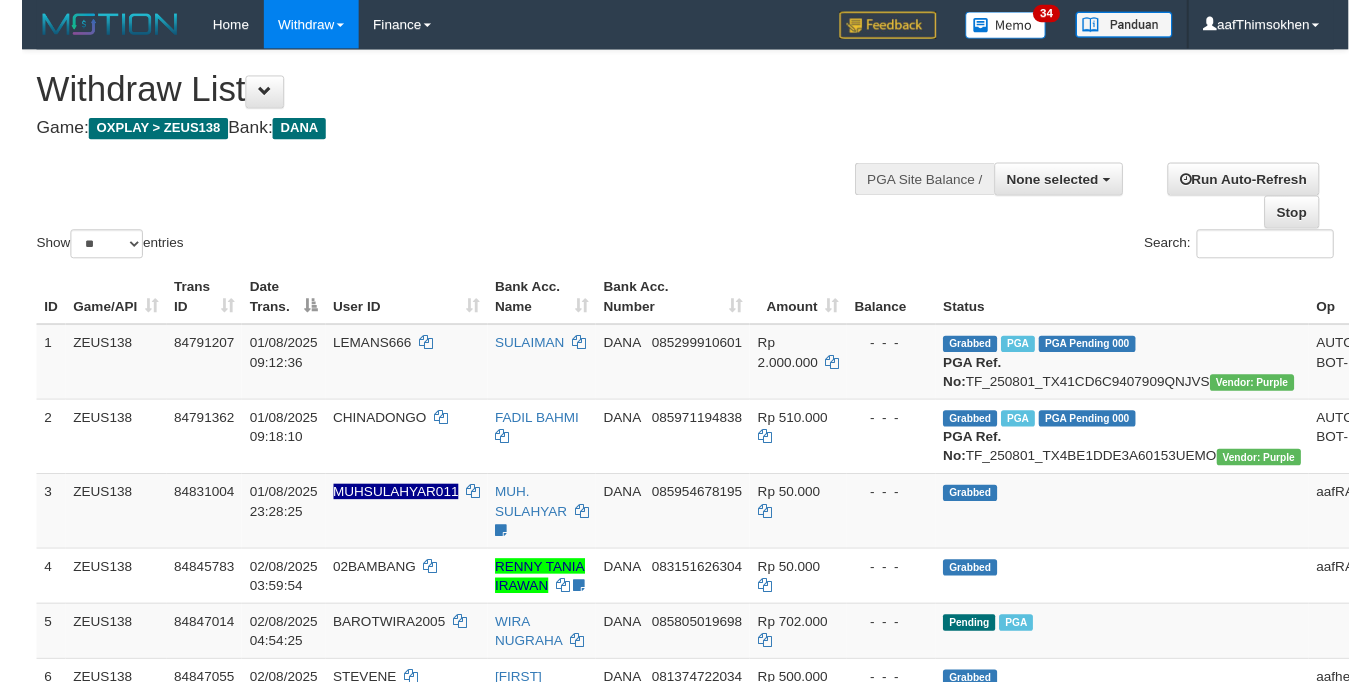 scroll, scrollTop: 360, scrollLeft: 0, axis: vertical 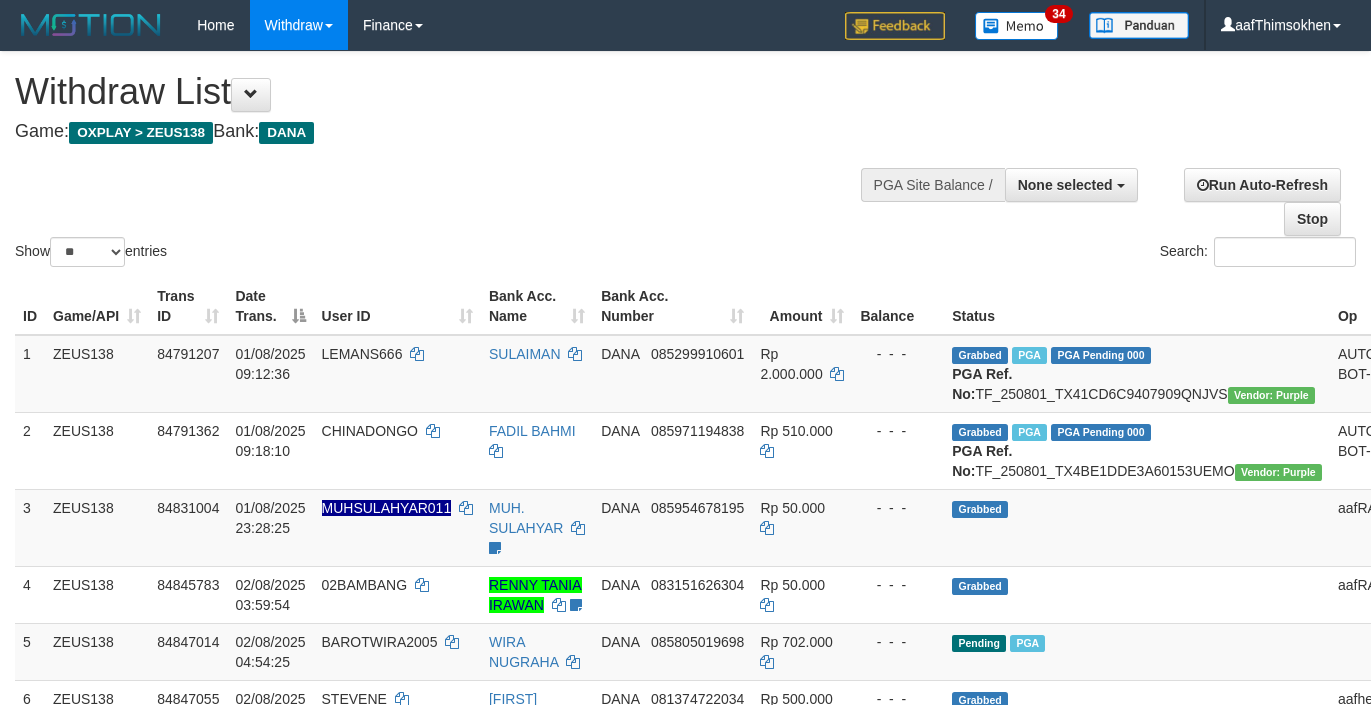 select 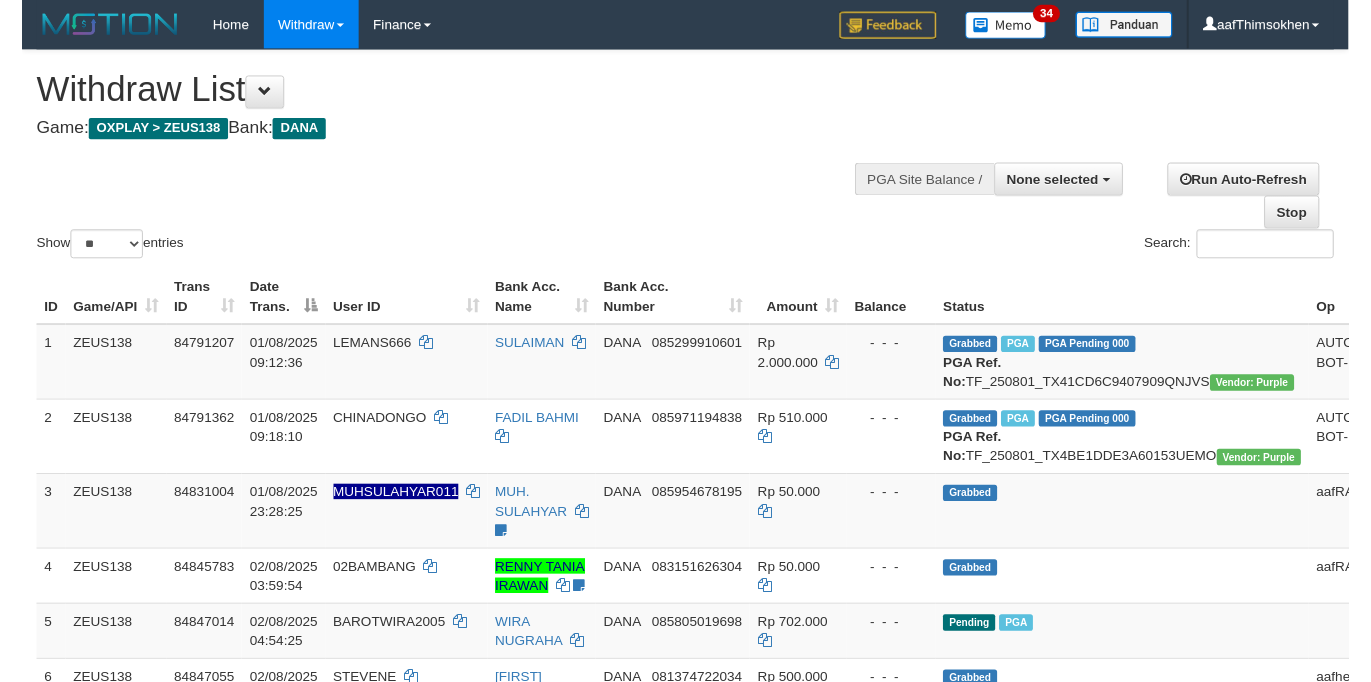 scroll, scrollTop: 360, scrollLeft: 0, axis: vertical 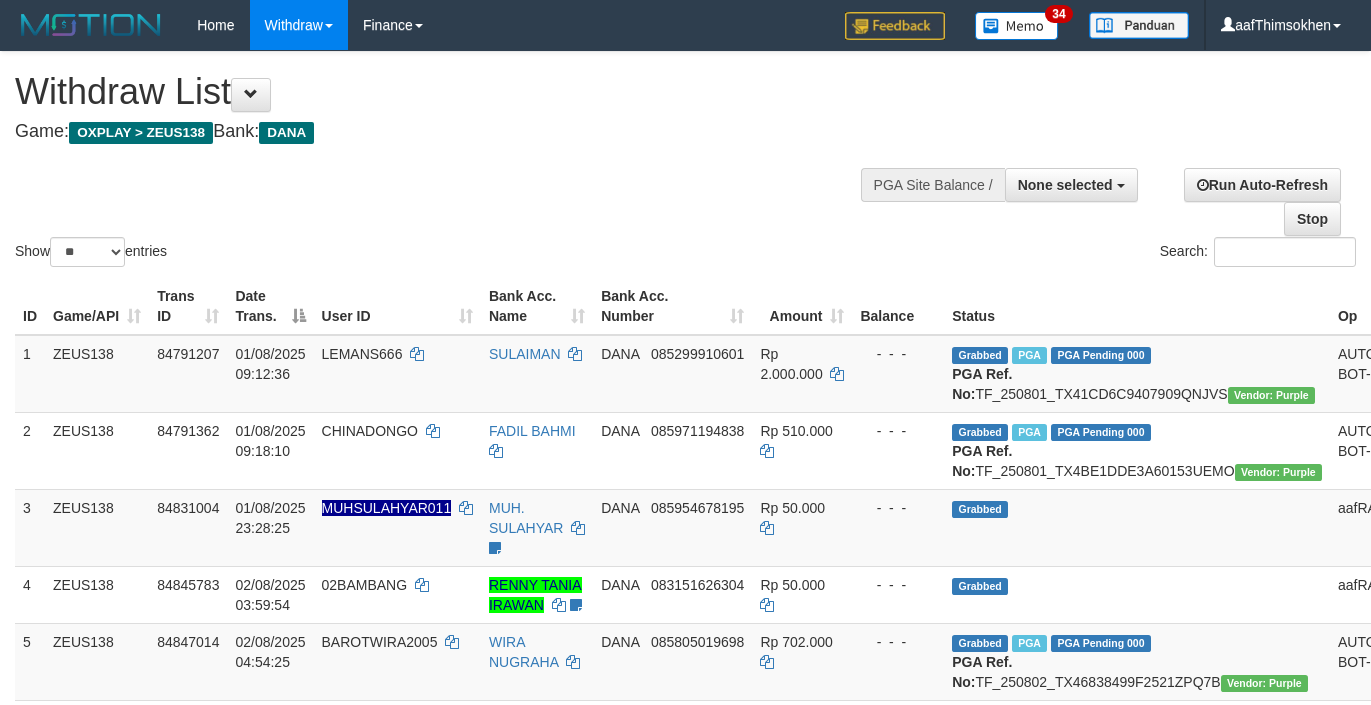 select 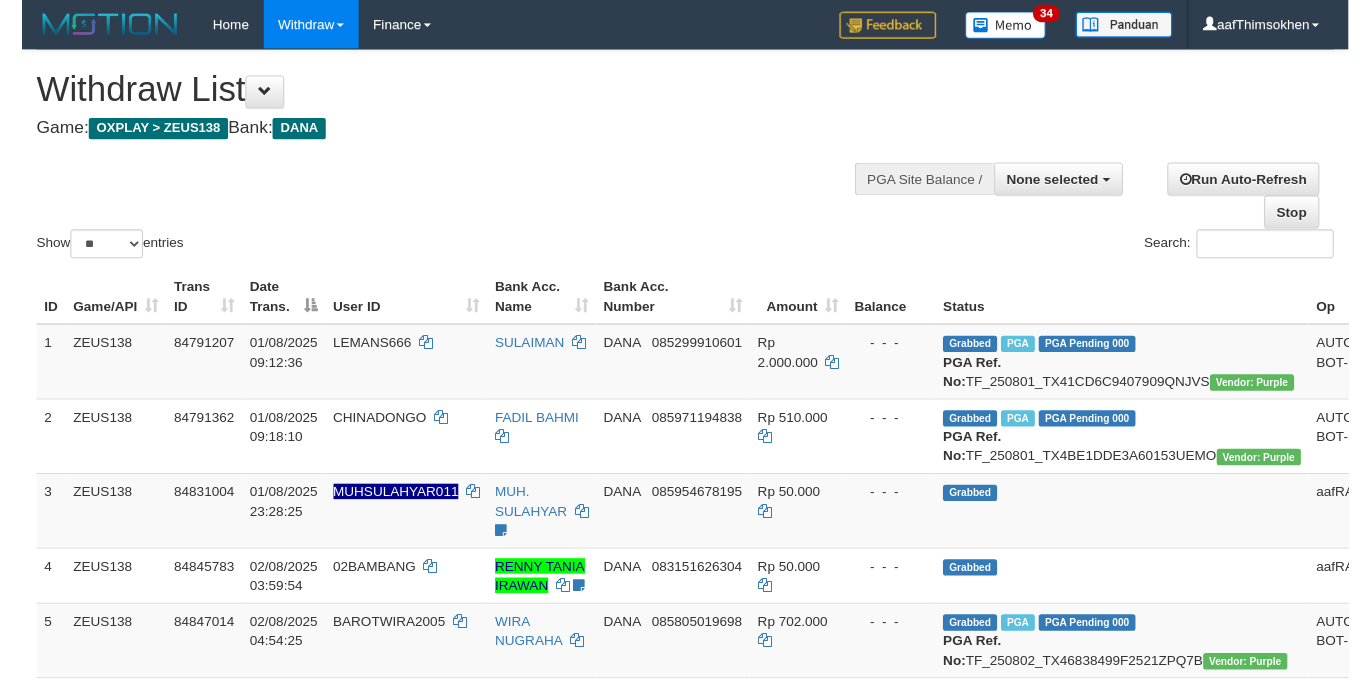 scroll, scrollTop: 360, scrollLeft: 0, axis: vertical 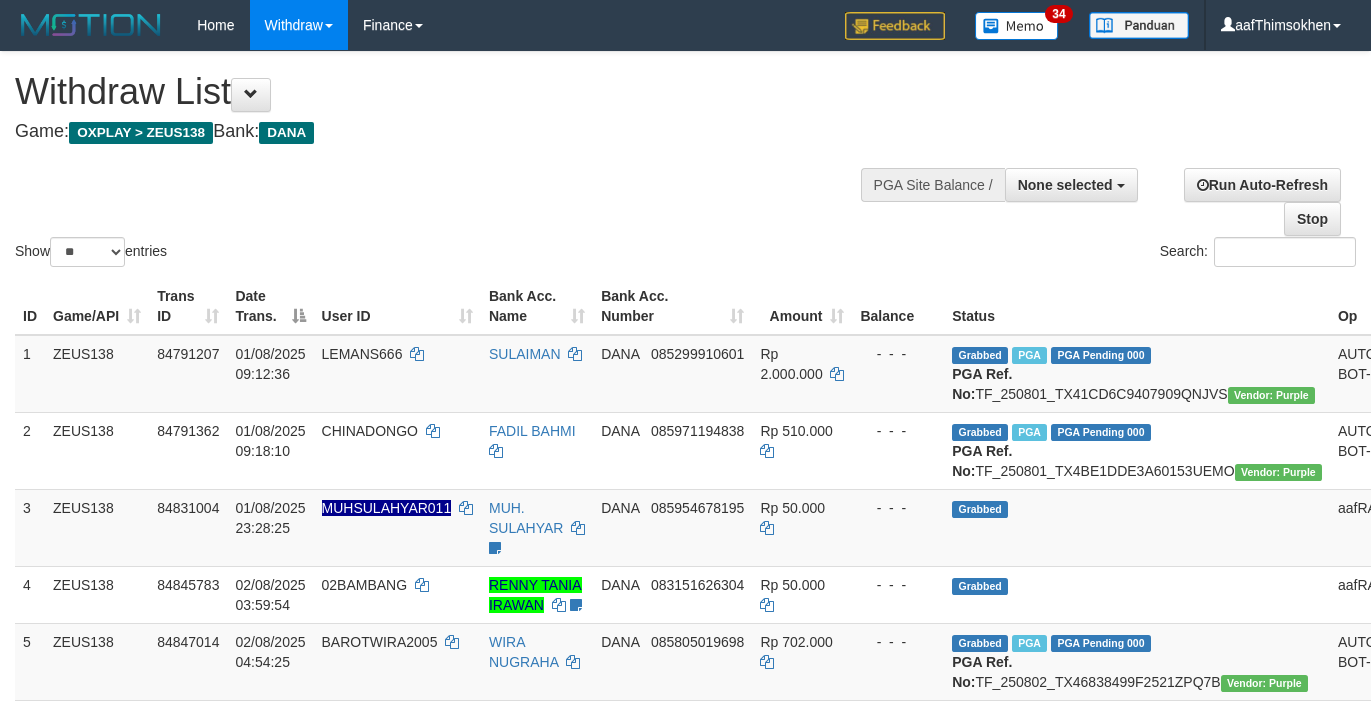 select 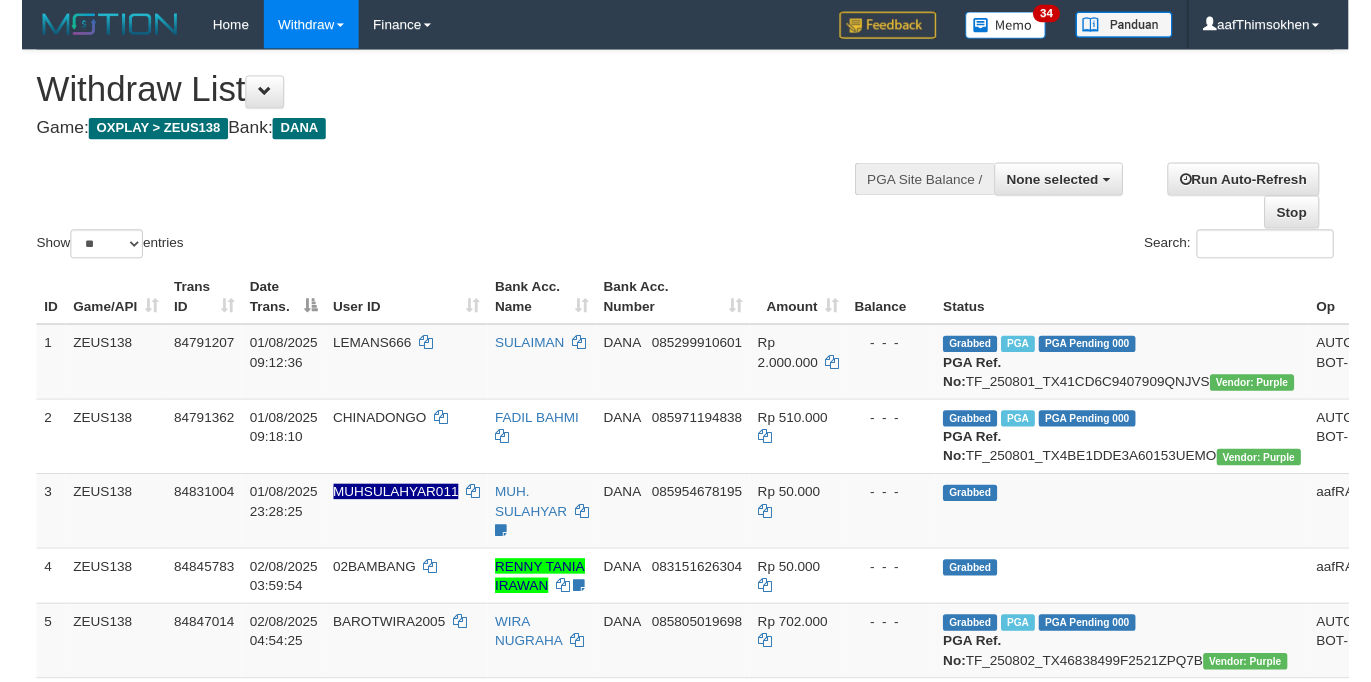 scroll, scrollTop: 360, scrollLeft: 0, axis: vertical 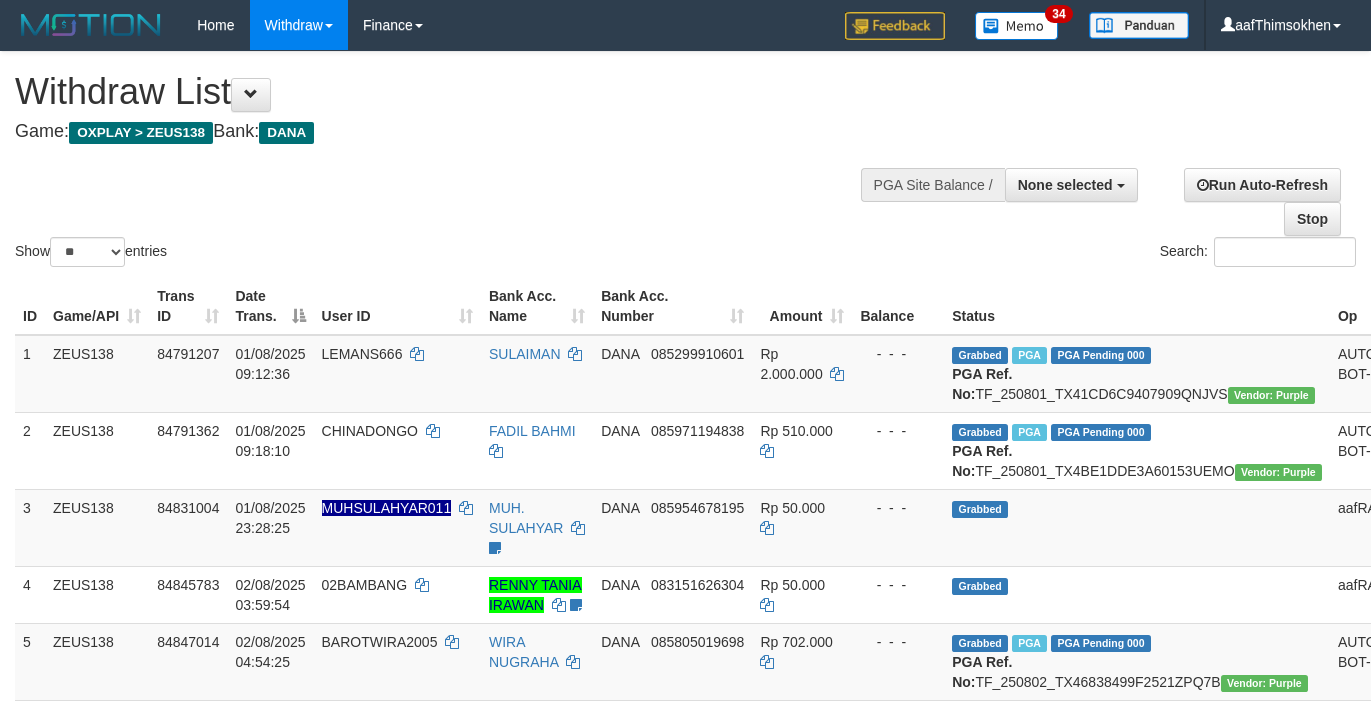 select 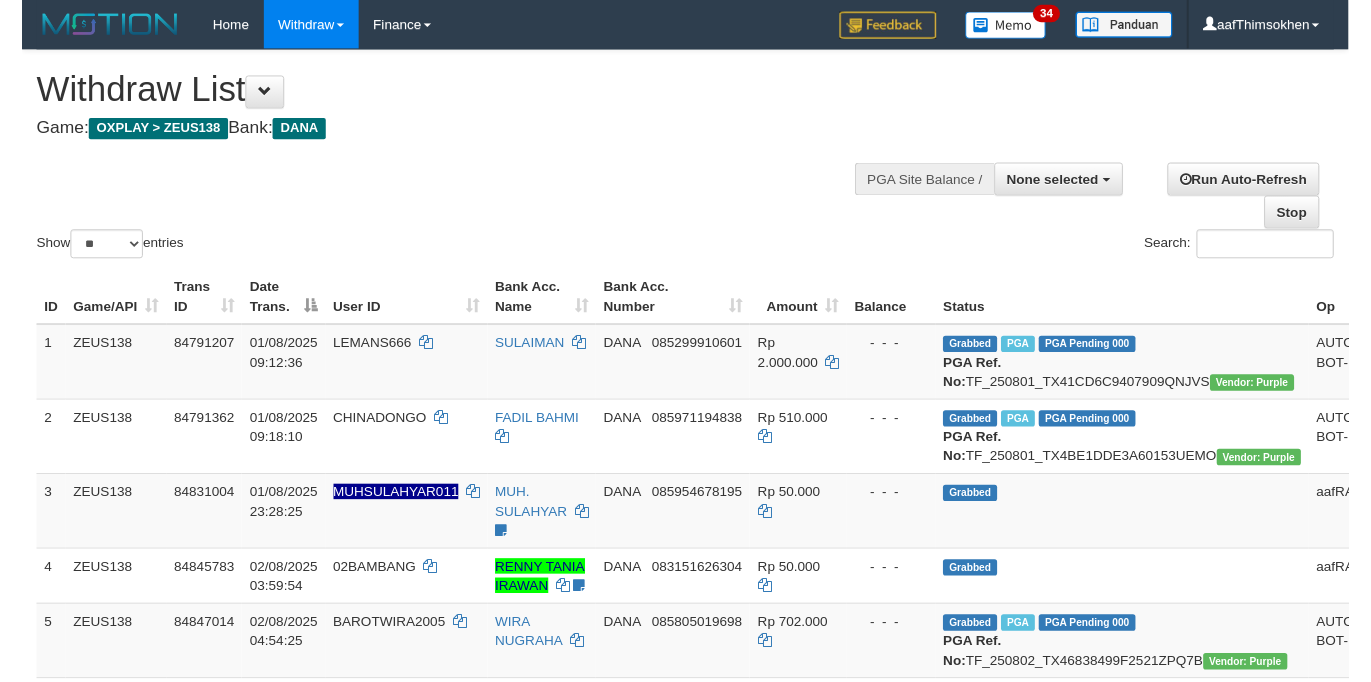 scroll, scrollTop: 360, scrollLeft: 0, axis: vertical 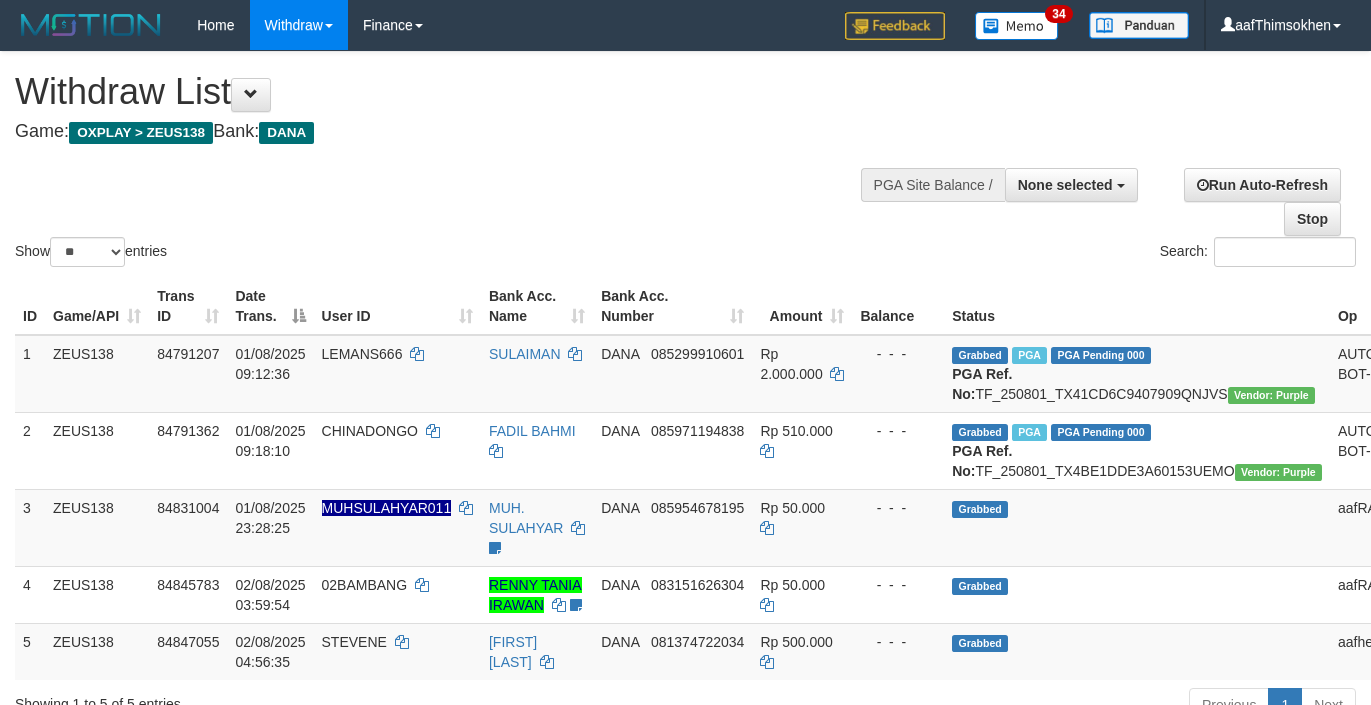 select 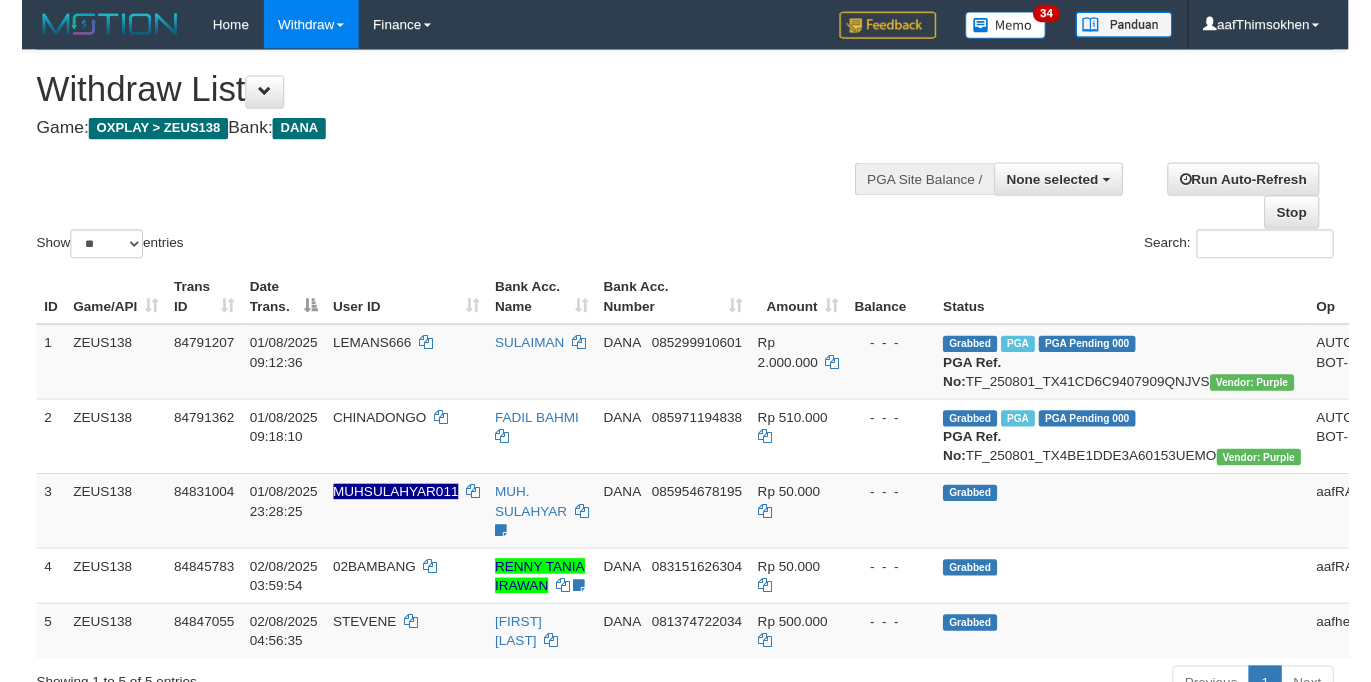scroll, scrollTop: 360, scrollLeft: 0, axis: vertical 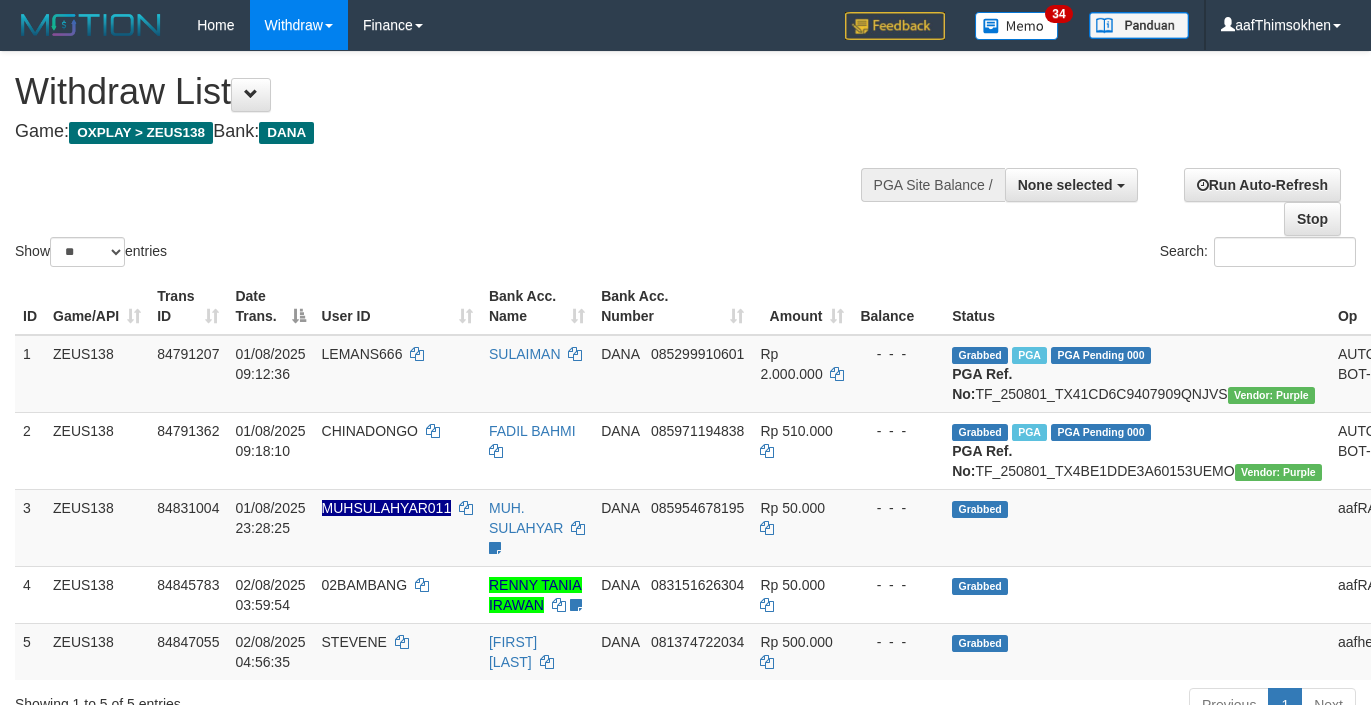select 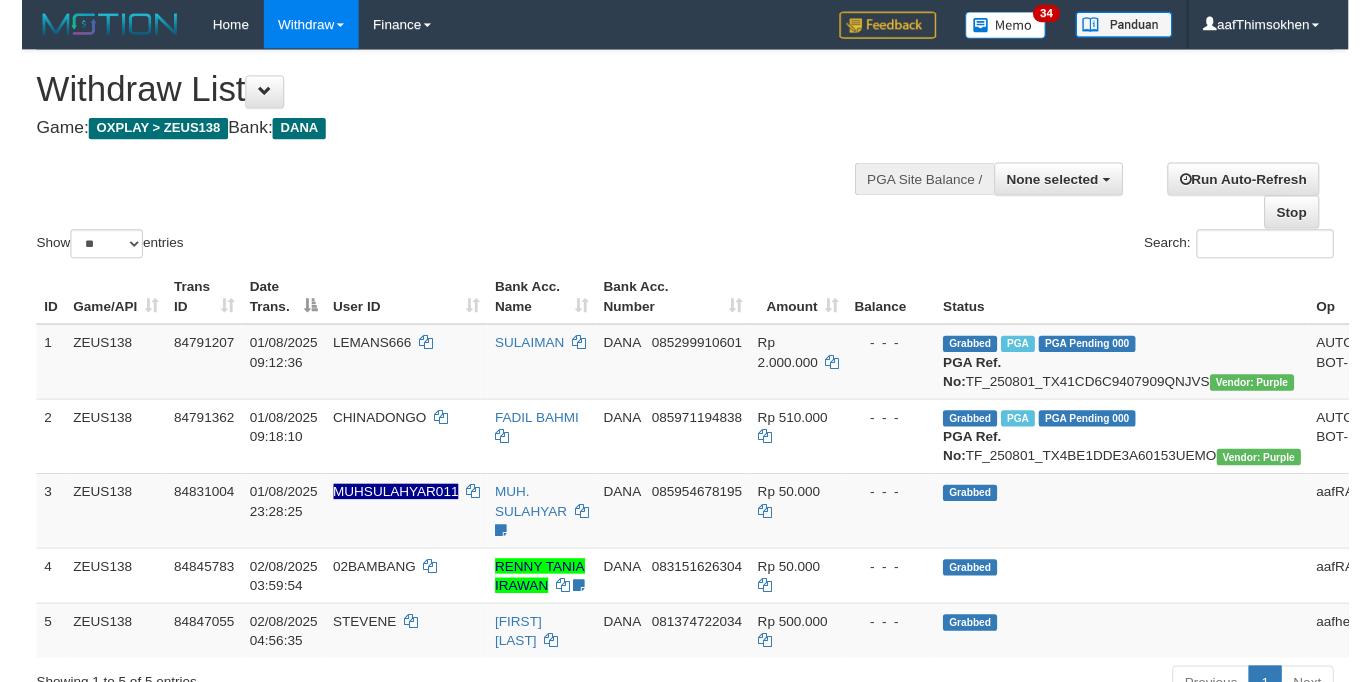 scroll, scrollTop: 360, scrollLeft: 0, axis: vertical 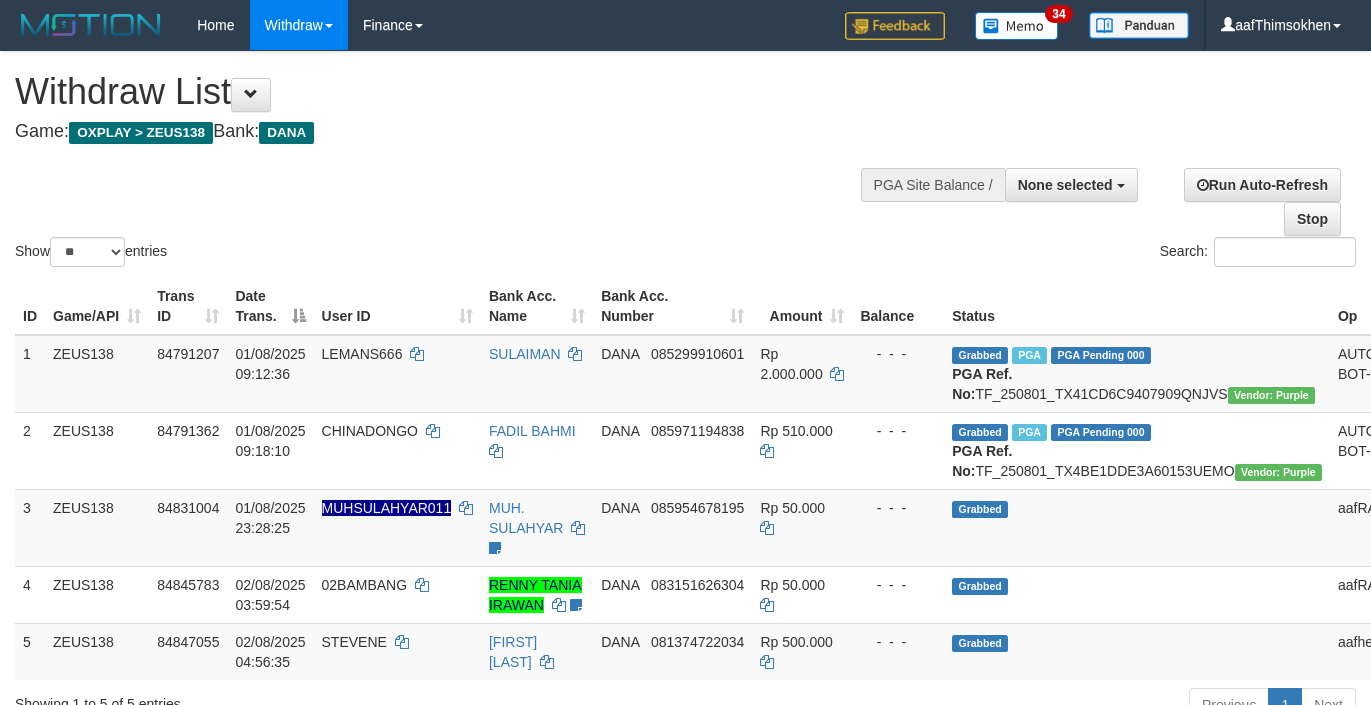 select 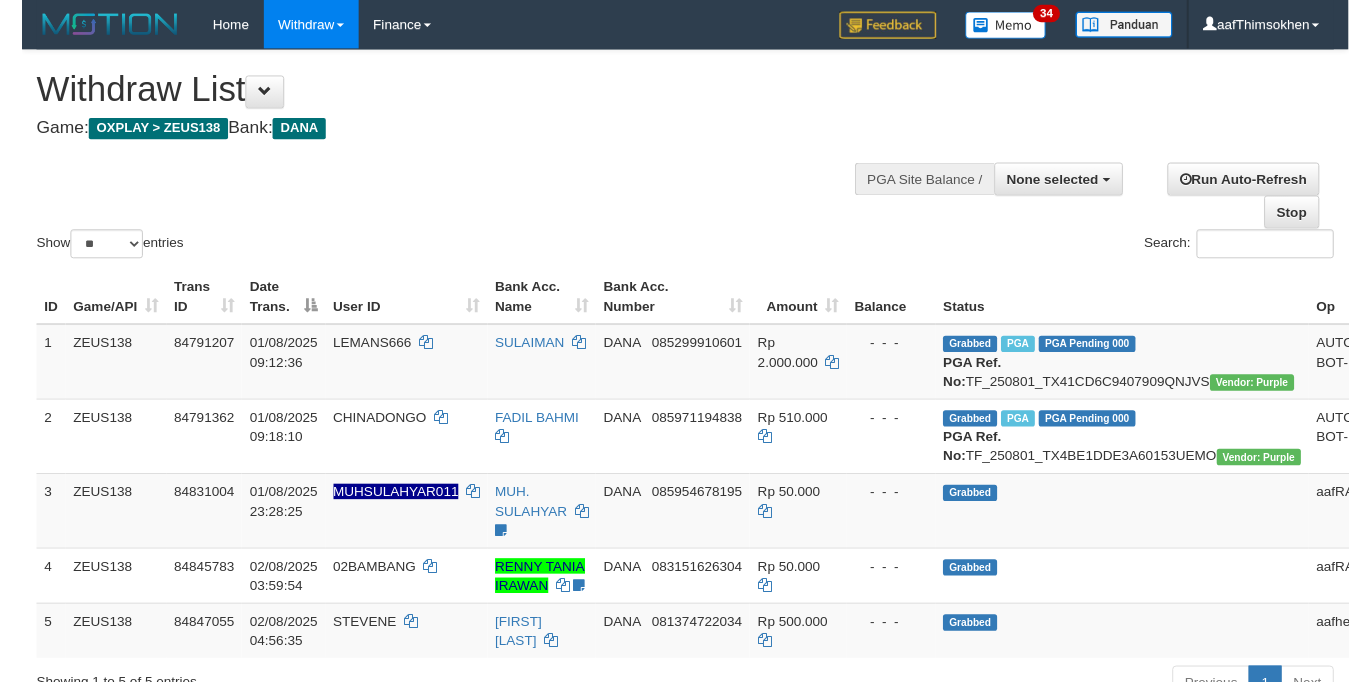 scroll, scrollTop: 360, scrollLeft: 0, axis: vertical 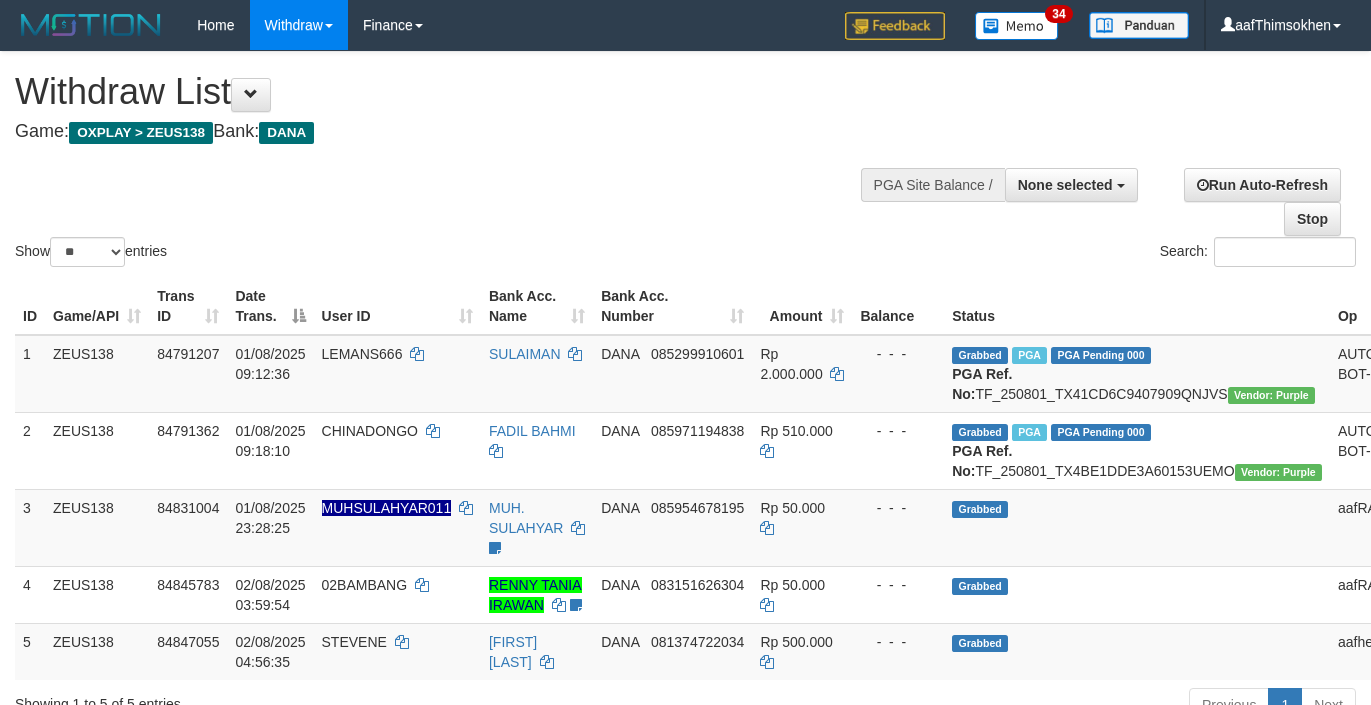 select 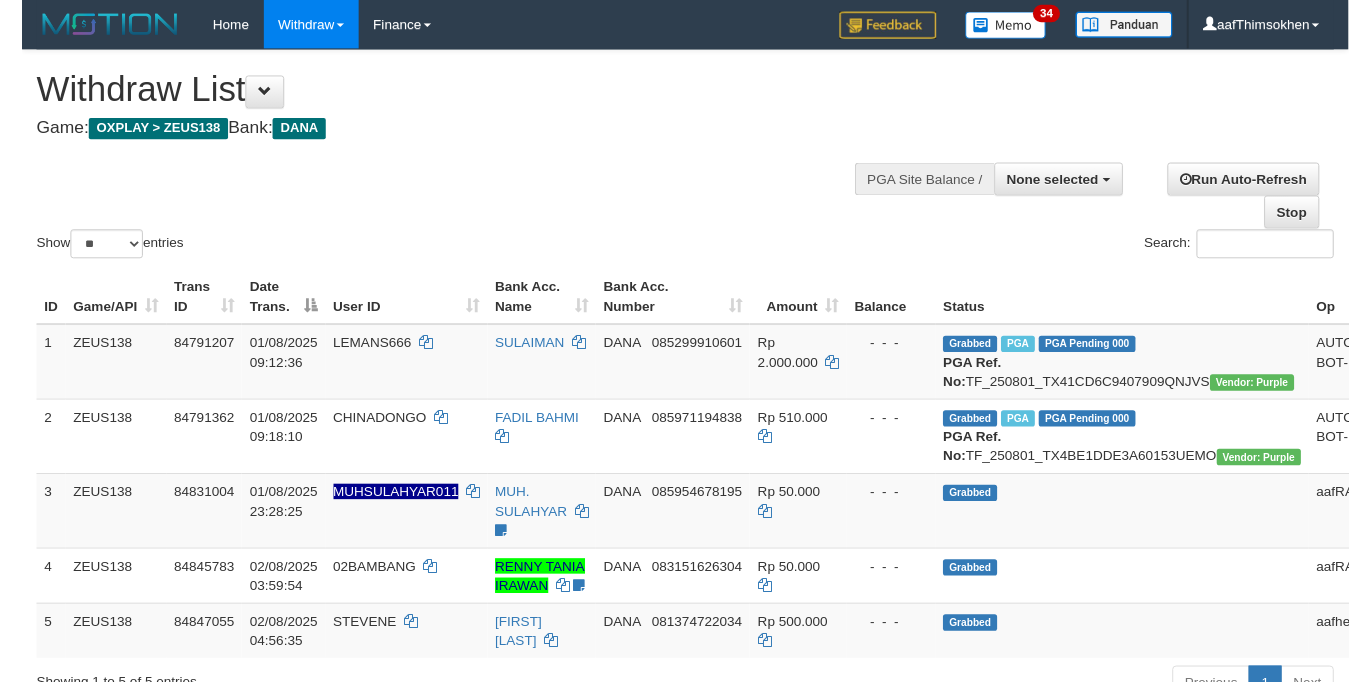 scroll, scrollTop: 360, scrollLeft: 0, axis: vertical 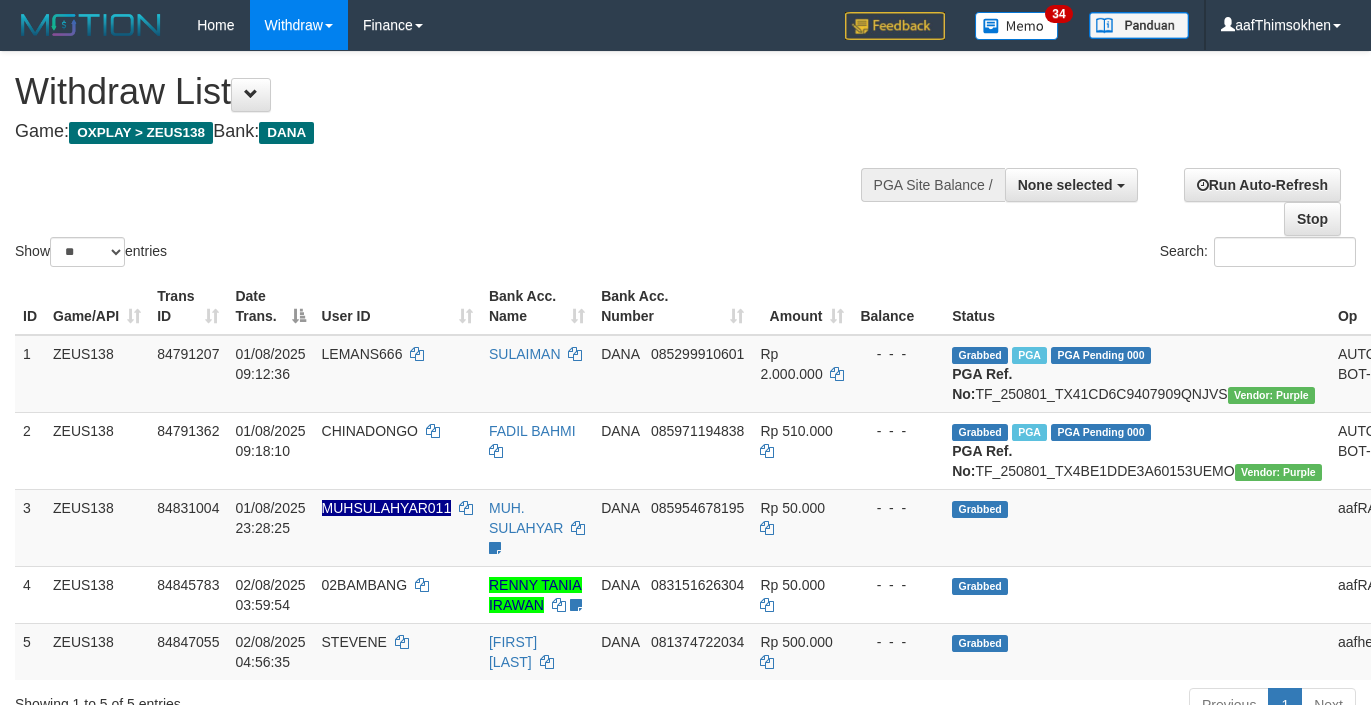 select 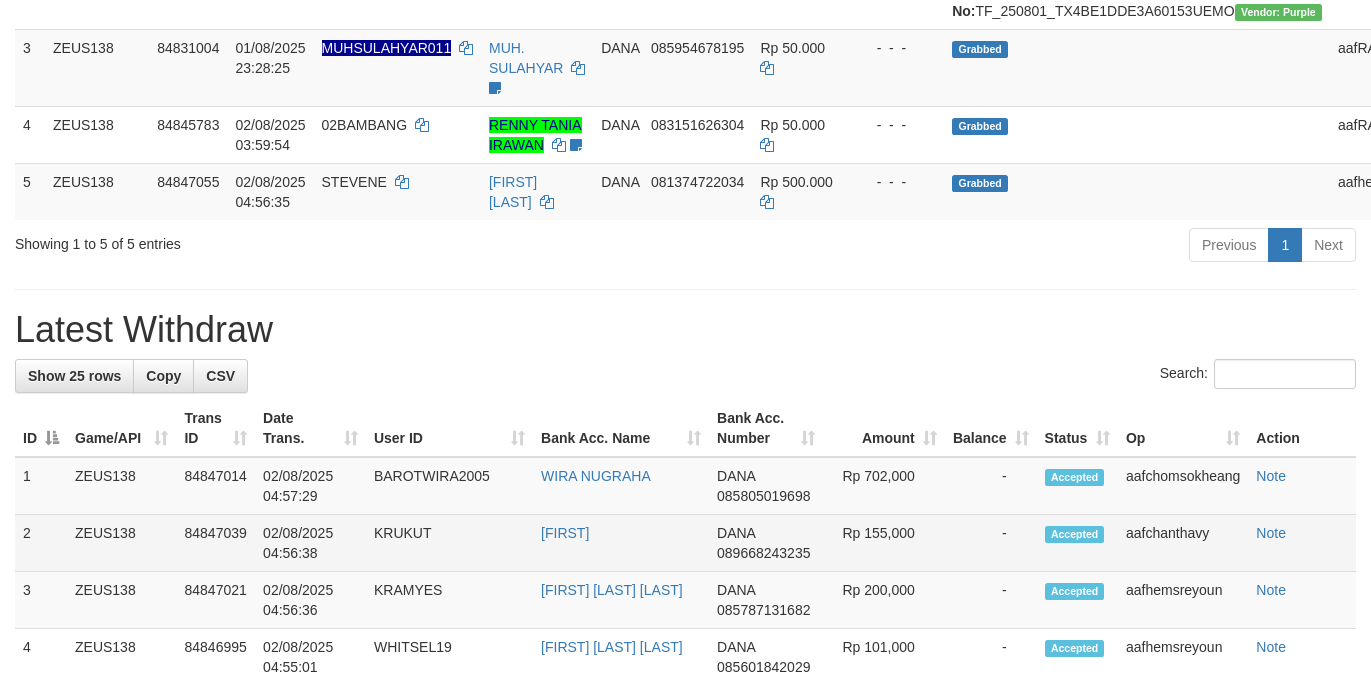 scroll, scrollTop: 360, scrollLeft: 0, axis: vertical 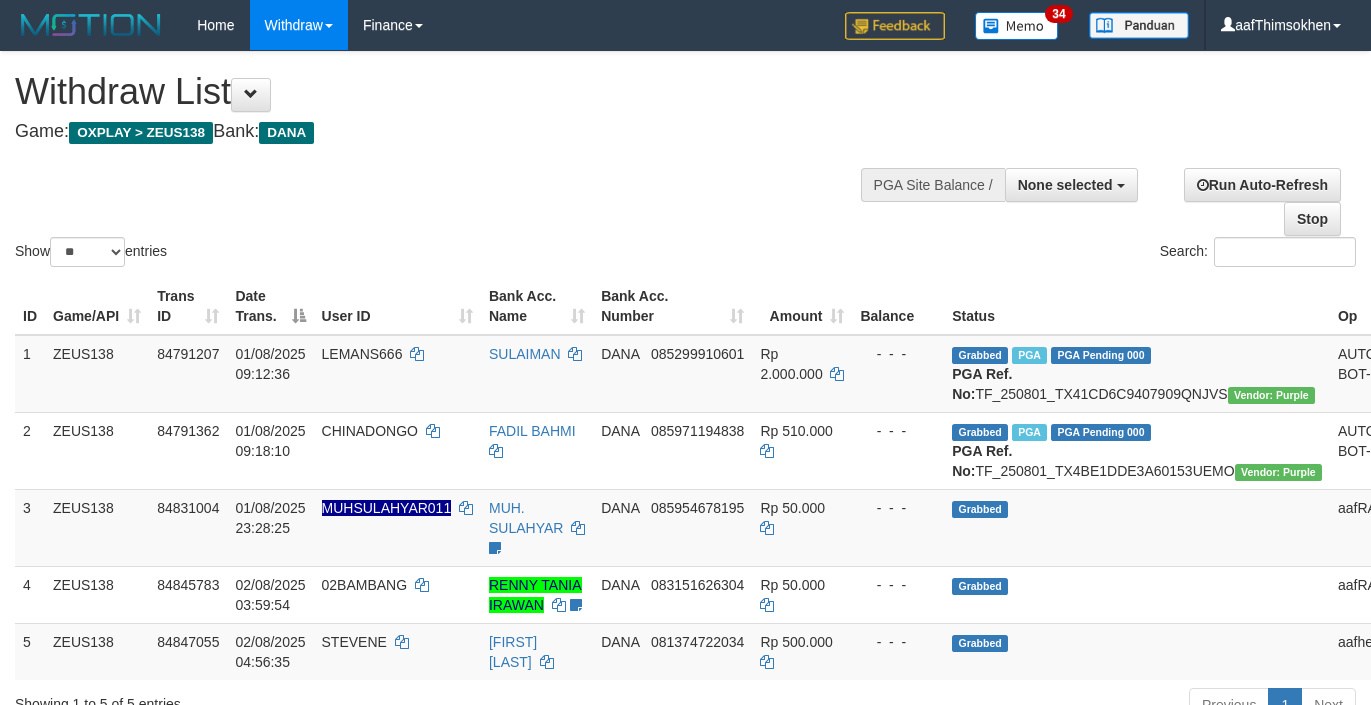 select 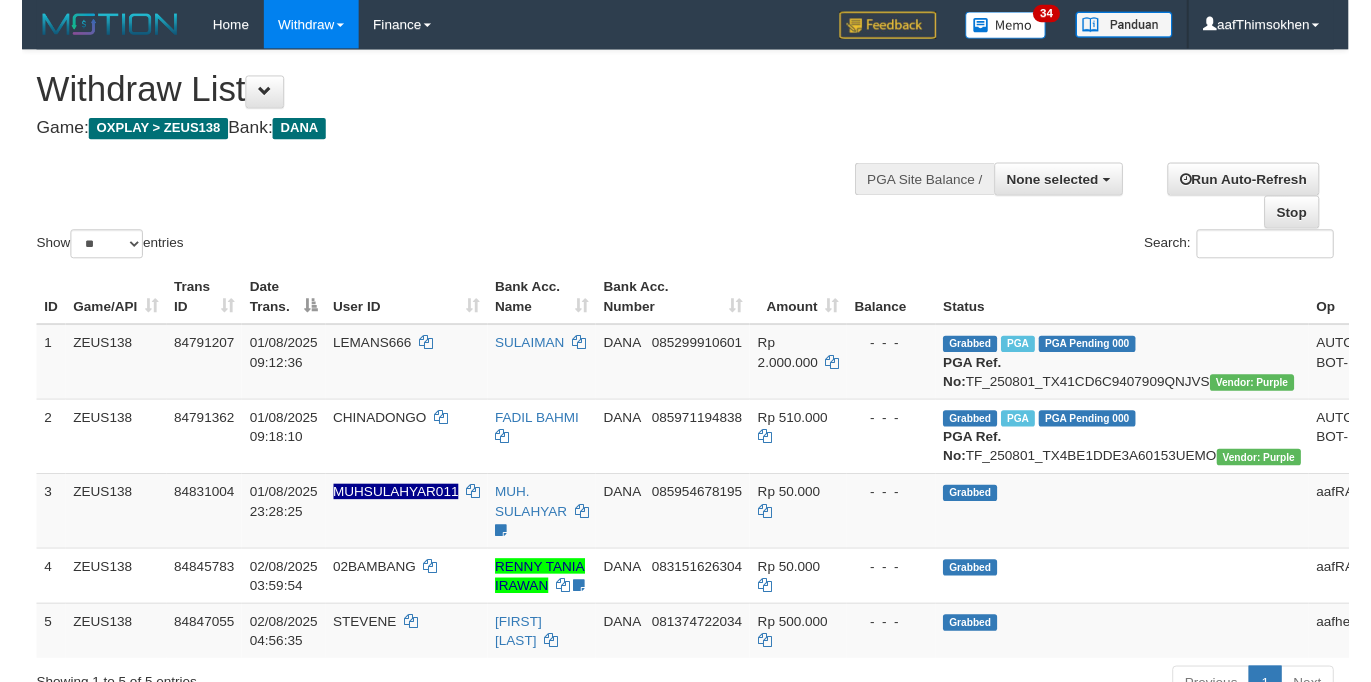 scroll, scrollTop: 360, scrollLeft: 0, axis: vertical 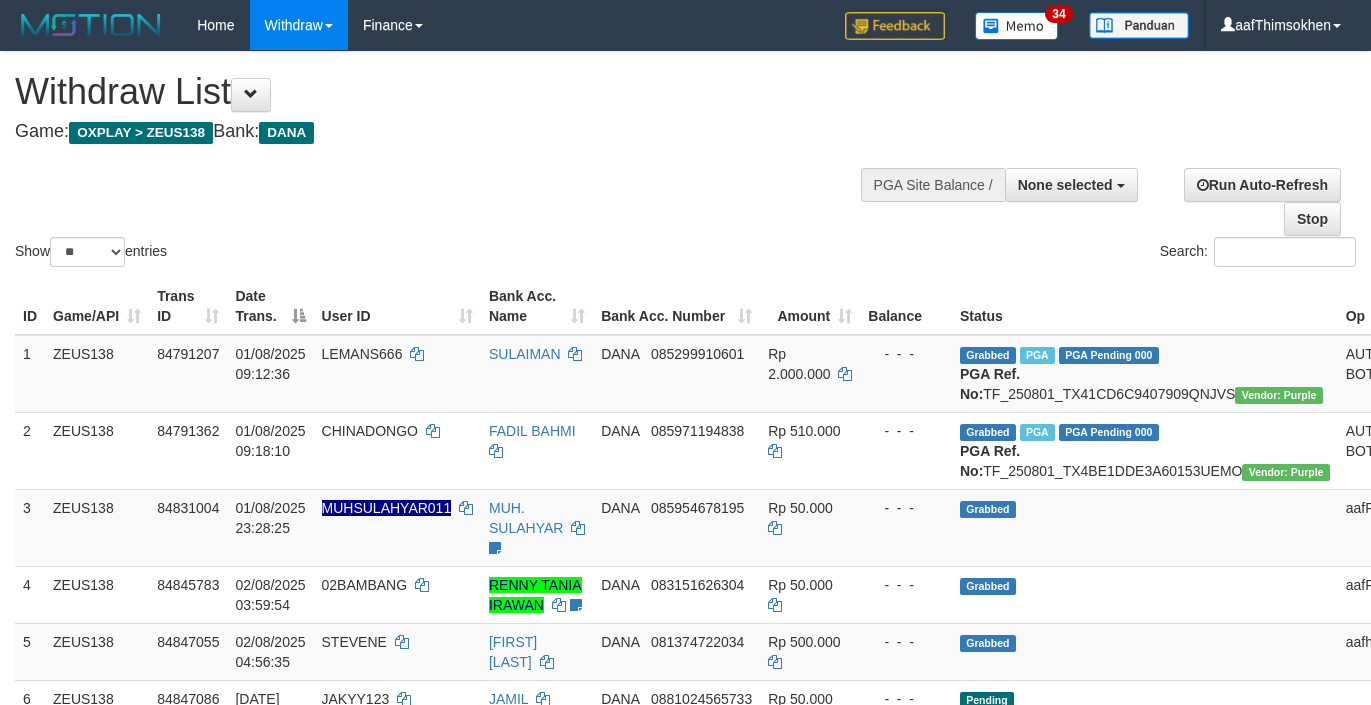 select 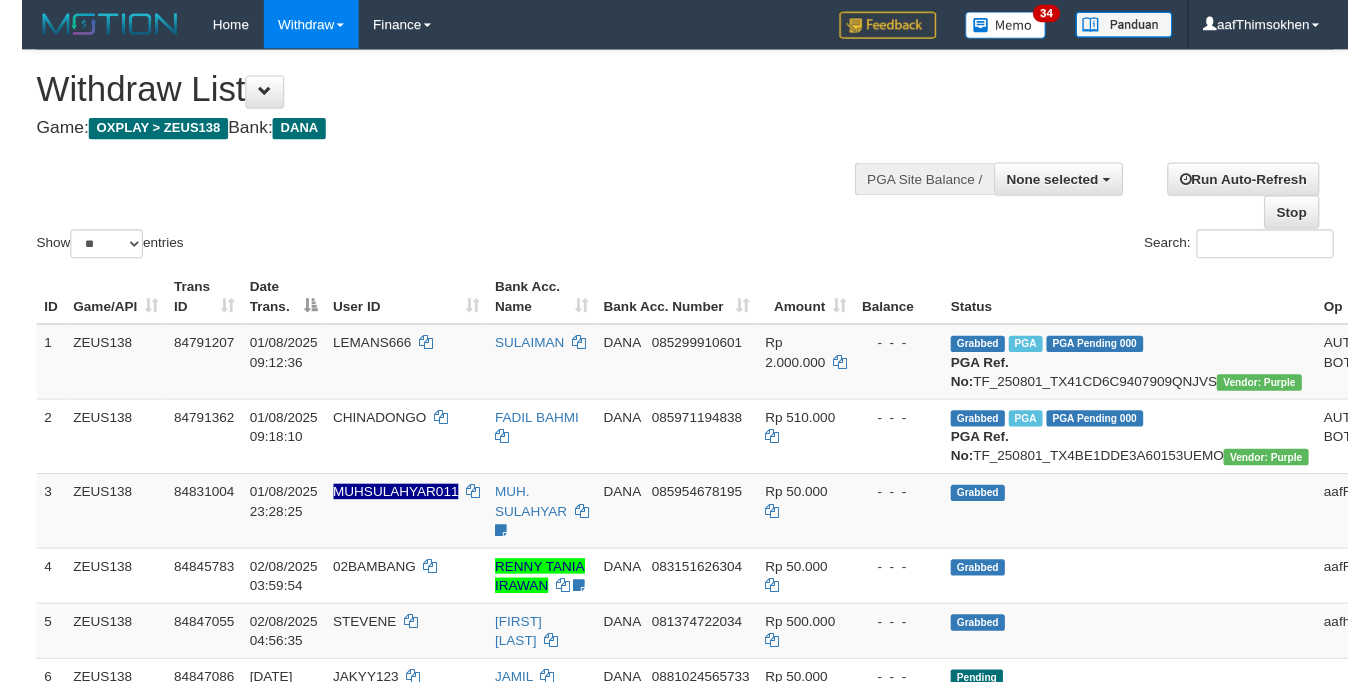scroll, scrollTop: 360, scrollLeft: 0, axis: vertical 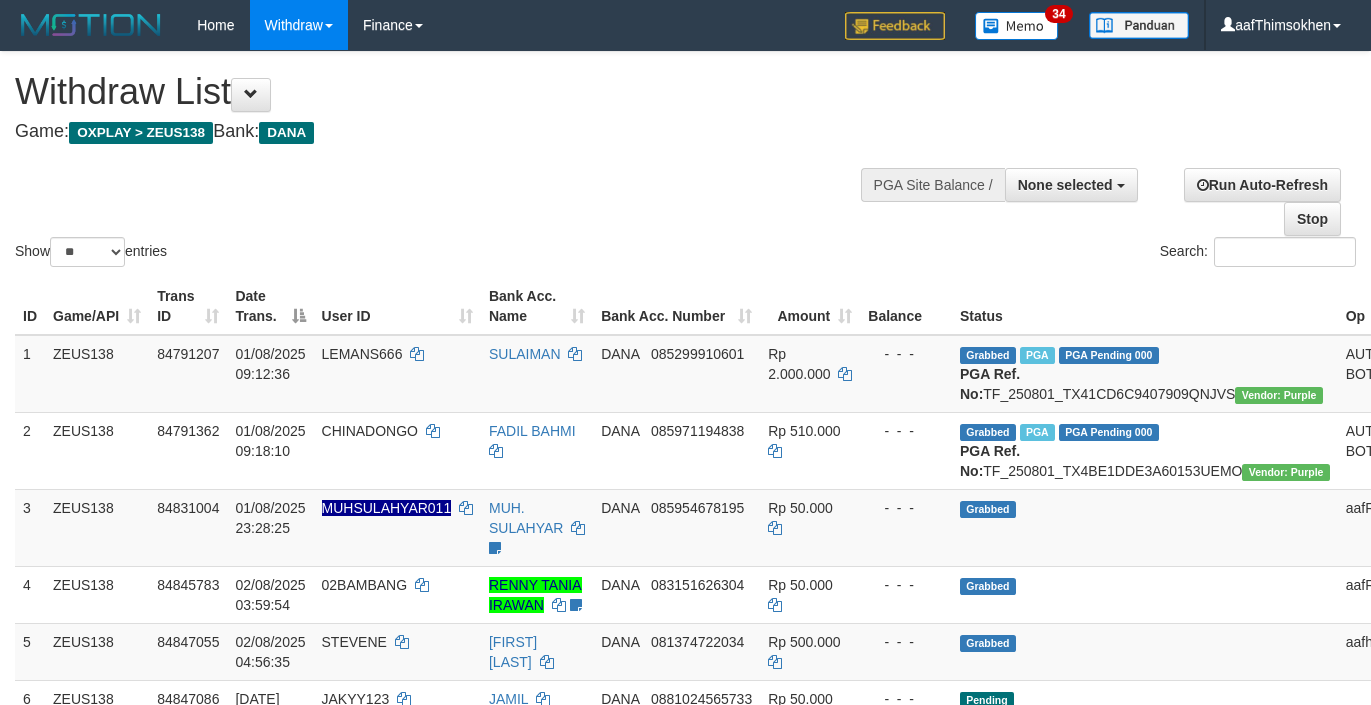 select 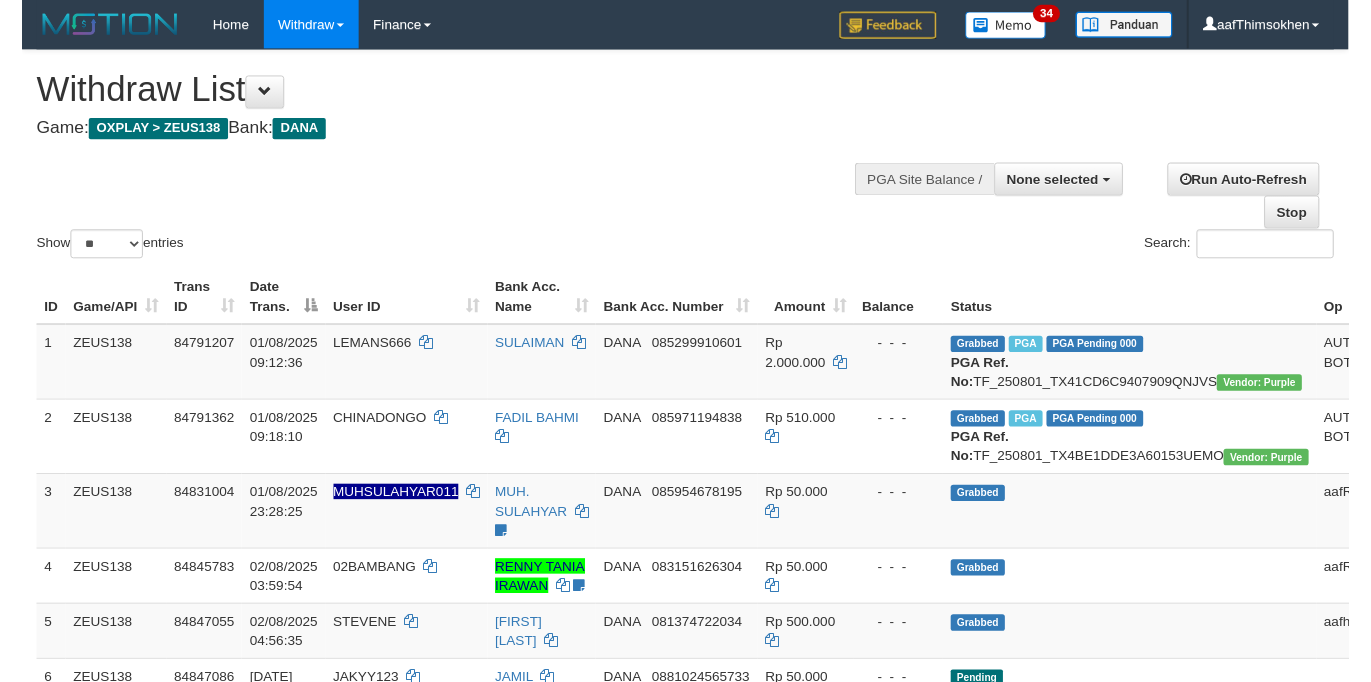 scroll, scrollTop: 360, scrollLeft: 0, axis: vertical 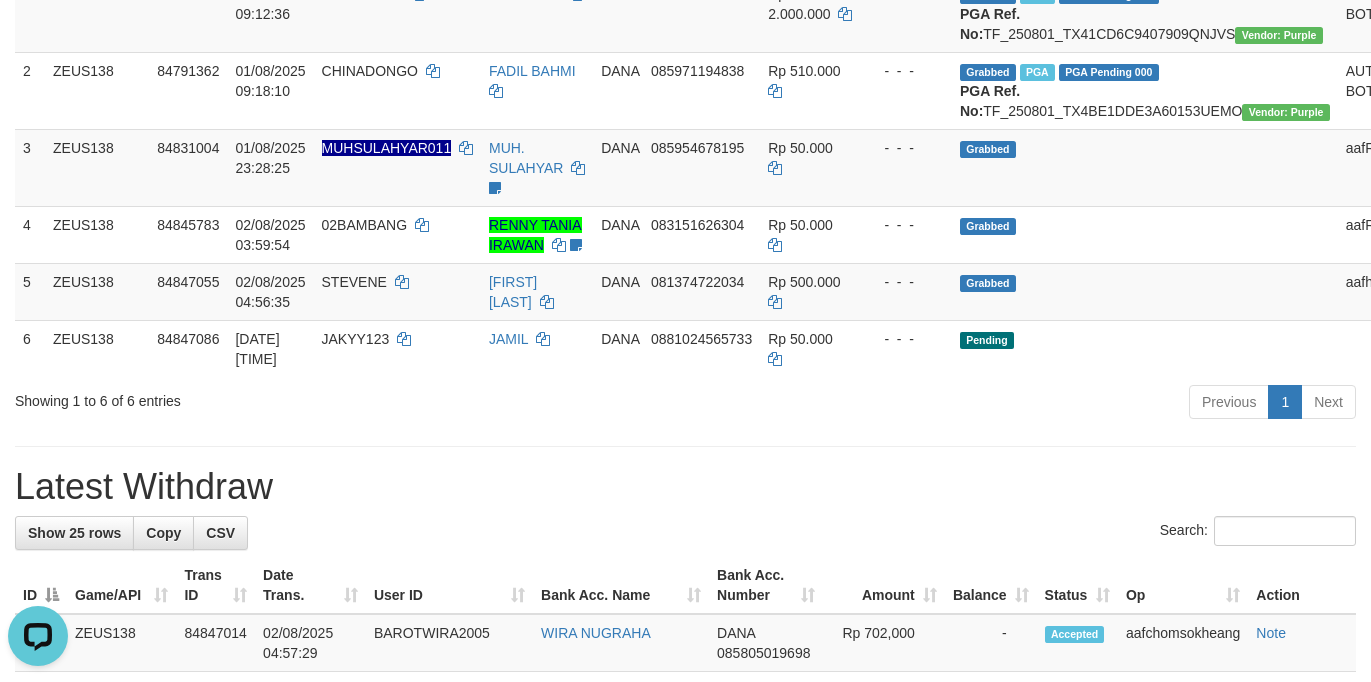 click on "**********" at bounding box center [685, 932] 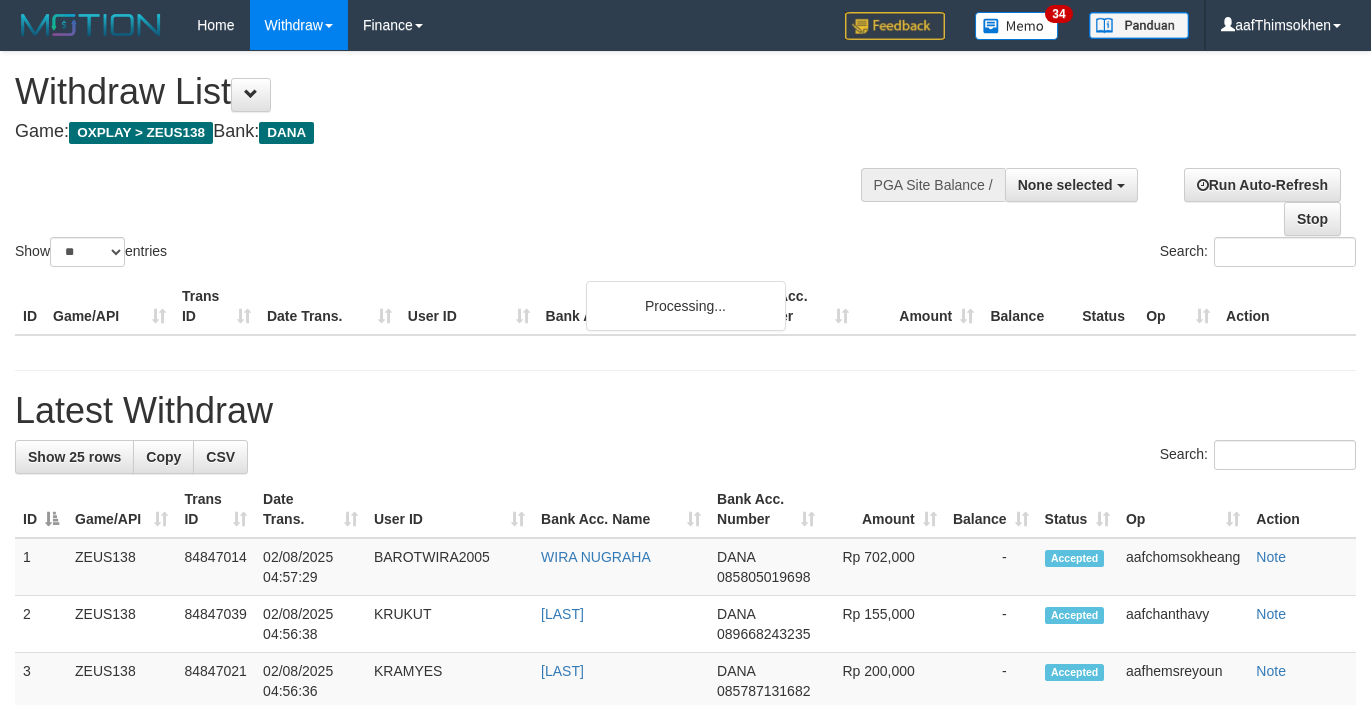 select 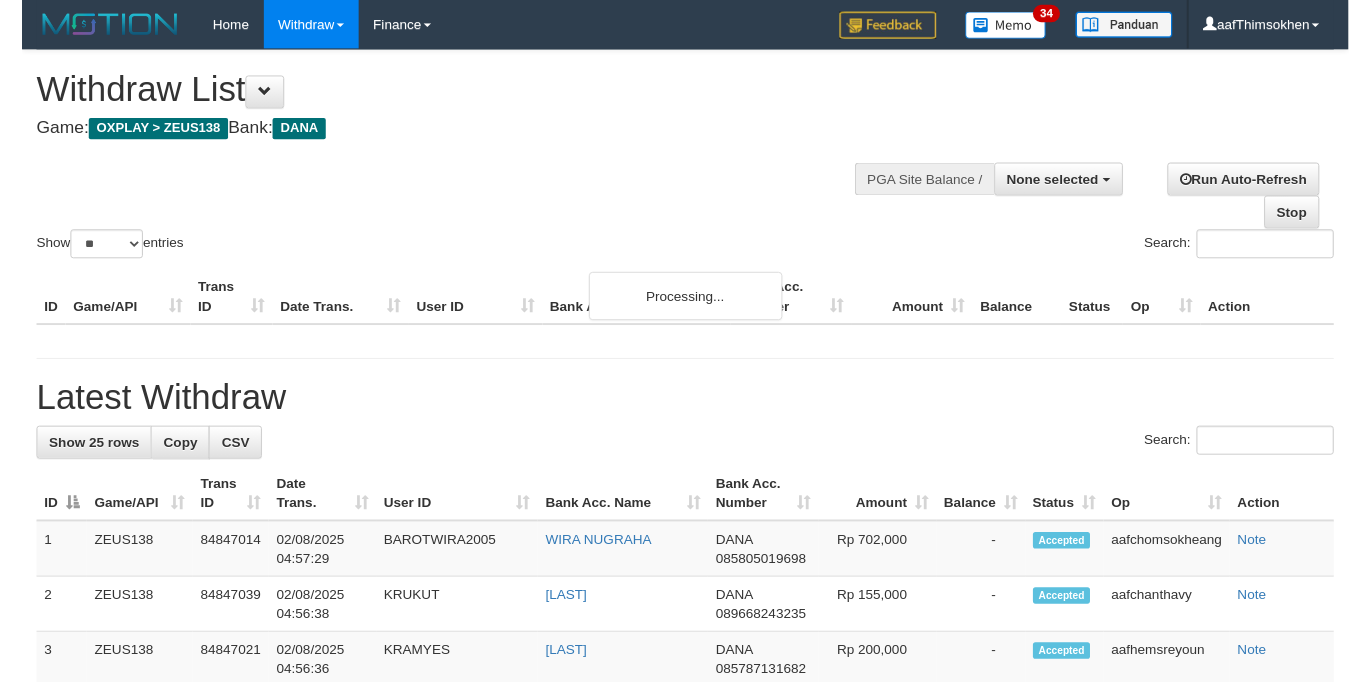 scroll, scrollTop: 360, scrollLeft: 0, axis: vertical 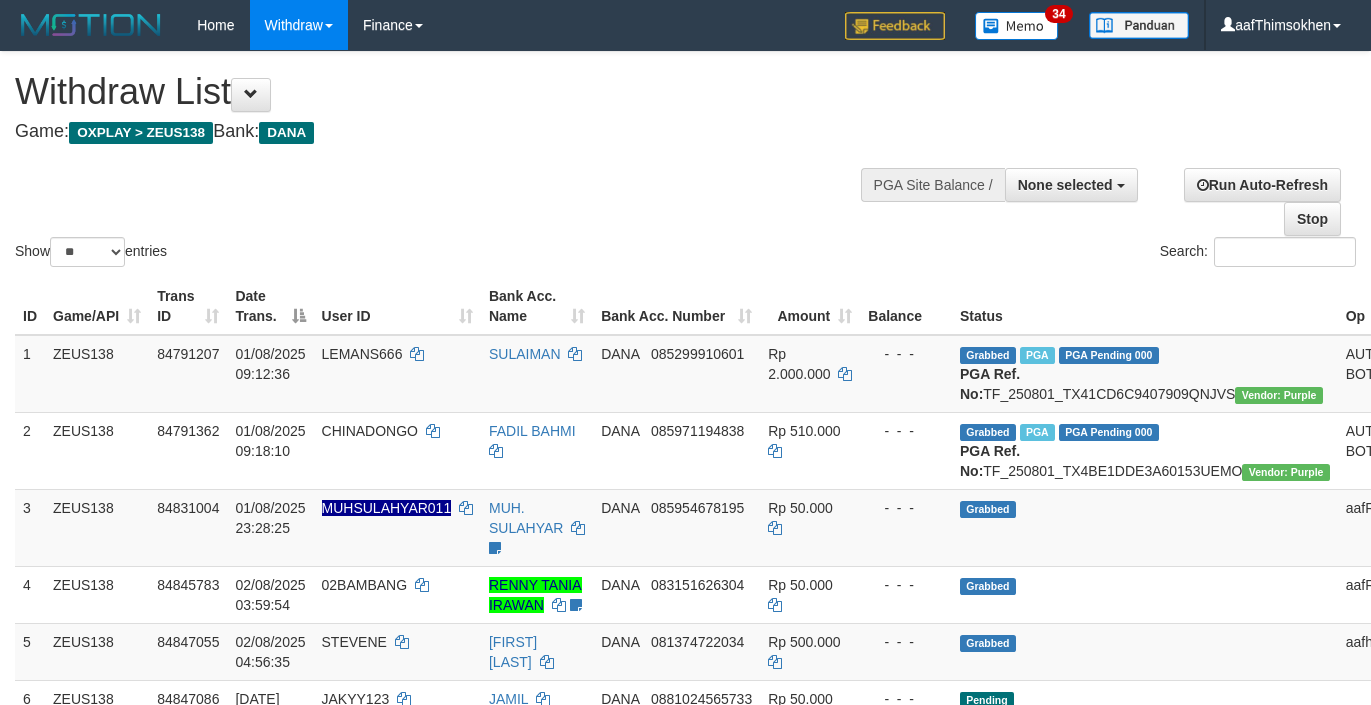 select 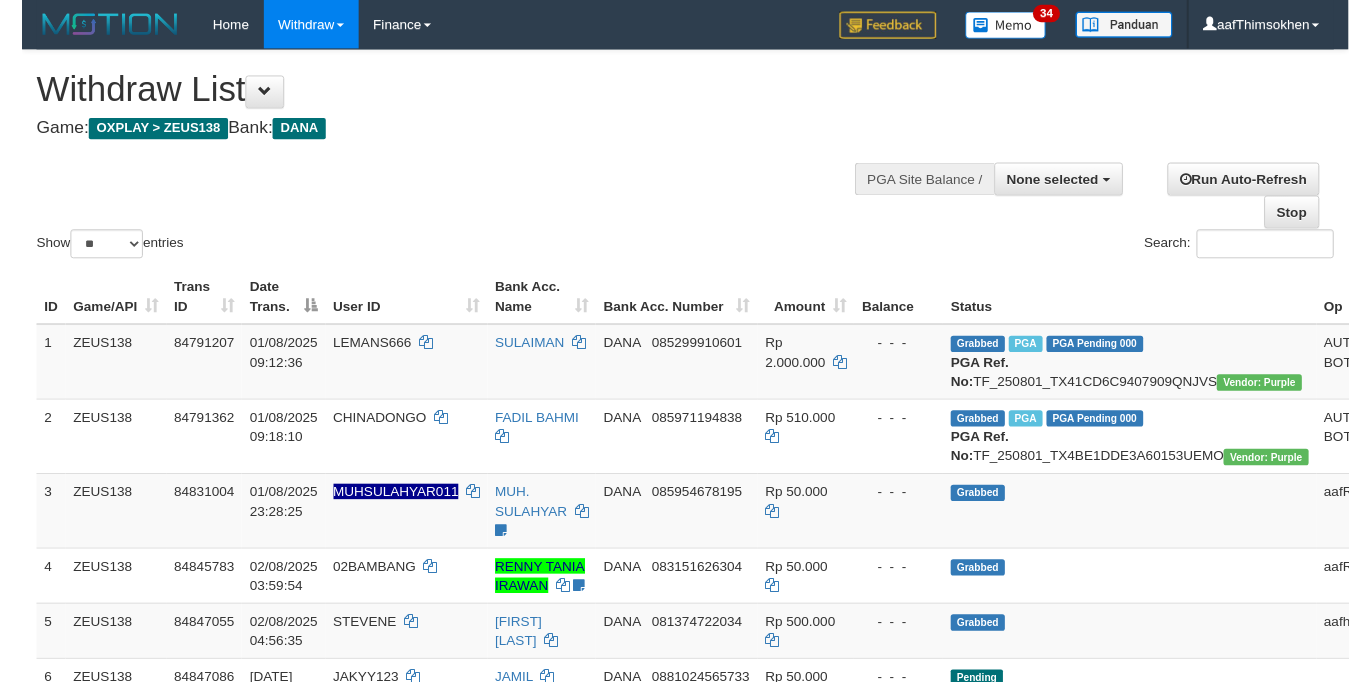 scroll, scrollTop: 360, scrollLeft: 0, axis: vertical 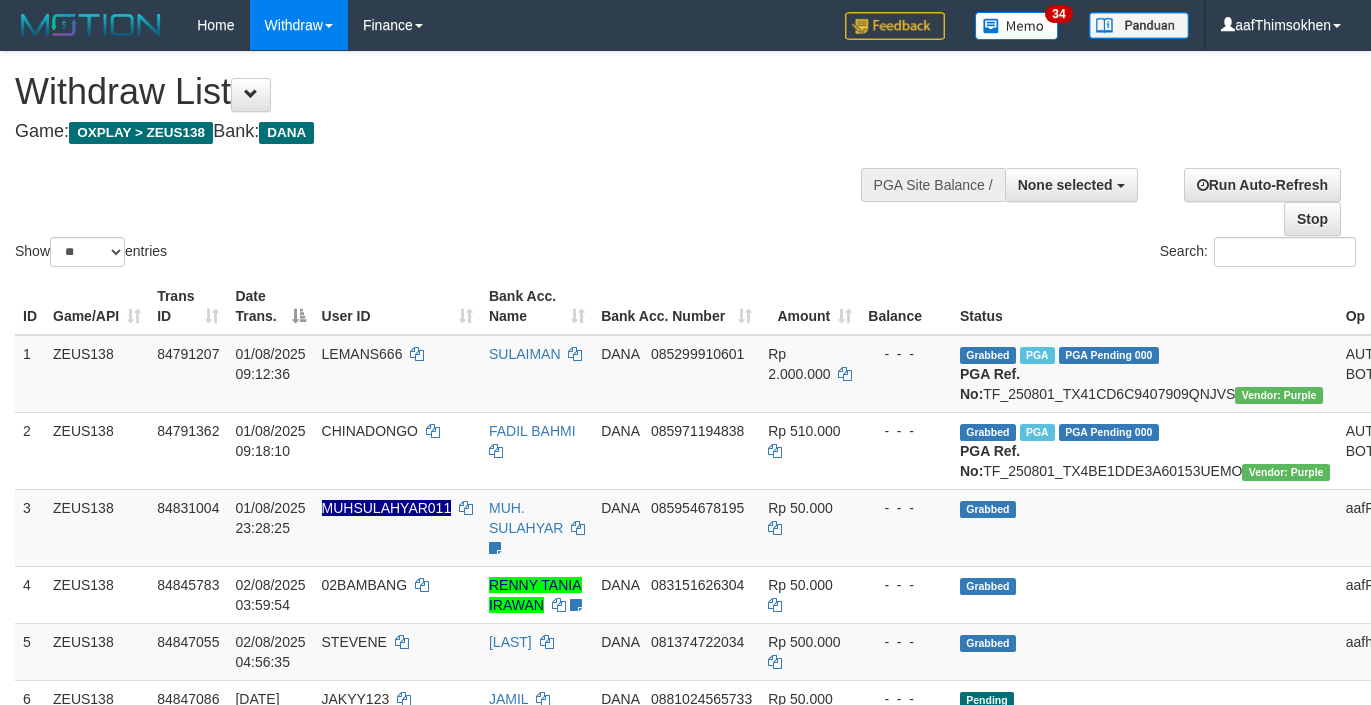 select 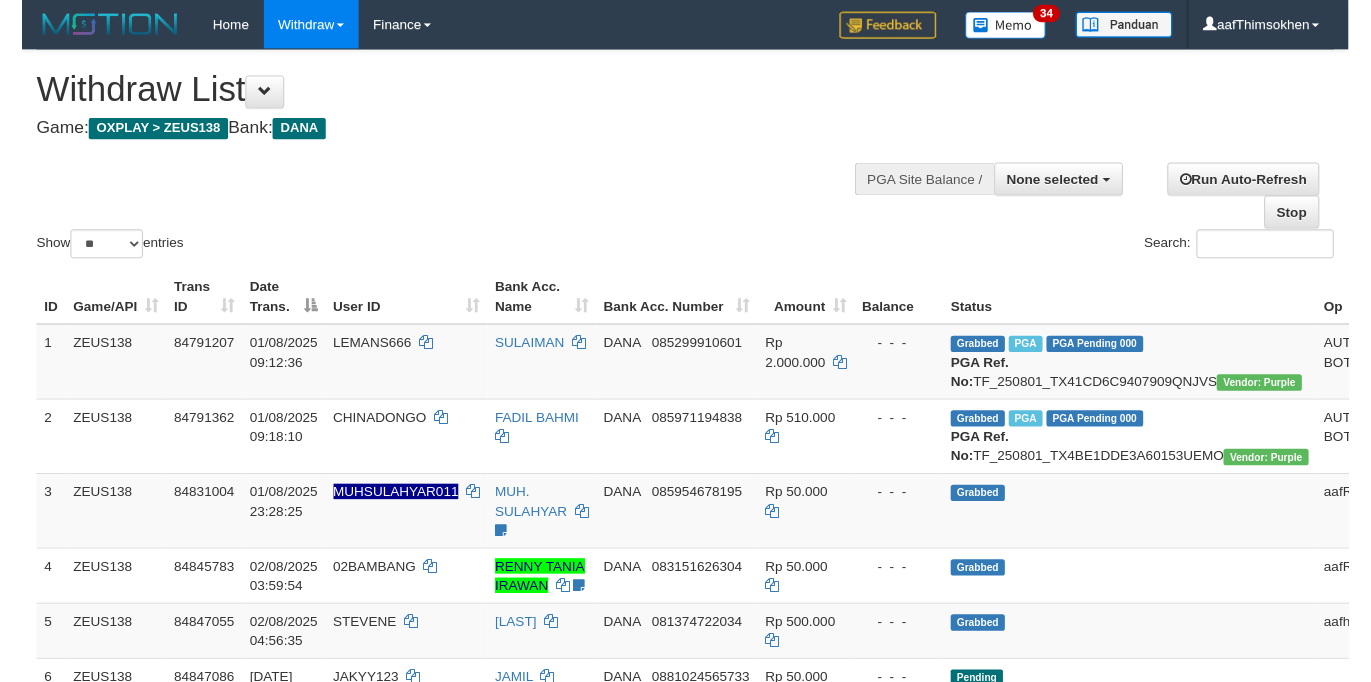 scroll, scrollTop: 360, scrollLeft: 0, axis: vertical 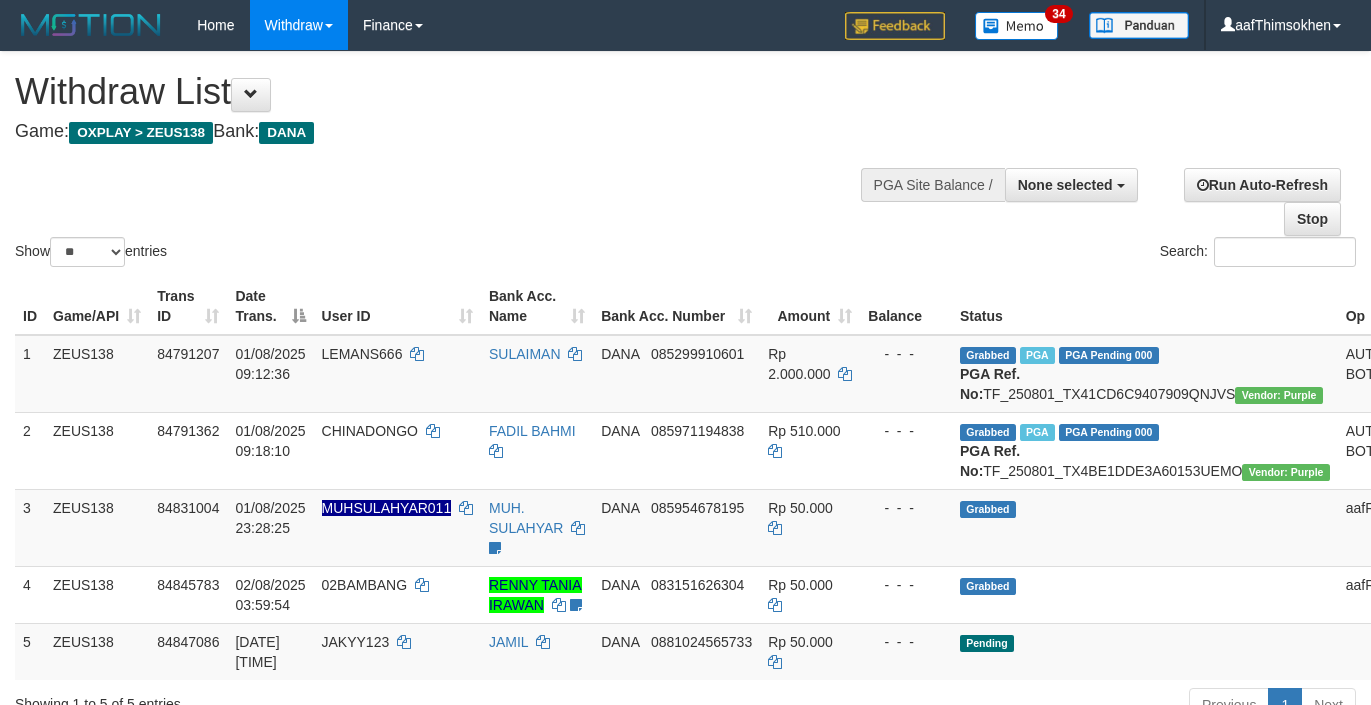 select 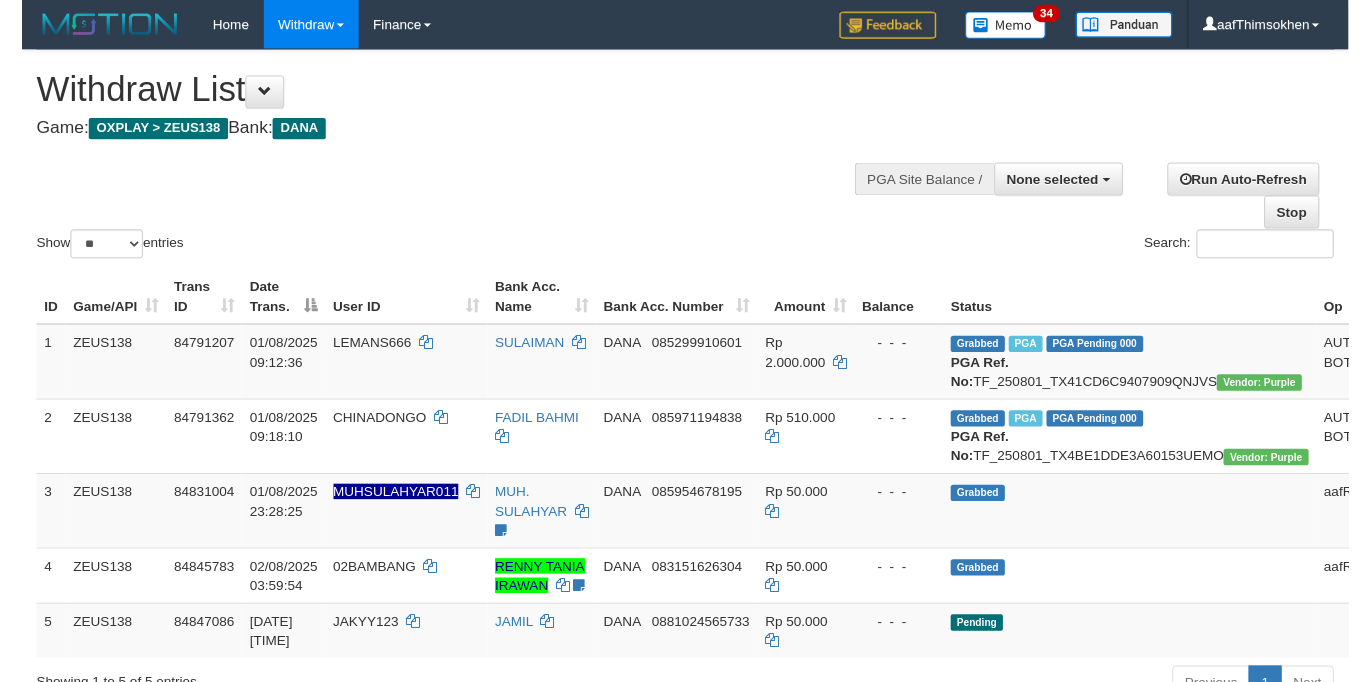 scroll, scrollTop: 360, scrollLeft: 0, axis: vertical 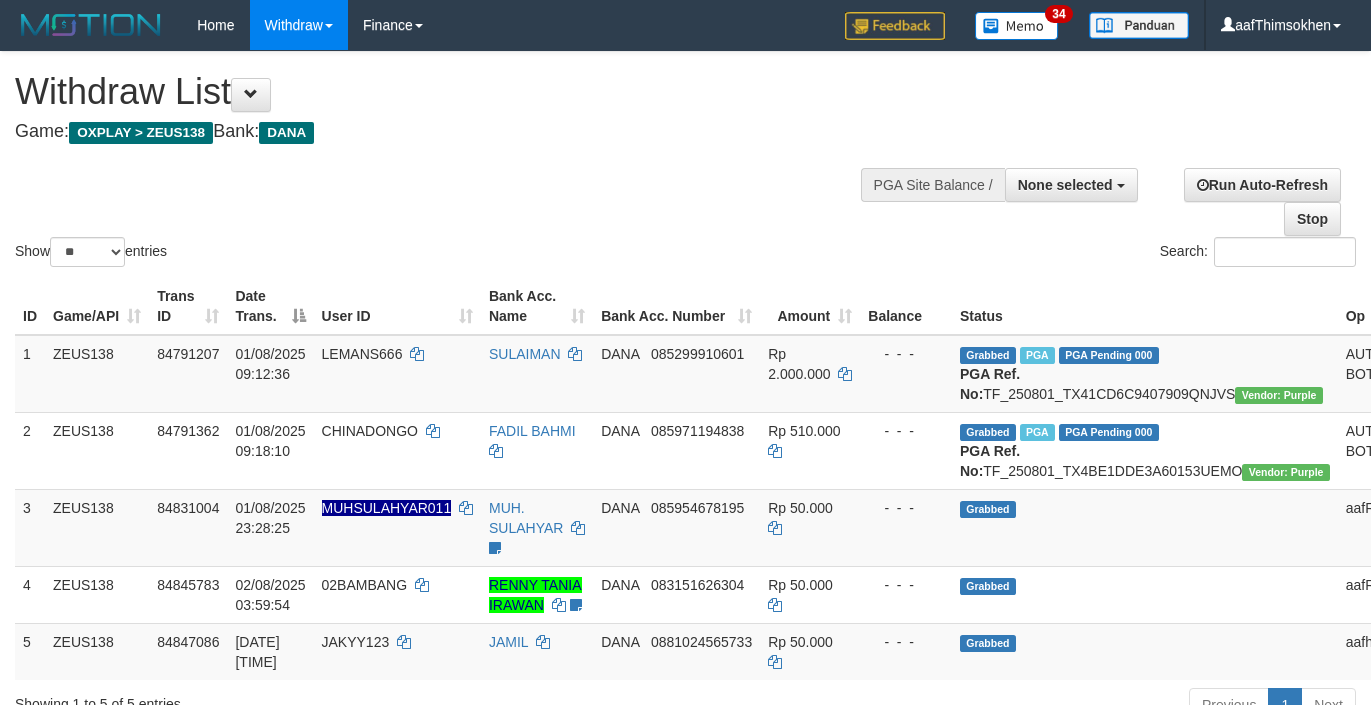 select 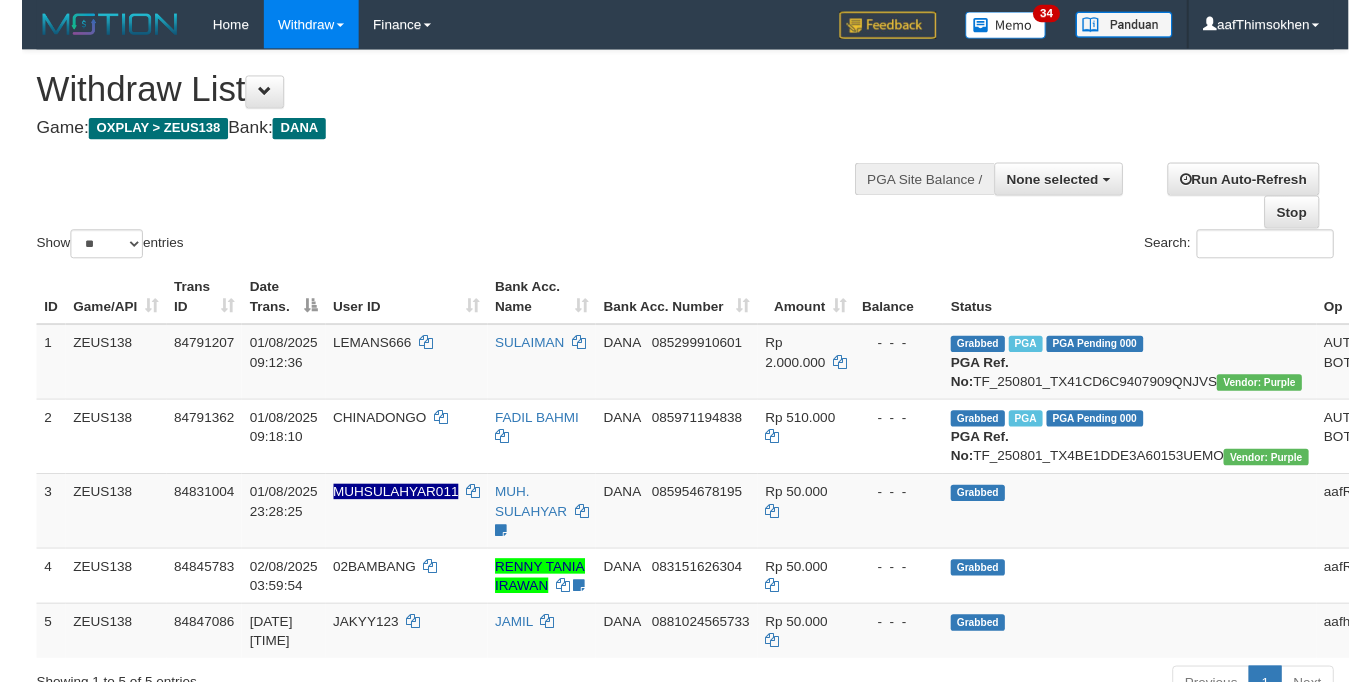 scroll, scrollTop: 360, scrollLeft: 0, axis: vertical 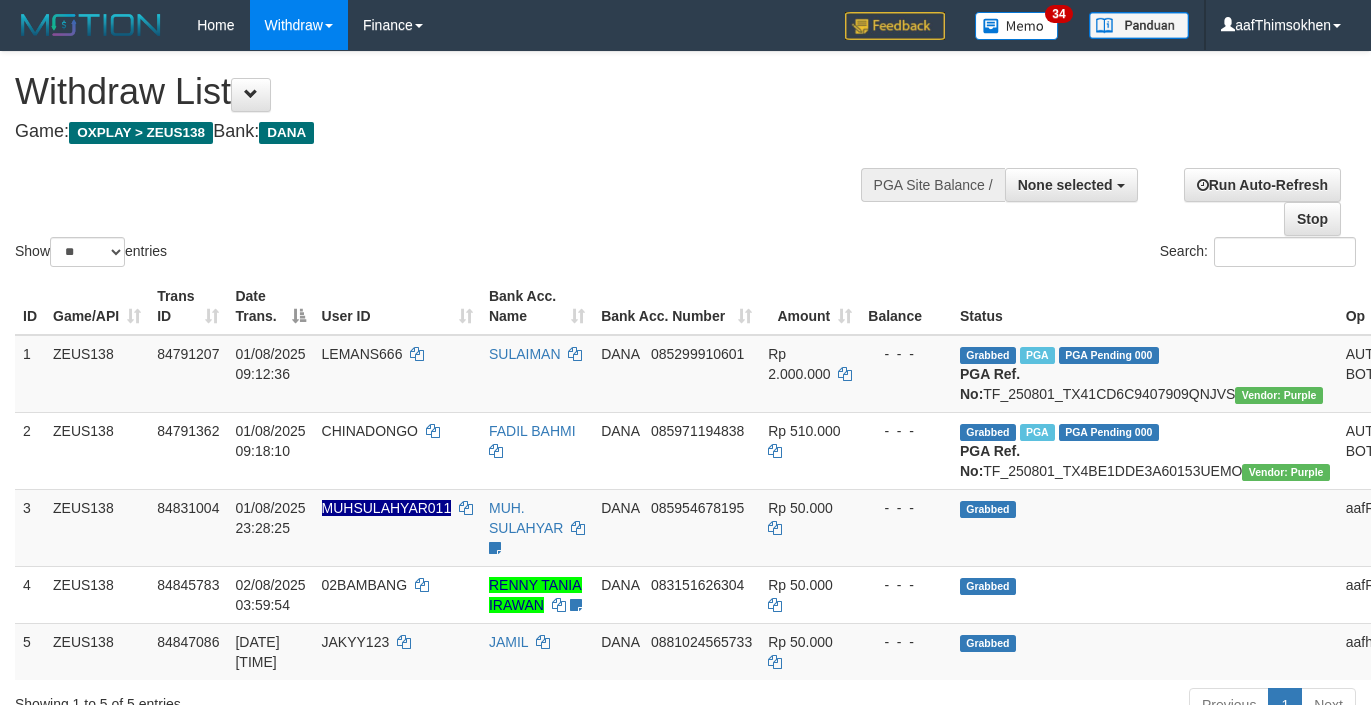 select 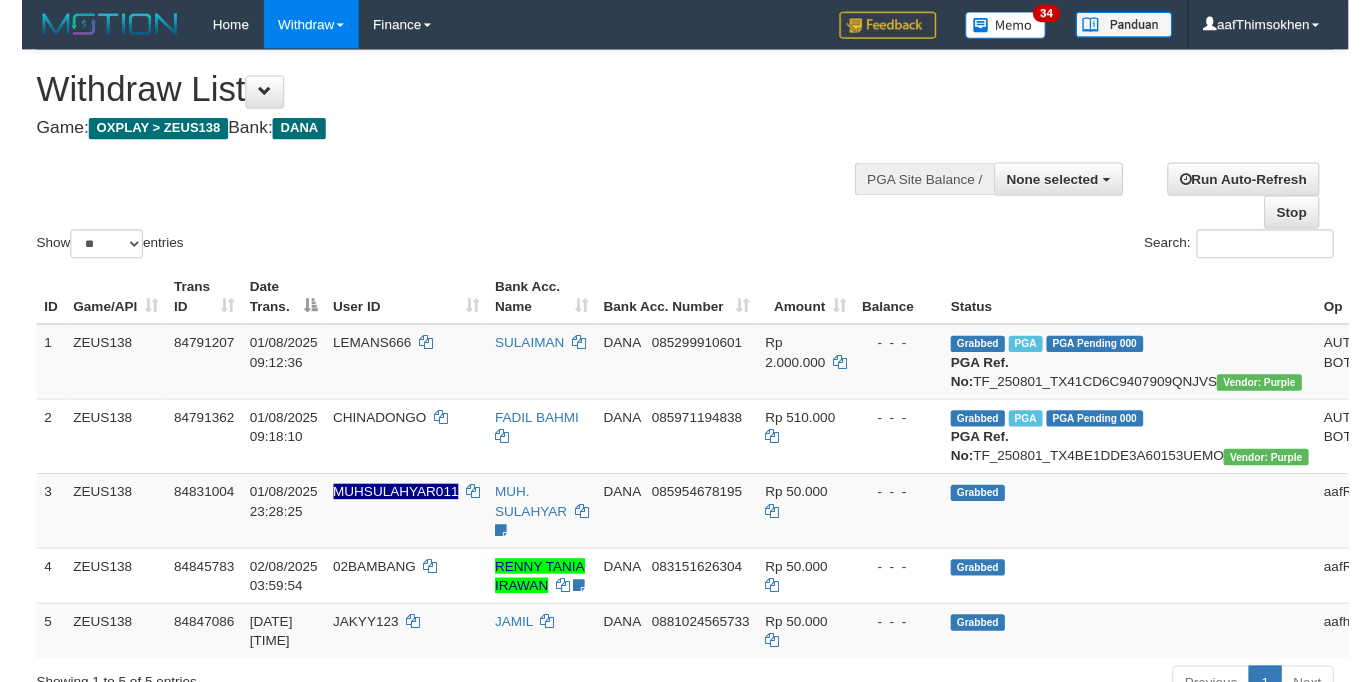 scroll, scrollTop: 360, scrollLeft: 0, axis: vertical 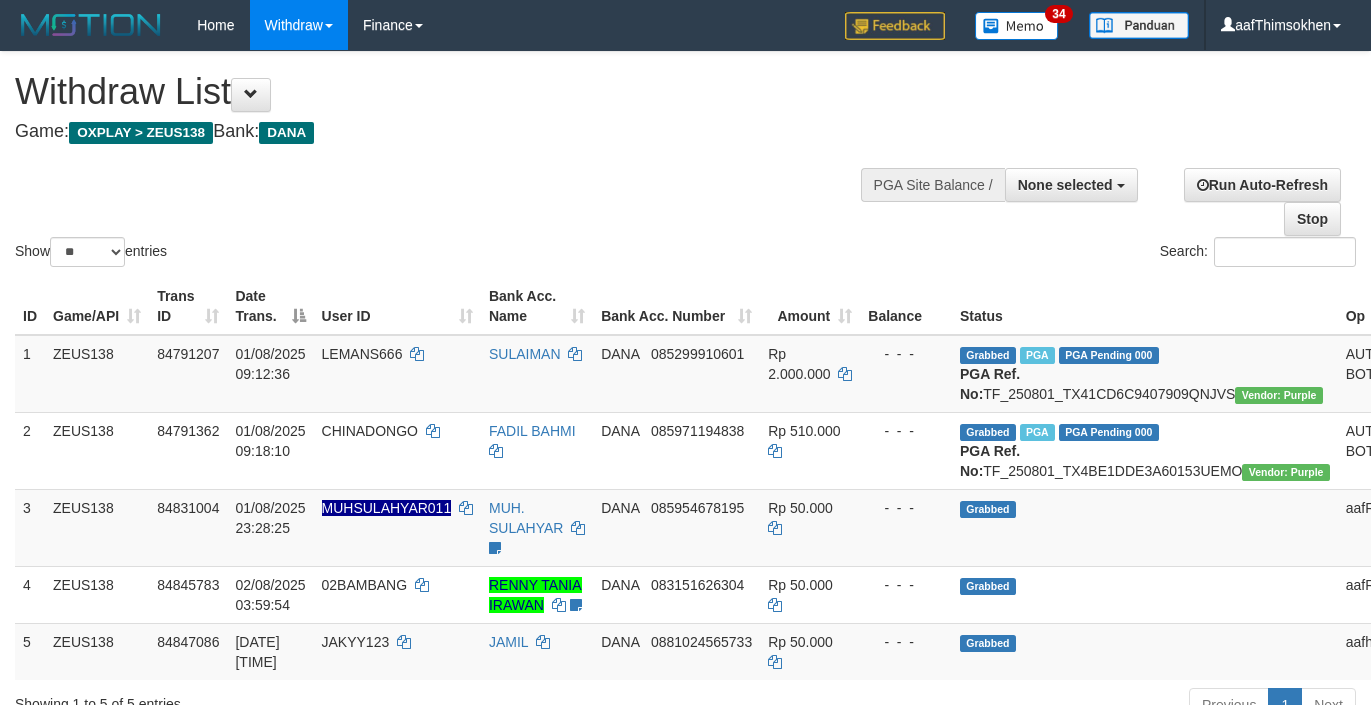 select 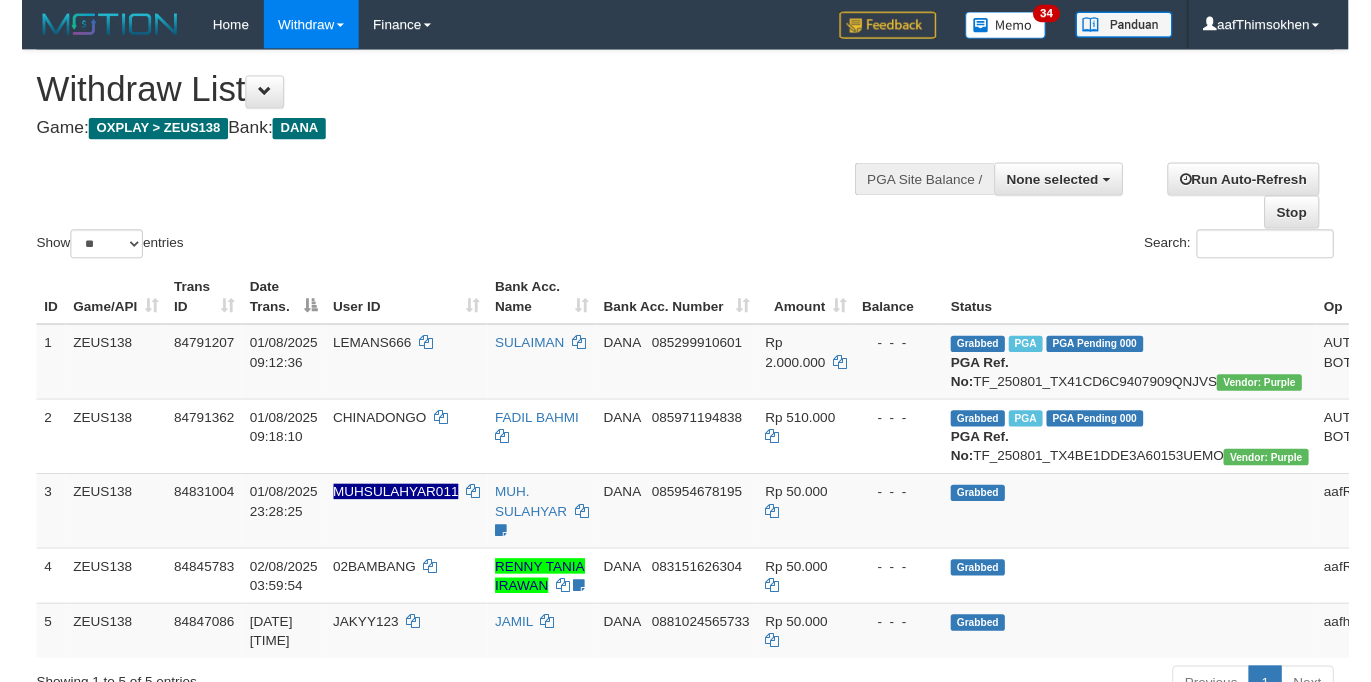 scroll, scrollTop: 360, scrollLeft: 0, axis: vertical 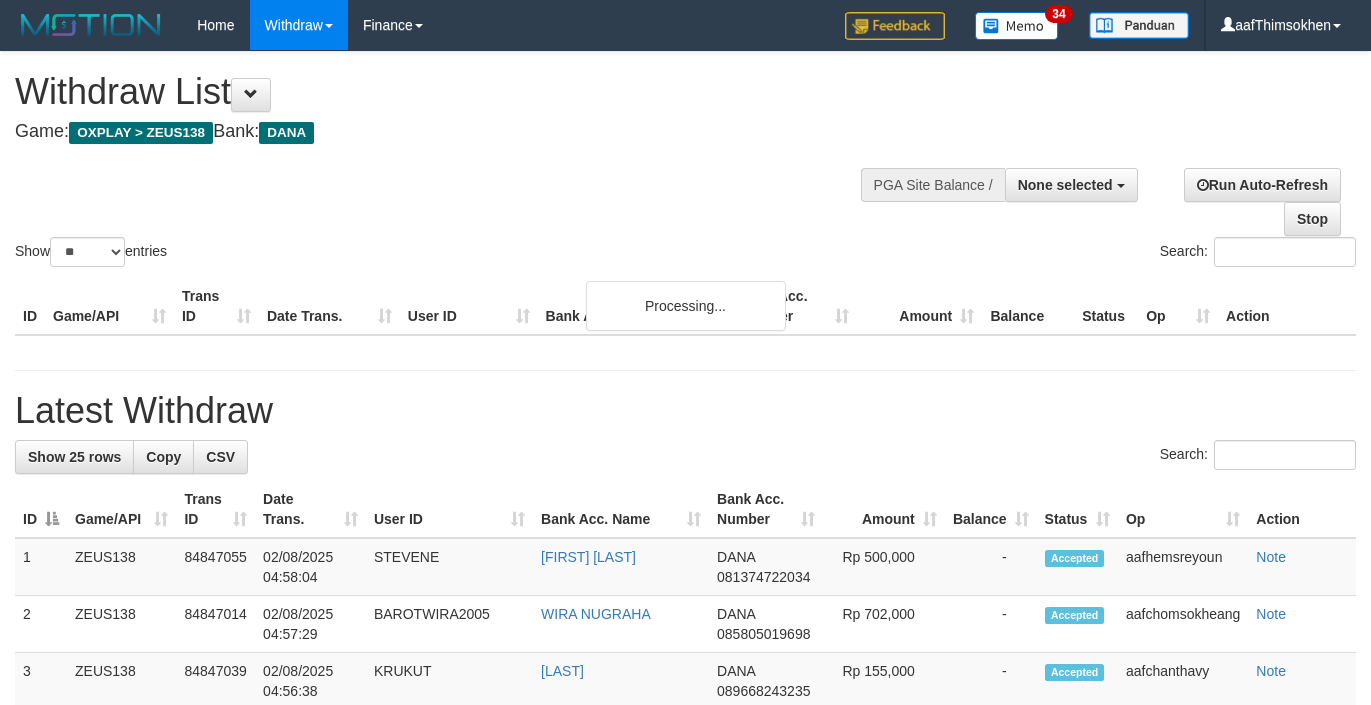 select 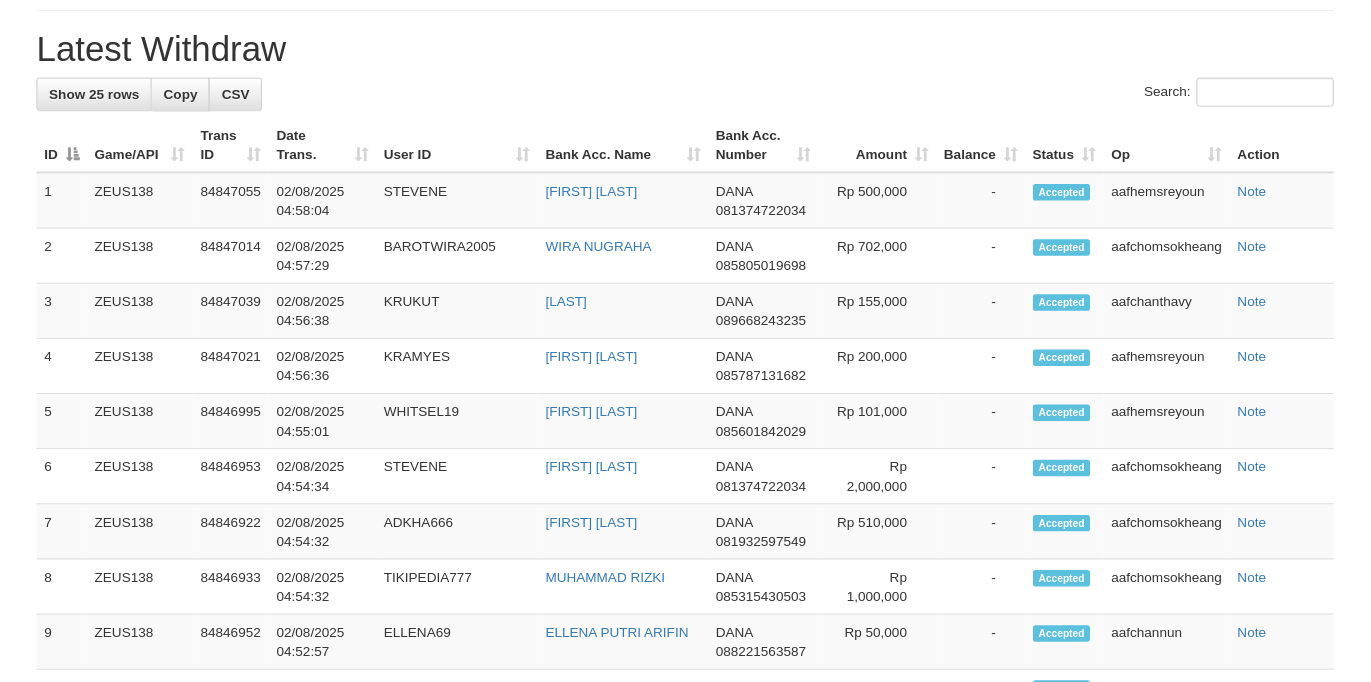 scroll, scrollTop: 360, scrollLeft: 0, axis: vertical 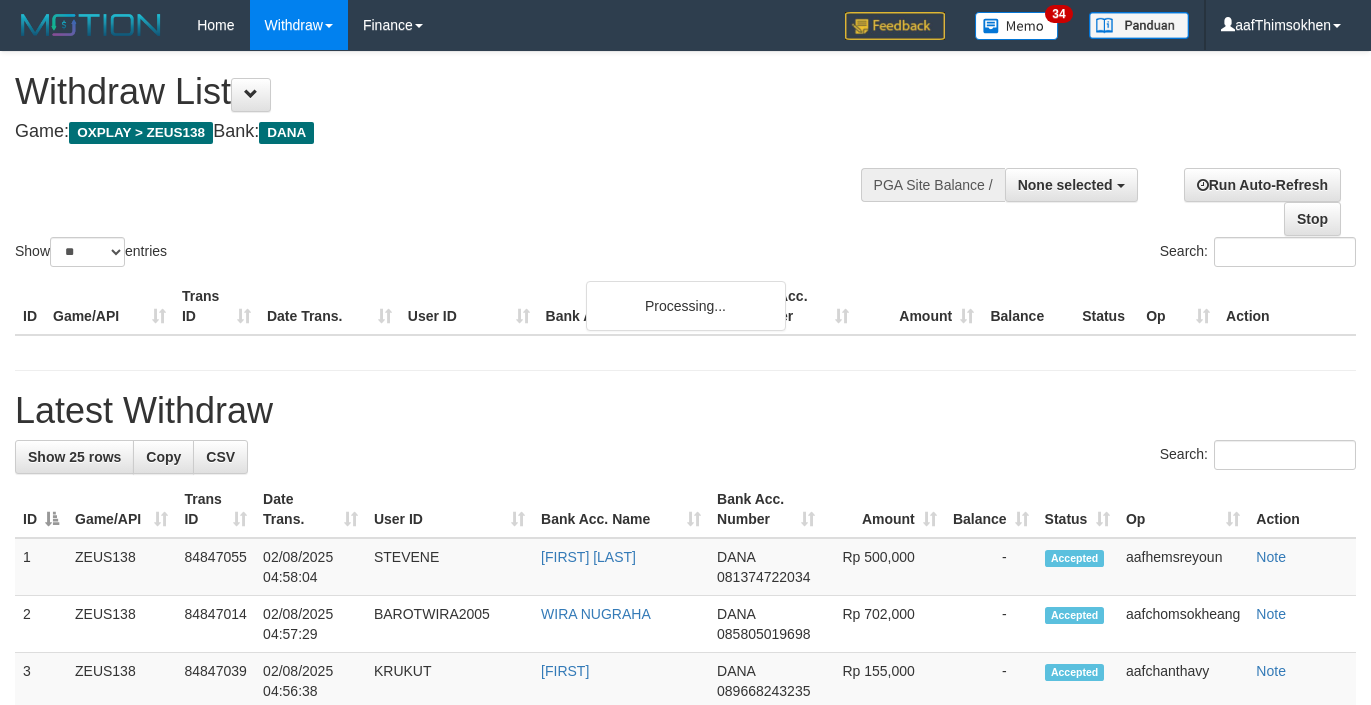 select 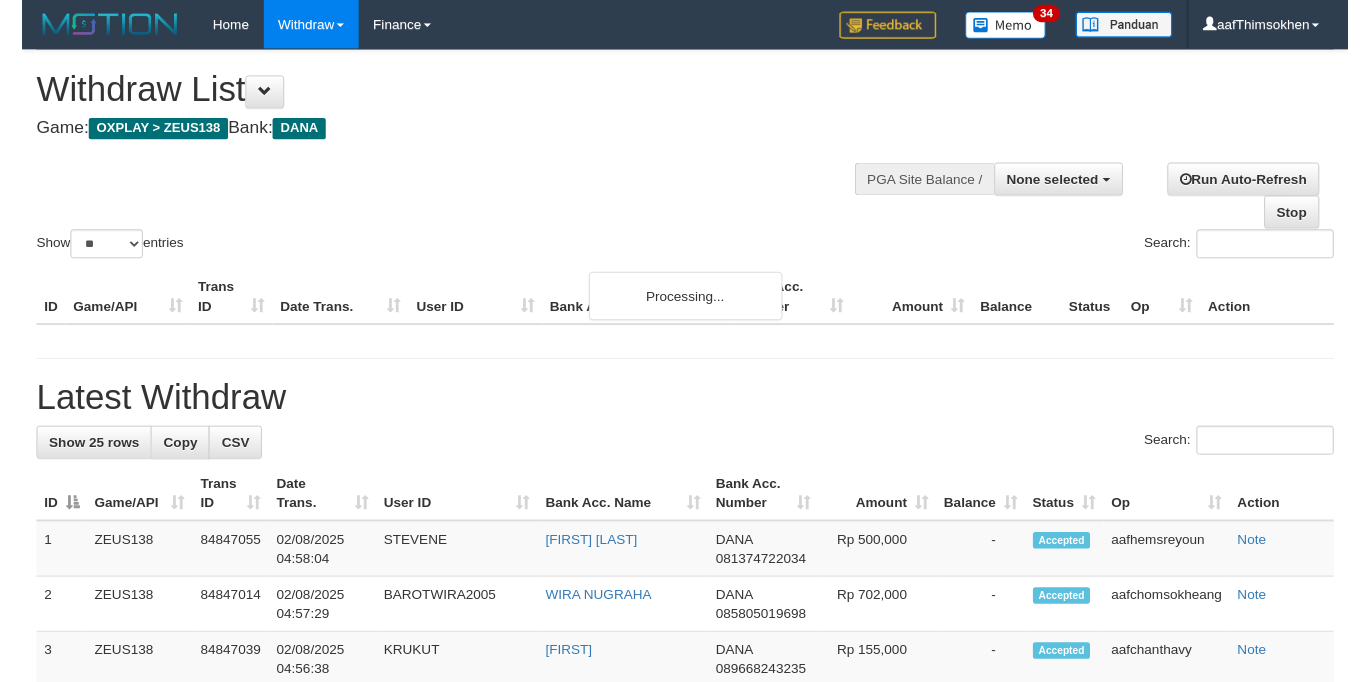 scroll, scrollTop: 360, scrollLeft: 0, axis: vertical 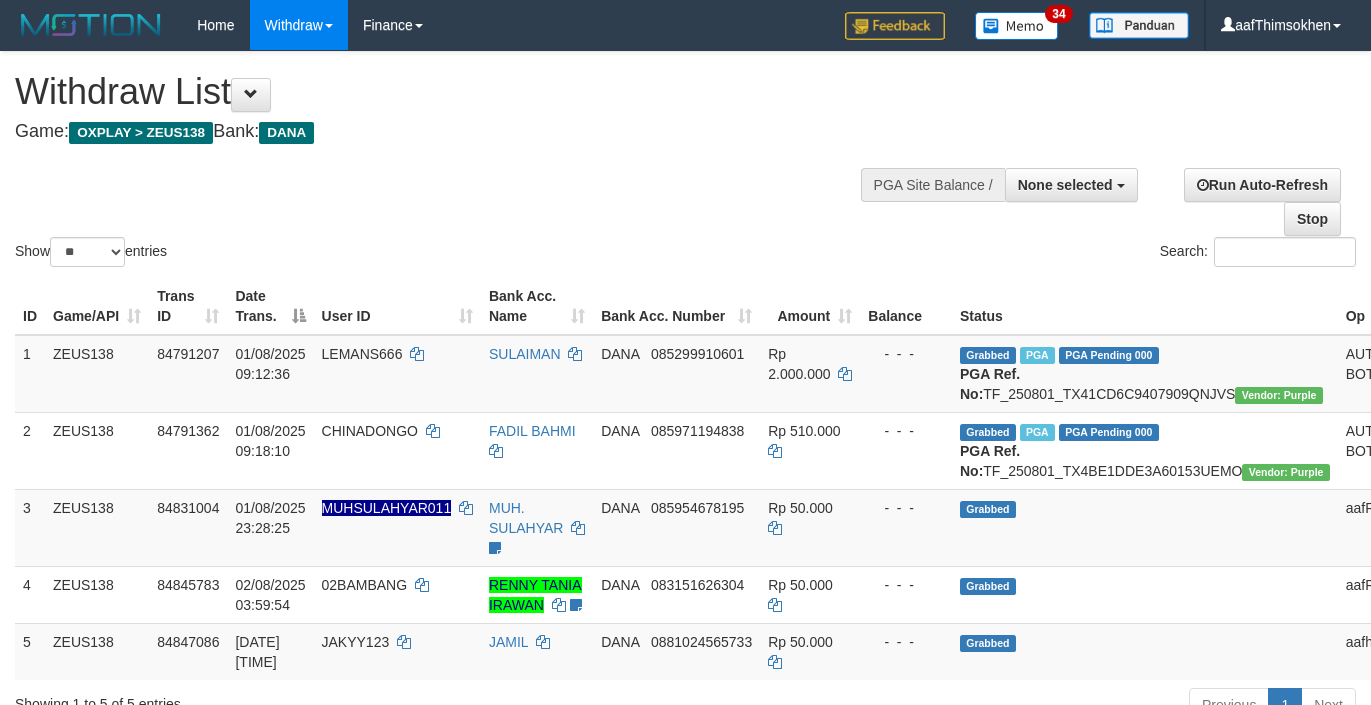 select 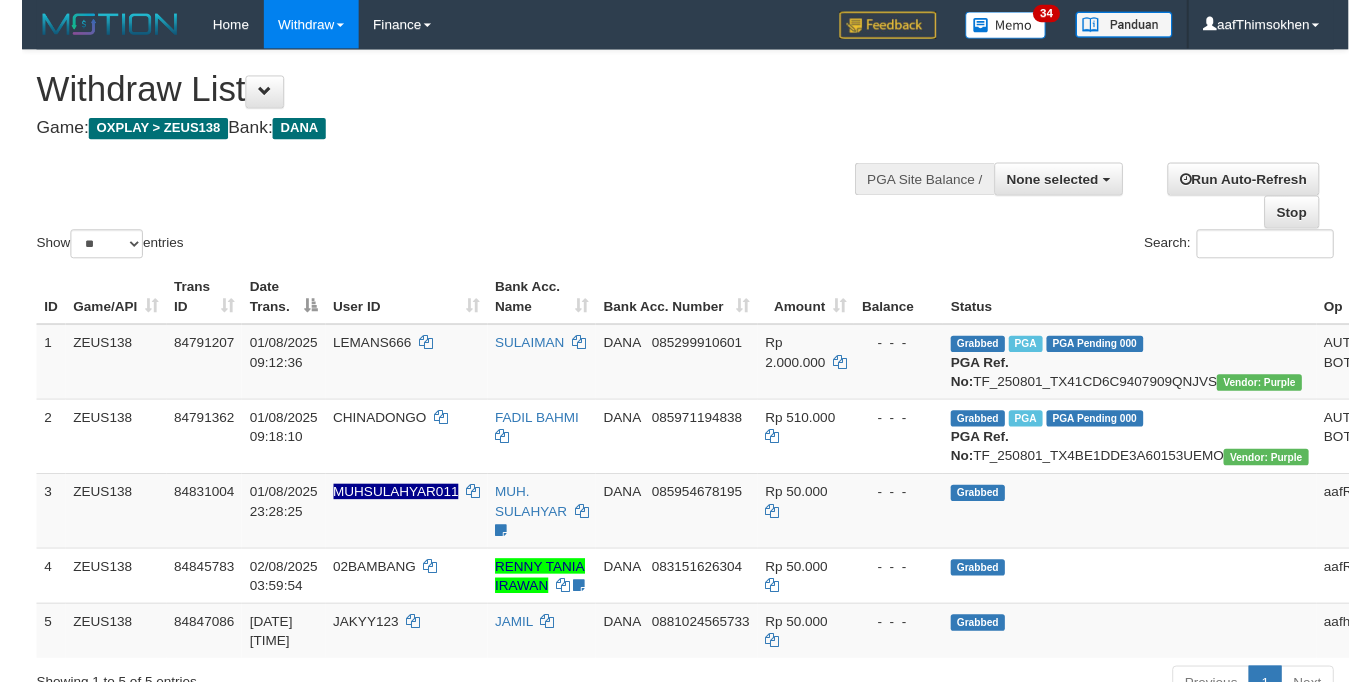 scroll, scrollTop: 360, scrollLeft: 0, axis: vertical 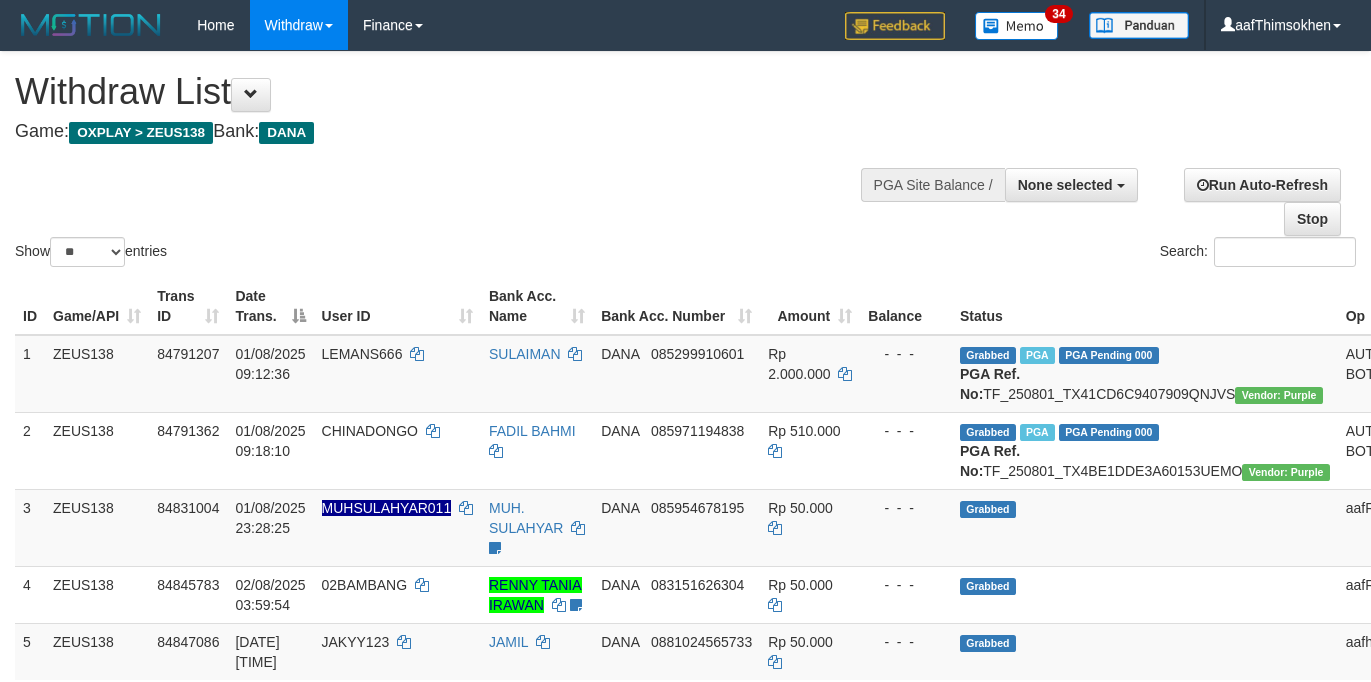 select 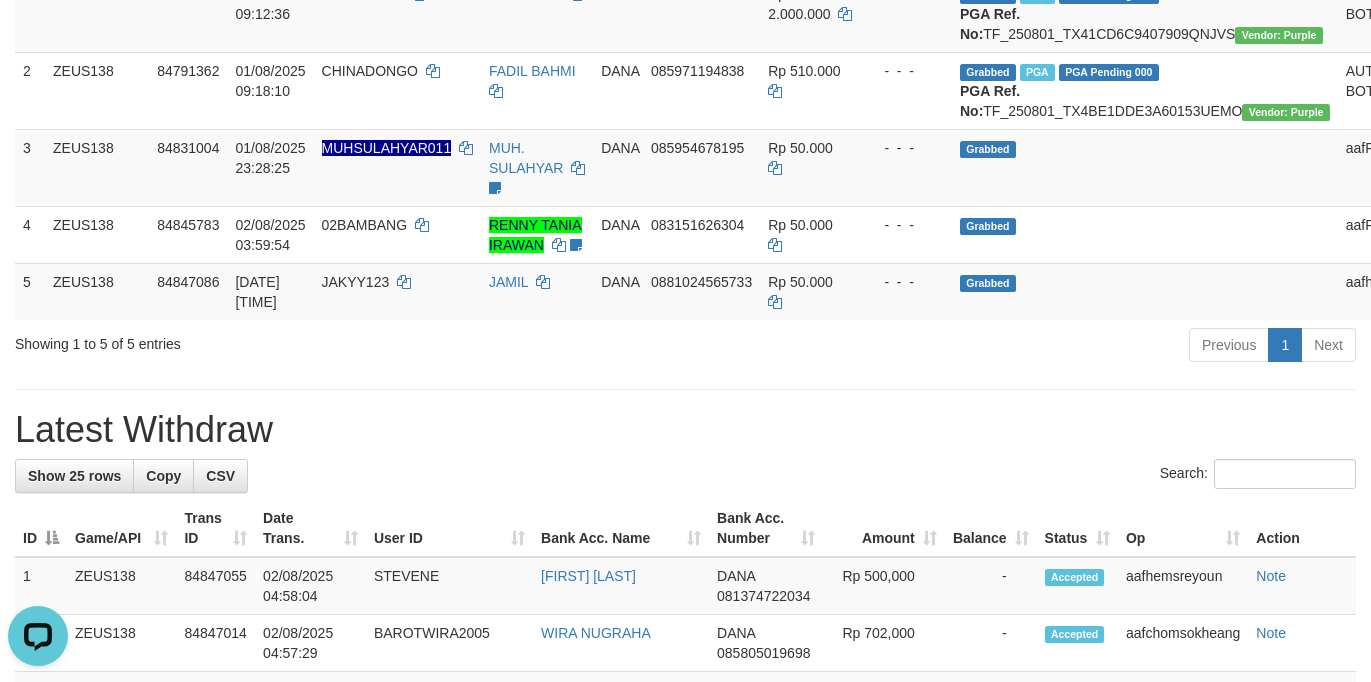 scroll, scrollTop: 0, scrollLeft: 0, axis: both 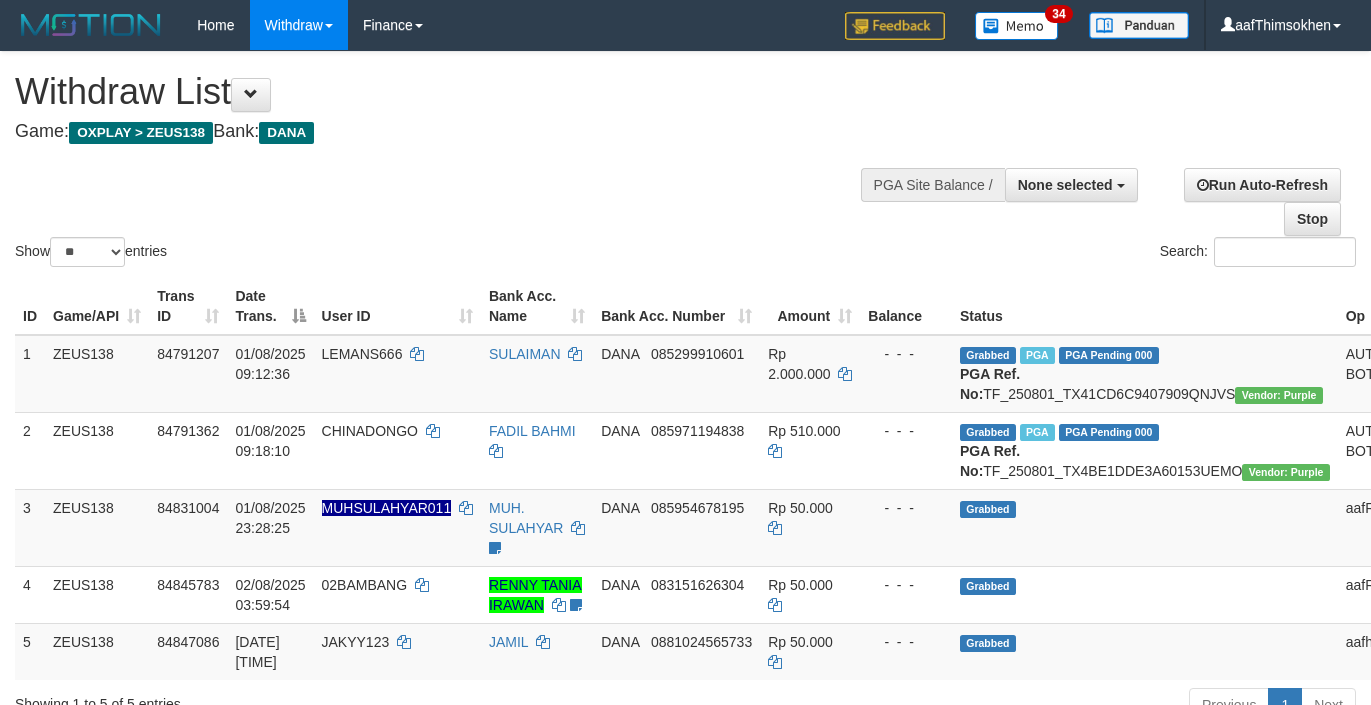 select 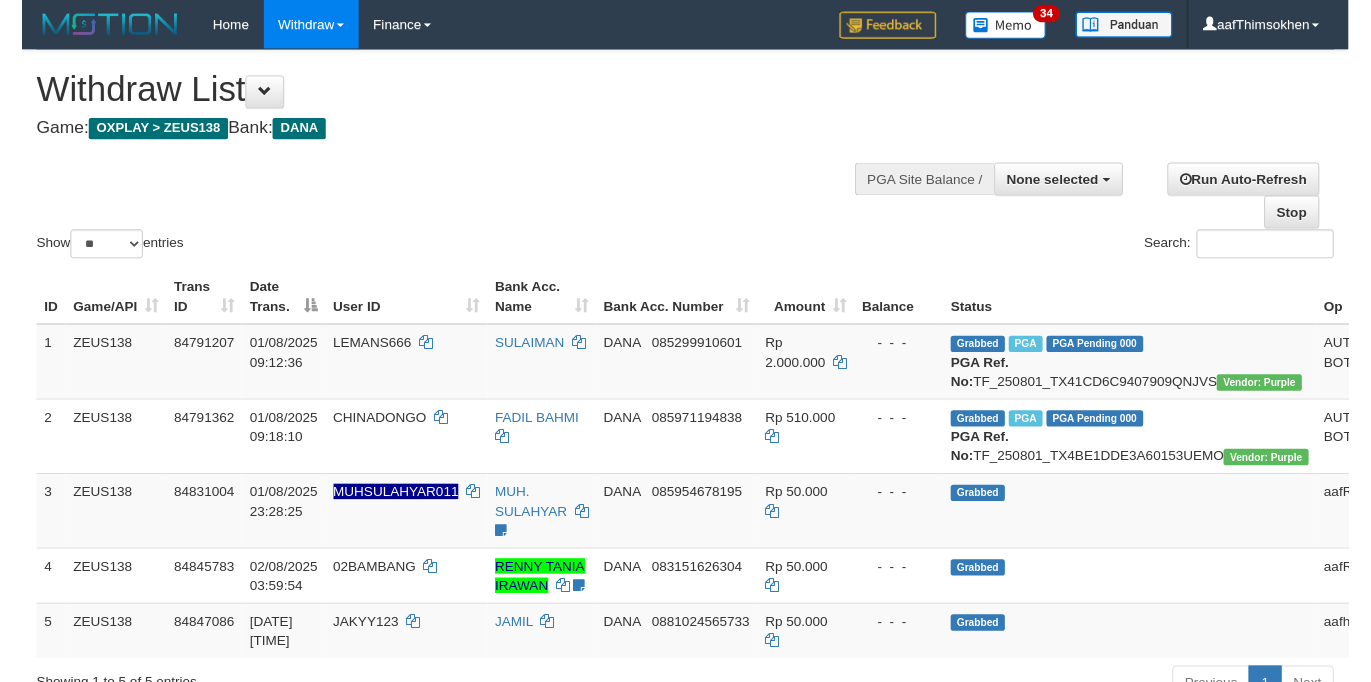 scroll, scrollTop: 360, scrollLeft: 0, axis: vertical 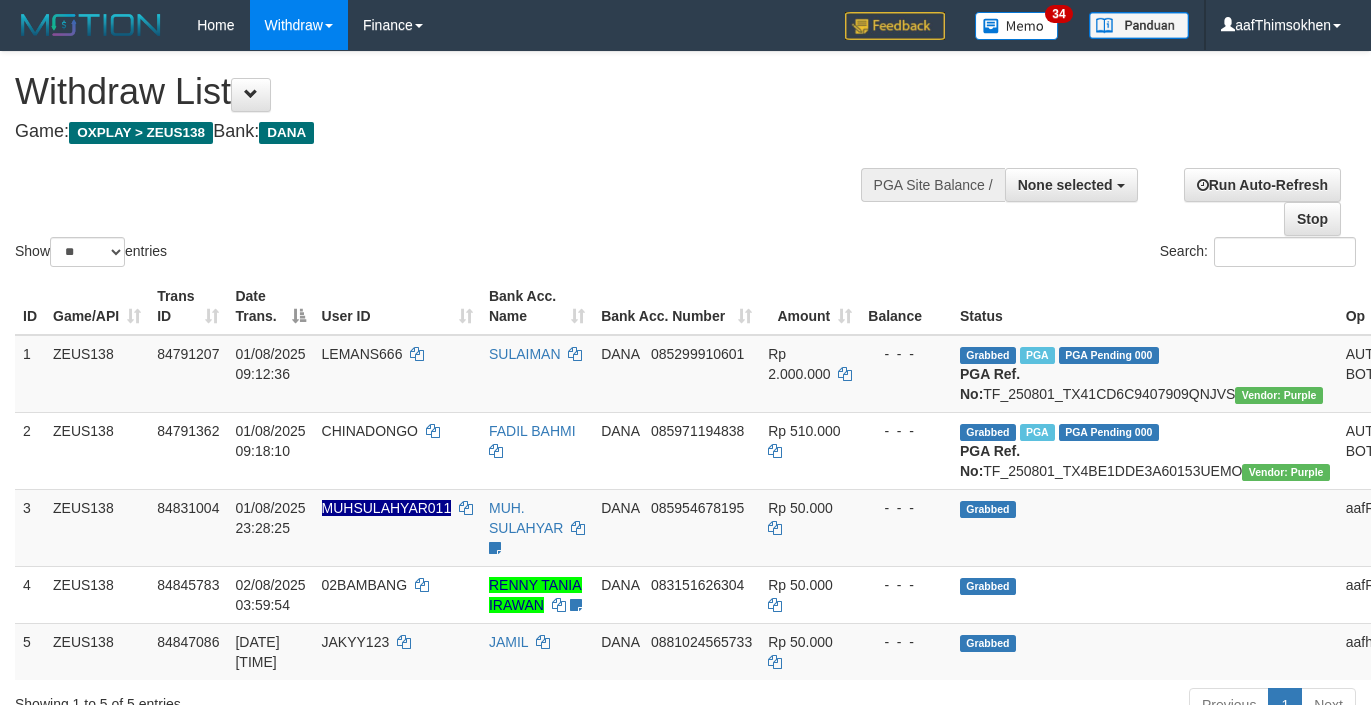 select 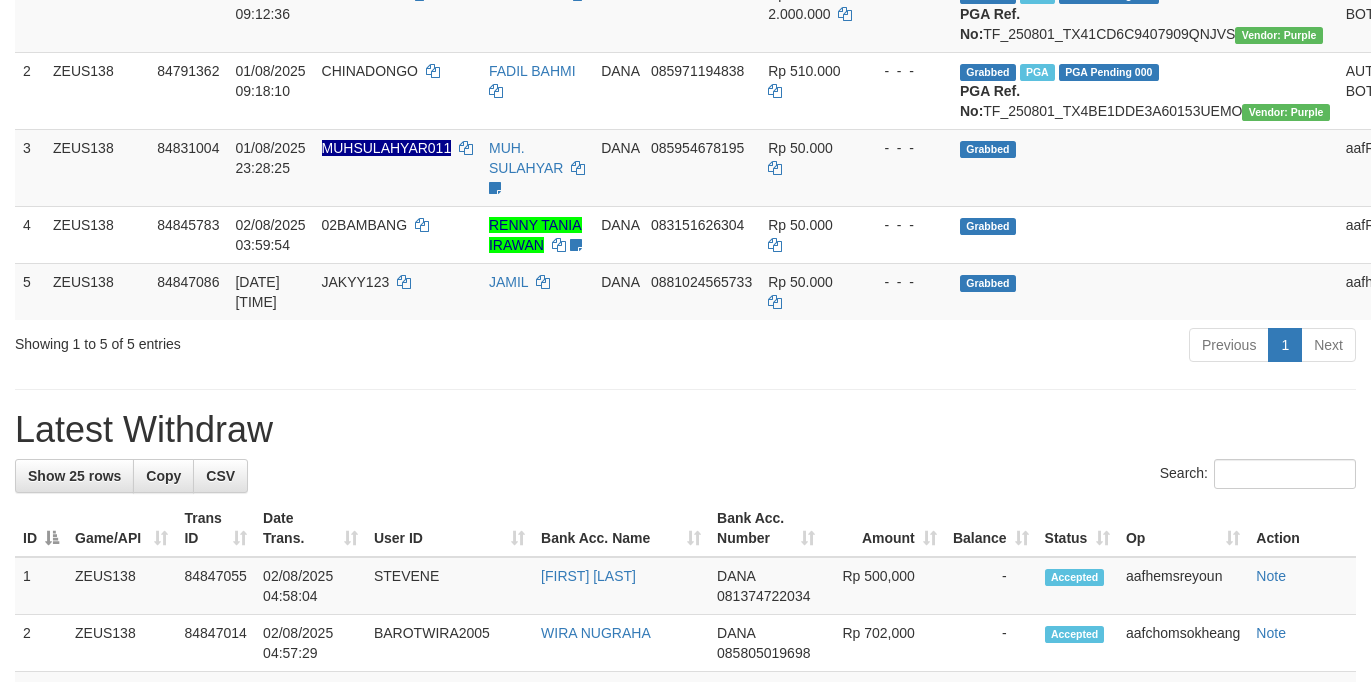scroll, scrollTop: 360, scrollLeft: 0, axis: vertical 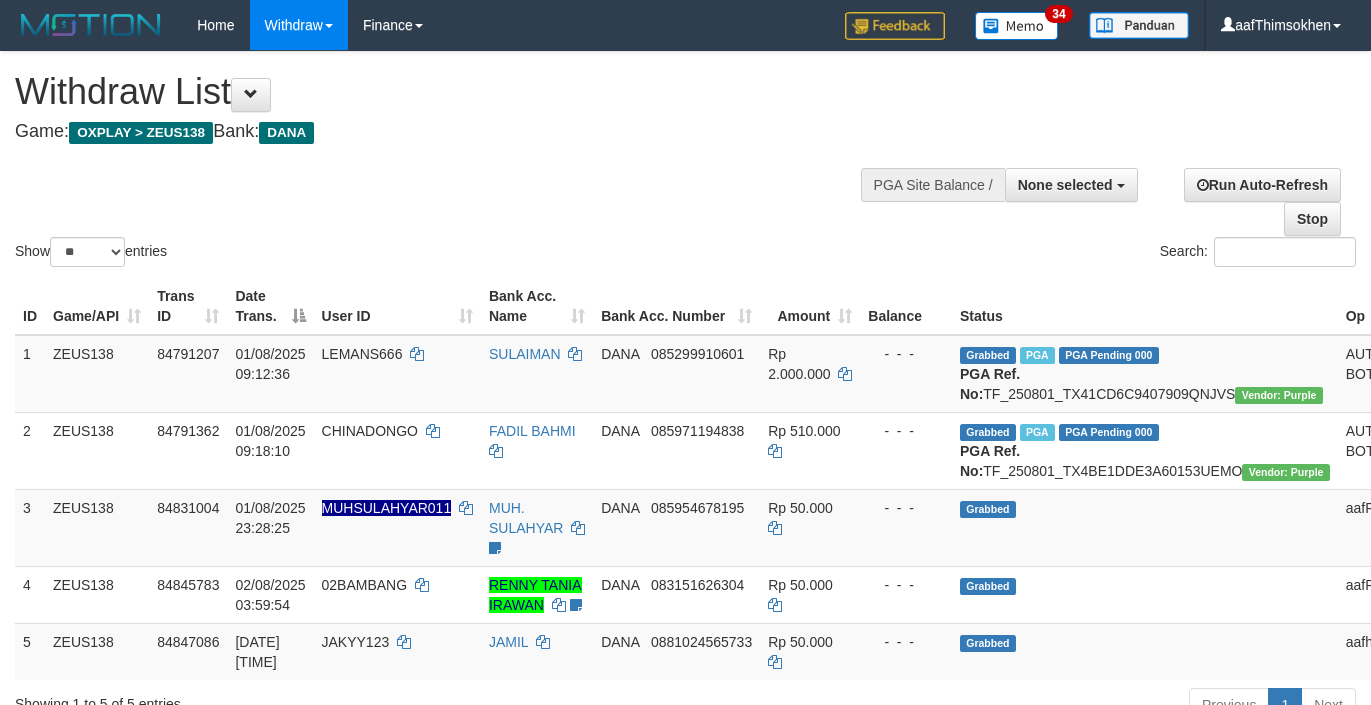 select 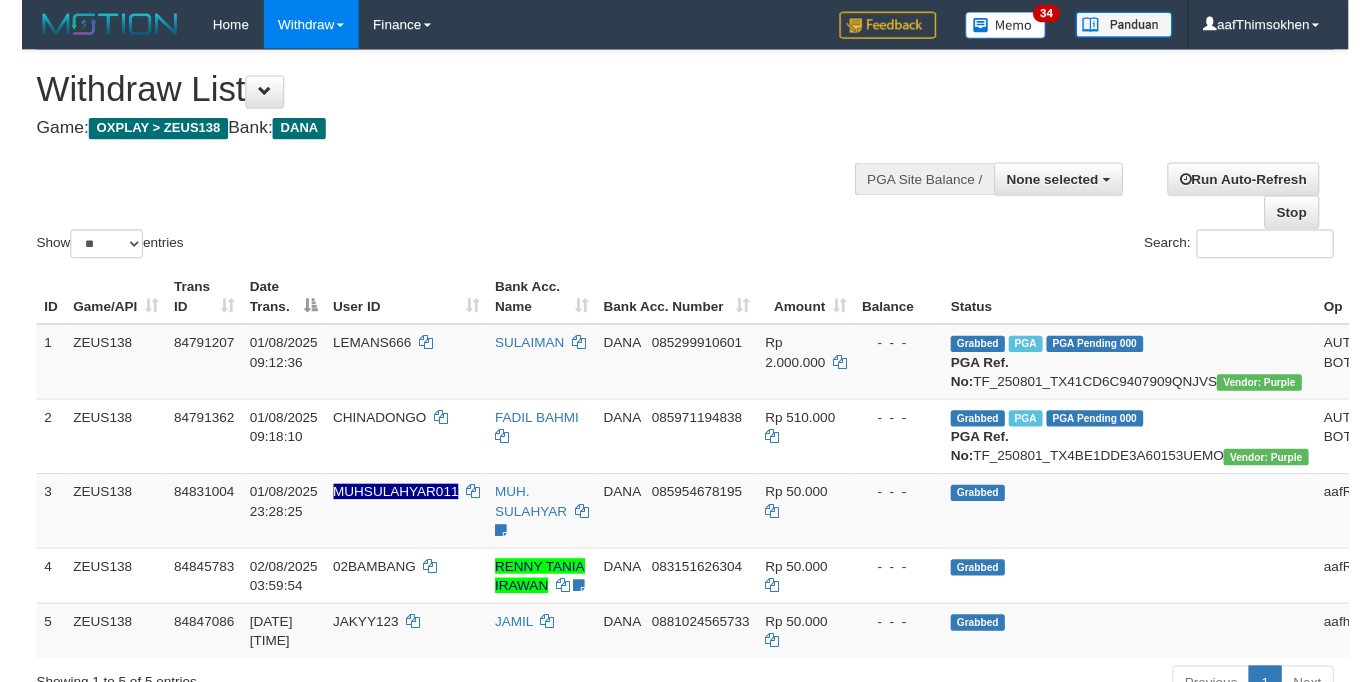 scroll, scrollTop: 360, scrollLeft: 0, axis: vertical 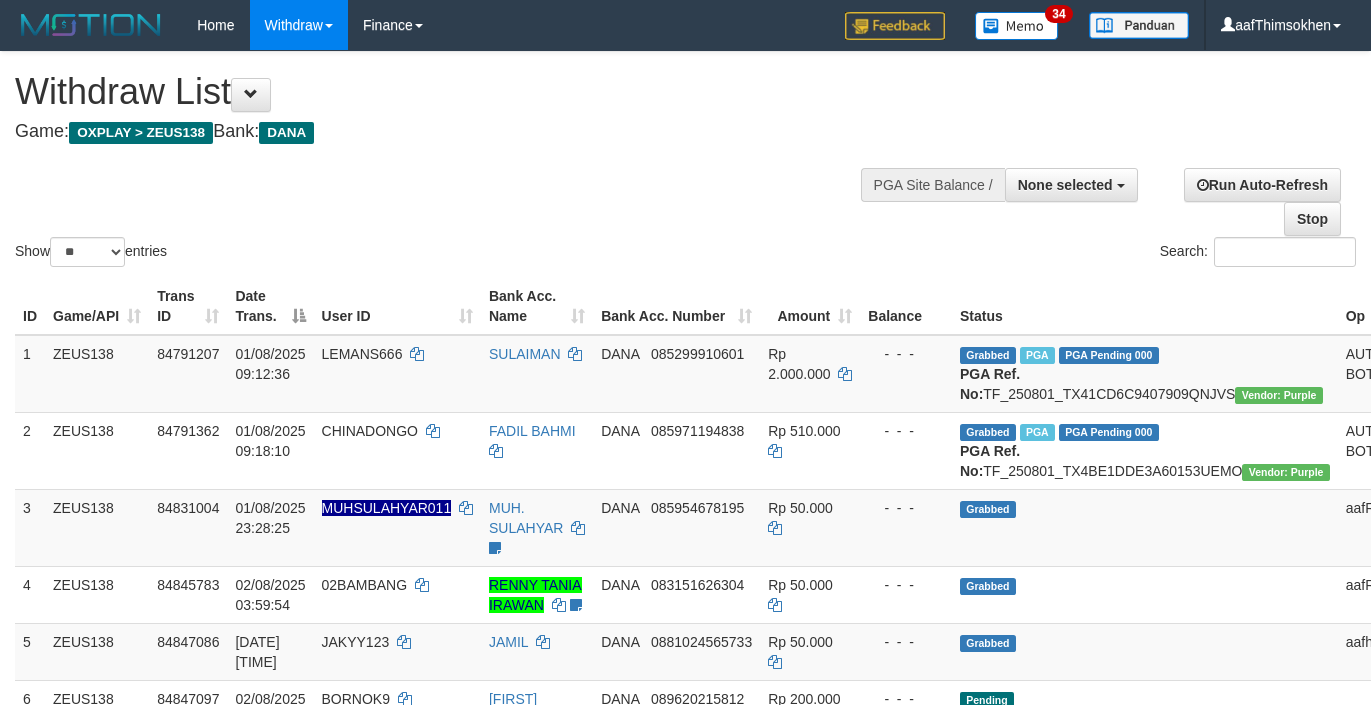 select 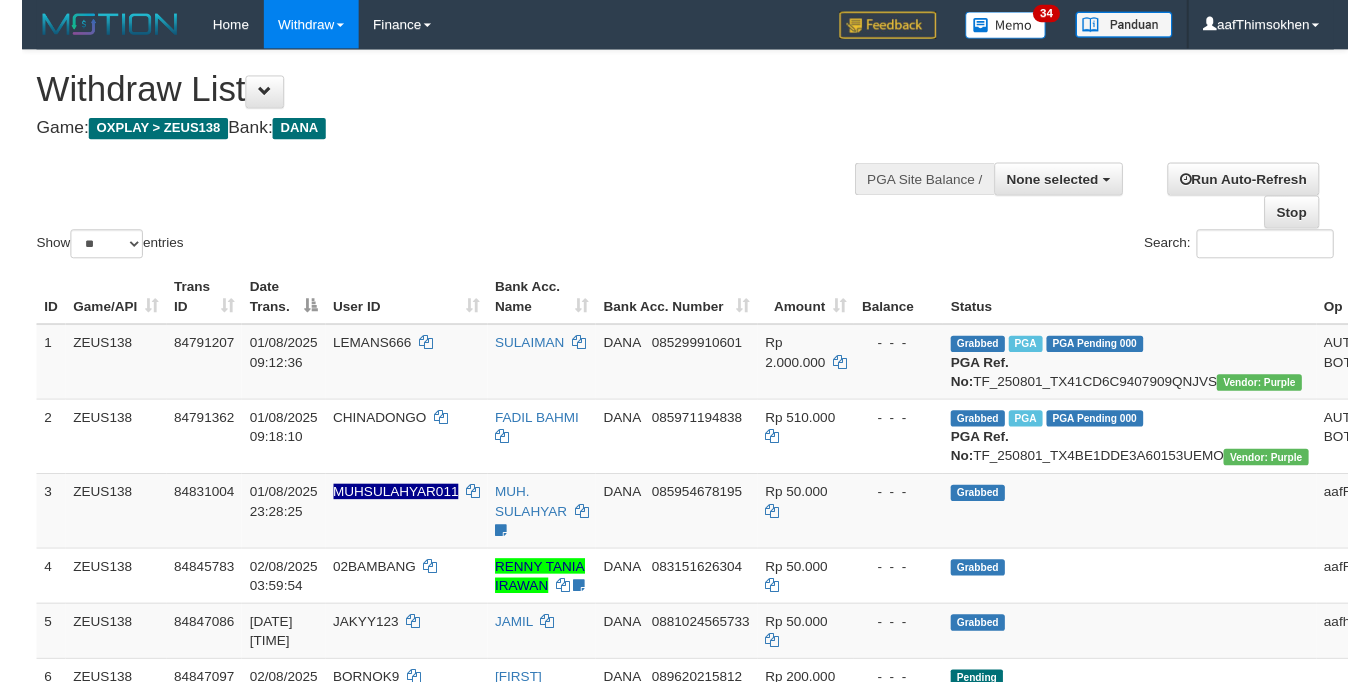 scroll, scrollTop: 360, scrollLeft: 0, axis: vertical 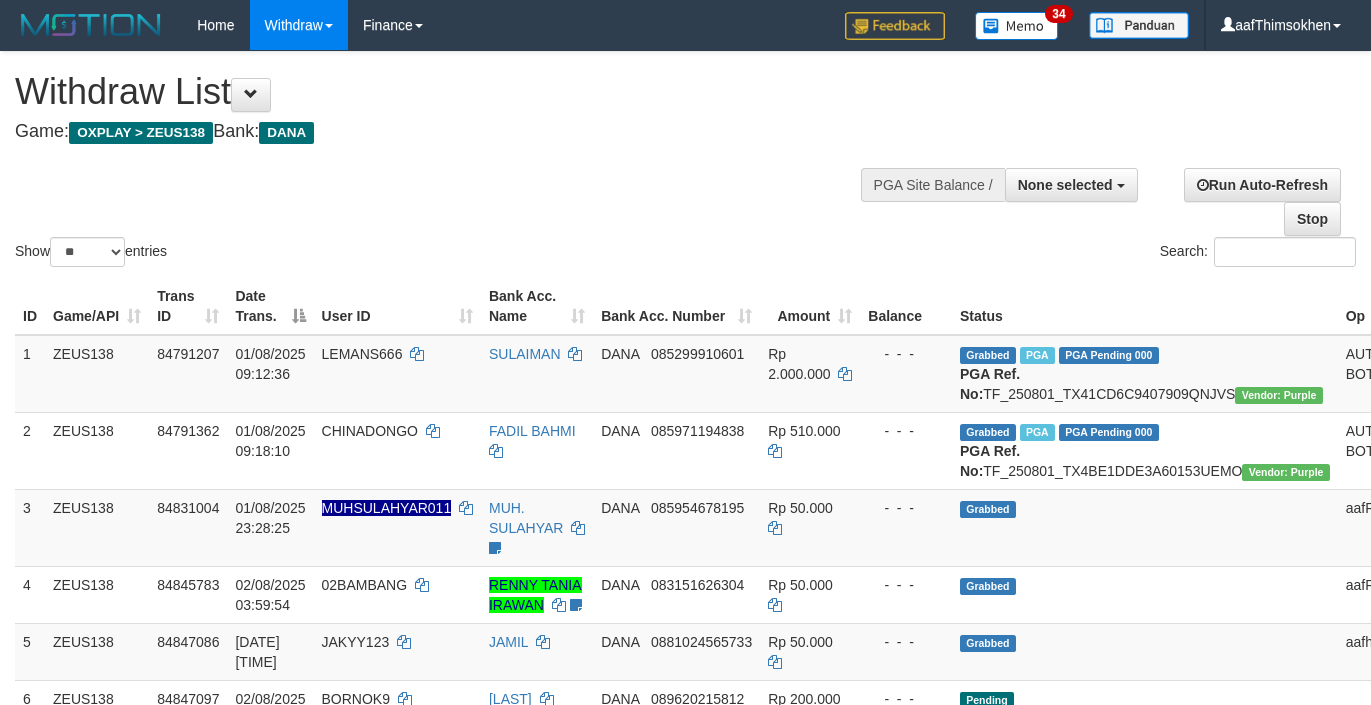 select 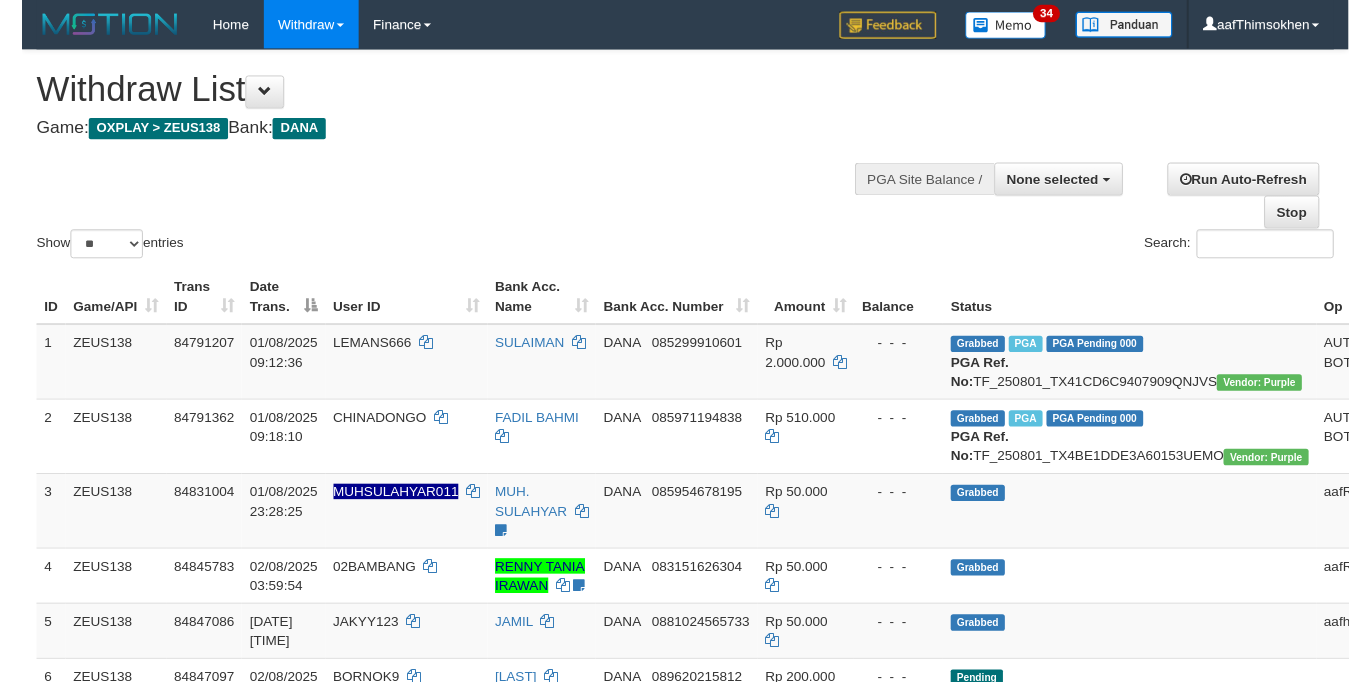 scroll, scrollTop: 360, scrollLeft: 0, axis: vertical 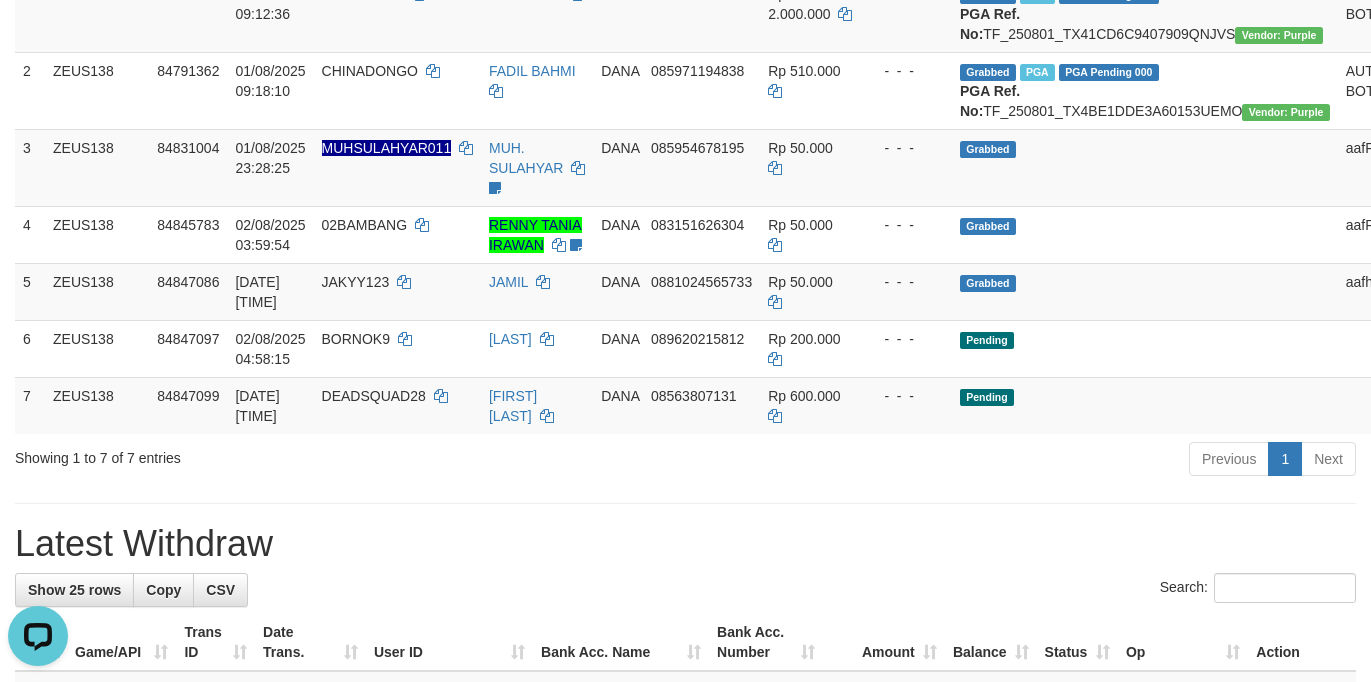 click on "Latest Withdraw" at bounding box center (685, 544) 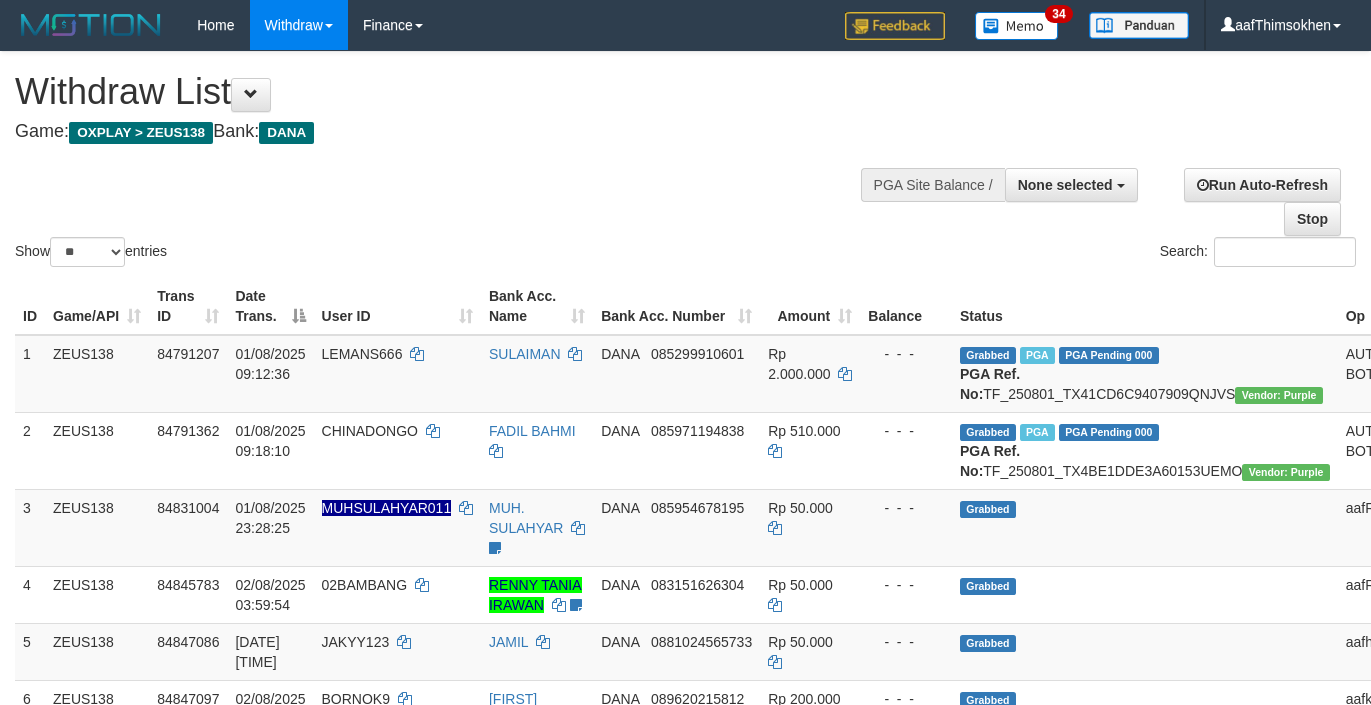 select 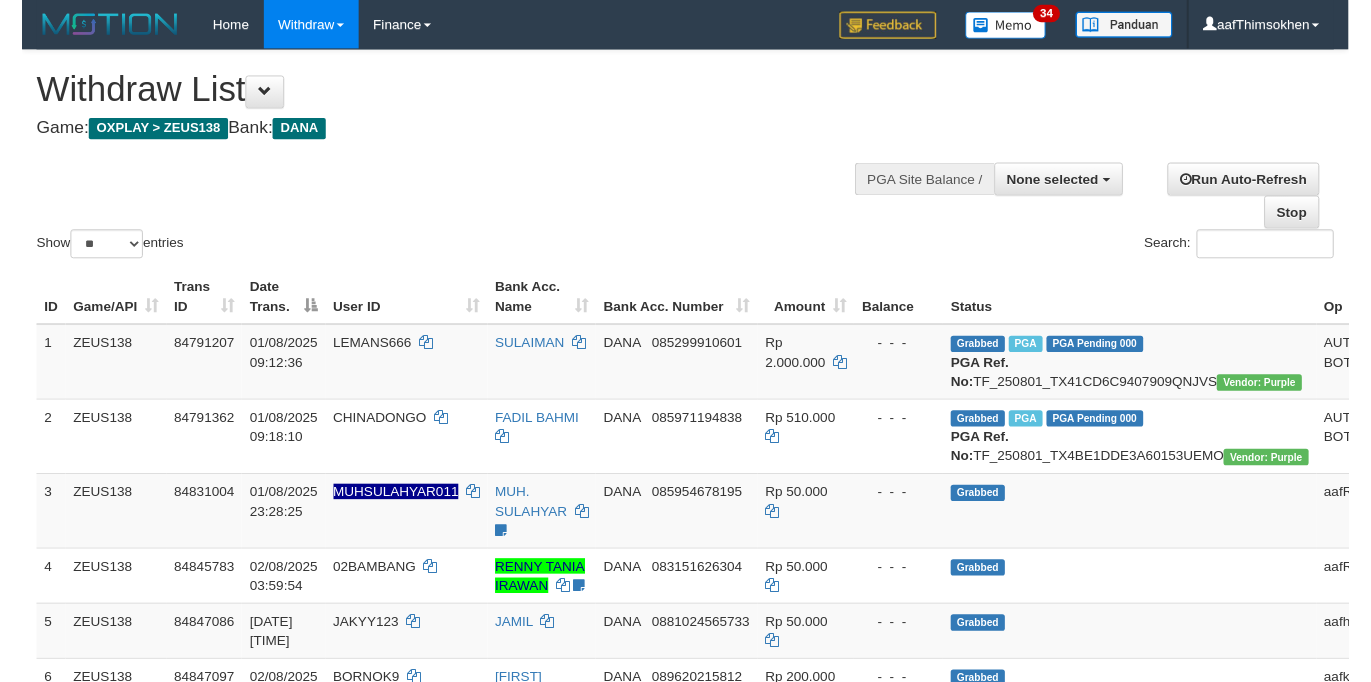 scroll, scrollTop: 360, scrollLeft: 0, axis: vertical 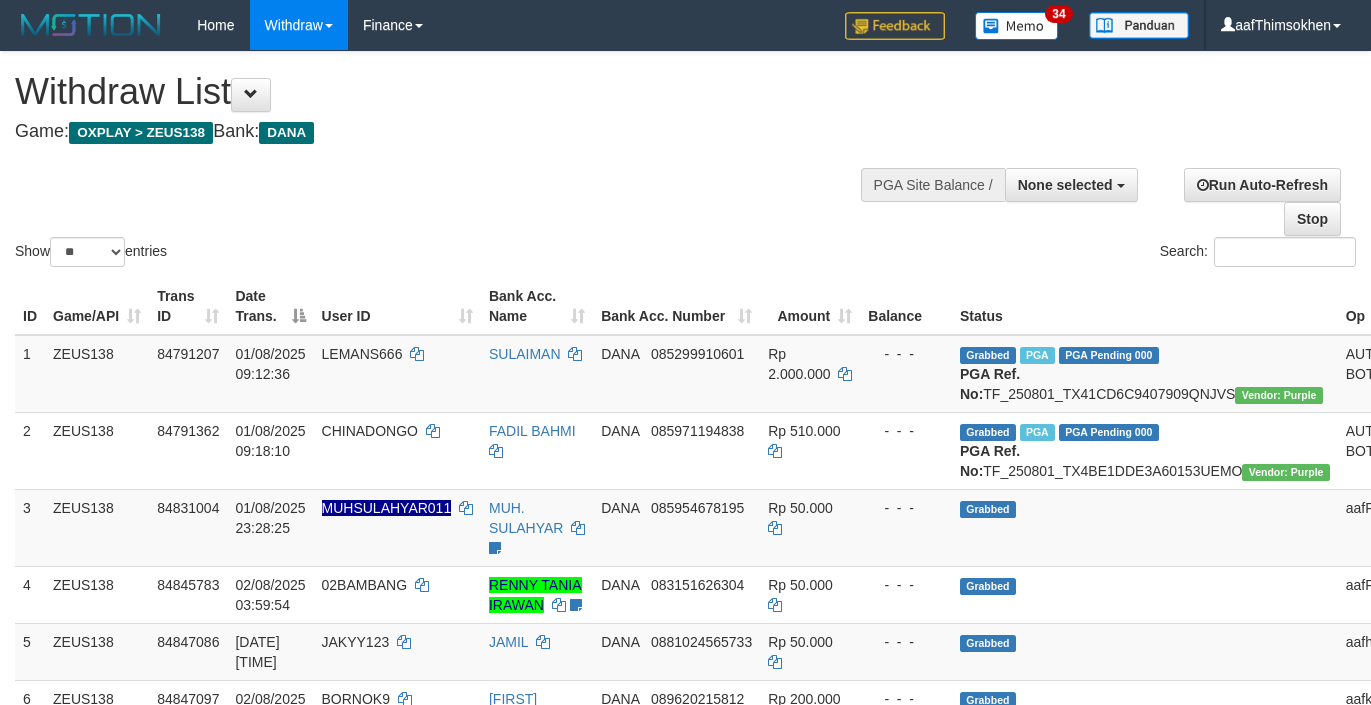 select 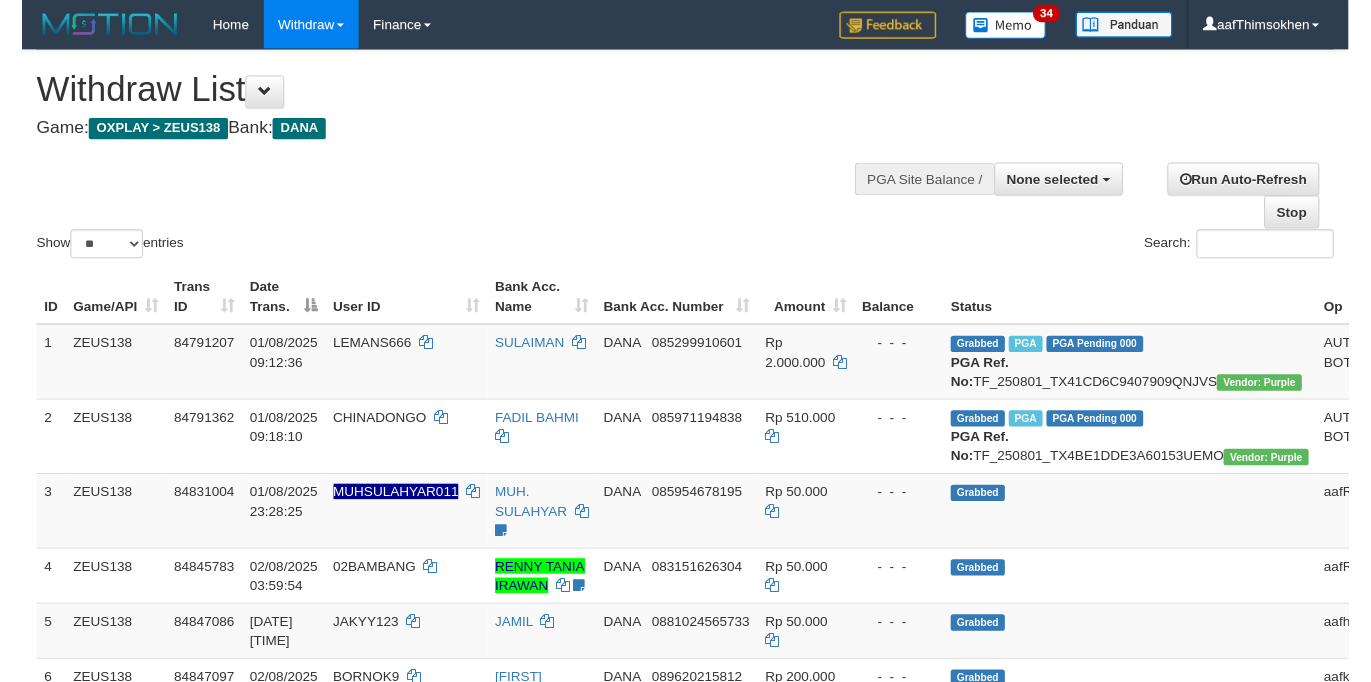 scroll, scrollTop: 360, scrollLeft: 0, axis: vertical 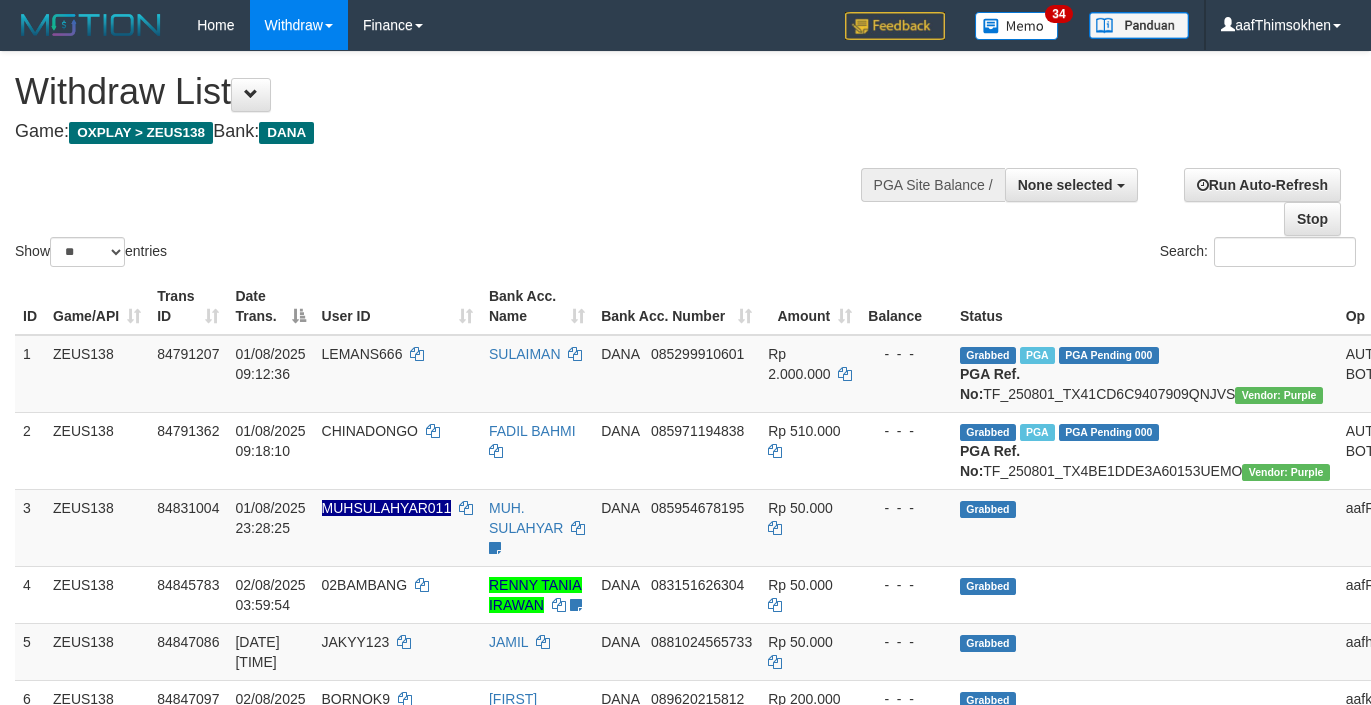 select 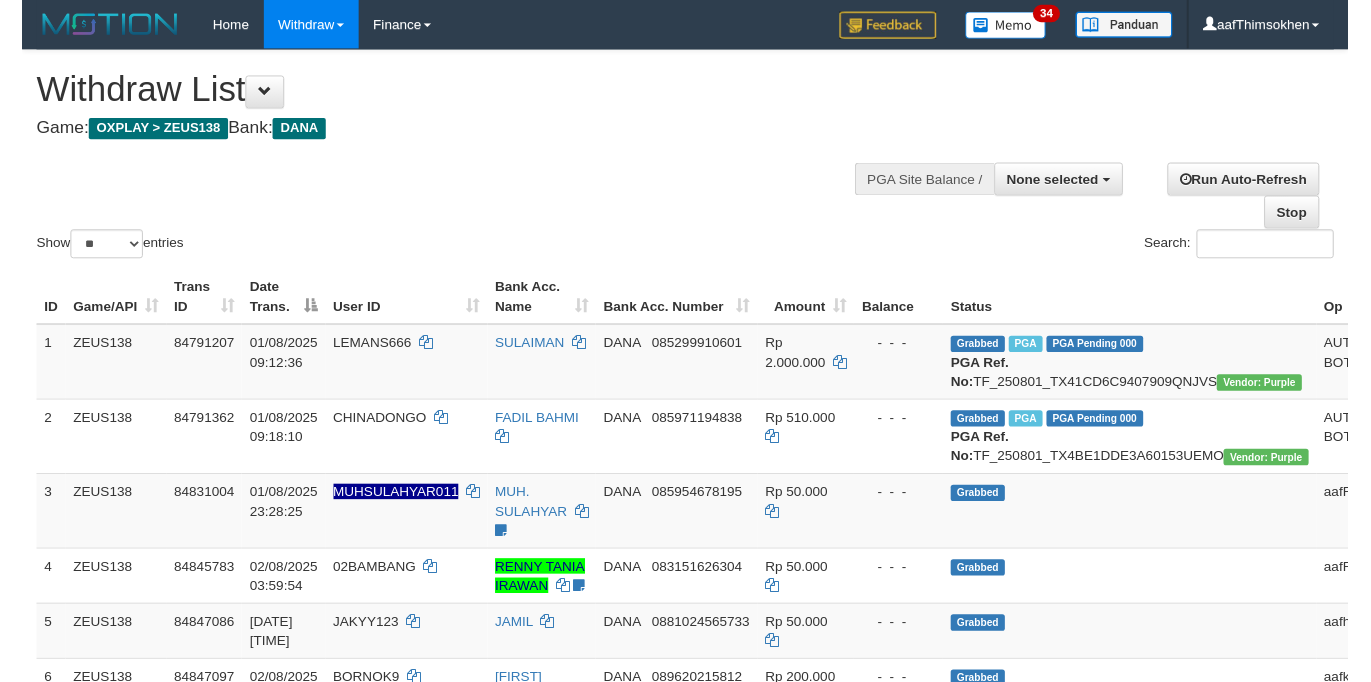 scroll, scrollTop: 360, scrollLeft: 0, axis: vertical 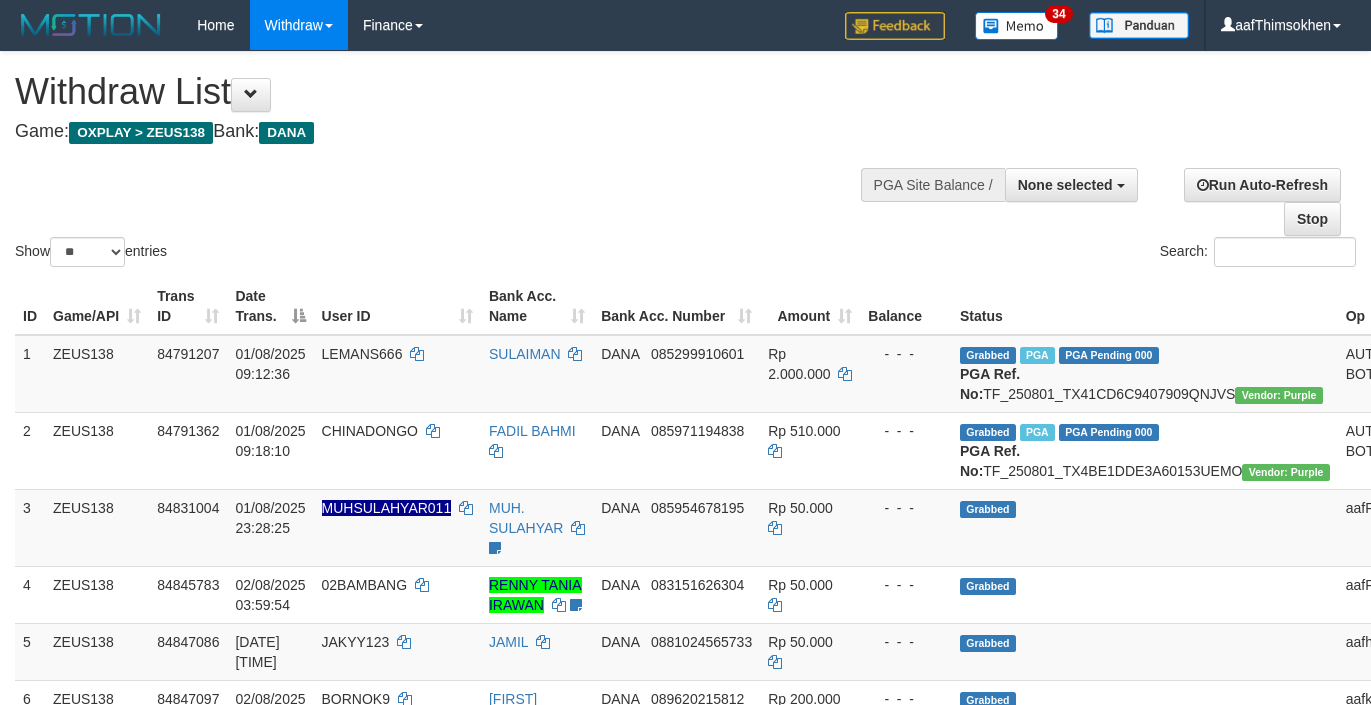 select 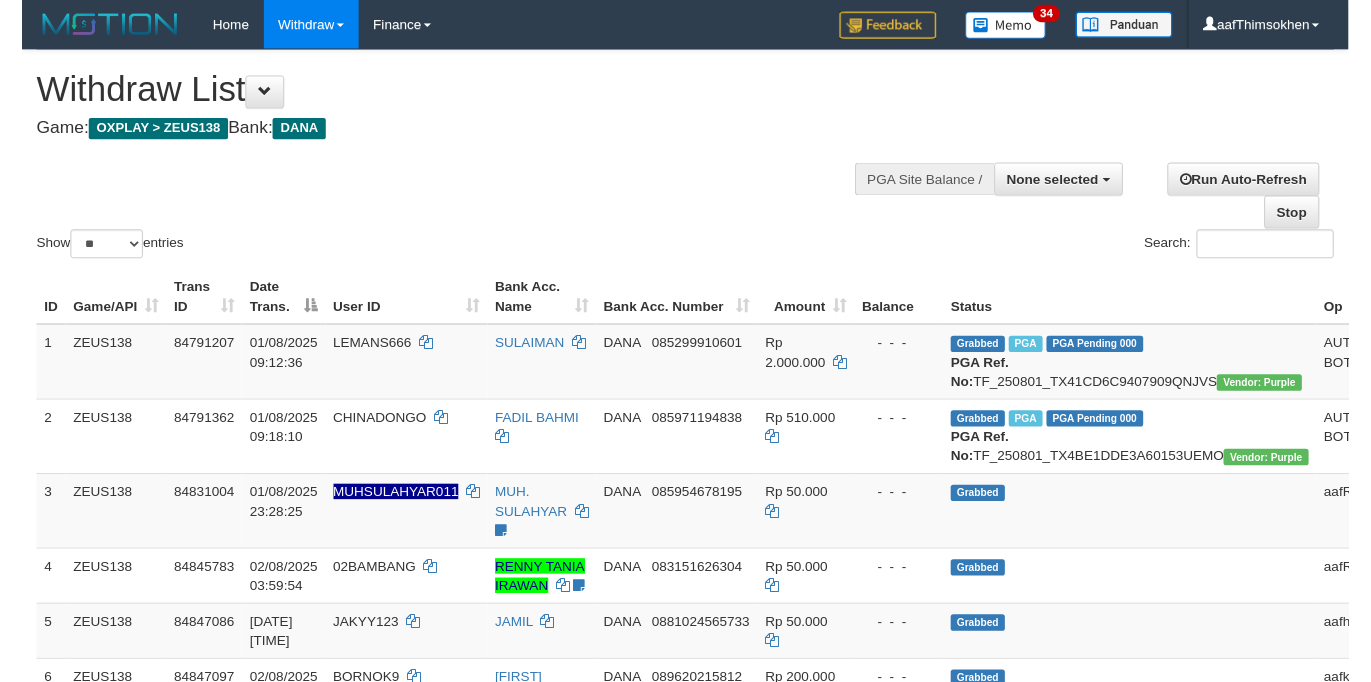 scroll, scrollTop: 360, scrollLeft: 0, axis: vertical 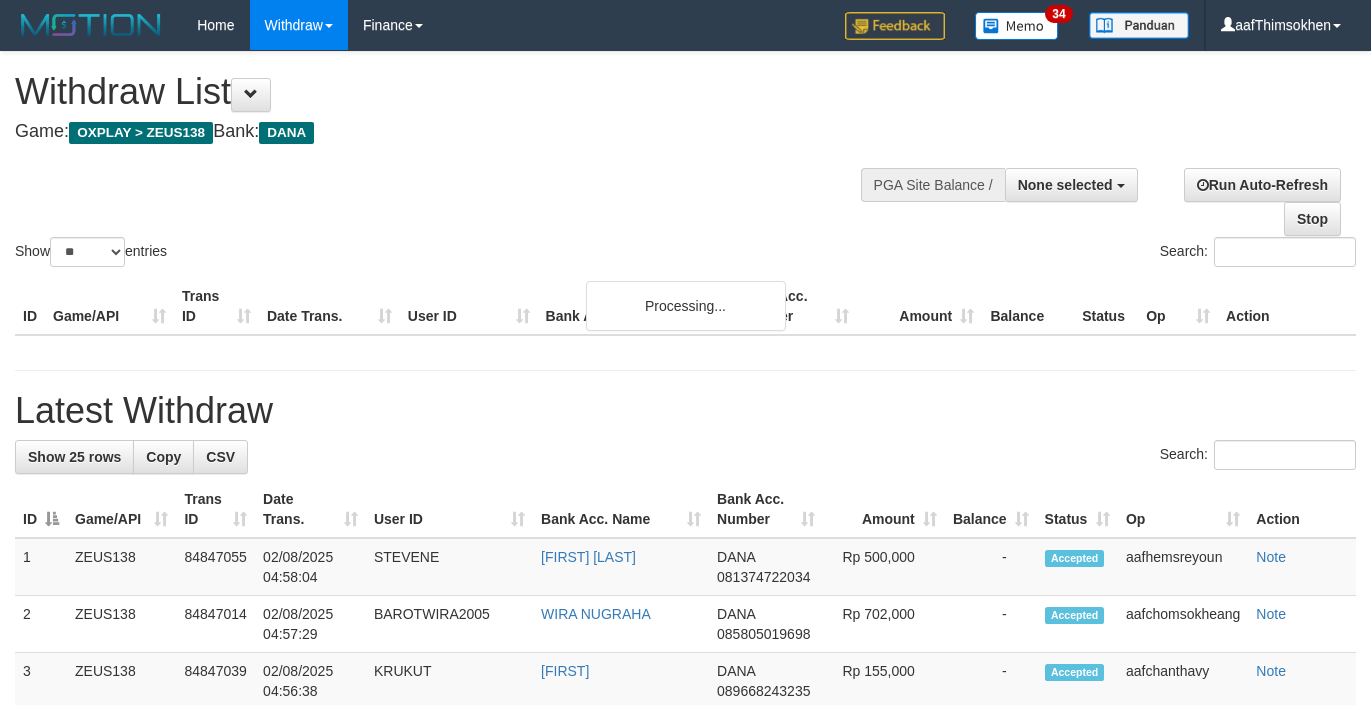 select 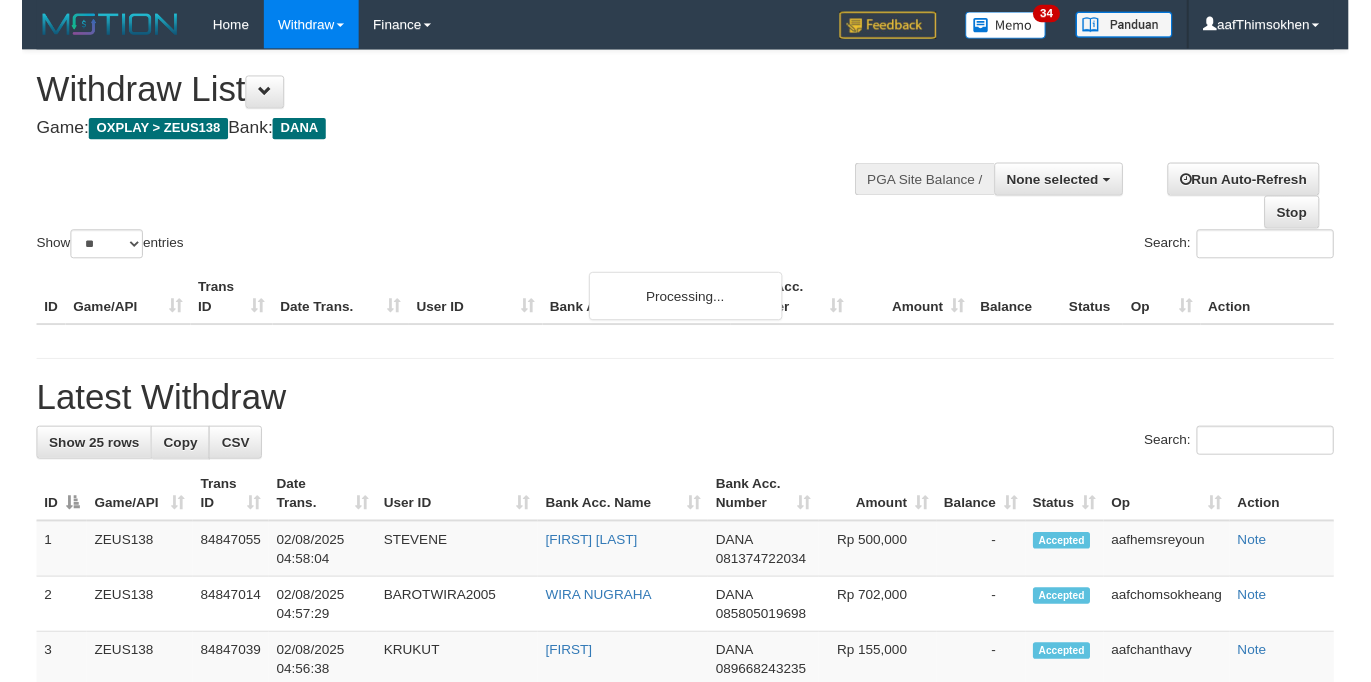 scroll, scrollTop: 360, scrollLeft: 0, axis: vertical 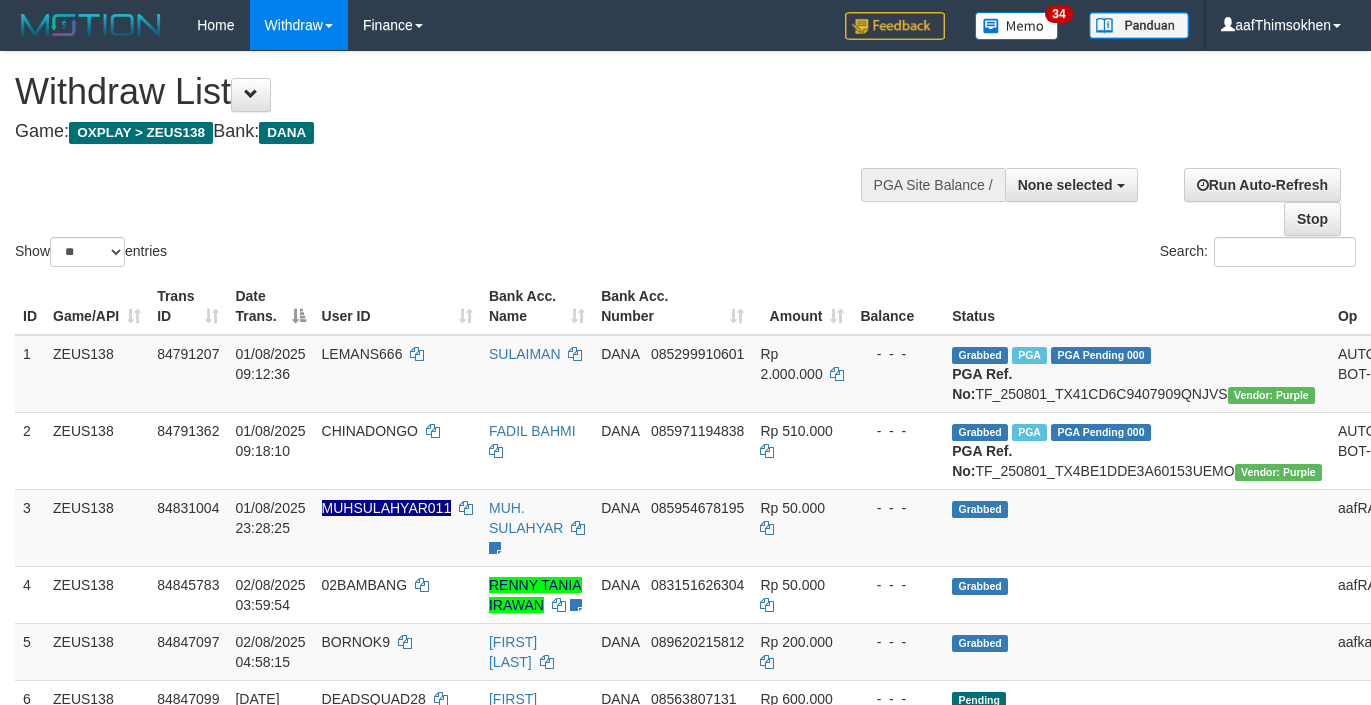 select 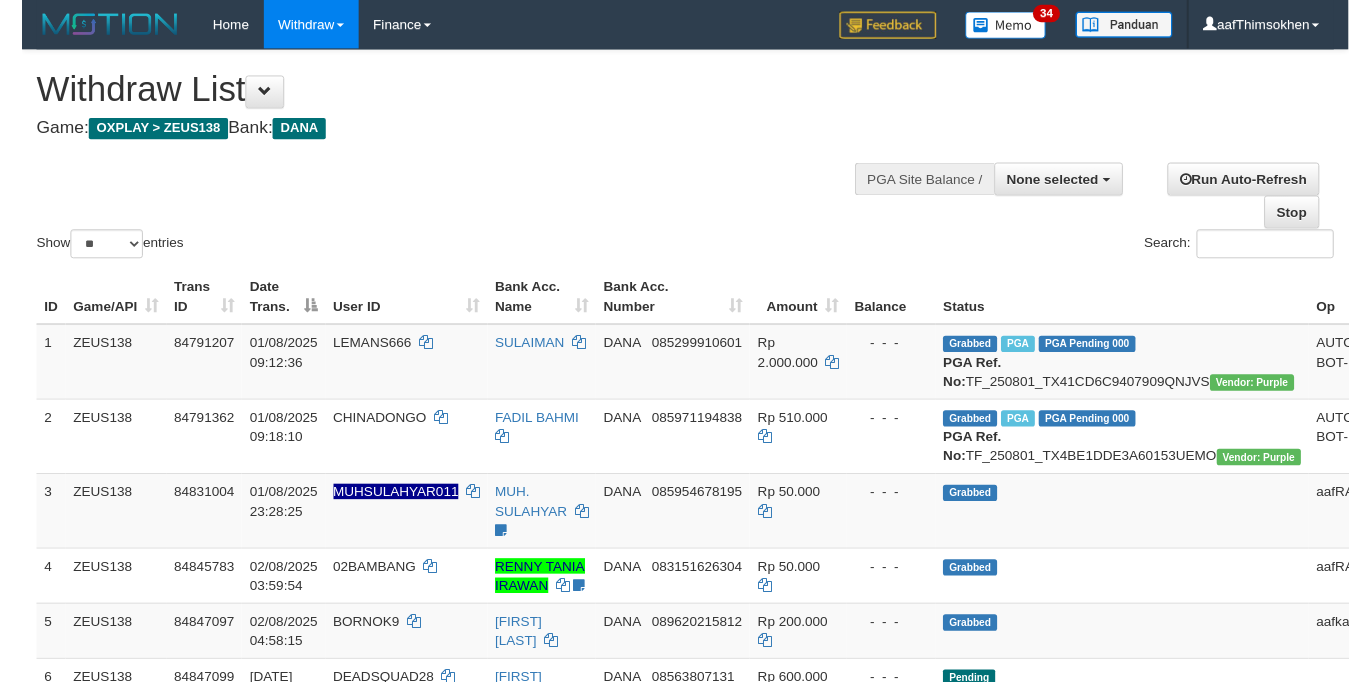 scroll, scrollTop: 360, scrollLeft: 0, axis: vertical 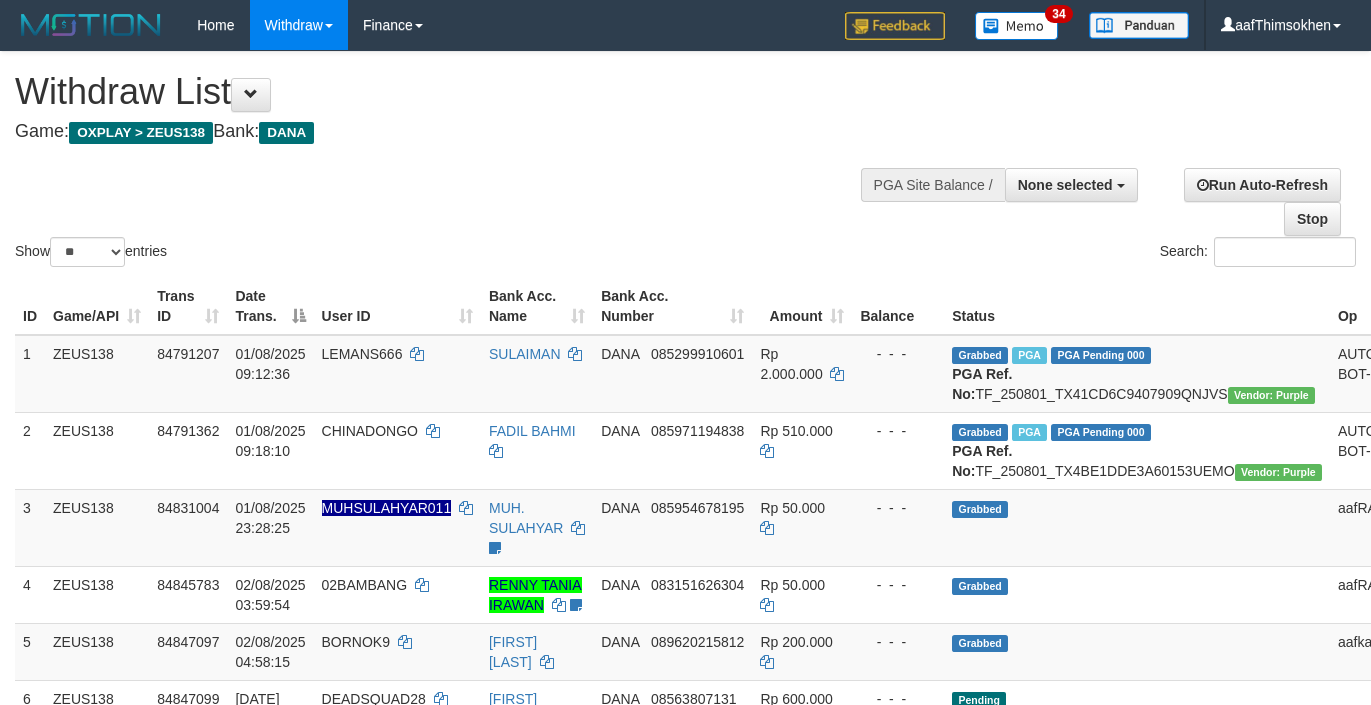 select 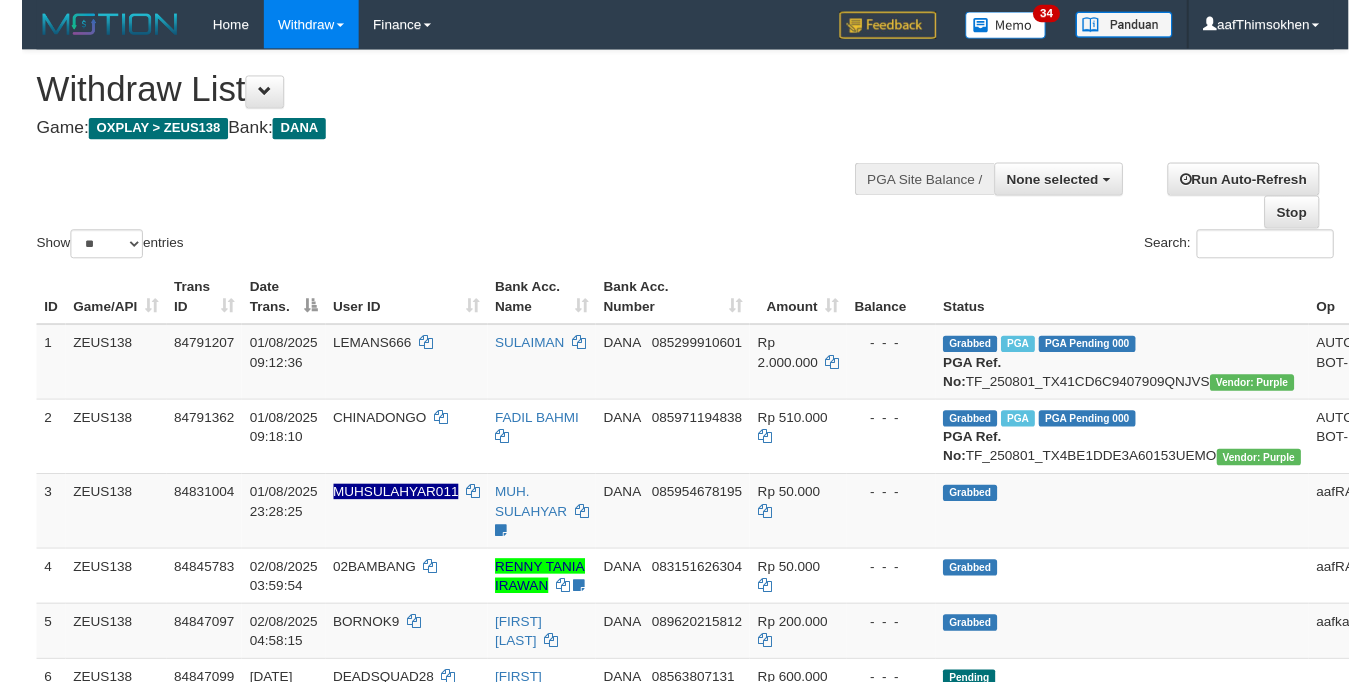 scroll, scrollTop: 360, scrollLeft: 0, axis: vertical 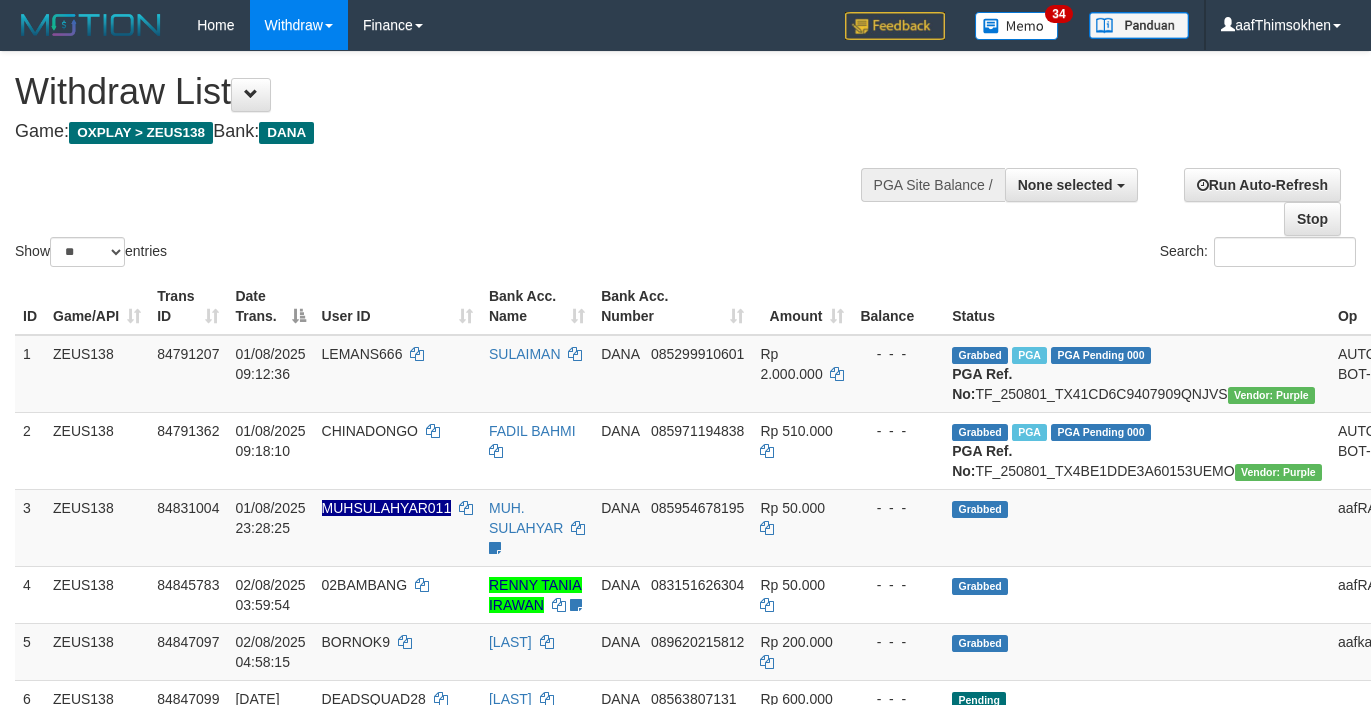 select 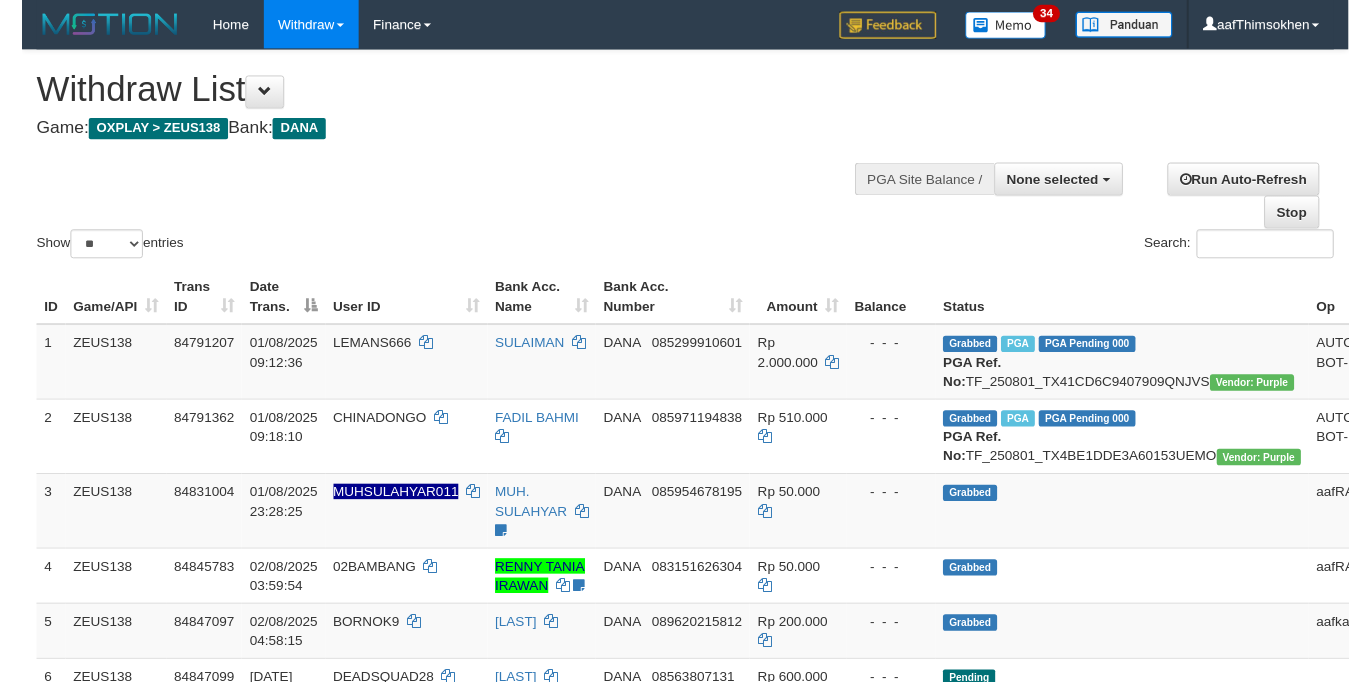 scroll, scrollTop: 360, scrollLeft: 0, axis: vertical 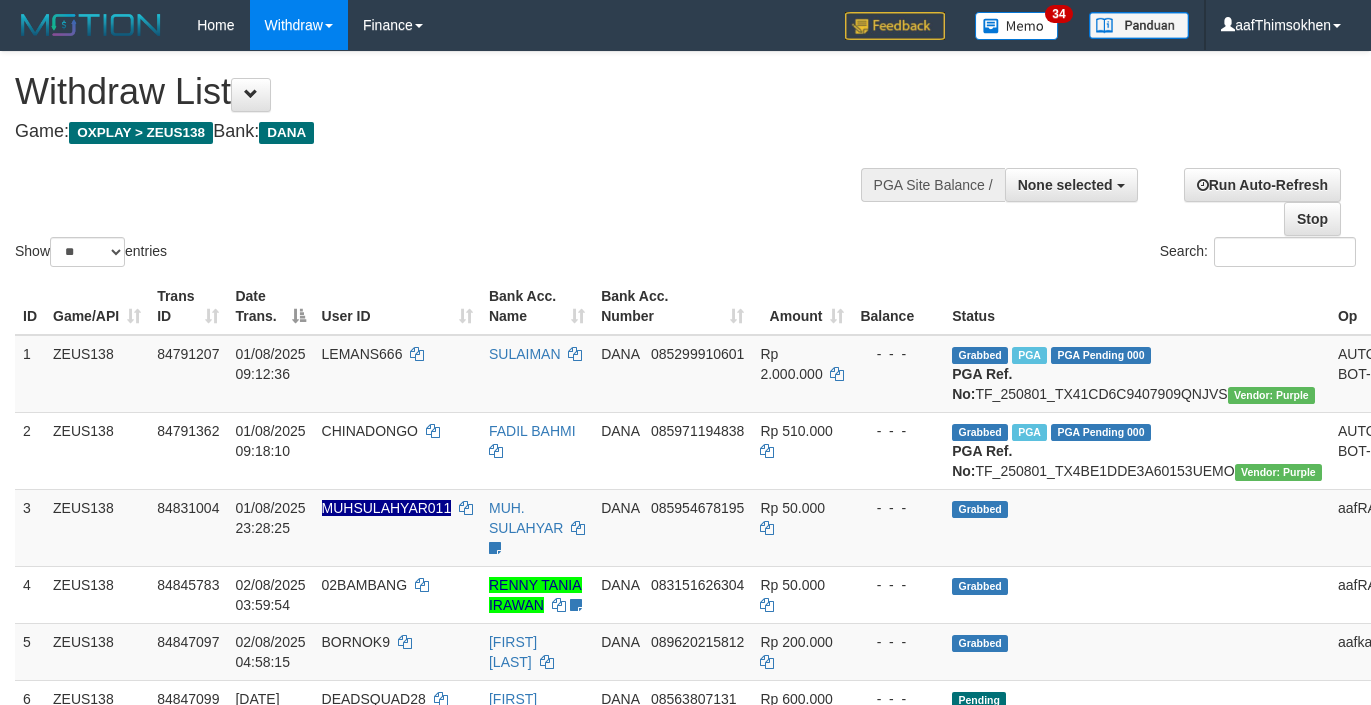 select 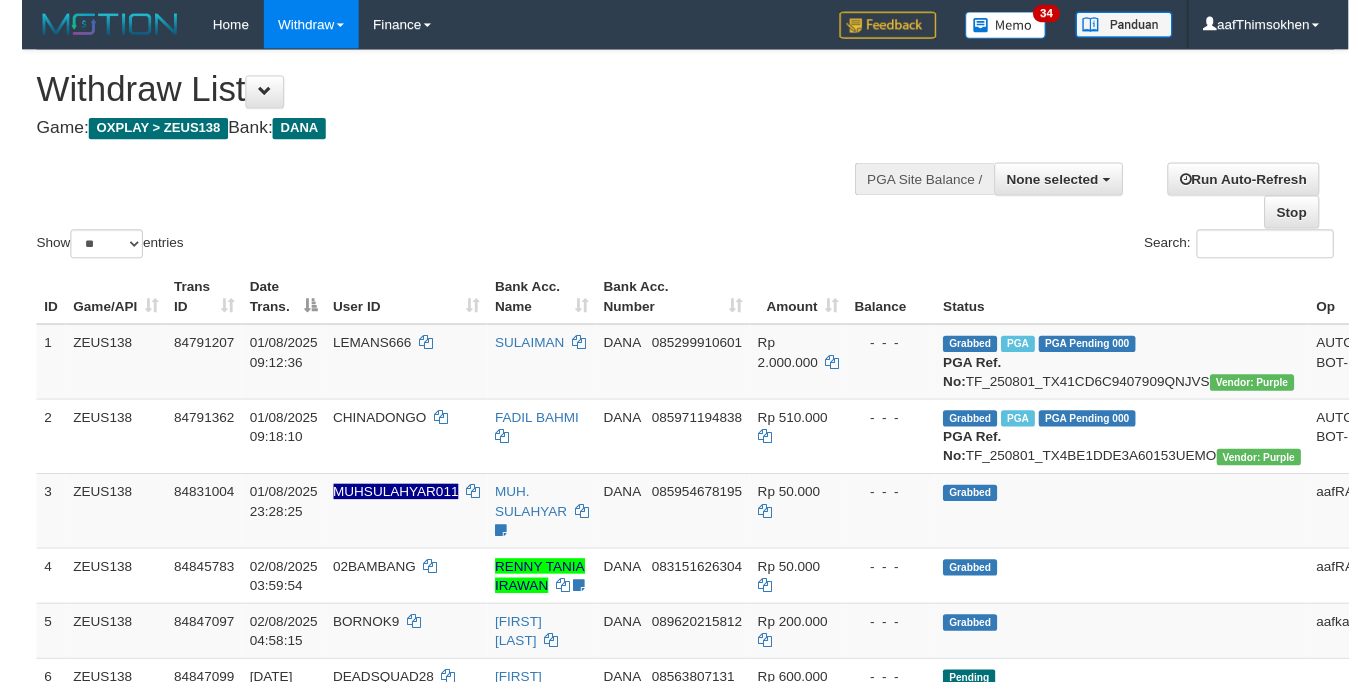 scroll, scrollTop: 360, scrollLeft: 0, axis: vertical 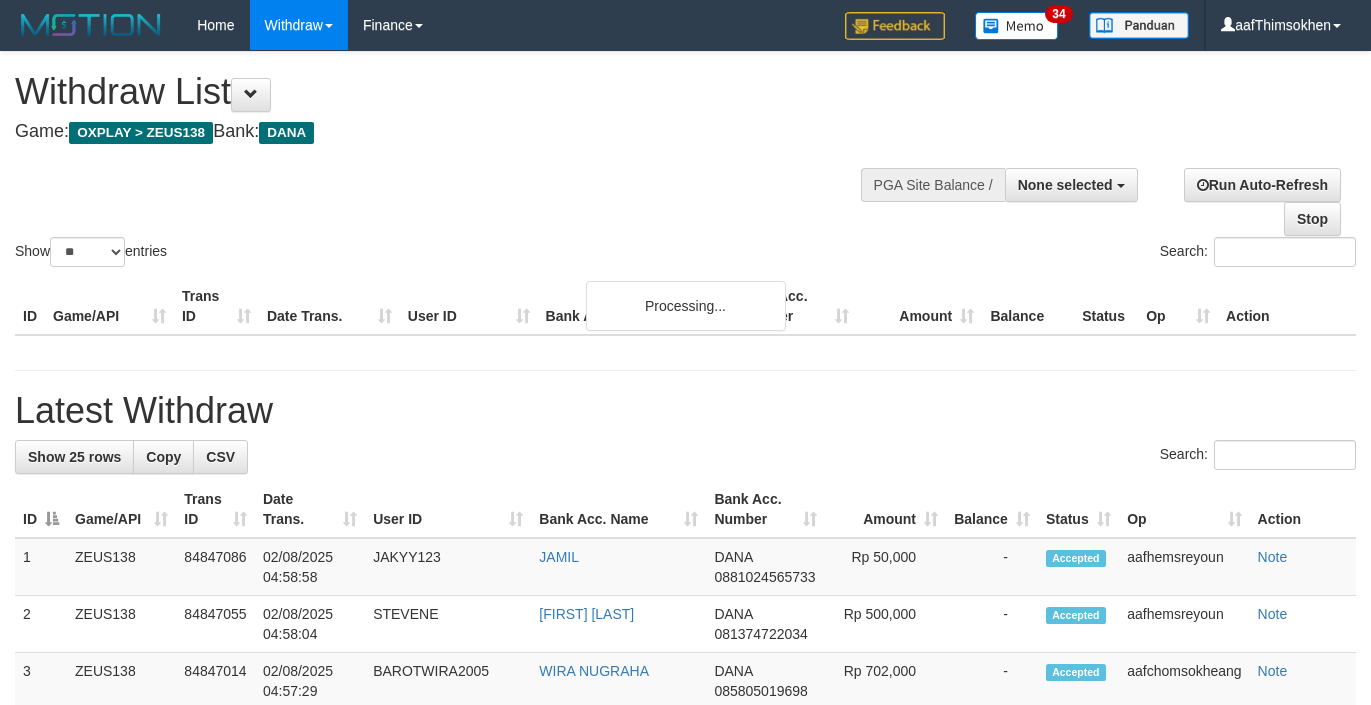 select 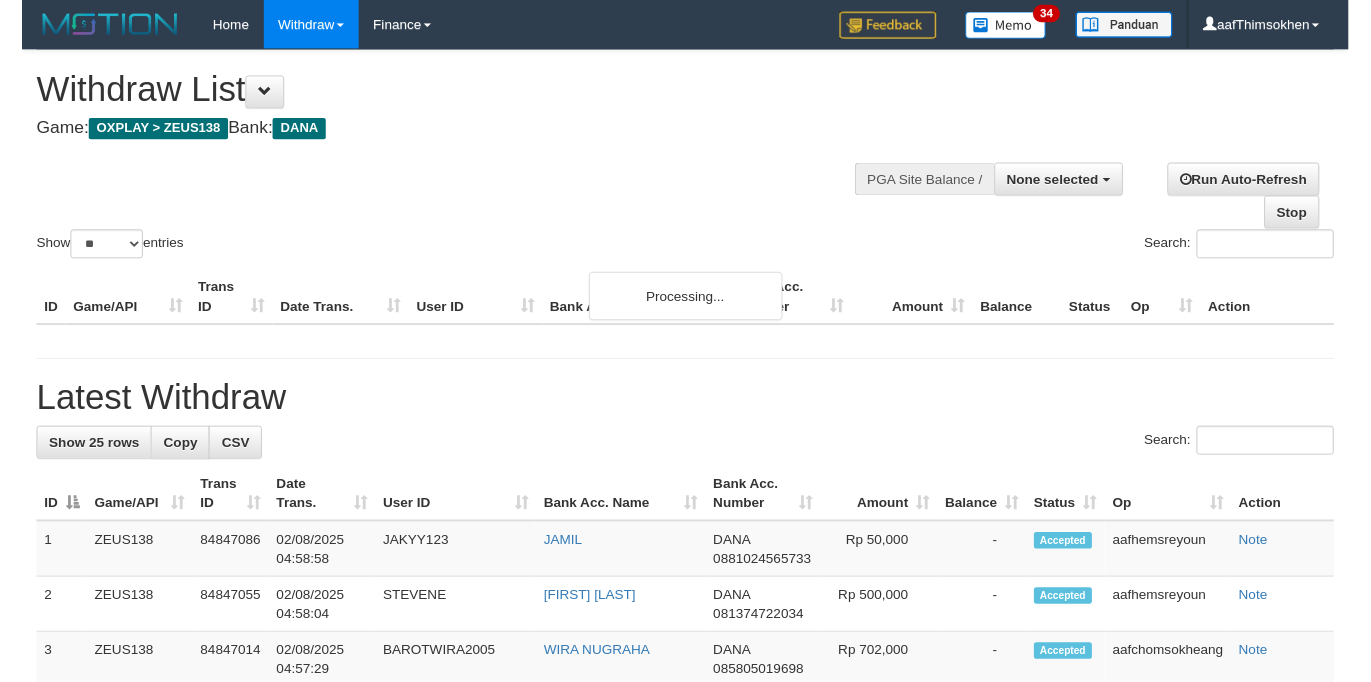 scroll, scrollTop: 360, scrollLeft: 0, axis: vertical 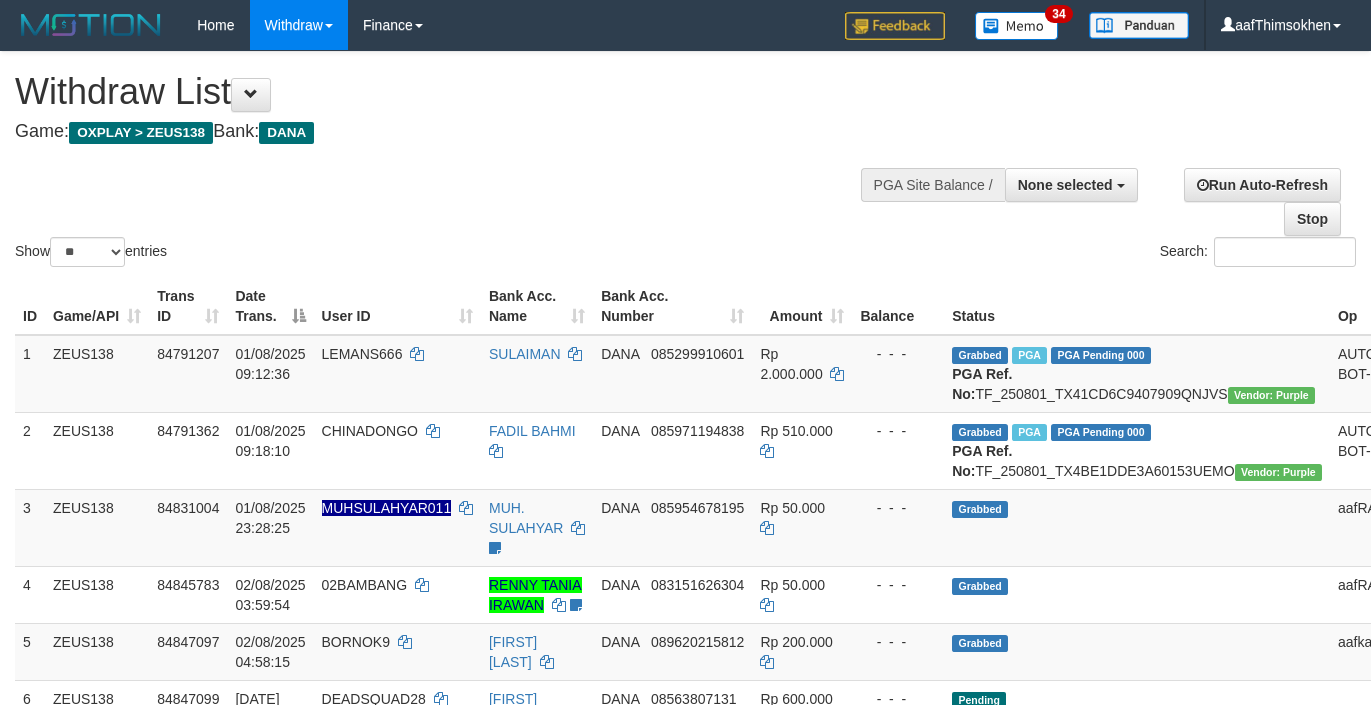 select 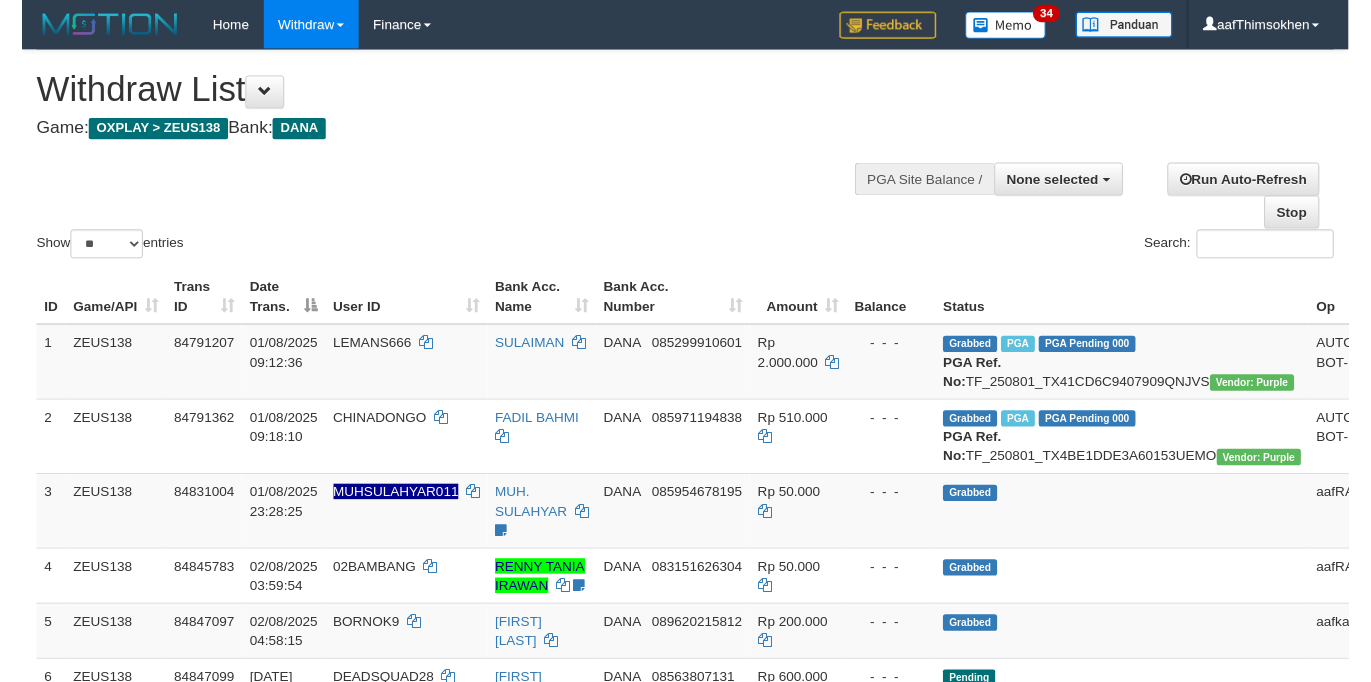 scroll, scrollTop: 360, scrollLeft: 0, axis: vertical 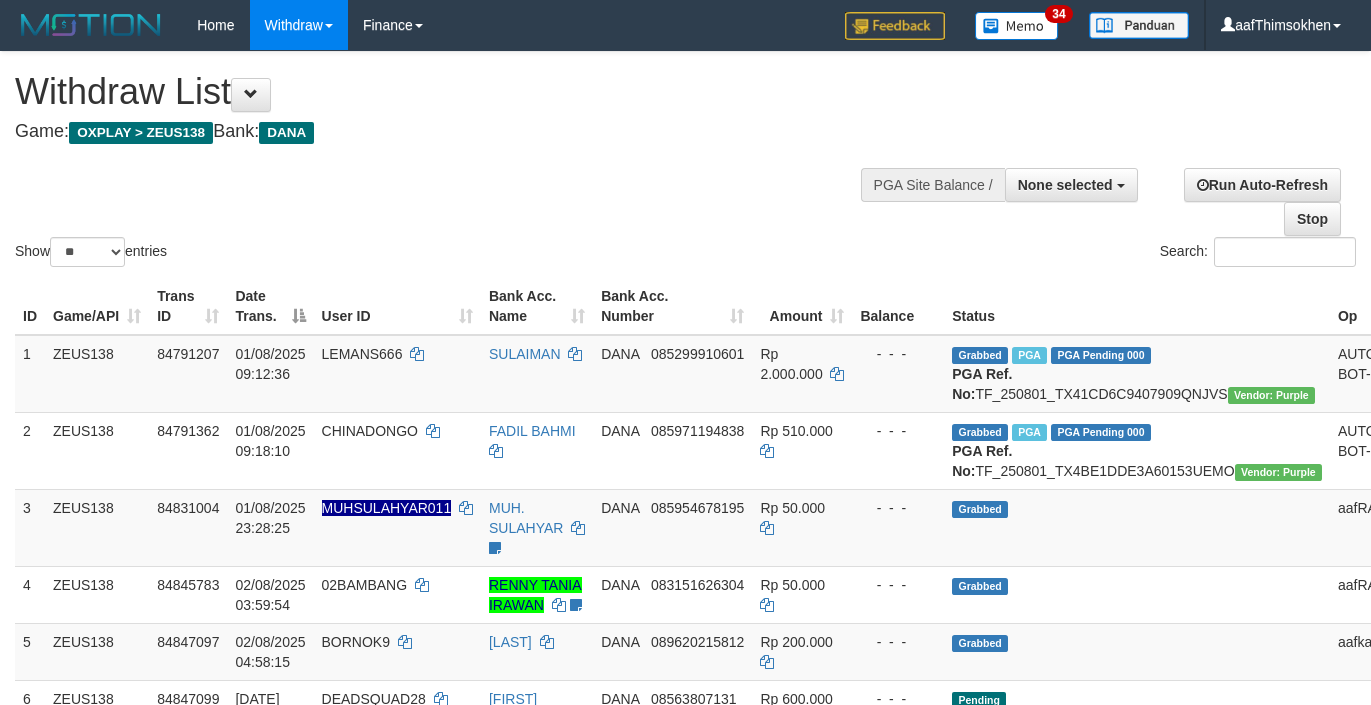 select 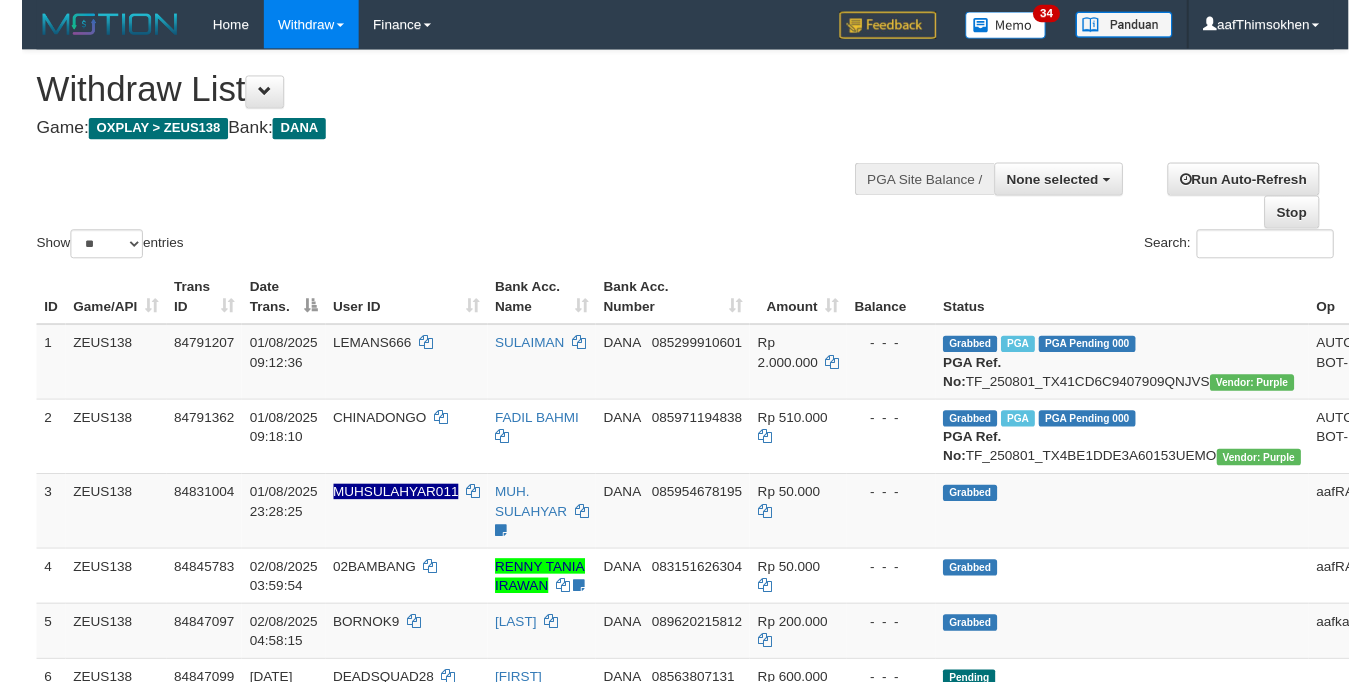 scroll, scrollTop: 360, scrollLeft: 0, axis: vertical 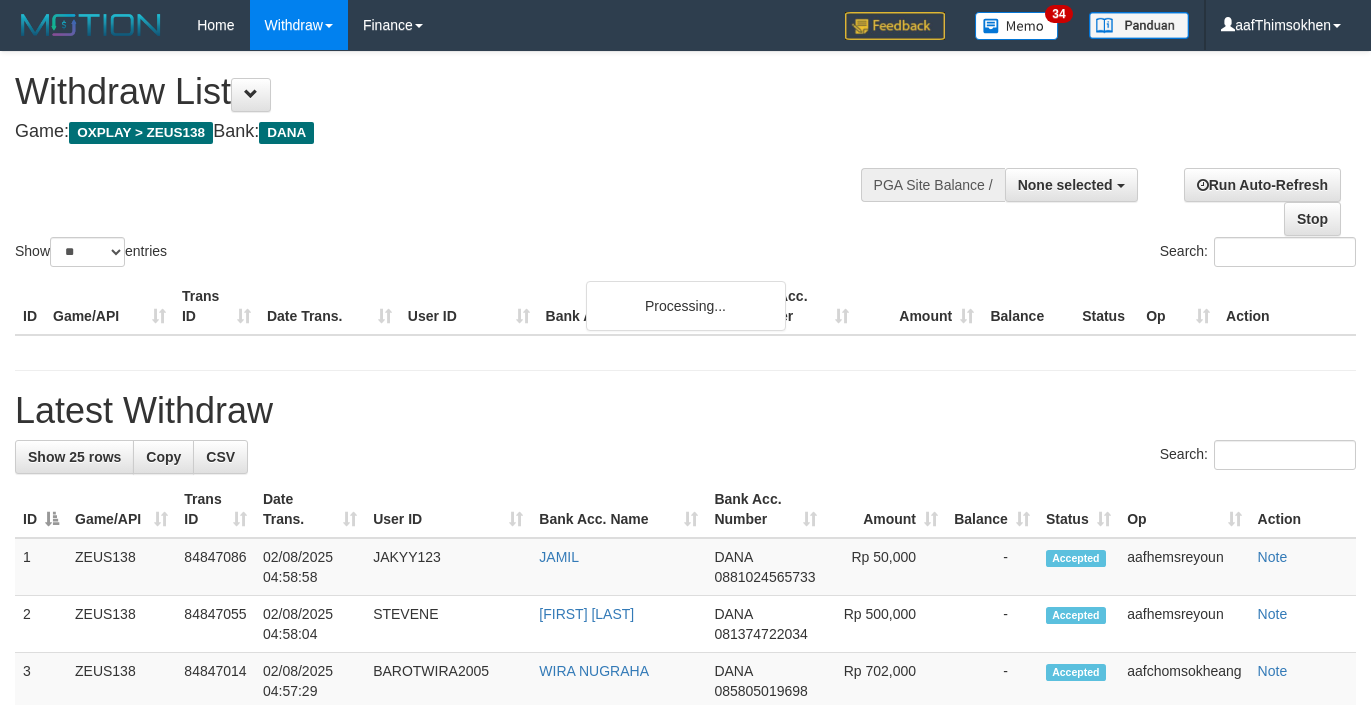 select 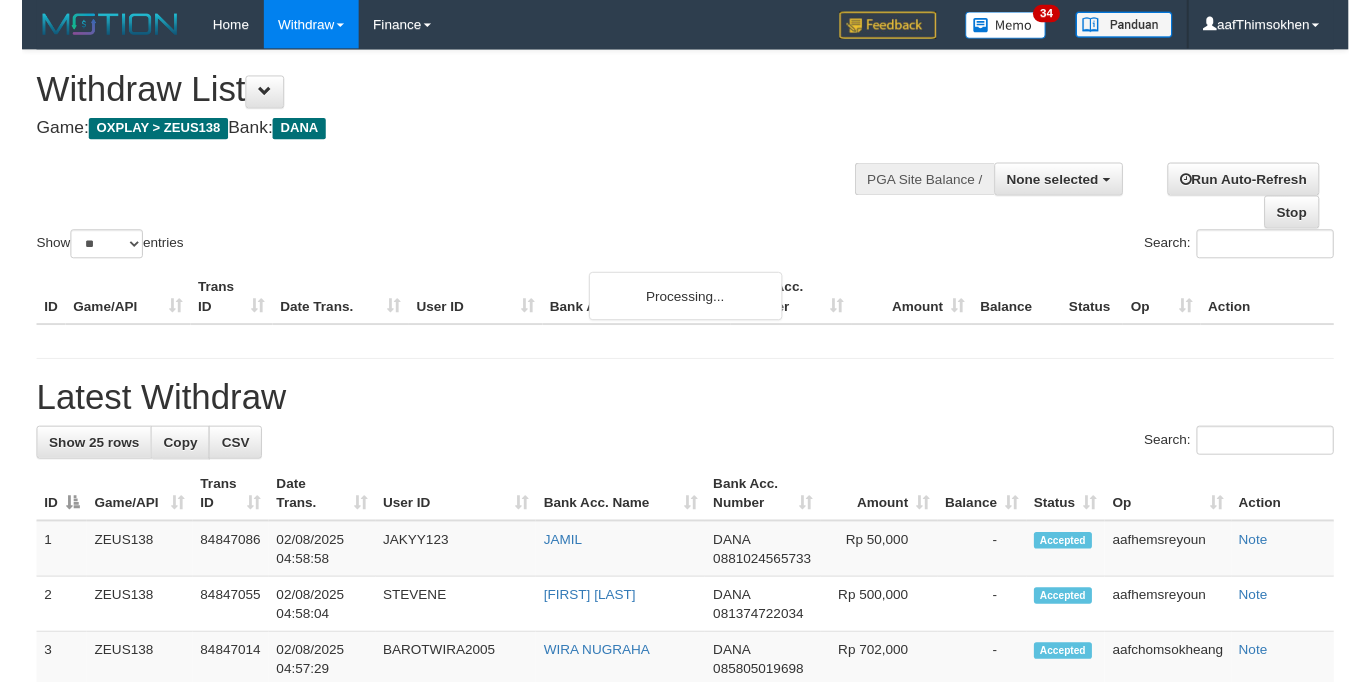 scroll, scrollTop: 360, scrollLeft: 0, axis: vertical 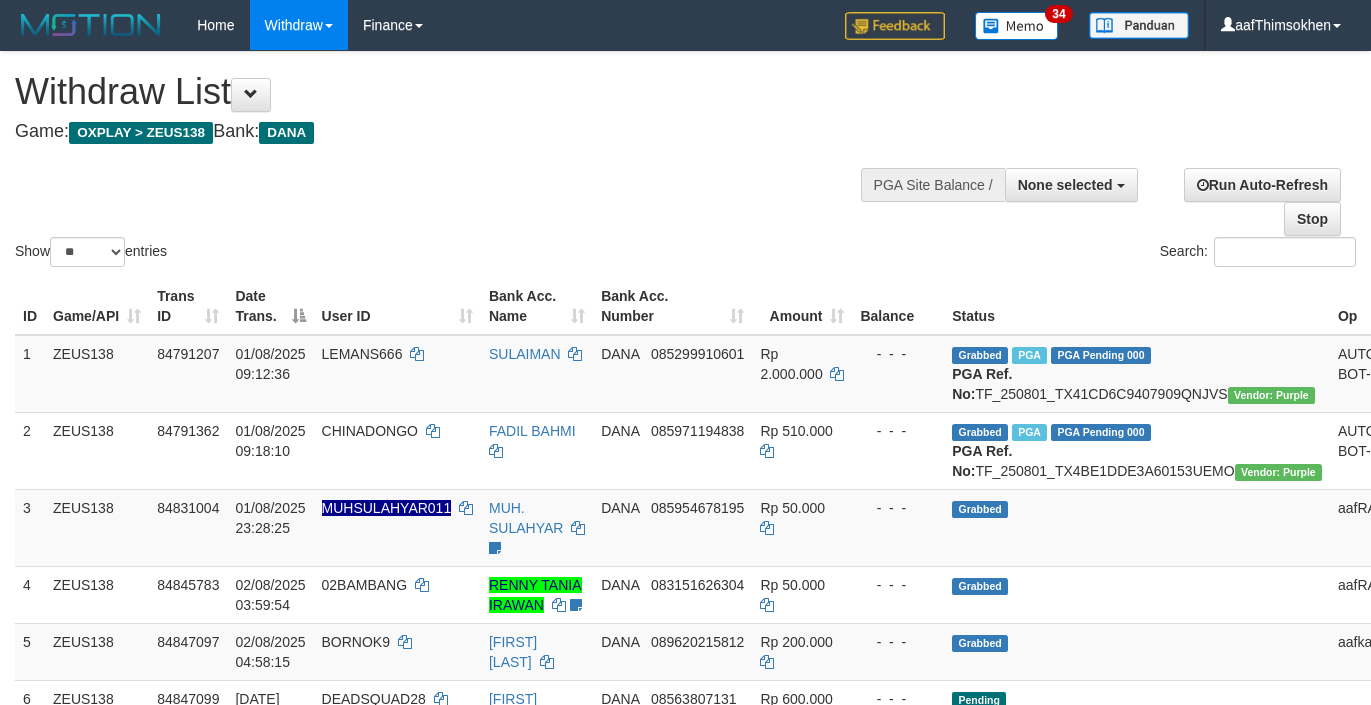 select 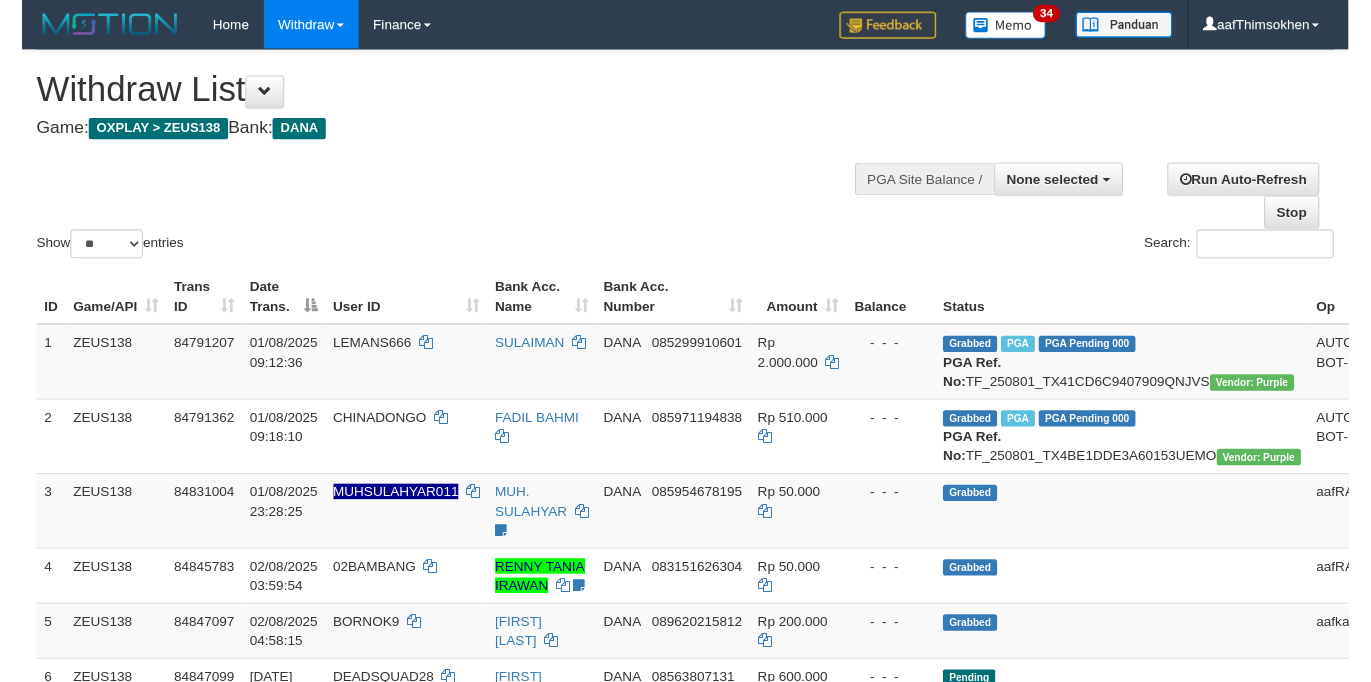 scroll, scrollTop: 360, scrollLeft: 0, axis: vertical 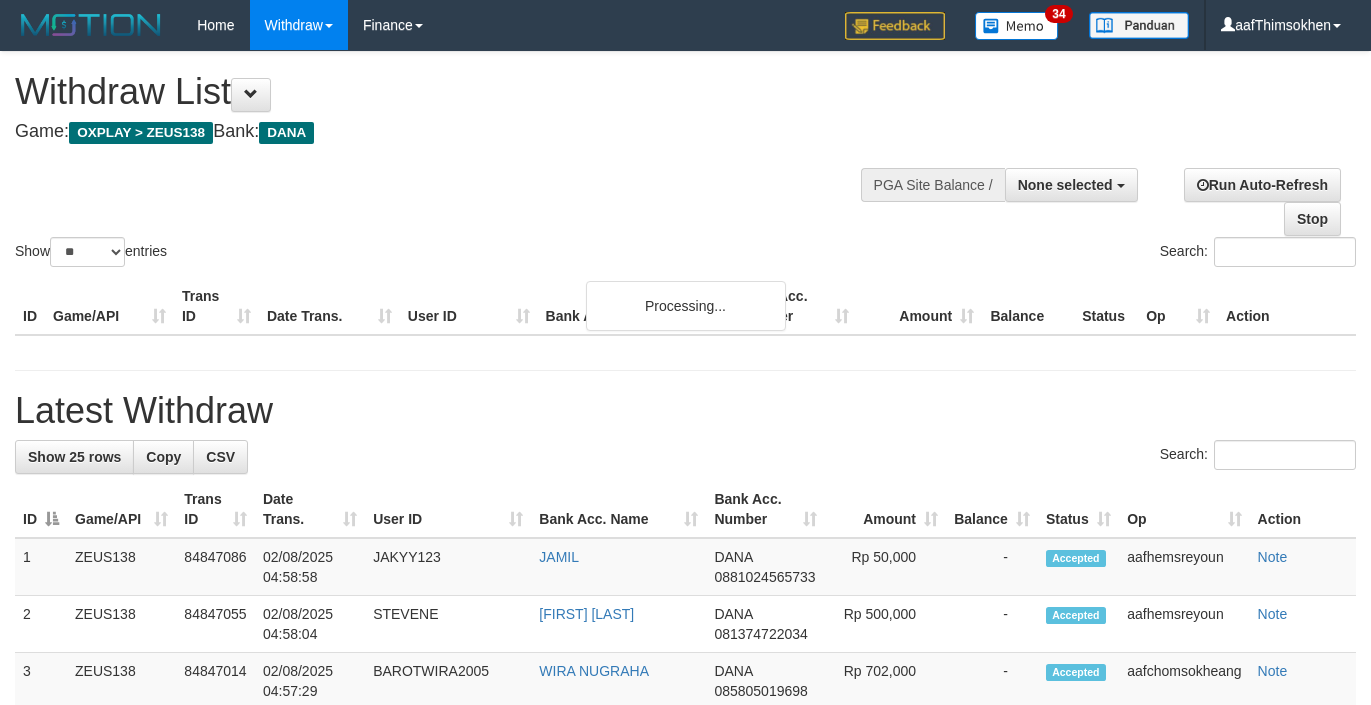 select 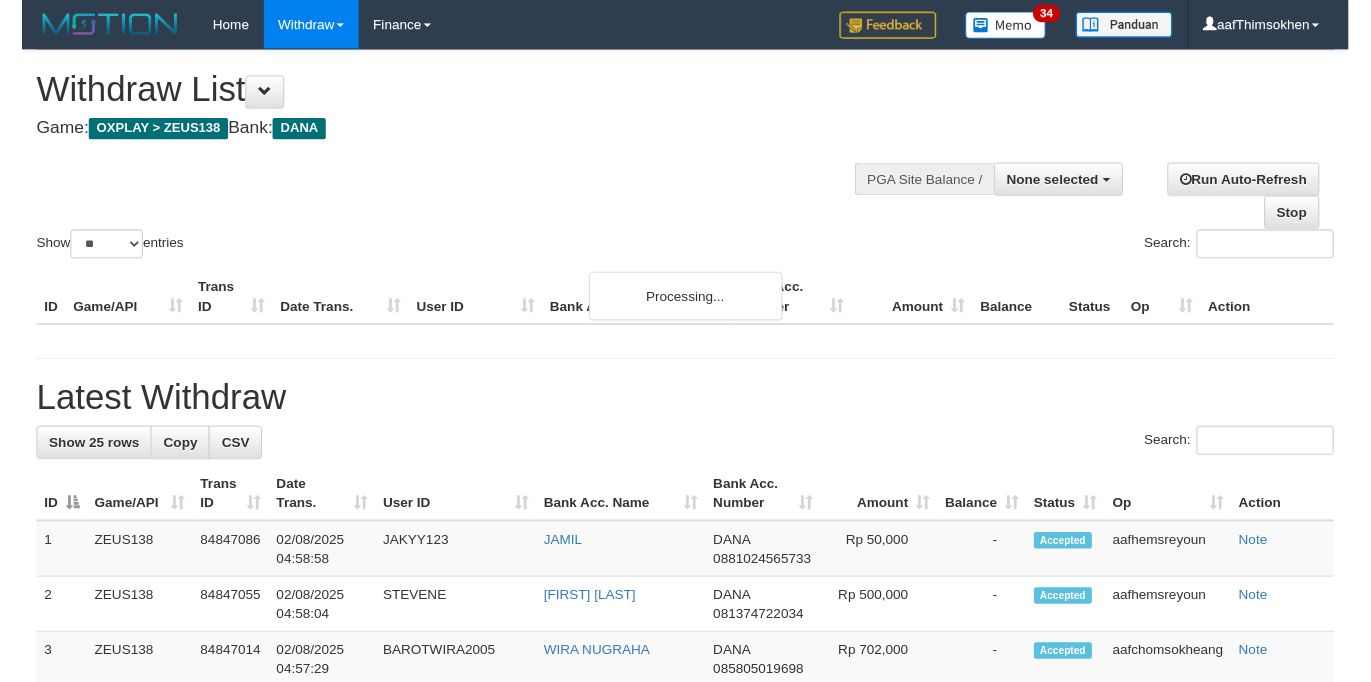 scroll, scrollTop: 360, scrollLeft: 0, axis: vertical 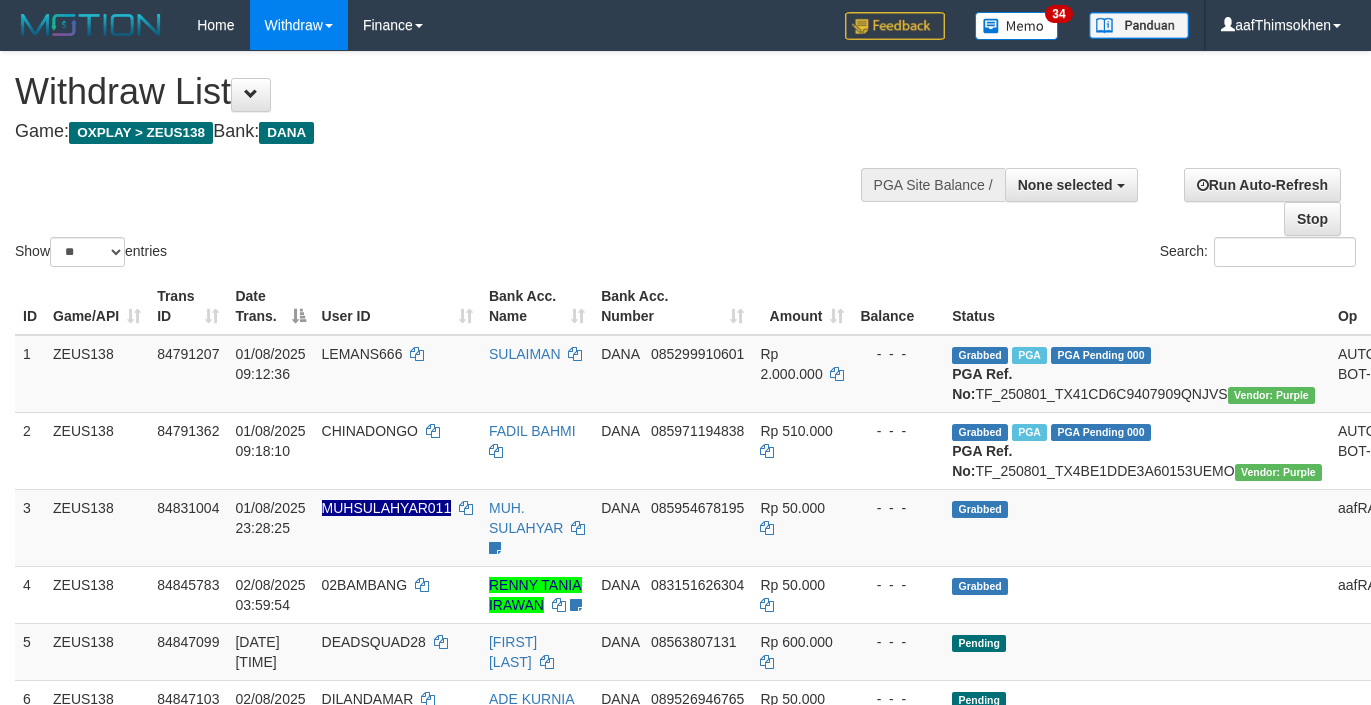 select 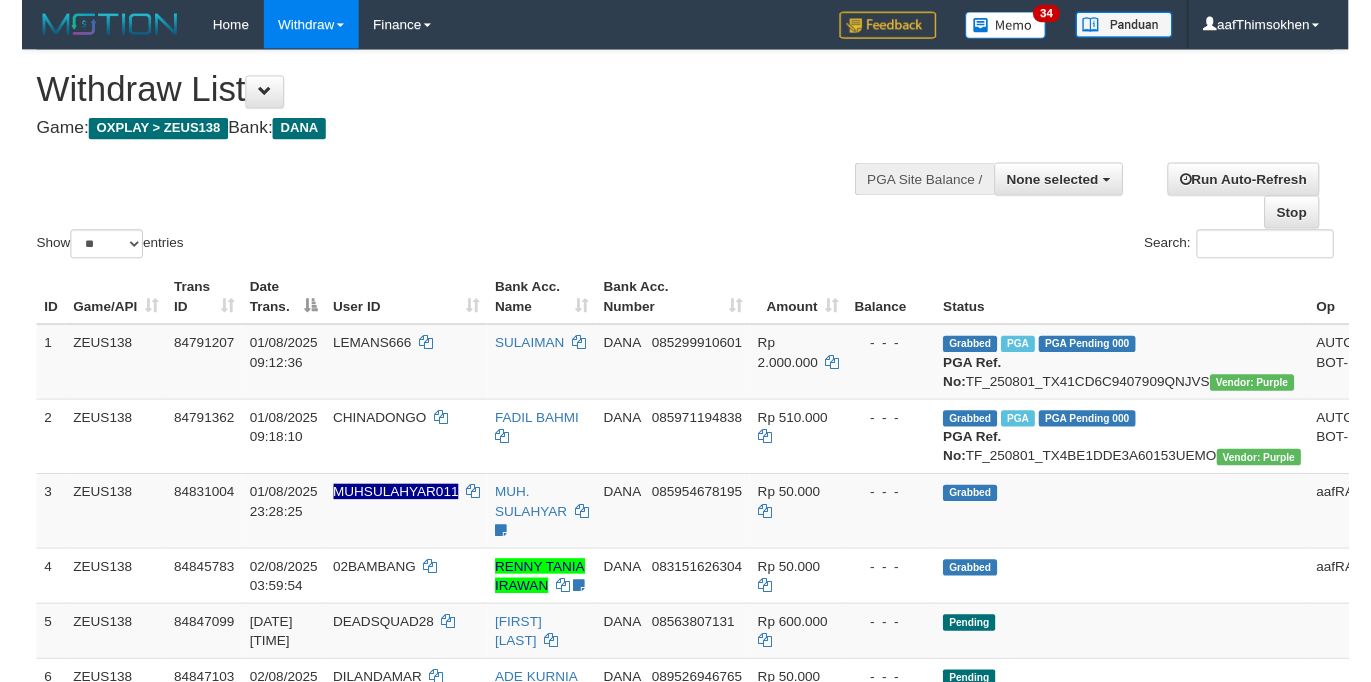 scroll, scrollTop: 360, scrollLeft: 0, axis: vertical 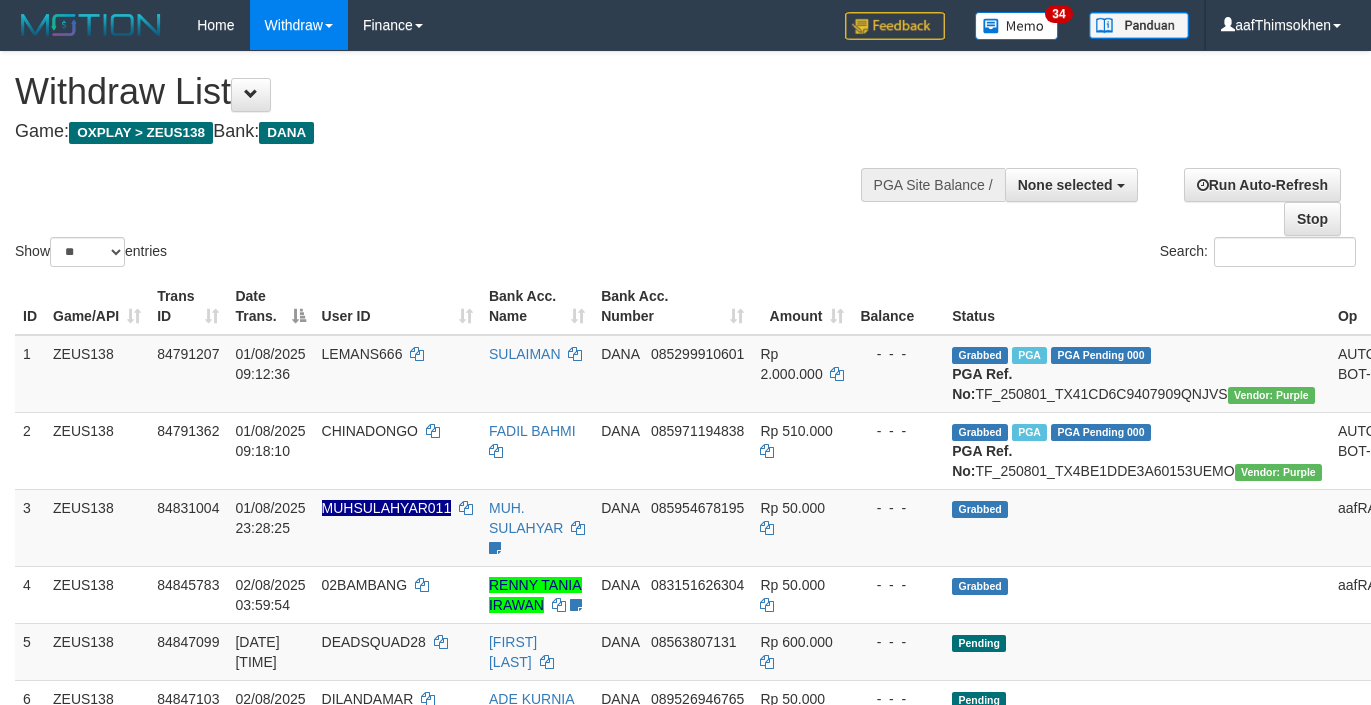 select 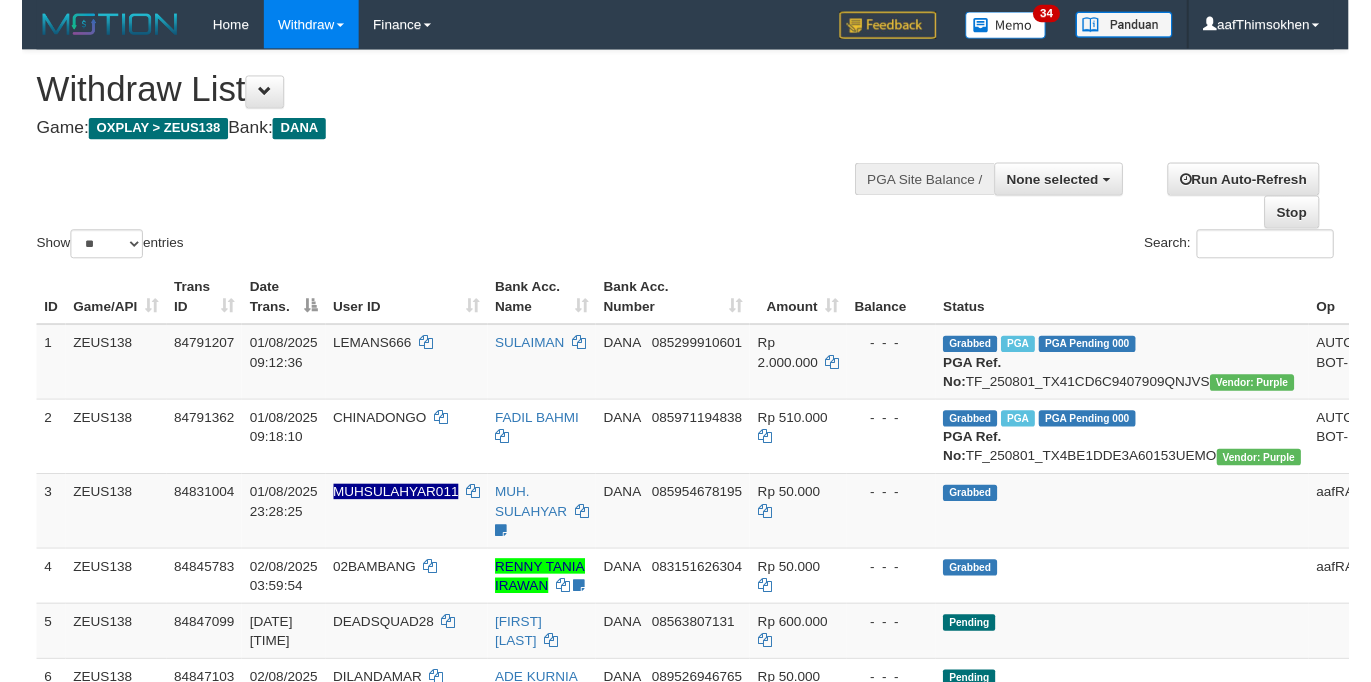 scroll, scrollTop: 360, scrollLeft: 0, axis: vertical 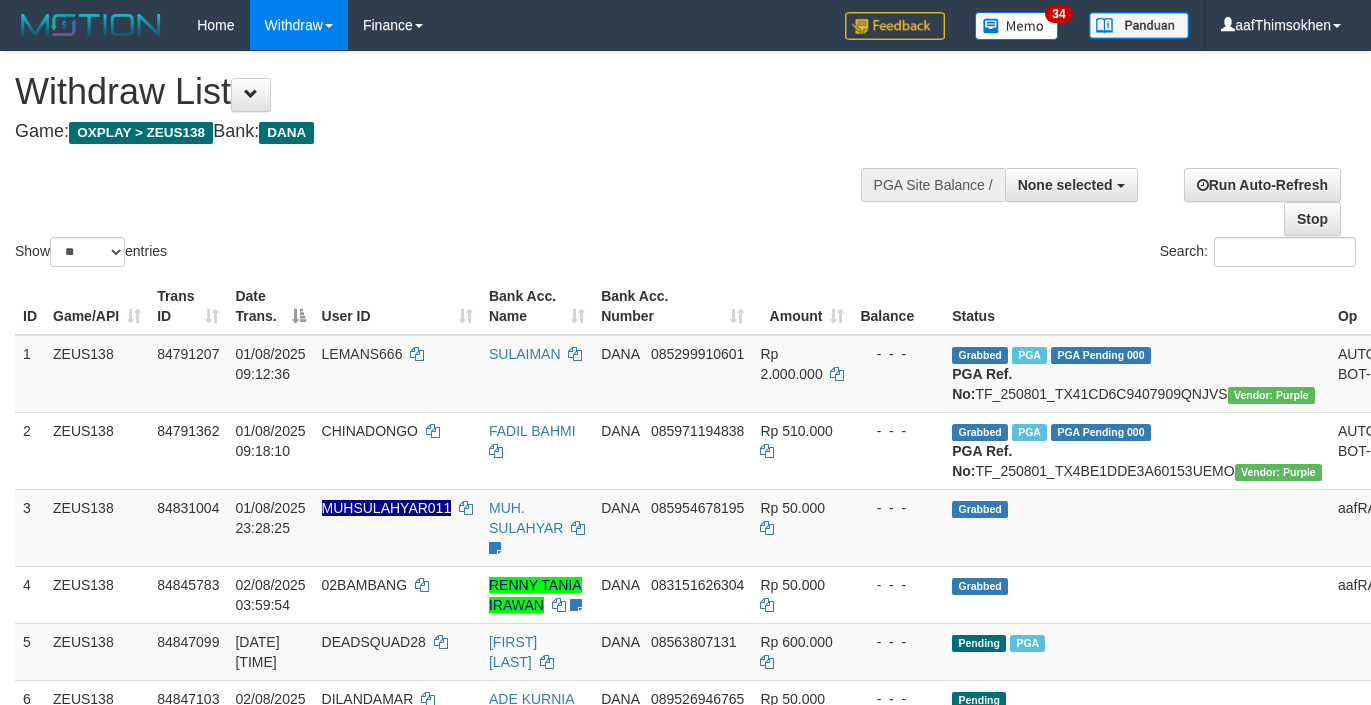 select 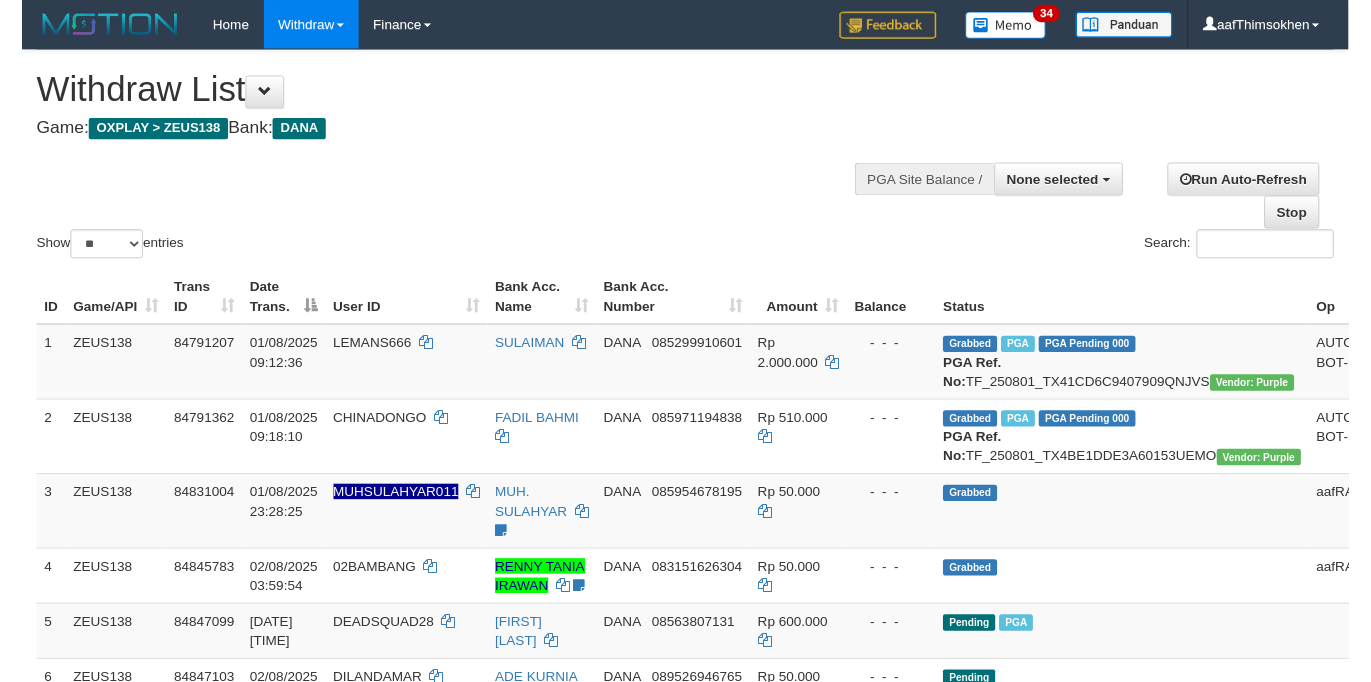 scroll, scrollTop: 360, scrollLeft: 0, axis: vertical 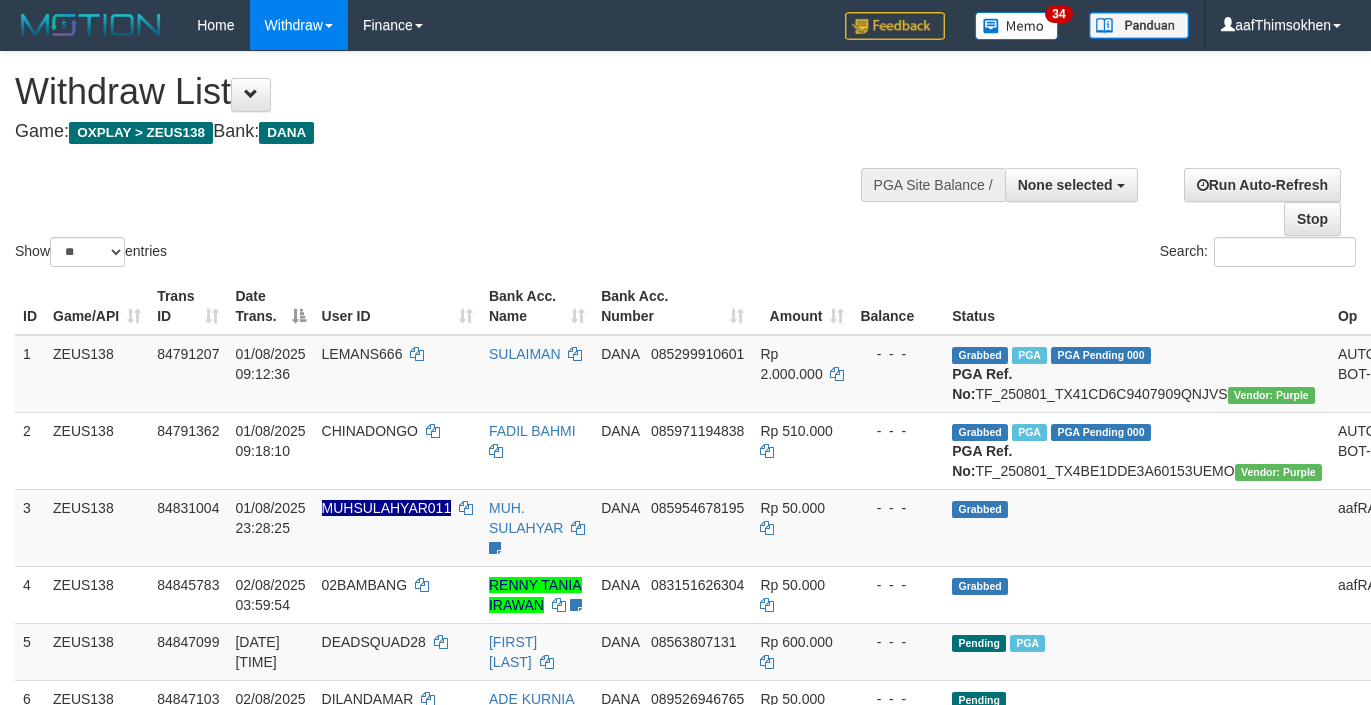 select 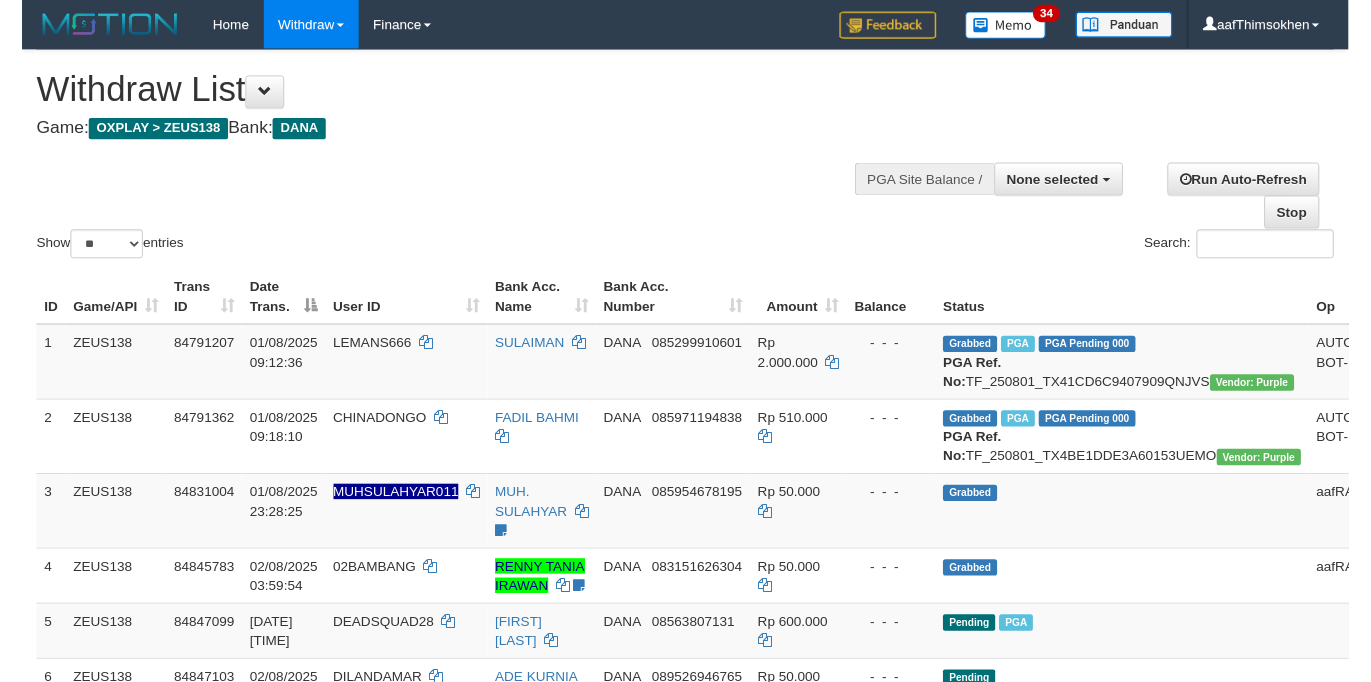 scroll, scrollTop: 360, scrollLeft: 0, axis: vertical 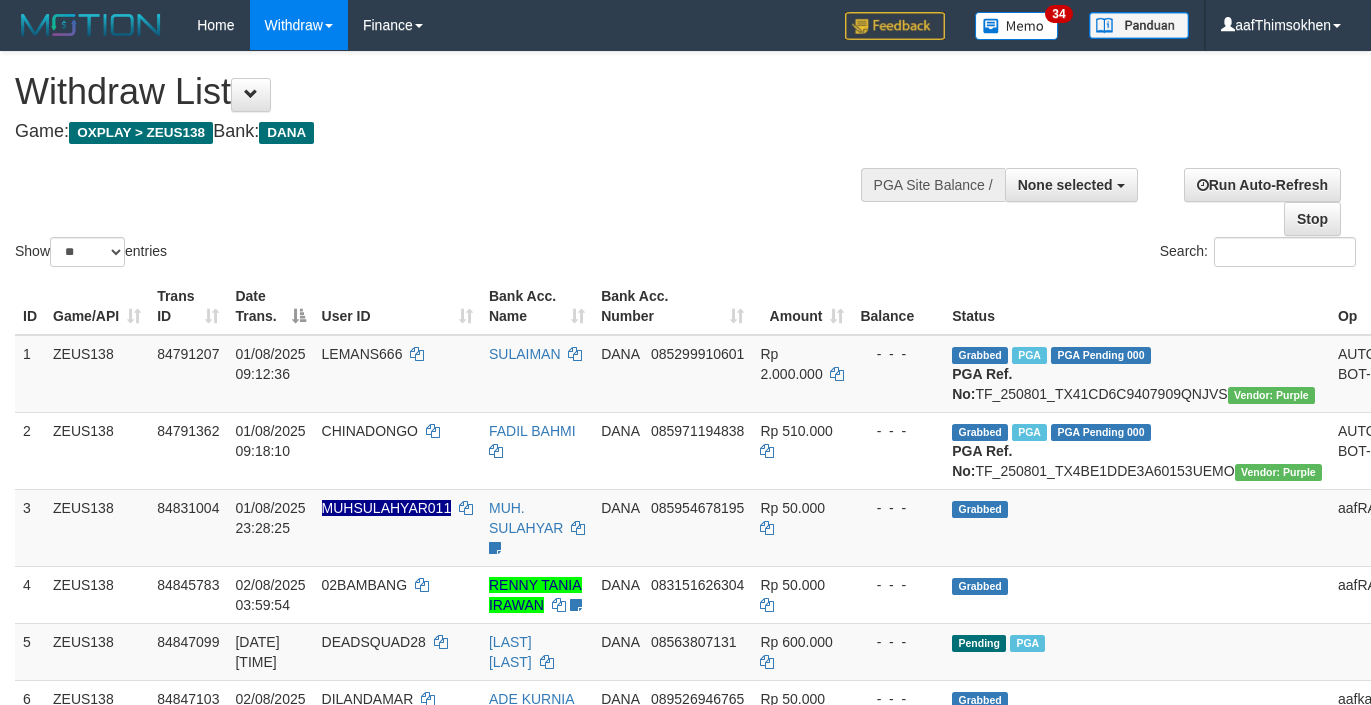 select 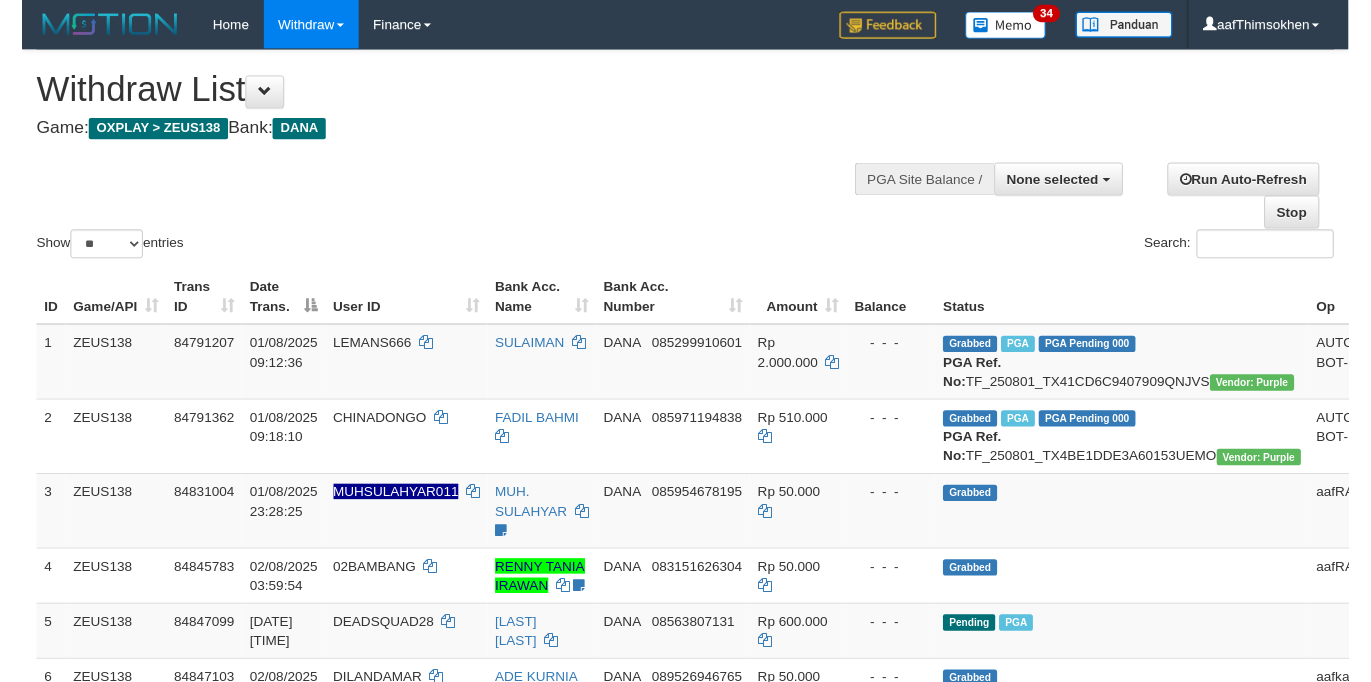 scroll, scrollTop: 360, scrollLeft: 0, axis: vertical 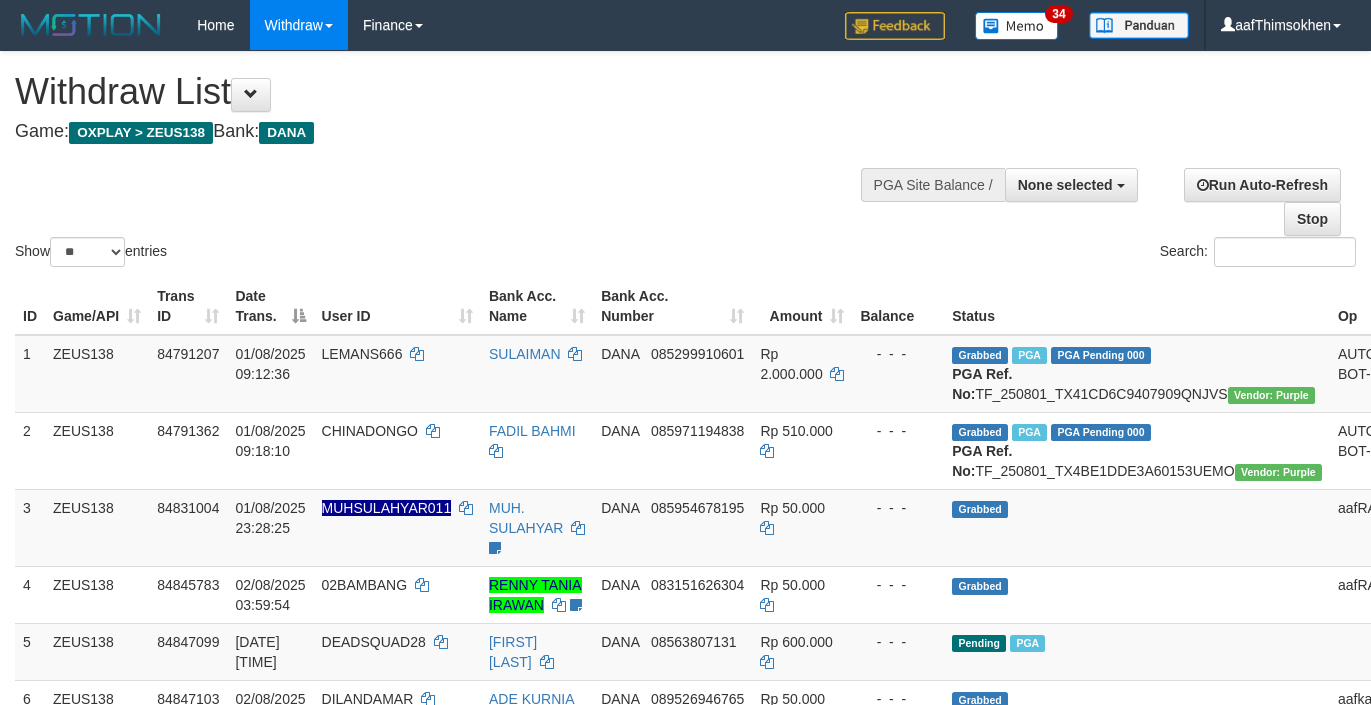 select 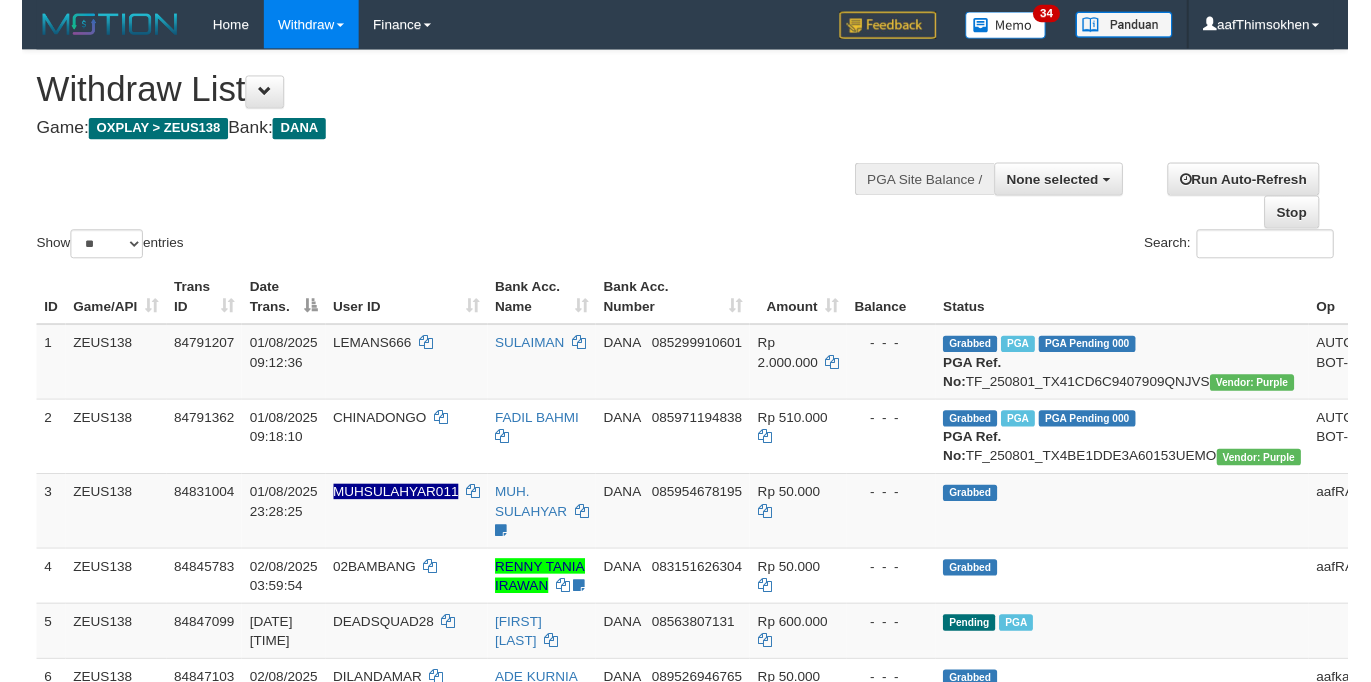 scroll, scrollTop: 360, scrollLeft: 0, axis: vertical 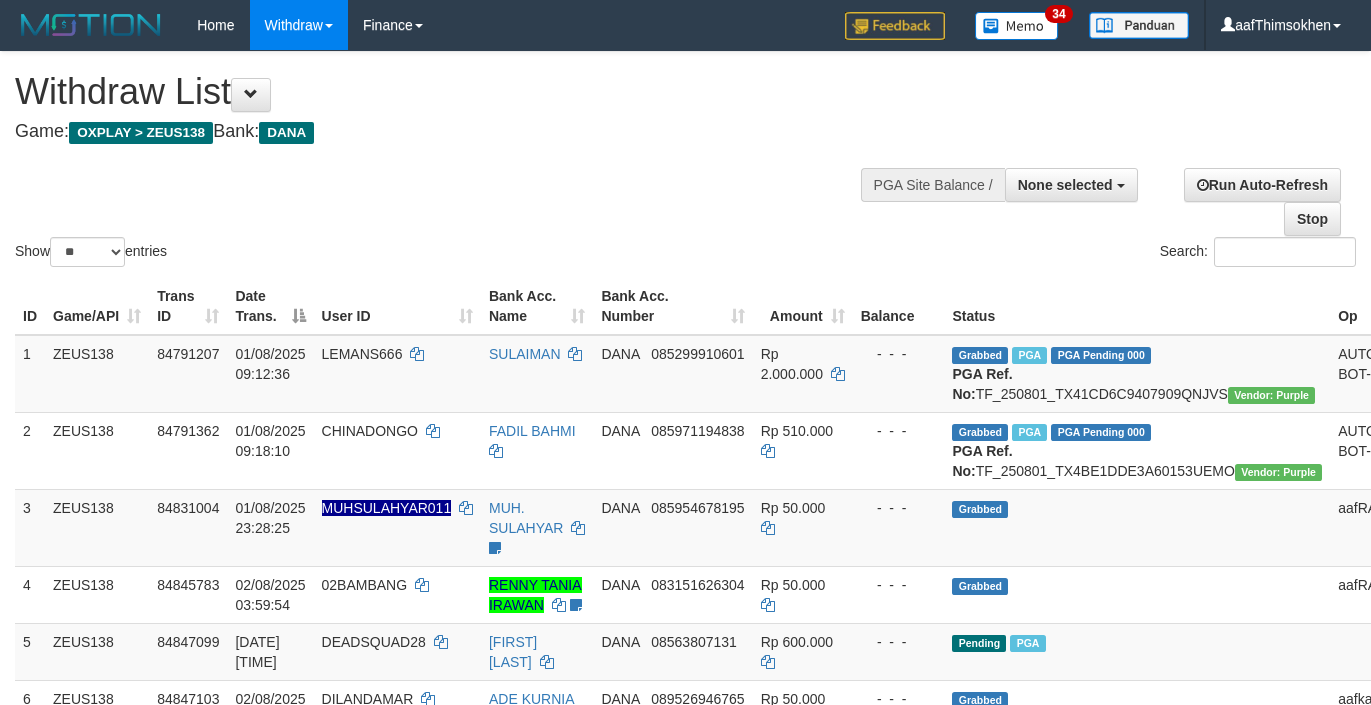 select 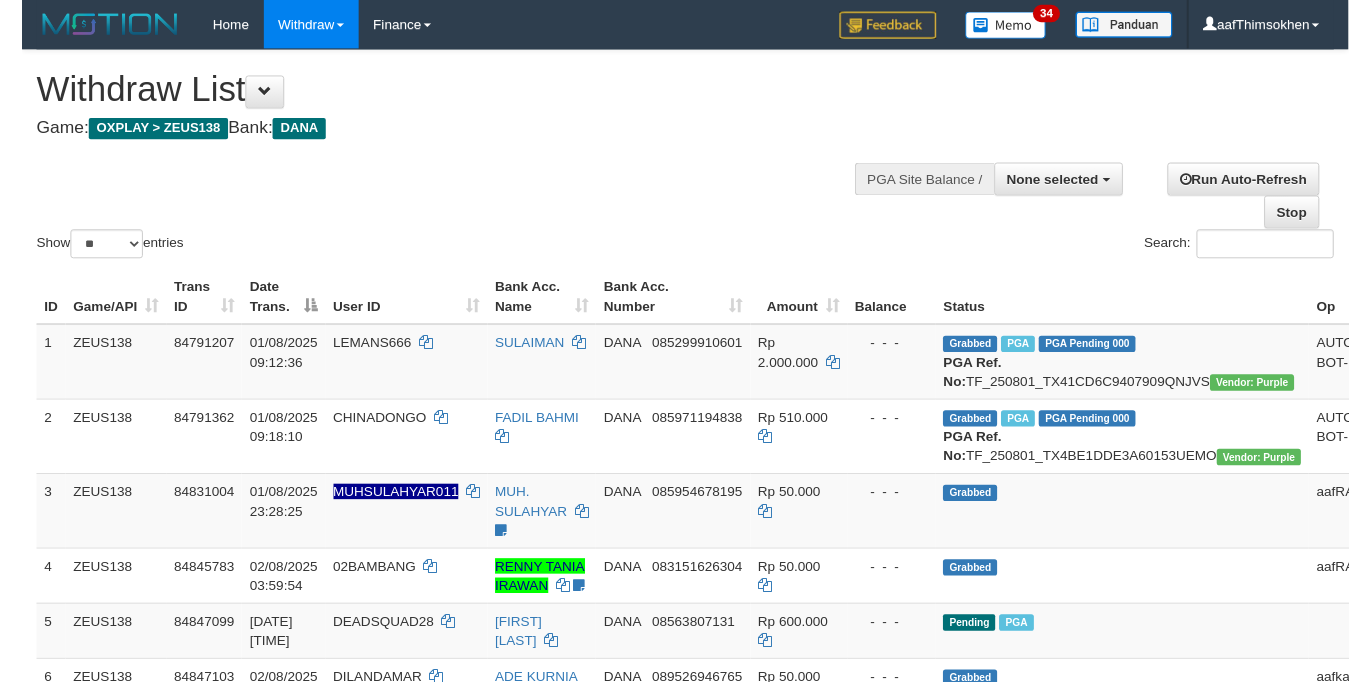 scroll, scrollTop: 360, scrollLeft: 0, axis: vertical 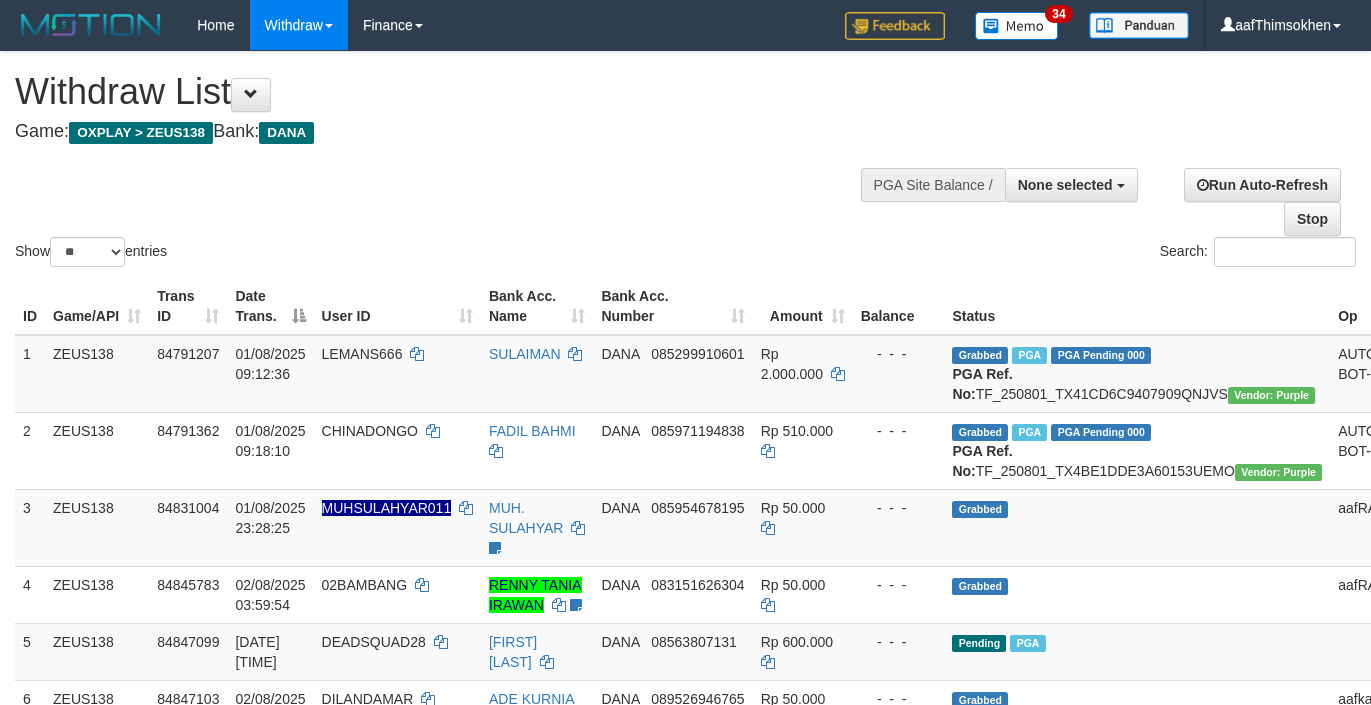 select 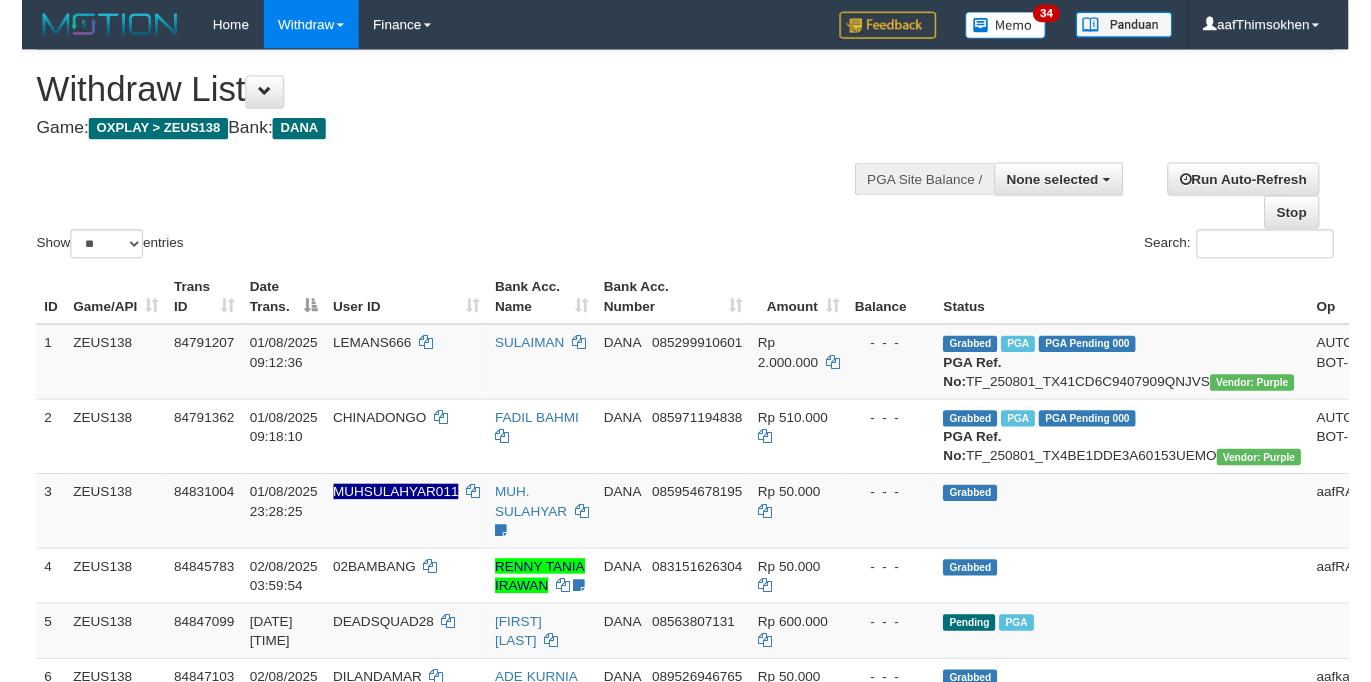 scroll, scrollTop: 360, scrollLeft: 0, axis: vertical 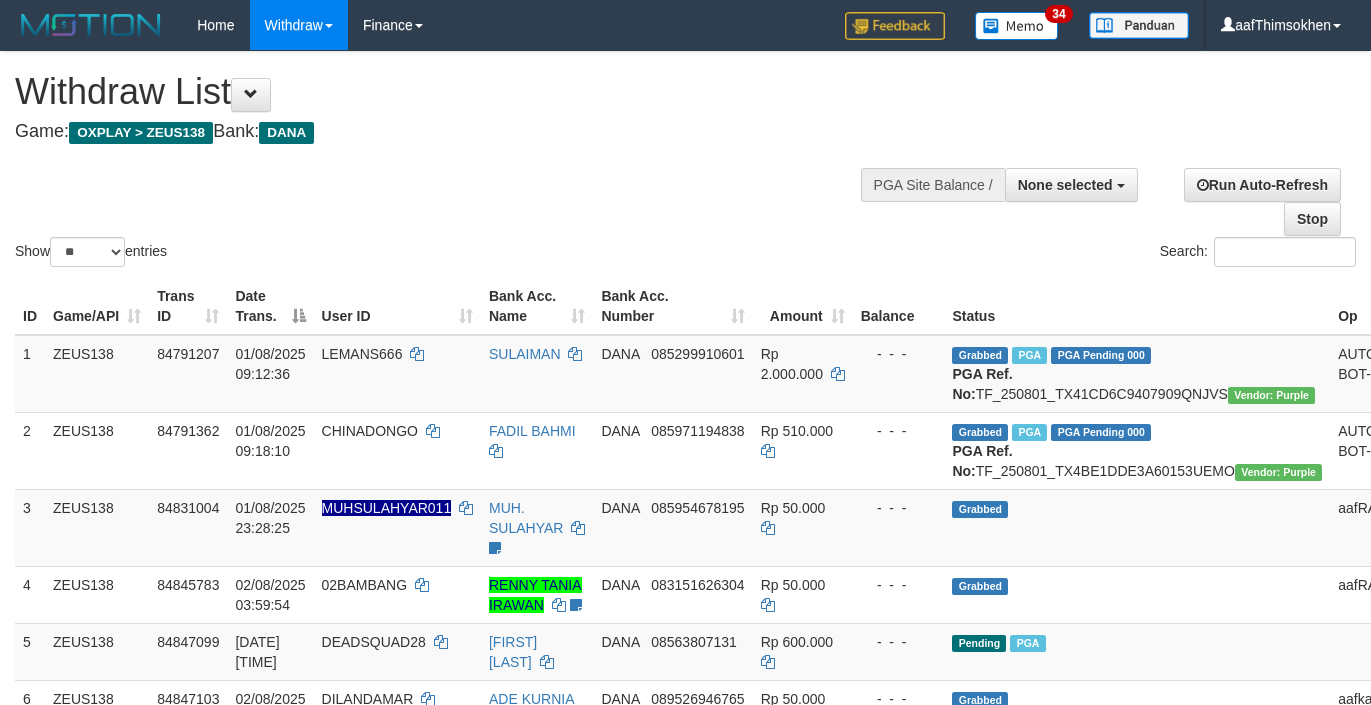 select 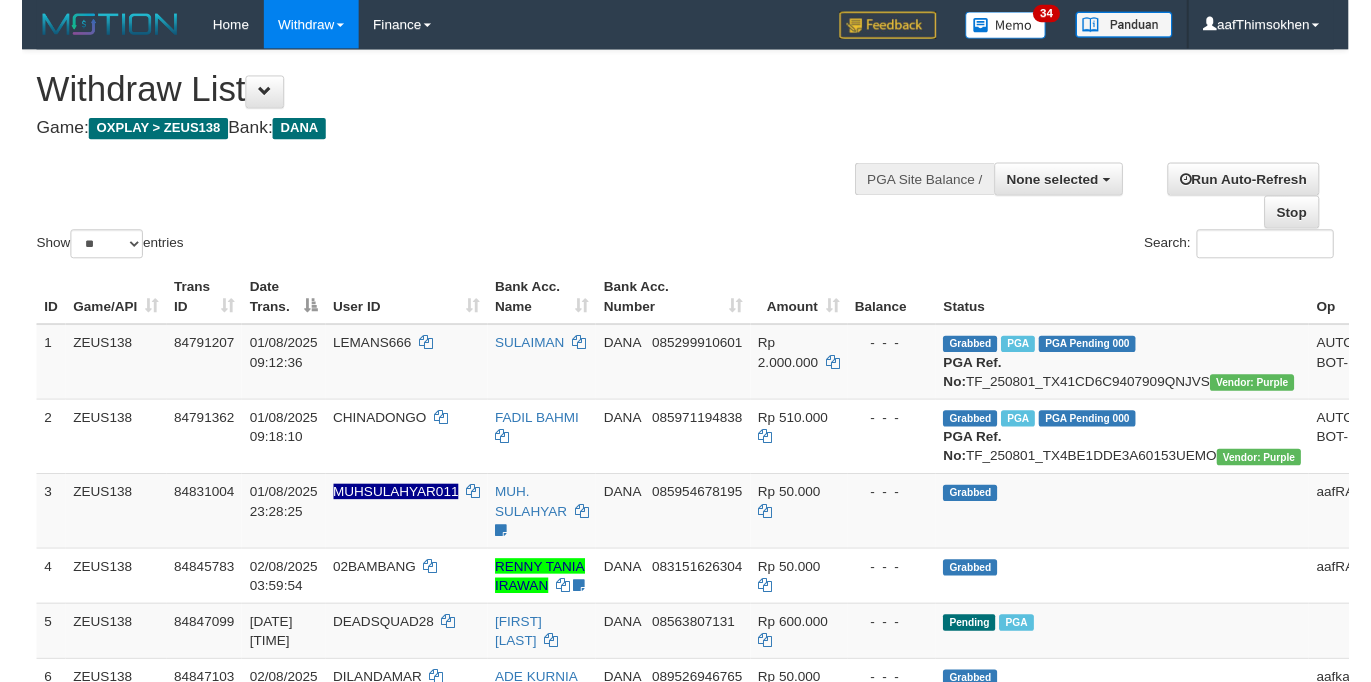scroll, scrollTop: 360, scrollLeft: 0, axis: vertical 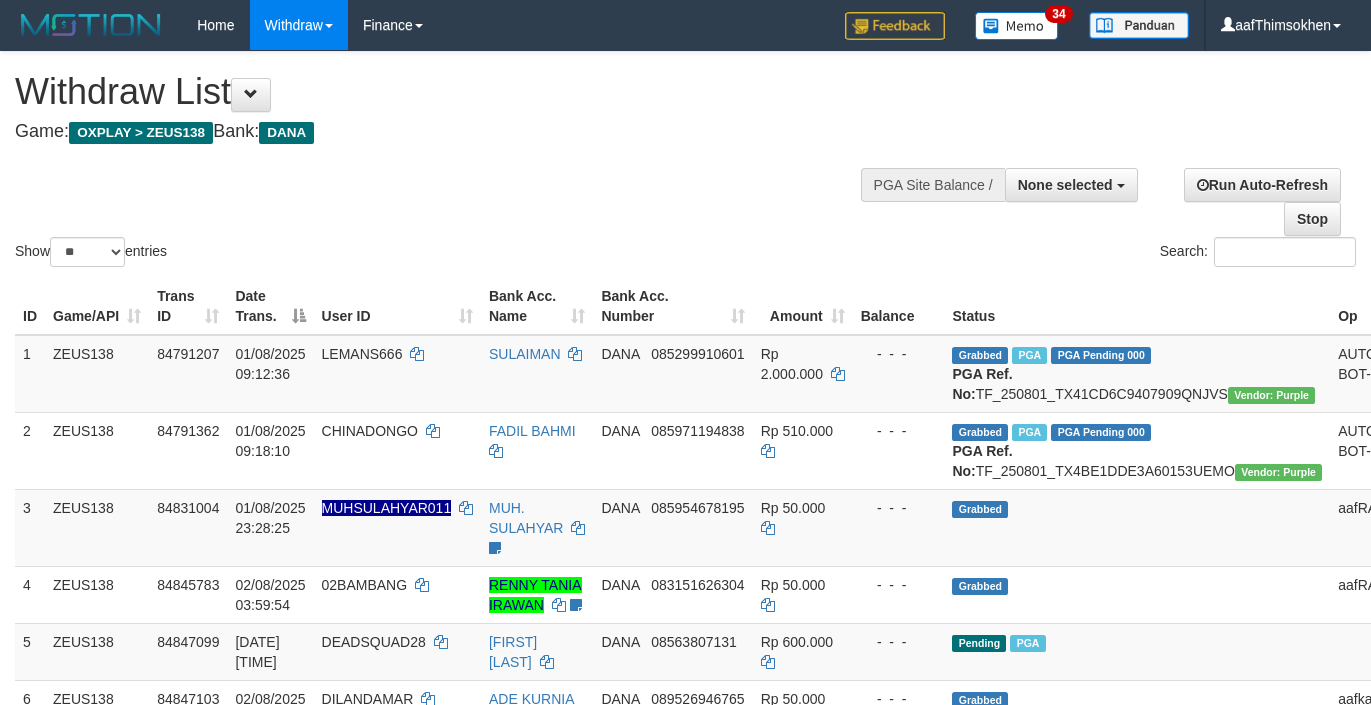select 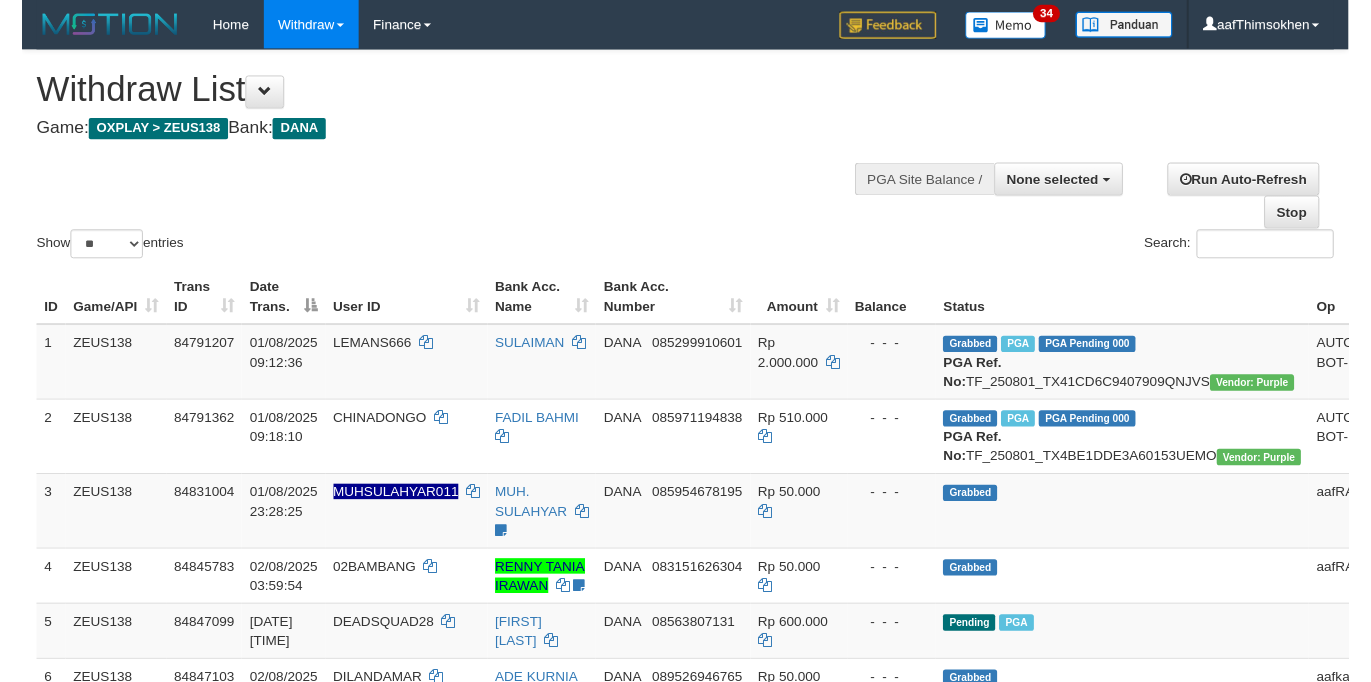 scroll, scrollTop: 360, scrollLeft: 0, axis: vertical 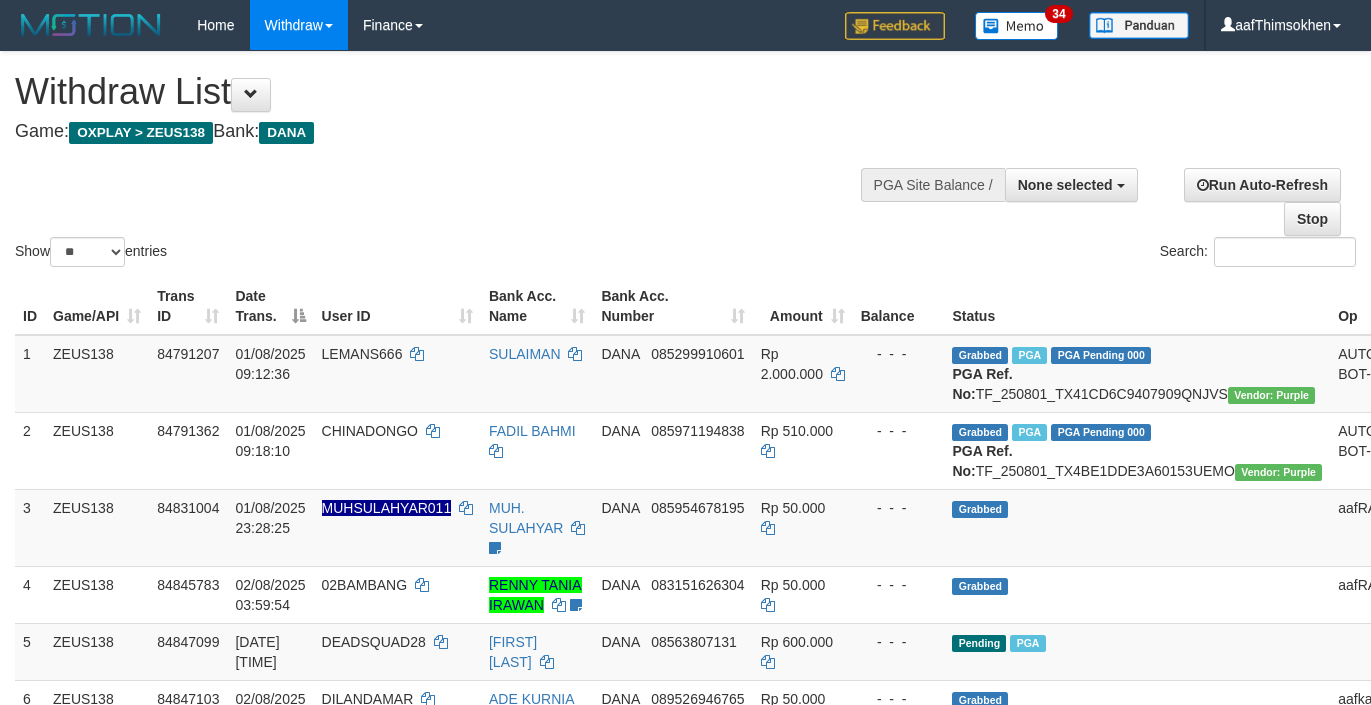 select 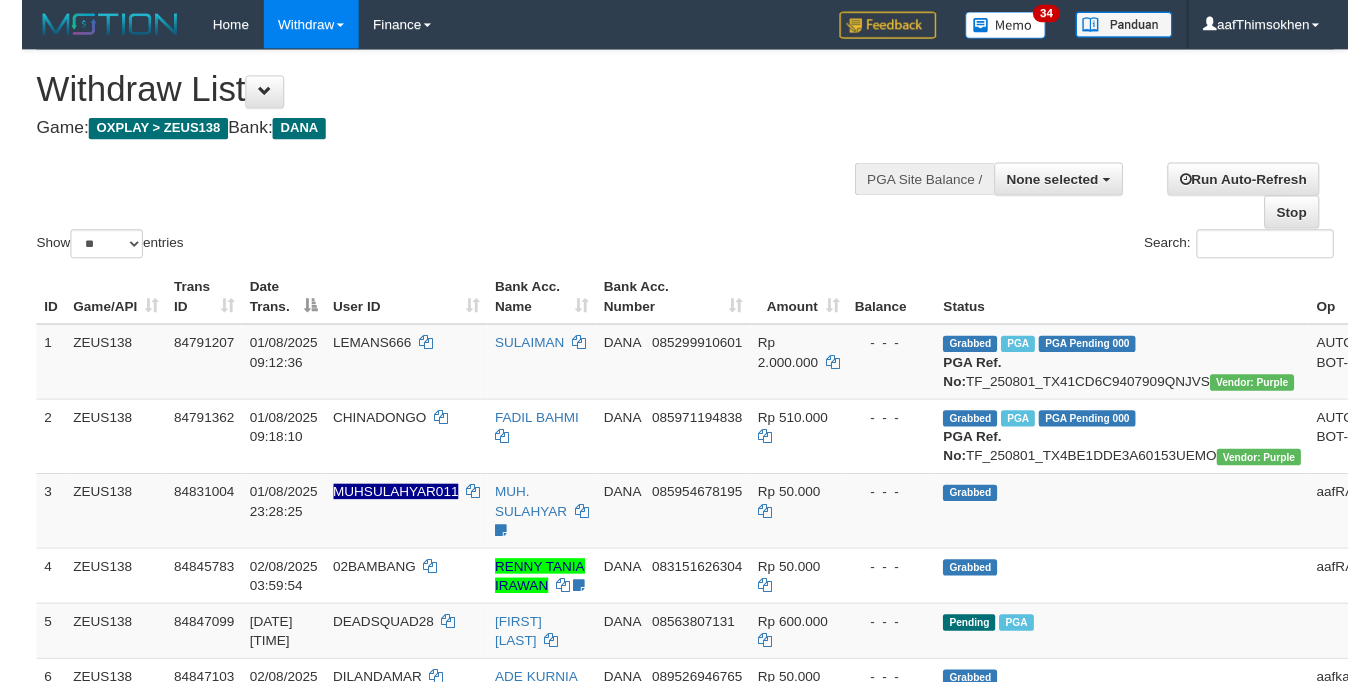 scroll, scrollTop: 360, scrollLeft: 0, axis: vertical 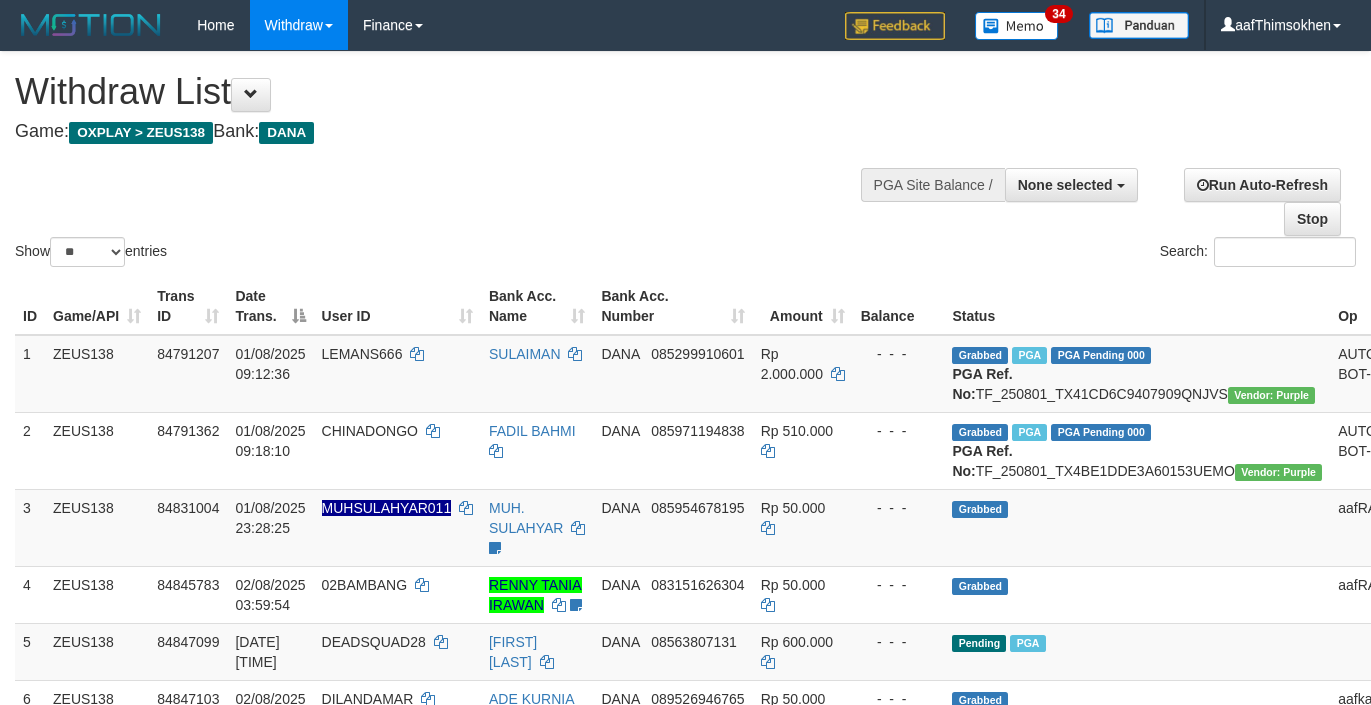 select 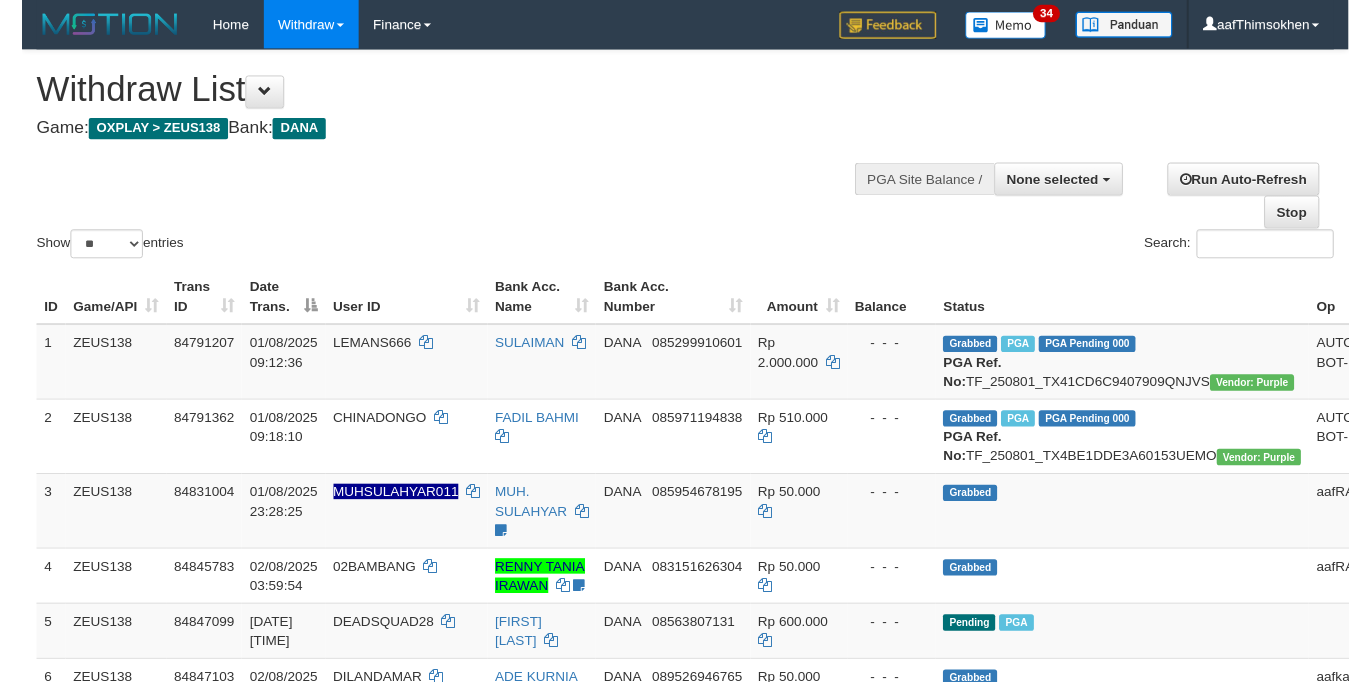 scroll, scrollTop: 360, scrollLeft: 0, axis: vertical 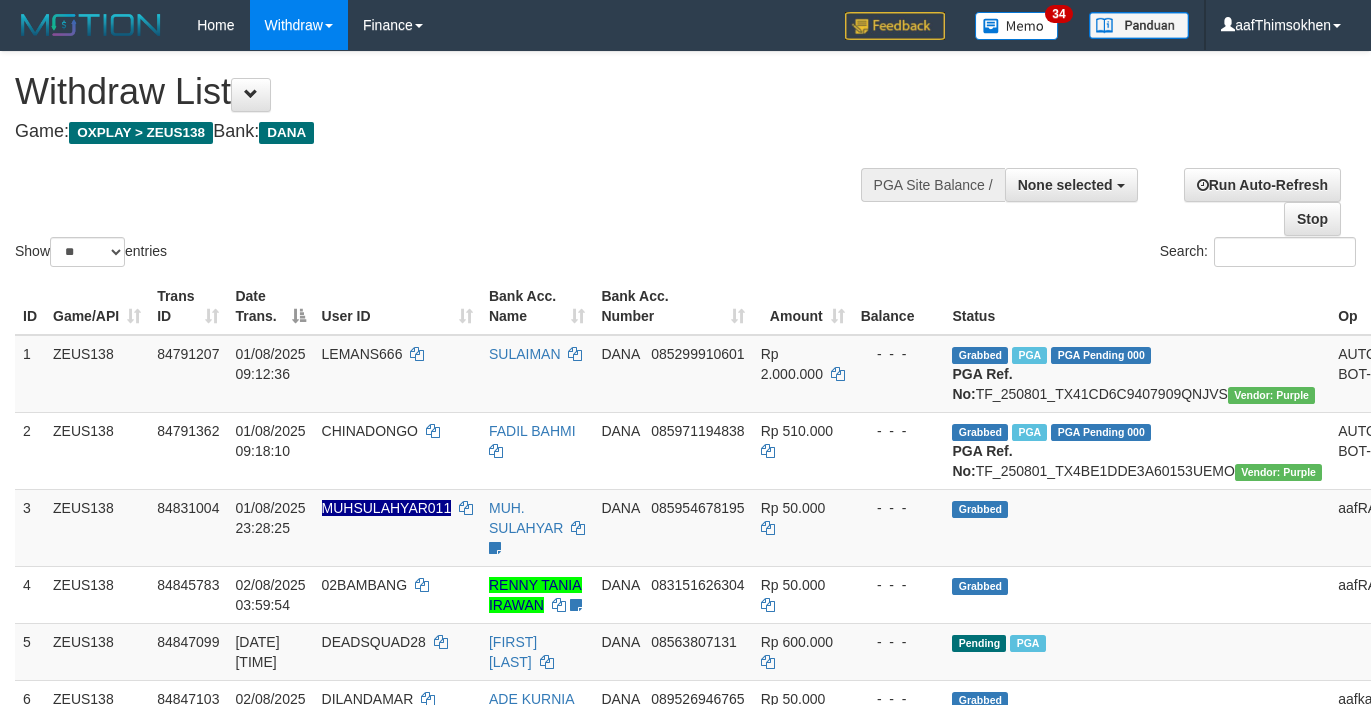 select 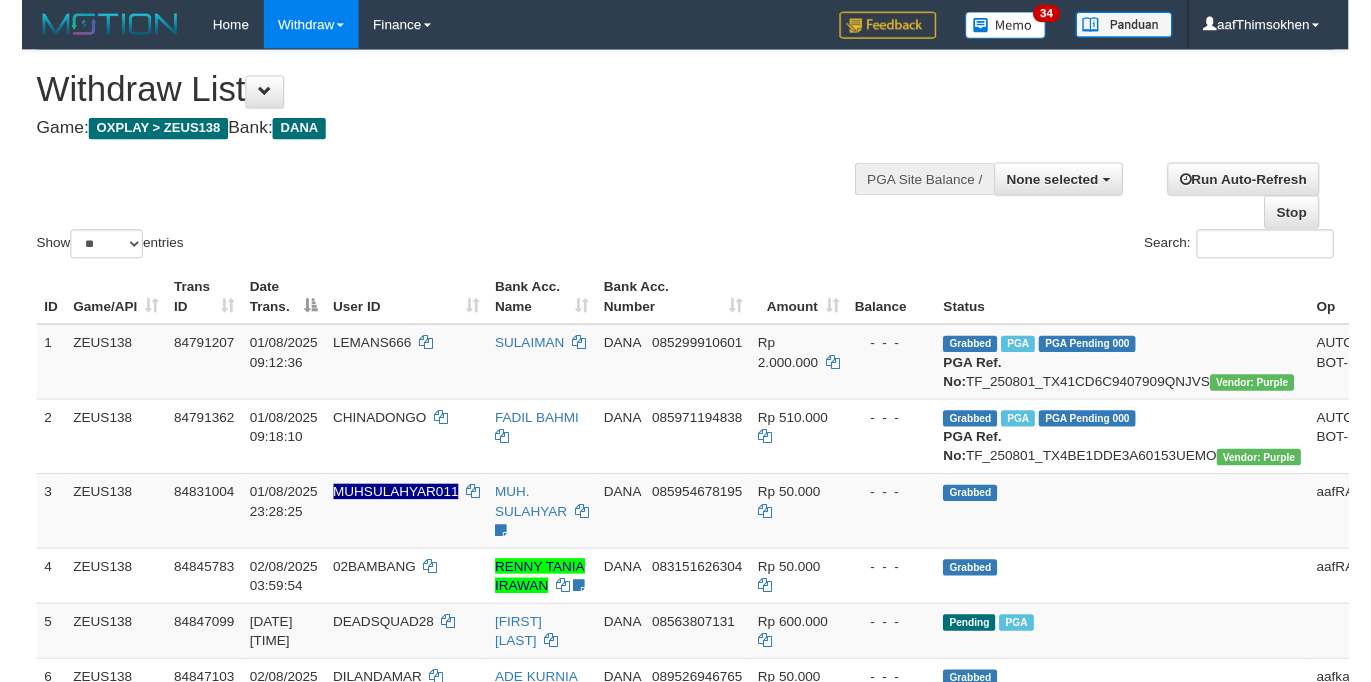 scroll, scrollTop: 360, scrollLeft: 0, axis: vertical 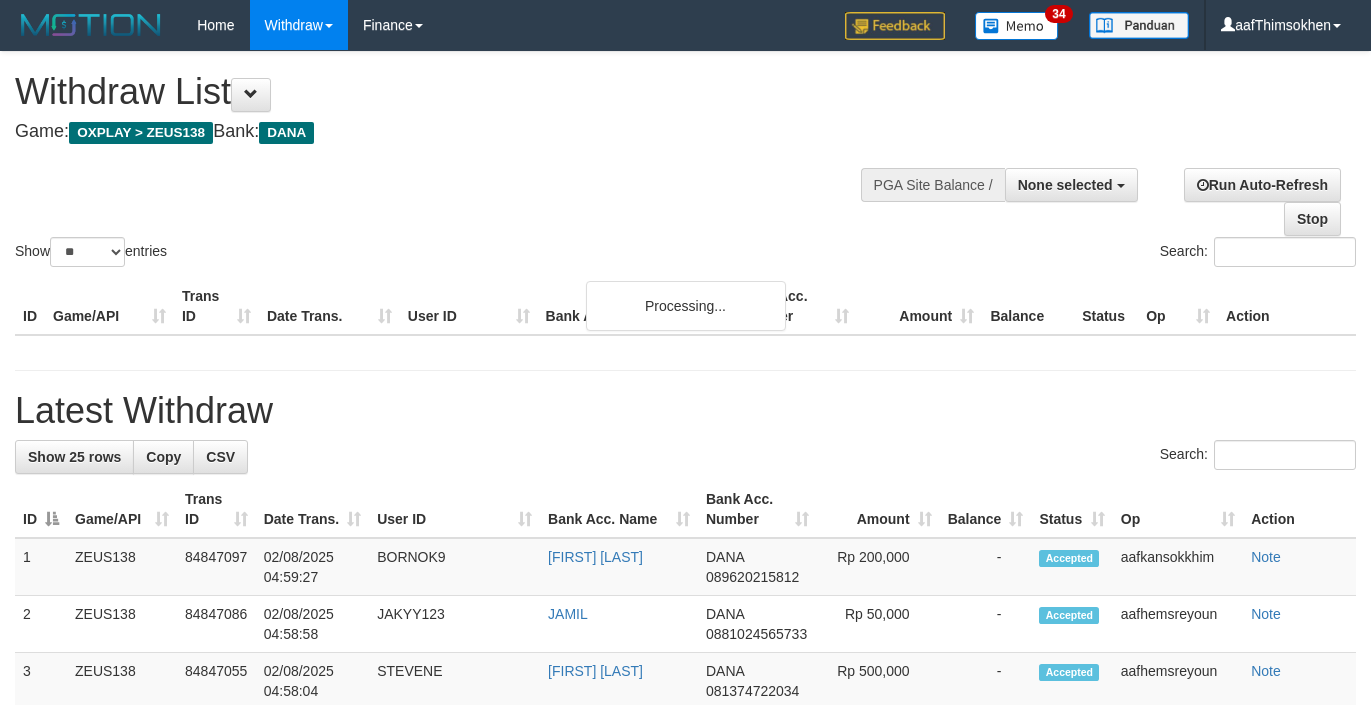 select 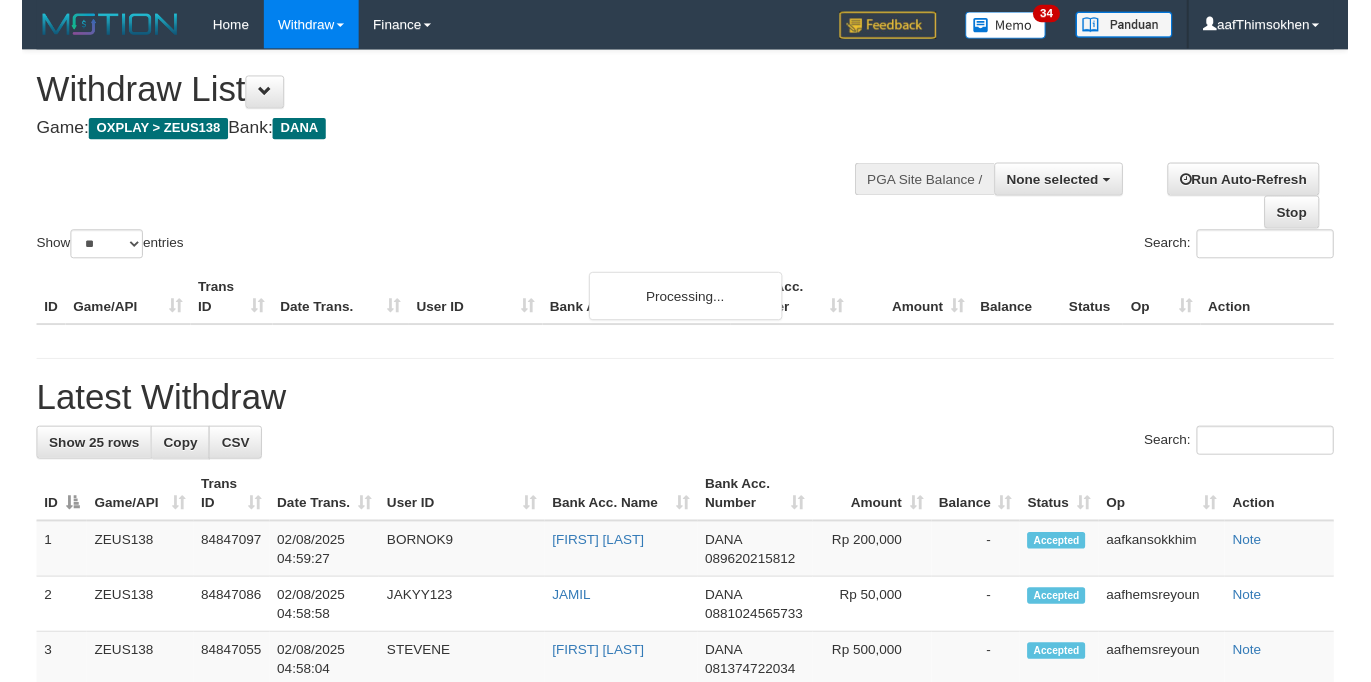 scroll, scrollTop: 360, scrollLeft: 0, axis: vertical 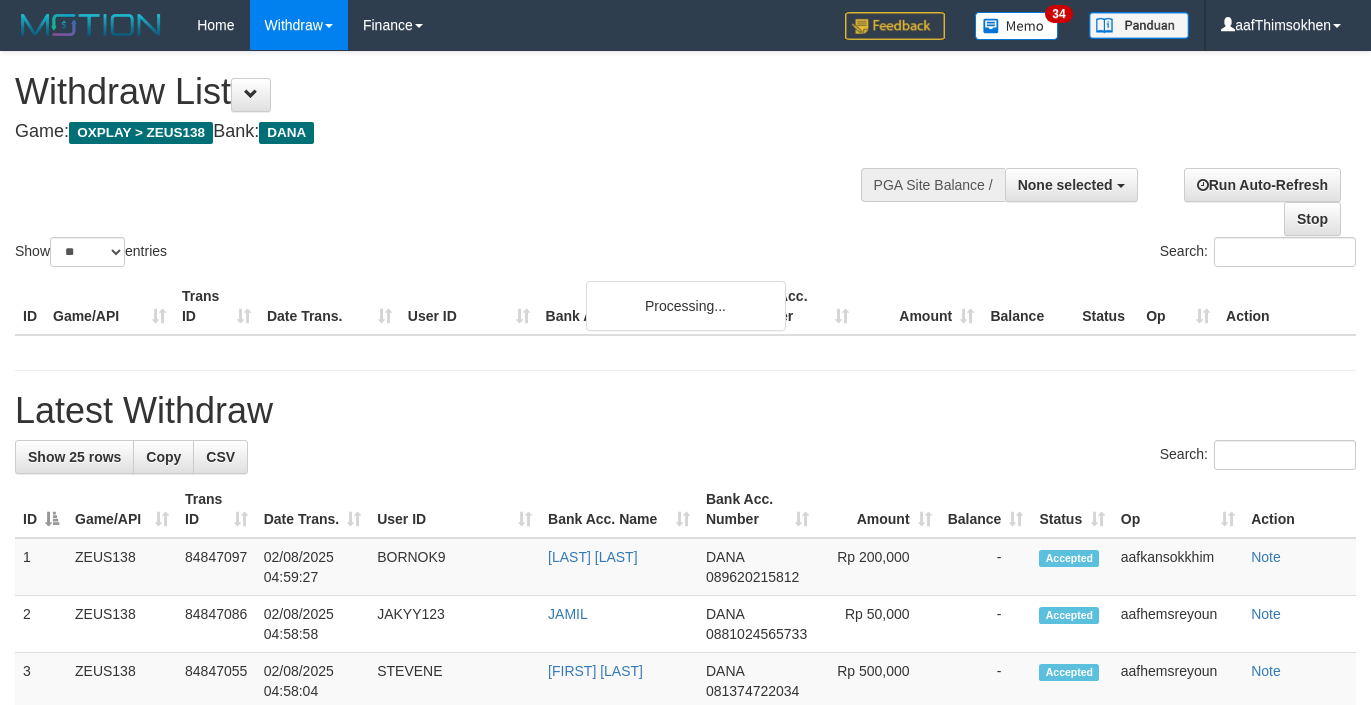 select 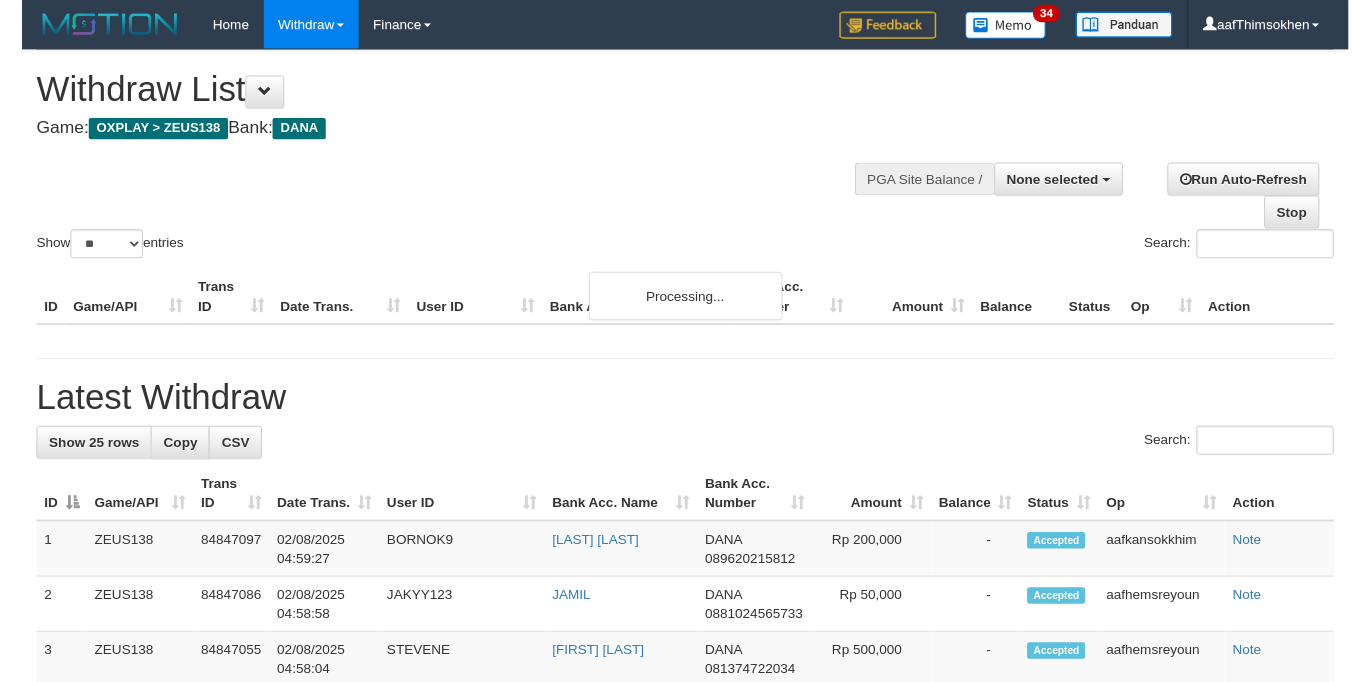 scroll, scrollTop: 360, scrollLeft: 0, axis: vertical 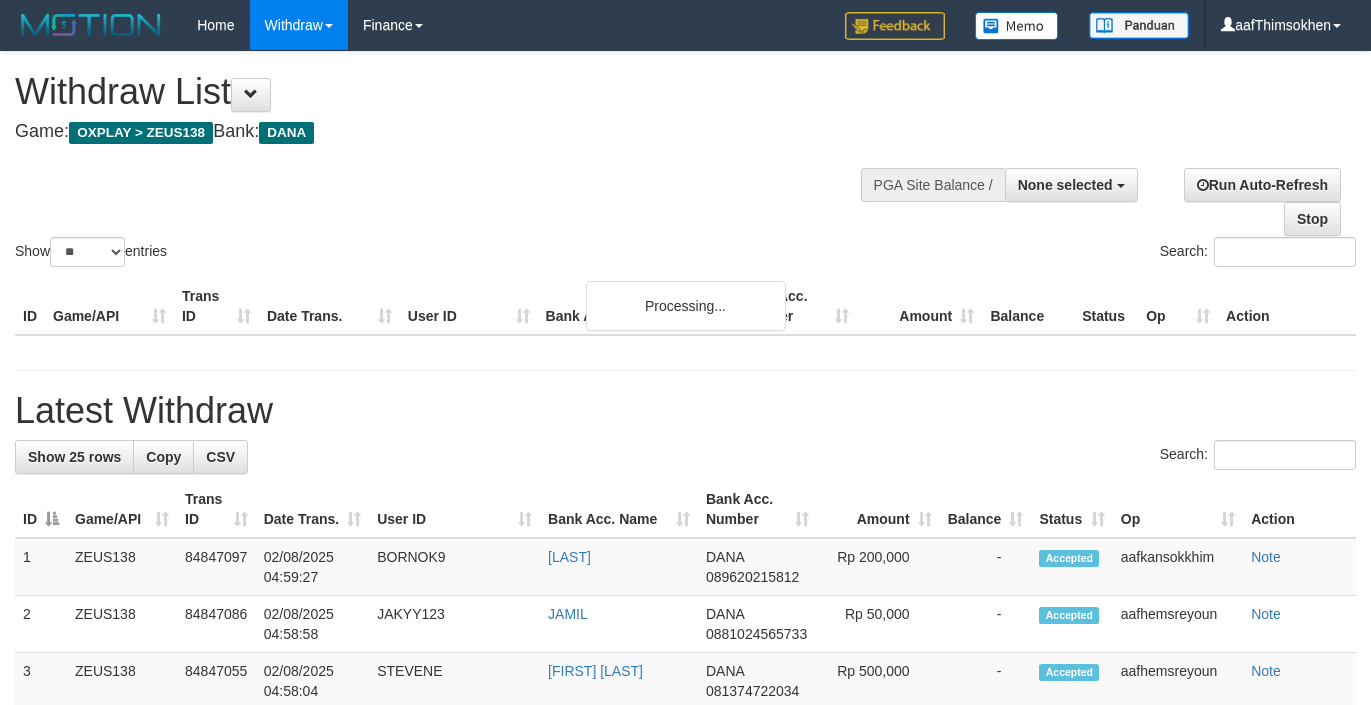 select 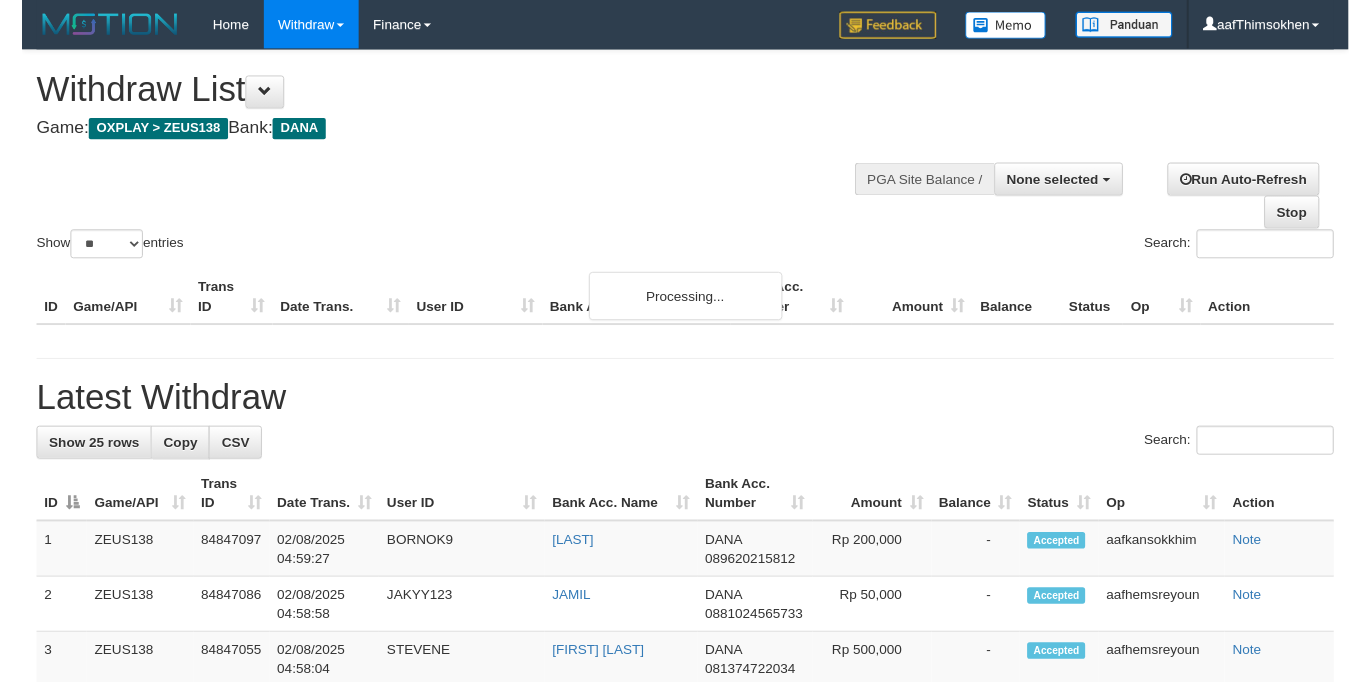 scroll, scrollTop: 360, scrollLeft: 0, axis: vertical 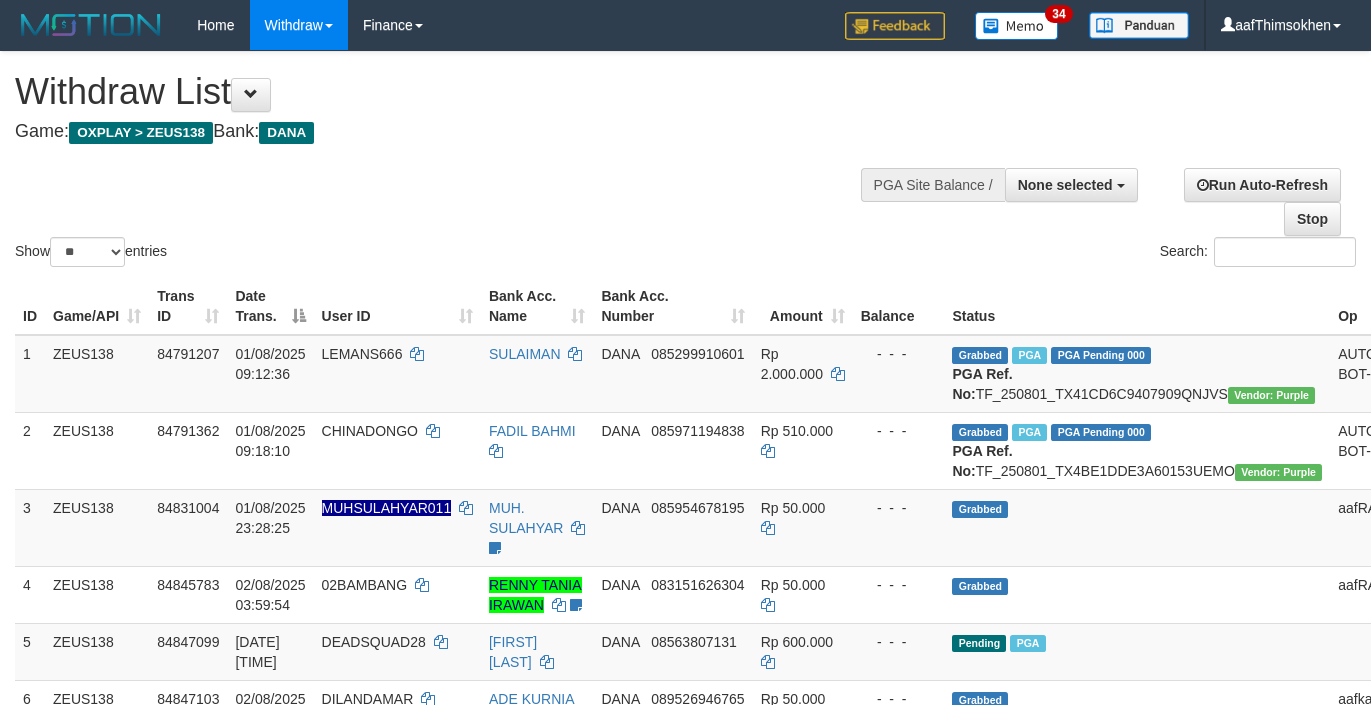 select 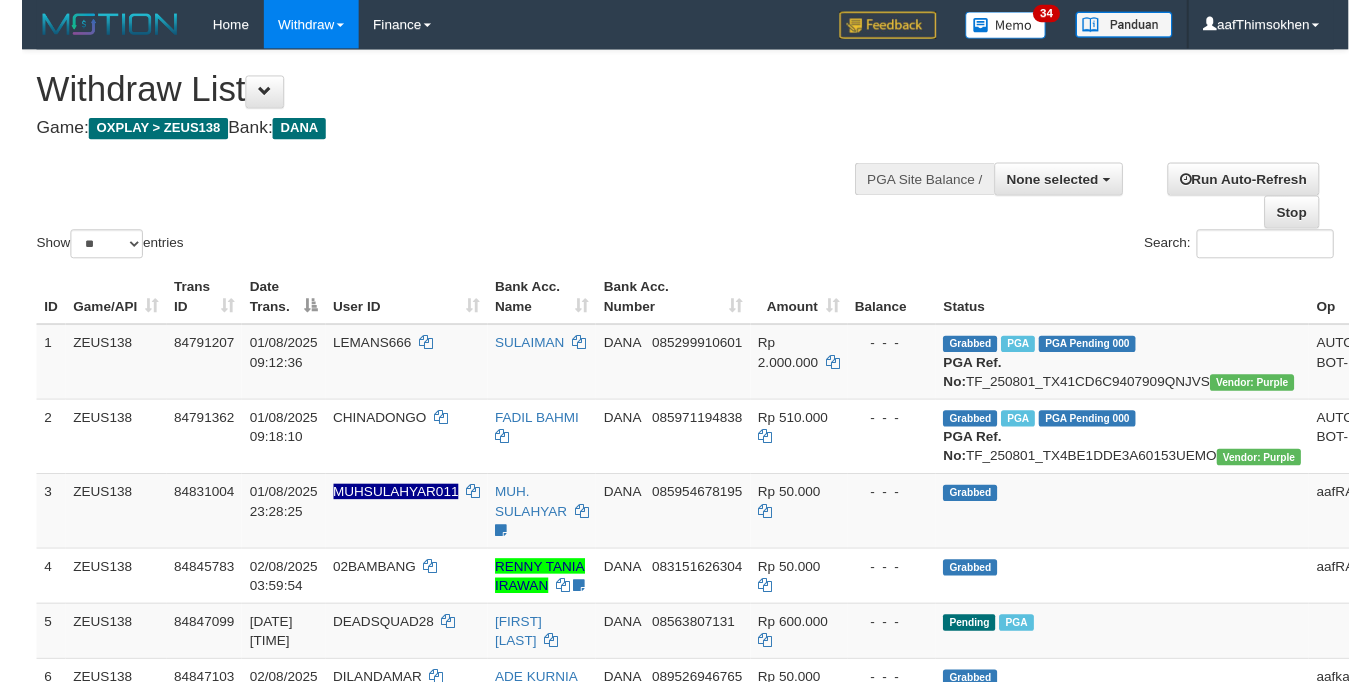scroll, scrollTop: 360, scrollLeft: 0, axis: vertical 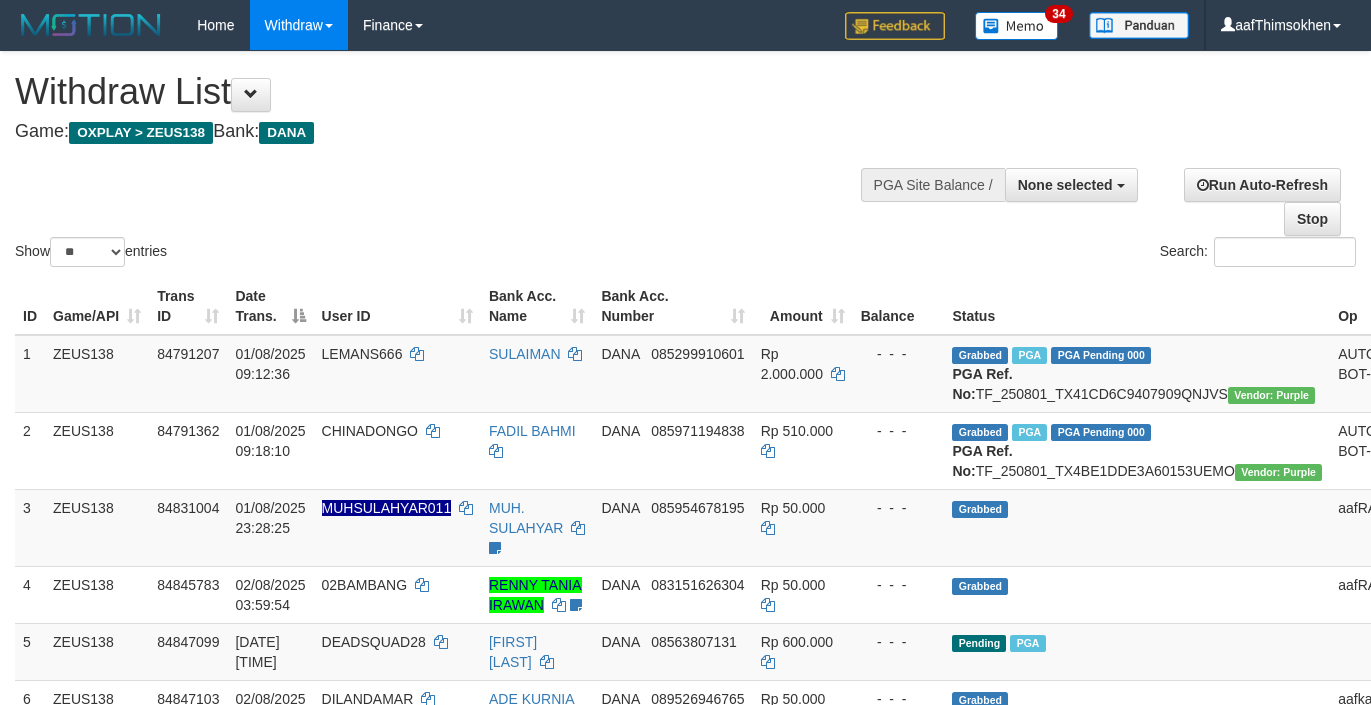 select 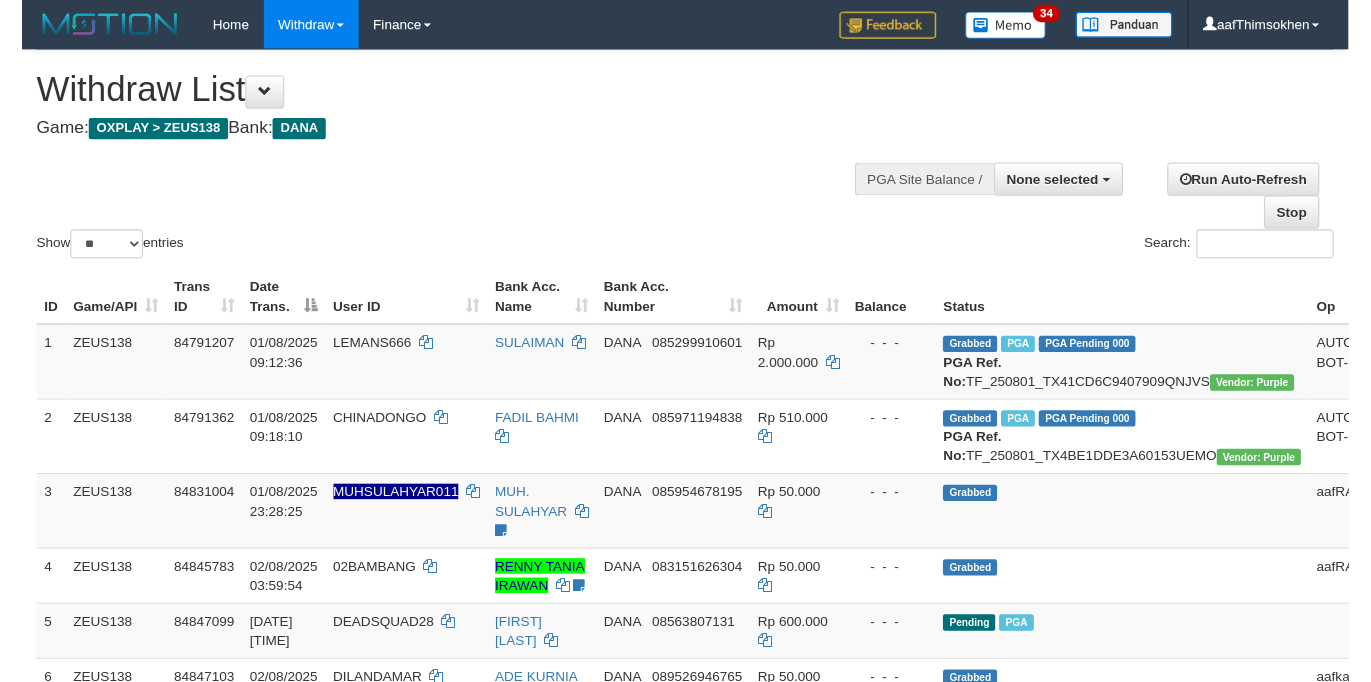 scroll, scrollTop: 360, scrollLeft: 0, axis: vertical 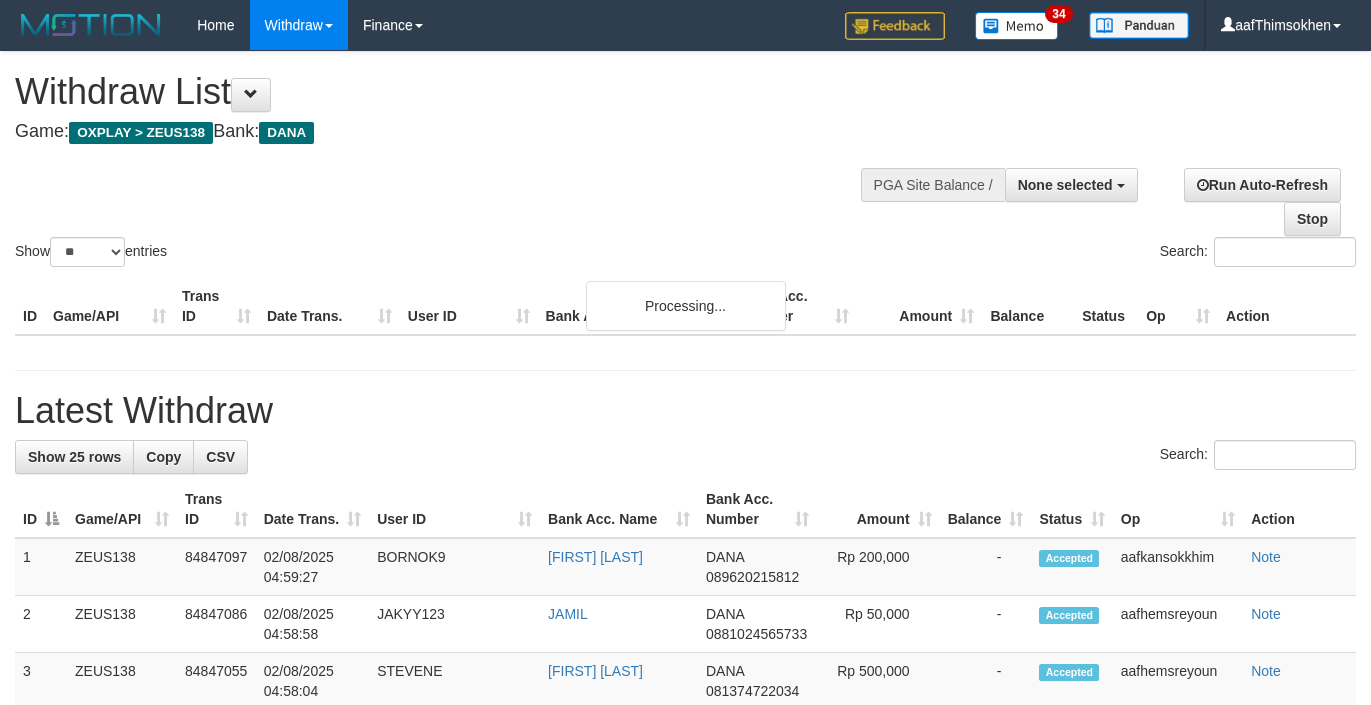 select 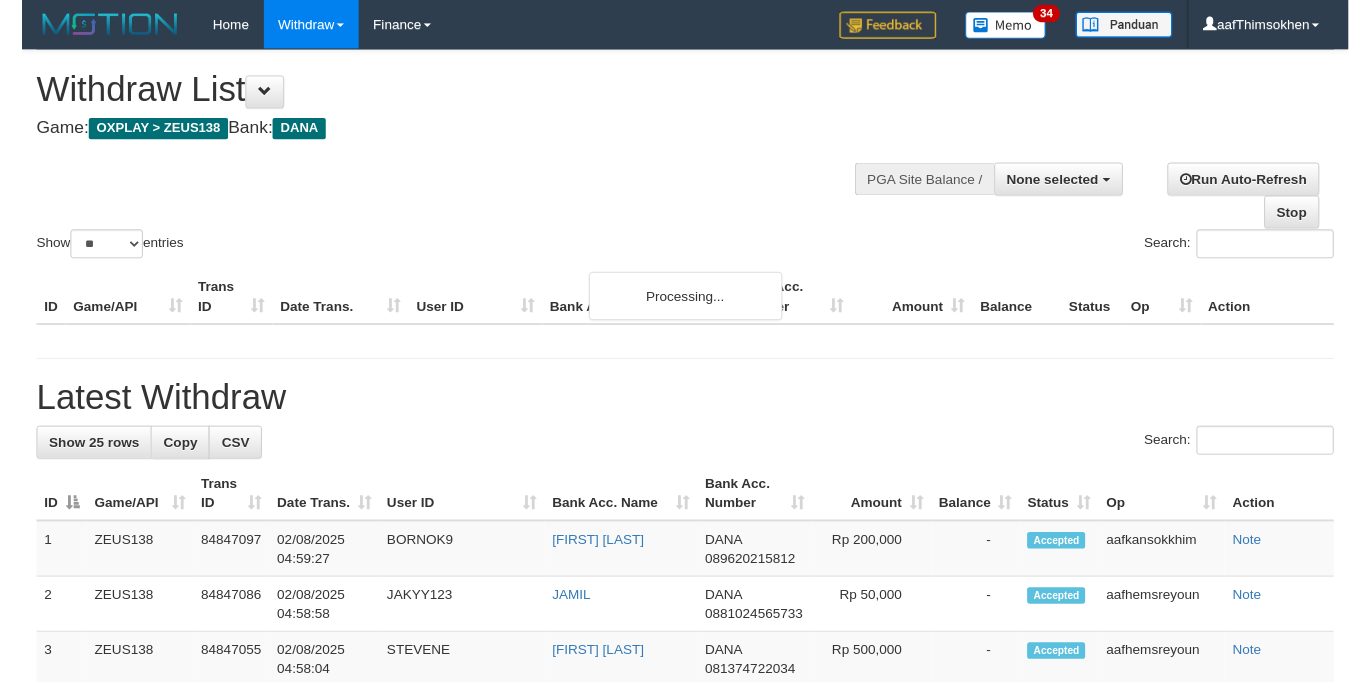 scroll, scrollTop: 360, scrollLeft: 0, axis: vertical 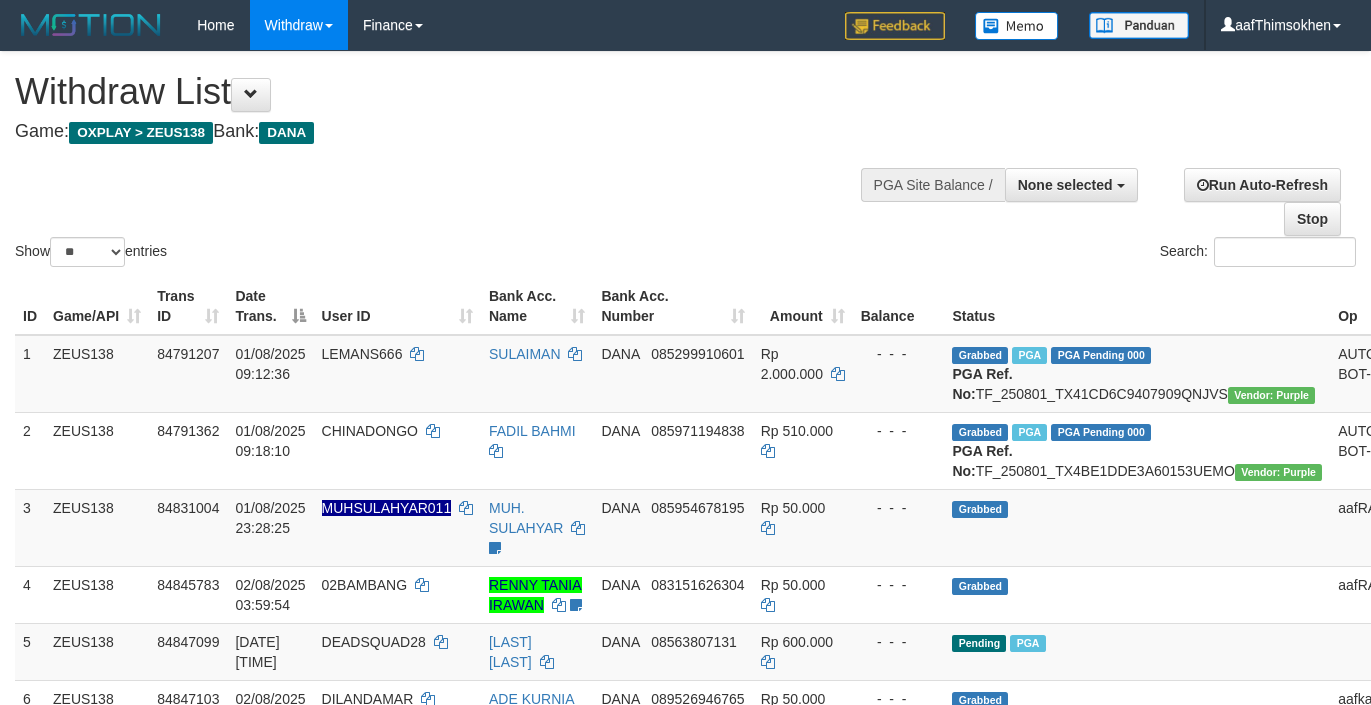 select 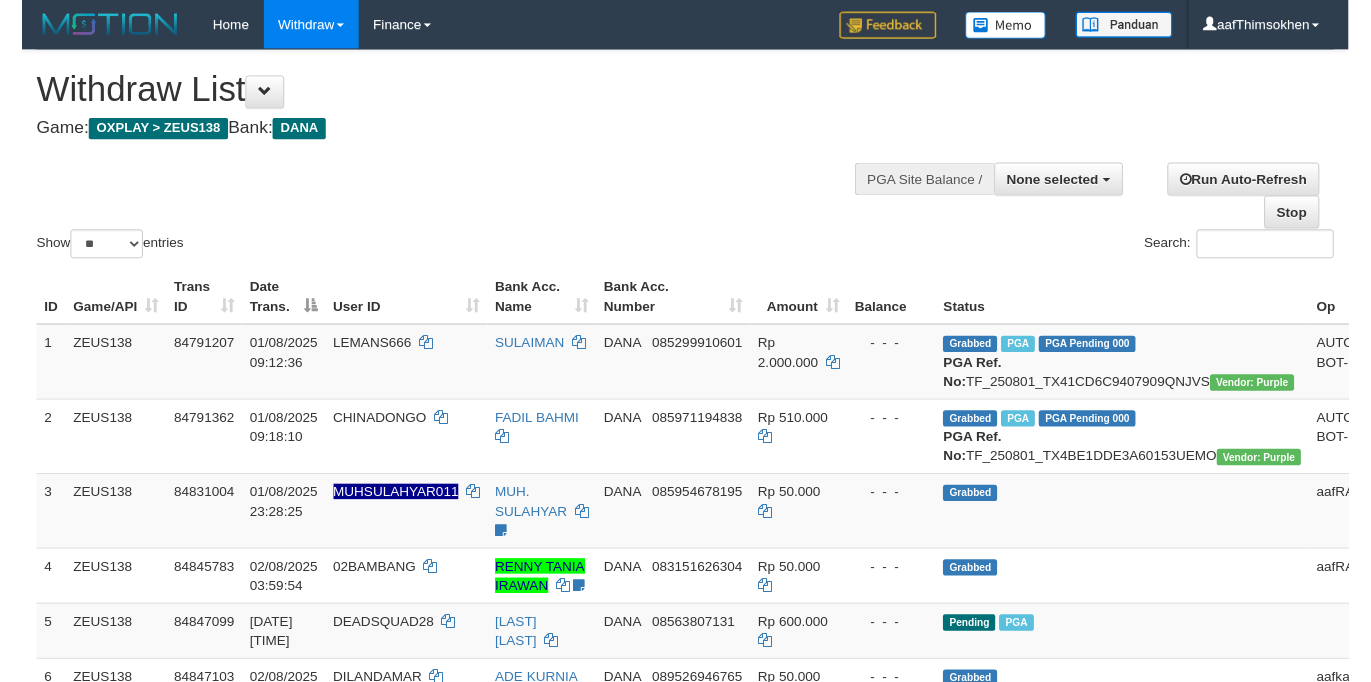 scroll, scrollTop: 360, scrollLeft: 0, axis: vertical 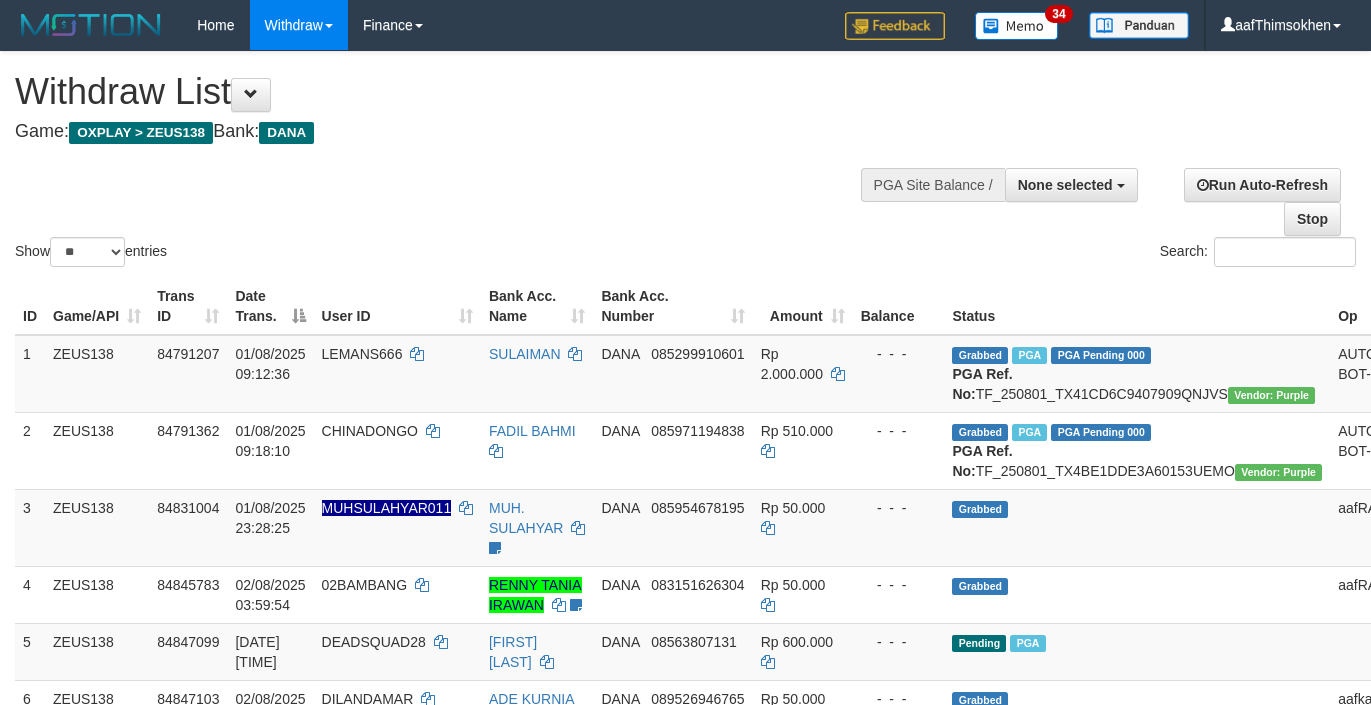 select 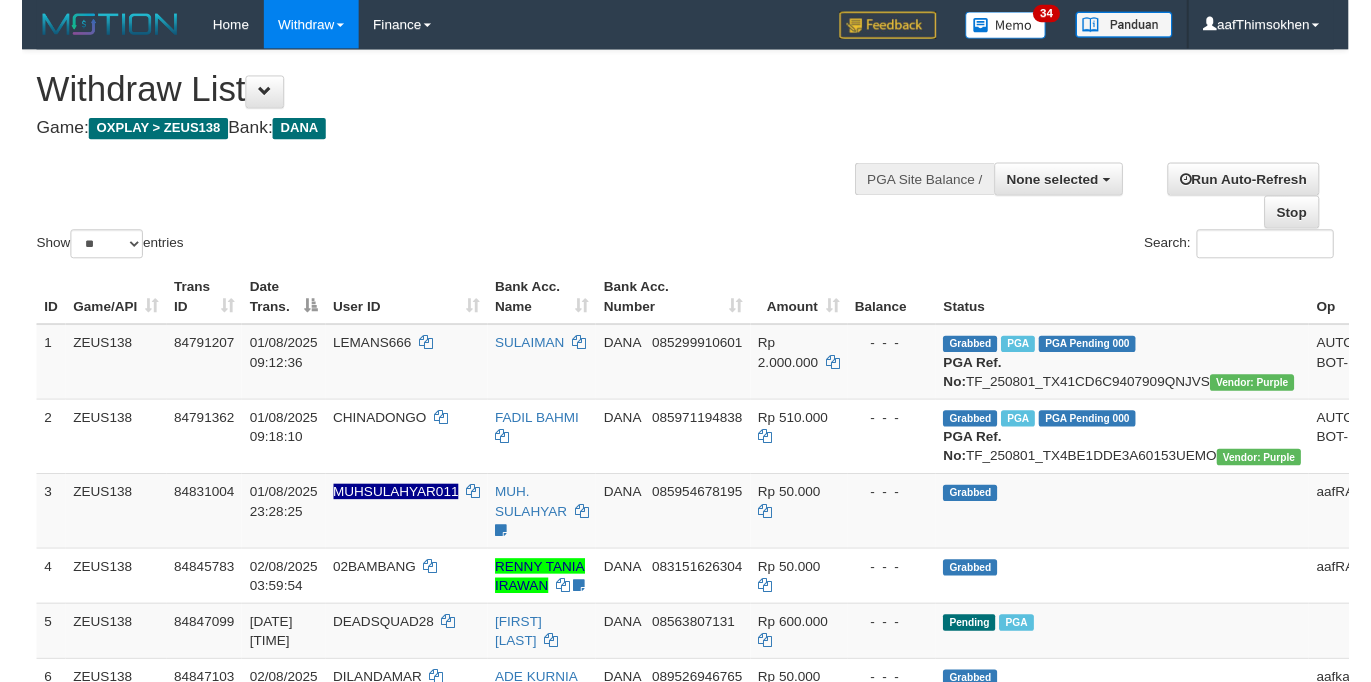 scroll, scrollTop: 360, scrollLeft: 0, axis: vertical 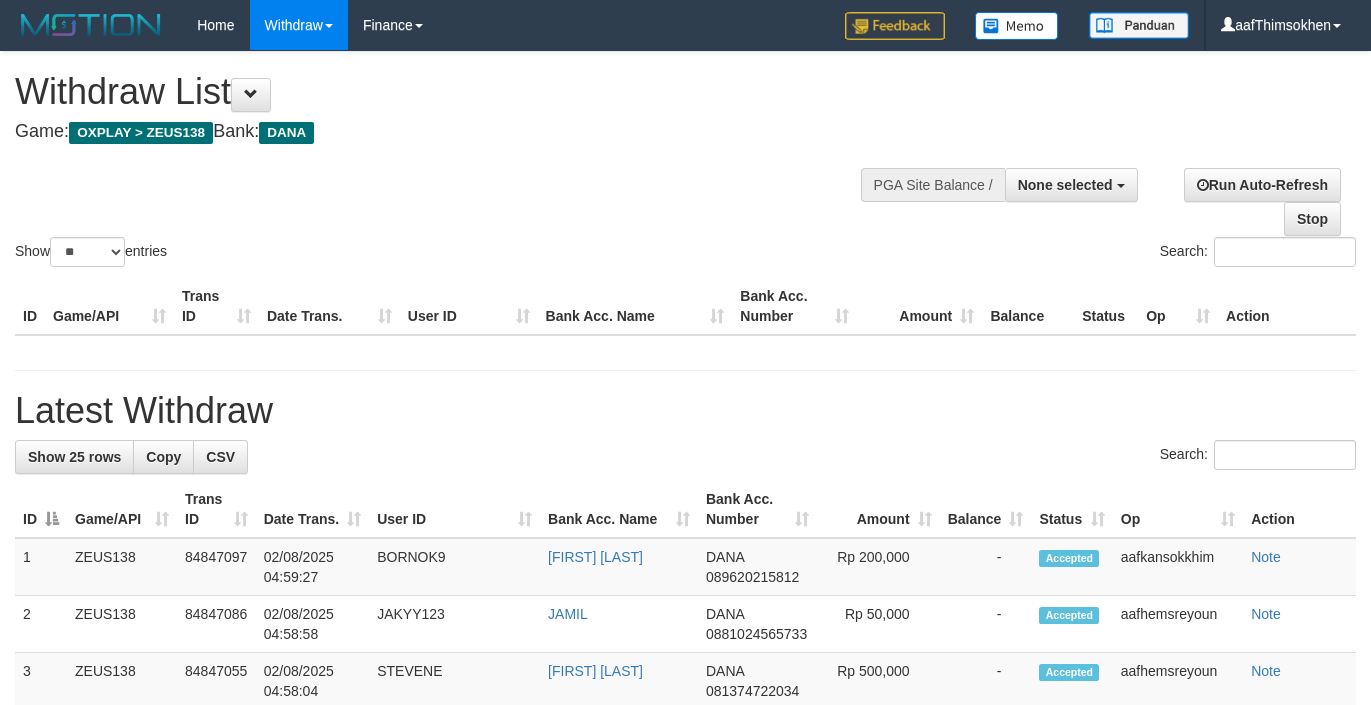 select 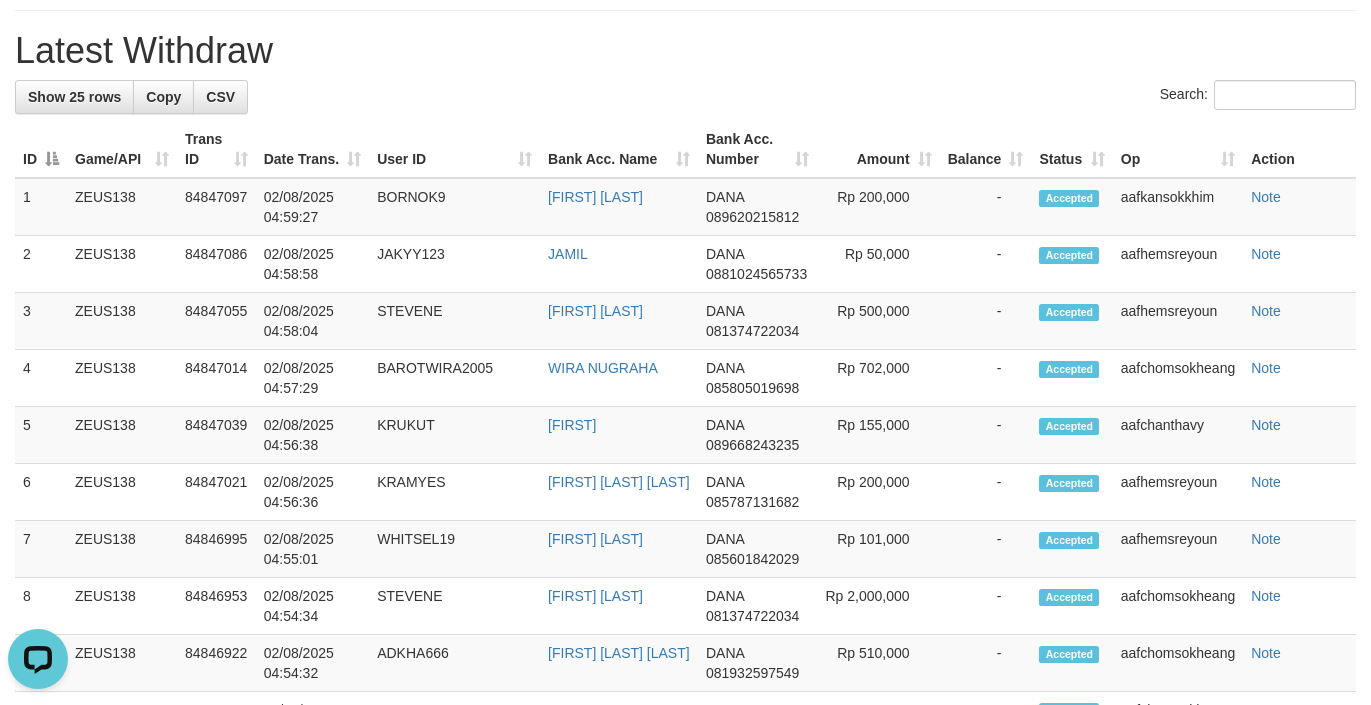 scroll, scrollTop: 0, scrollLeft: 0, axis: both 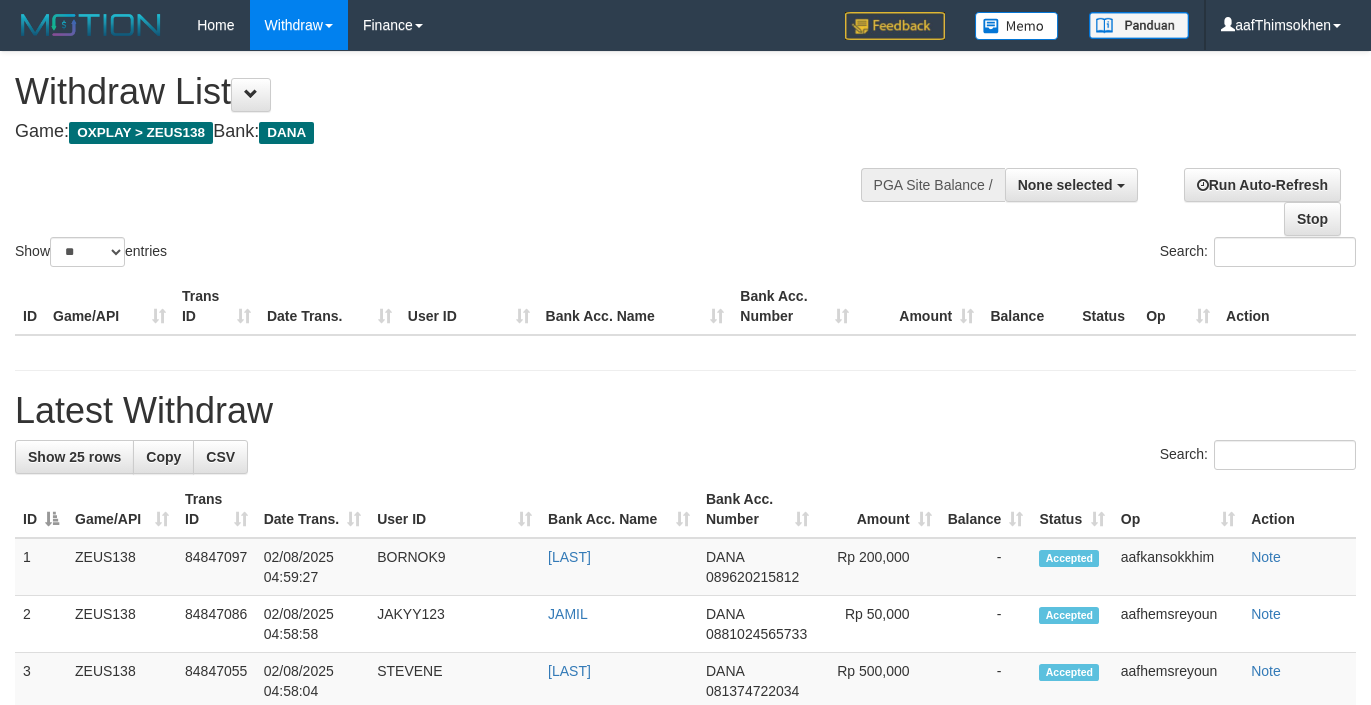 select 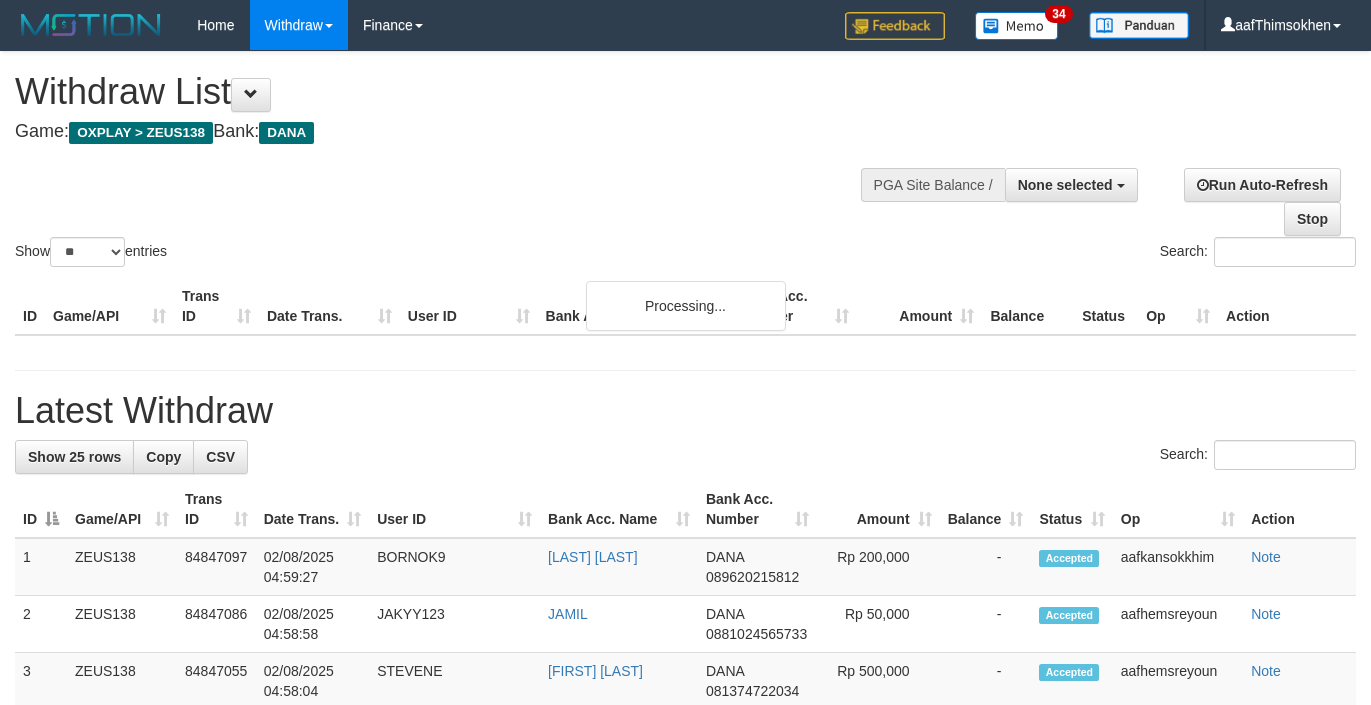 select 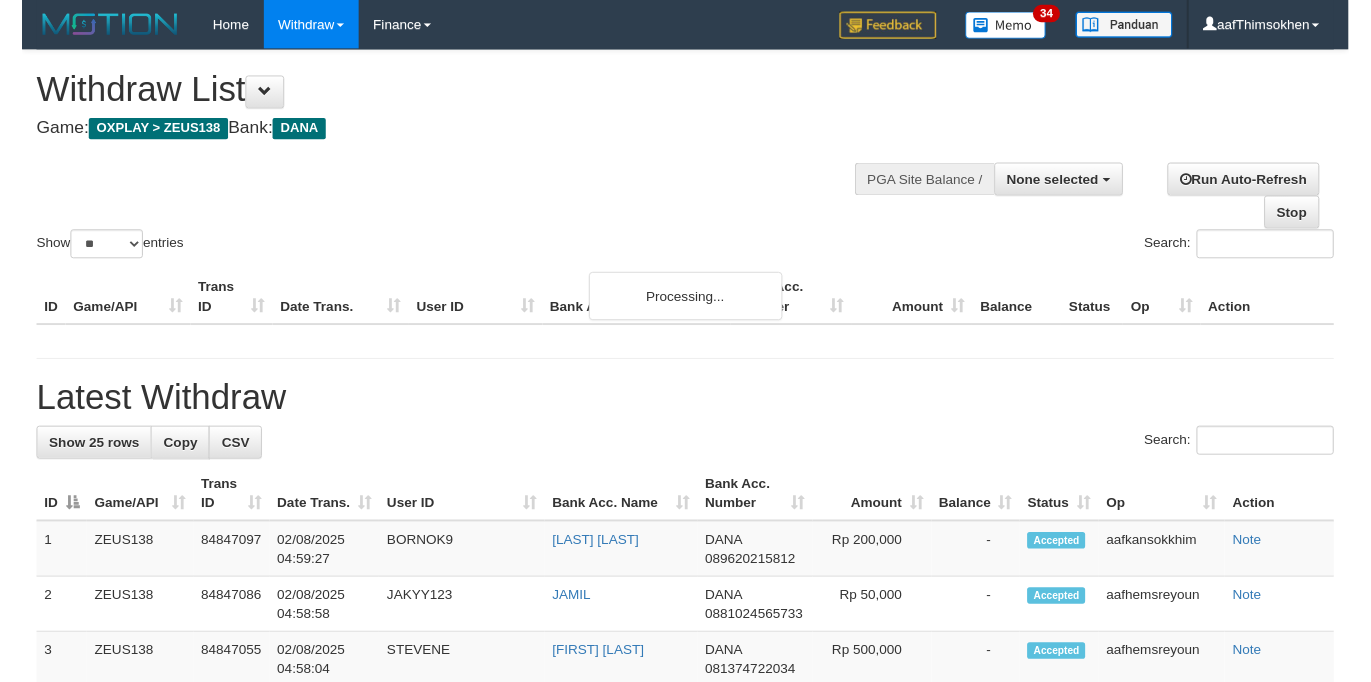 scroll, scrollTop: 0, scrollLeft: 0, axis: both 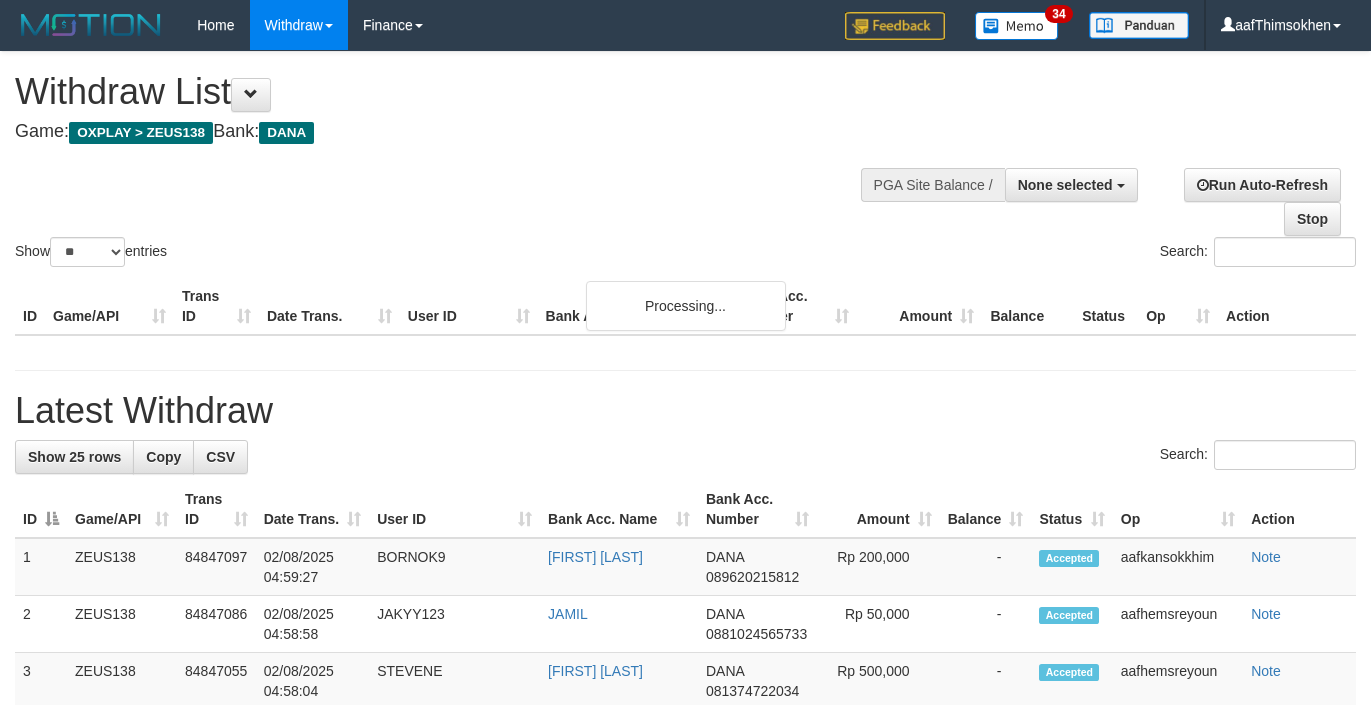 select 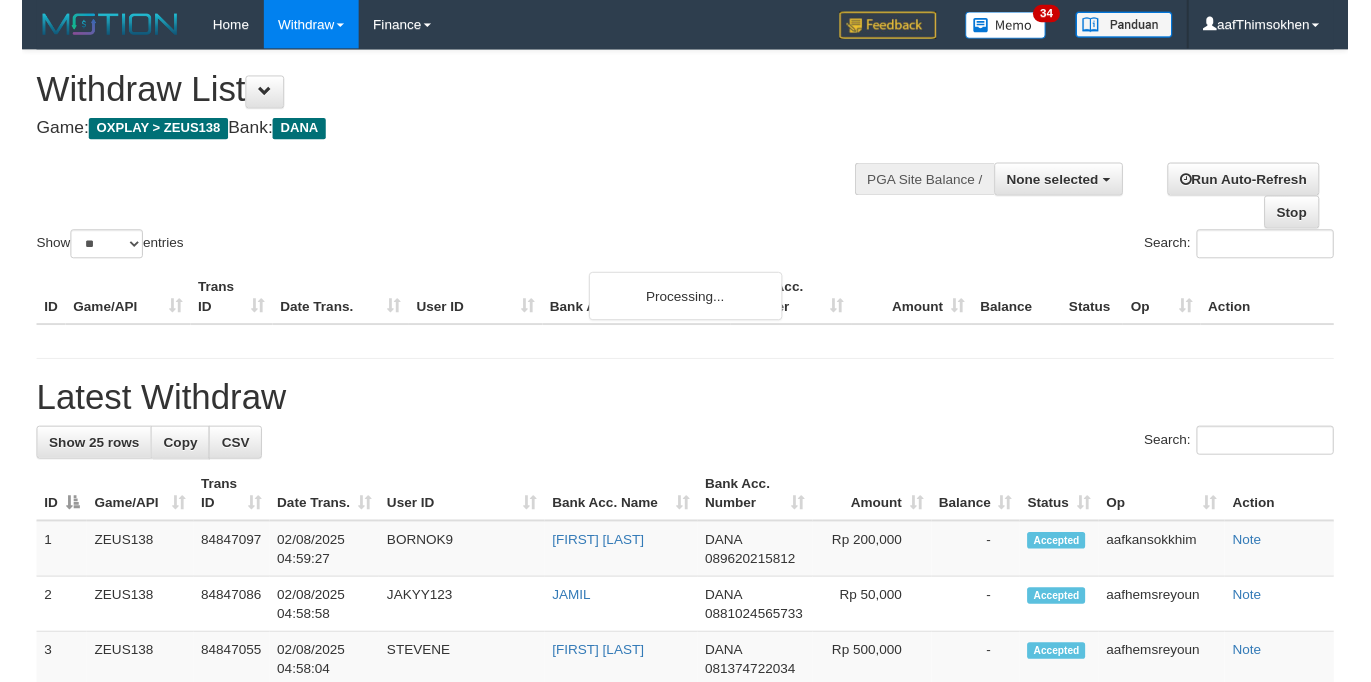 scroll, scrollTop: 0, scrollLeft: 0, axis: both 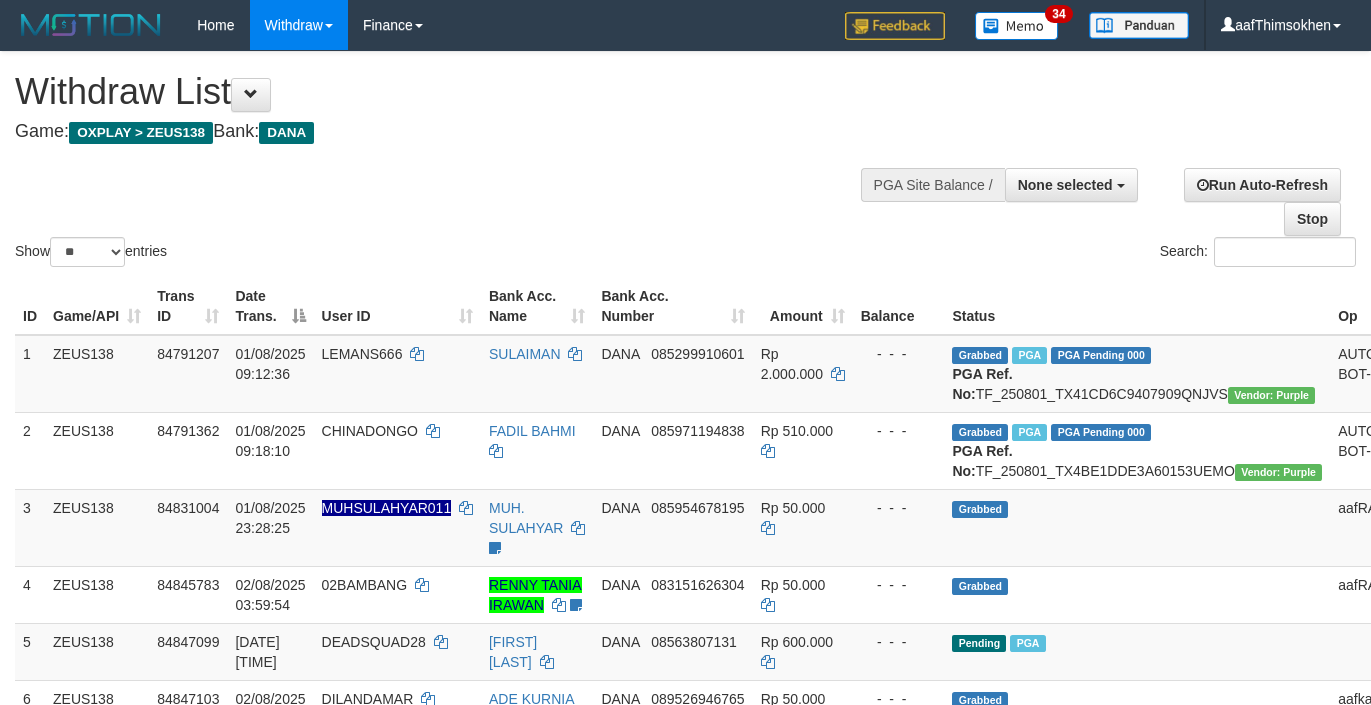 select 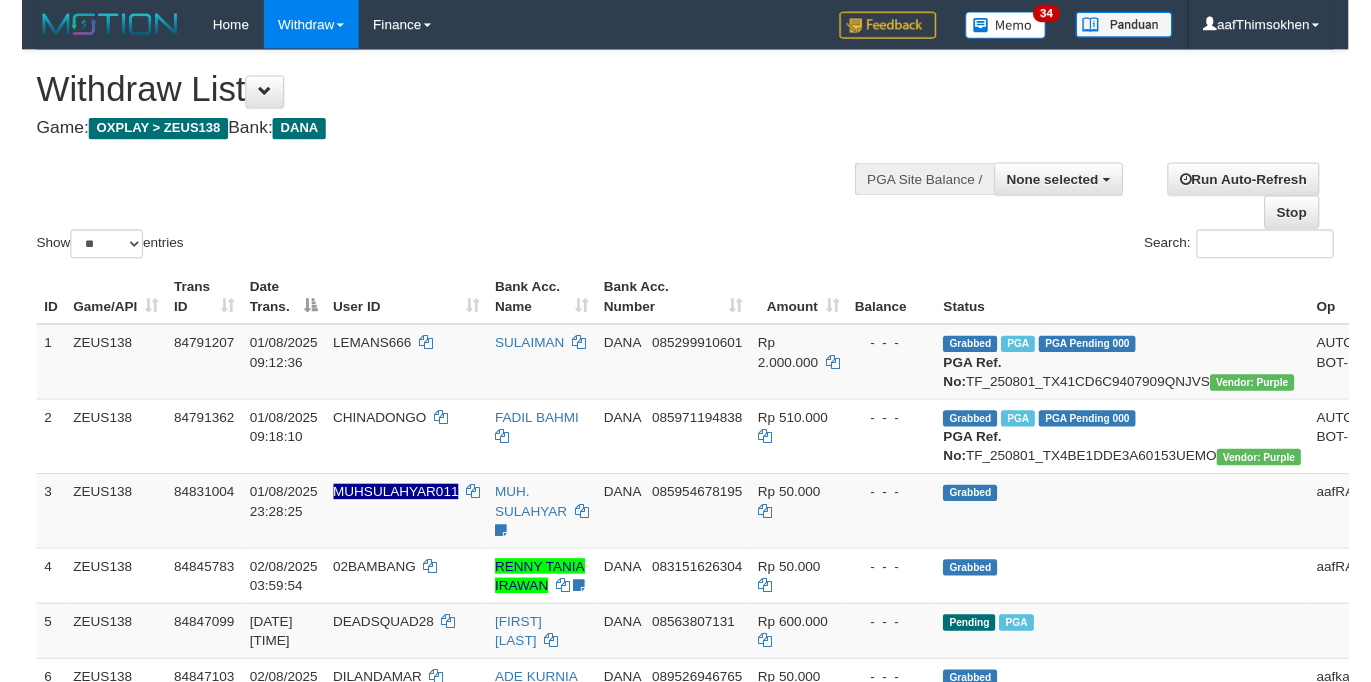 scroll, scrollTop: 0, scrollLeft: 0, axis: both 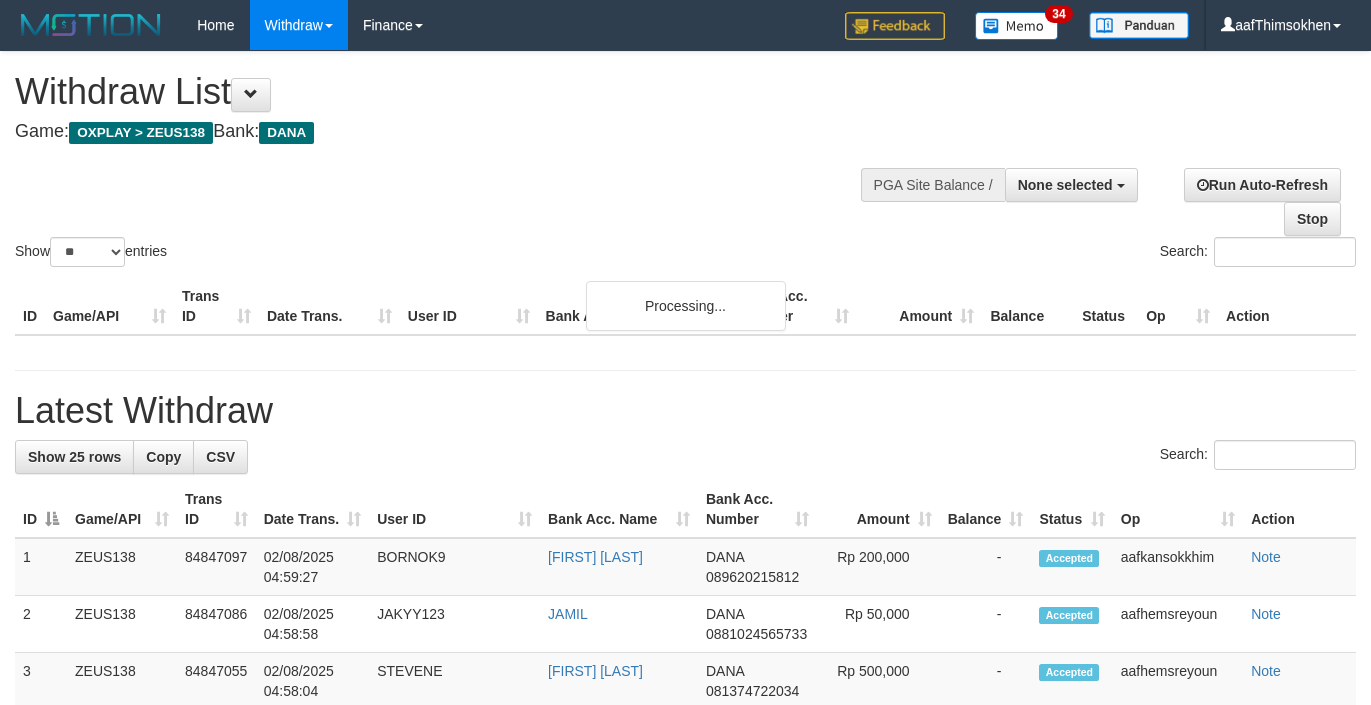 select 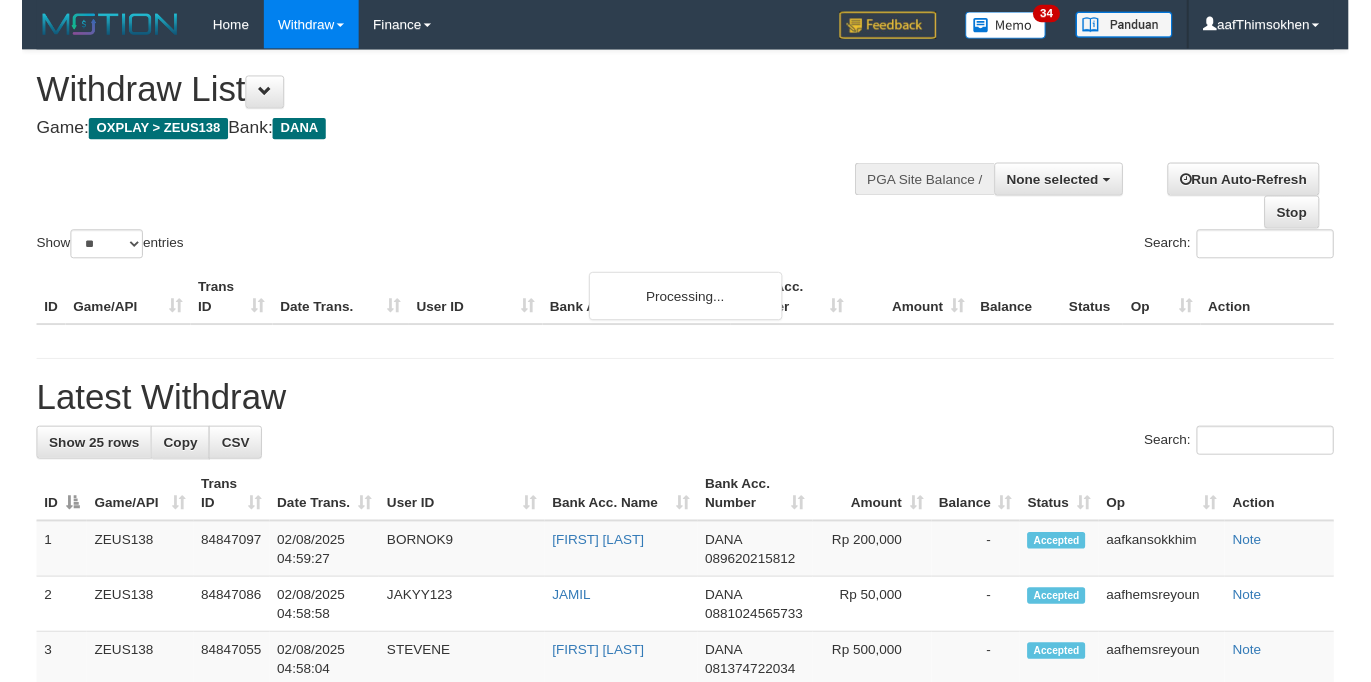 scroll, scrollTop: 0, scrollLeft: 0, axis: both 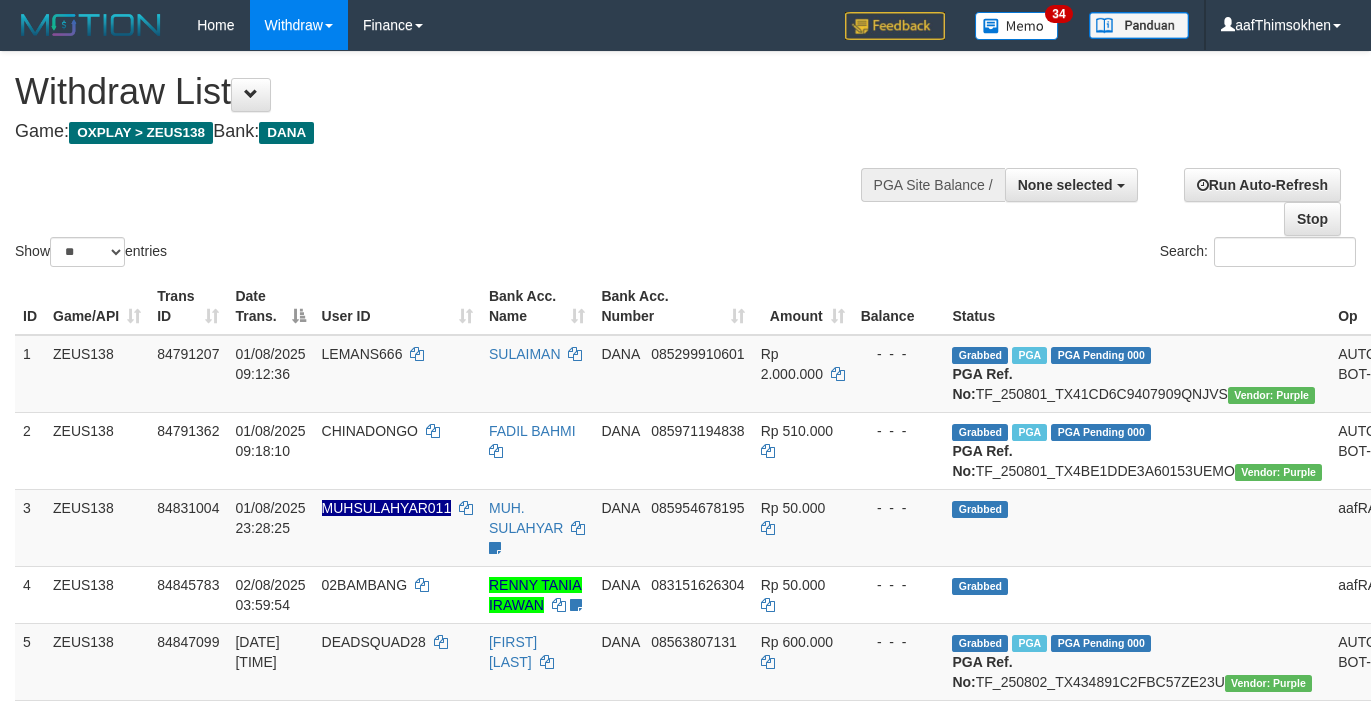 select 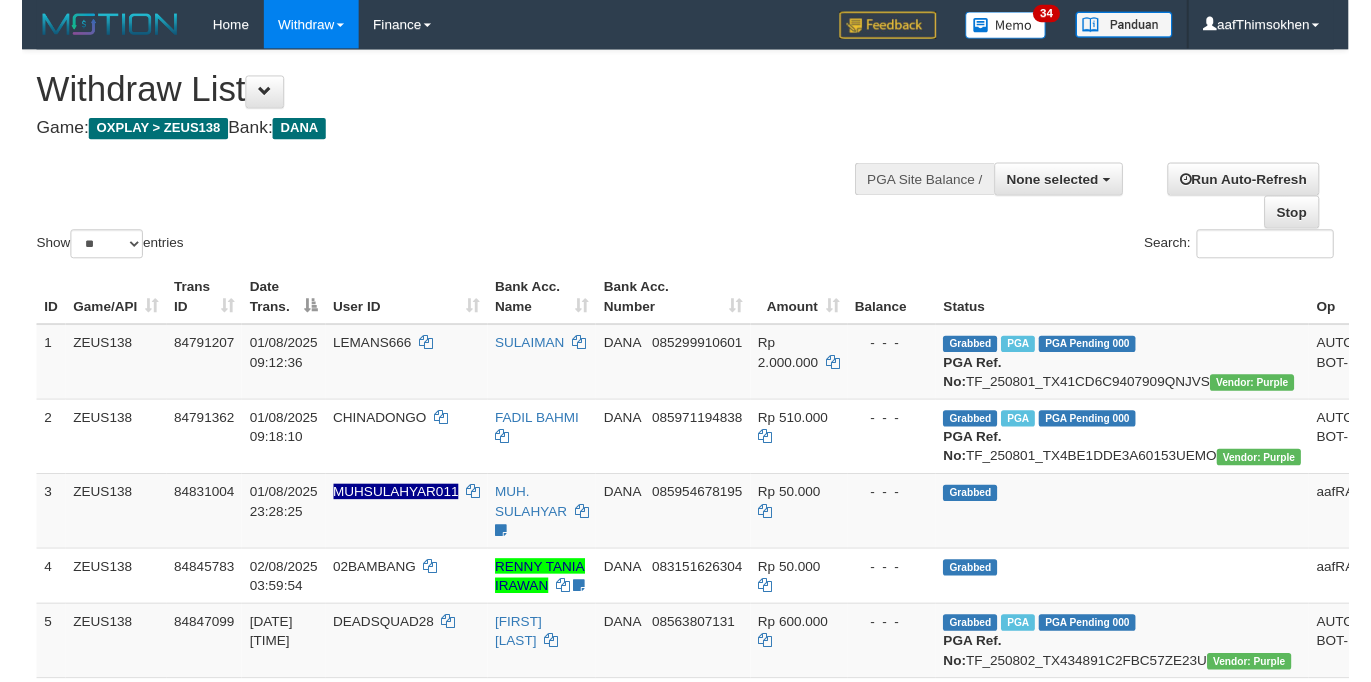 scroll, scrollTop: 0, scrollLeft: 0, axis: both 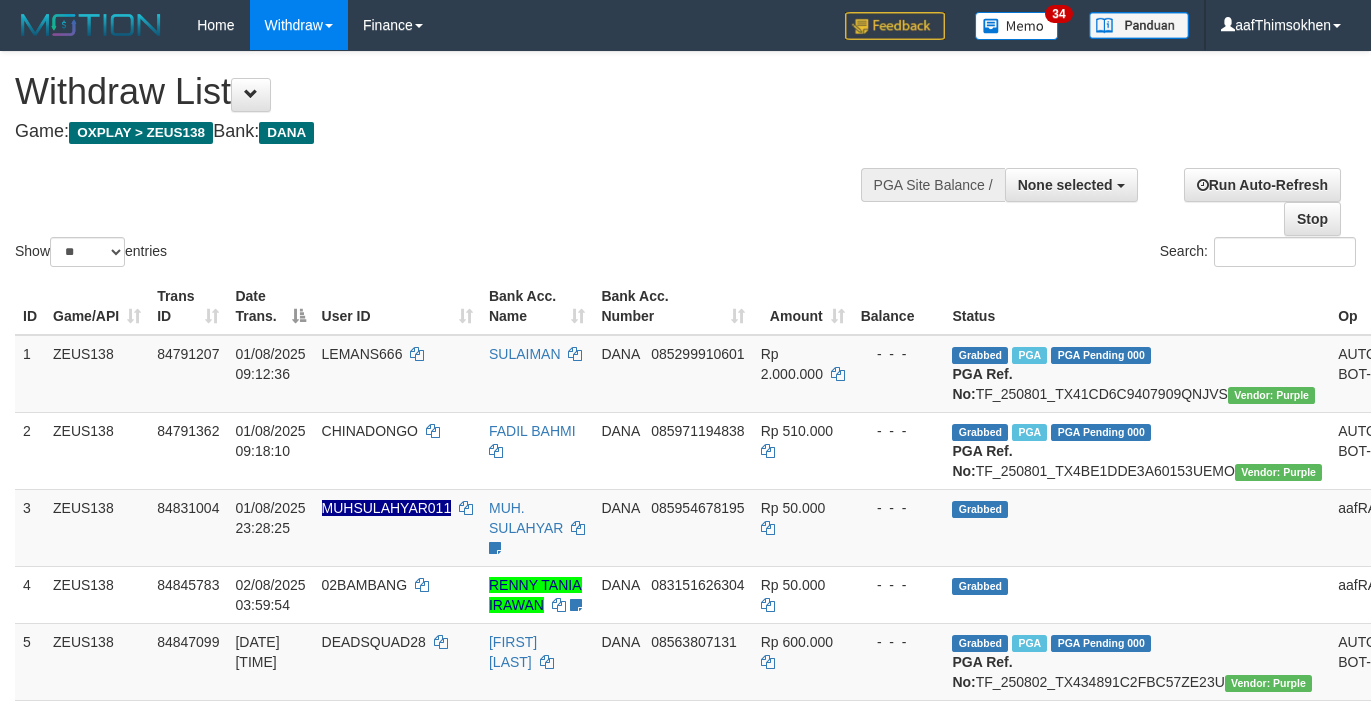 select 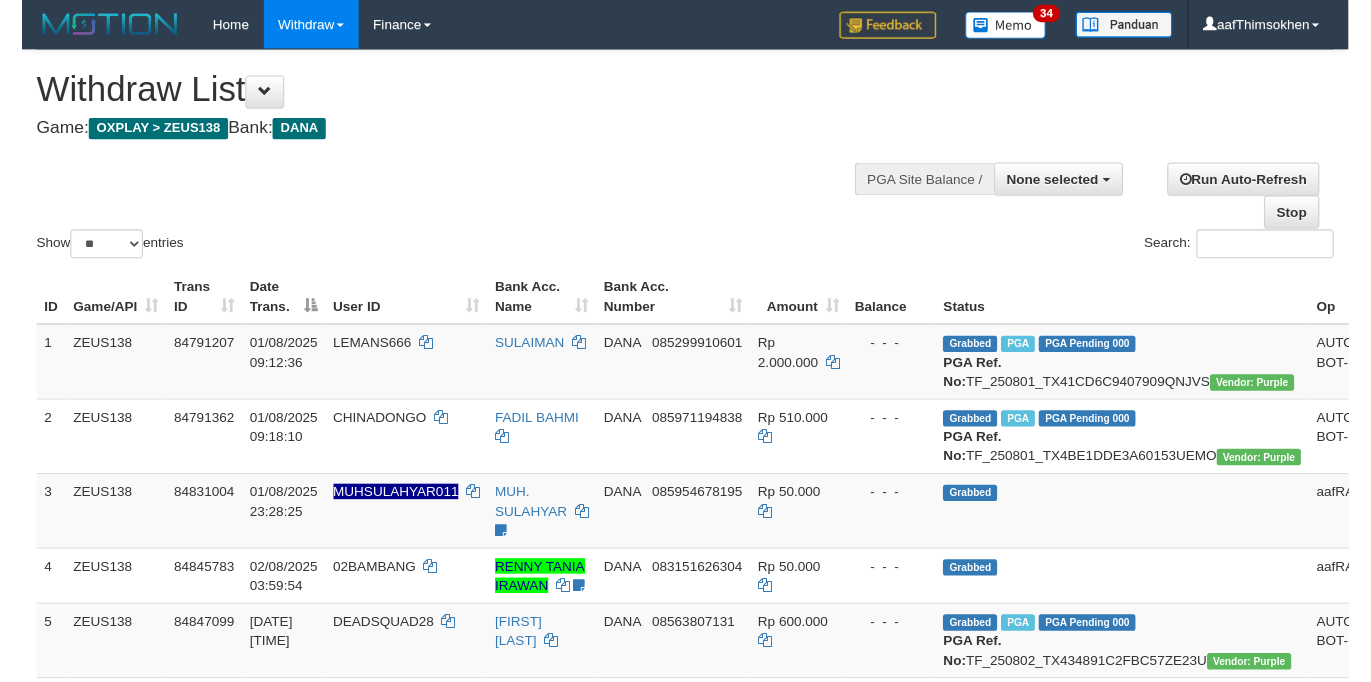scroll, scrollTop: 0, scrollLeft: 0, axis: both 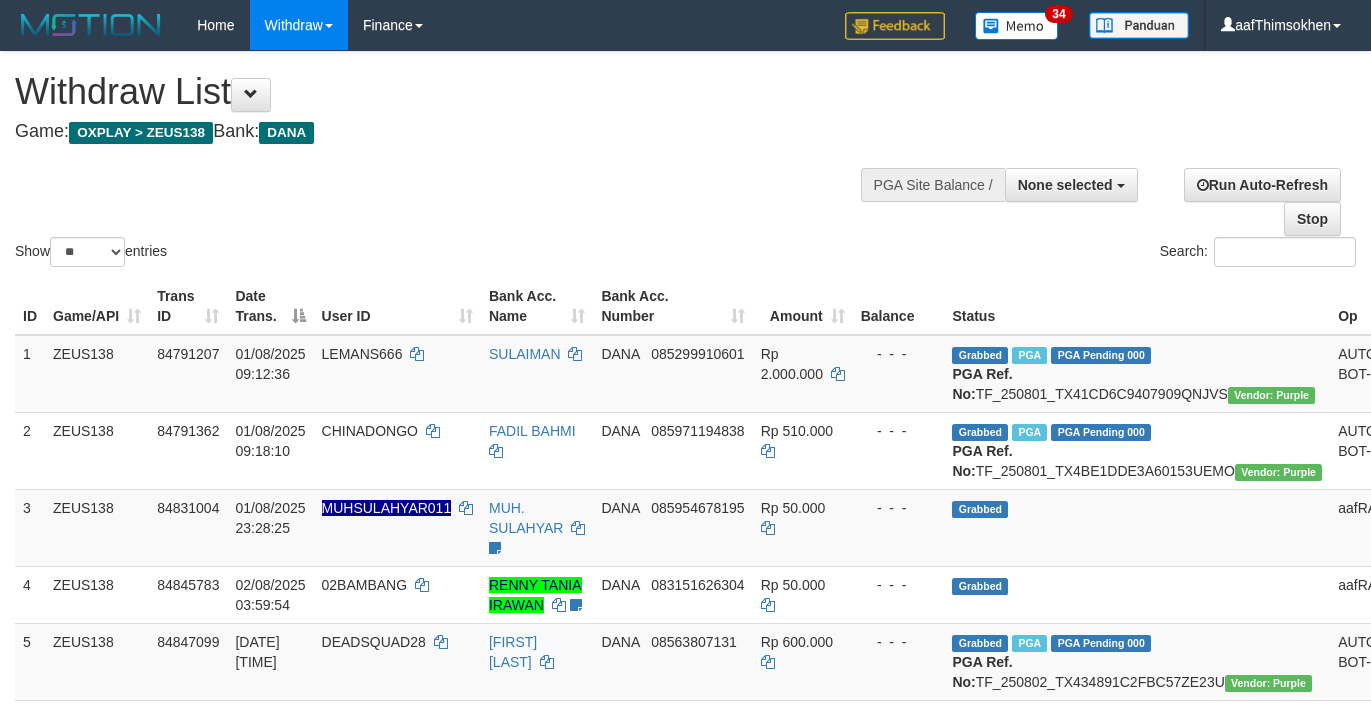 select 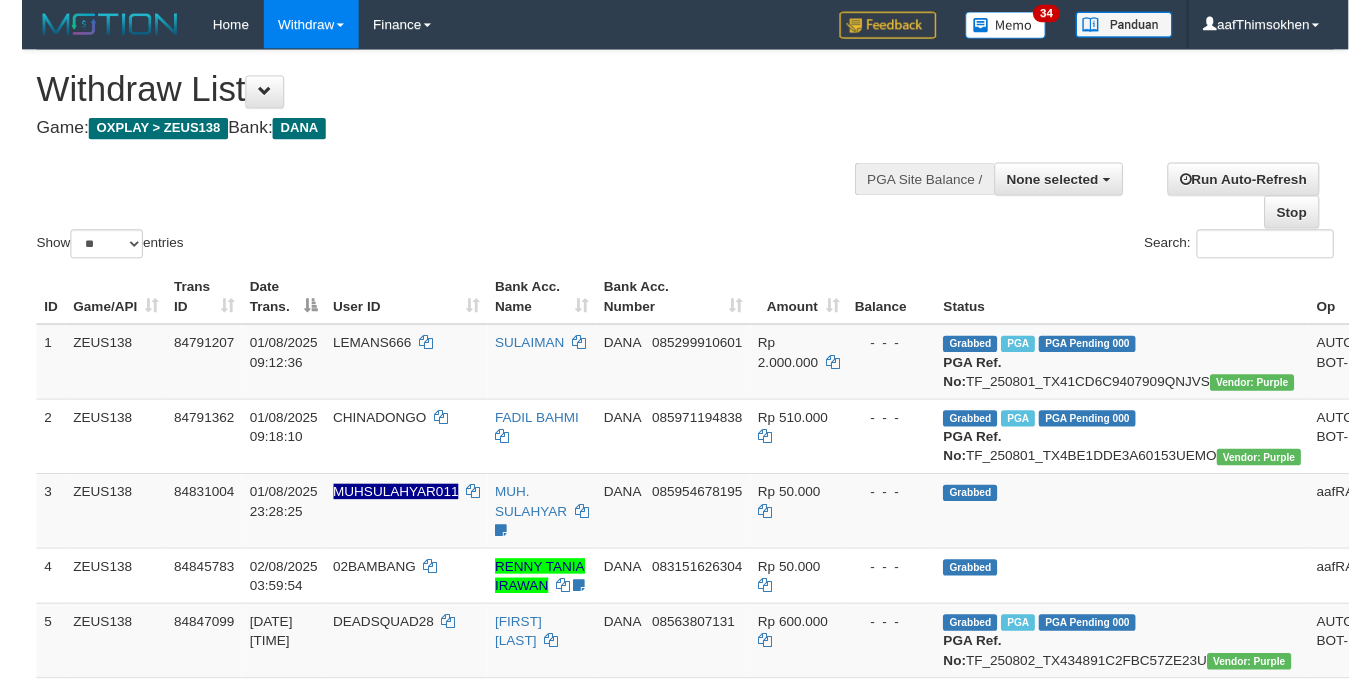scroll, scrollTop: 0, scrollLeft: 0, axis: both 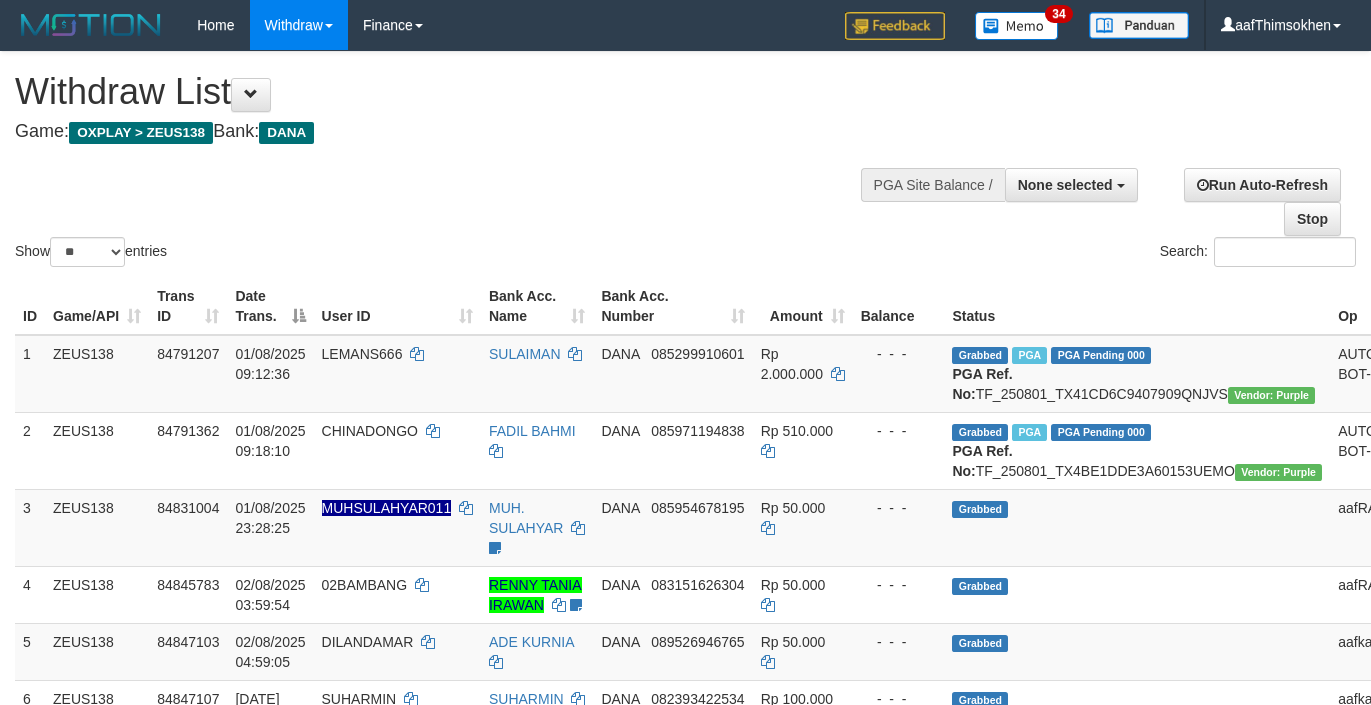 select 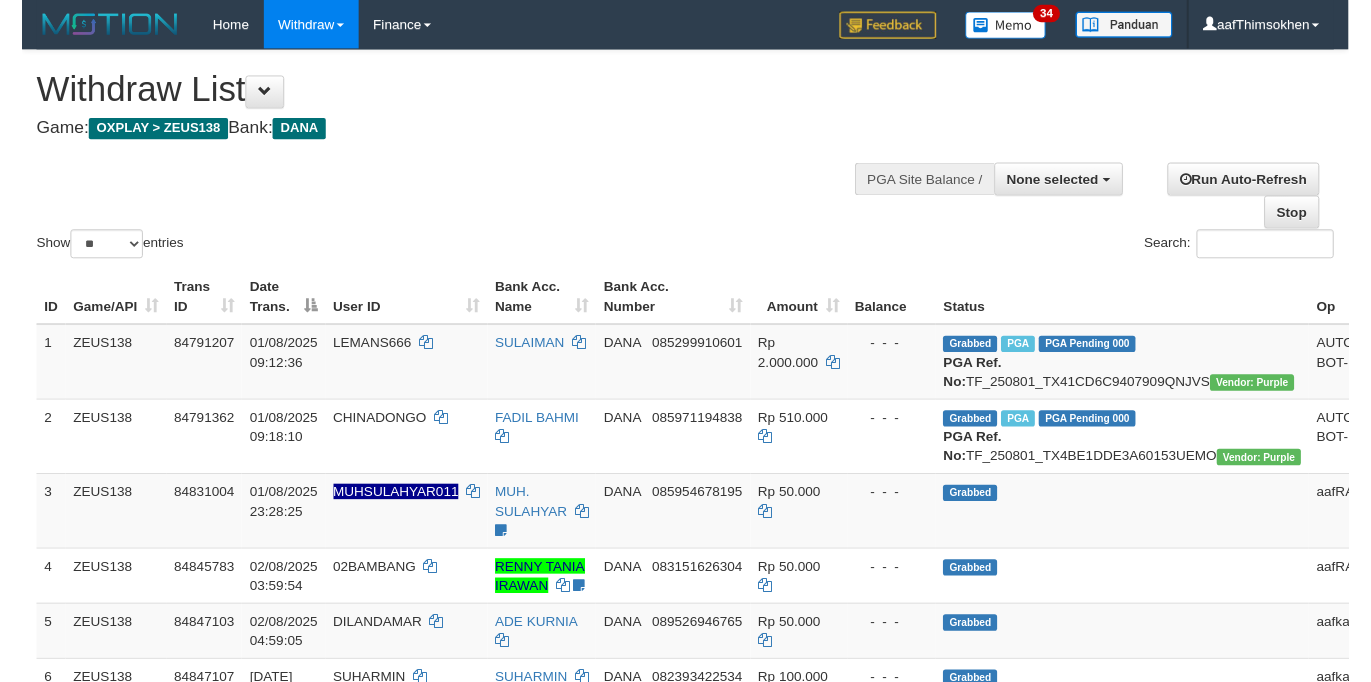scroll, scrollTop: 0, scrollLeft: 0, axis: both 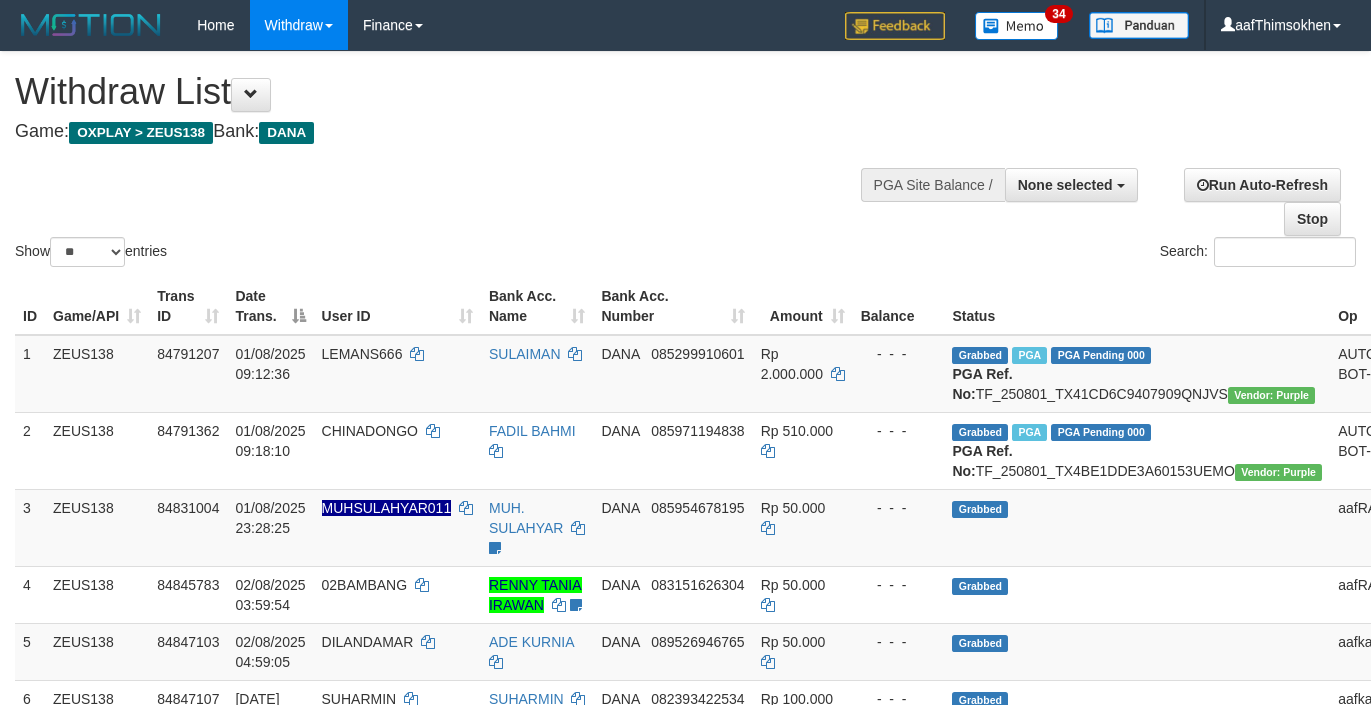 select 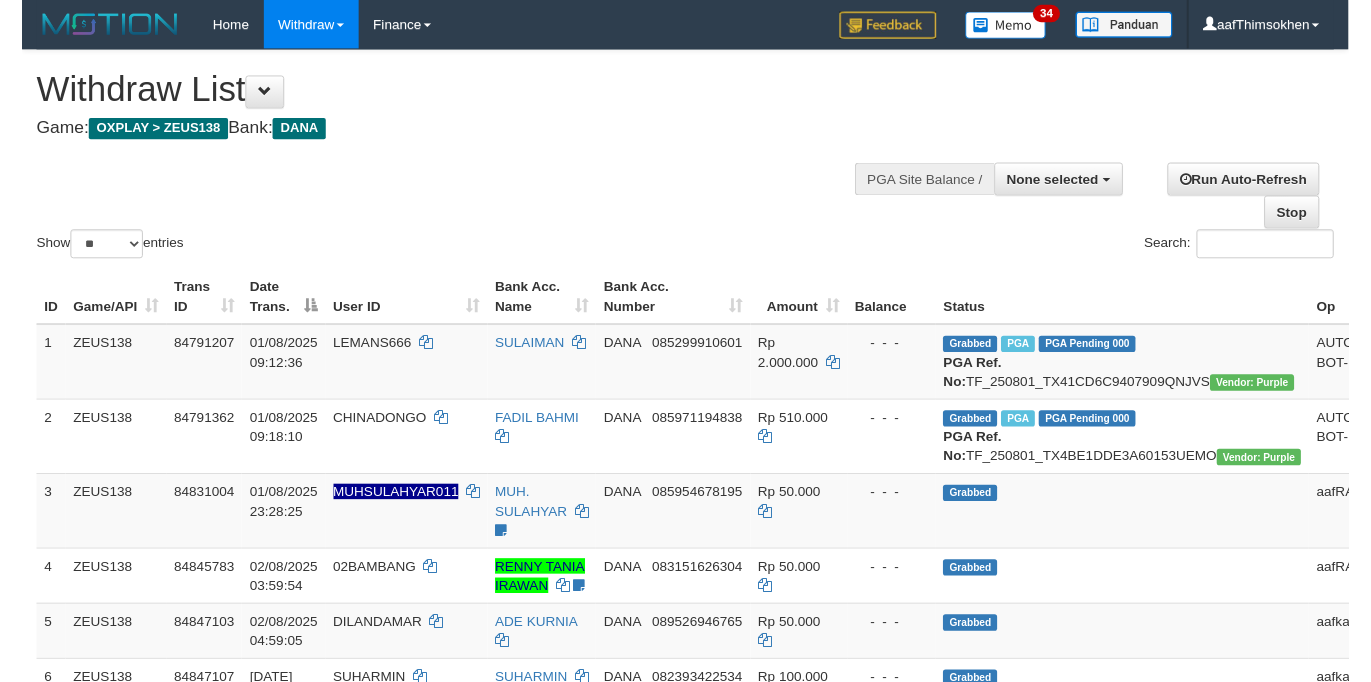 scroll, scrollTop: 0, scrollLeft: 0, axis: both 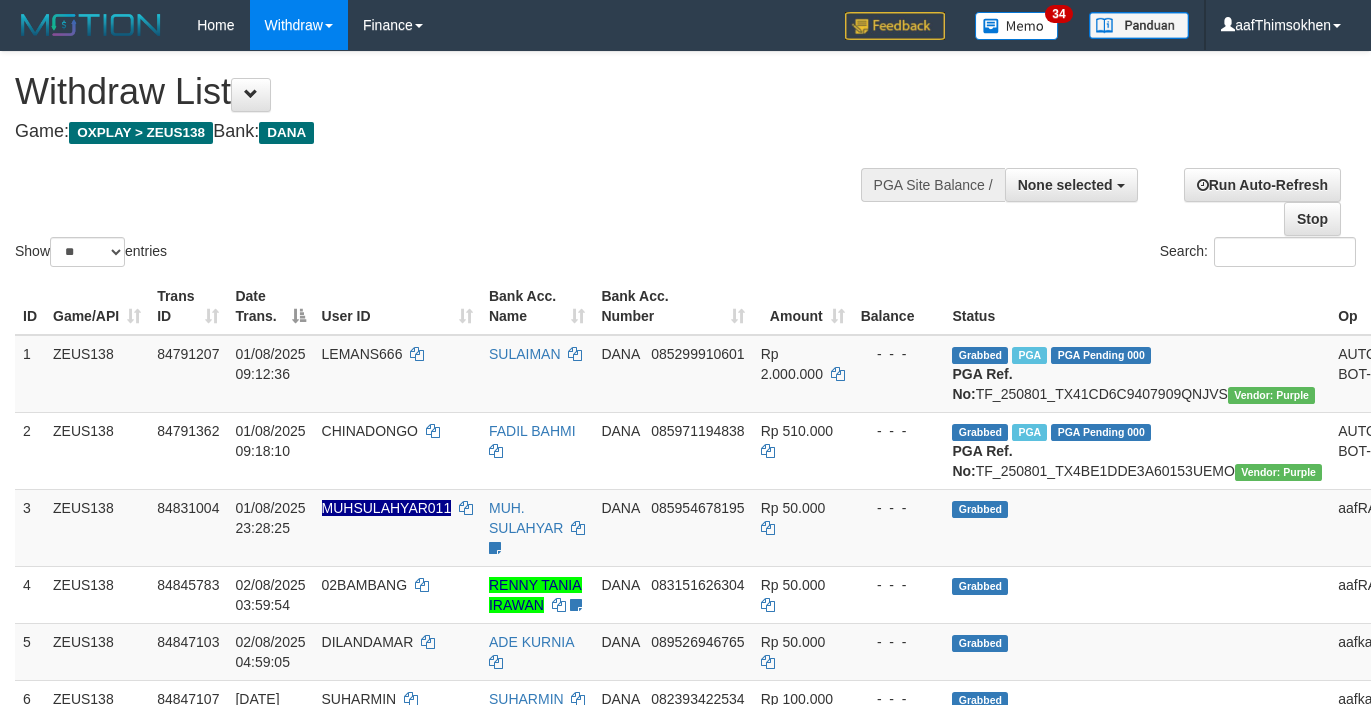 select 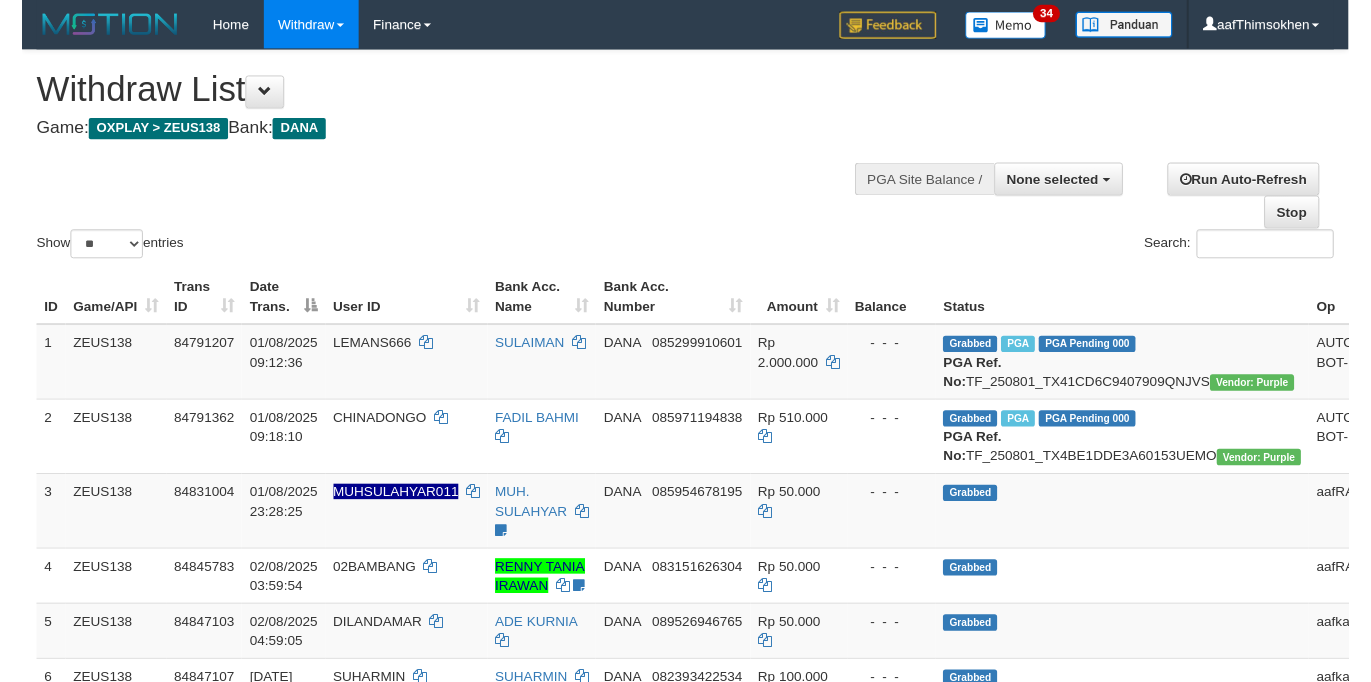 scroll, scrollTop: 0, scrollLeft: 0, axis: both 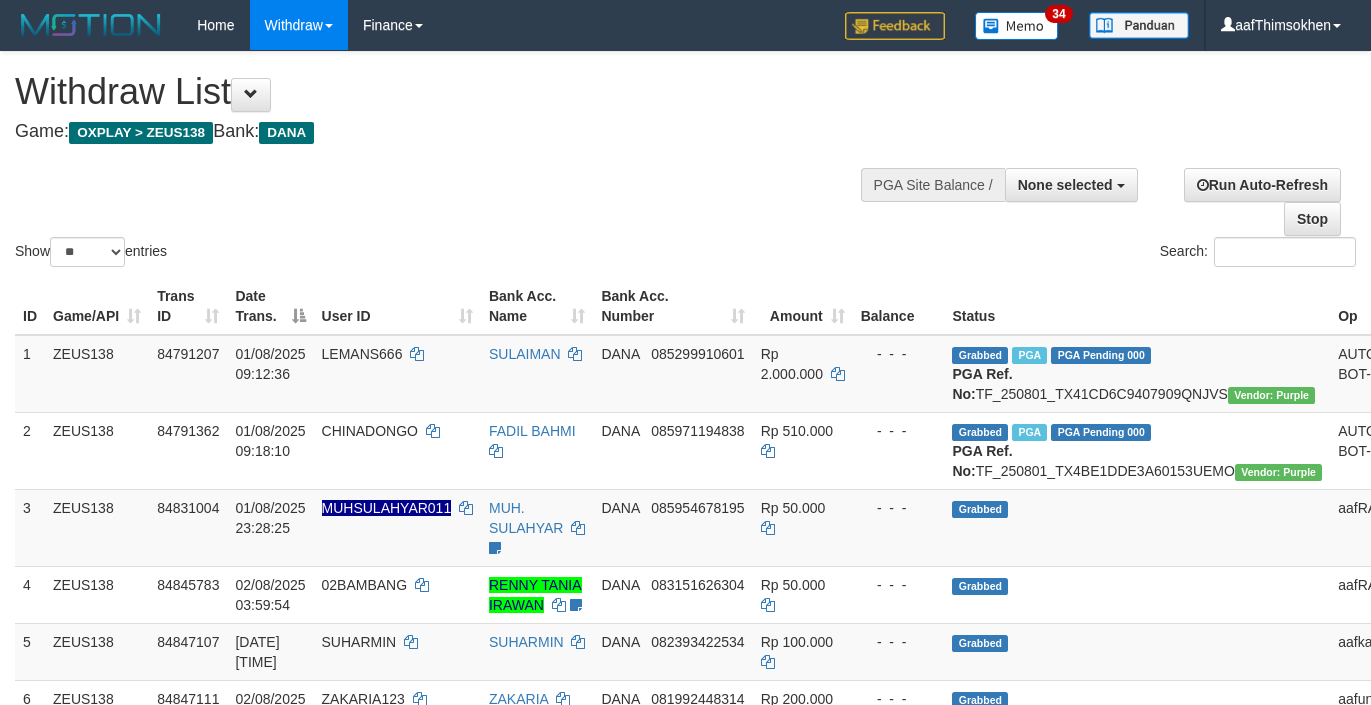 select 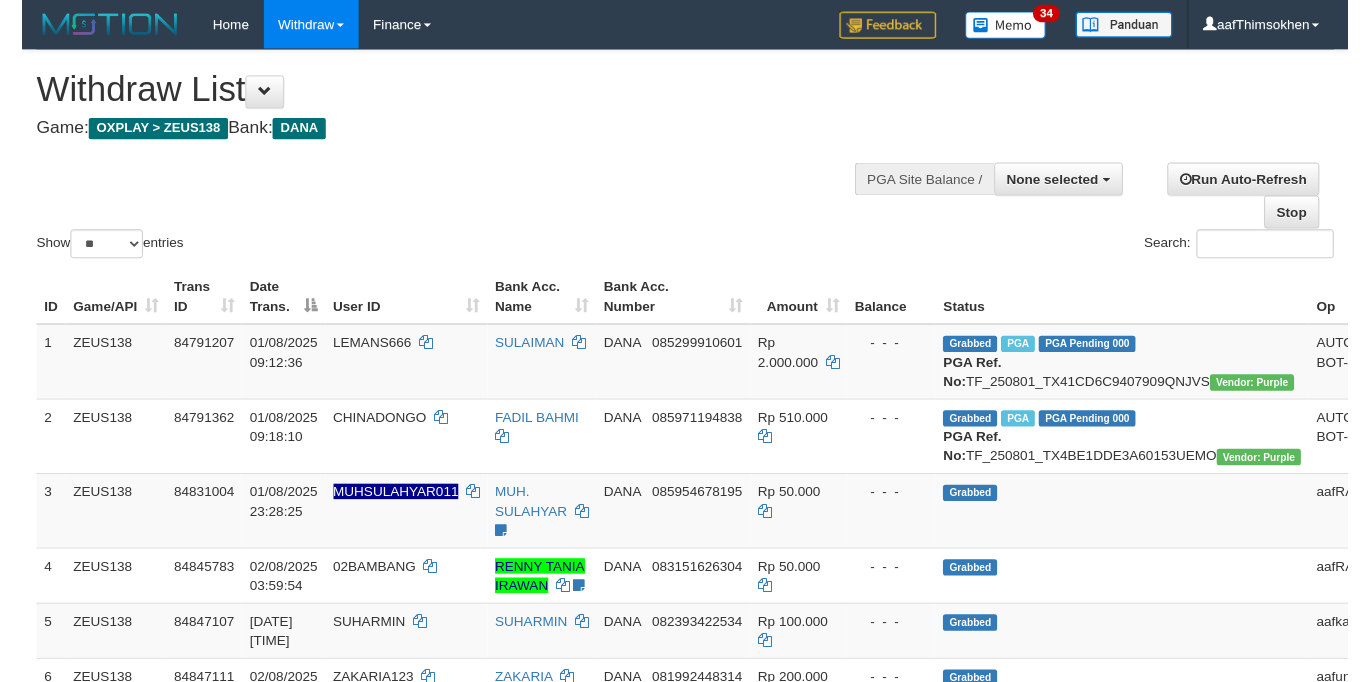 scroll, scrollTop: 0, scrollLeft: 0, axis: both 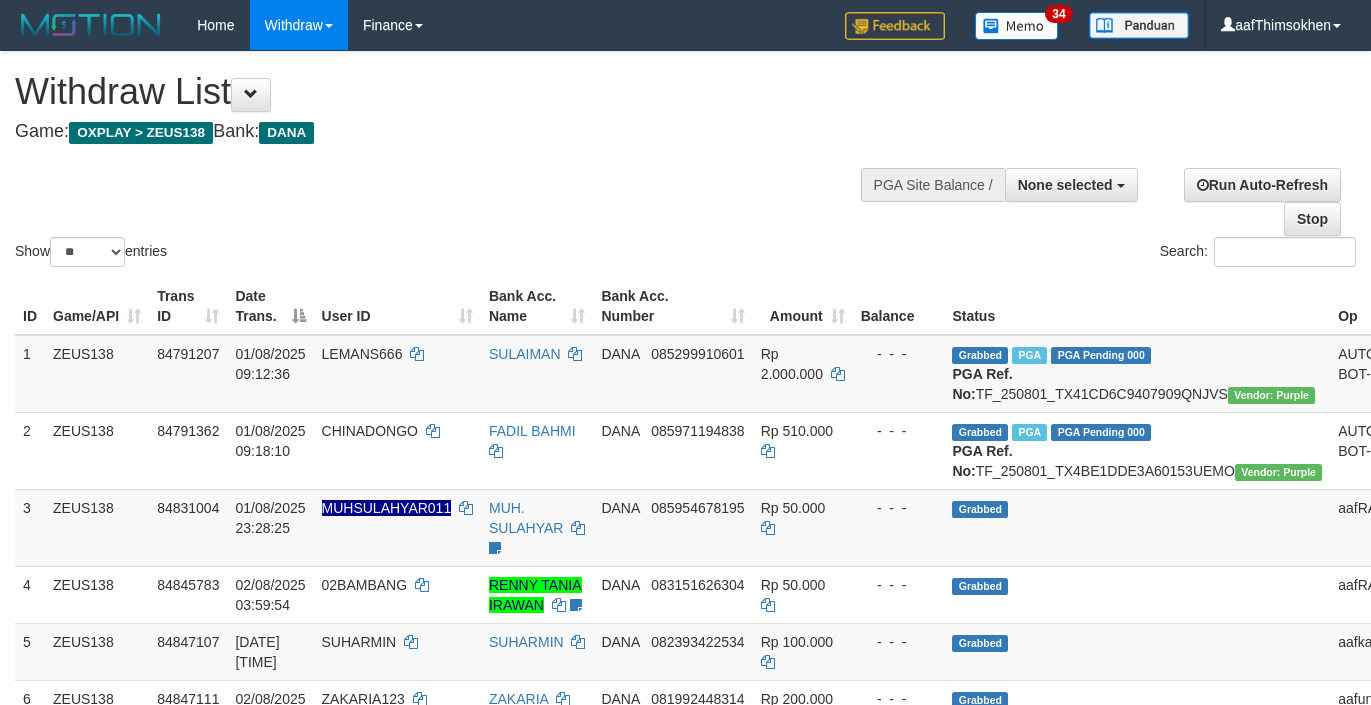 select 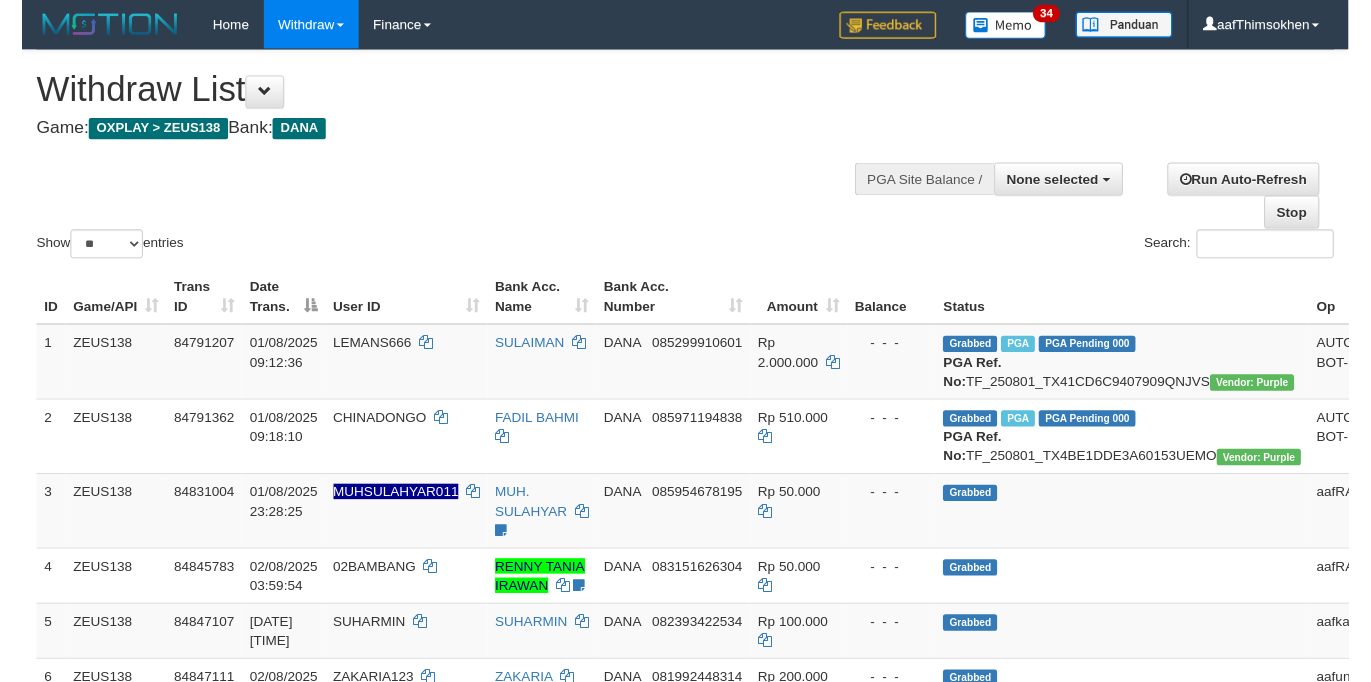 scroll, scrollTop: 0, scrollLeft: 0, axis: both 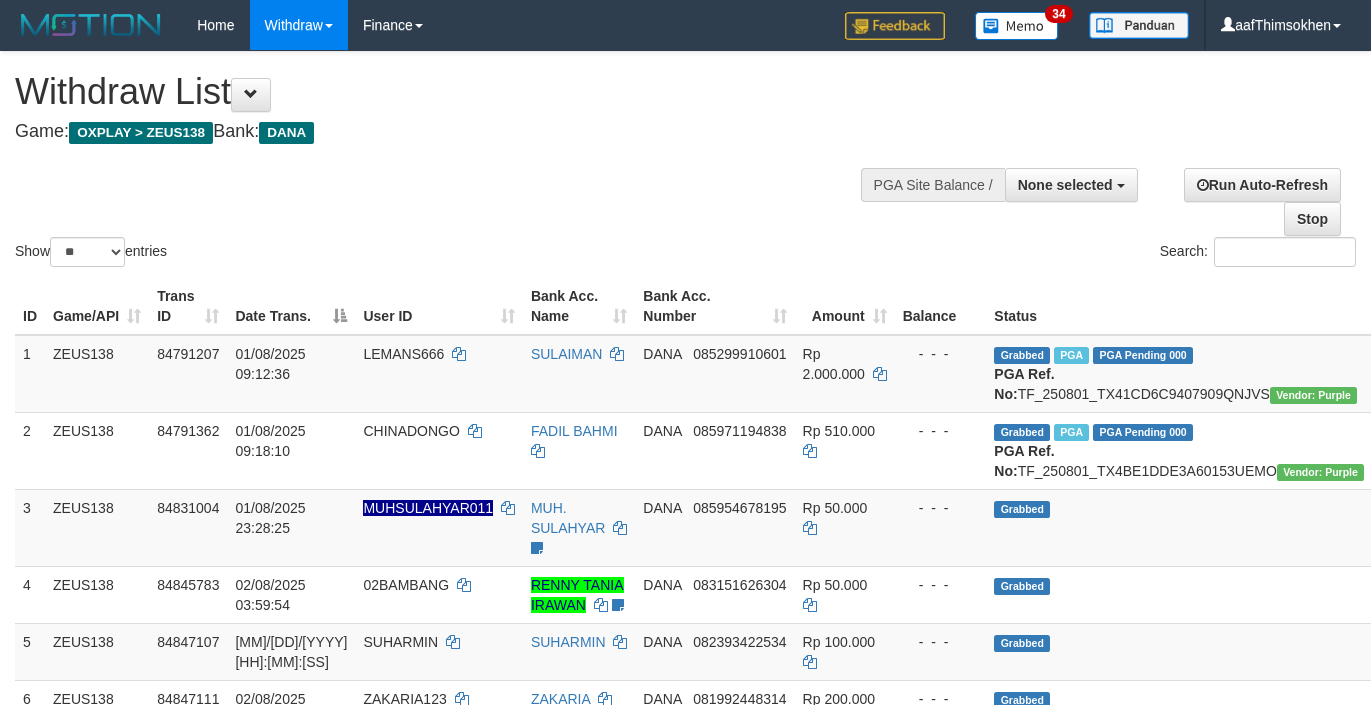 select 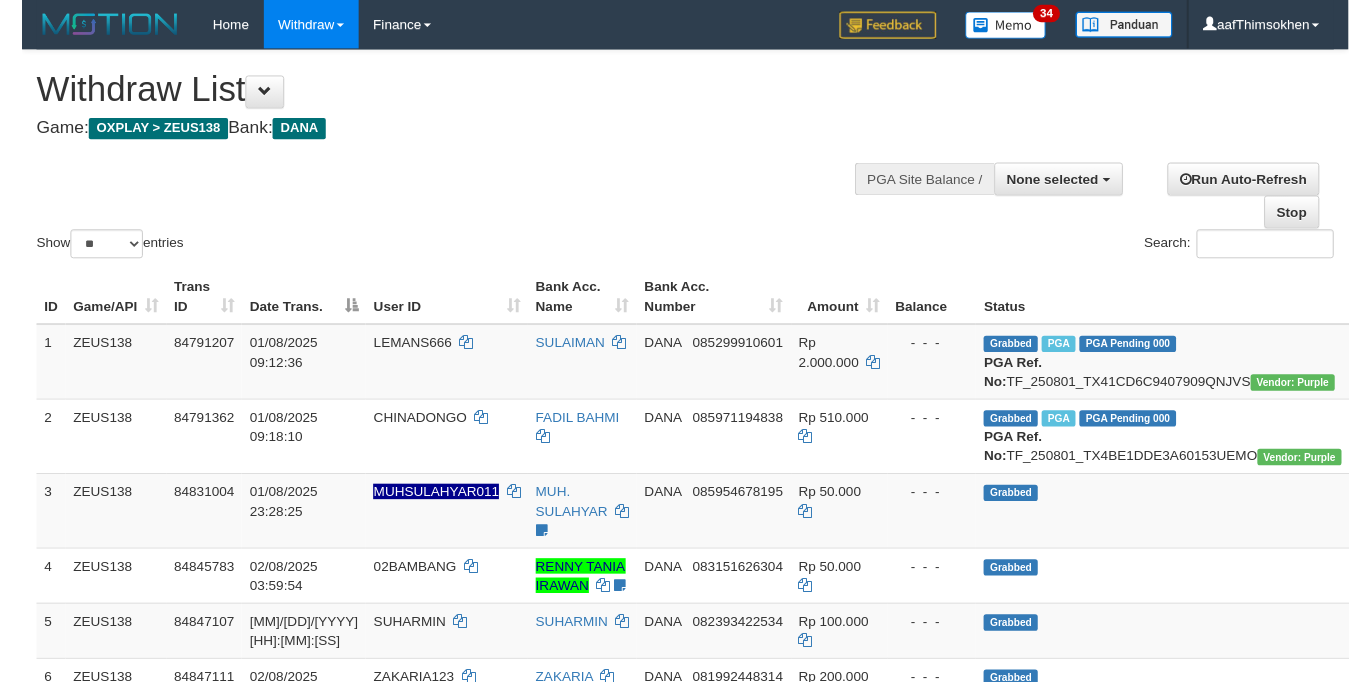 scroll, scrollTop: 0, scrollLeft: 0, axis: both 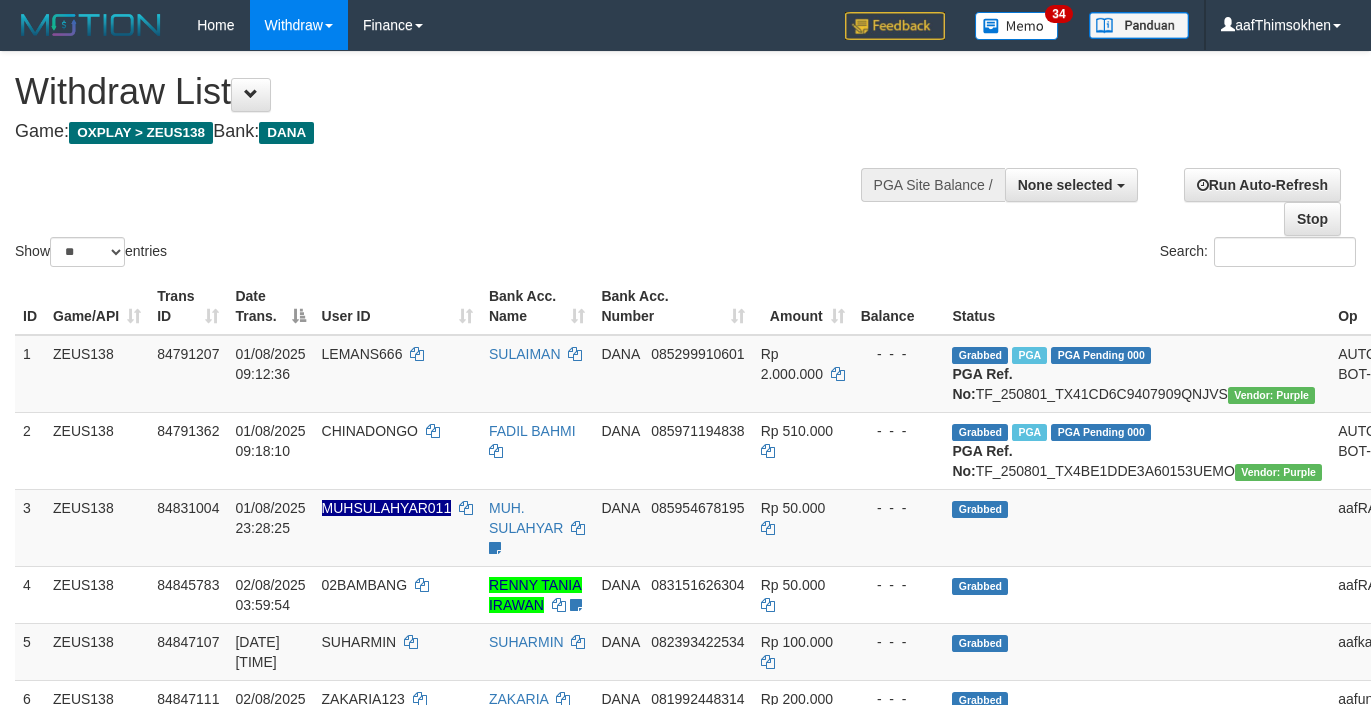 select 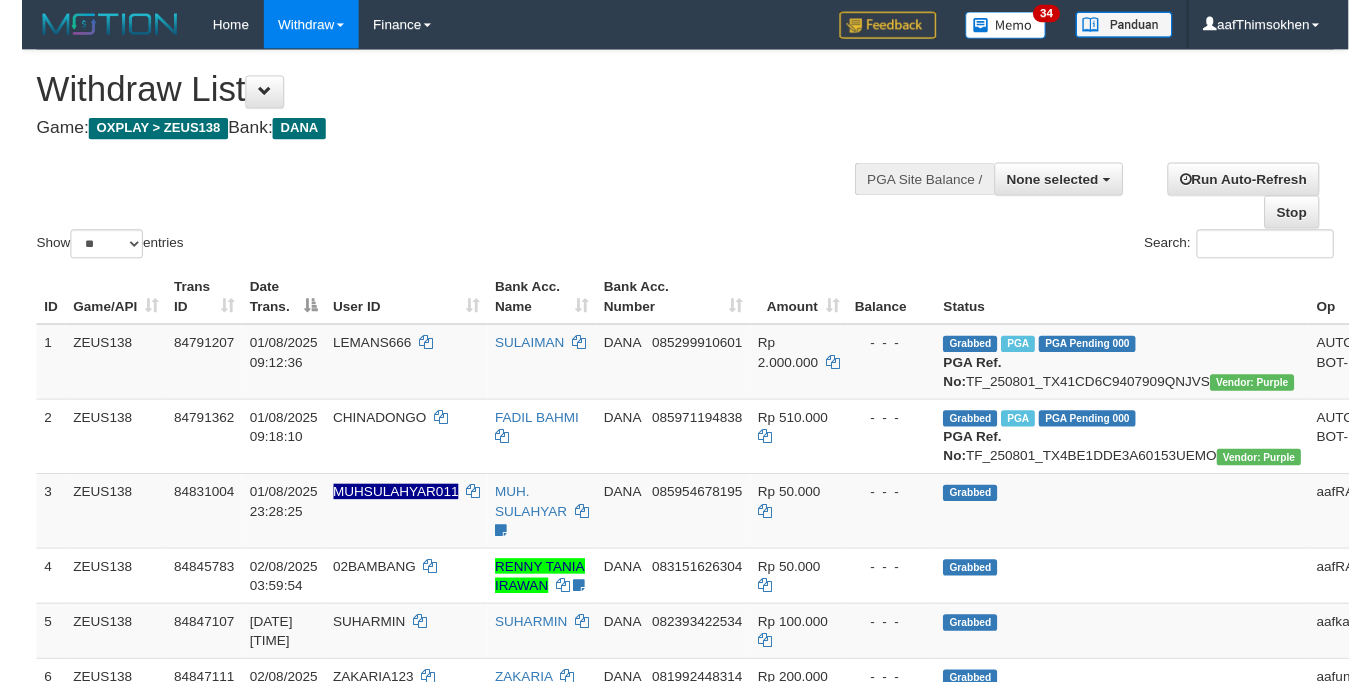 scroll, scrollTop: 0, scrollLeft: 0, axis: both 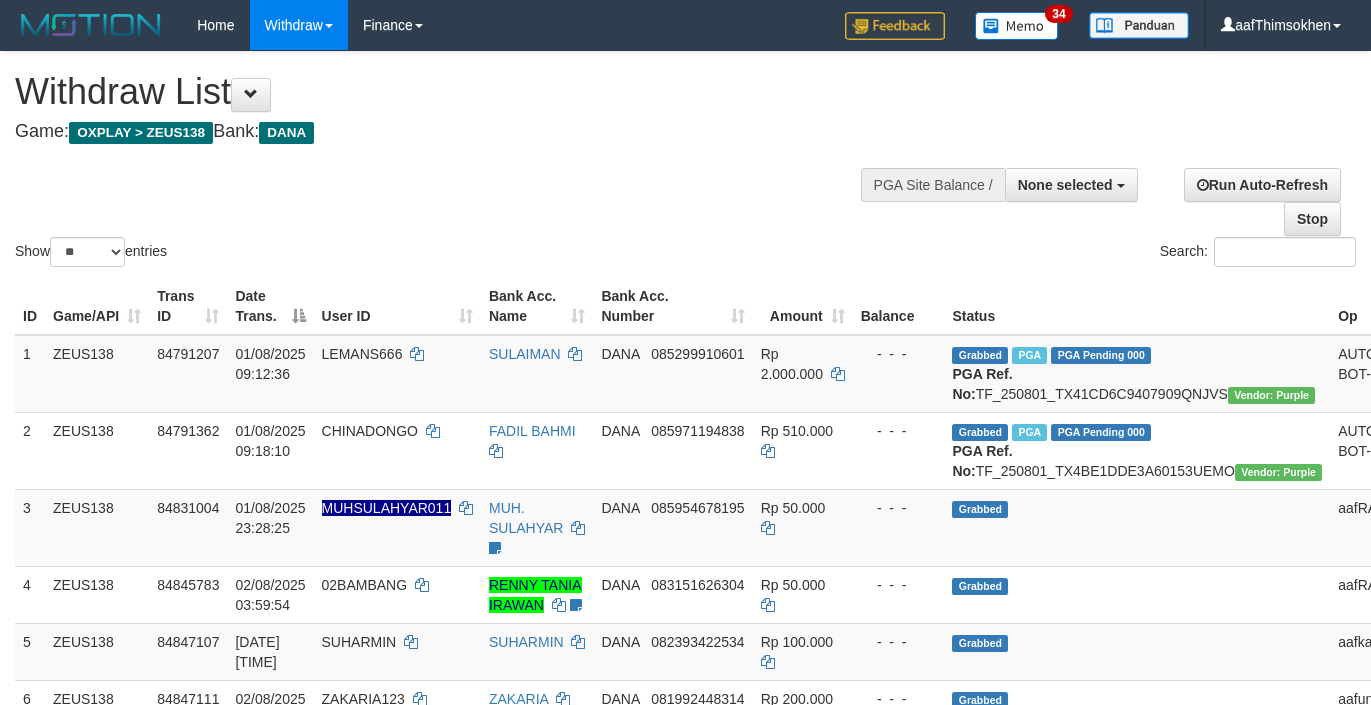 select 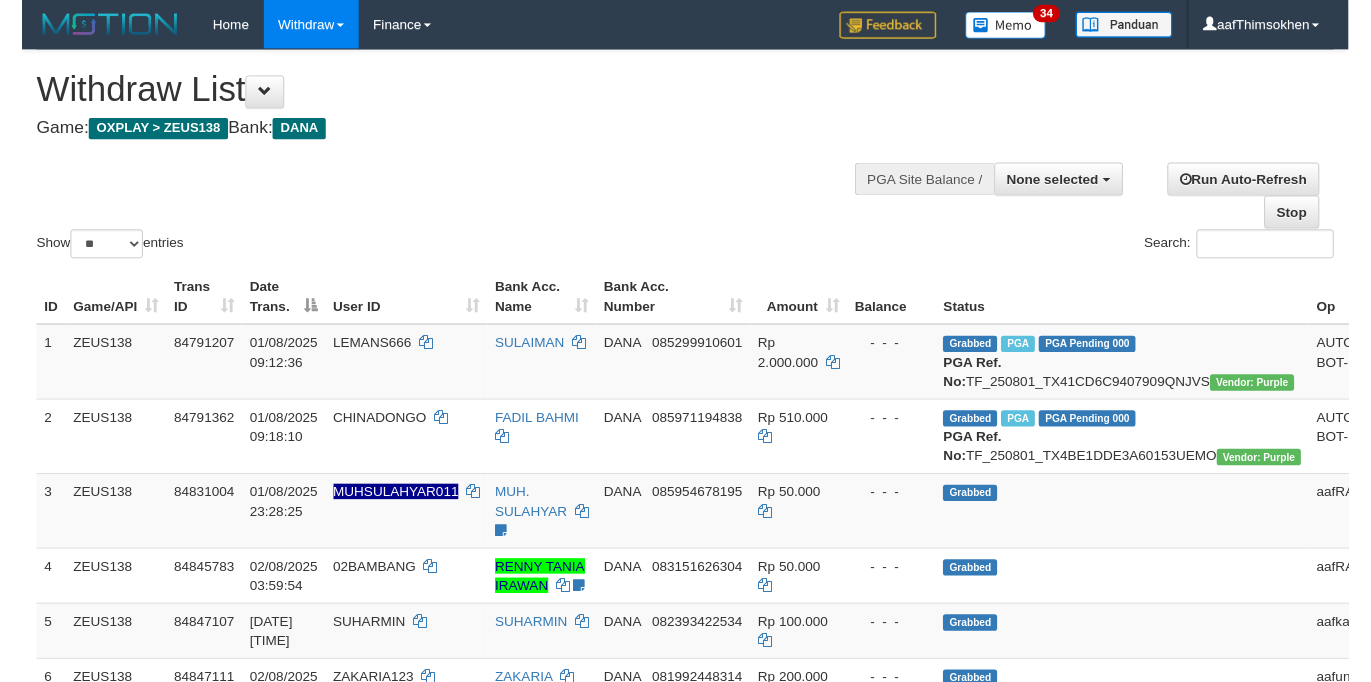 scroll, scrollTop: 0, scrollLeft: 0, axis: both 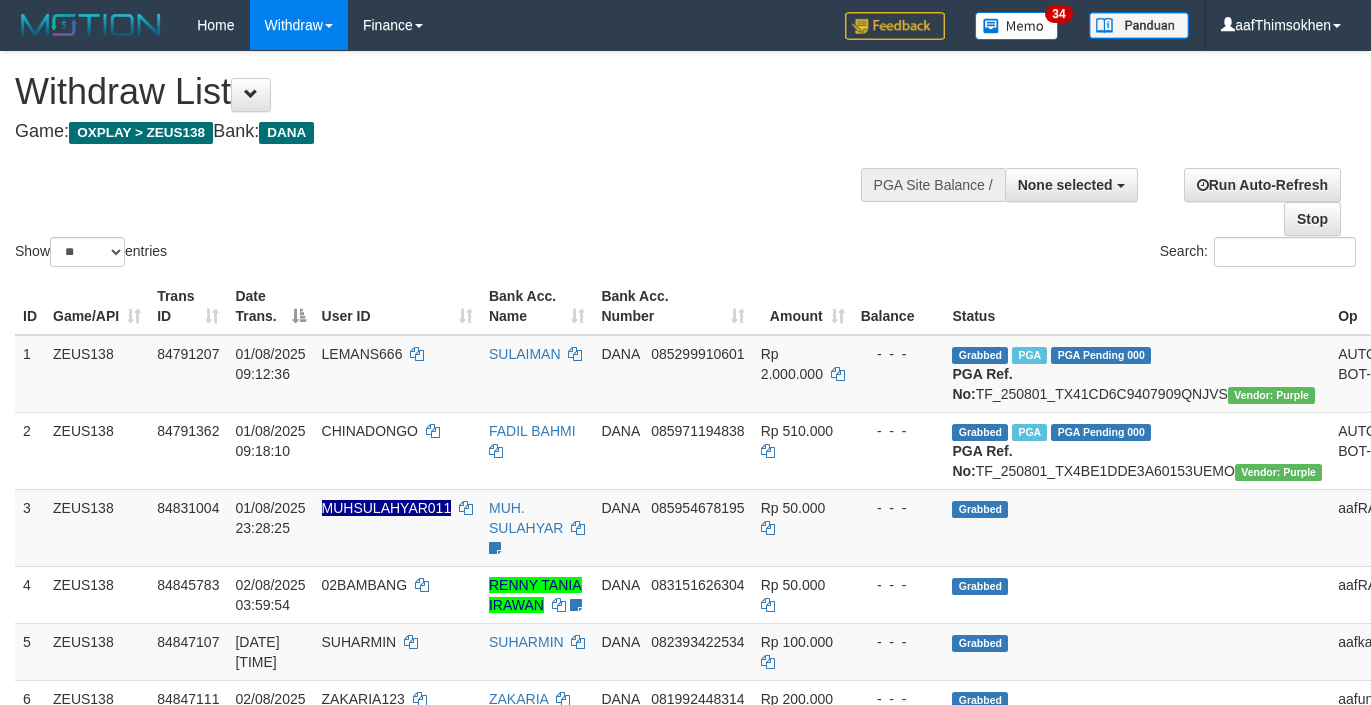 select 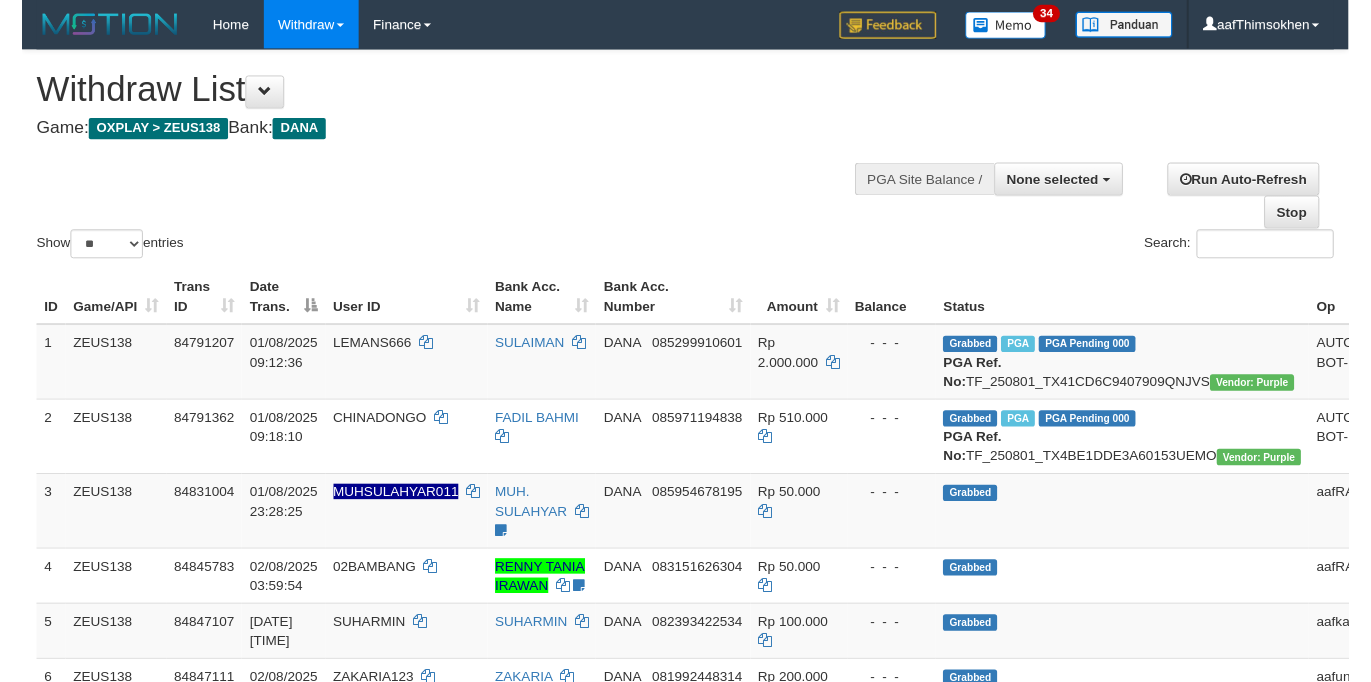 scroll, scrollTop: 0, scrollLeft: 0, axis: both 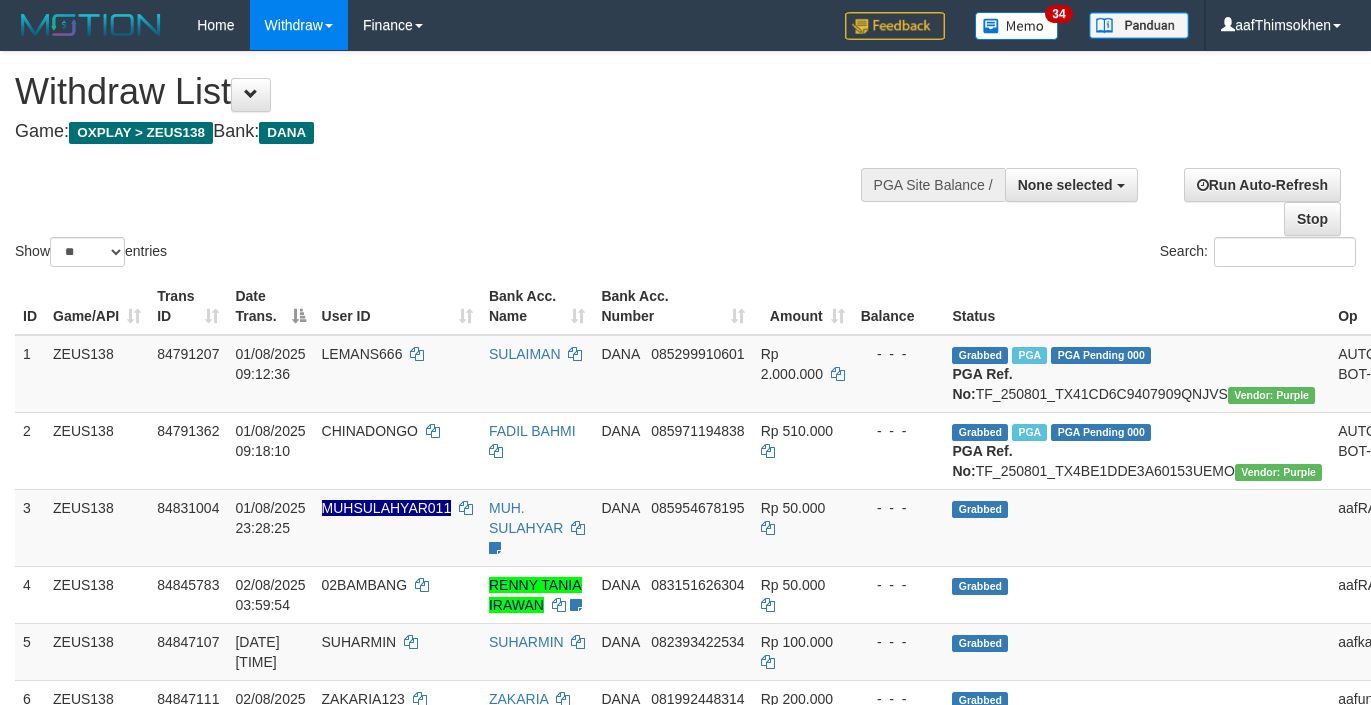 select 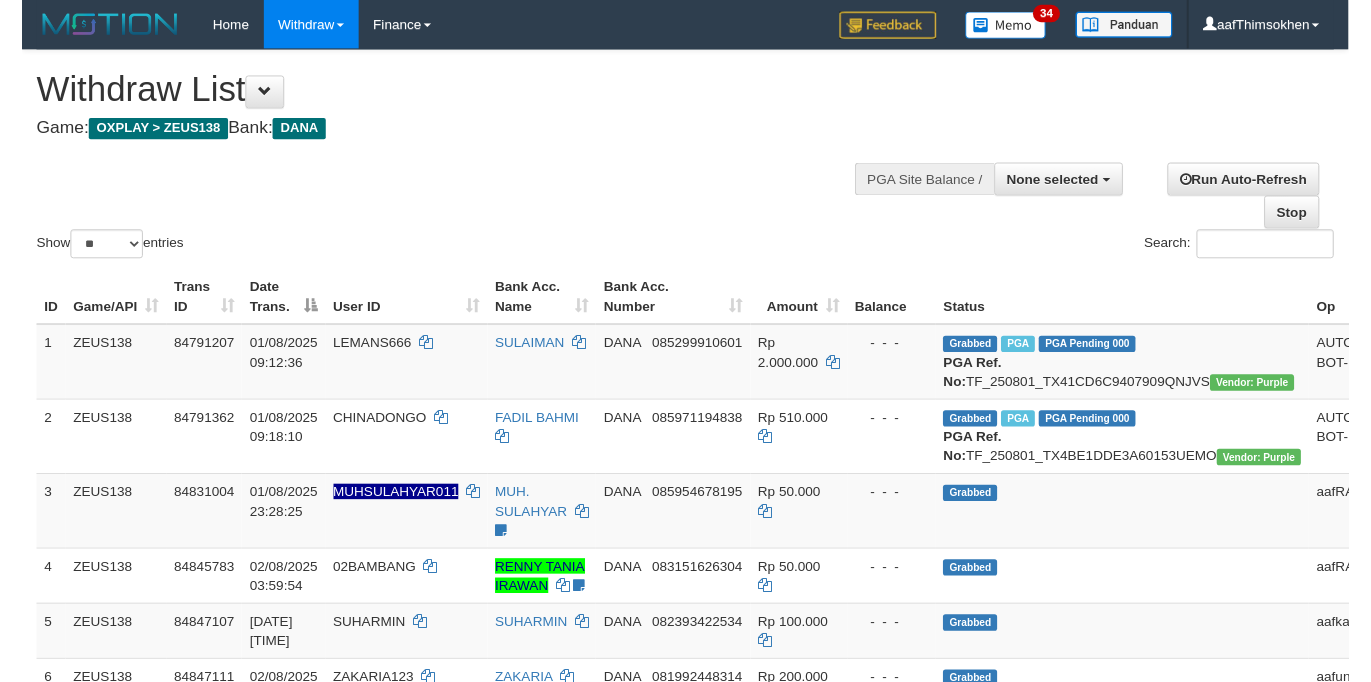 scroll, scrollTop: 0, scrollLeft: 0, axis: both 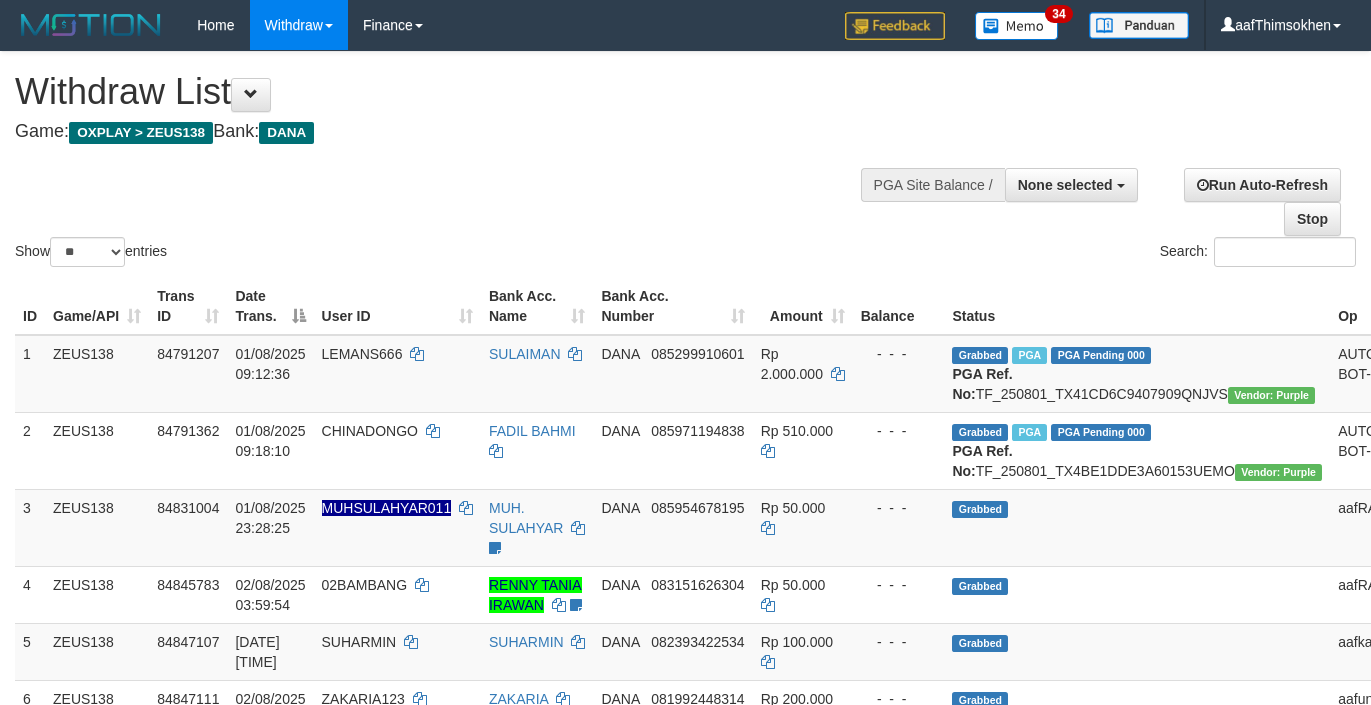 select 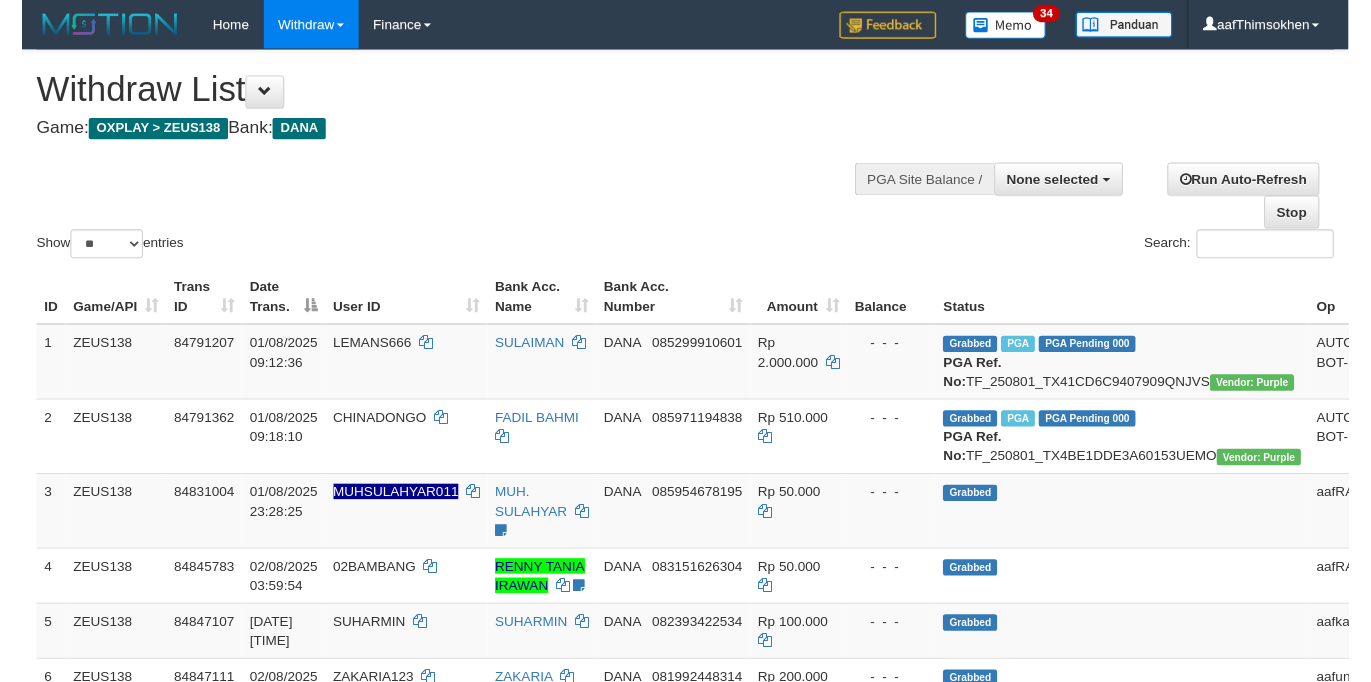 scroll, scrollTop: 0, scrollLeft: 0, axis: both 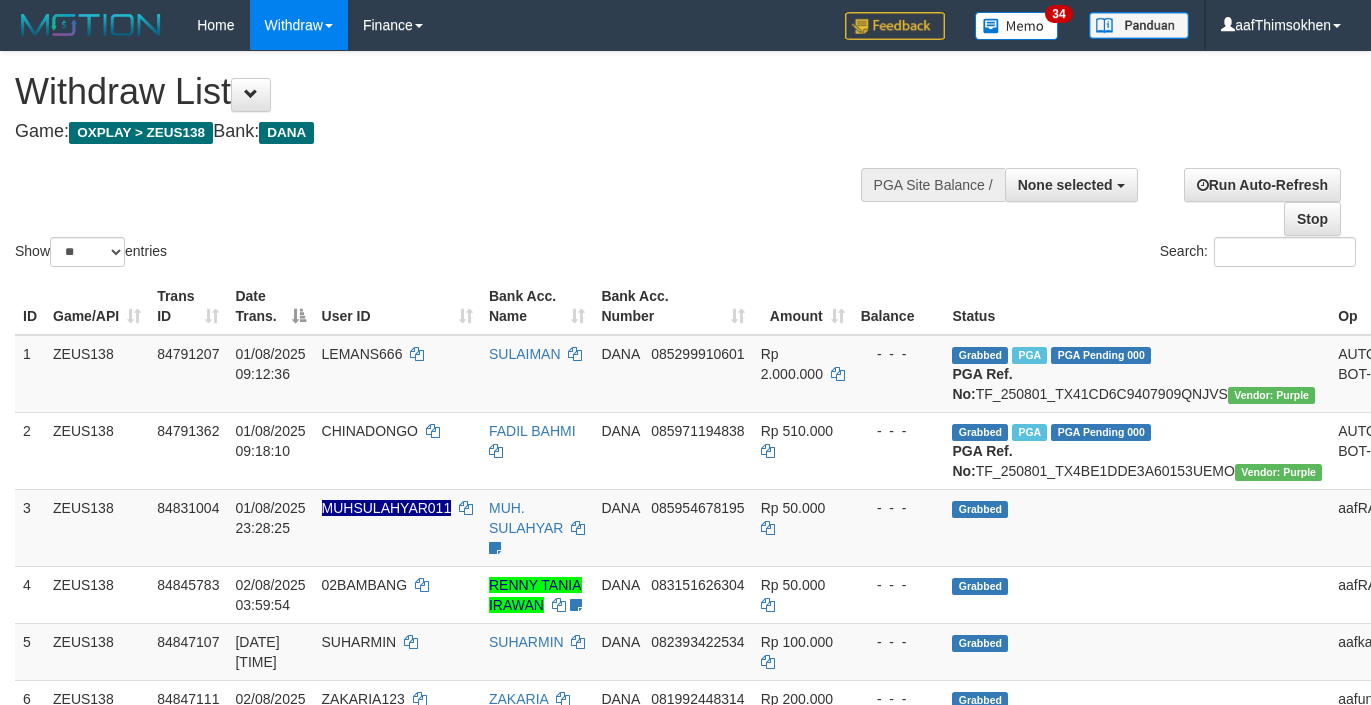 select 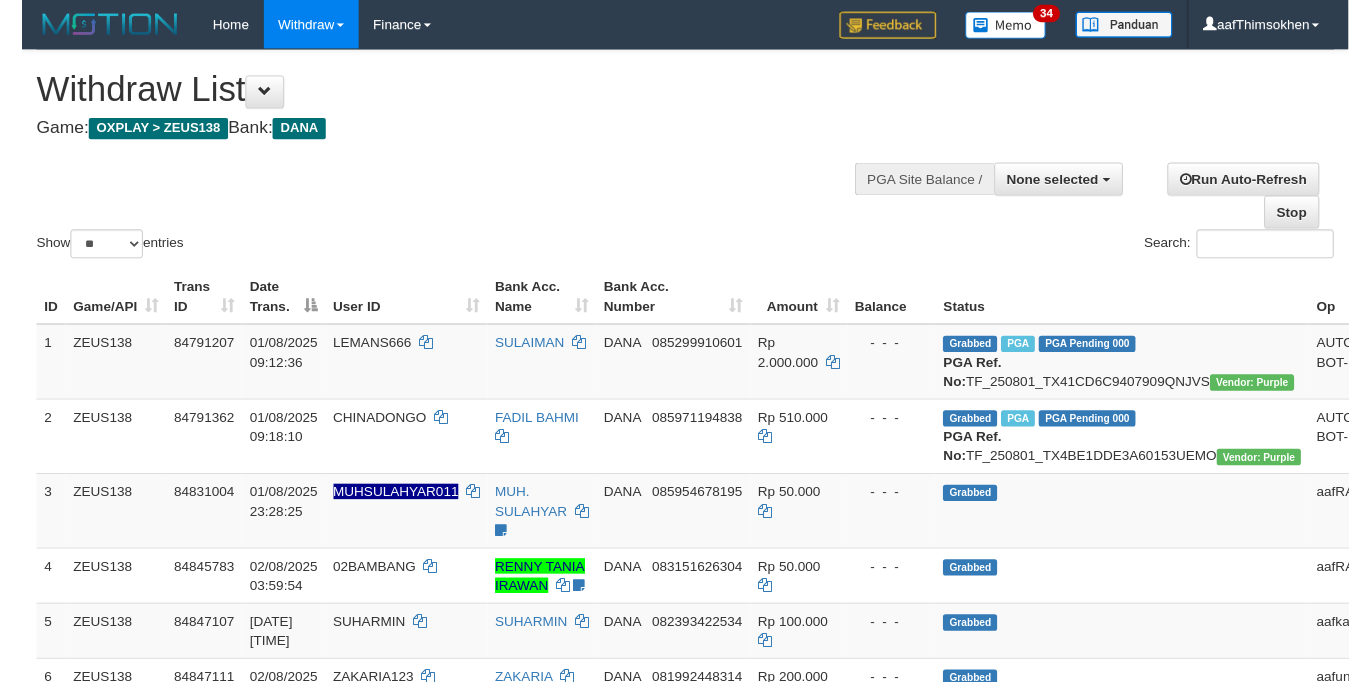 scroll, scrollTop: 0, scrollLeft: 0, axis: both 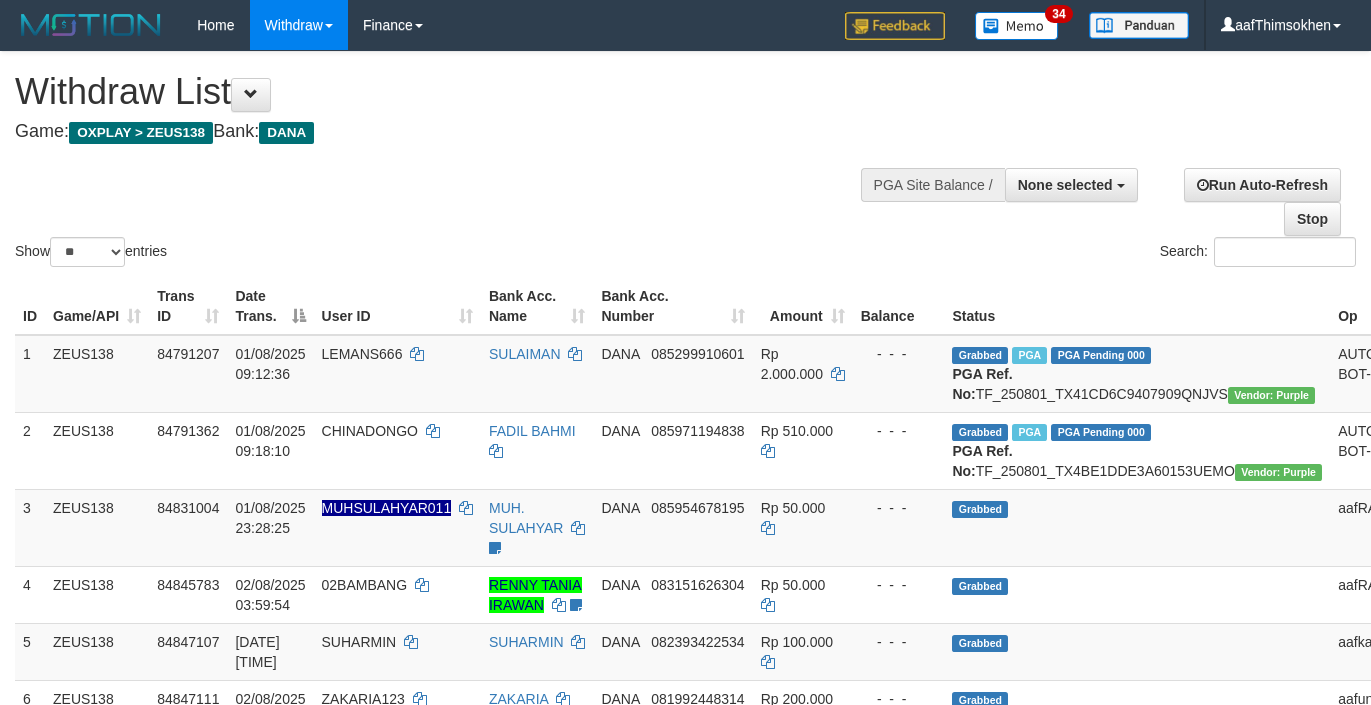 select 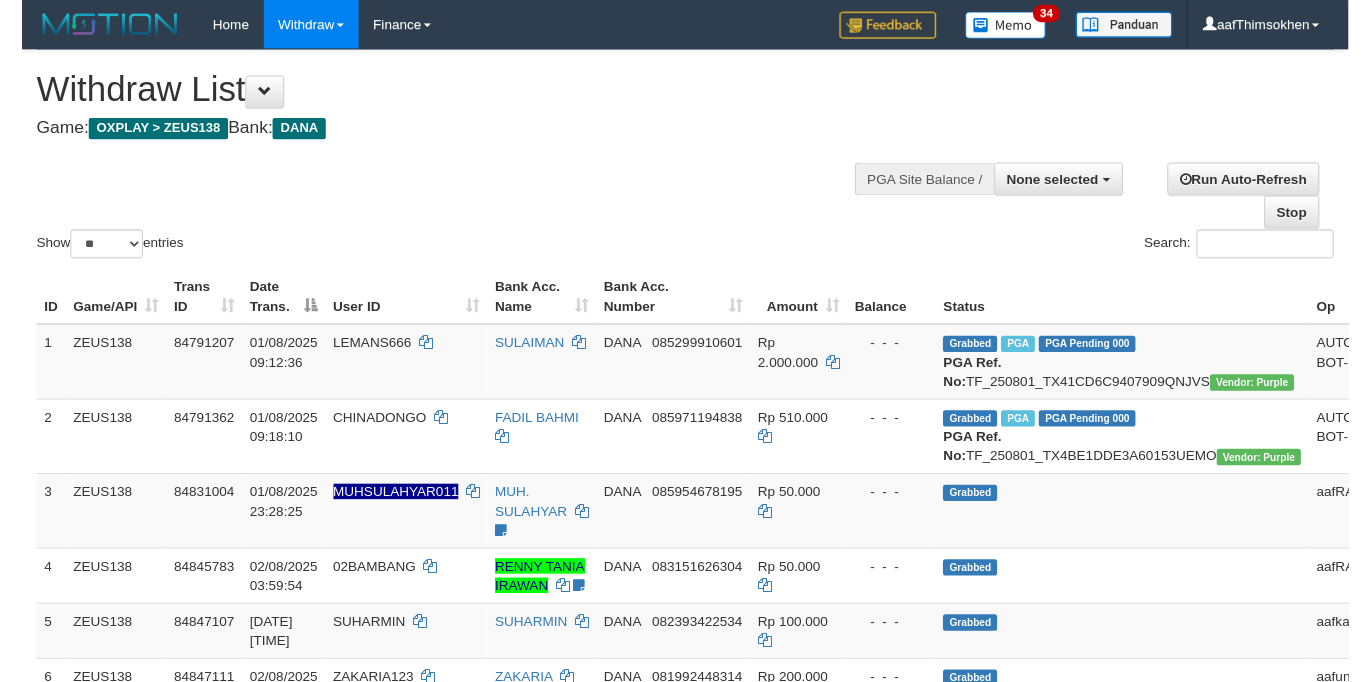 scroll, scrollTop: 0, scrollLeft: 0, axis: both 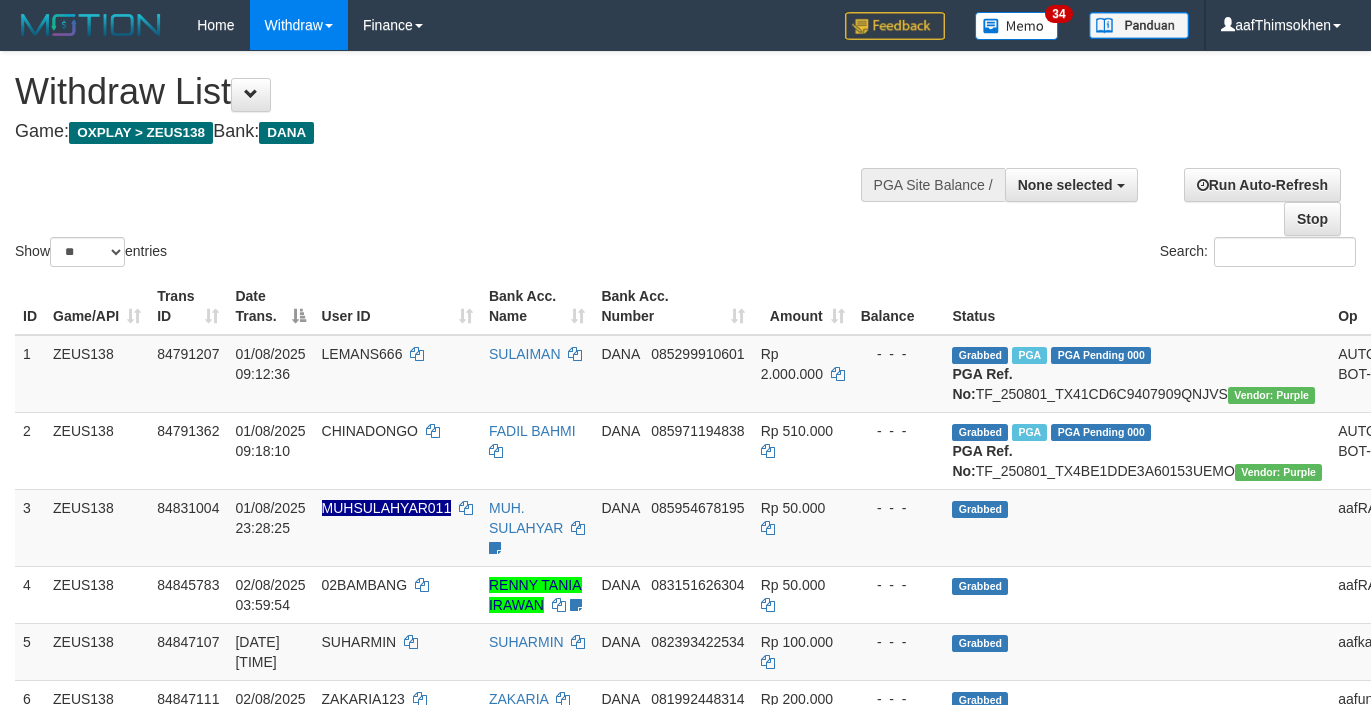 select 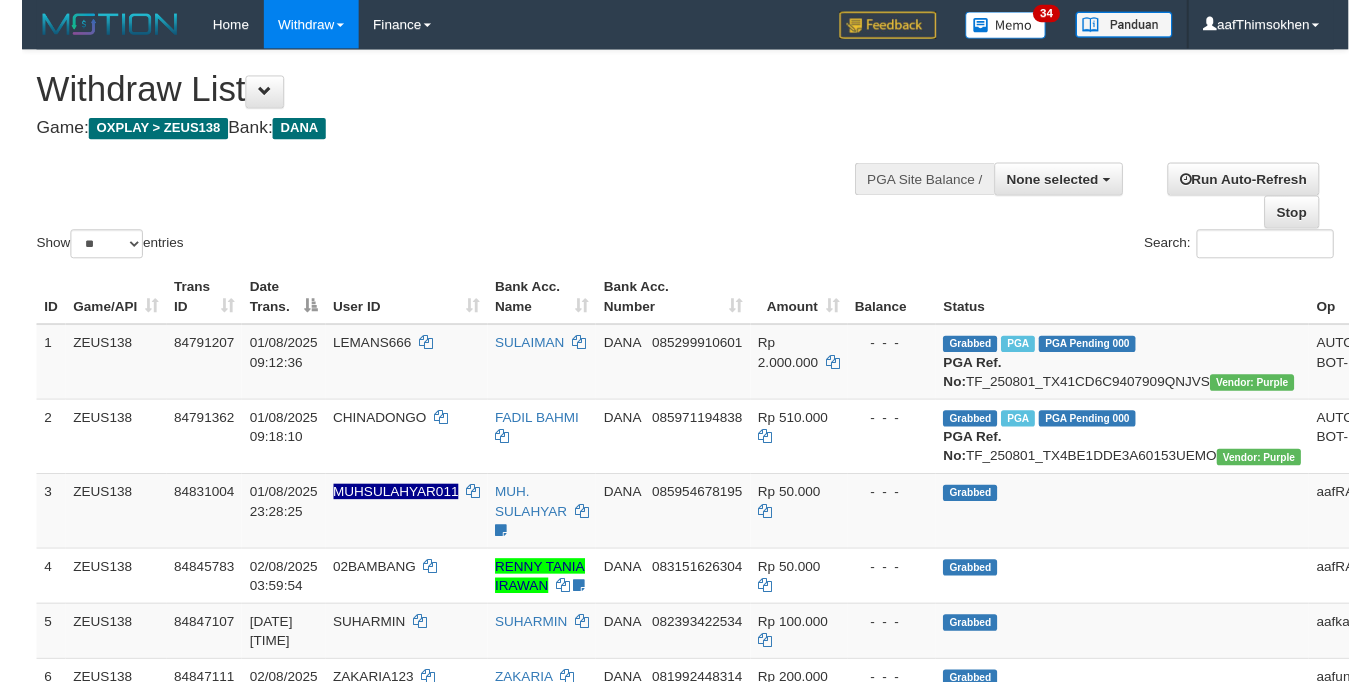 scroll, scrollTop: 0, scrollLeft: 0, axis: both 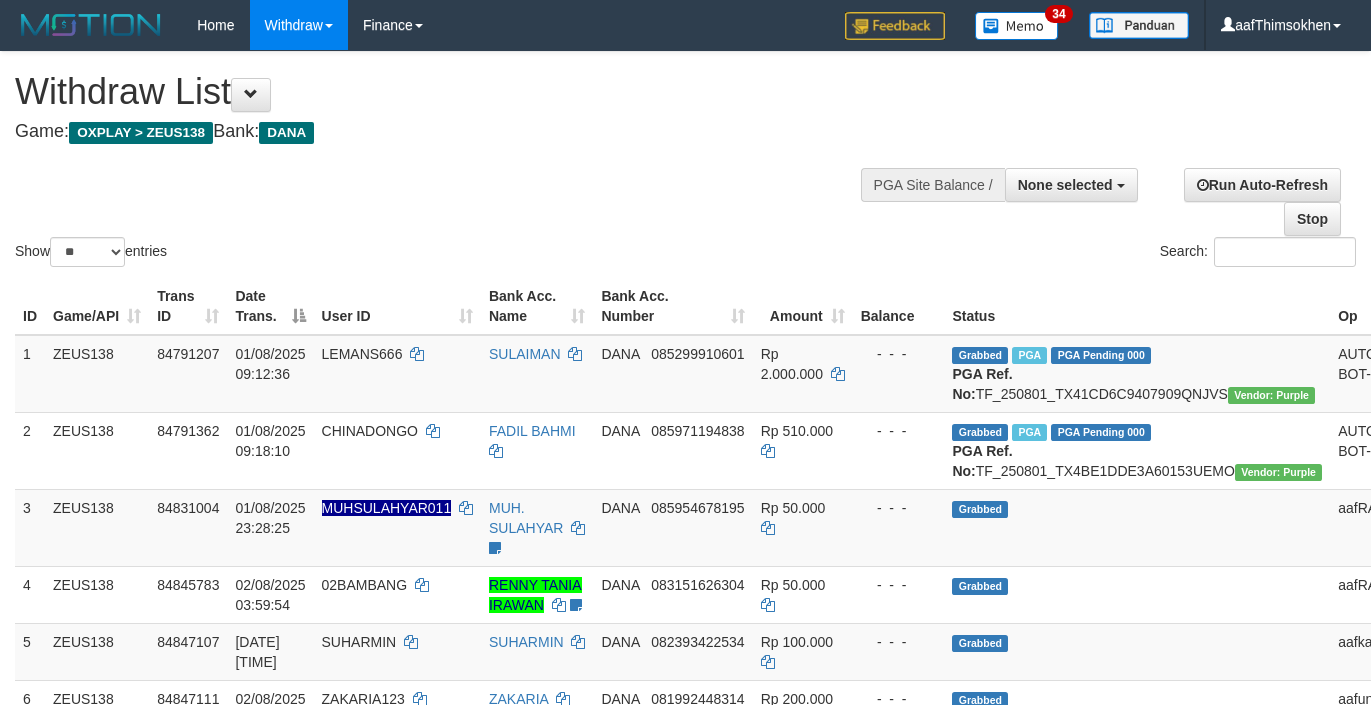 select 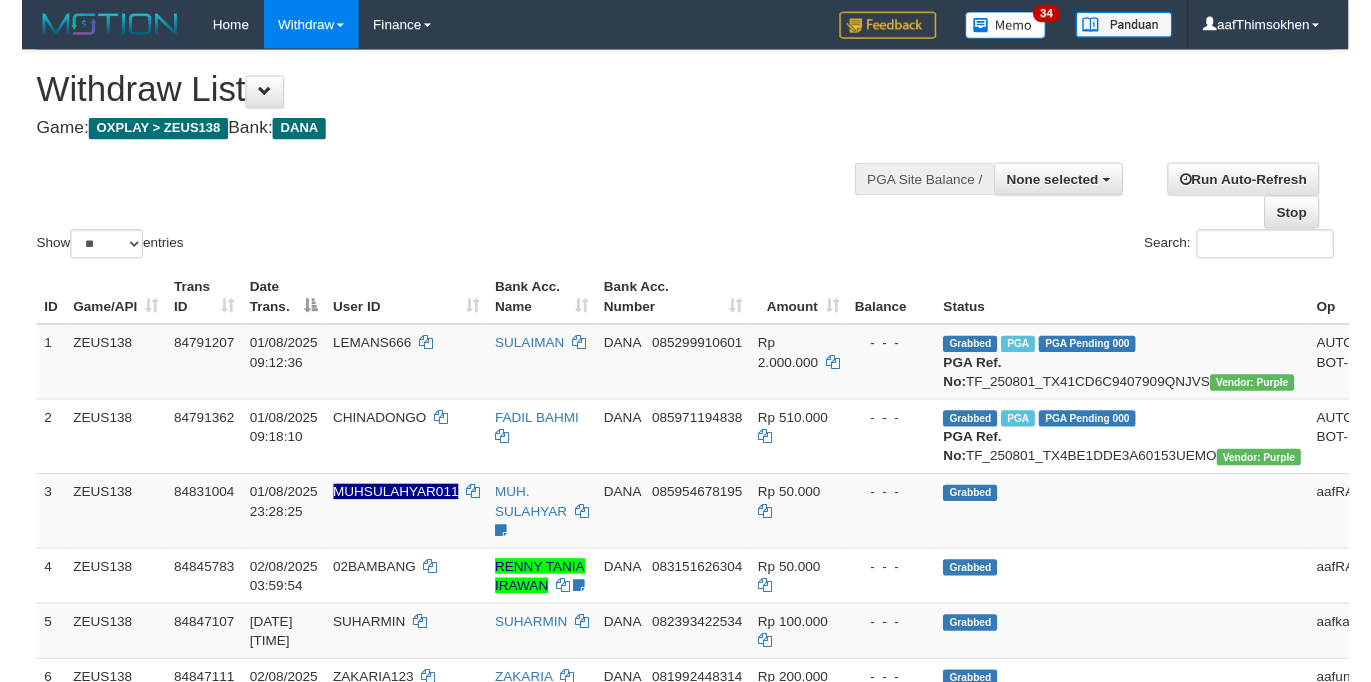 scroll, scrollTop: 0, scrollLeft: 0, axis: both 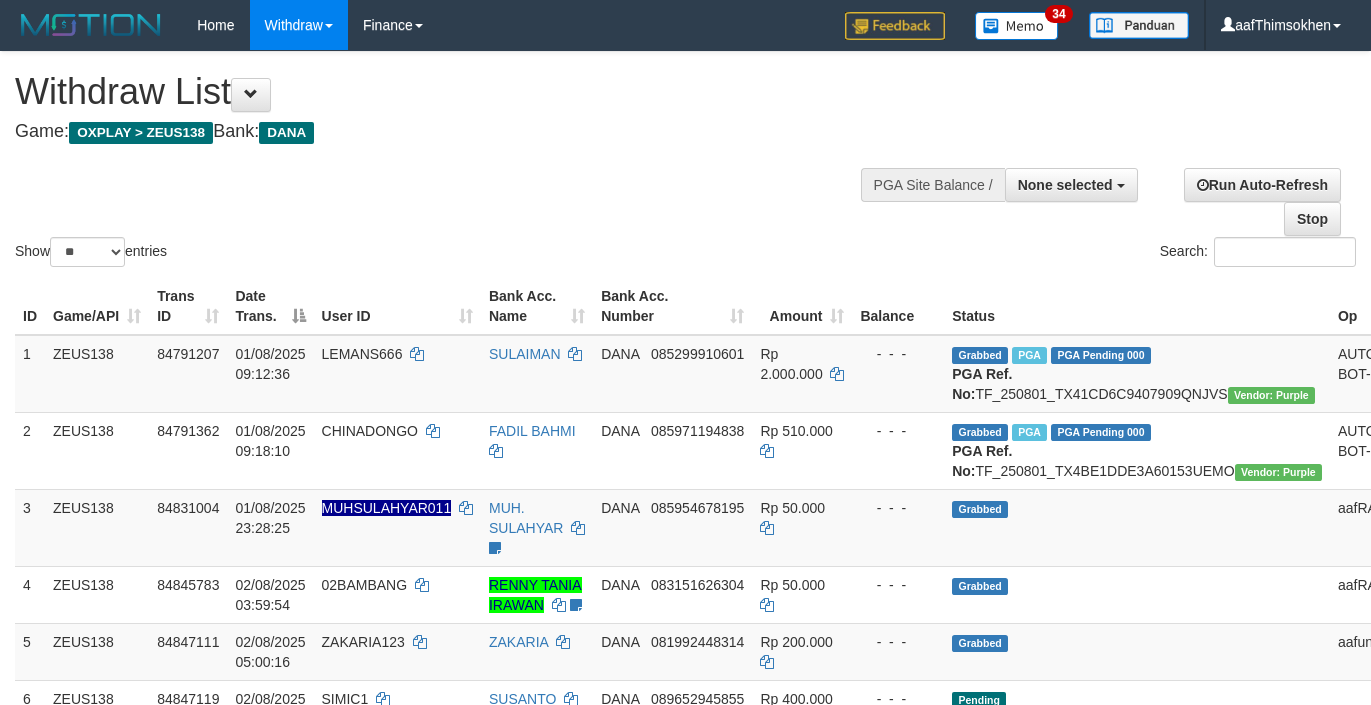 select 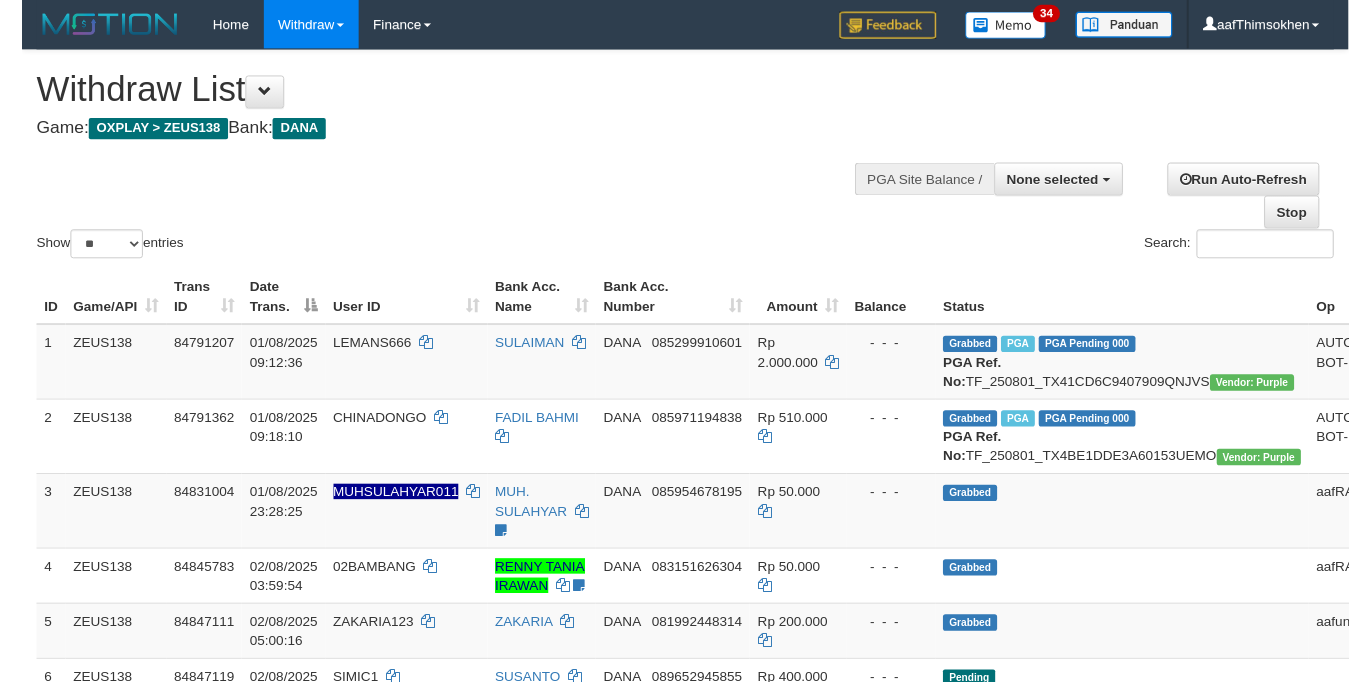 scroll, scrollTop: 0, scrollLeft: 0, axis: both 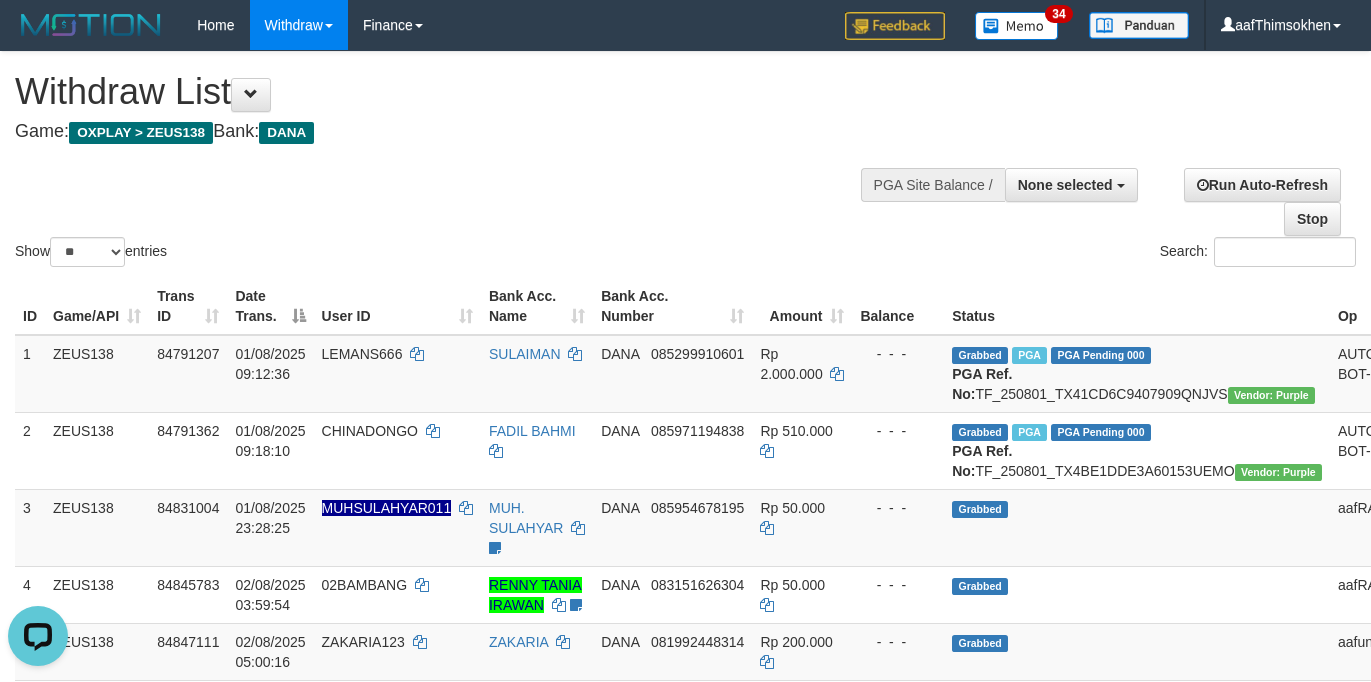 click on "Withdraw List" at bounding box center (454, 92) 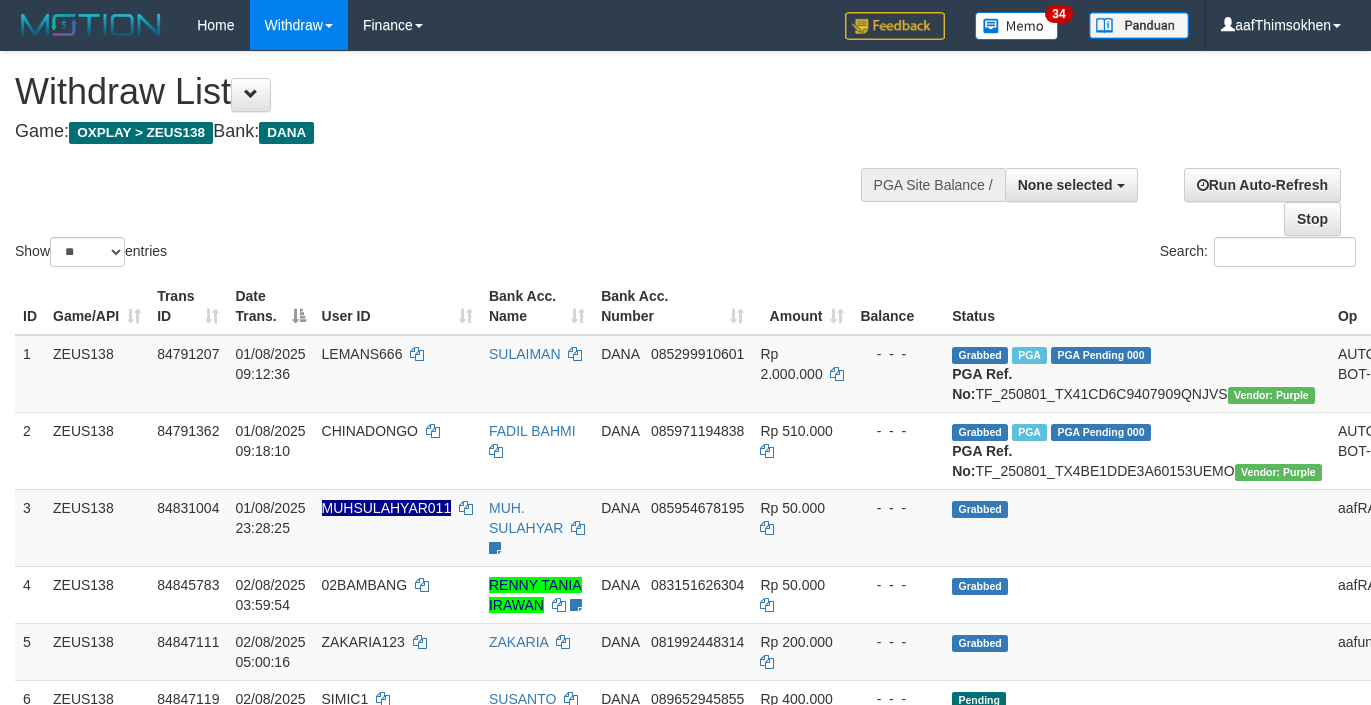 select 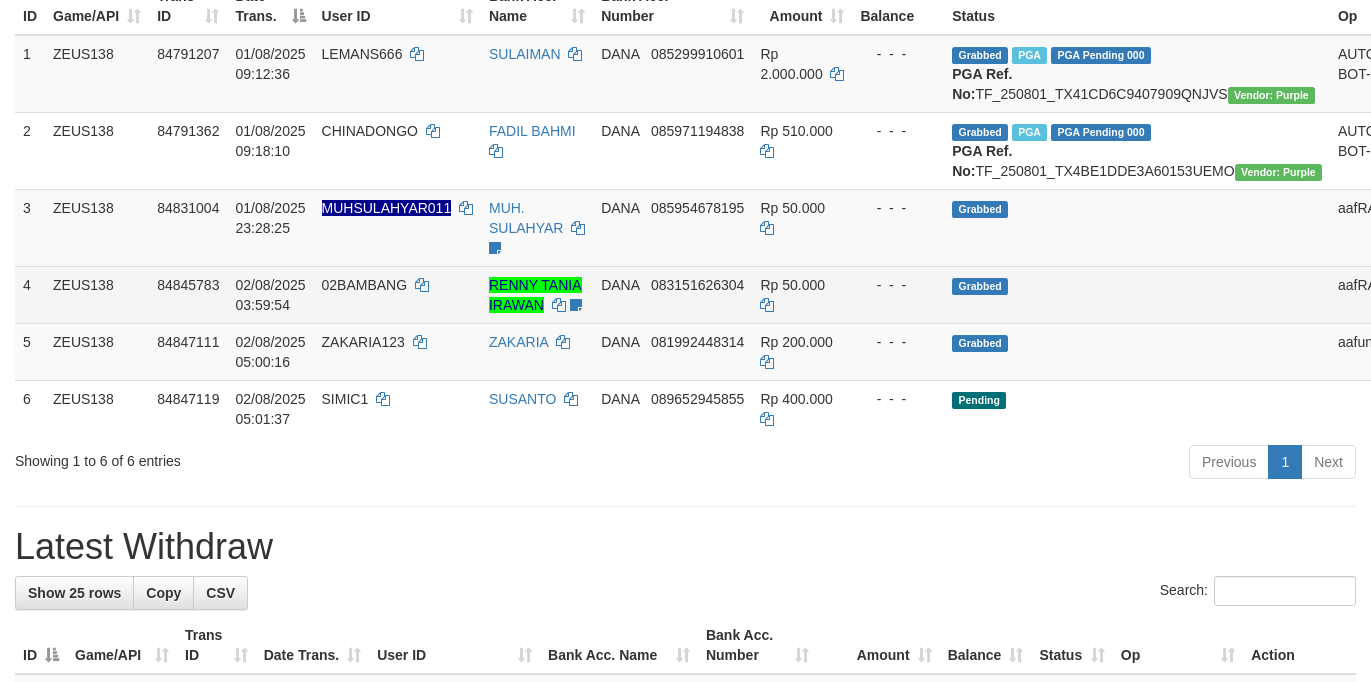scroll, scrollTop: 300, scrollLeft: 0, axis: vertical 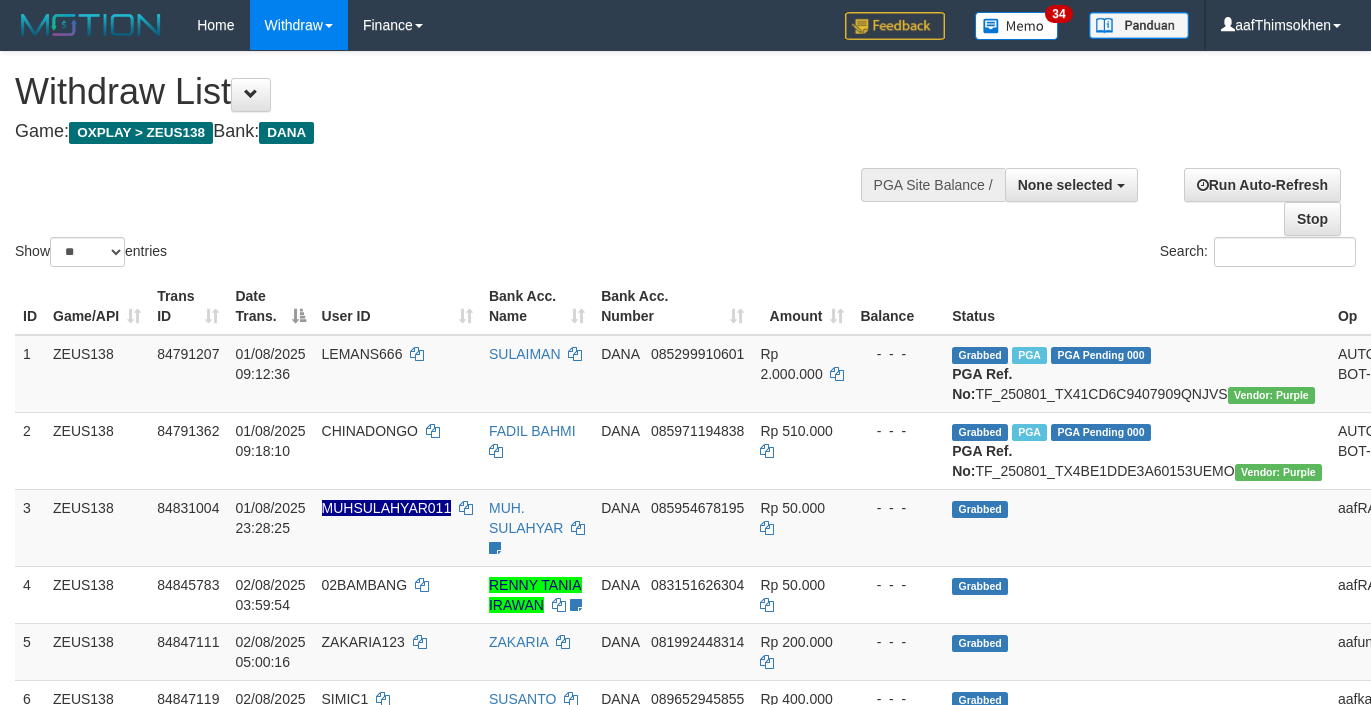 select 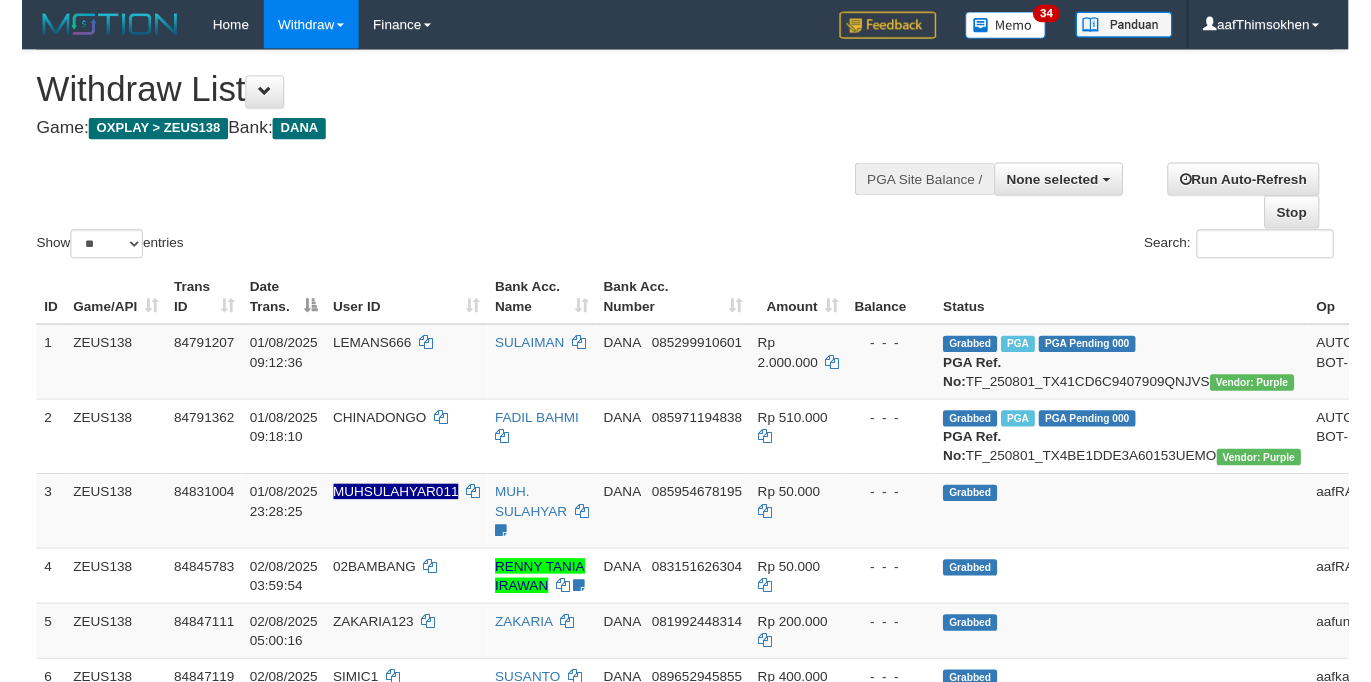scroll, scrollTop: 229, scrollLeft: 0, axis: vertical 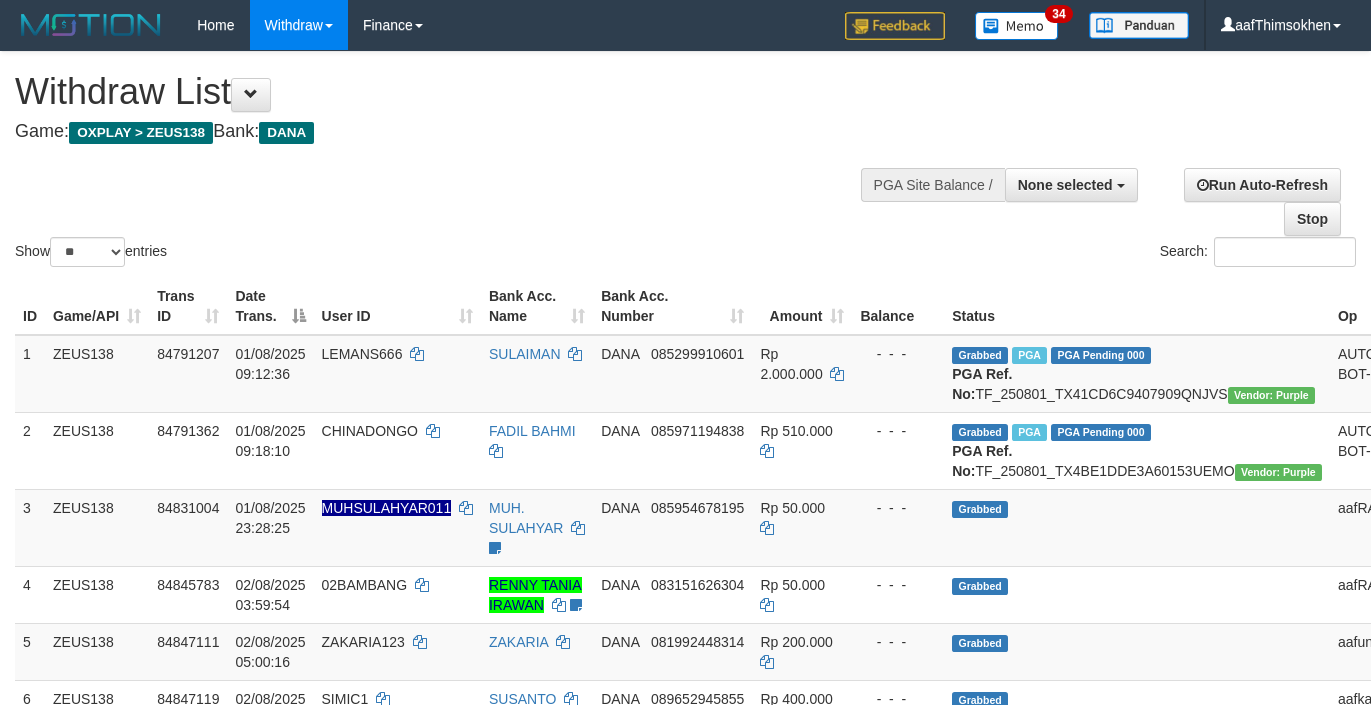 select 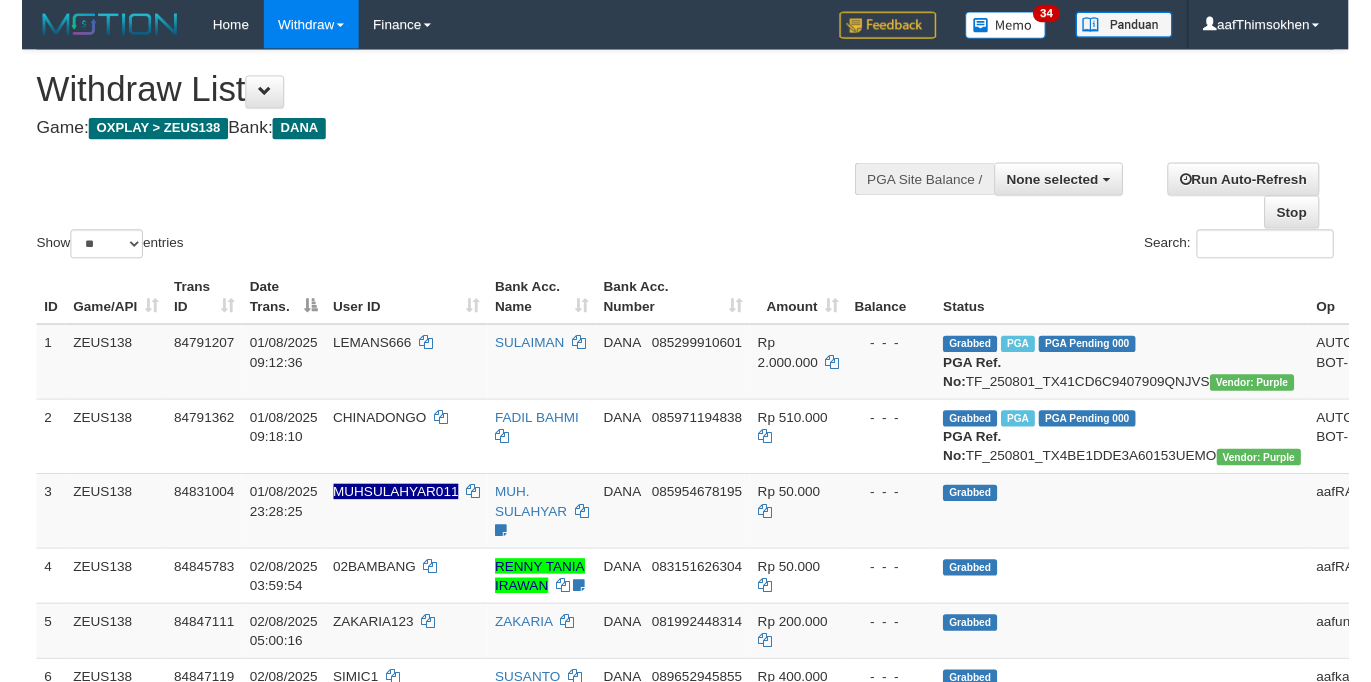 scroll, scrollTop: 315, scrollLeft: 0, axis: vertical 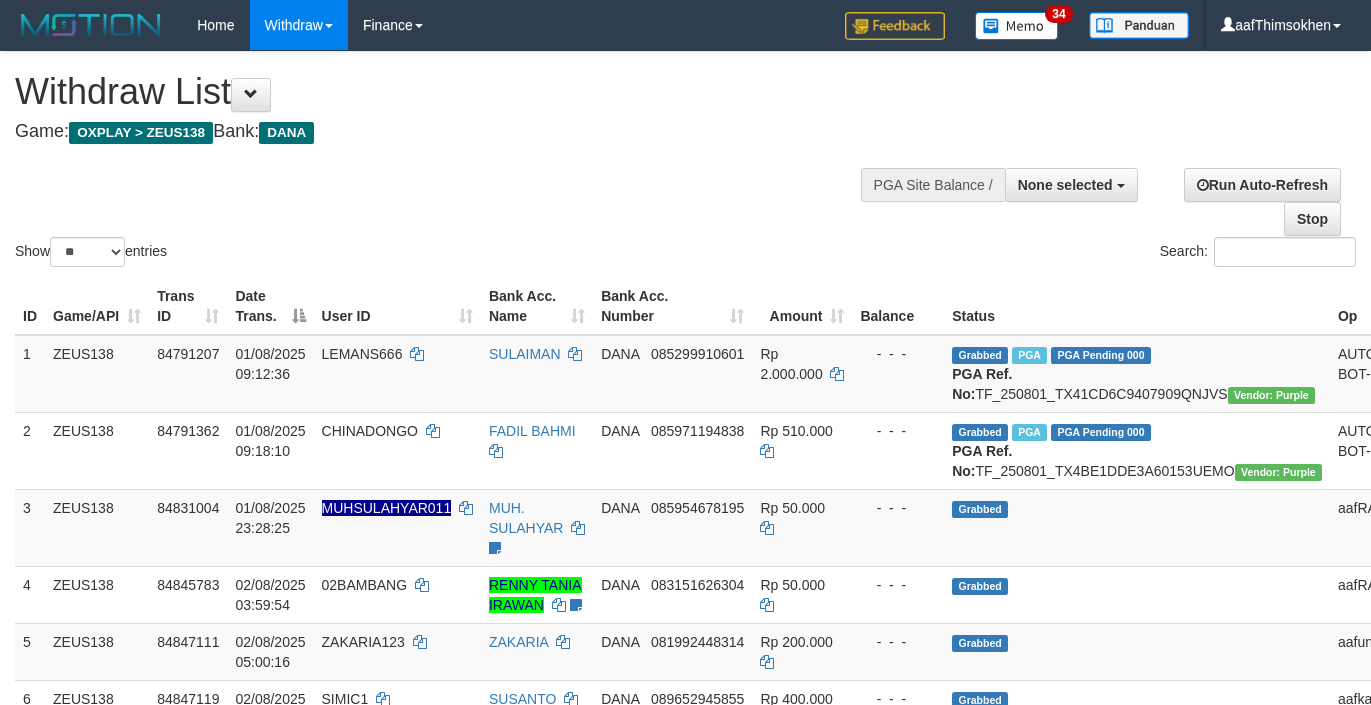 select 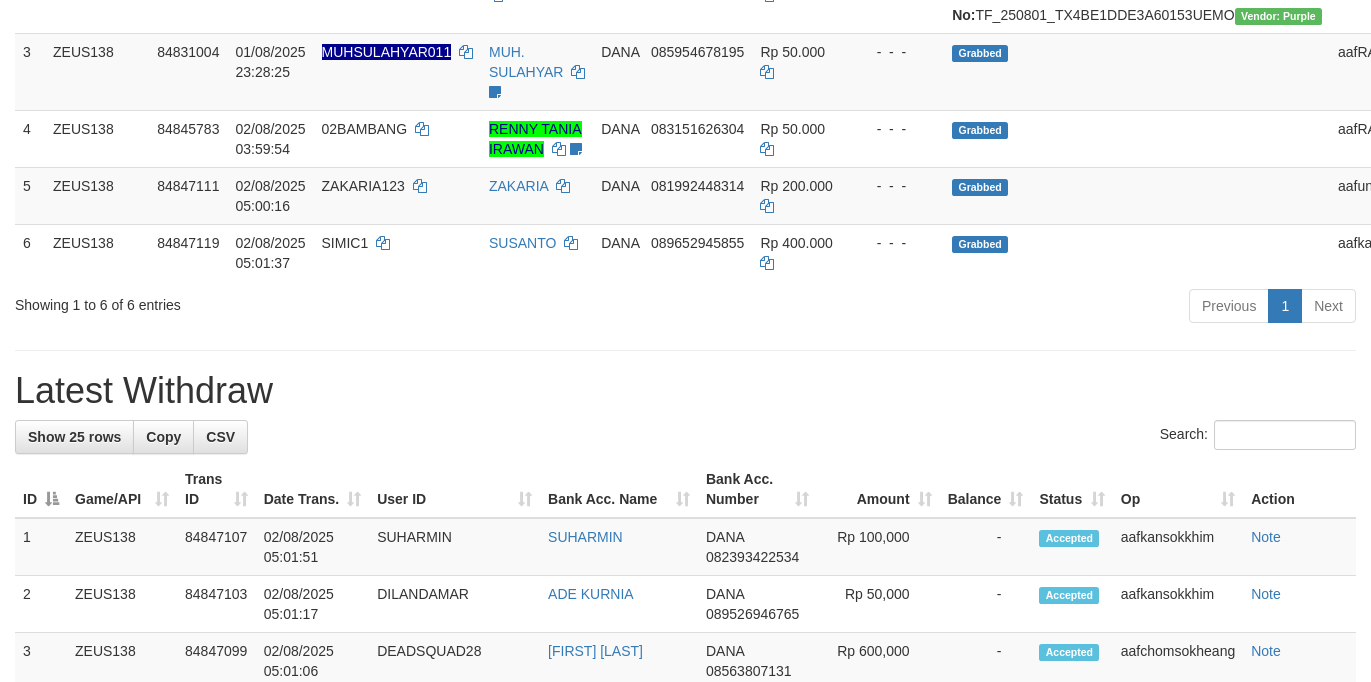 scroll, scrollTop: 315, scrollLeft: 0, axis: vertical 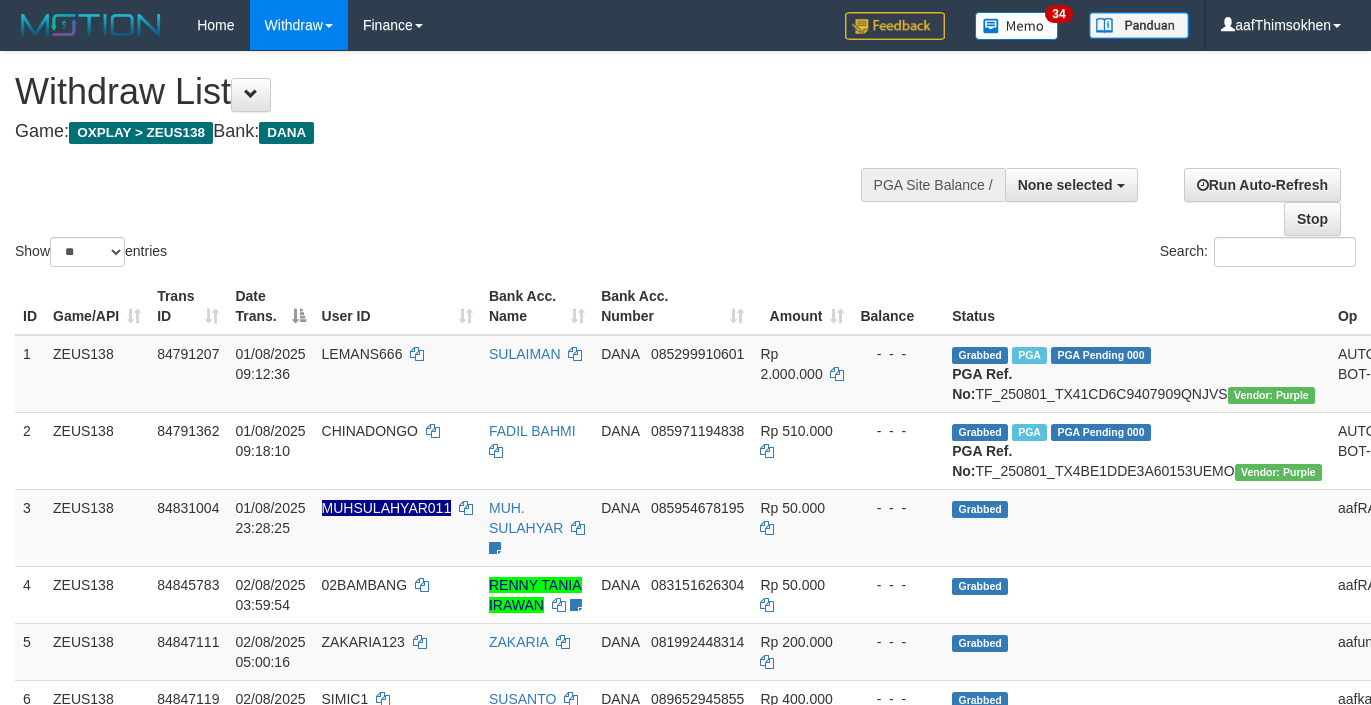 select 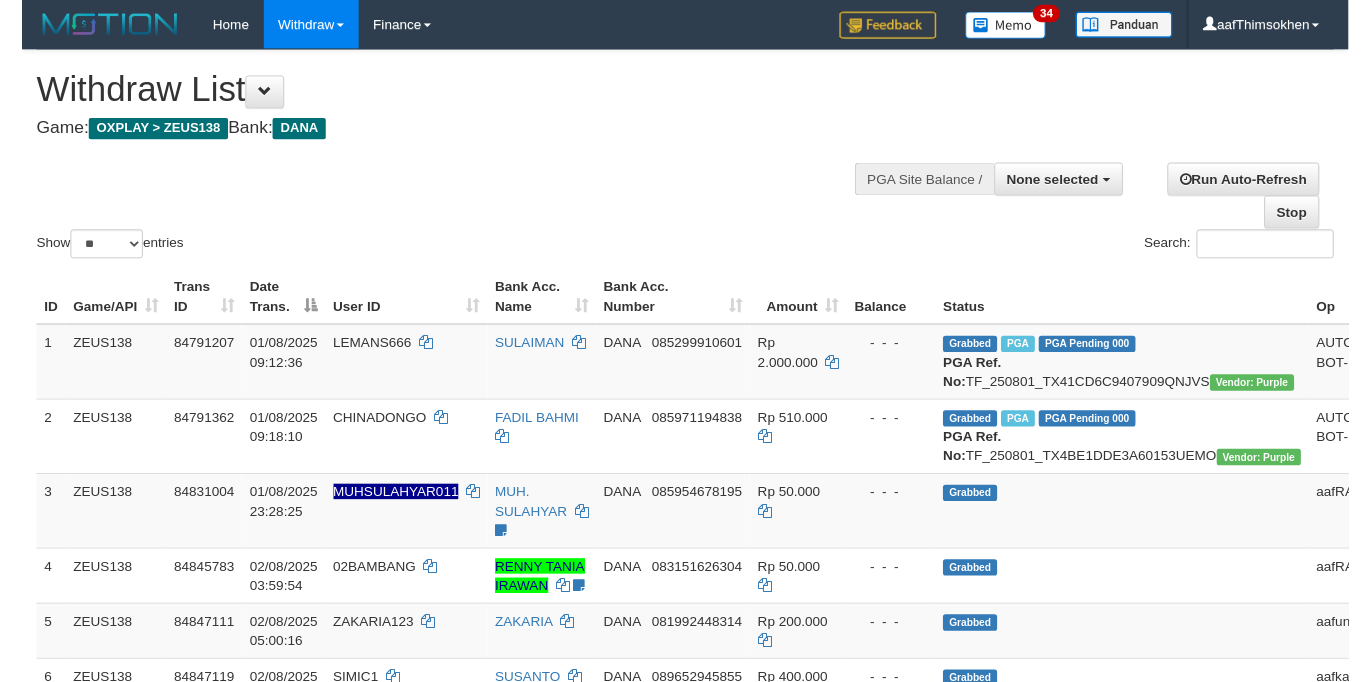 scroll, scrollTop: 244, scrollLeft: 0, axis: vertical 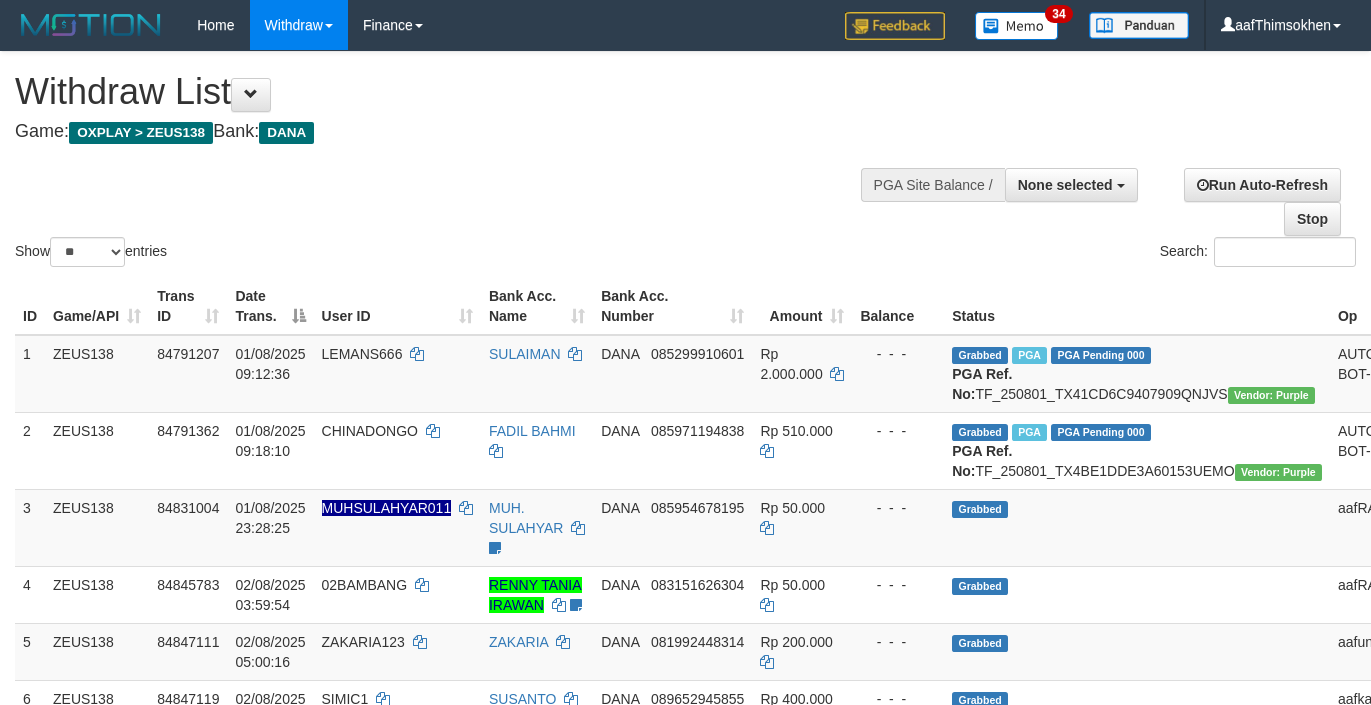 select 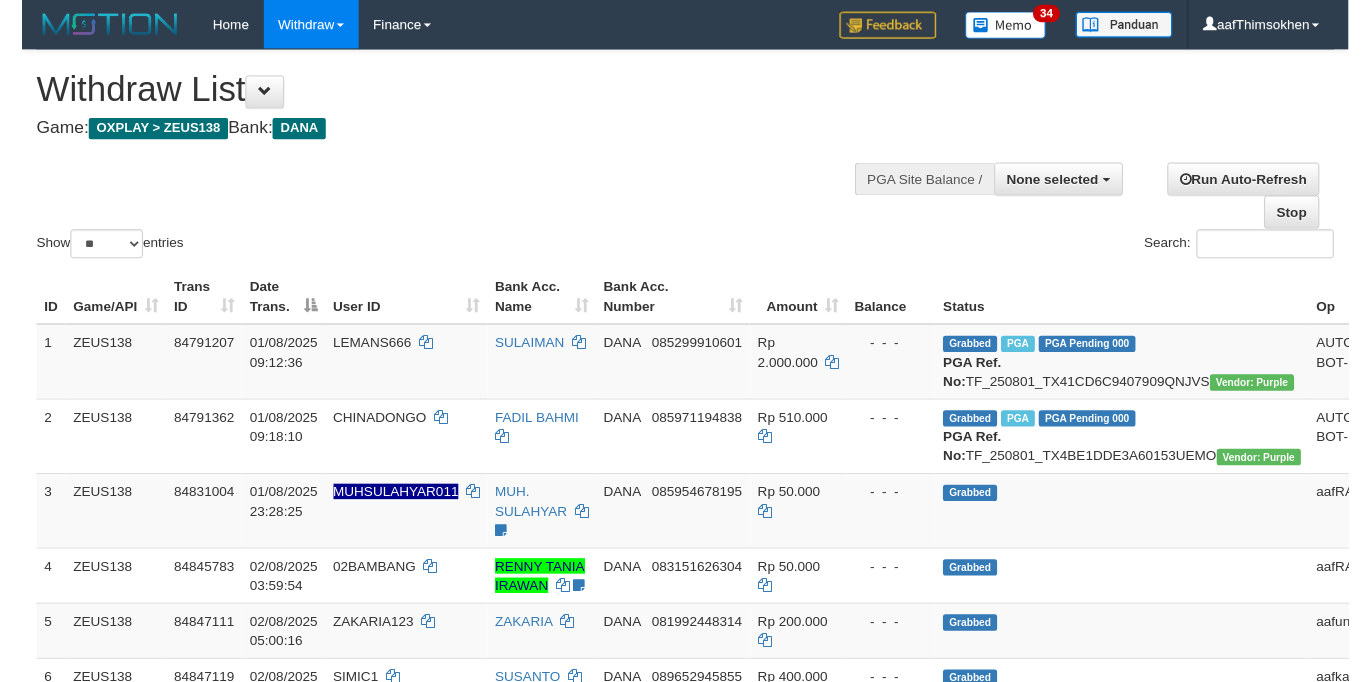 scroll, scrollTop: 330, scrollLeft: 0, axis: vertical 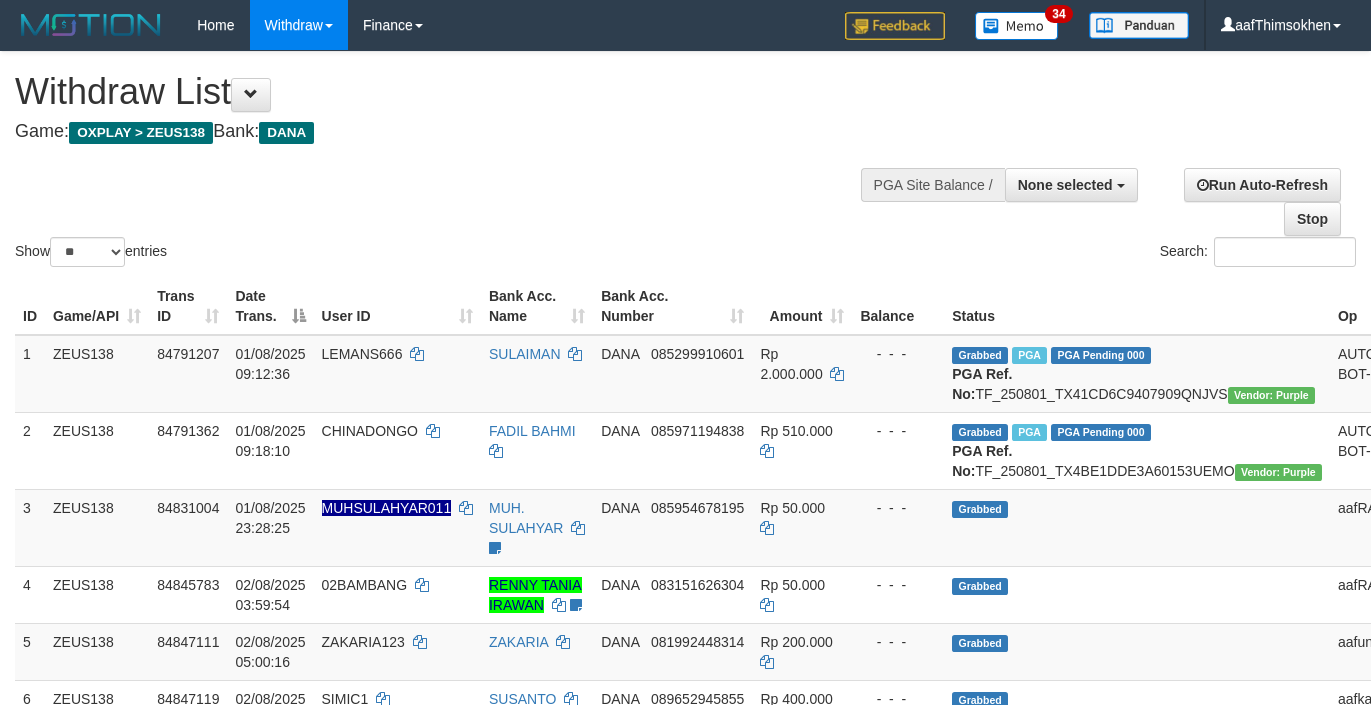 select 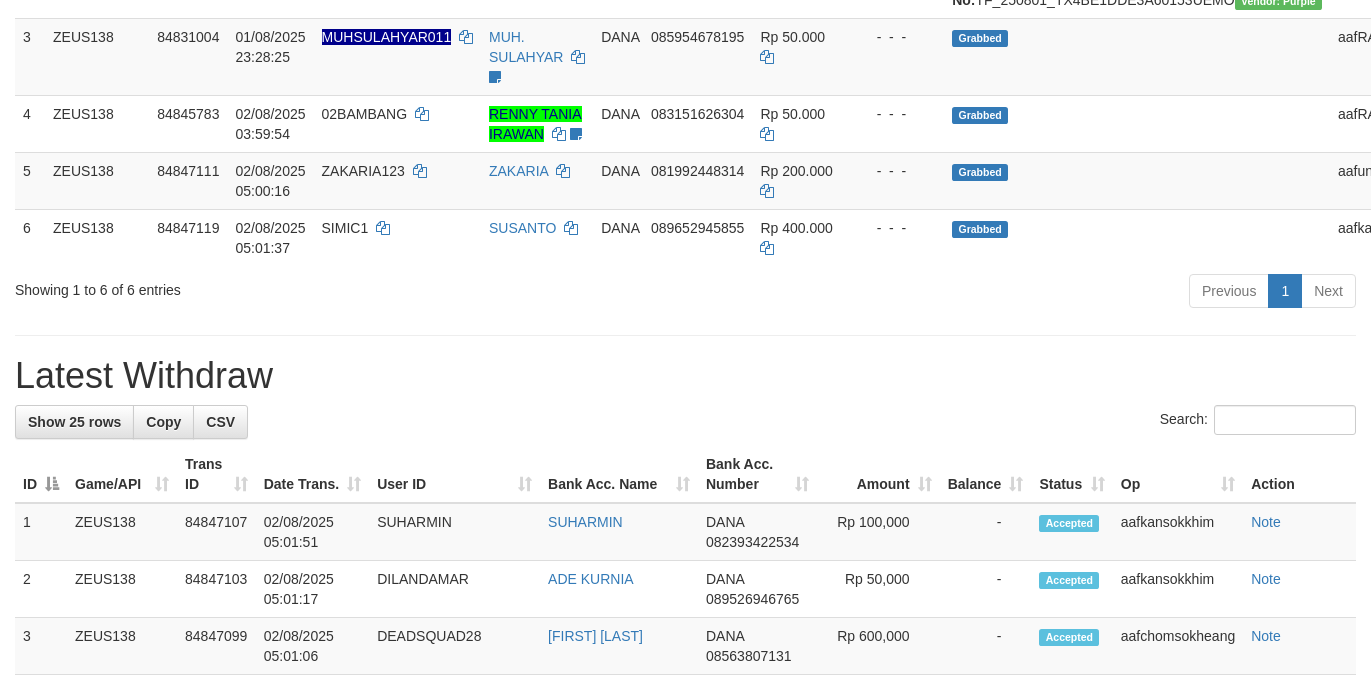 scroll, scrollTop: 330, scrollLeft: 0, axis: vertical 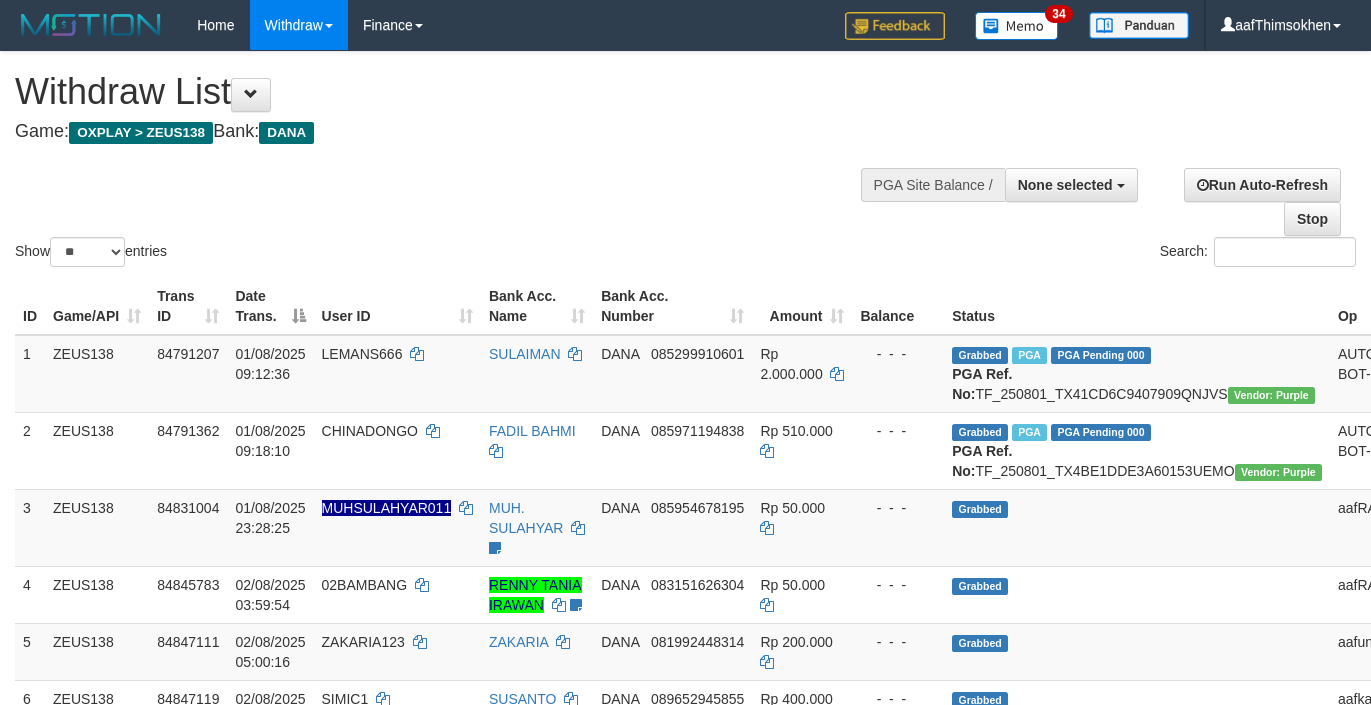 select 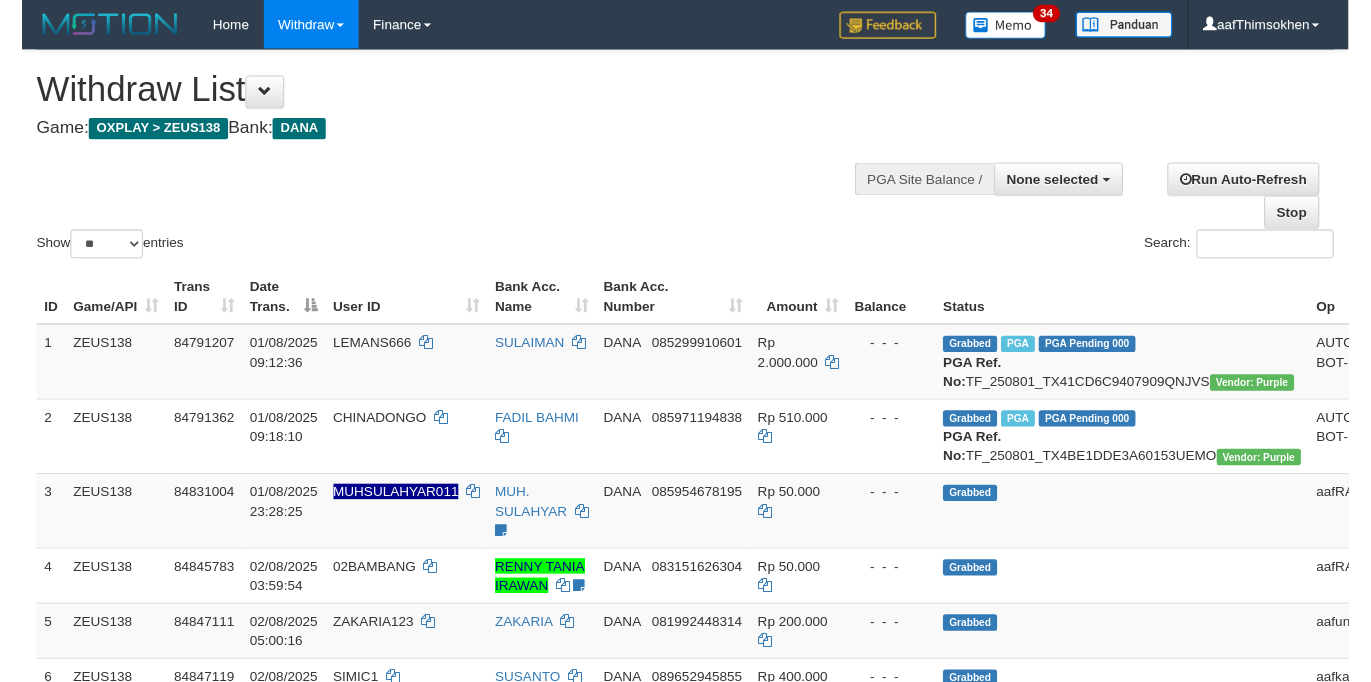 scroll, scrollTop: 288, scrollLeft: 0, axis: vertical 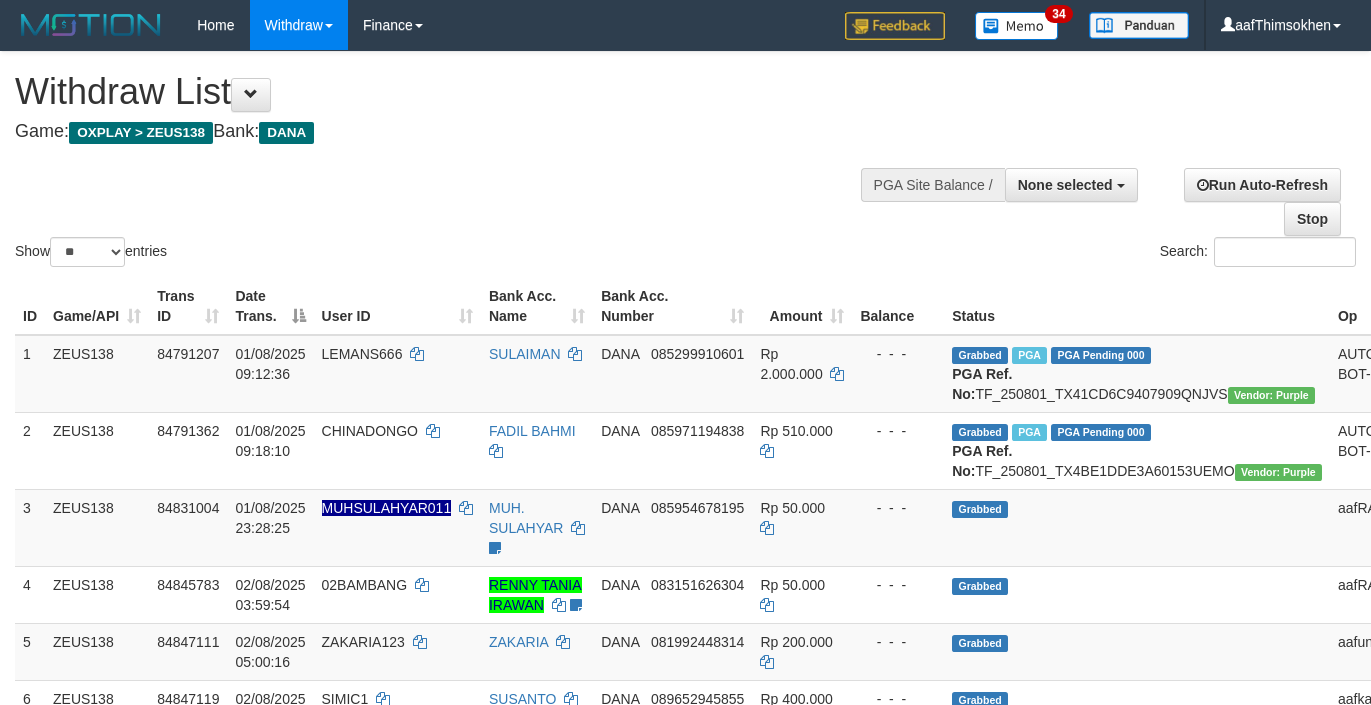 select 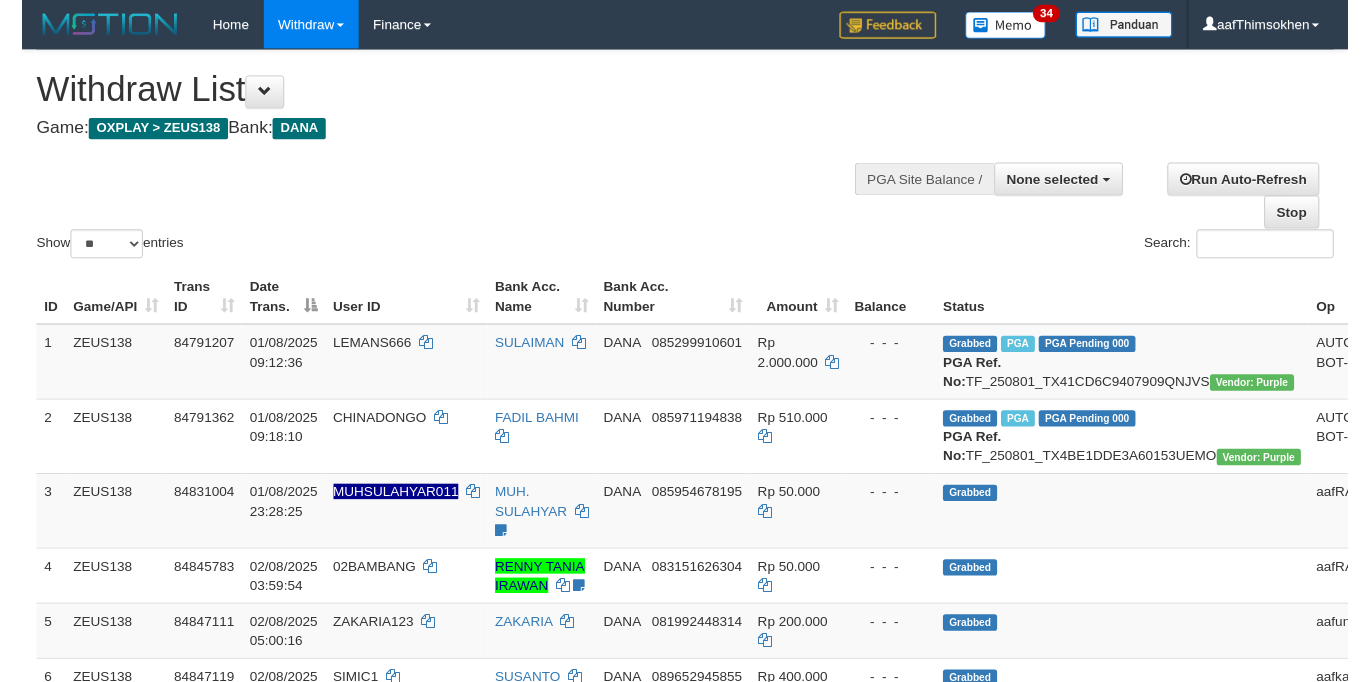 scroll, scrollTop: 909, scrollLeft: 0, axis: vertical 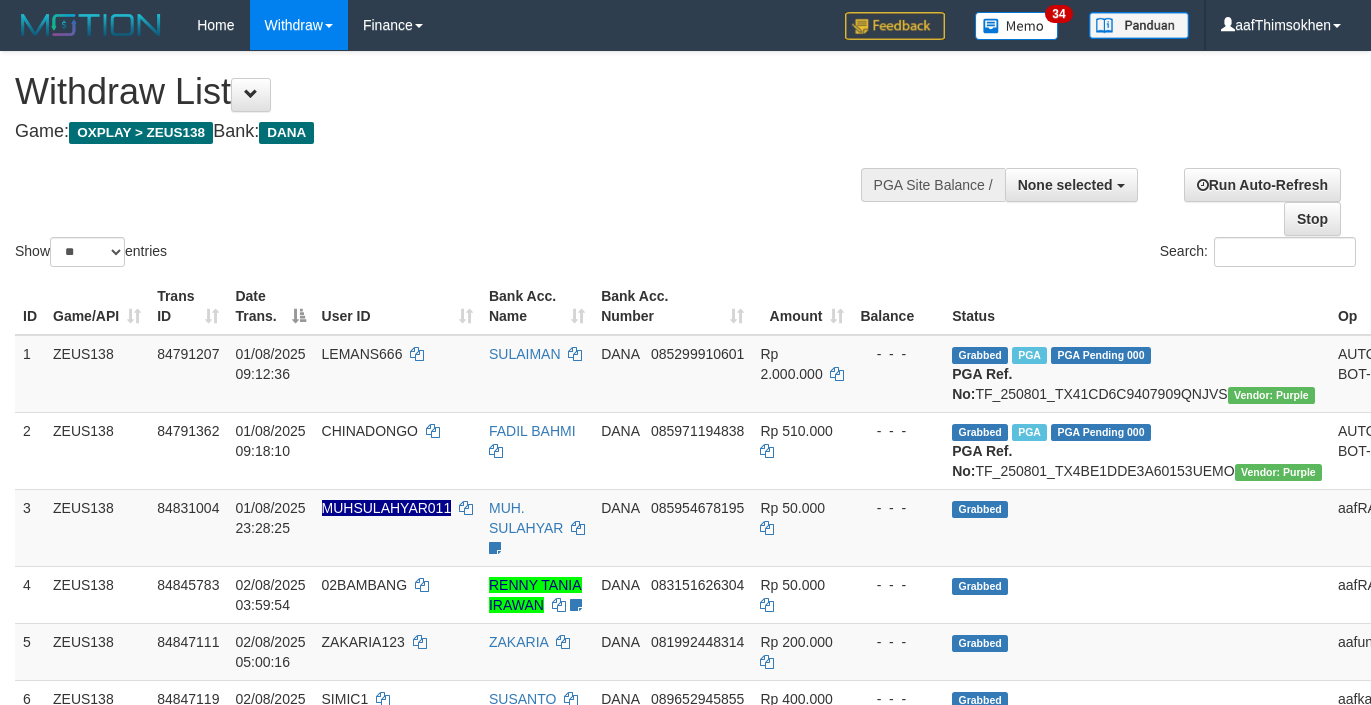 select 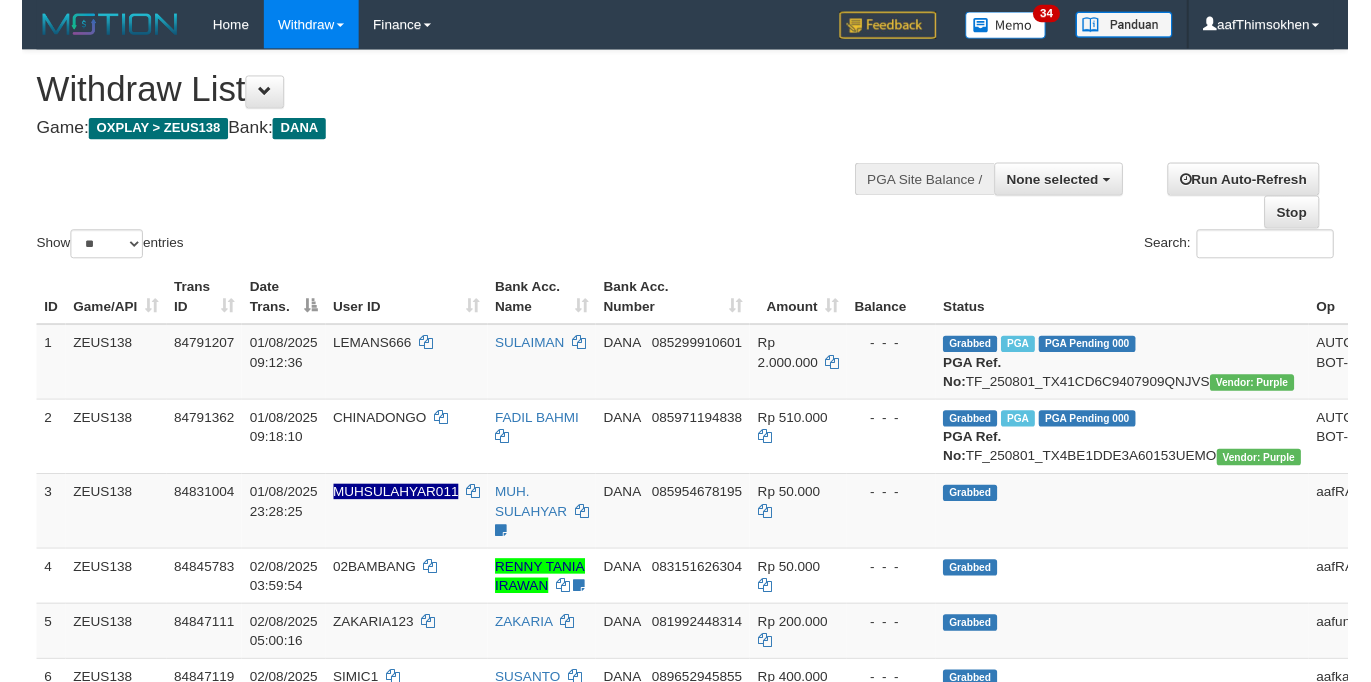 scroll, scrollTop: 276, scrollLeft: 0, axis: vertical 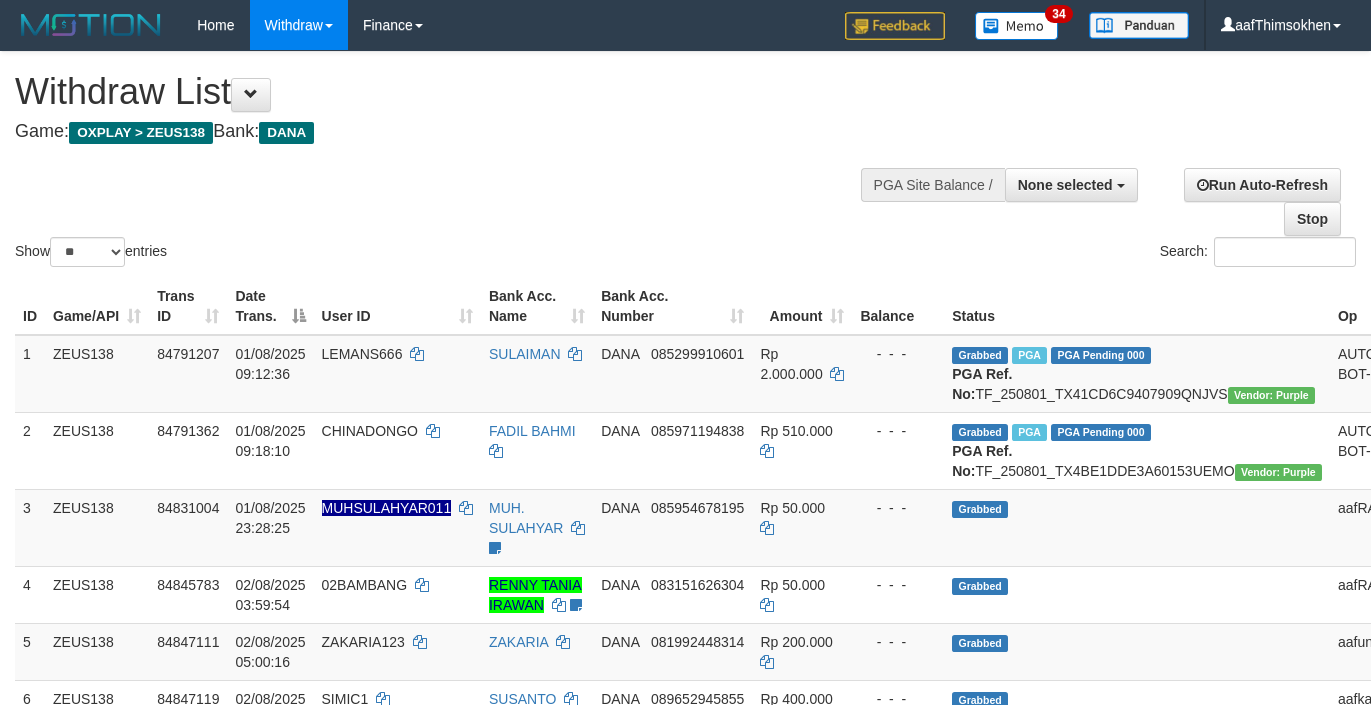 select 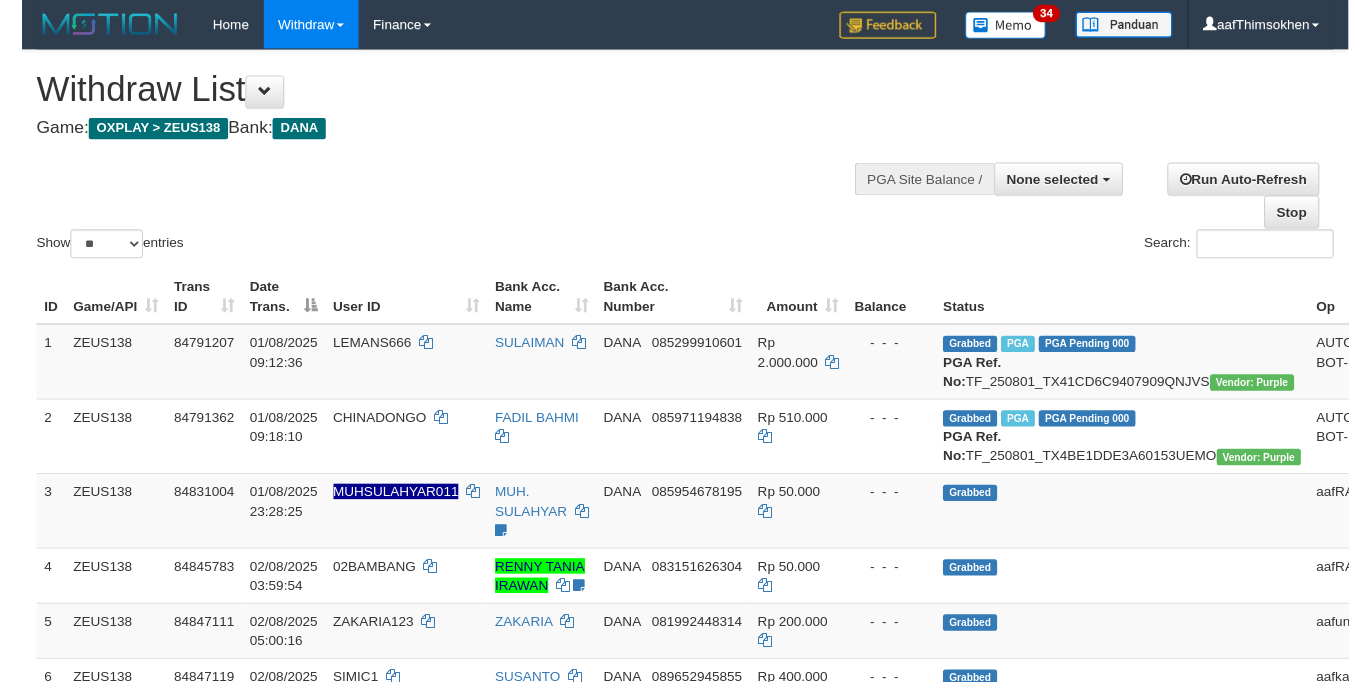 scroll, scrollTop: 897, scrollLeft: 0, axis: vertical 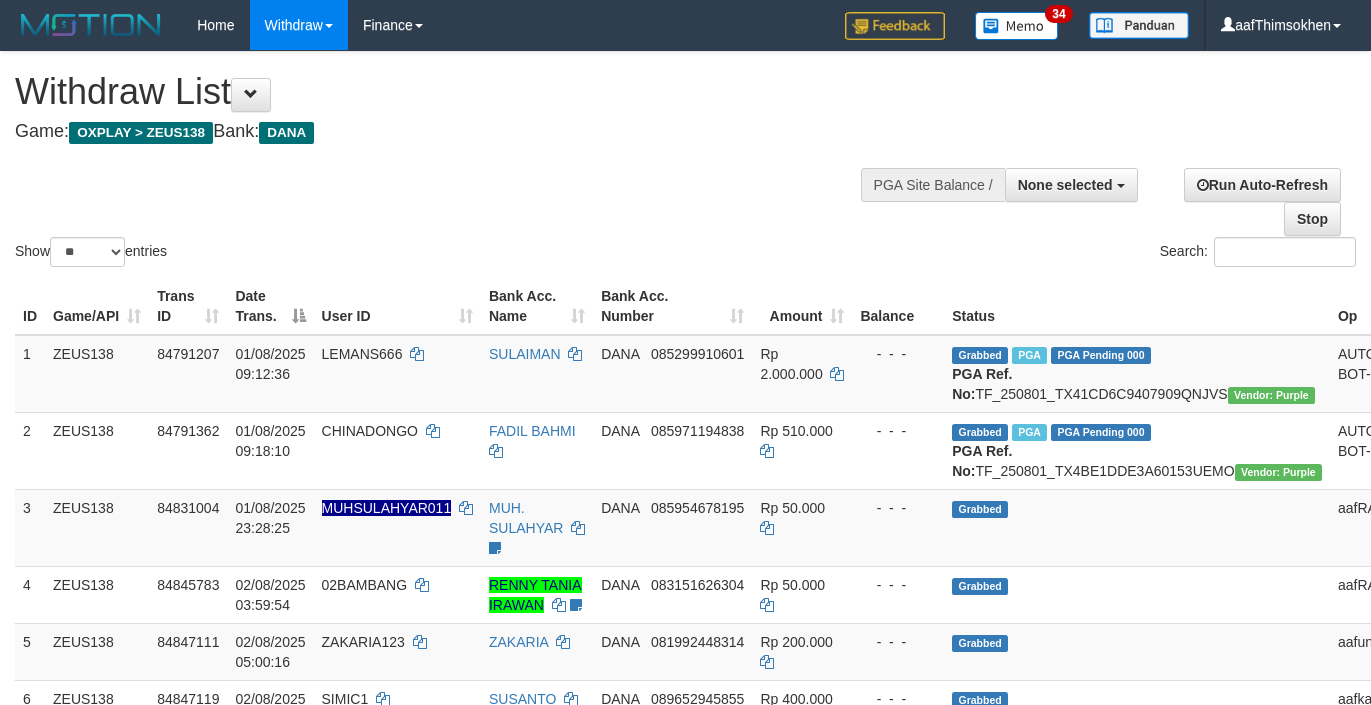 select 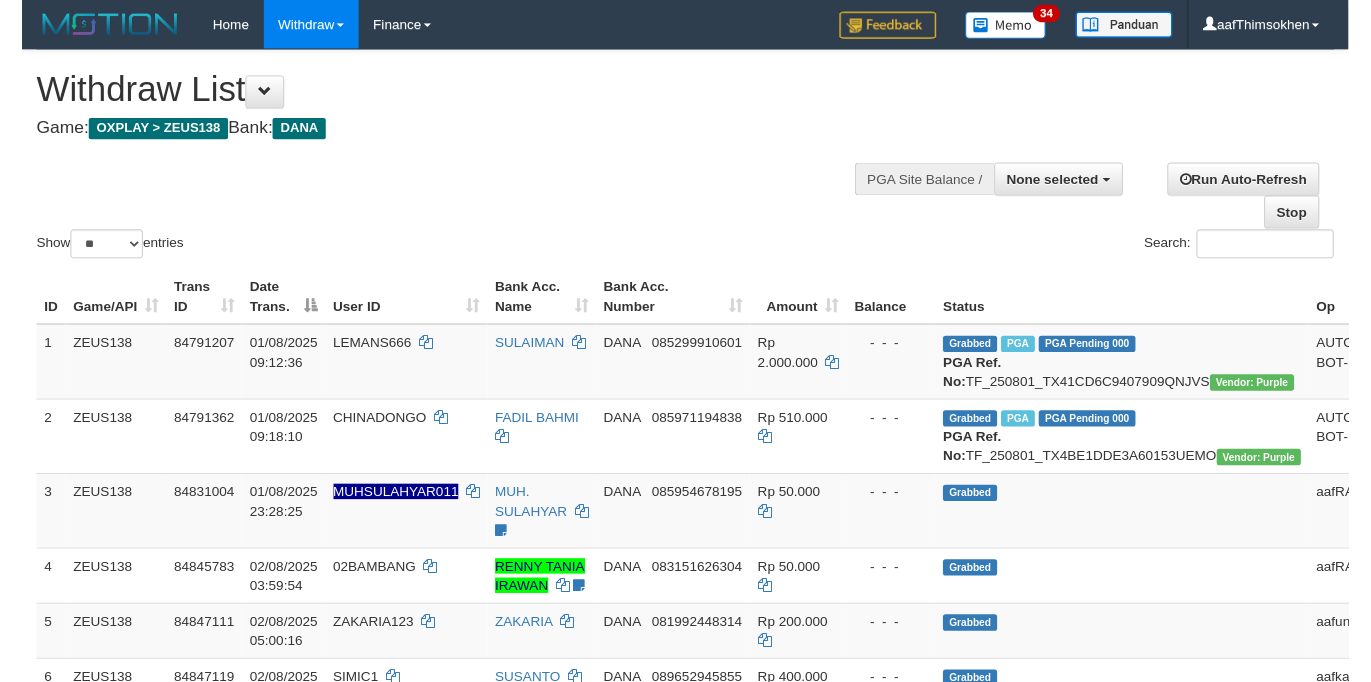scroll, scrollTop: 264, scrollLeft: 0, axis: vertical 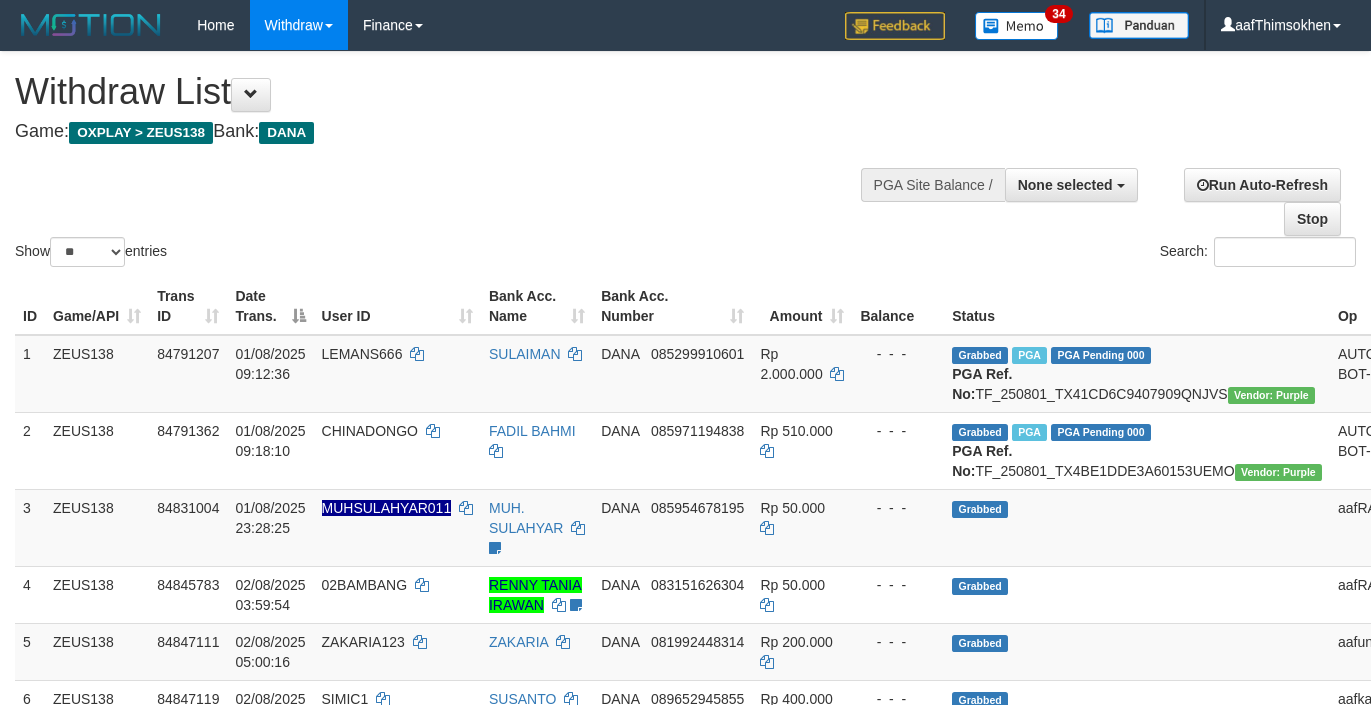 select 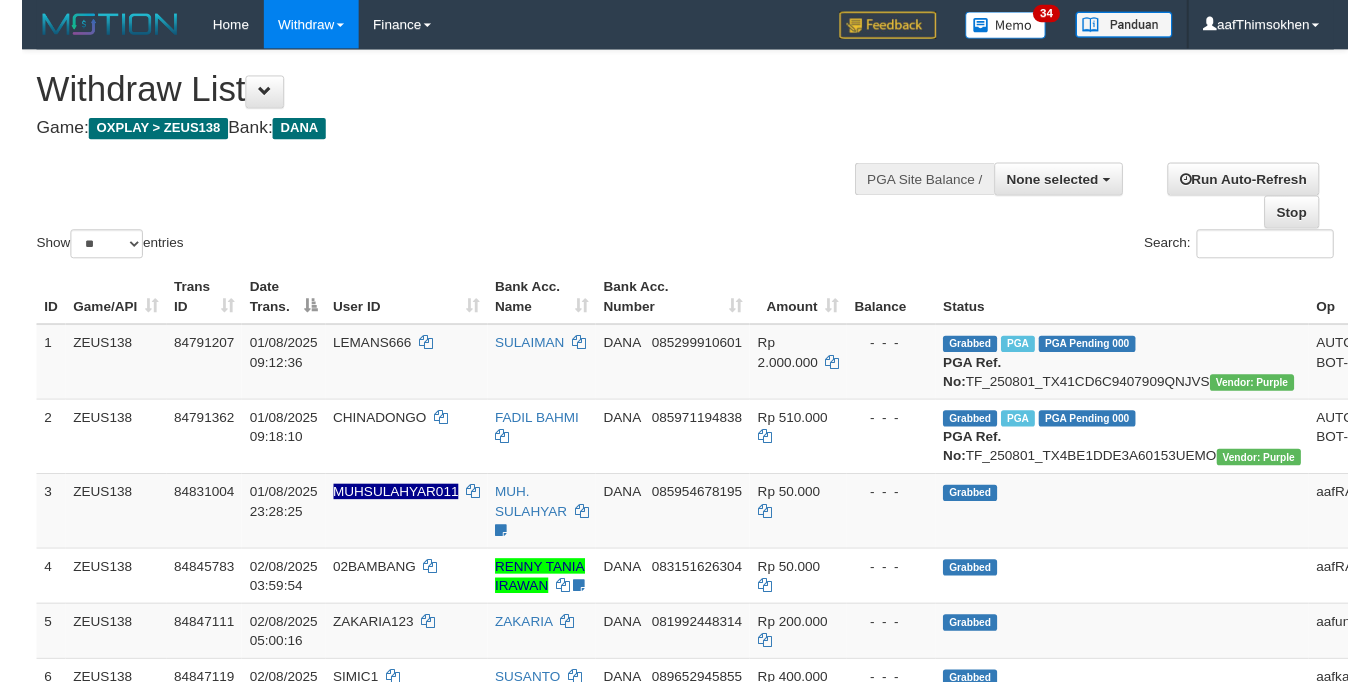 scroll, scrollTop: 349, scrollLeft: 0, axis: vertical 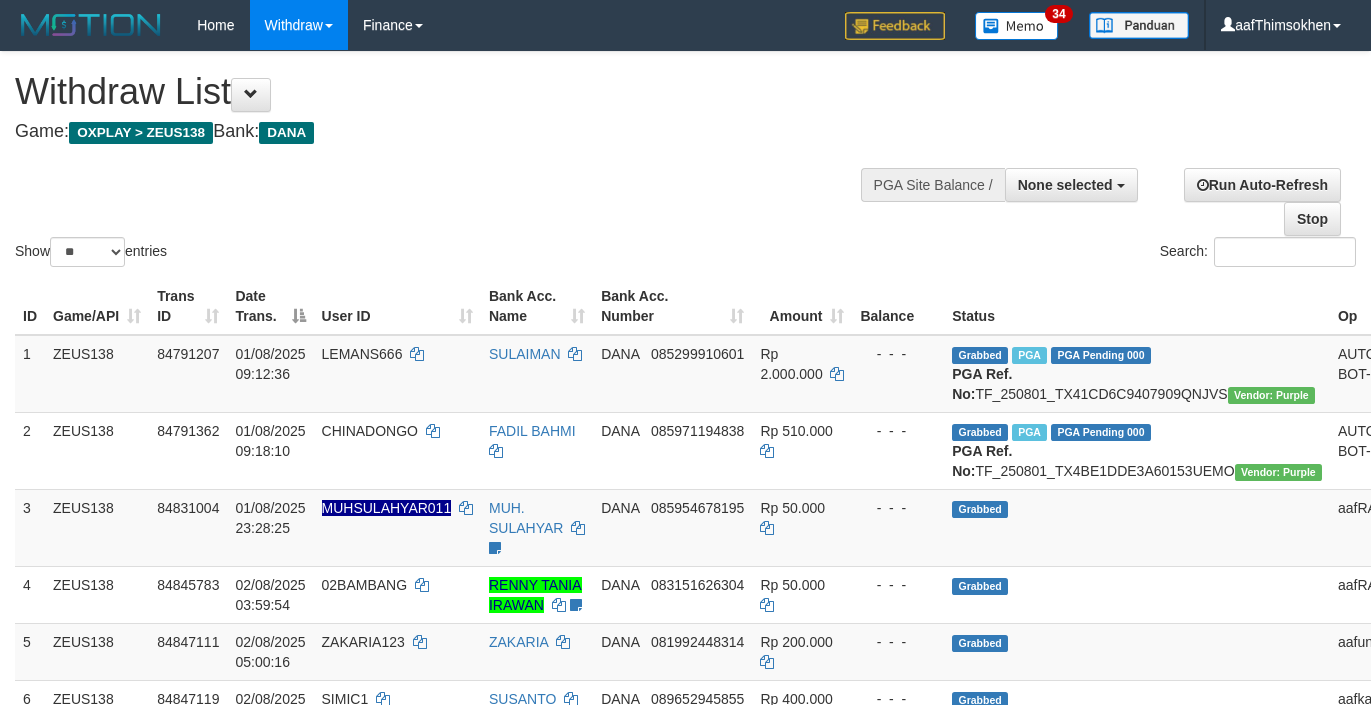 select 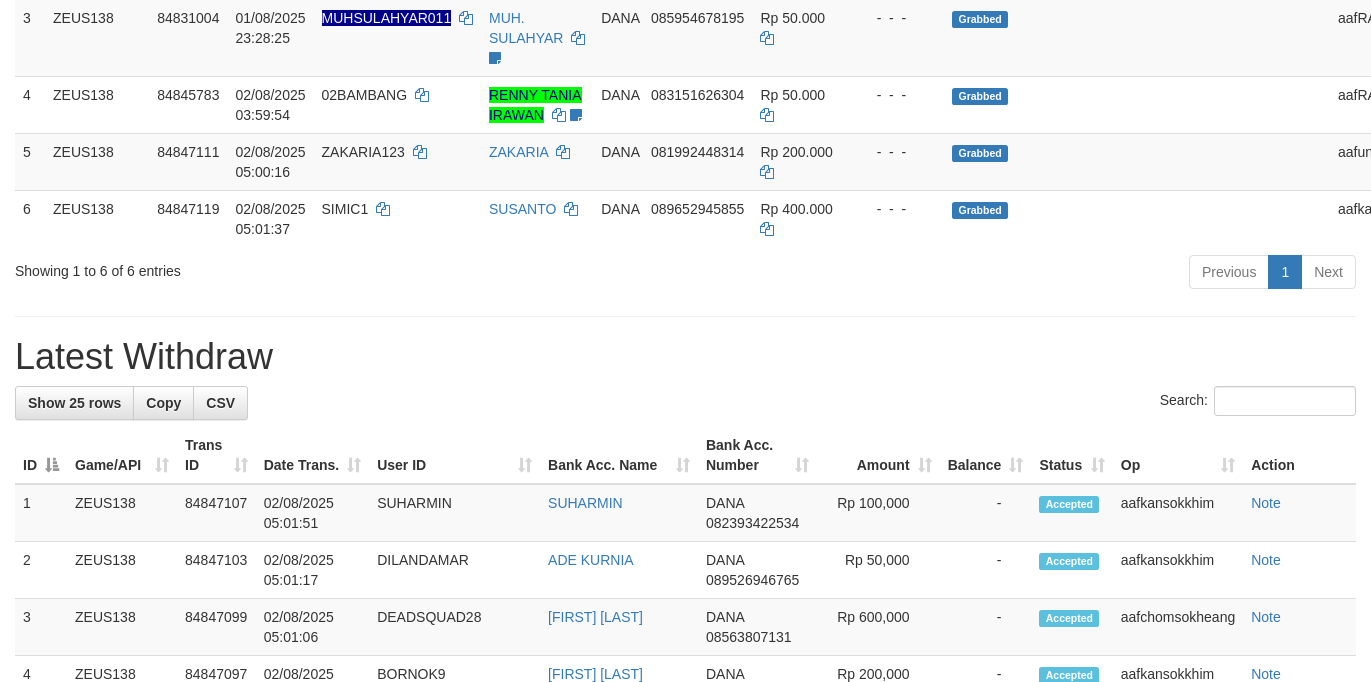 scroll, scrollTop: 349, scrollLeft: 0, axis: vertical 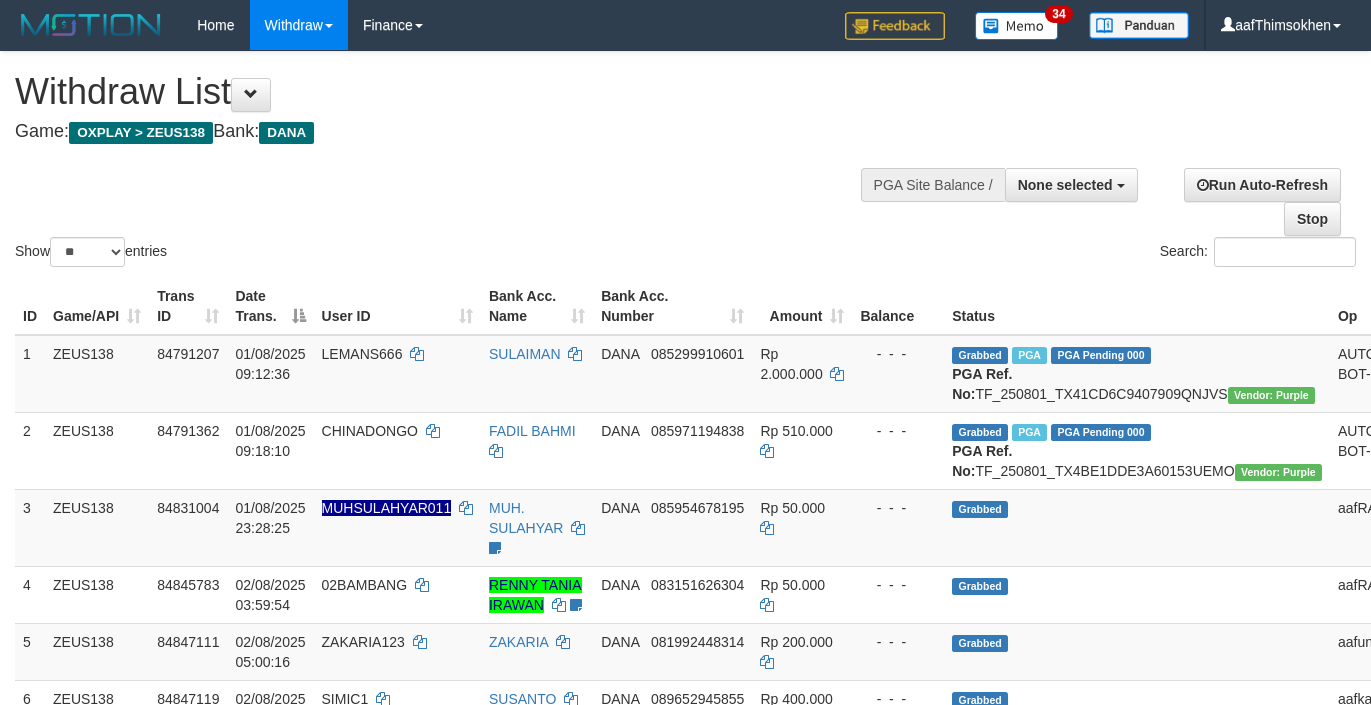 select 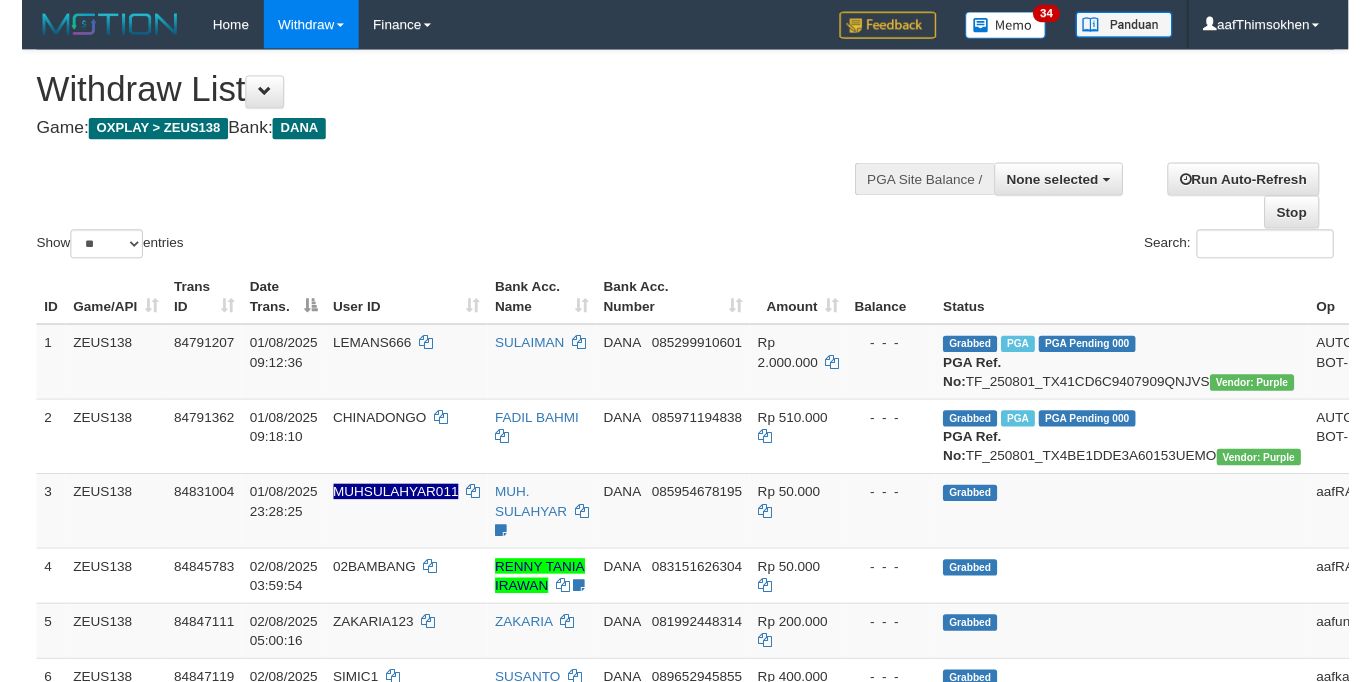 scroll, scrollTop: 349, scrollLeft: 0, axis: vertical 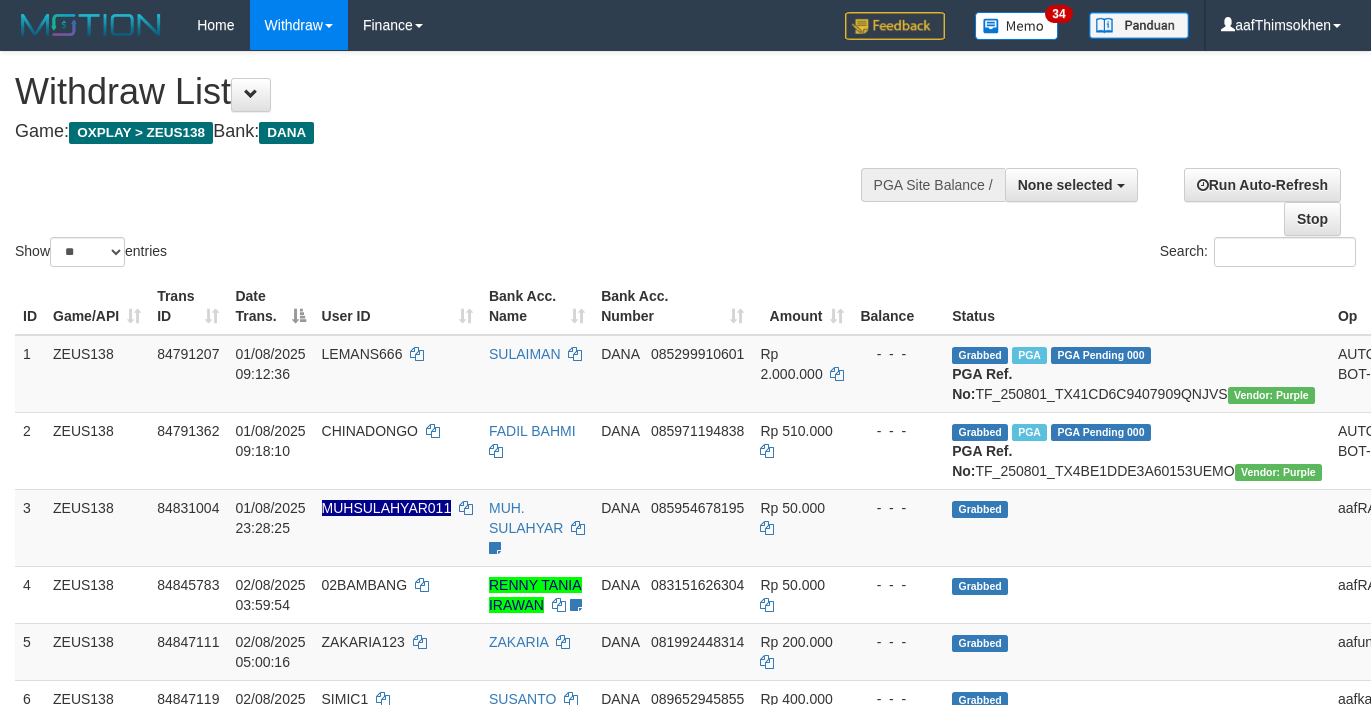 select 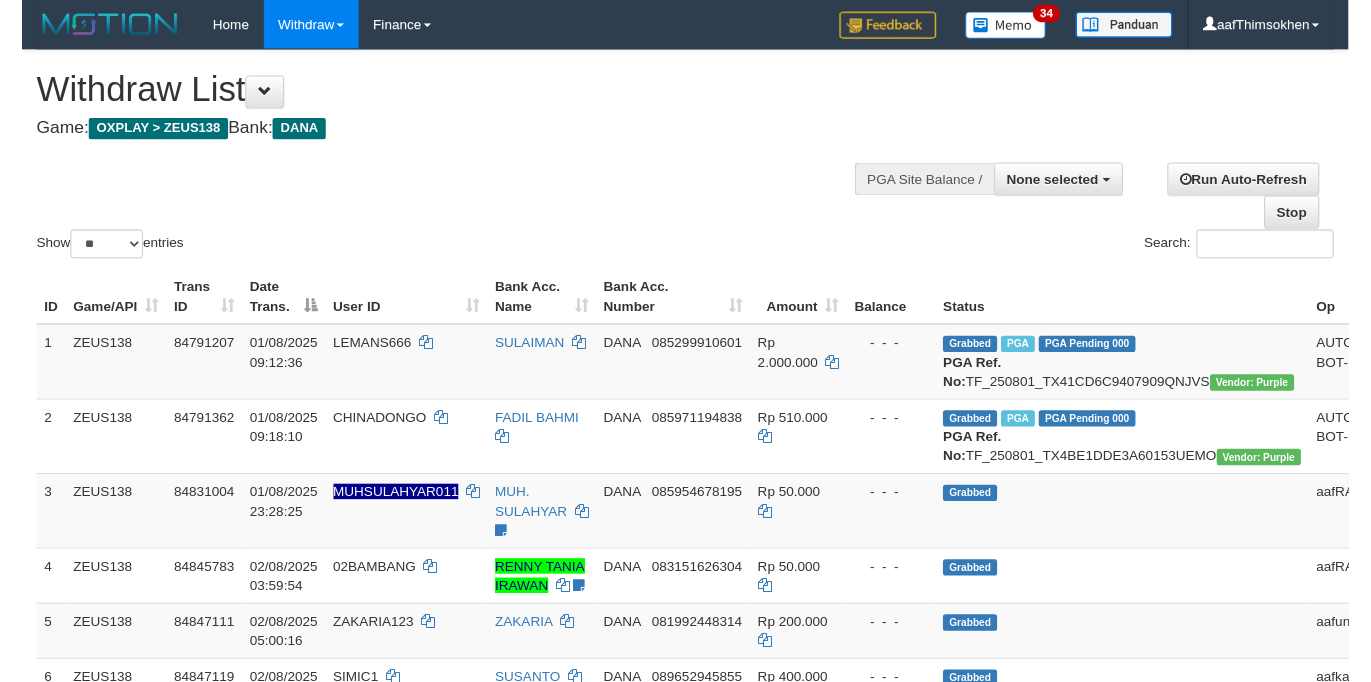 scroll, scrollTop: 349, scrollLeft: 0, axis: vertical 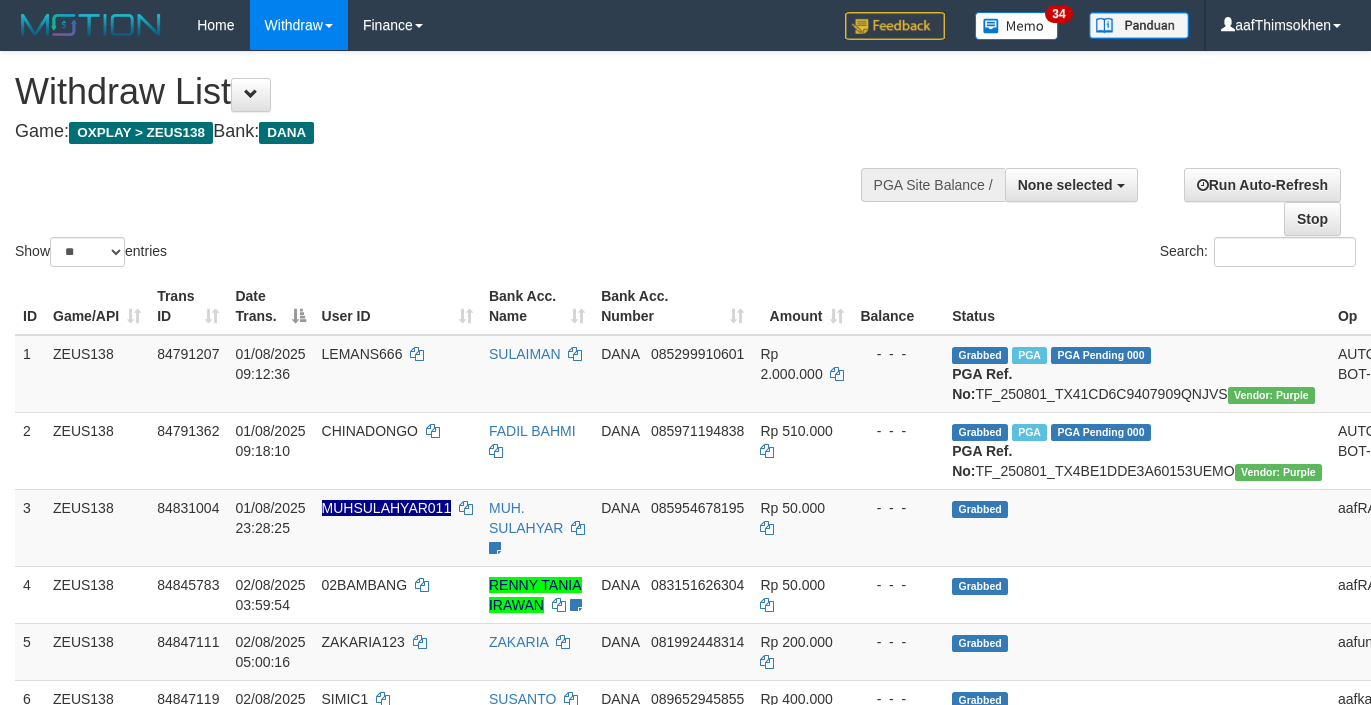 select 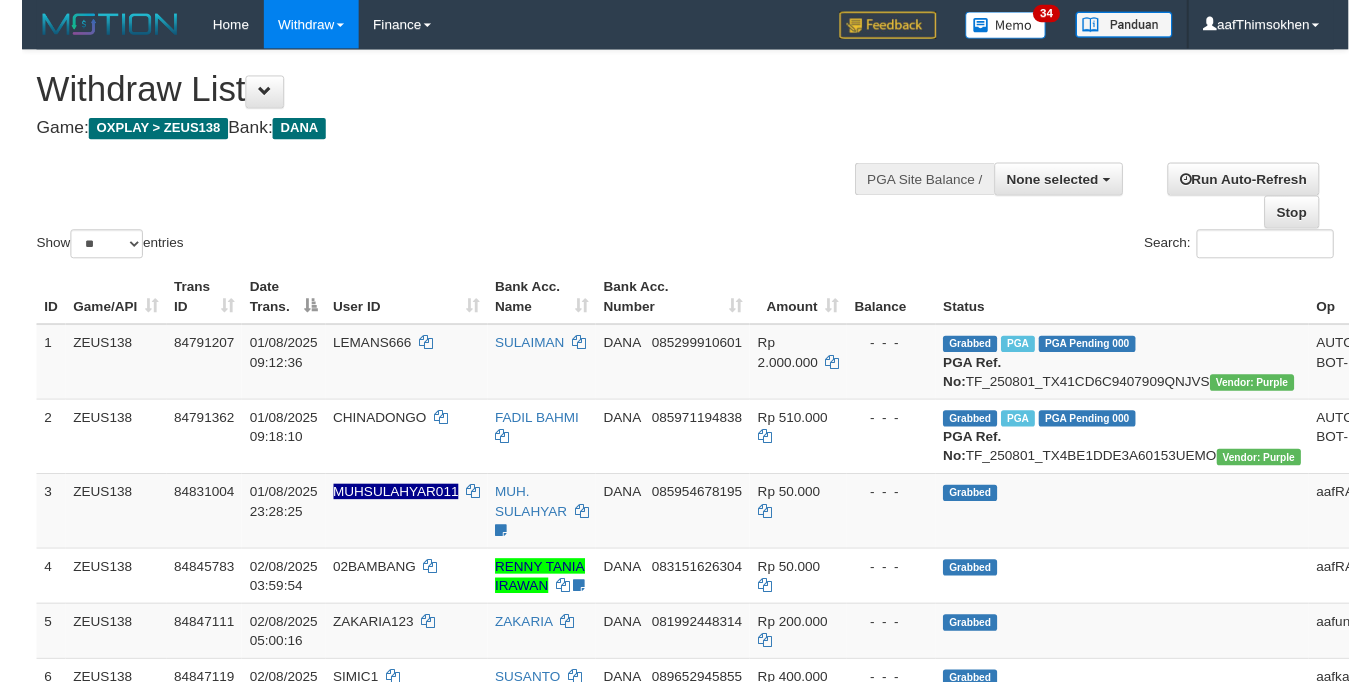 scroll, scrollTop: 349, scrollLeft: 0, axis: vertical 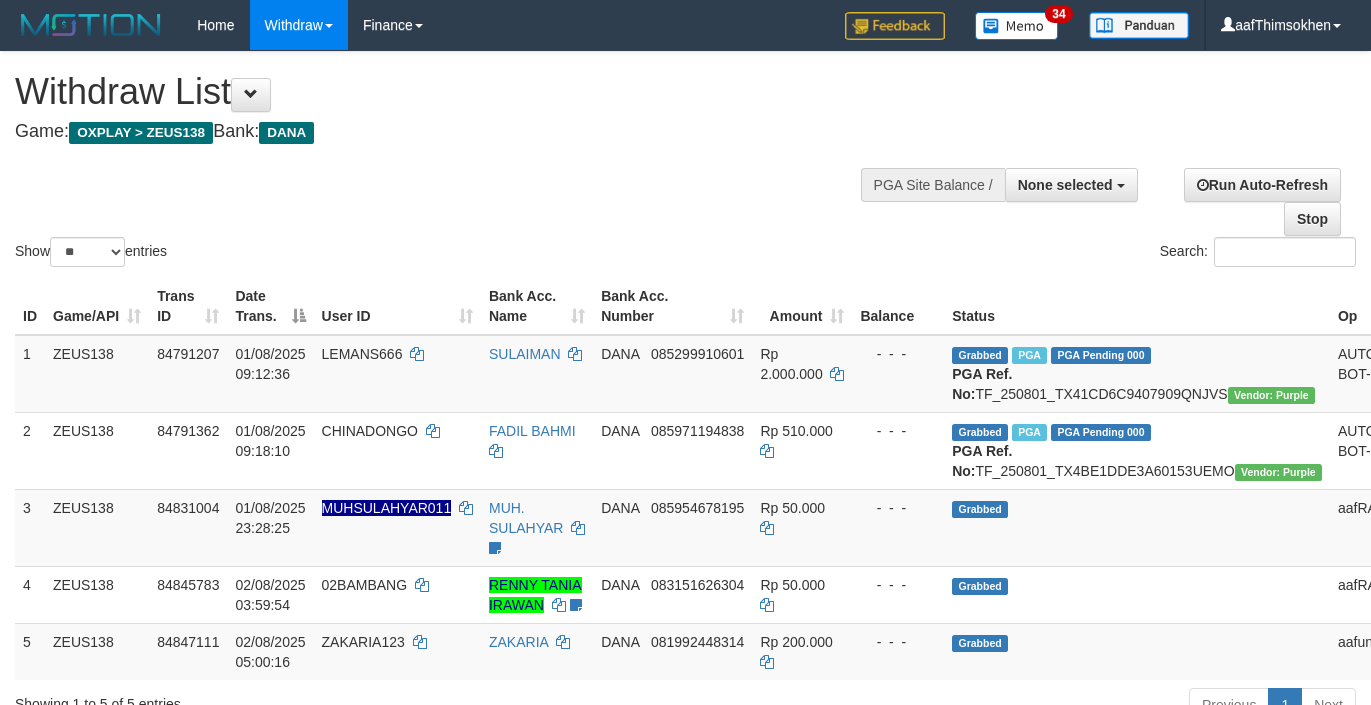 select 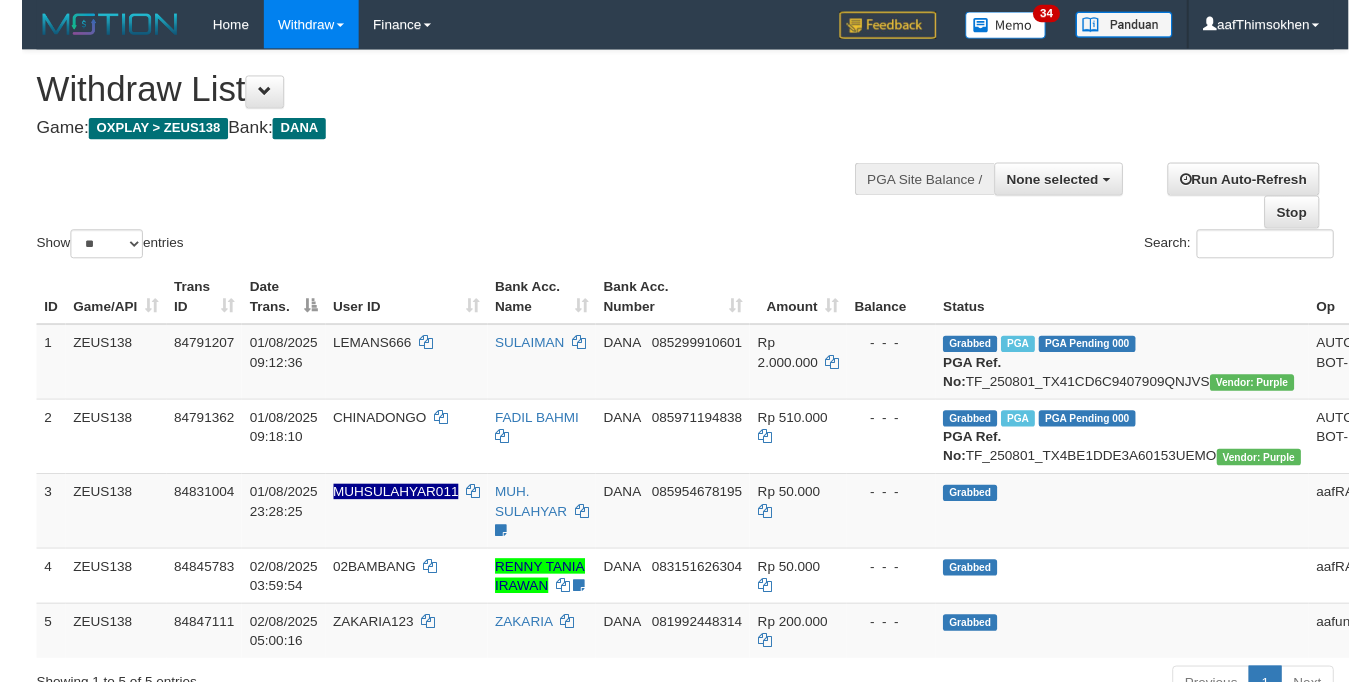 scroll, scrollTop: 349, scrollLeft: 0, axis: vertical 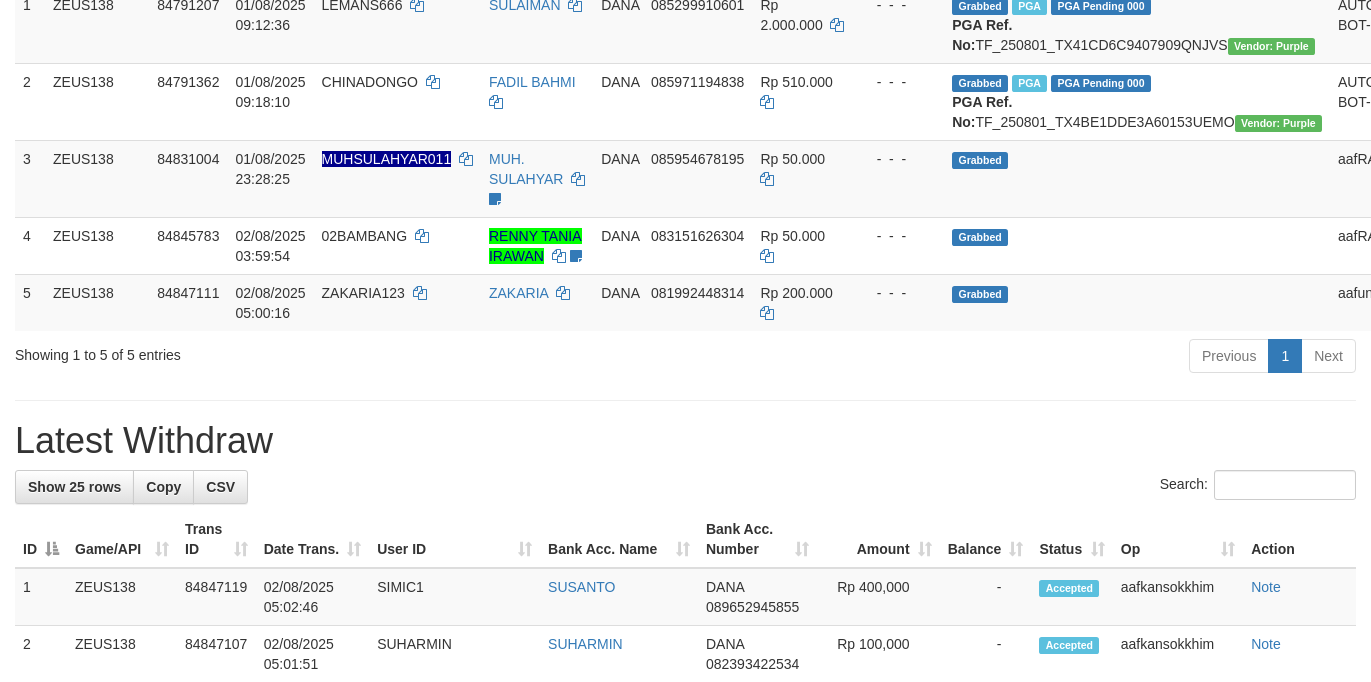 click on "**********" at bounding box center [685, 915] 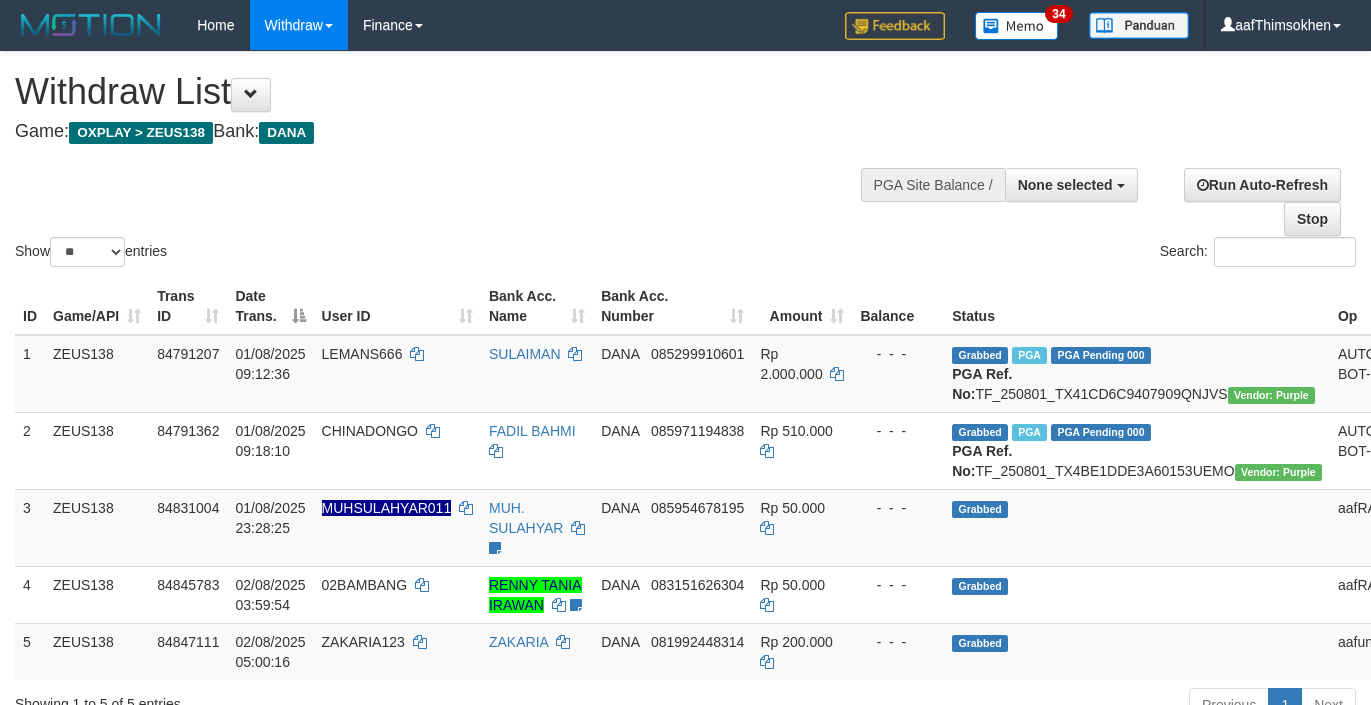 select 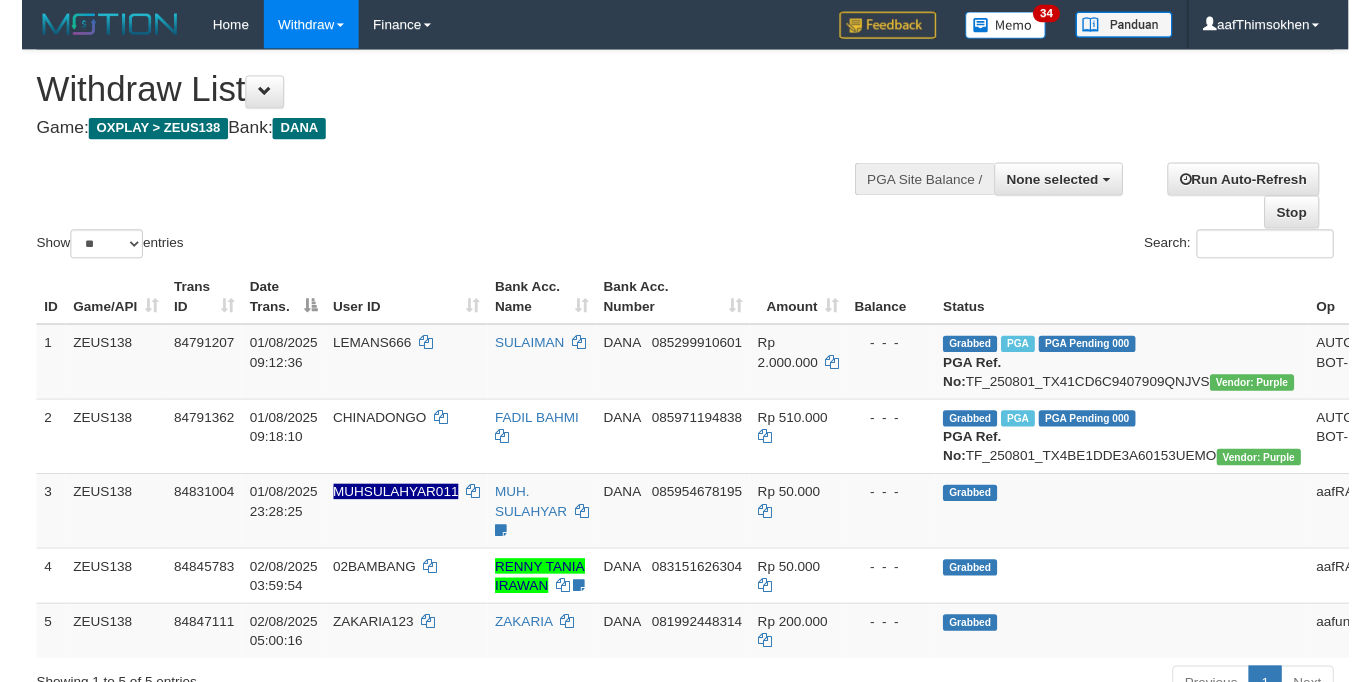 scroll, scrollTop: 349, scrollLeft: 0, axis: vertical 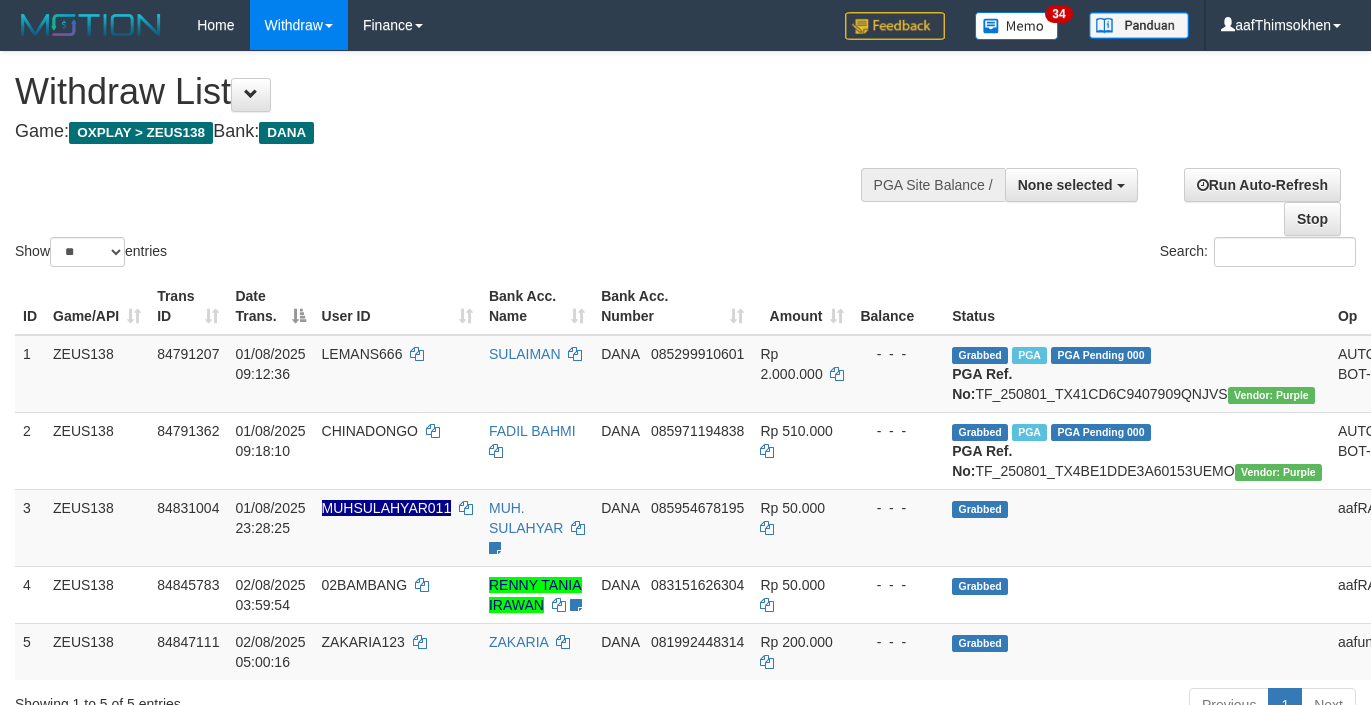 select 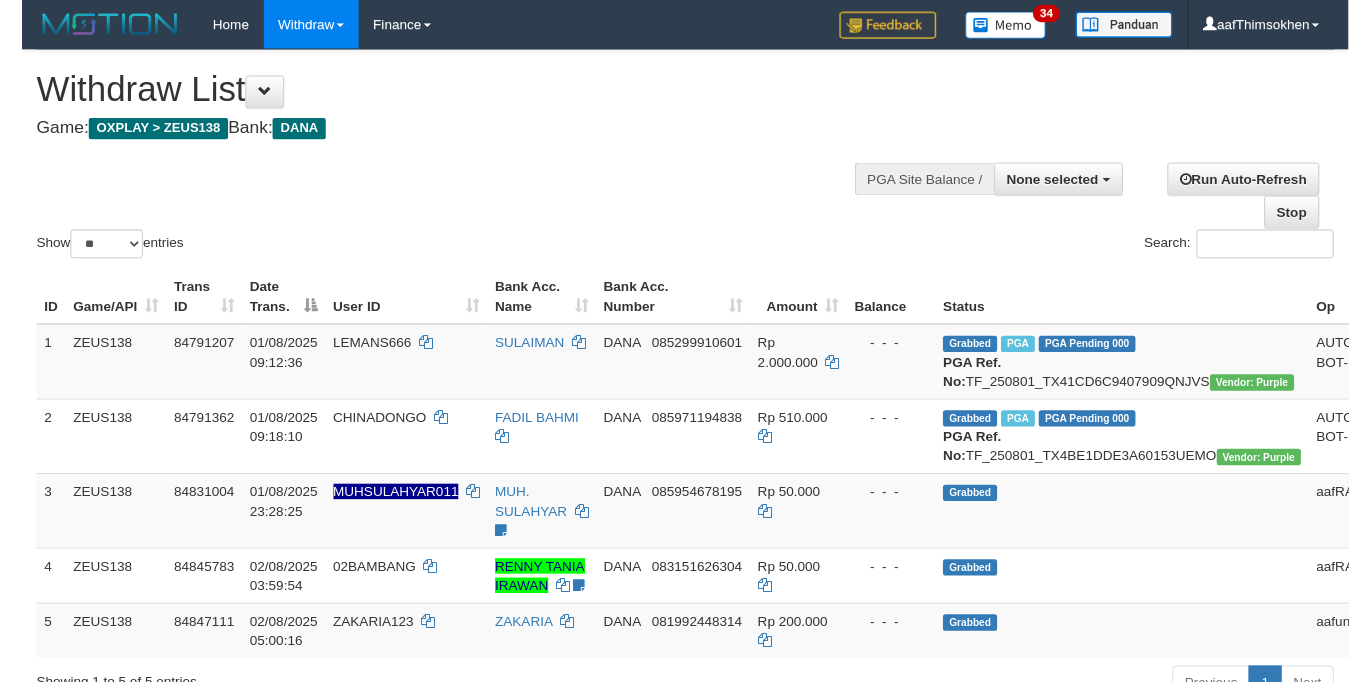 scroll, scrollTop: 349, scrollLeft: 0, axis: vertical 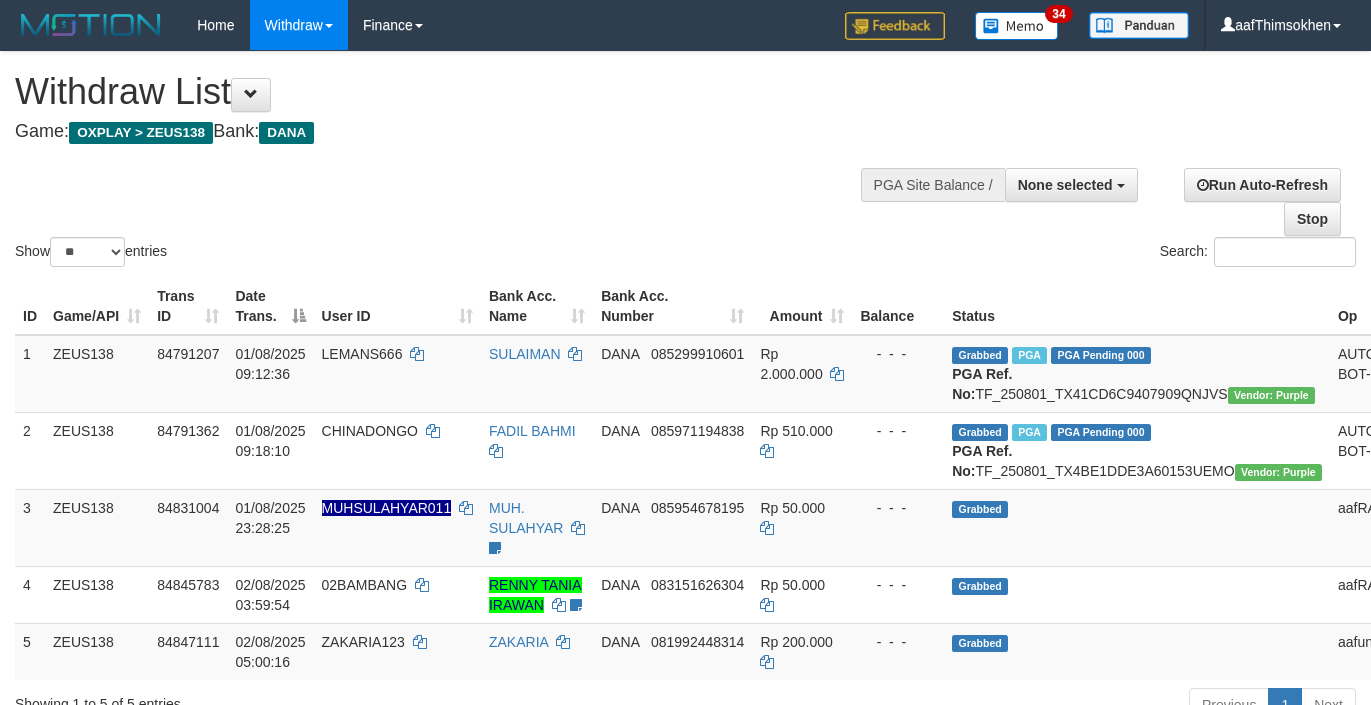 select 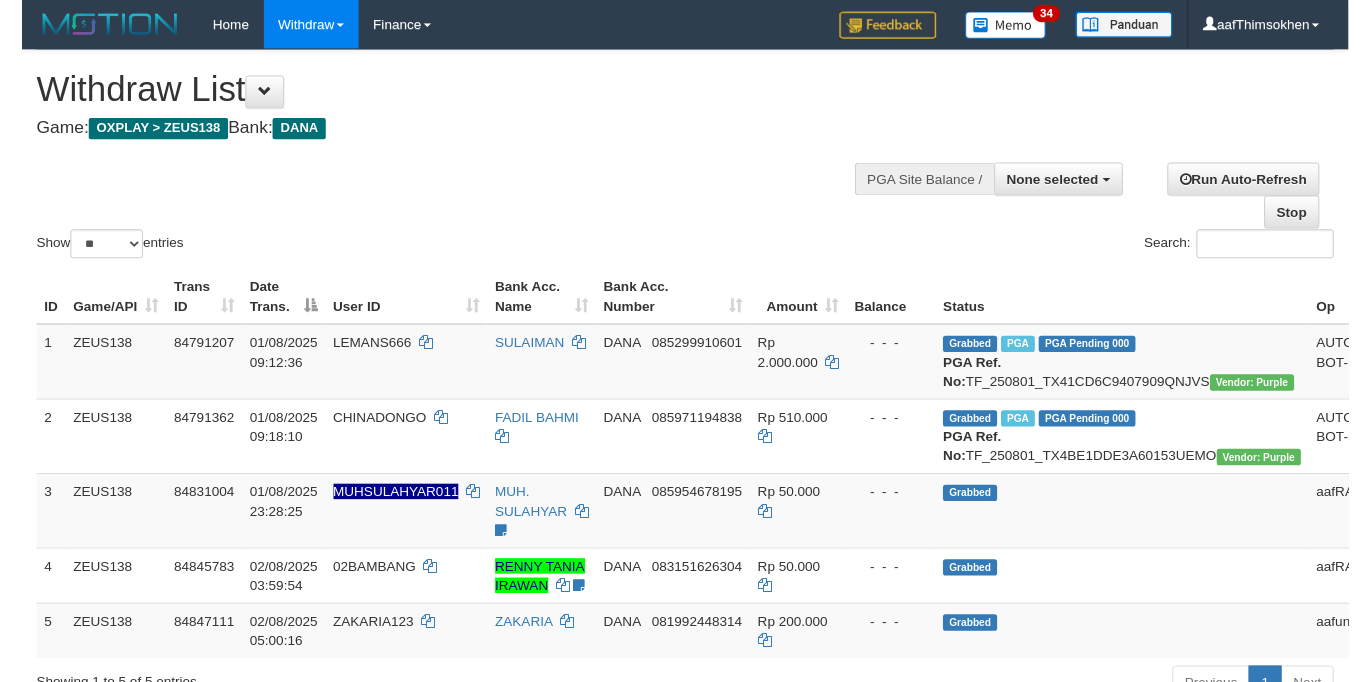 scroll, scrollTop: 349, scrollLeft: 0, axis: vertical 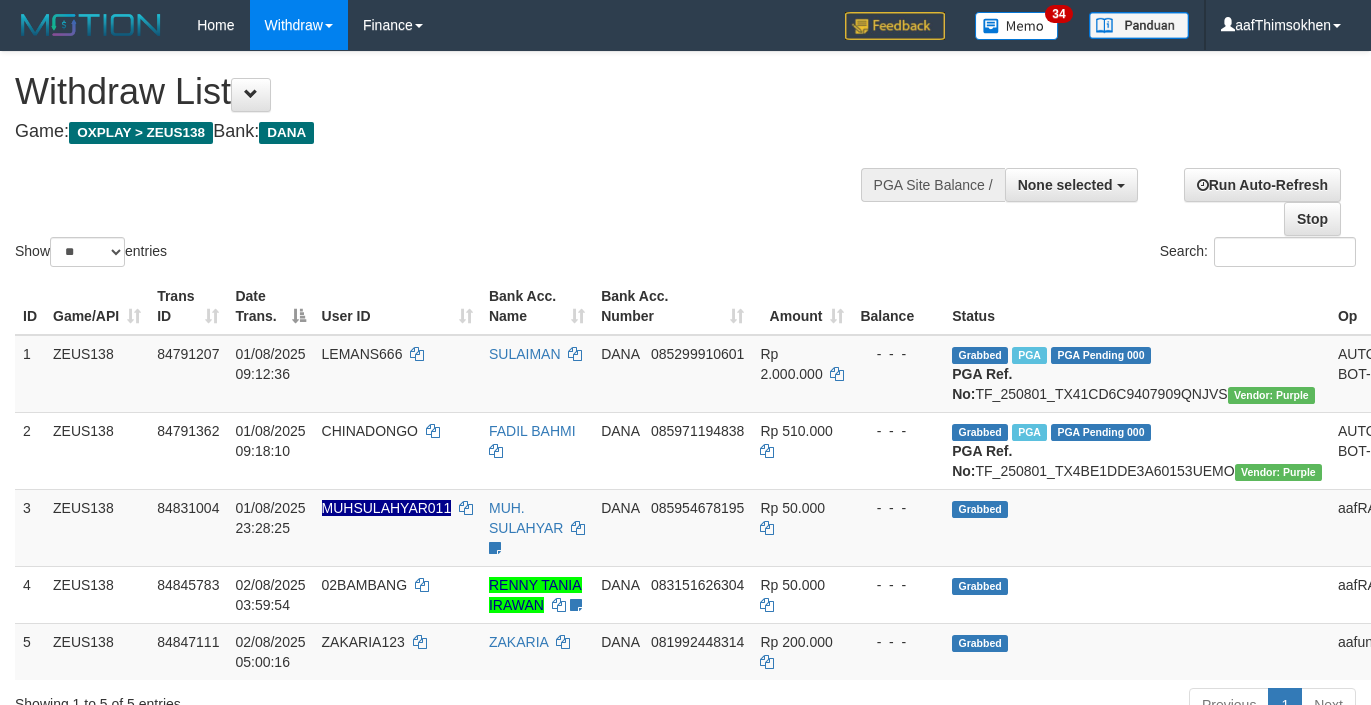 select 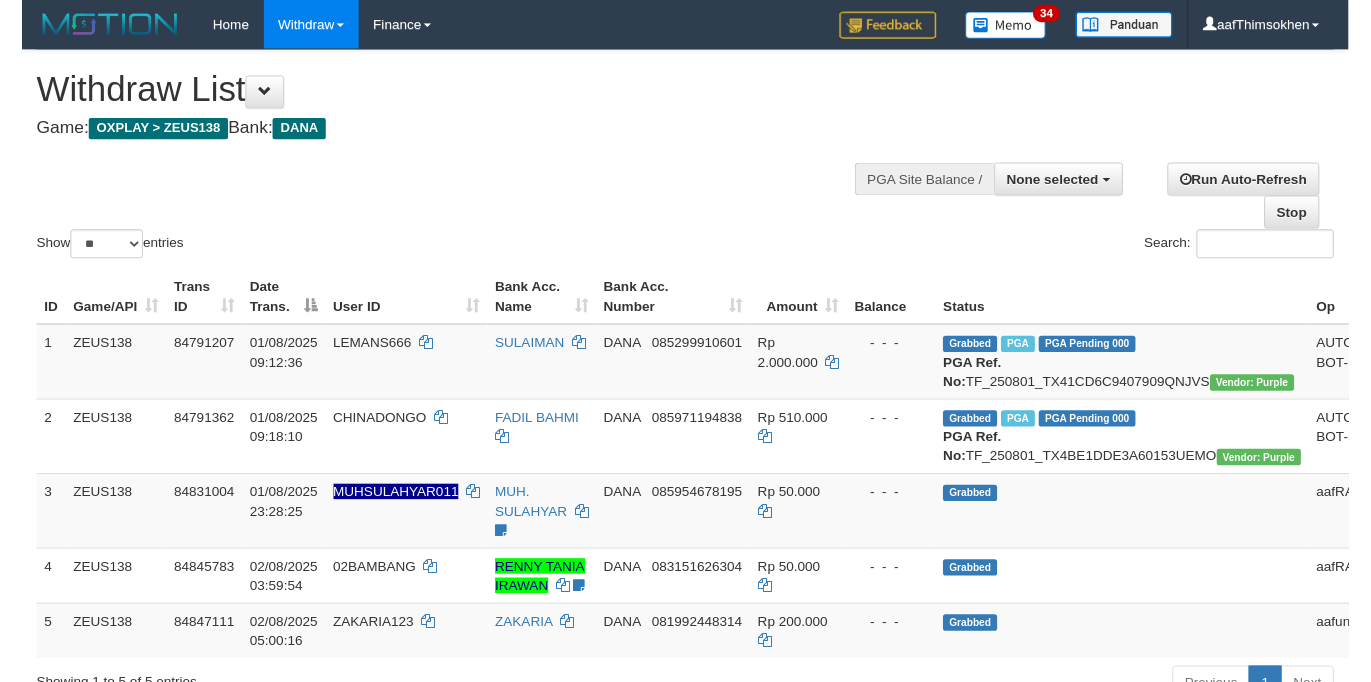 scroll, scrollTop: 349, scrollLeft: 0, axis: vertical 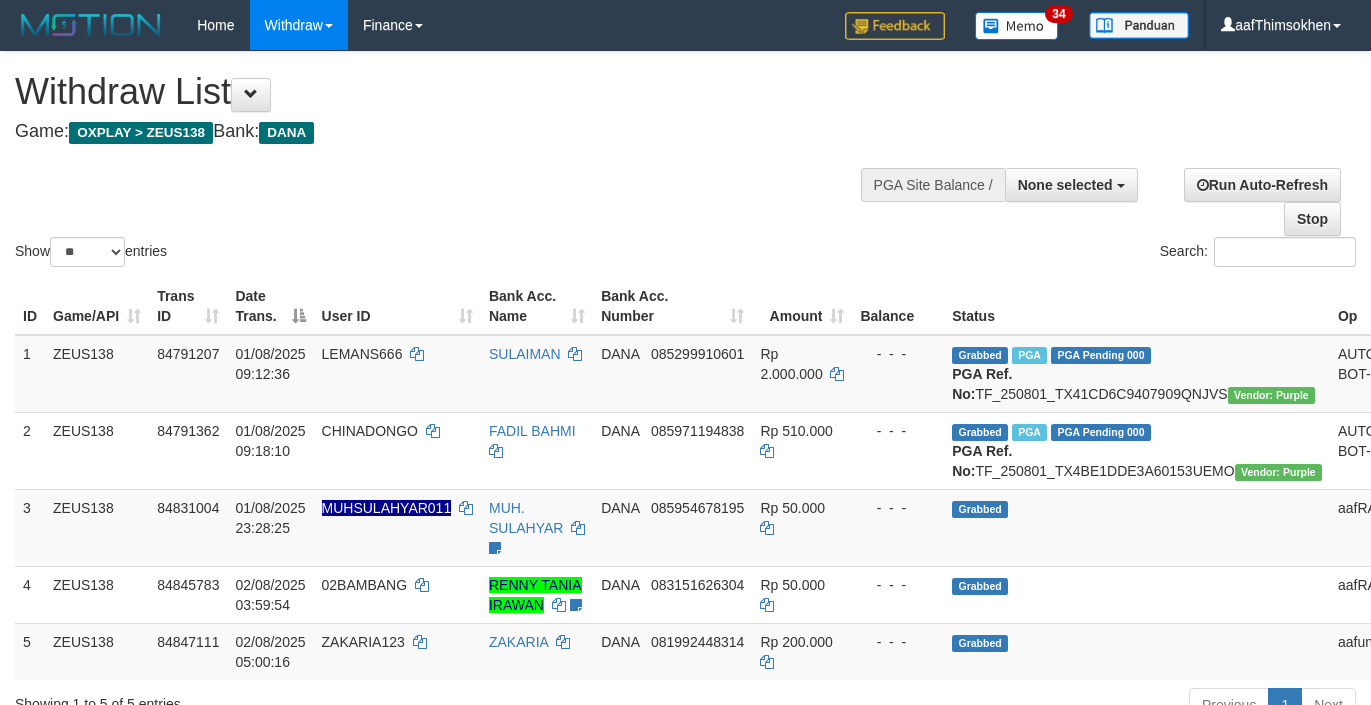 select 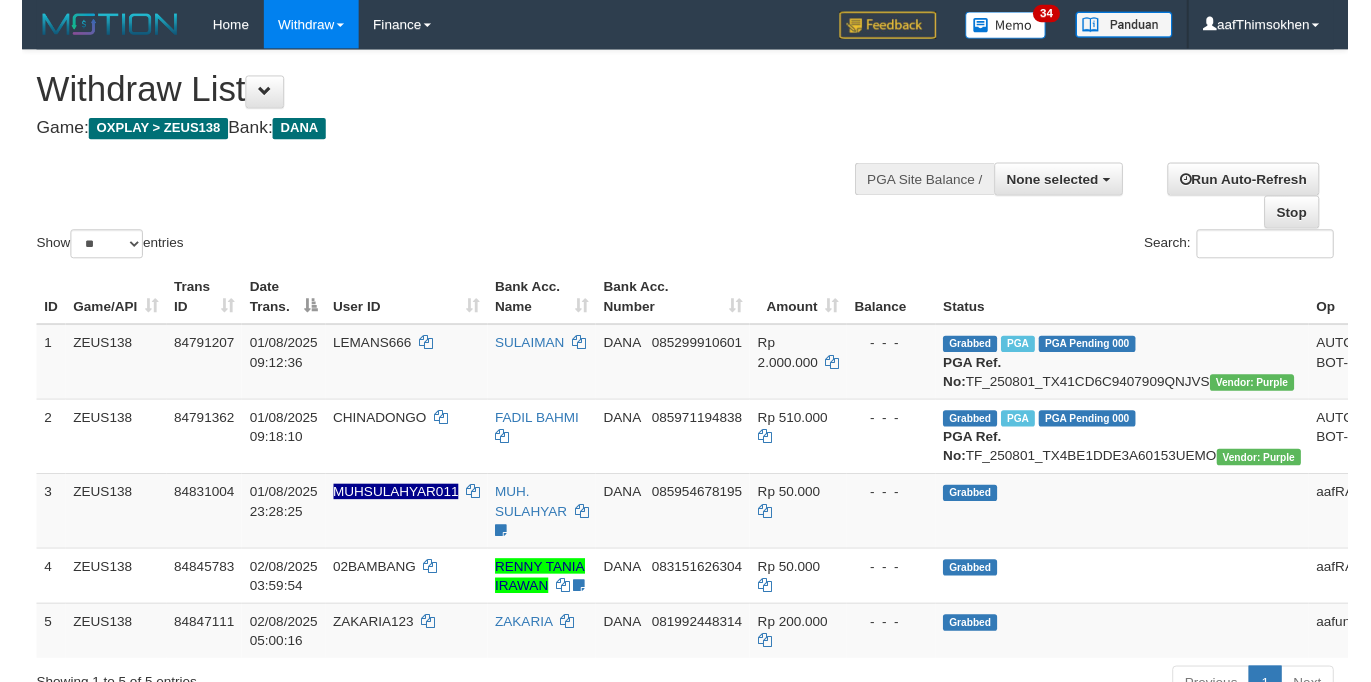 scroll, scrollTop: 349, scrollLeft: 0, axis: vertical 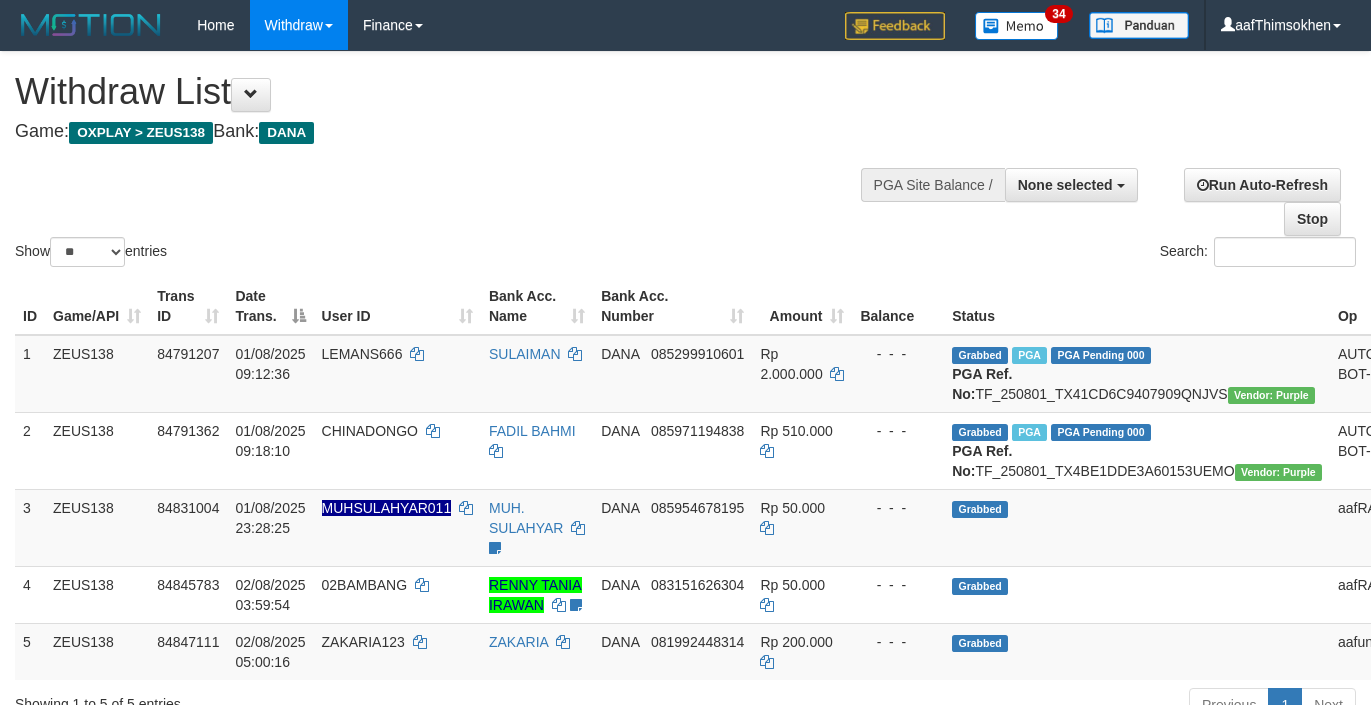 select 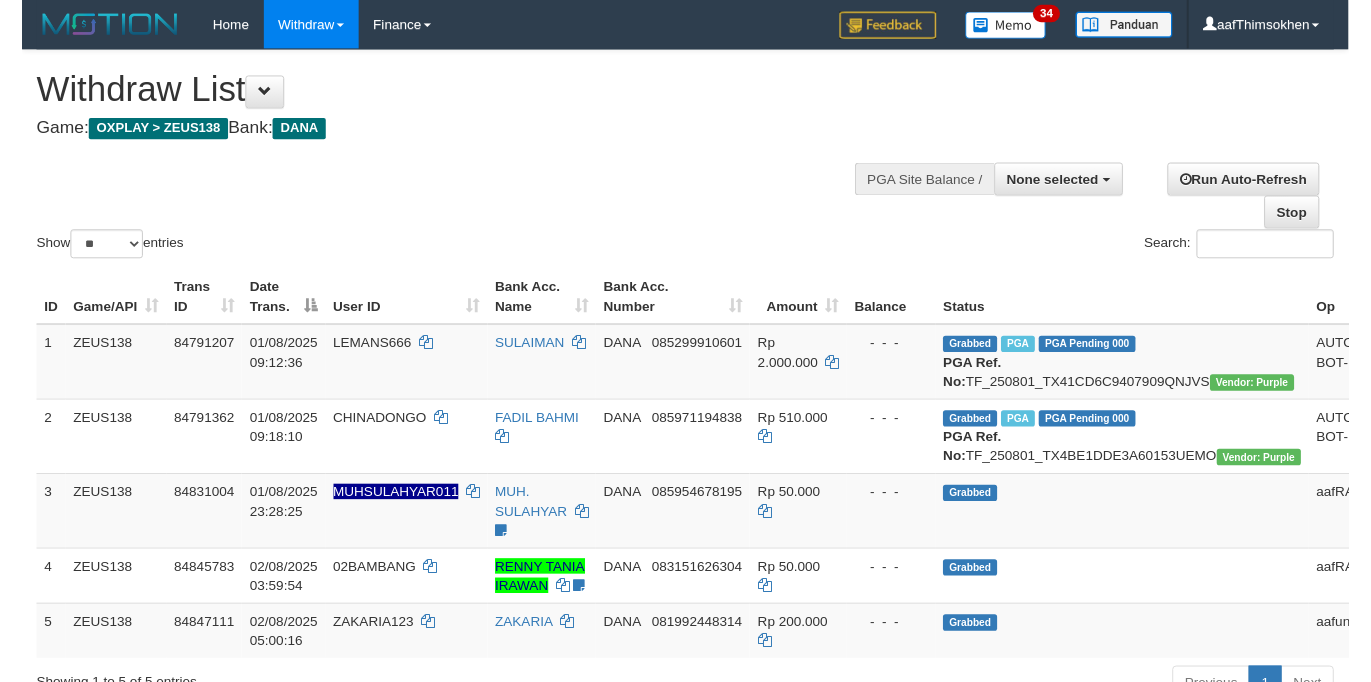 scroll, scrollTop: 349, scrollLeft: 0, axis: vertical 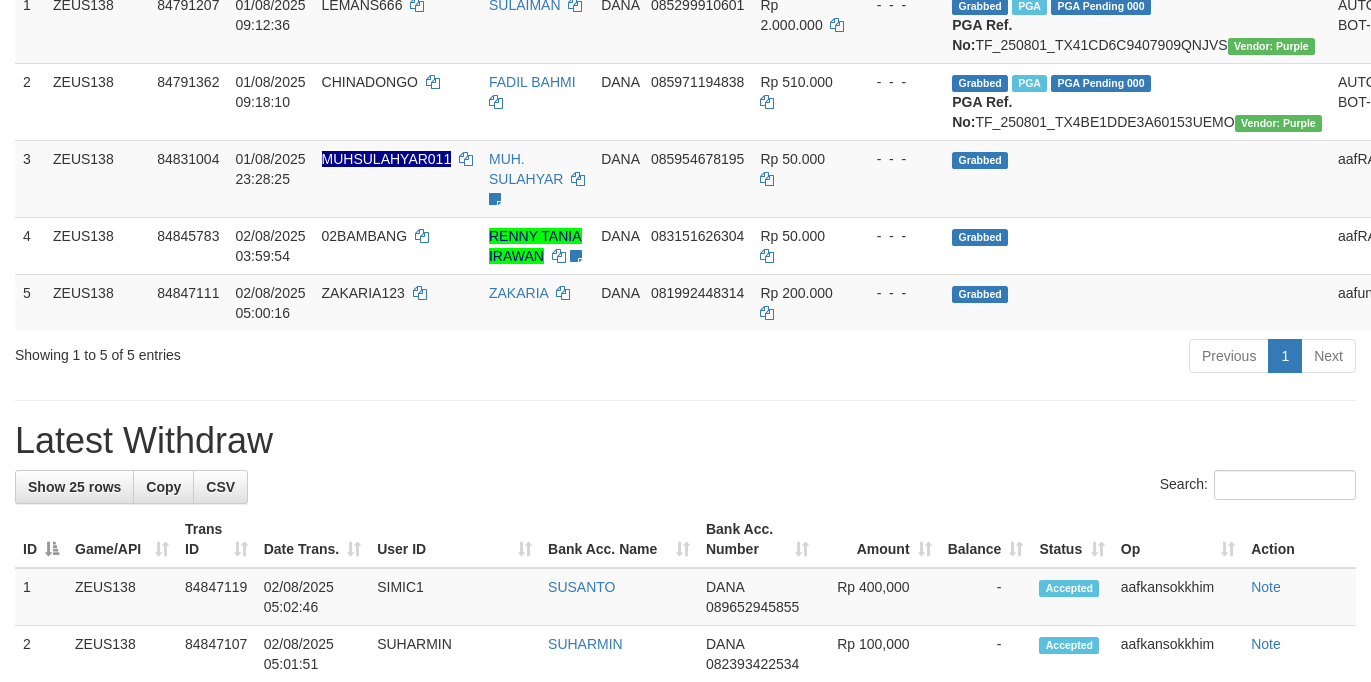 click on "Latest Withdraw" at bounding box center [685, 441] 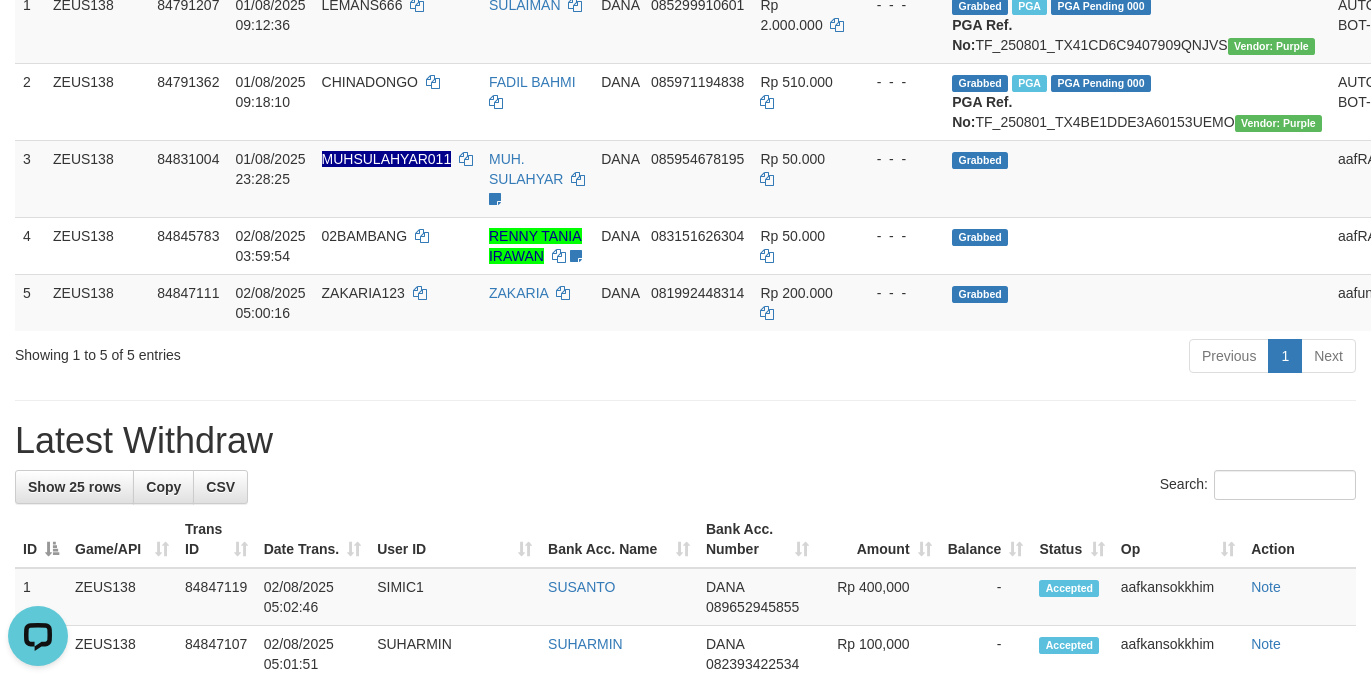 scroll, scrollTop: 0, scrollLeft: 0, axis: both 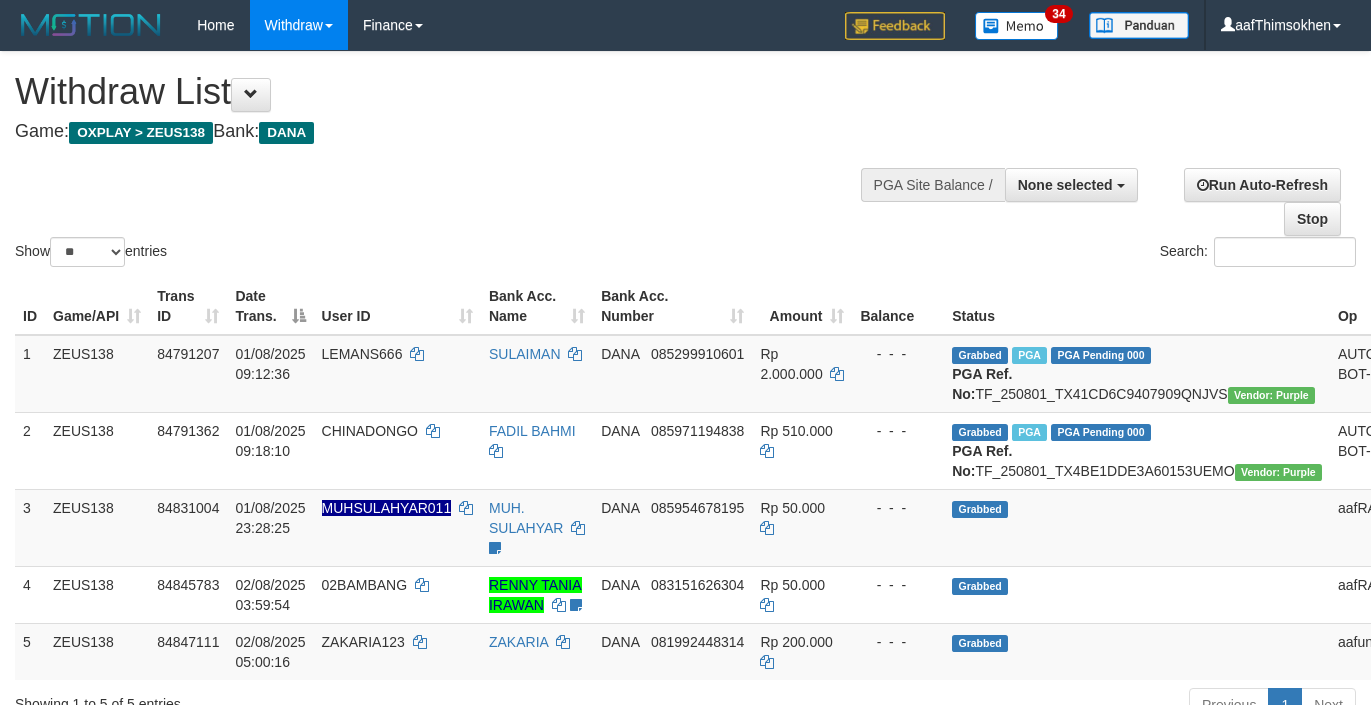 select 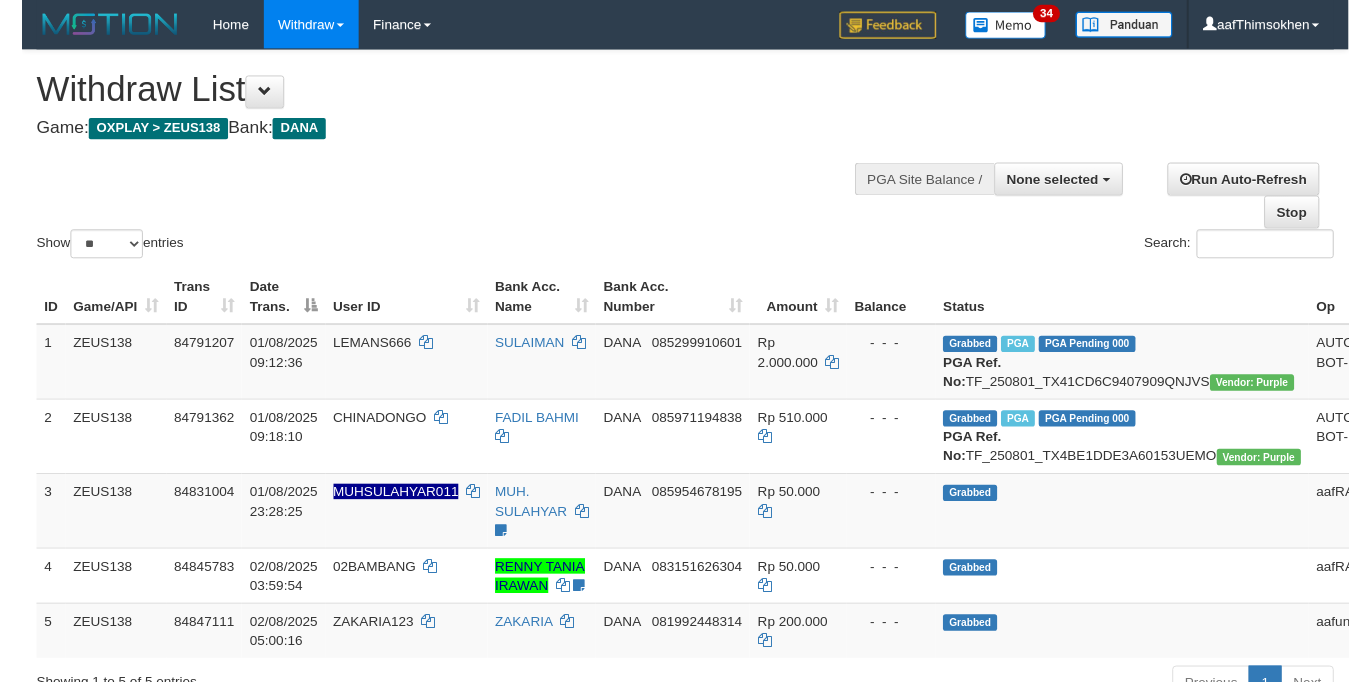 scroll, scrollTop: 349, scrollLeft: 0, axis: vertical 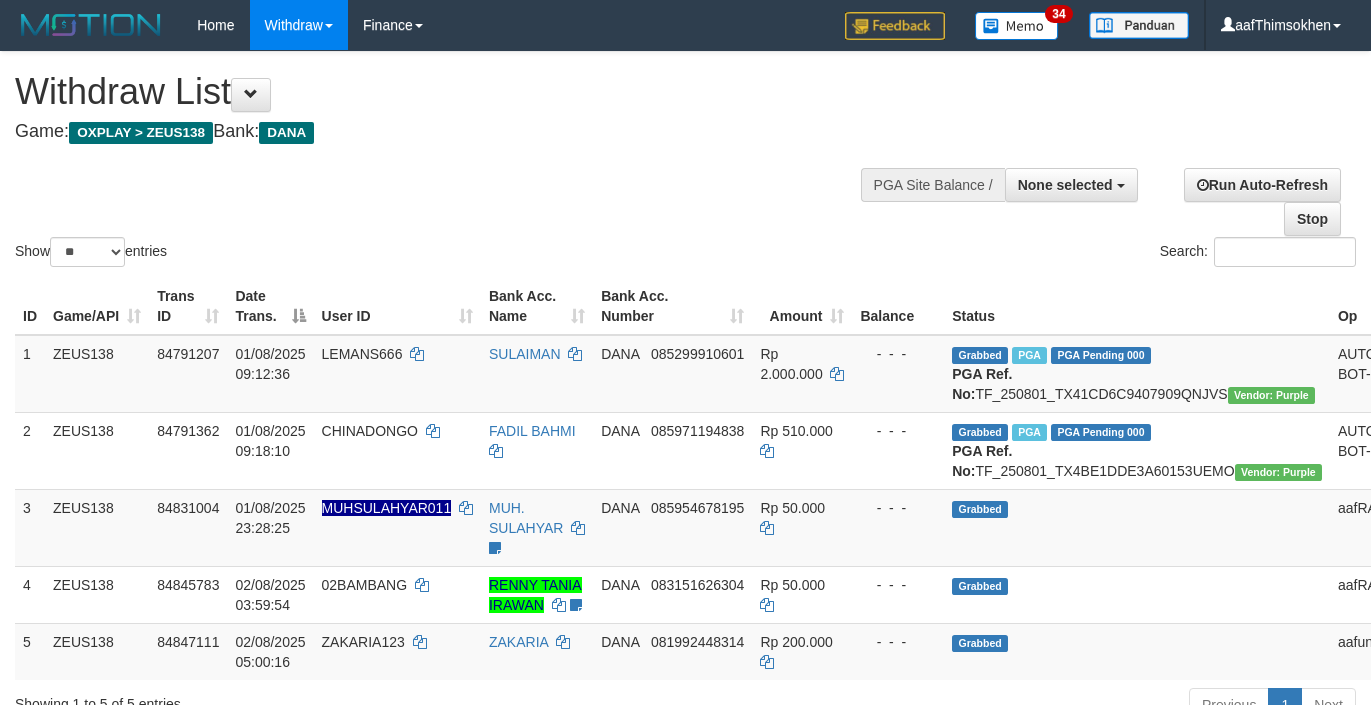 select 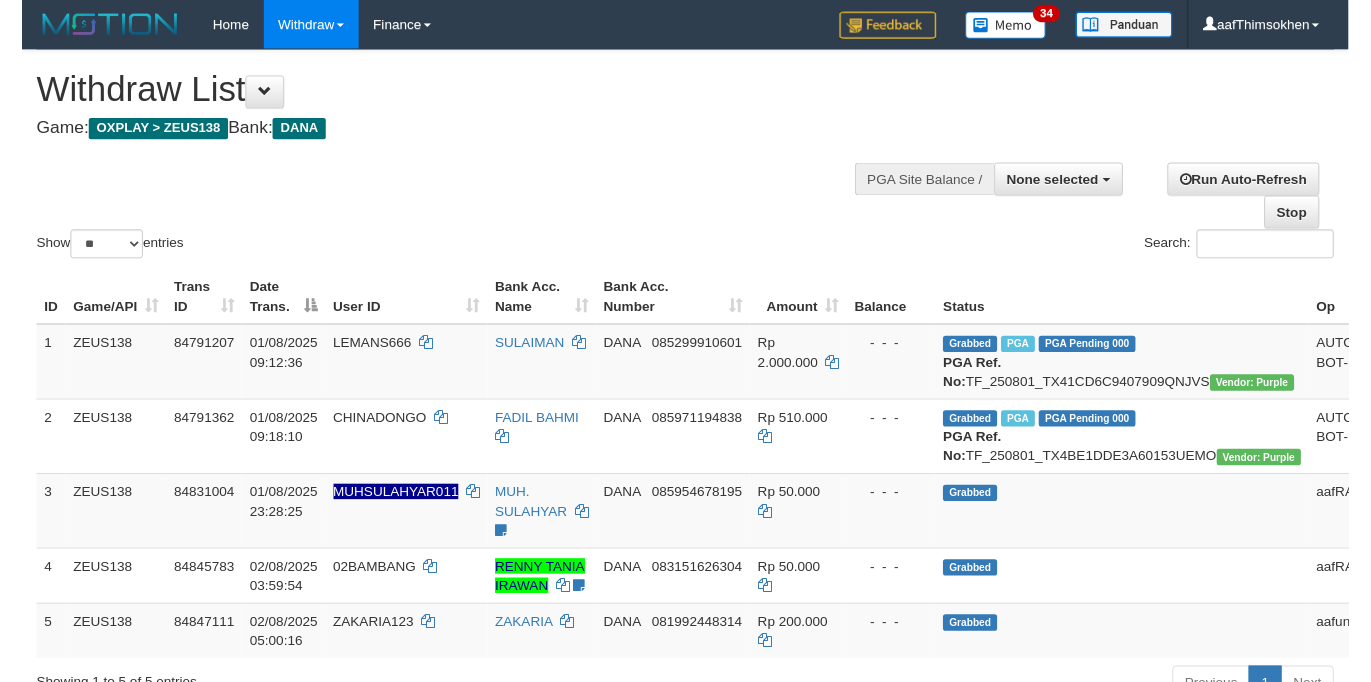 scroll, scrollTop: 349, scrollLeft: 0, axis: vertical 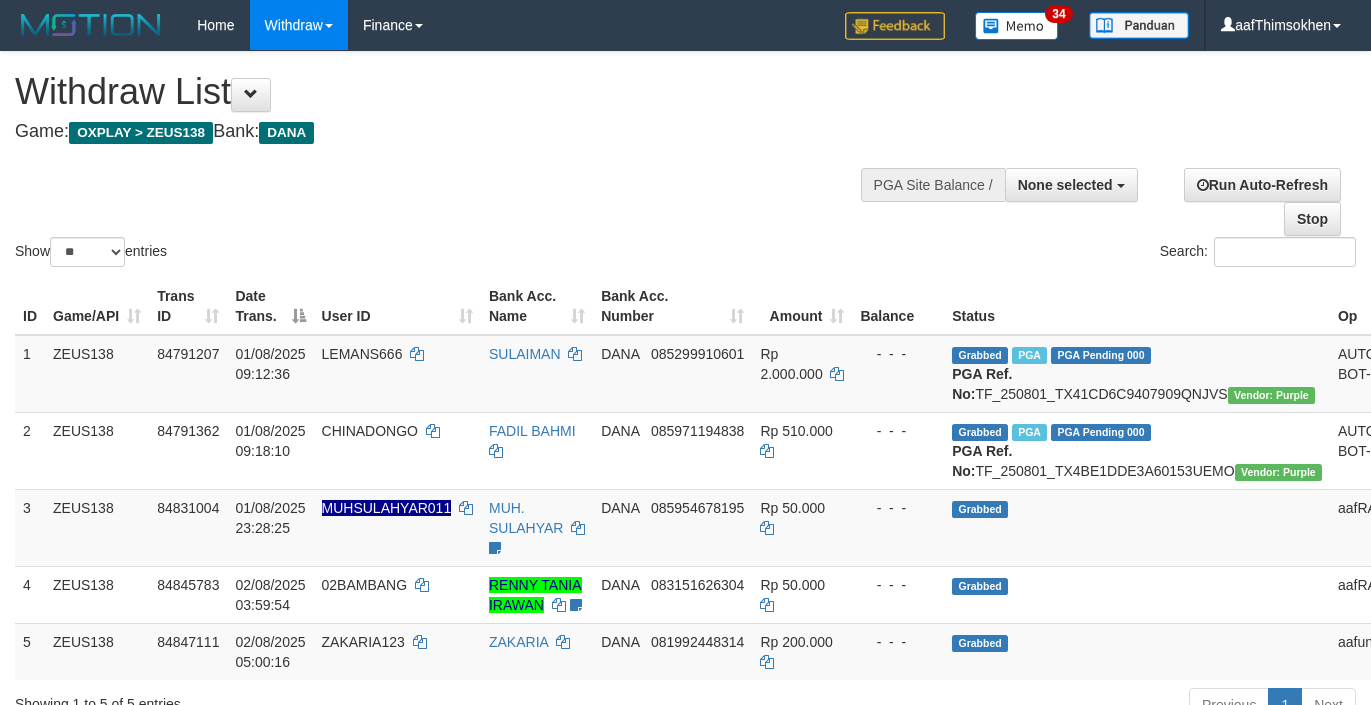 select 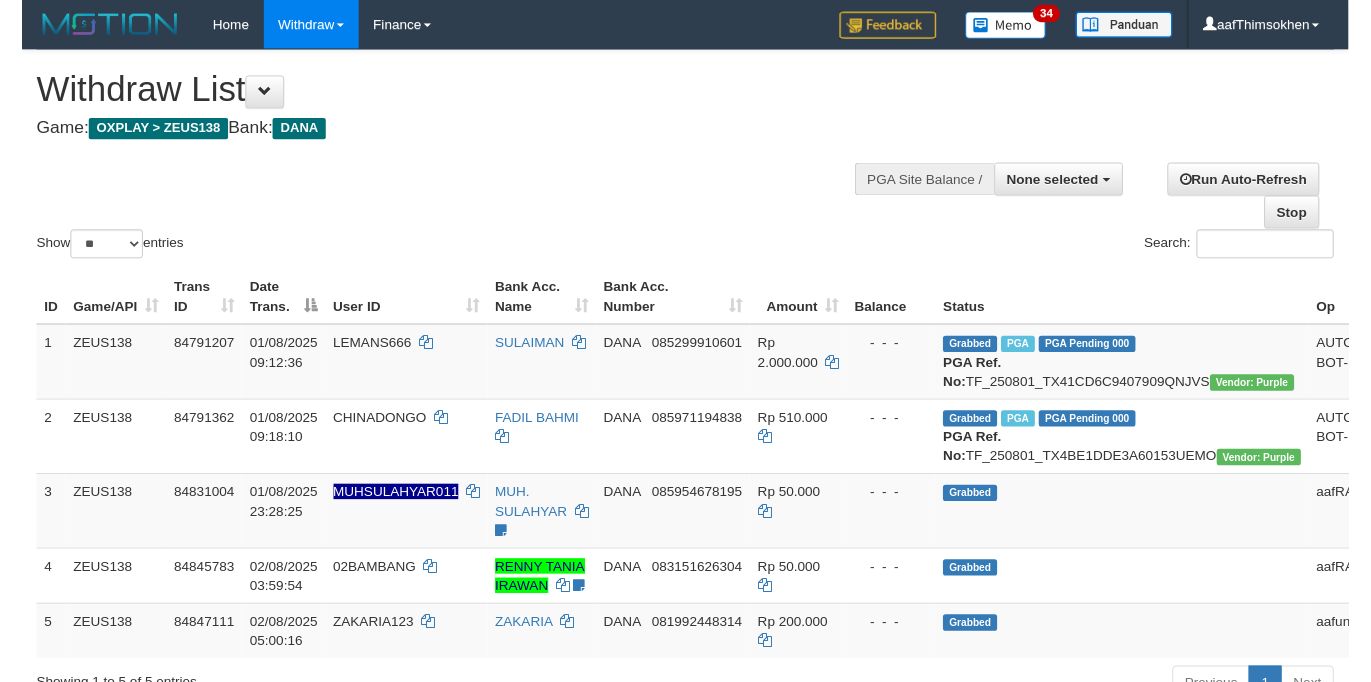 scroll, scrollTop: 349, scrollLeft: 0, axis: vertical 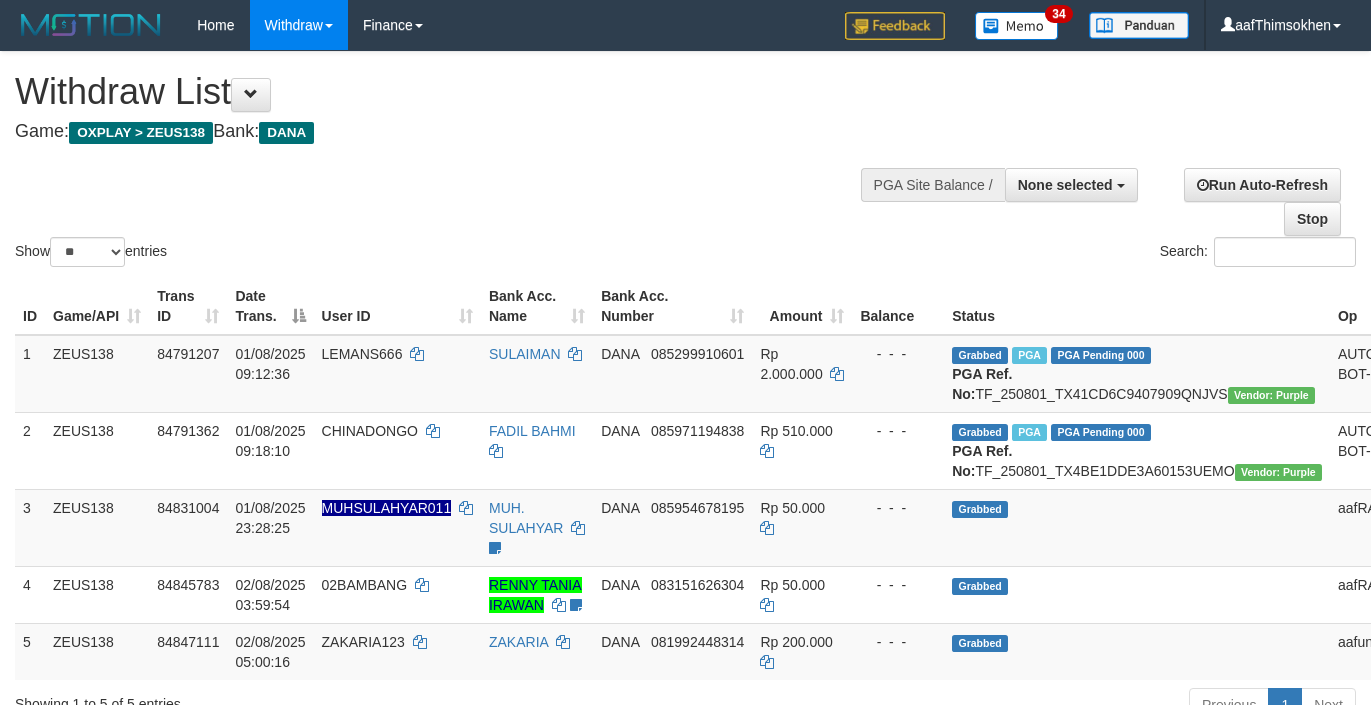 select 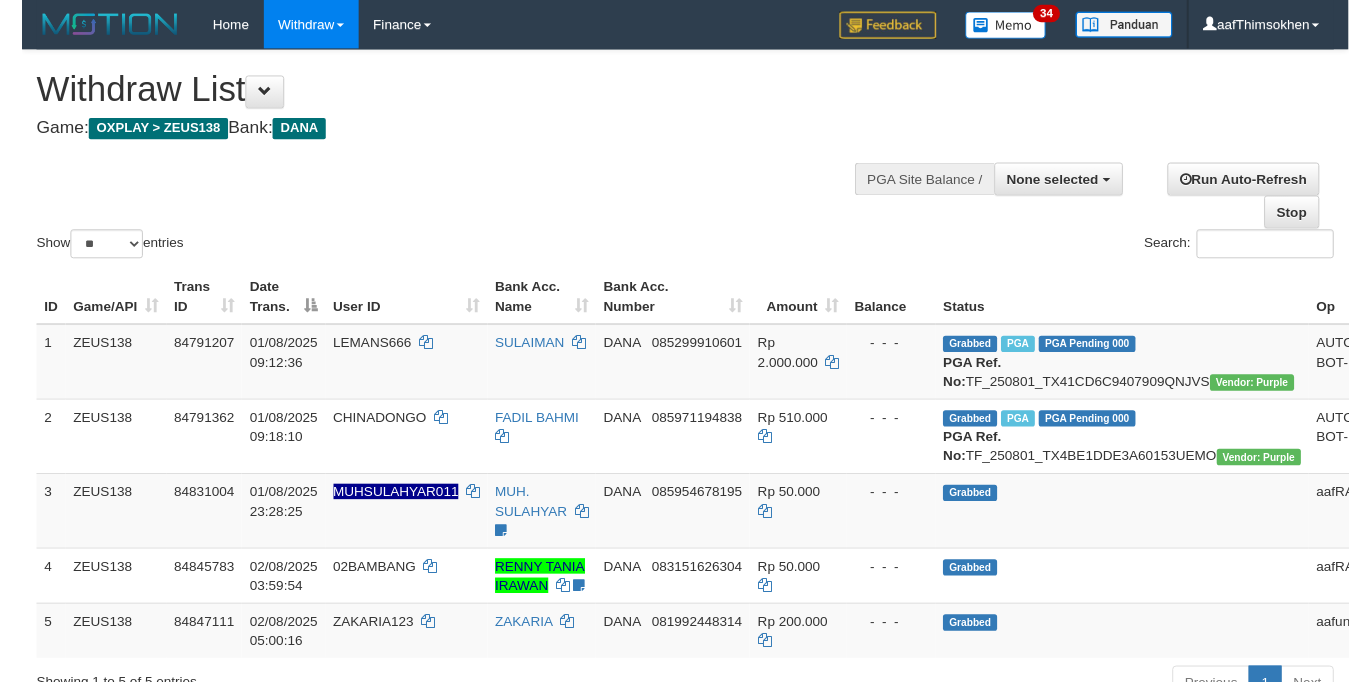 scroll, scrollTop: 349, scrollLeft: 0, axis: vertical 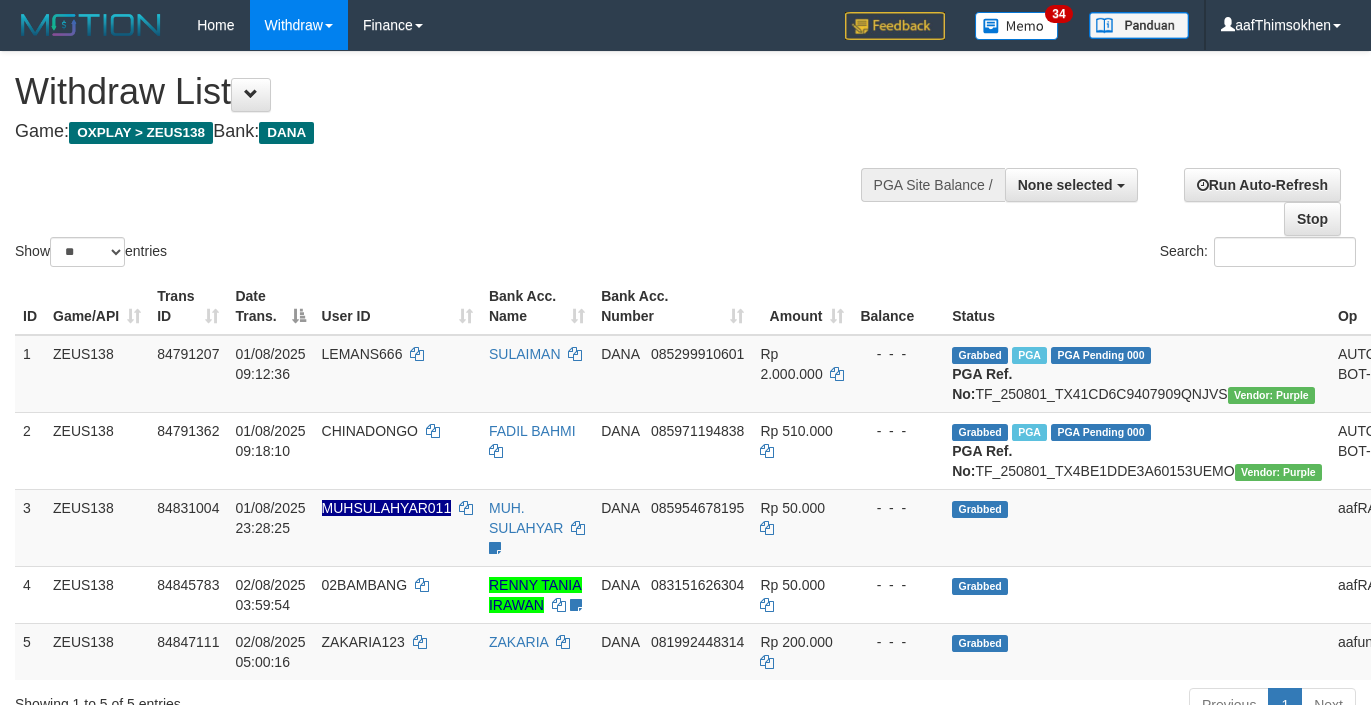 select 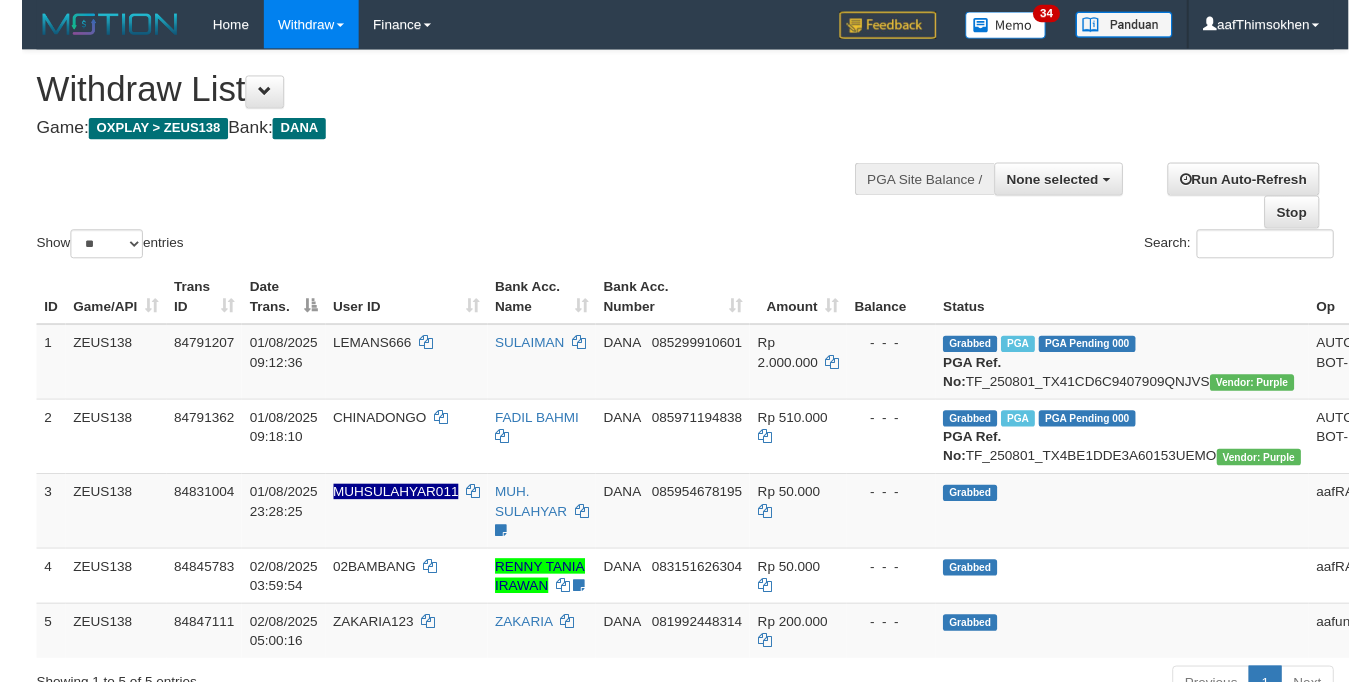 scroll, scrollTop: 349, scrollLeft: 0, axis: vertical 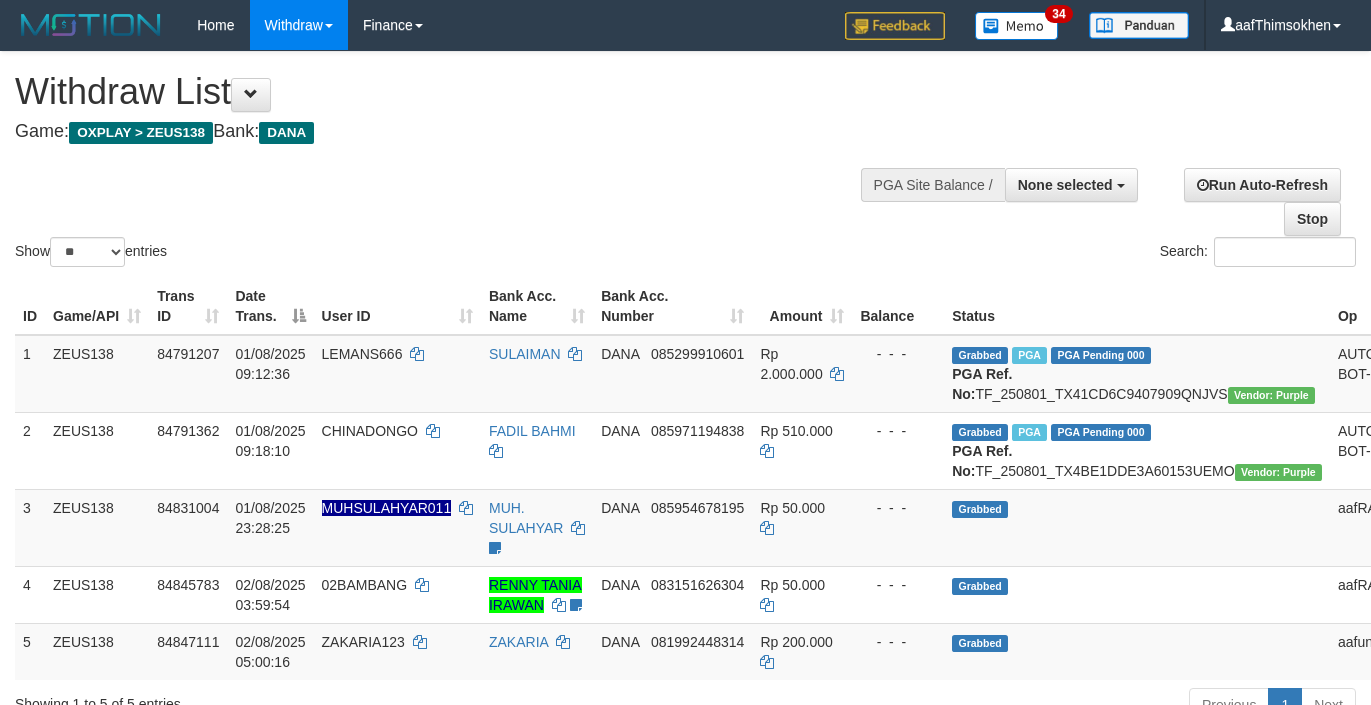 select 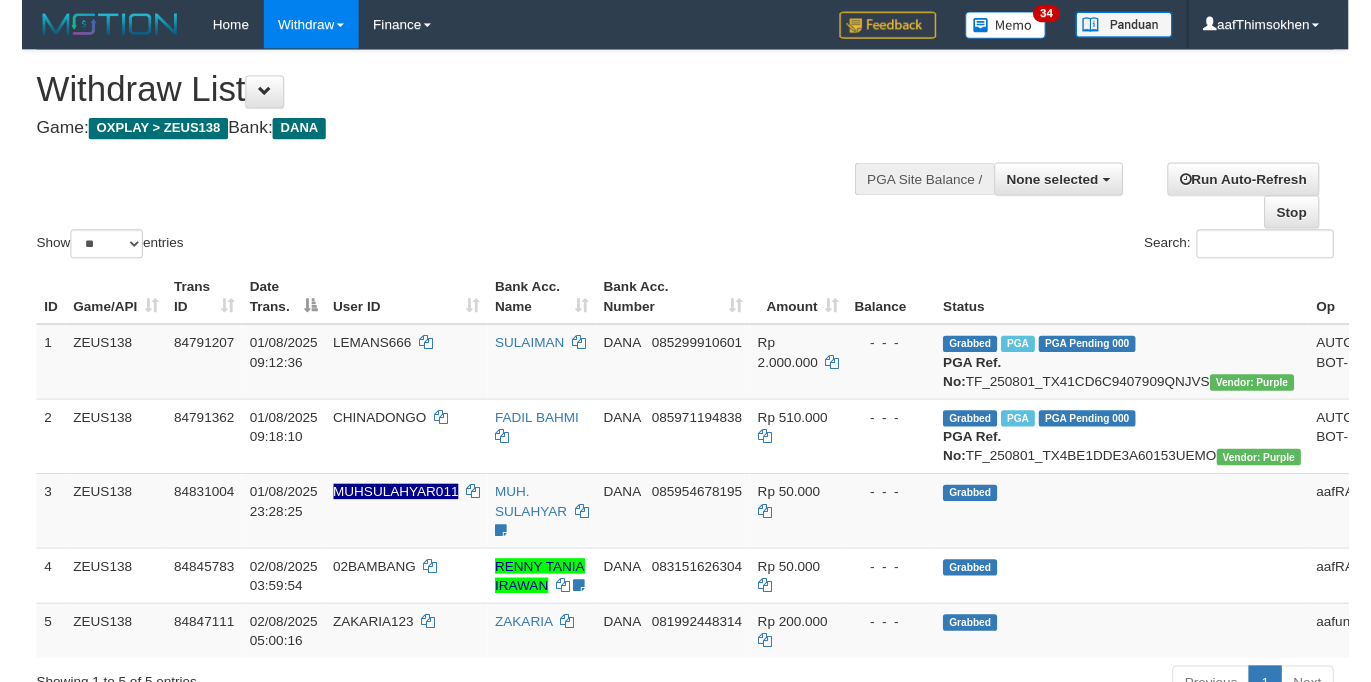 scroll, scrollTop: 349, scrollLeft: 0, axis: vertical 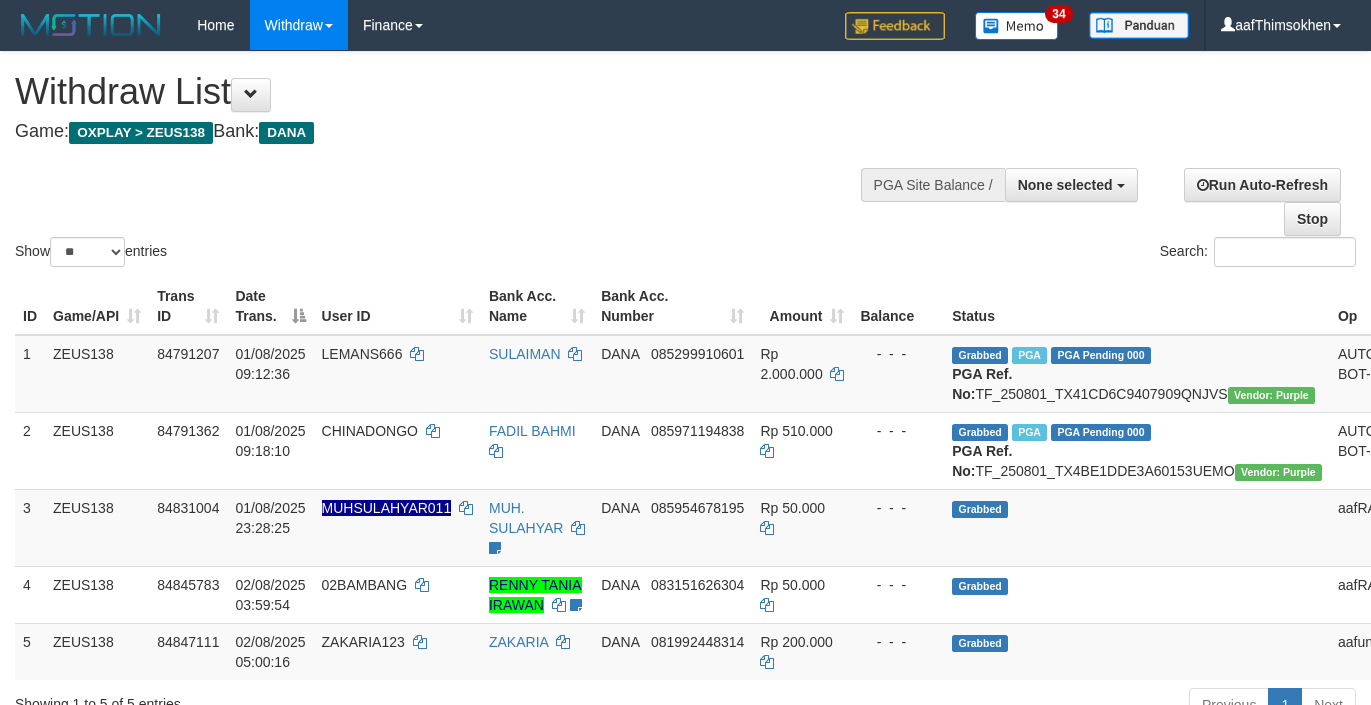 select 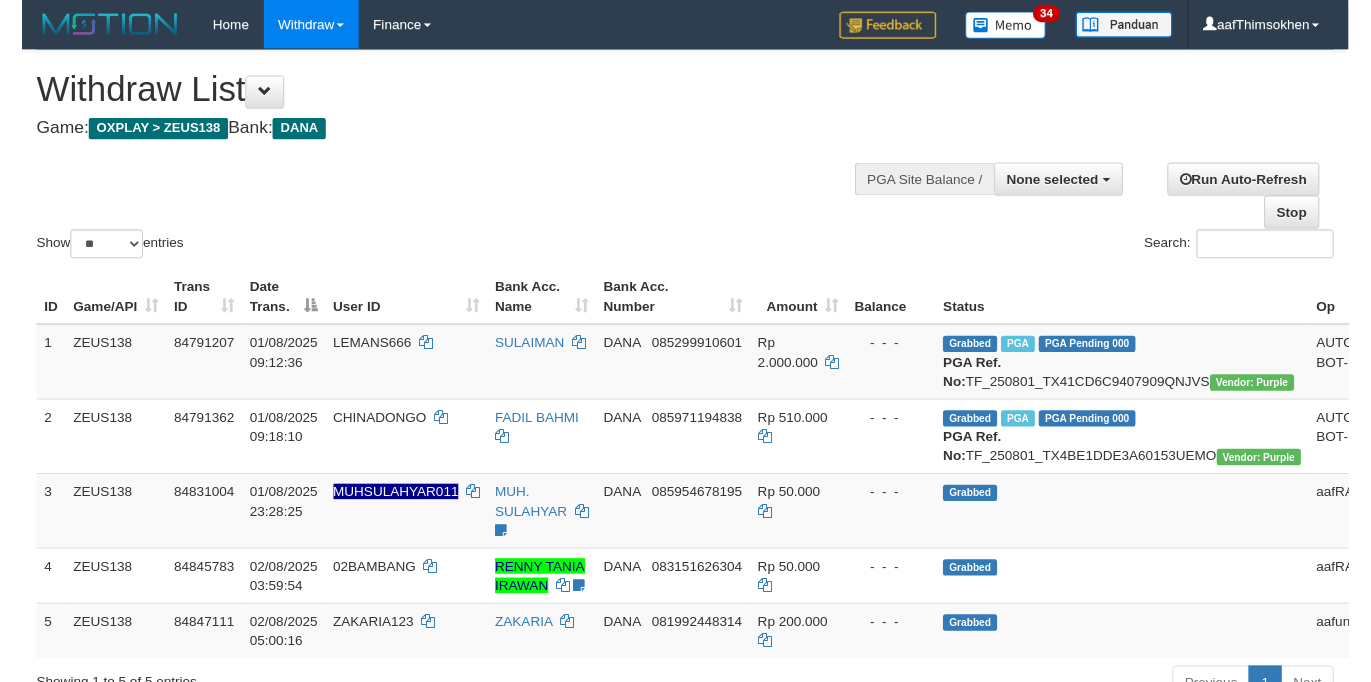 scroll, scrollTop: 349, scrollLeft: 0, axis: vertical 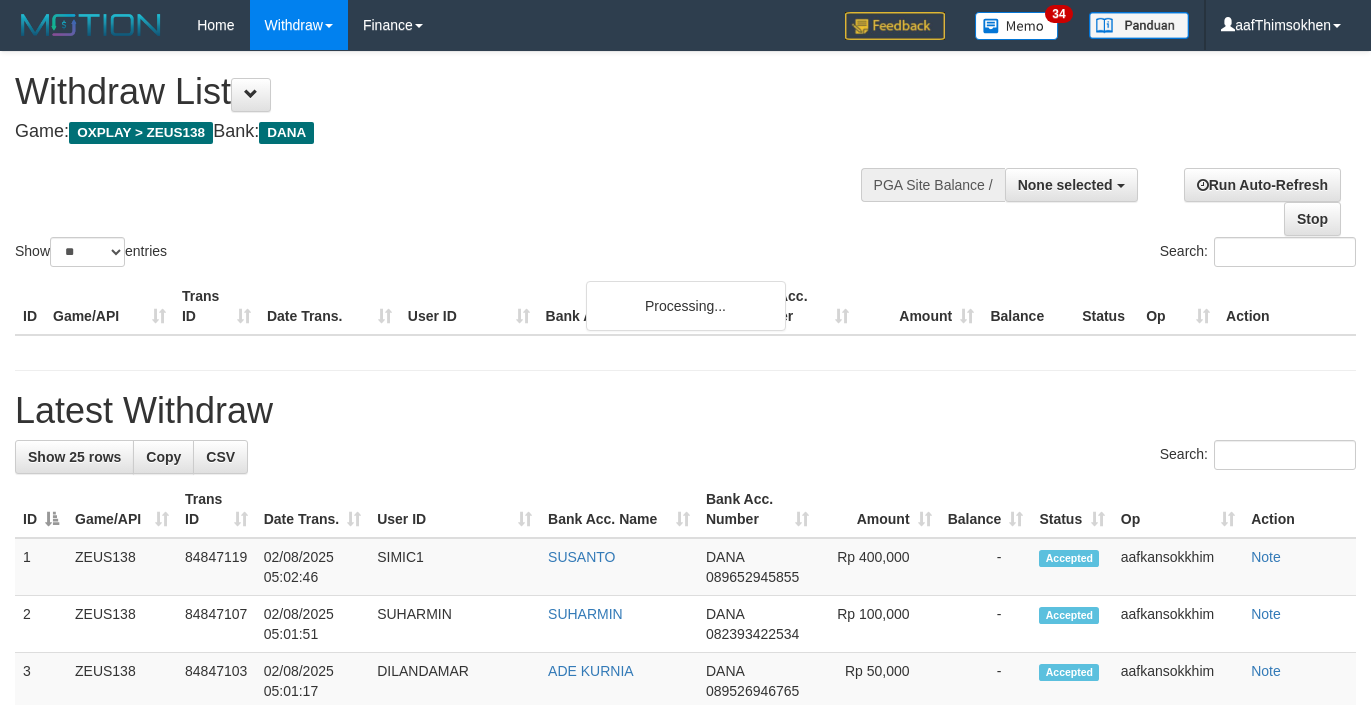 select 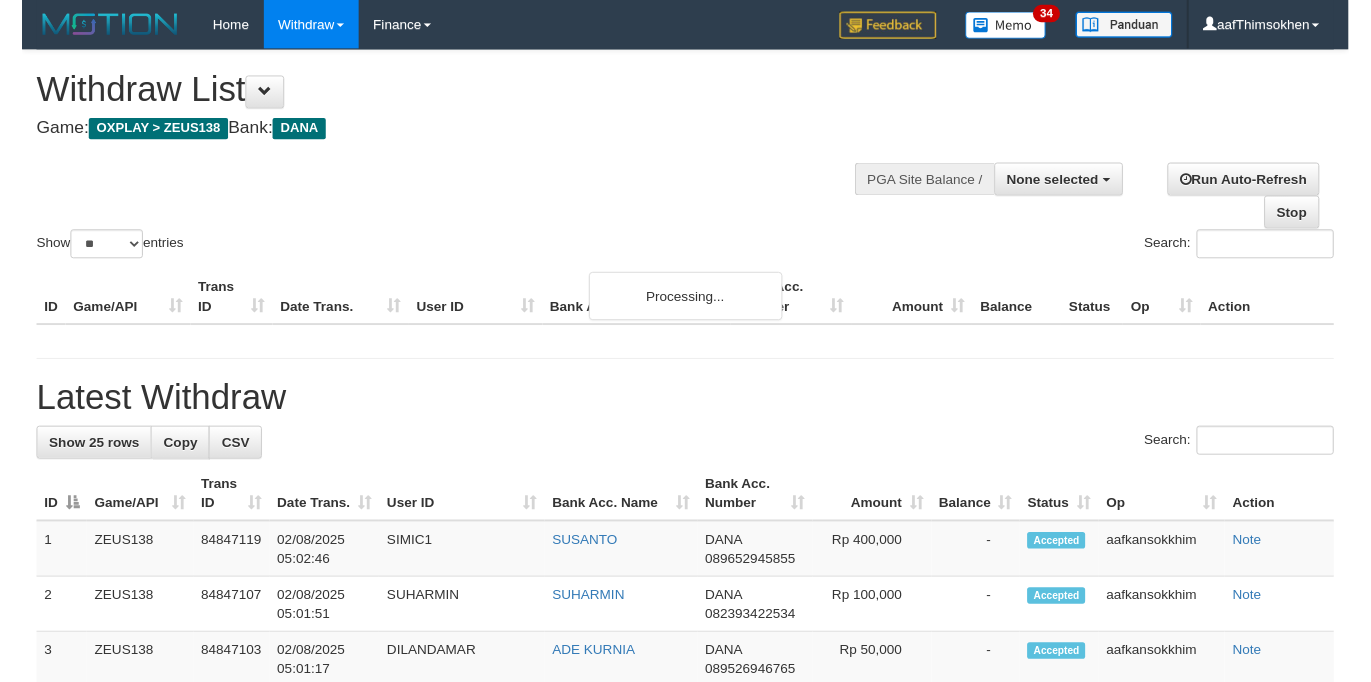 scroll, scrollTop: 349, scrollLeft: 0, axis: vertical 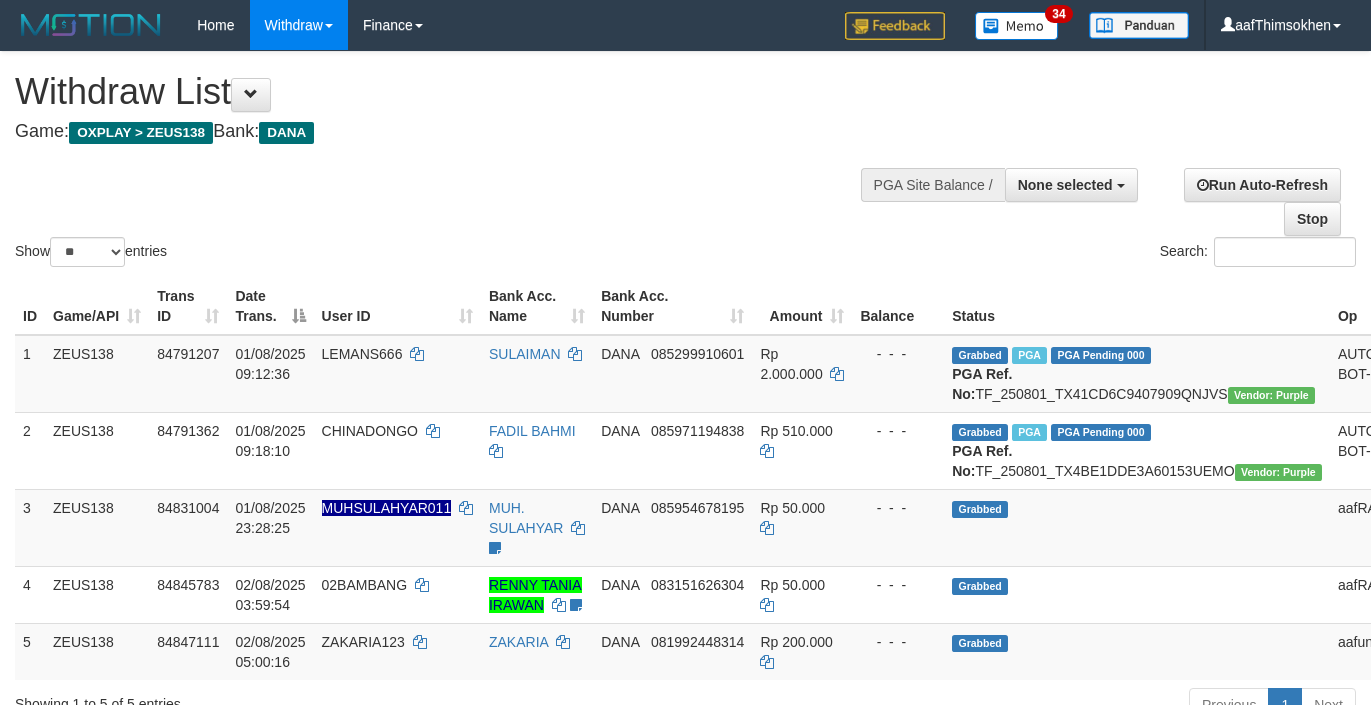 select 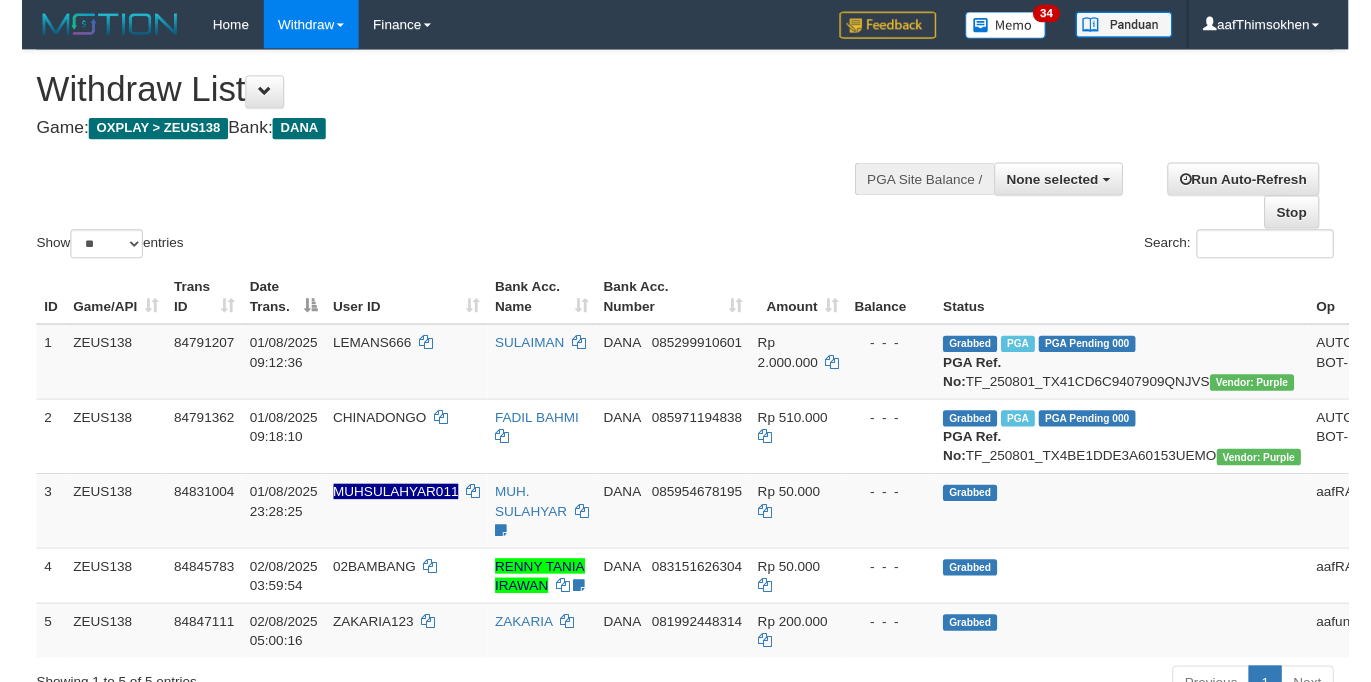 scroll, scrollTop: 349, scrollLeft: 0, axis: vertical 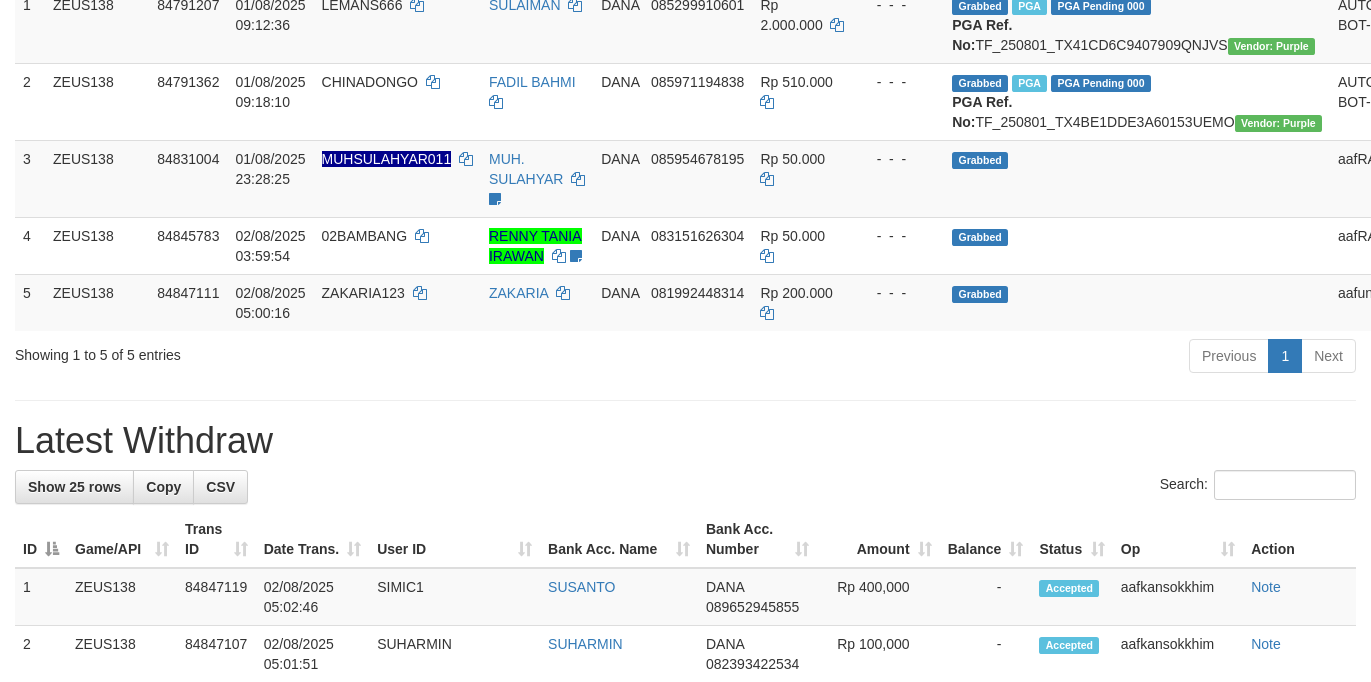 drag, startPoint x: 552, startPoint y: 456, endPoint x: 576, endPoint y: 492, distance: 43.266617 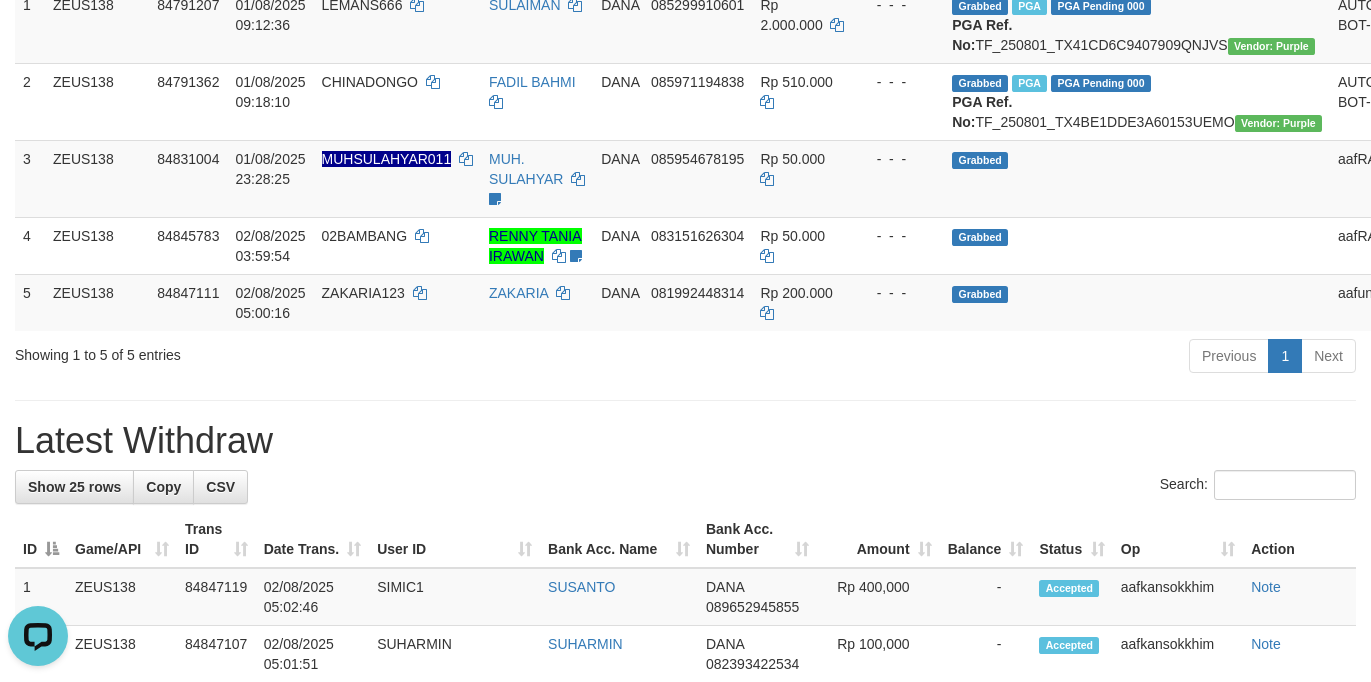 scroll, scrollTop: 0, scrollLeft: 0, axis: both 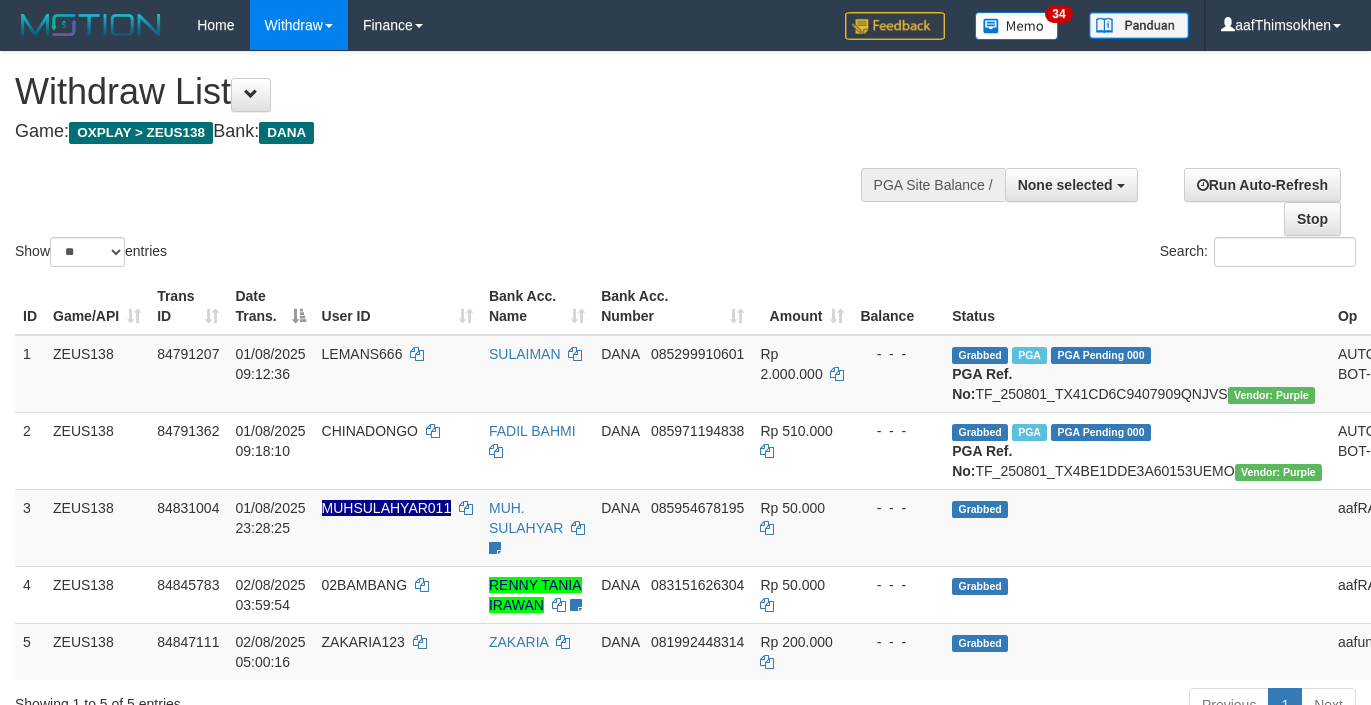 select 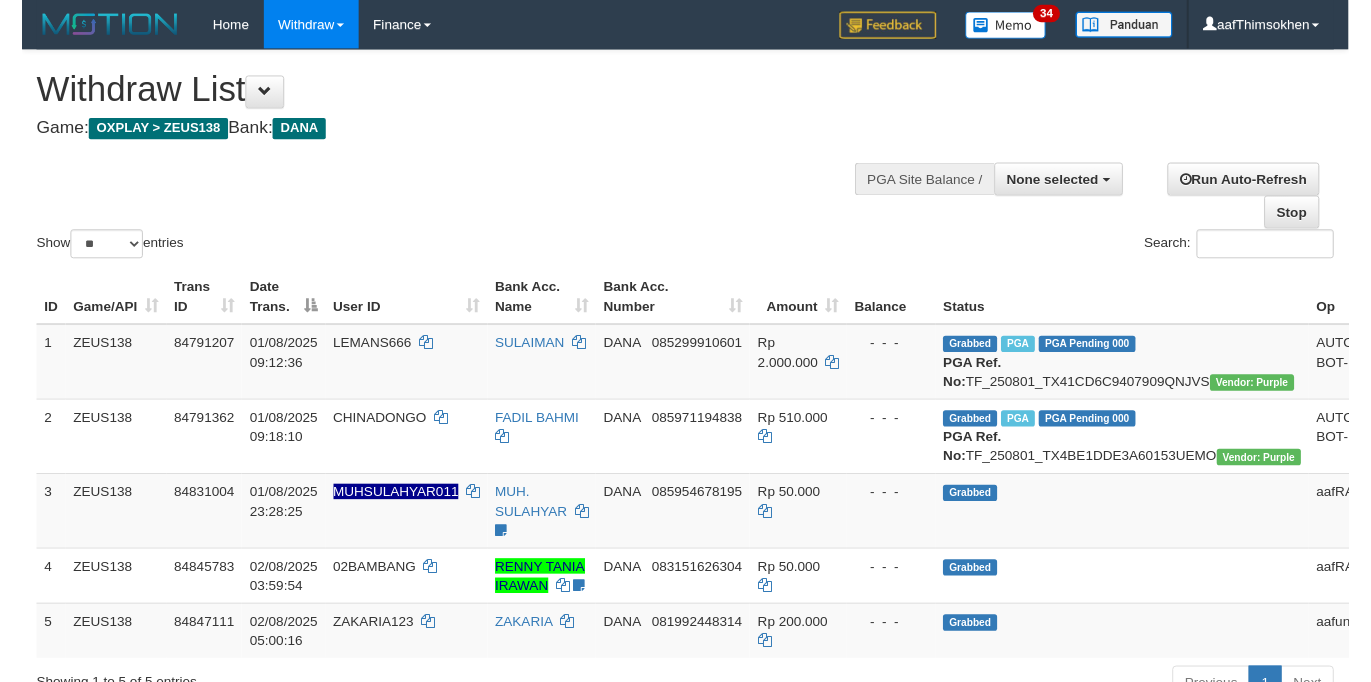 scroll, scrollTop: 349, scrollLeft: 0, axis: vertical 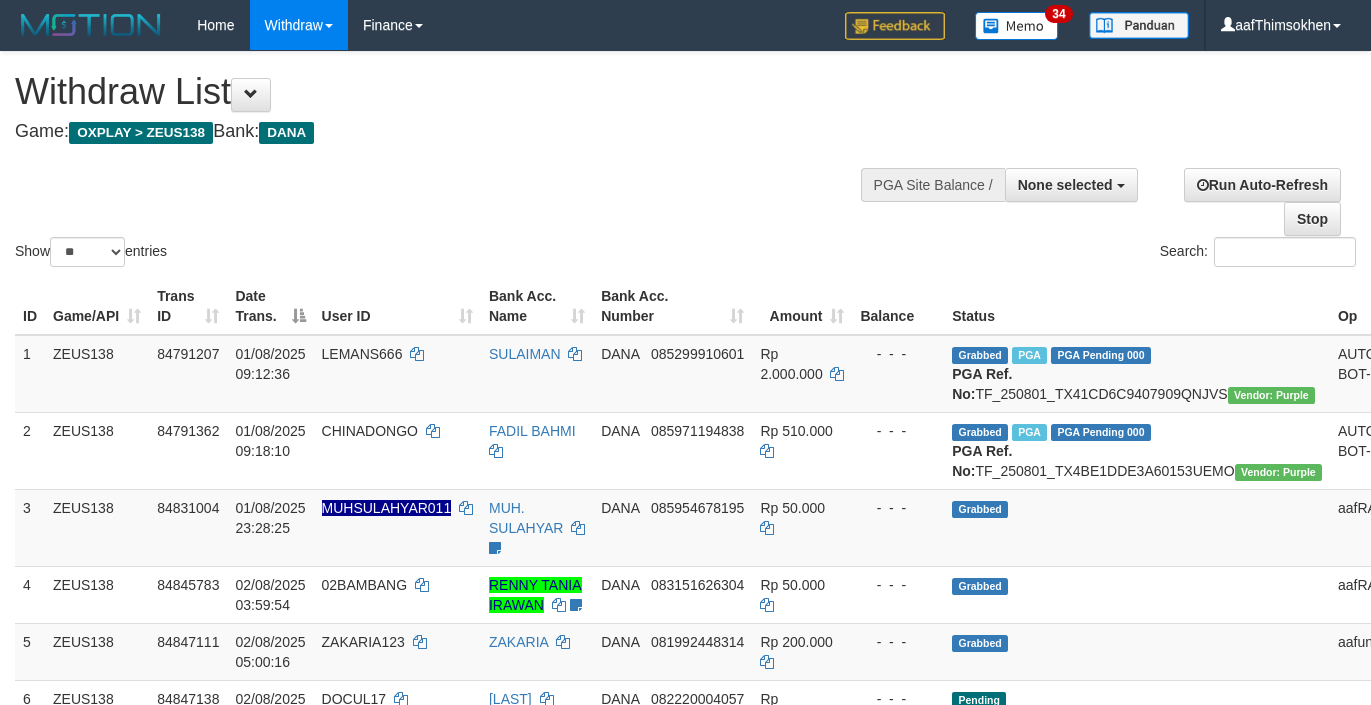 select 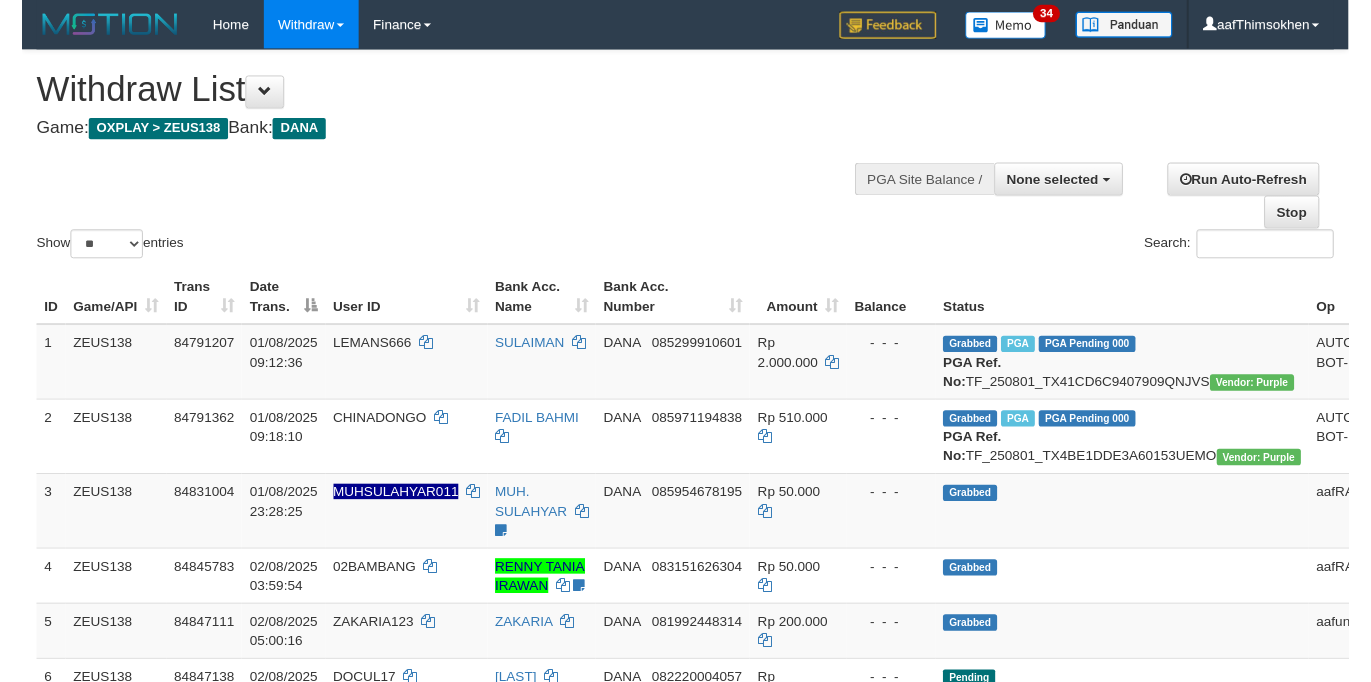 scroll, scrollTop: 349, scrollLeft: 0, axis: vertical 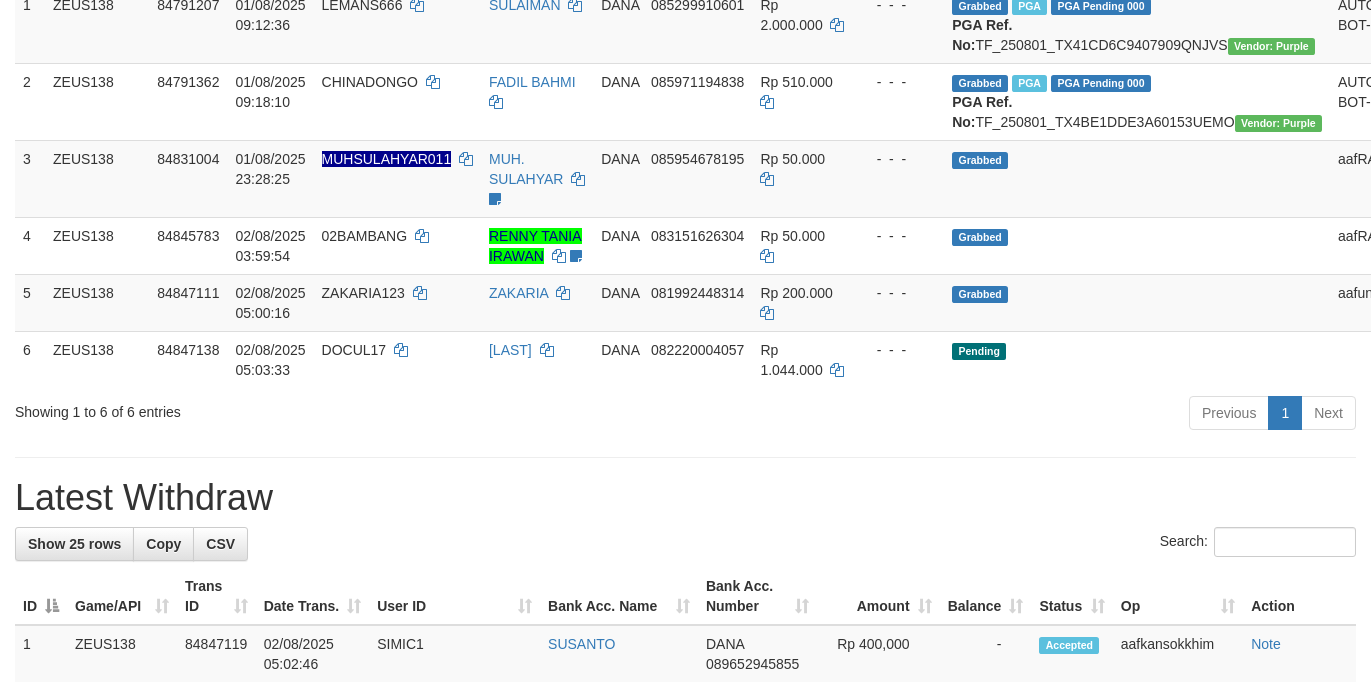 click on "Latest Withdraw" at bounding box center (685, 498) 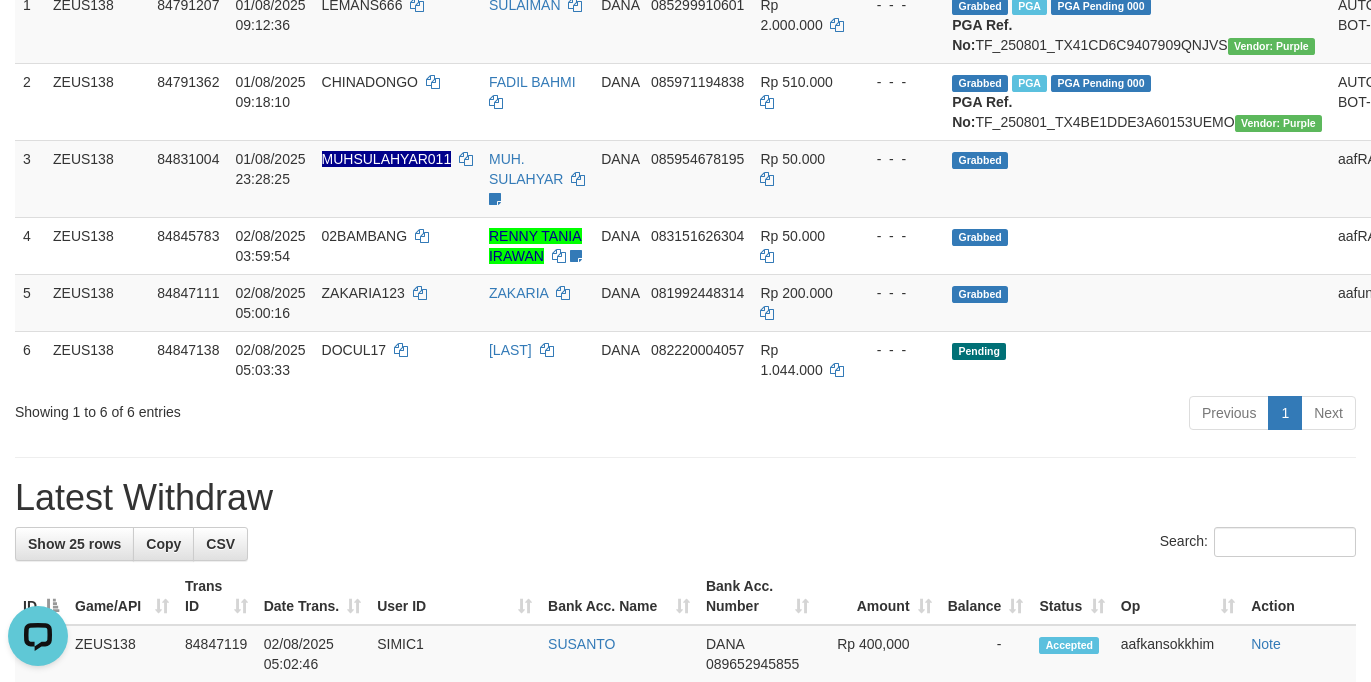 scroll, scrollTop: 0, scrollLeft: 0, axis: both 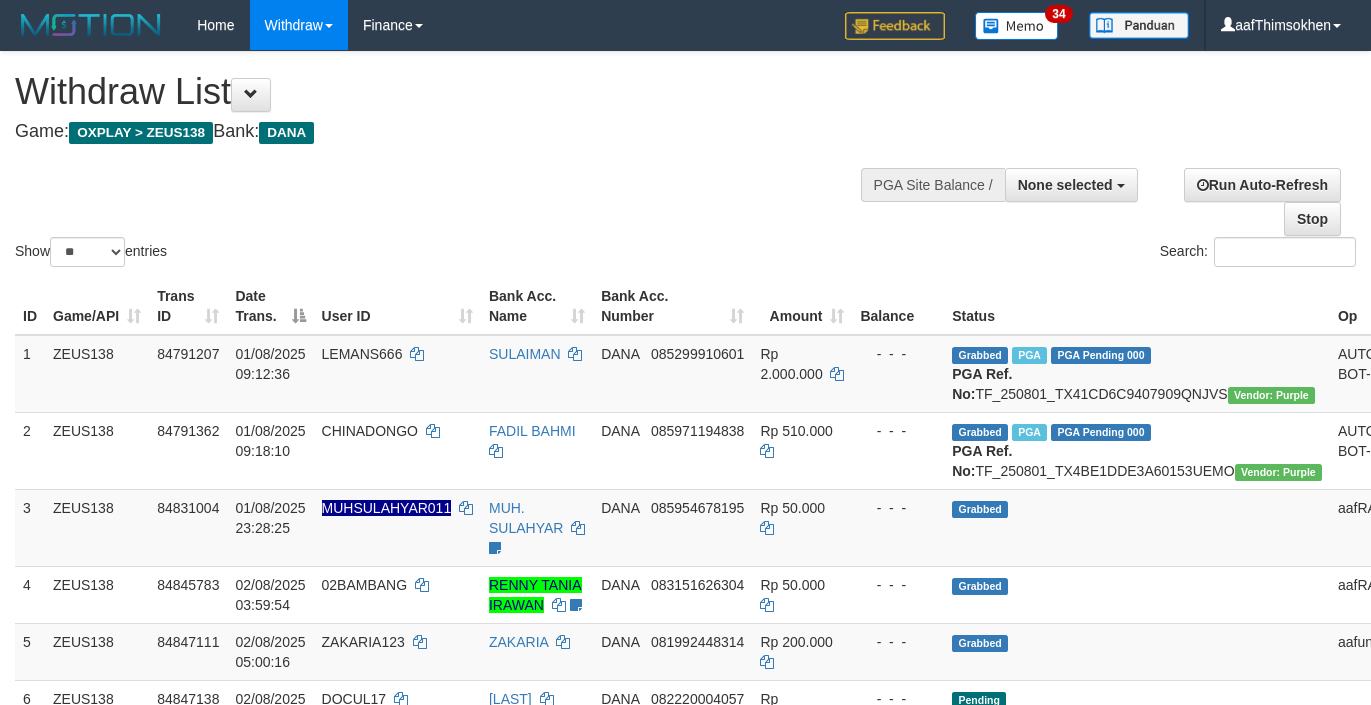 select 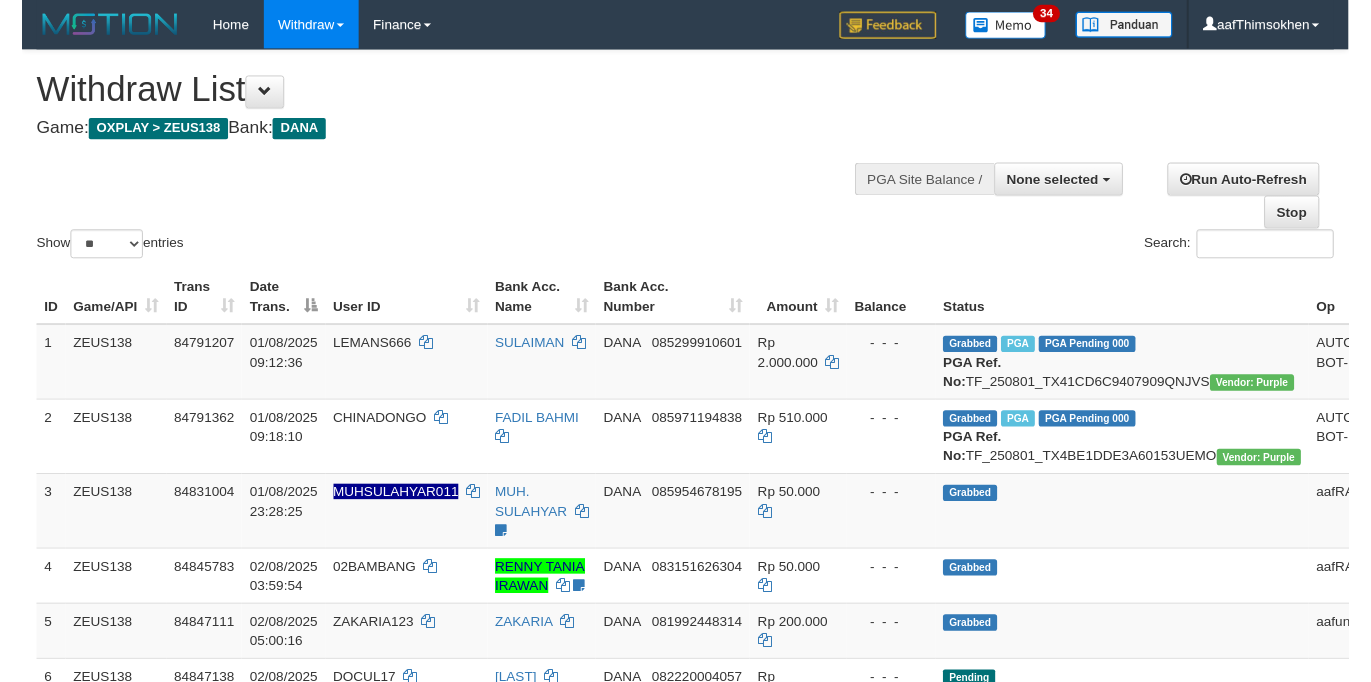 scroll, scrollTop: 349, scrollLeft: 0, axis: vertical 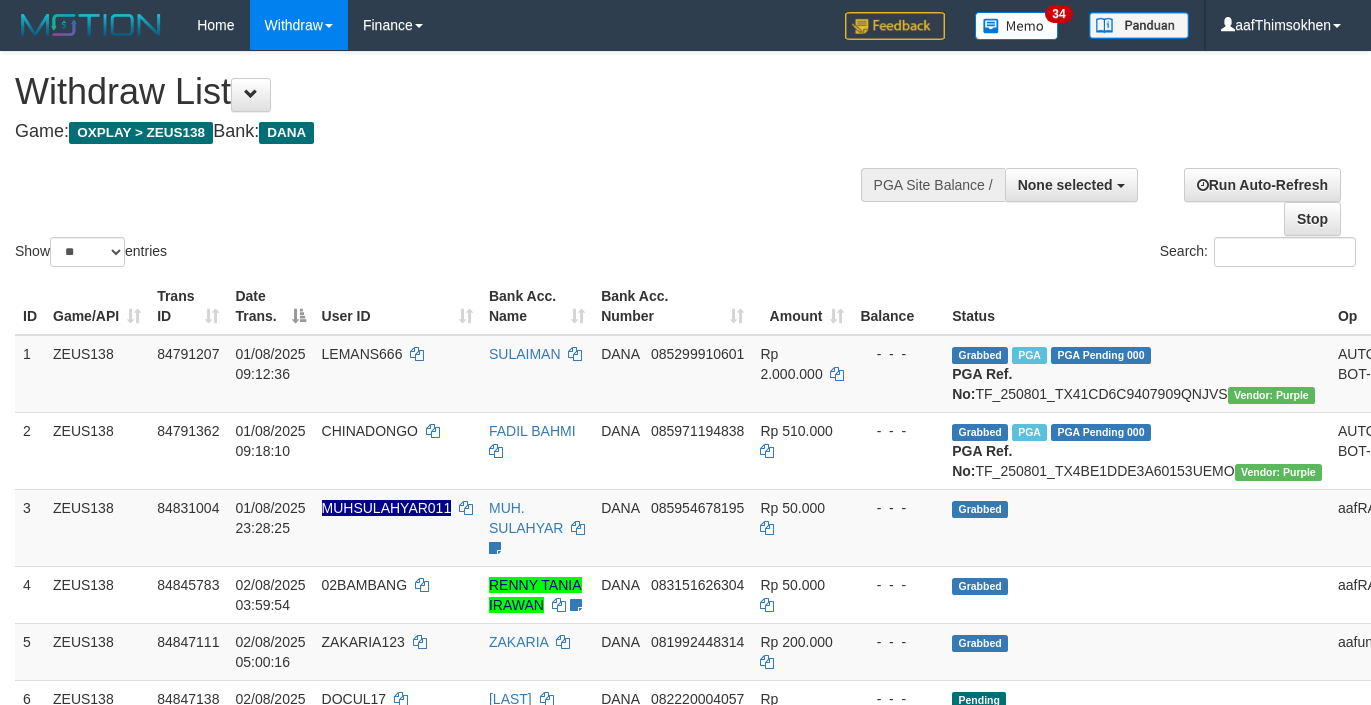 select 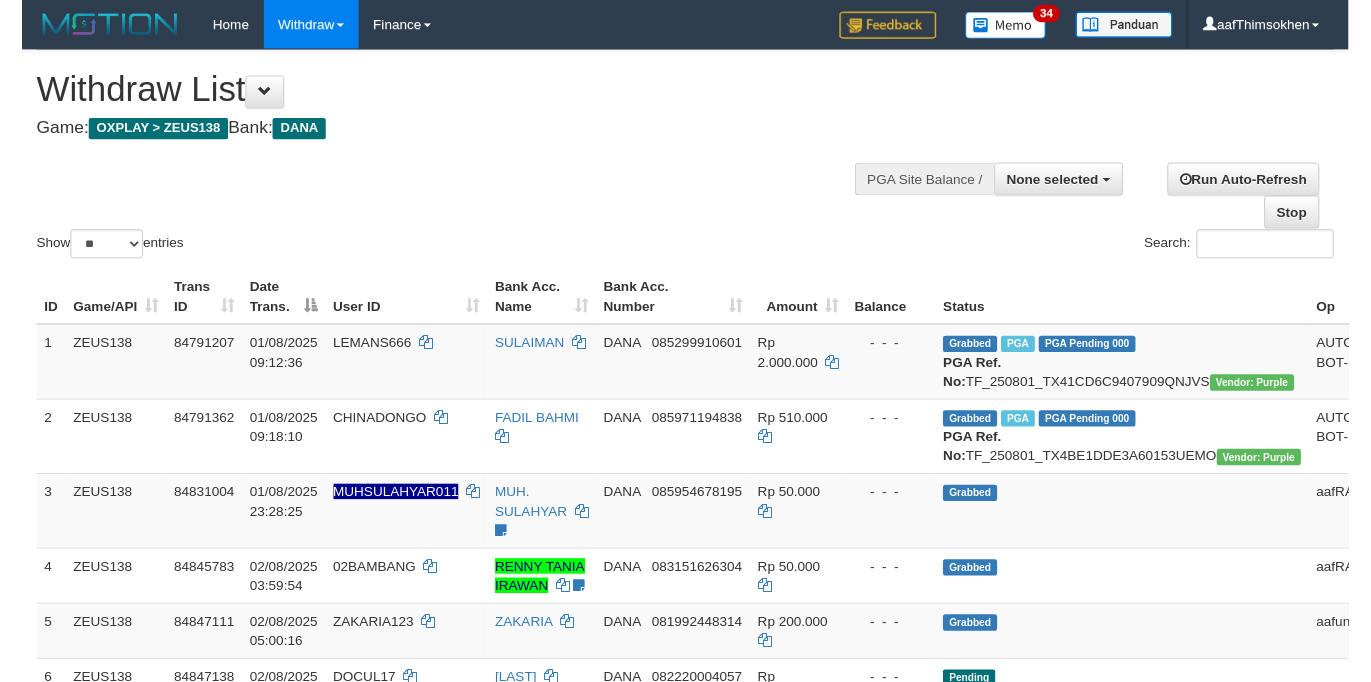 scroll, scrollTop: 349, scrollLeft: 0, axis: vertical 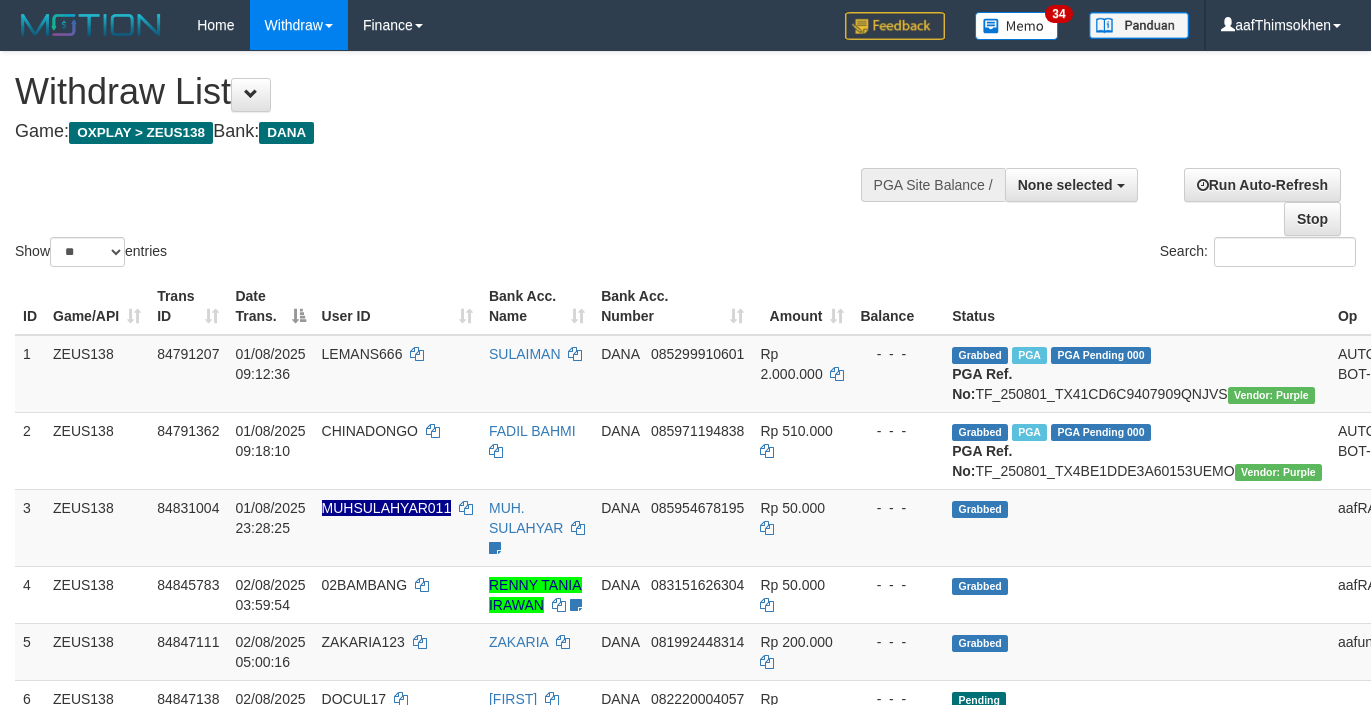 select 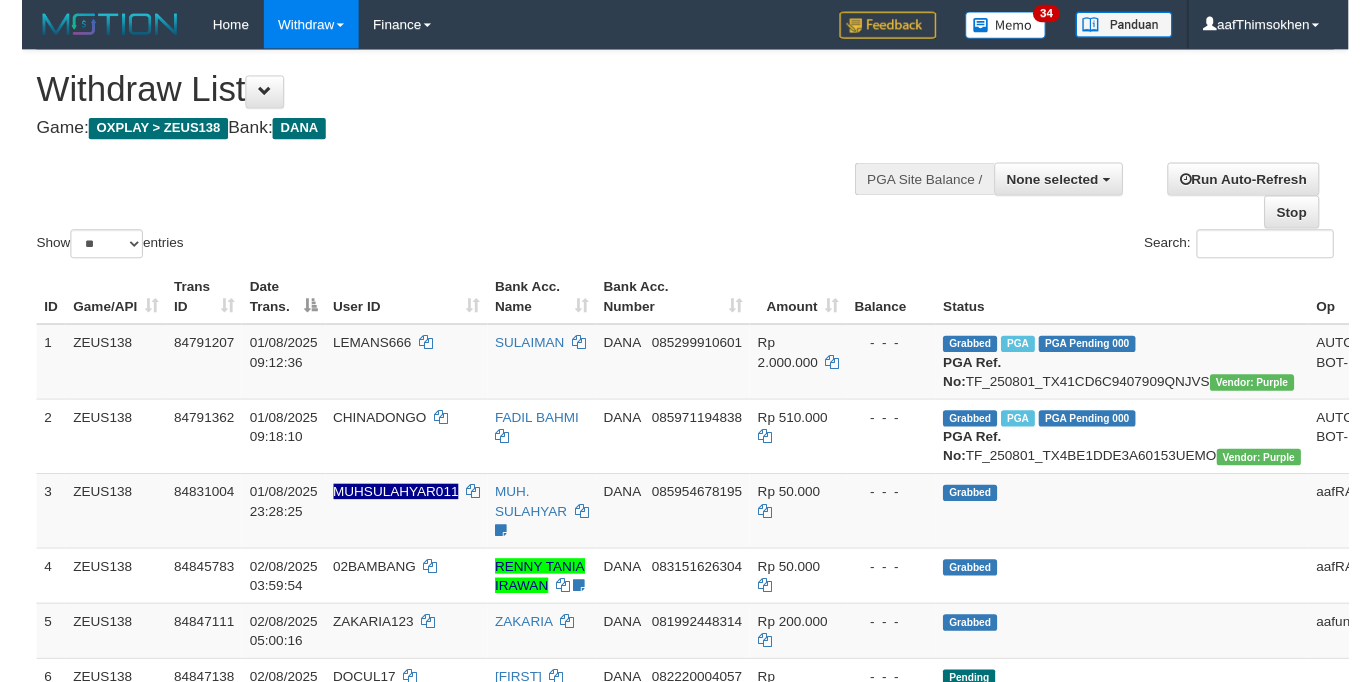 scroll, scrollTop: 349, scrollLeft: 0, axis: vertical 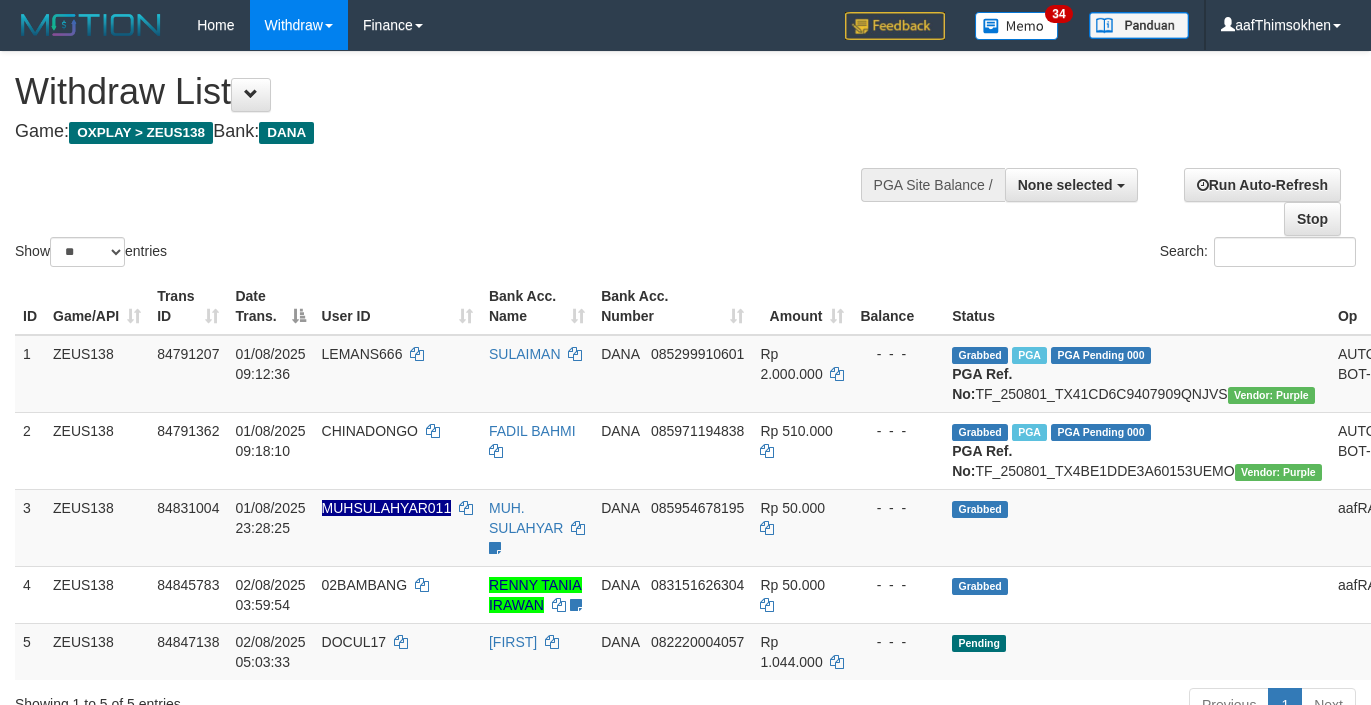 select 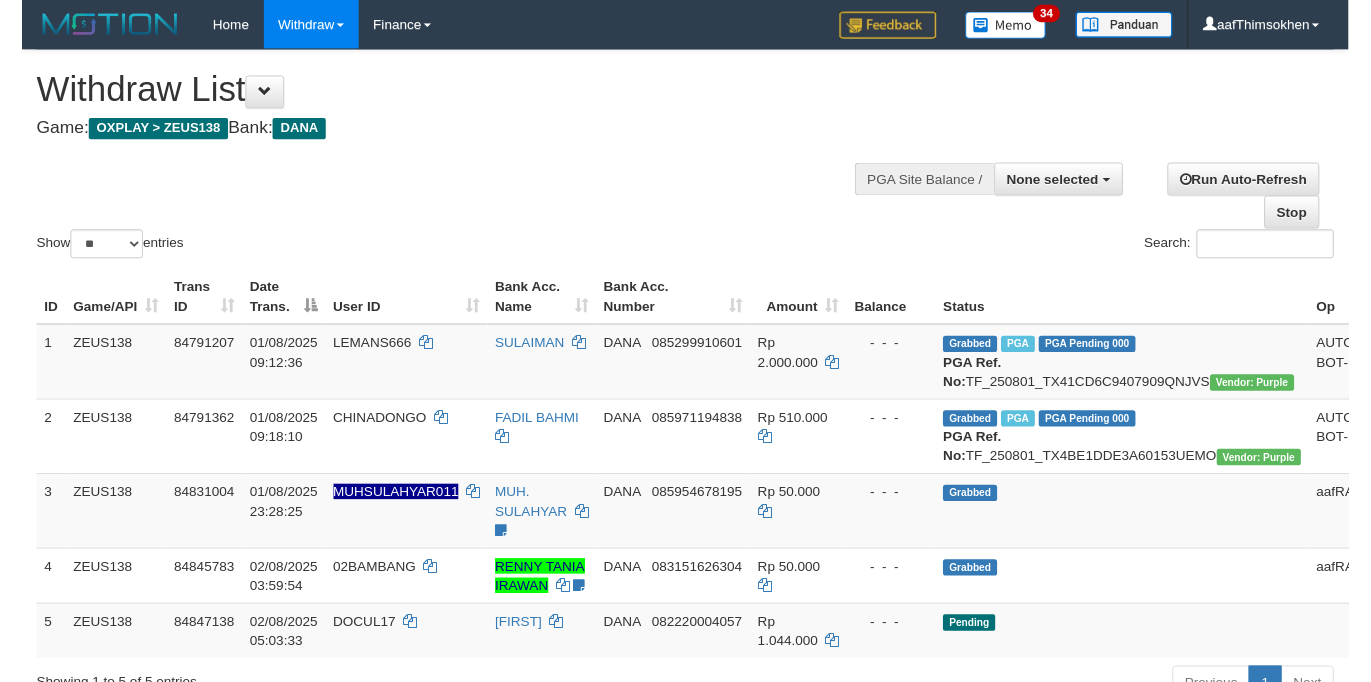 scroll, scrollTop: 349, scrollLeft: 0, axis: vertical 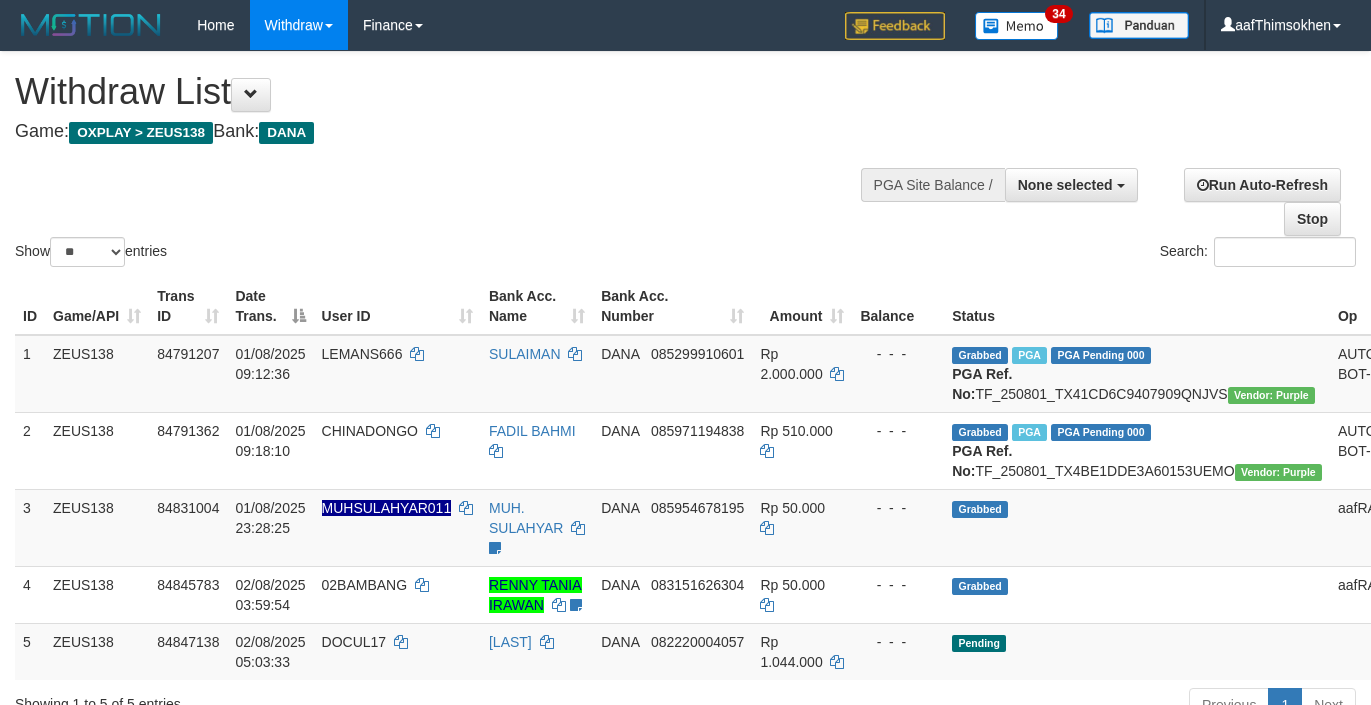 select 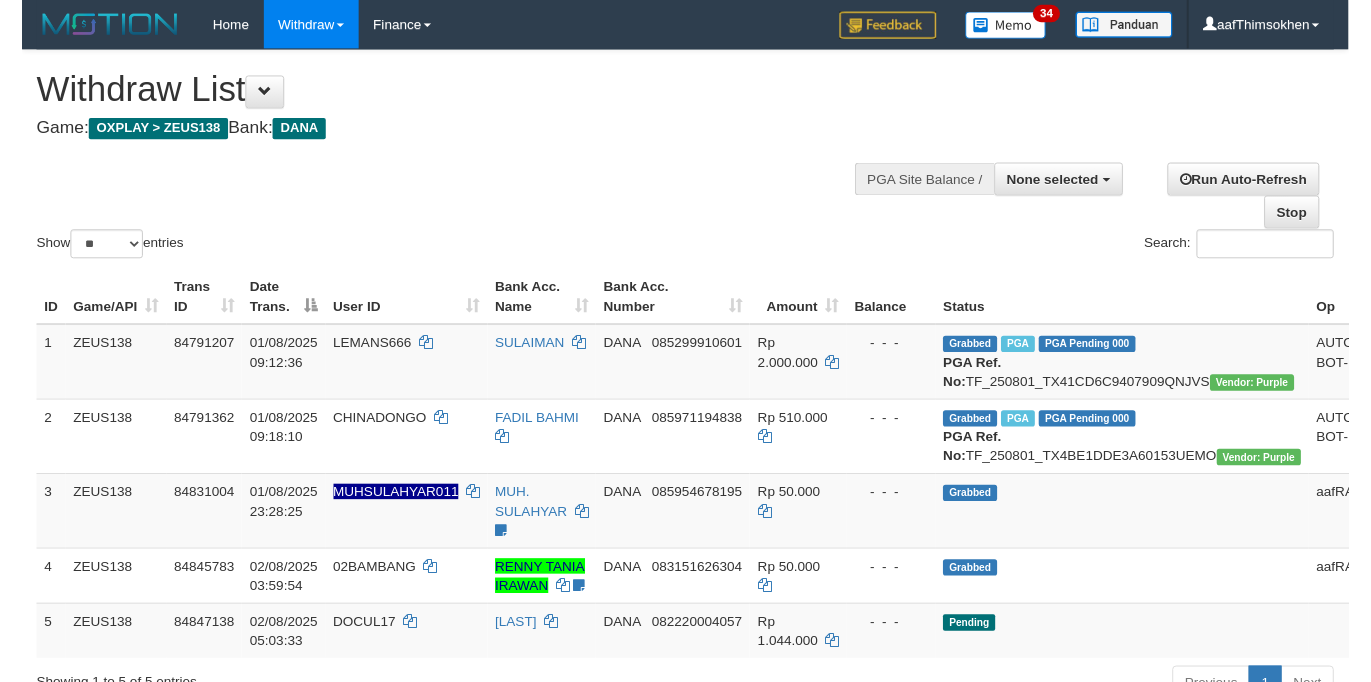 scroll, scrollTop: 349, scrollLeft: 0, axis: vertical 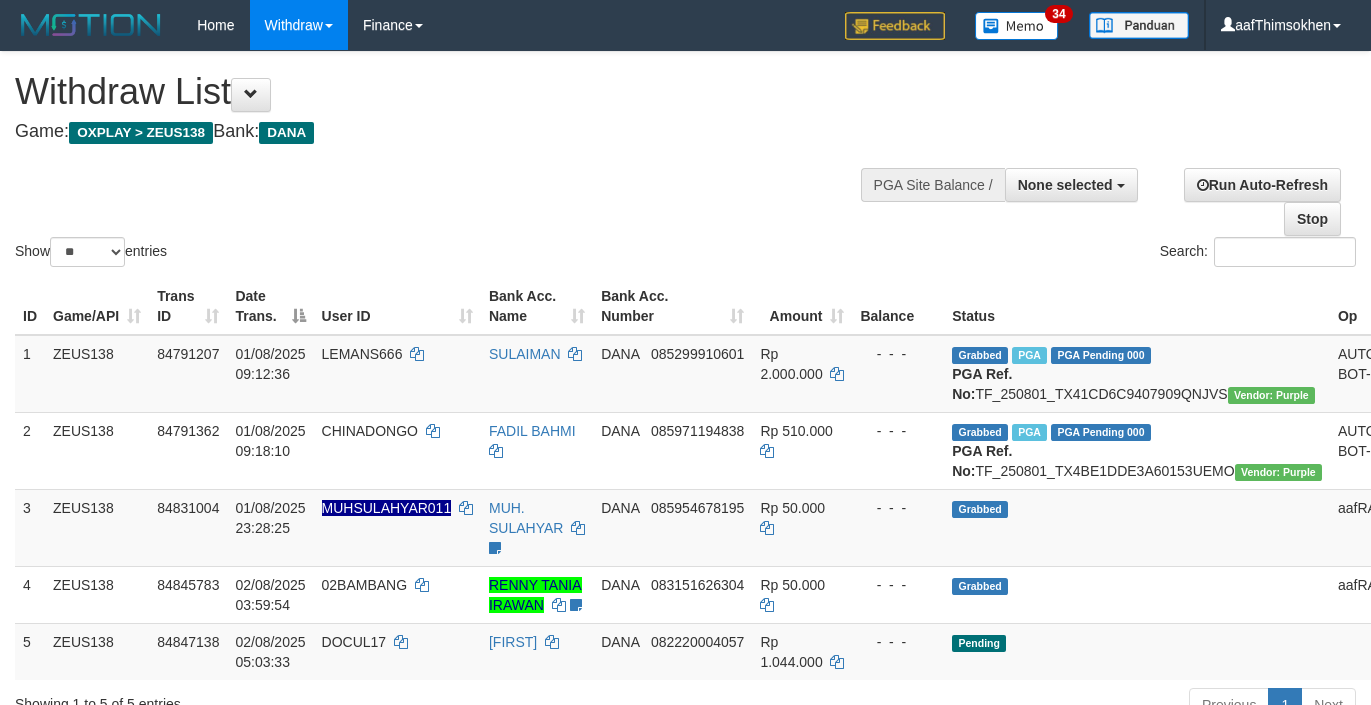 select 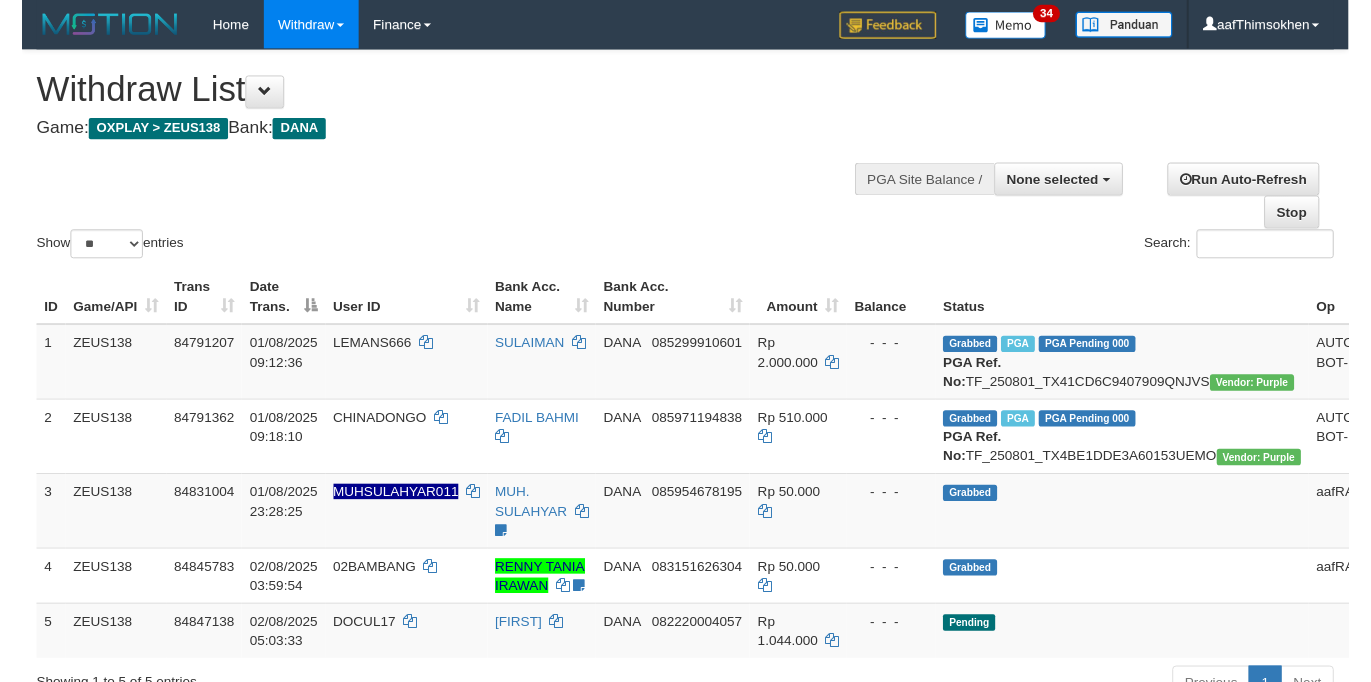 scroll, scrollTop: 349, scrollLeft: 0, axis: vertical 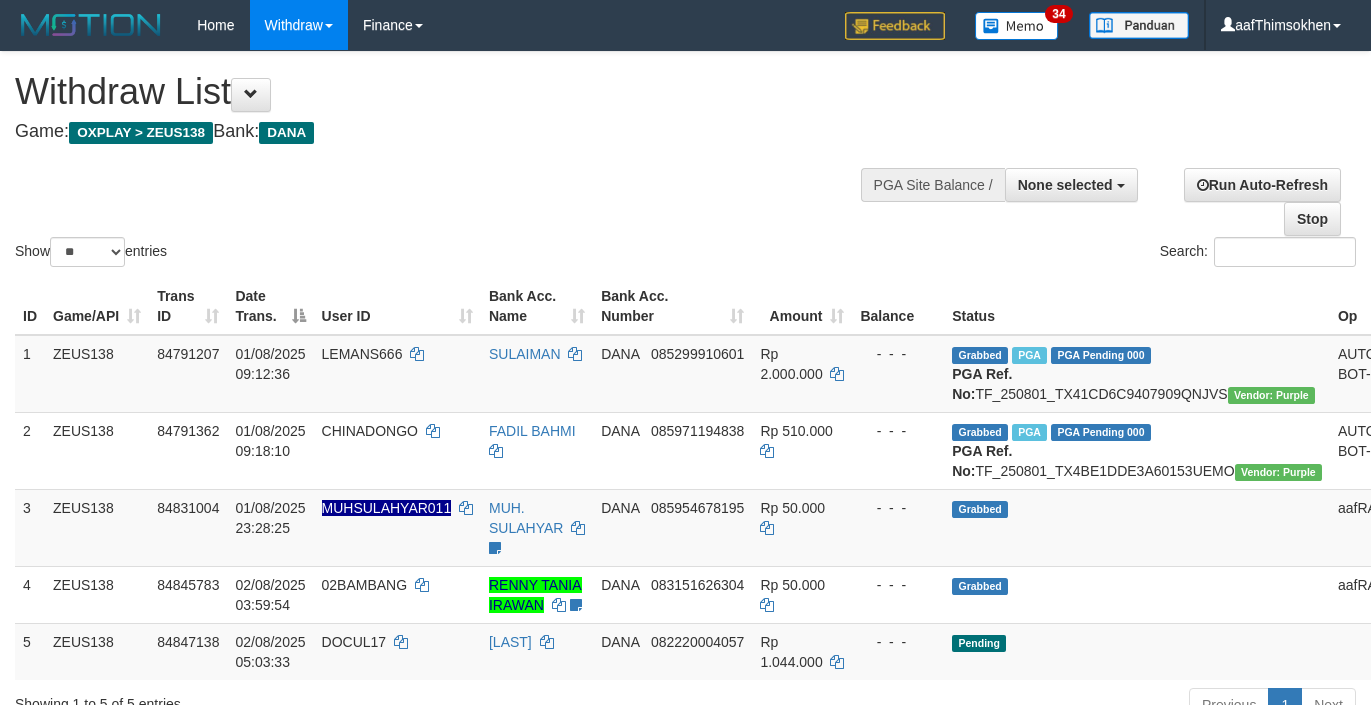 select 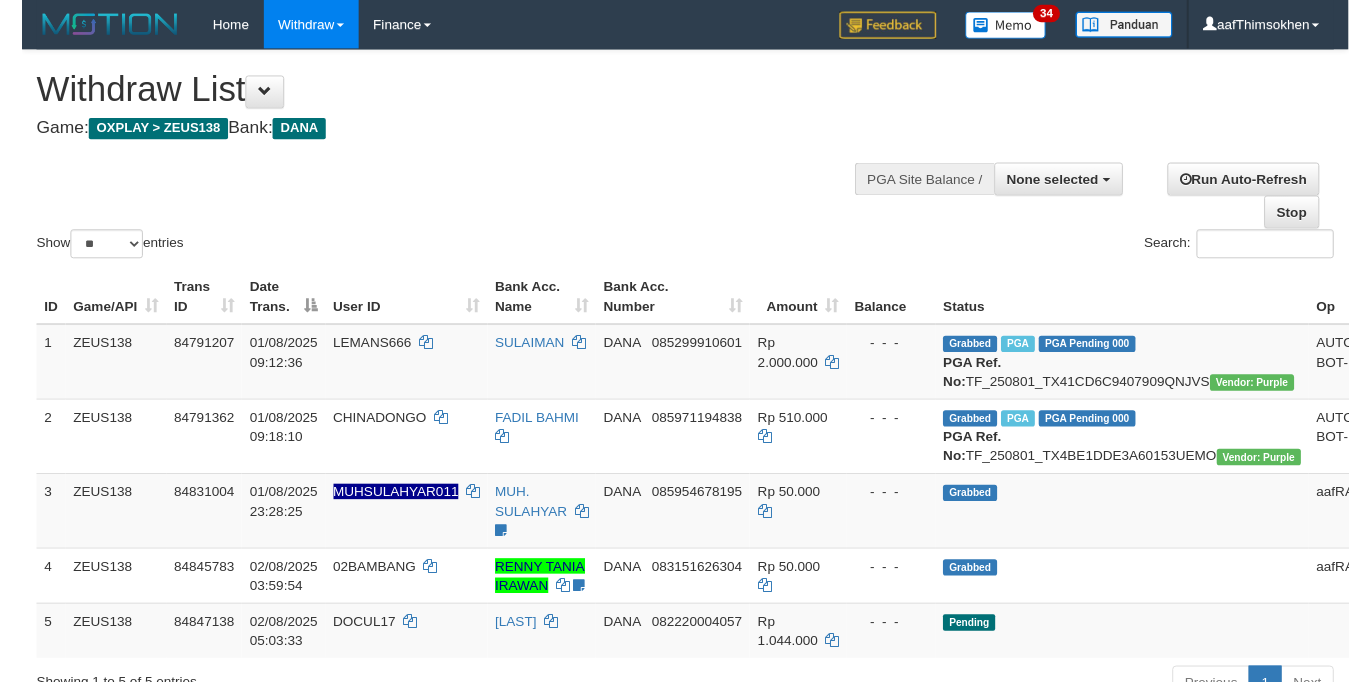 scroll, scrollTop: 349, scrollLeft: 0, axis: vertical 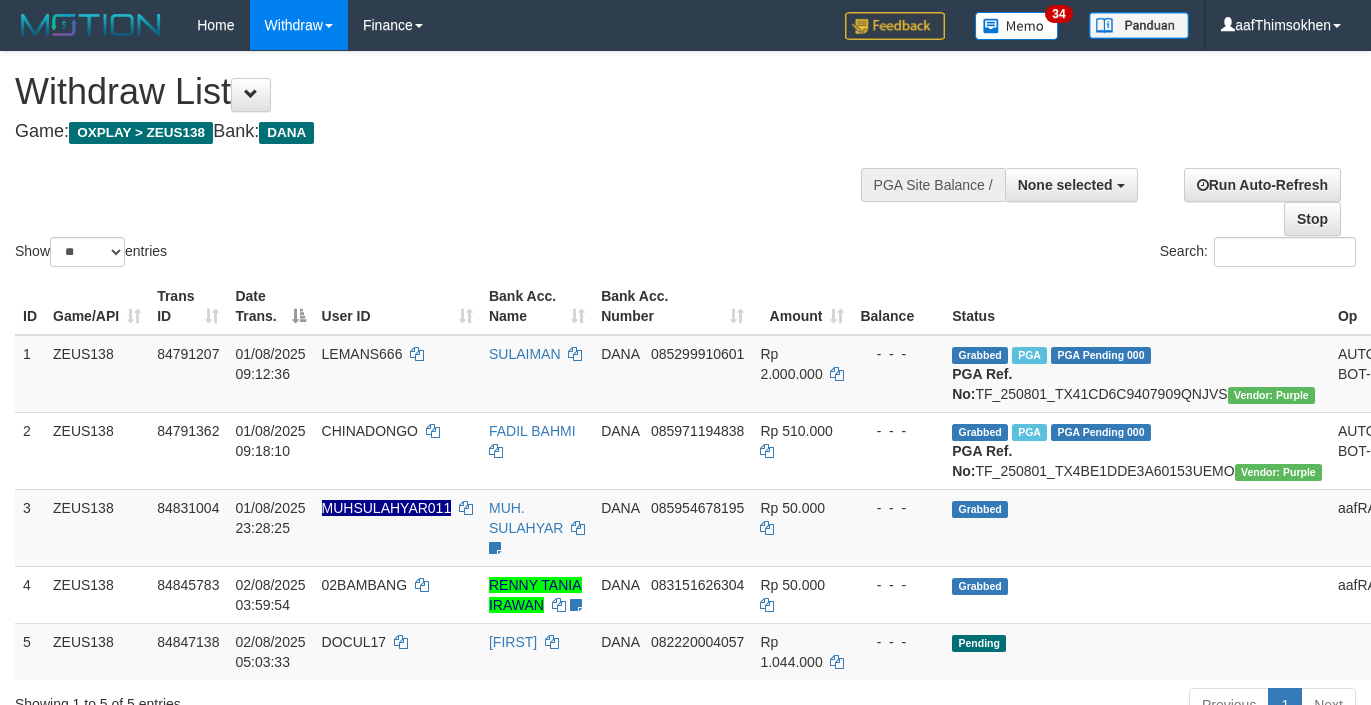 select 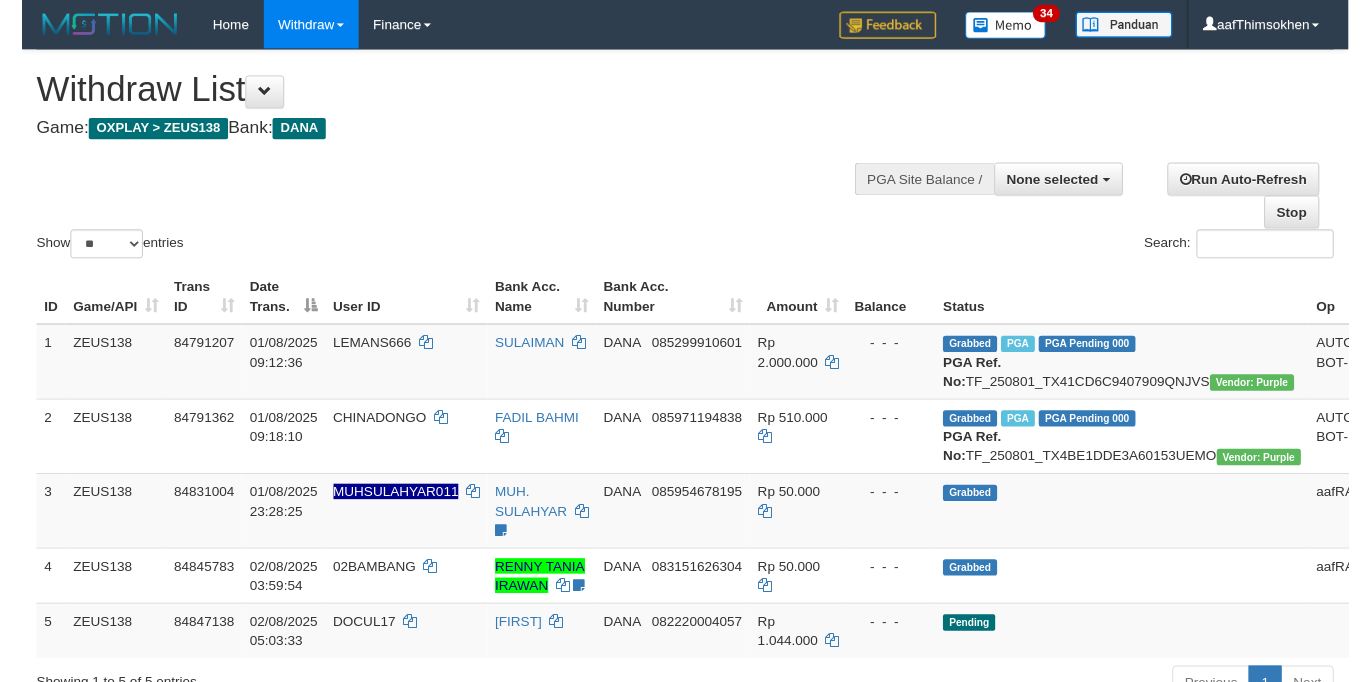 scroll, scrollTop: 349, scrollLeft: 0, axis: vertical 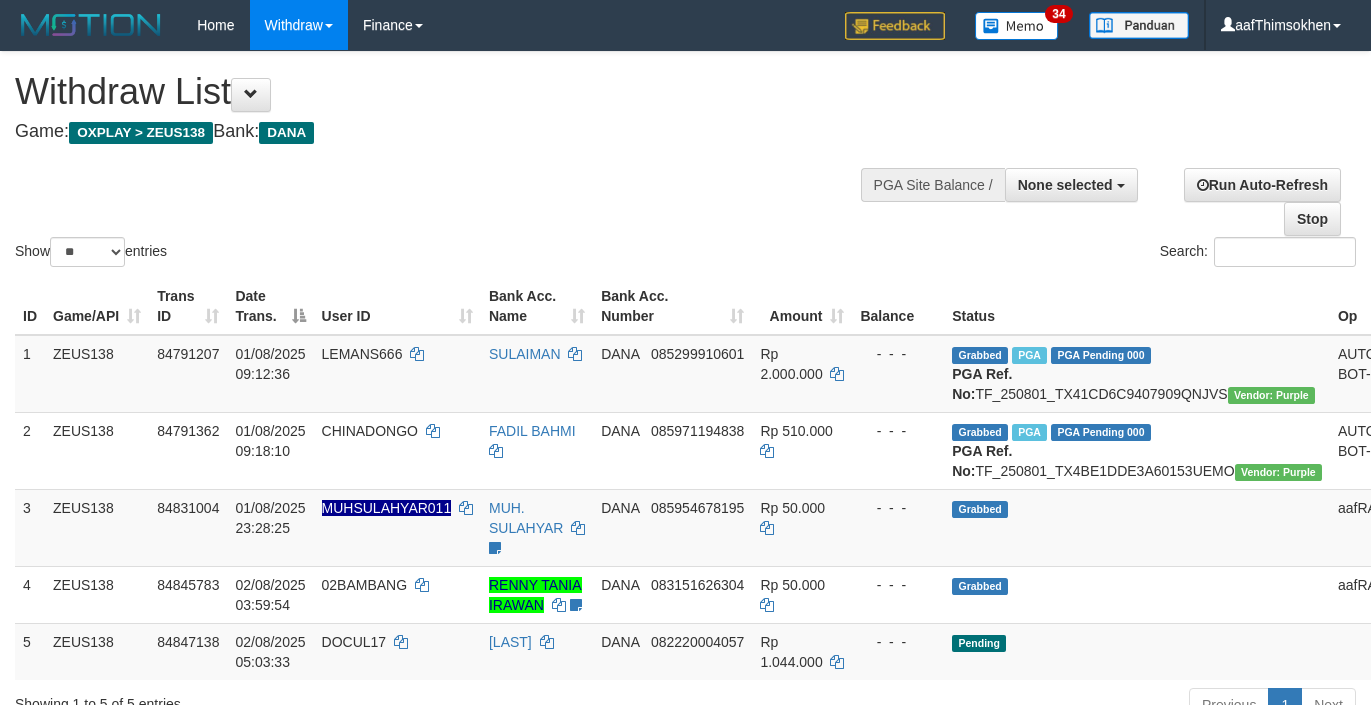 select 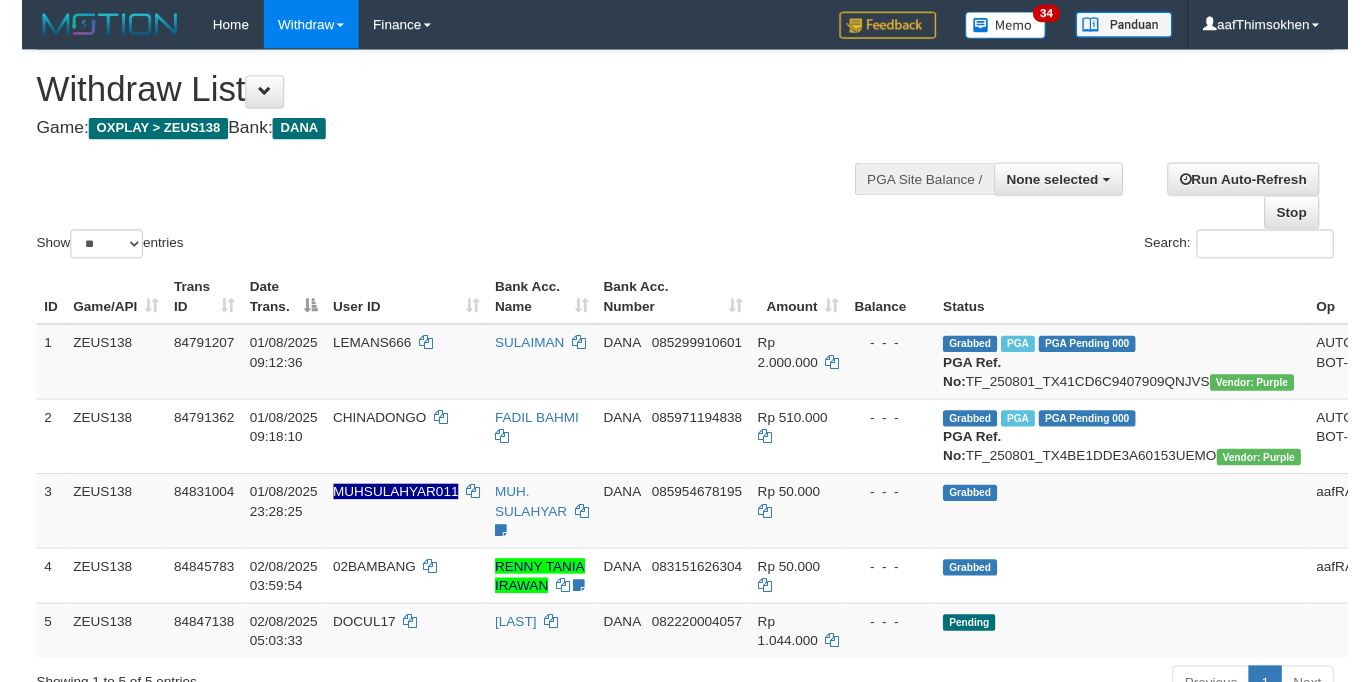 scroll, scrollTop: 349, scrollLeft: 0, axis: vertical 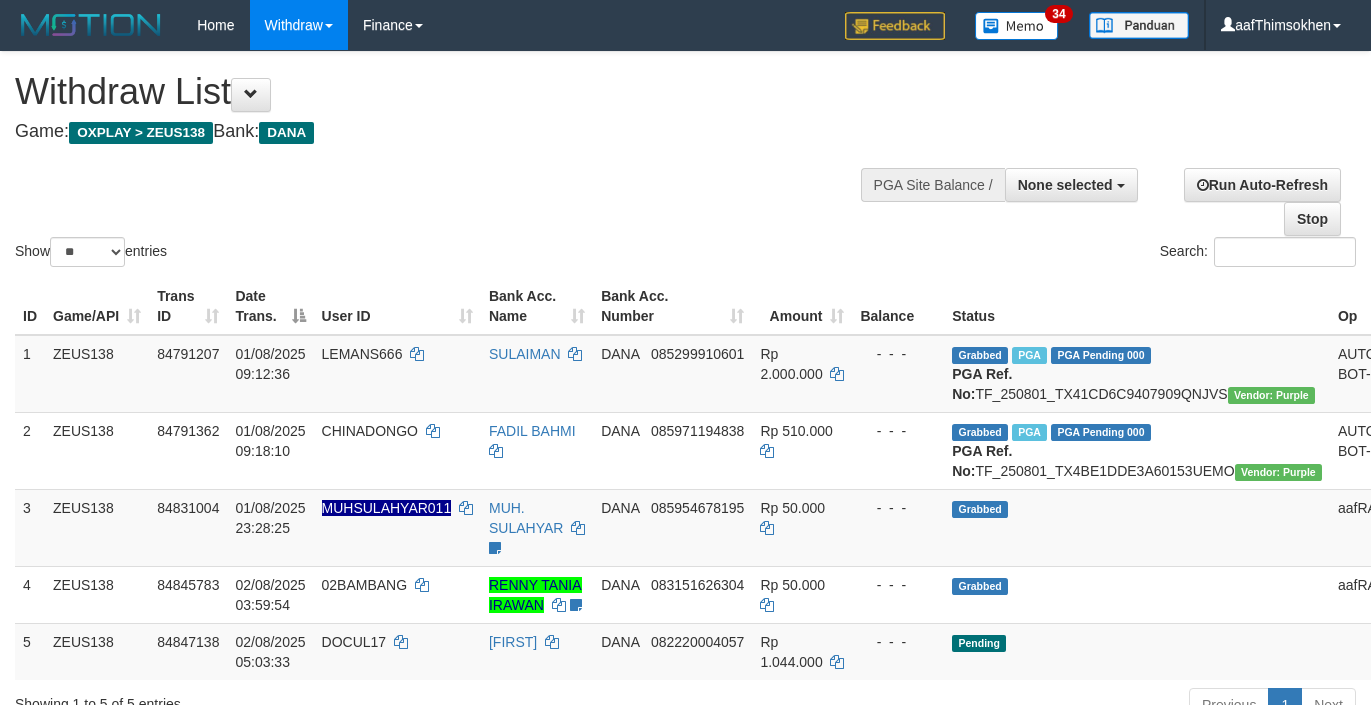 select 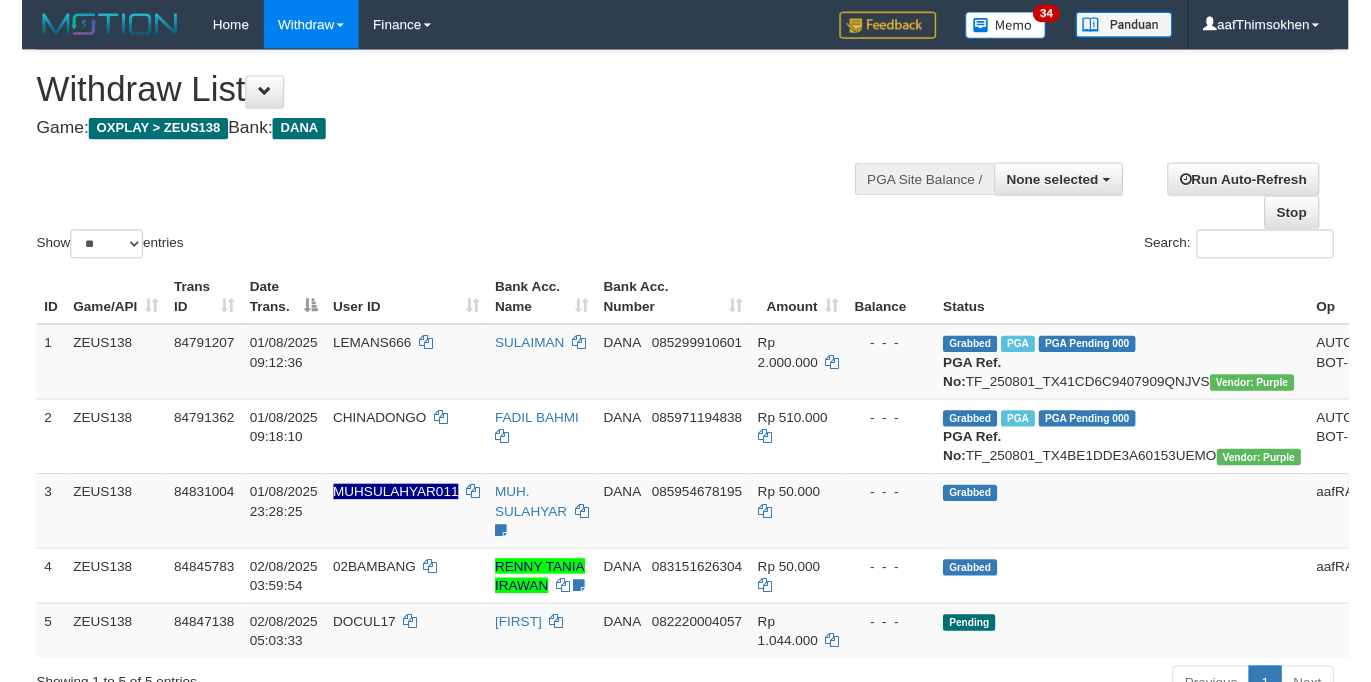 scroll, scrollTop: 349, scrollLeft: 0, axis: vertical 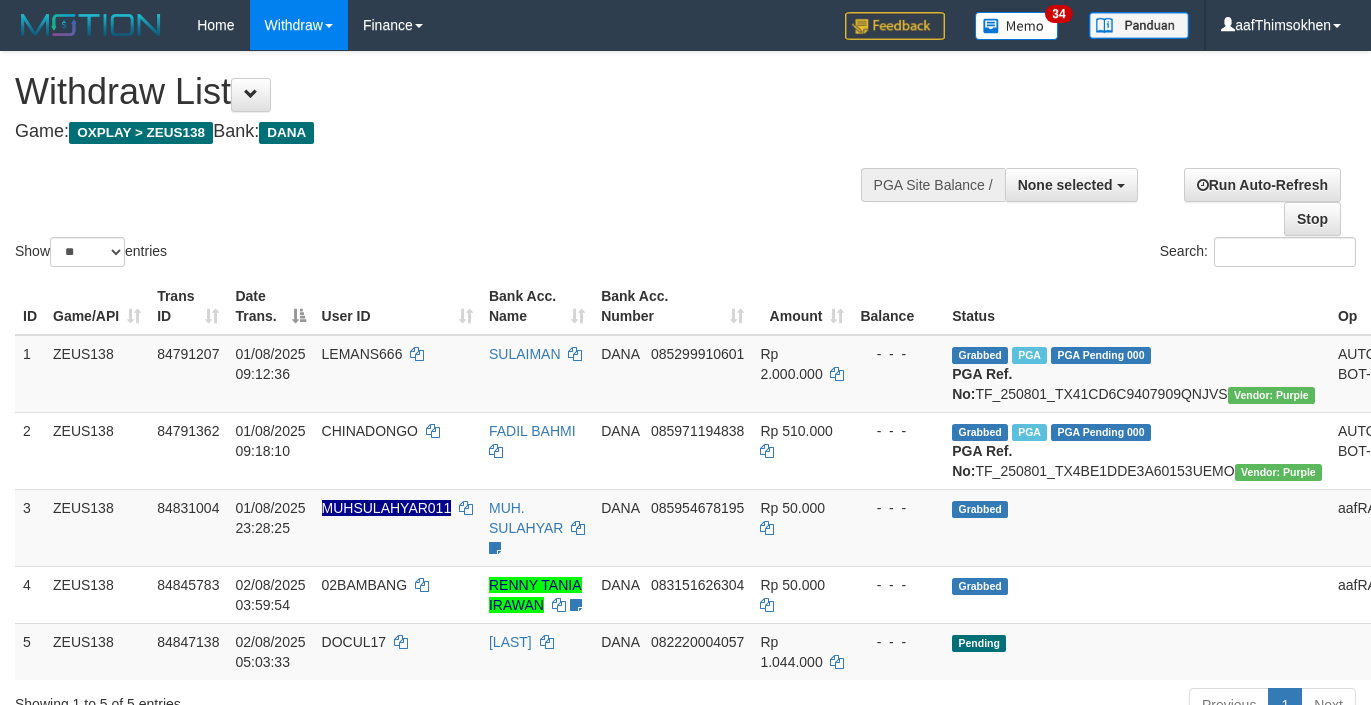 select 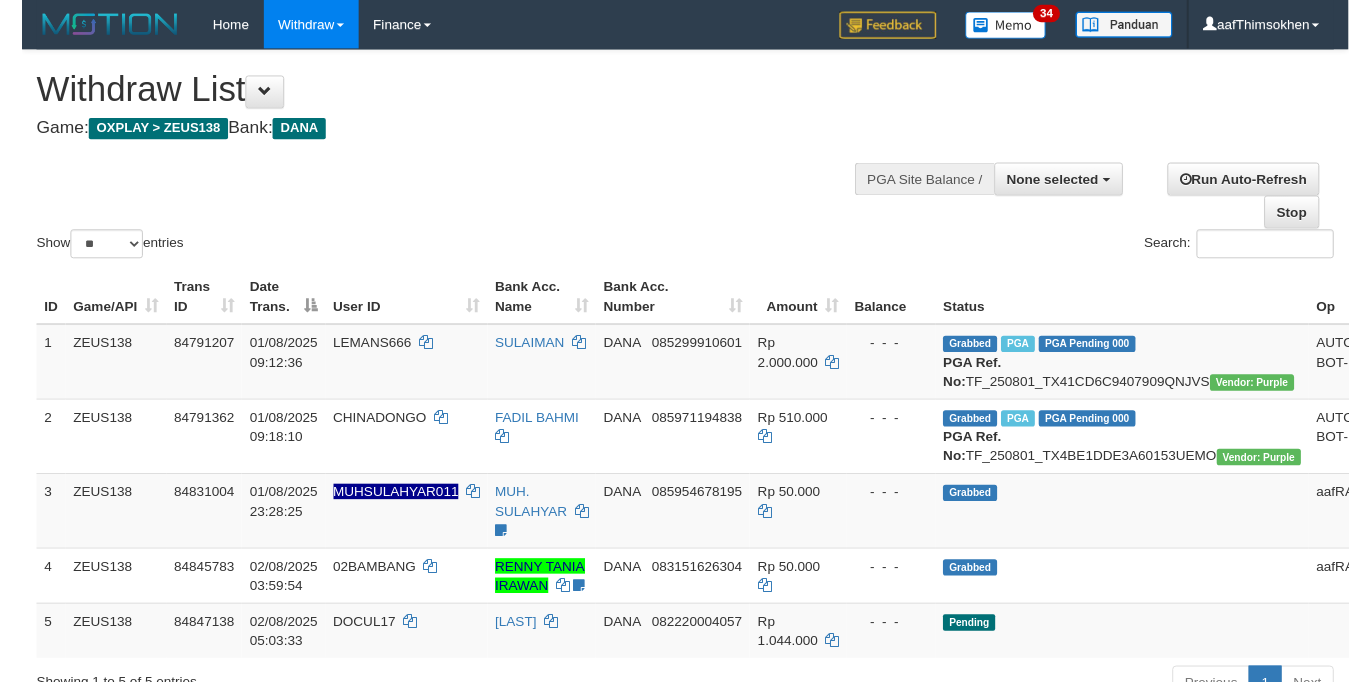 scroll, scrollTop: 349, scrollLeft: 0, axis: vertical 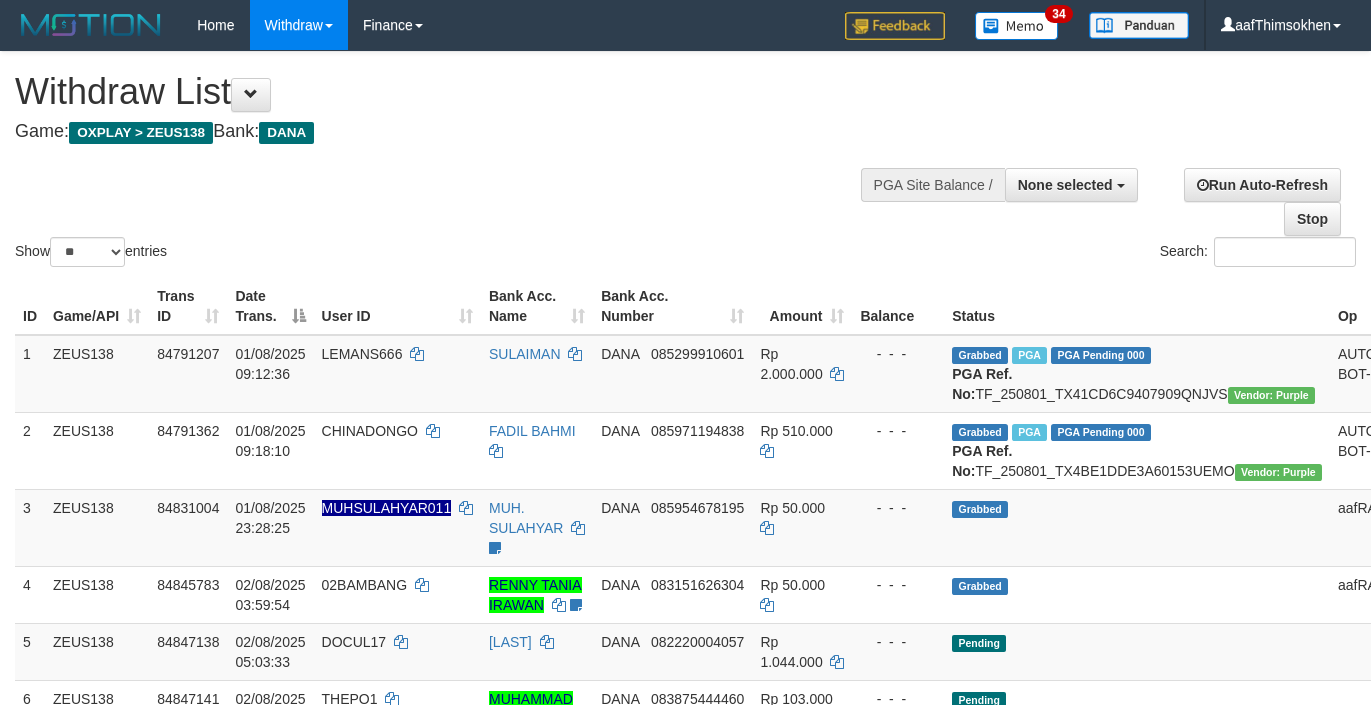 select 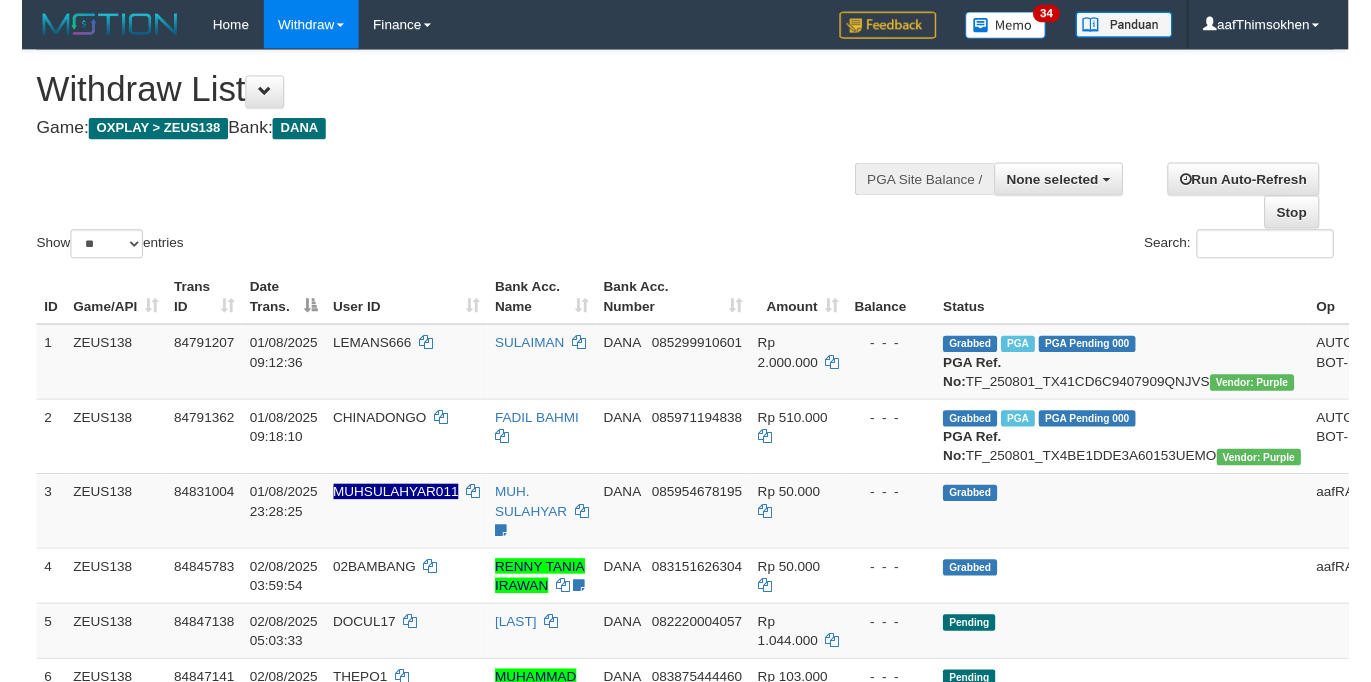 scroll, scrollTop: 349, scrollLeft: 0, axis: vertical 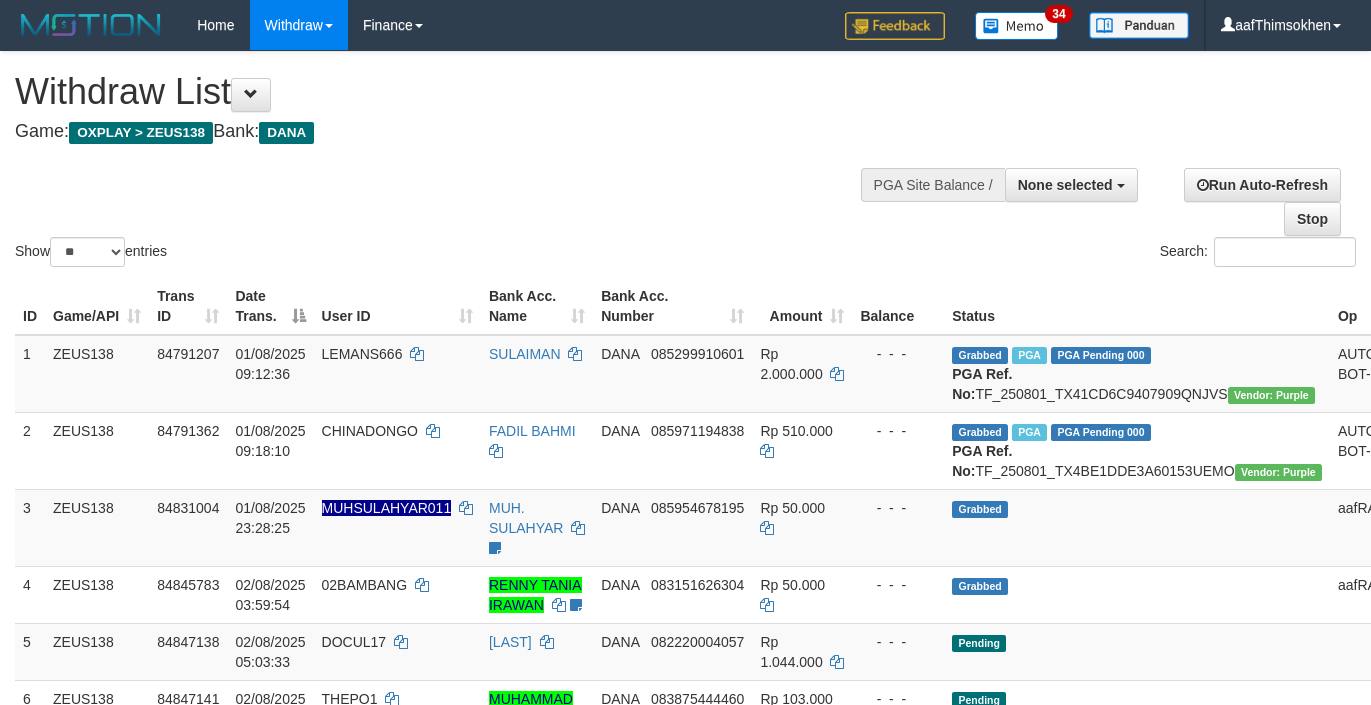 select 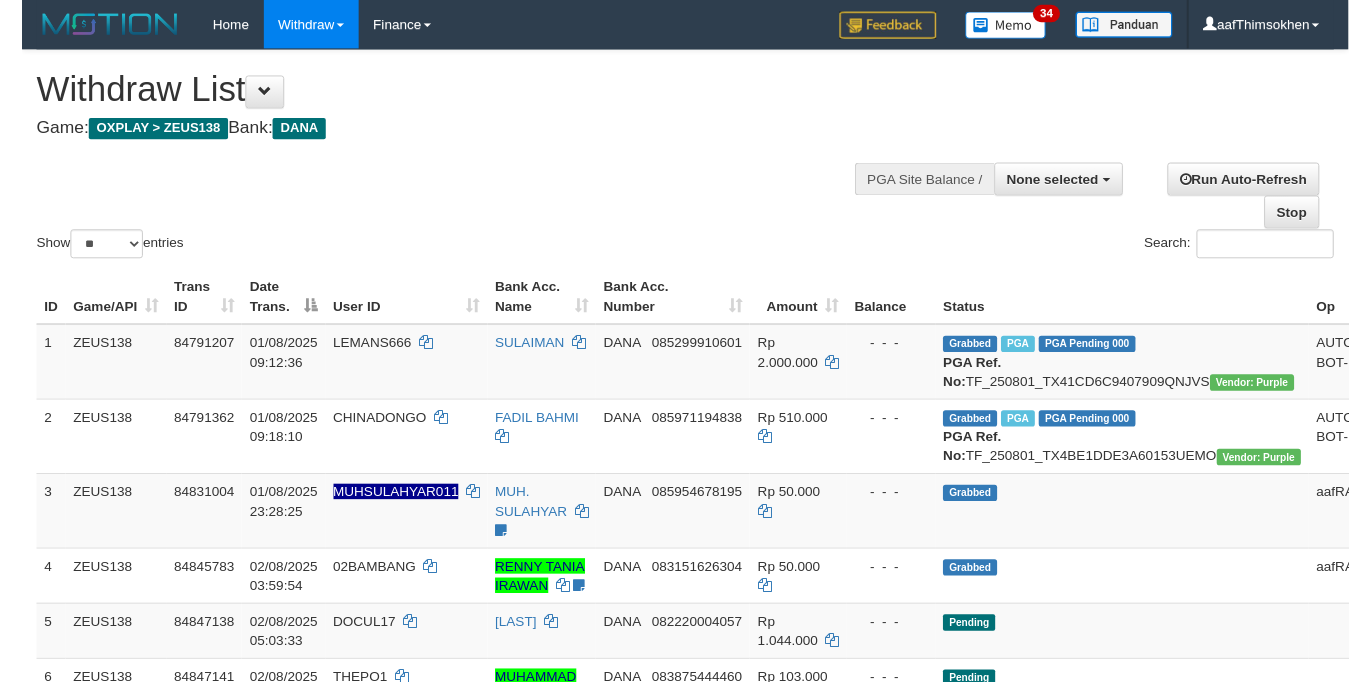 scroll, scrollTop: 349, scrollLeft: 0, axis: vertical 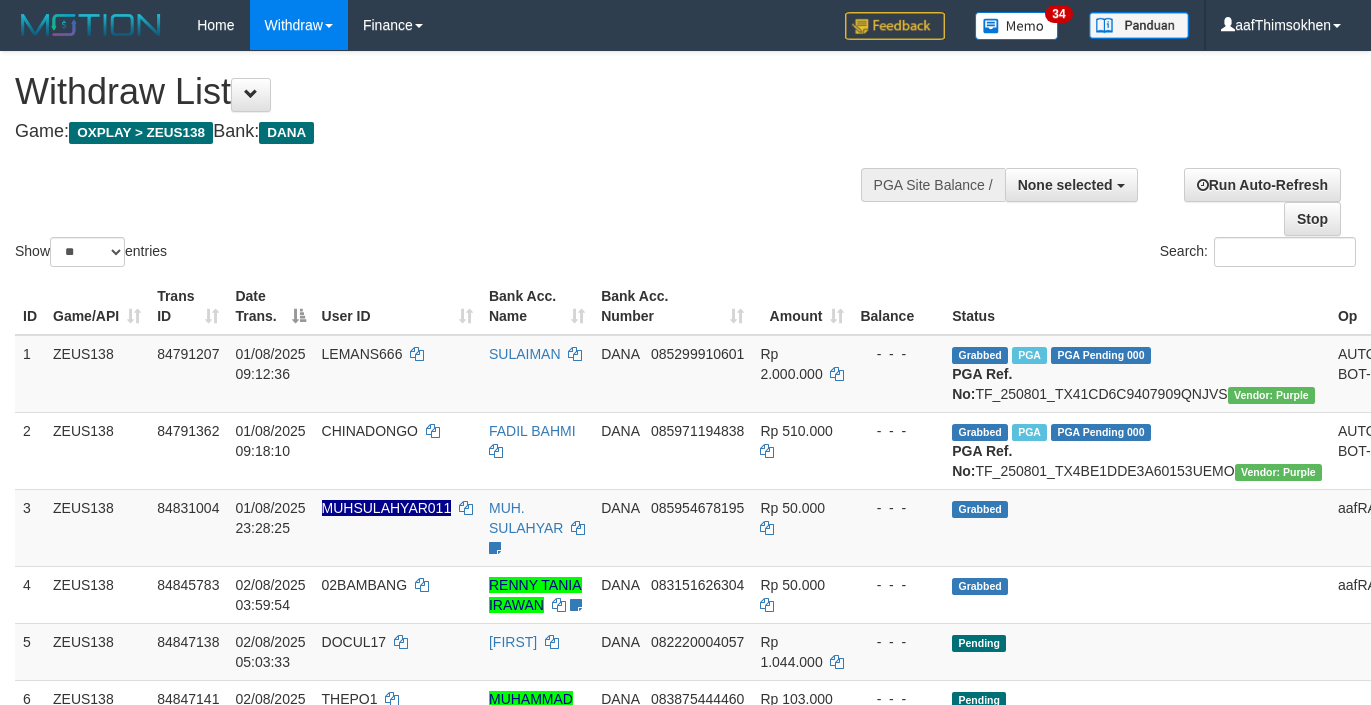 select 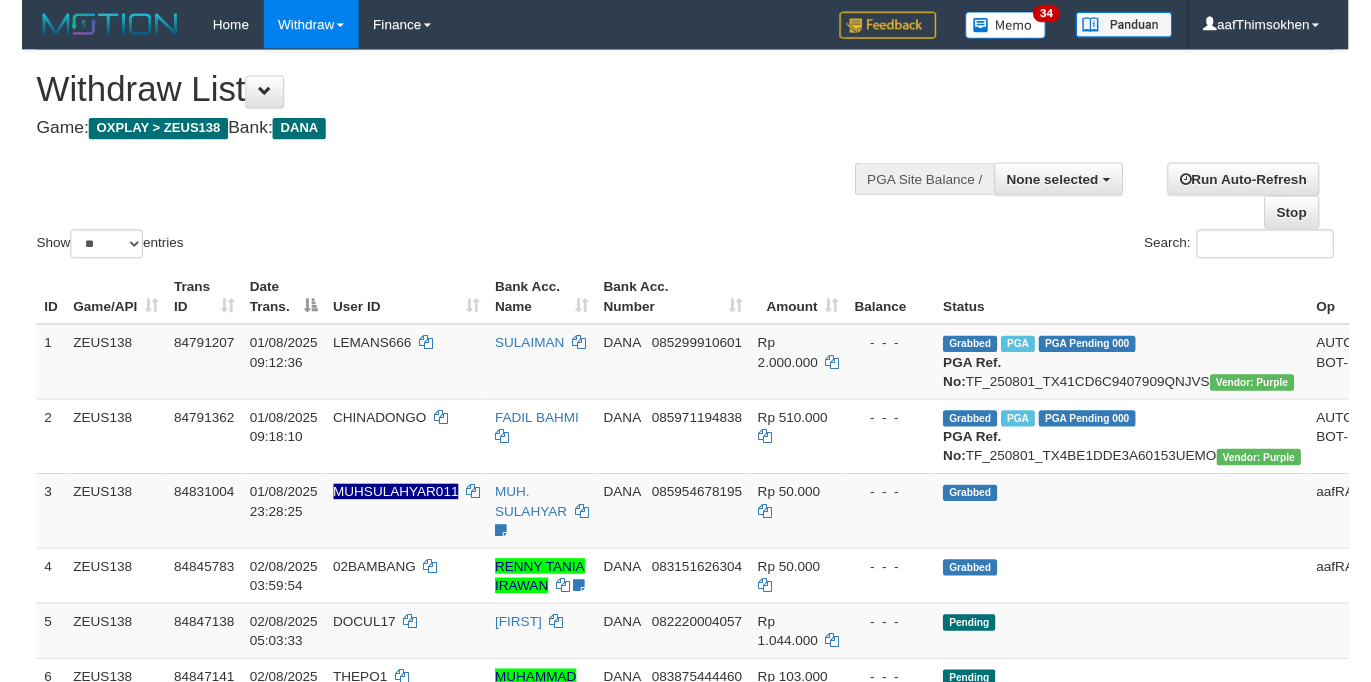 scroll, scrollTop: 349, scrollLeft: 0, axis: vertical 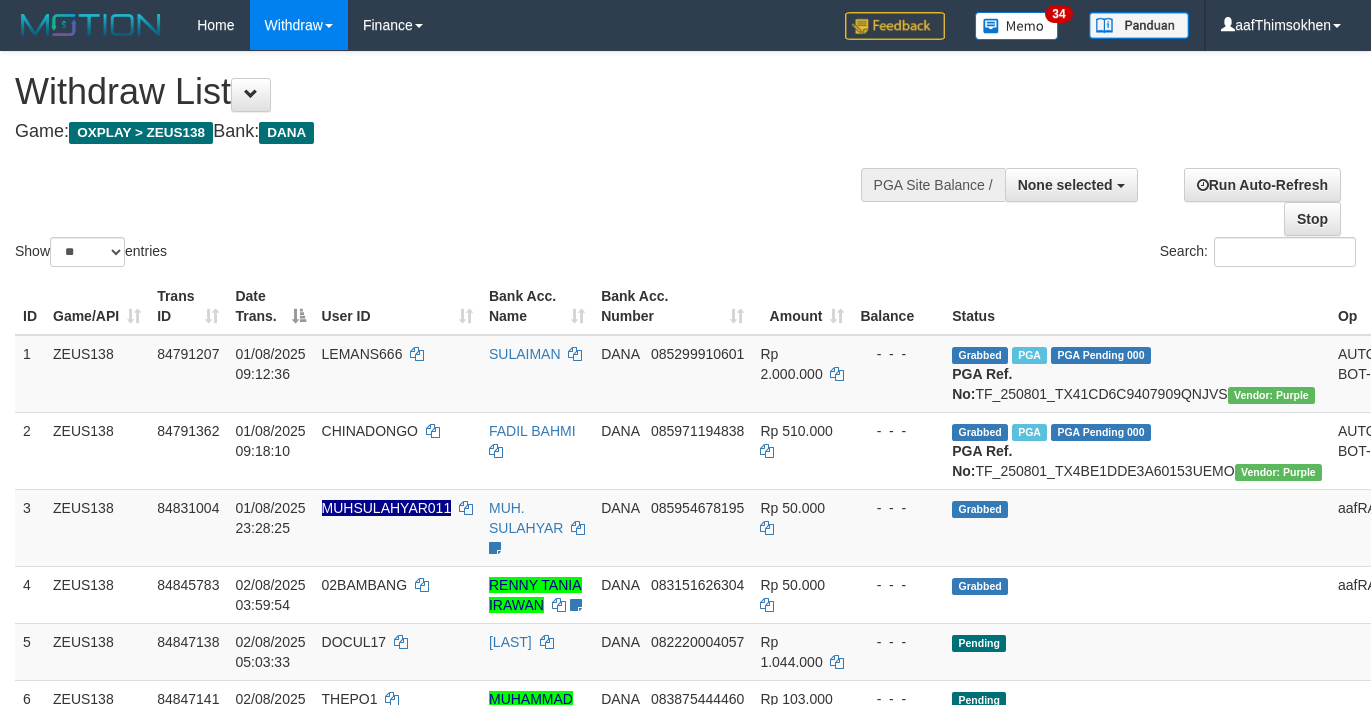 select 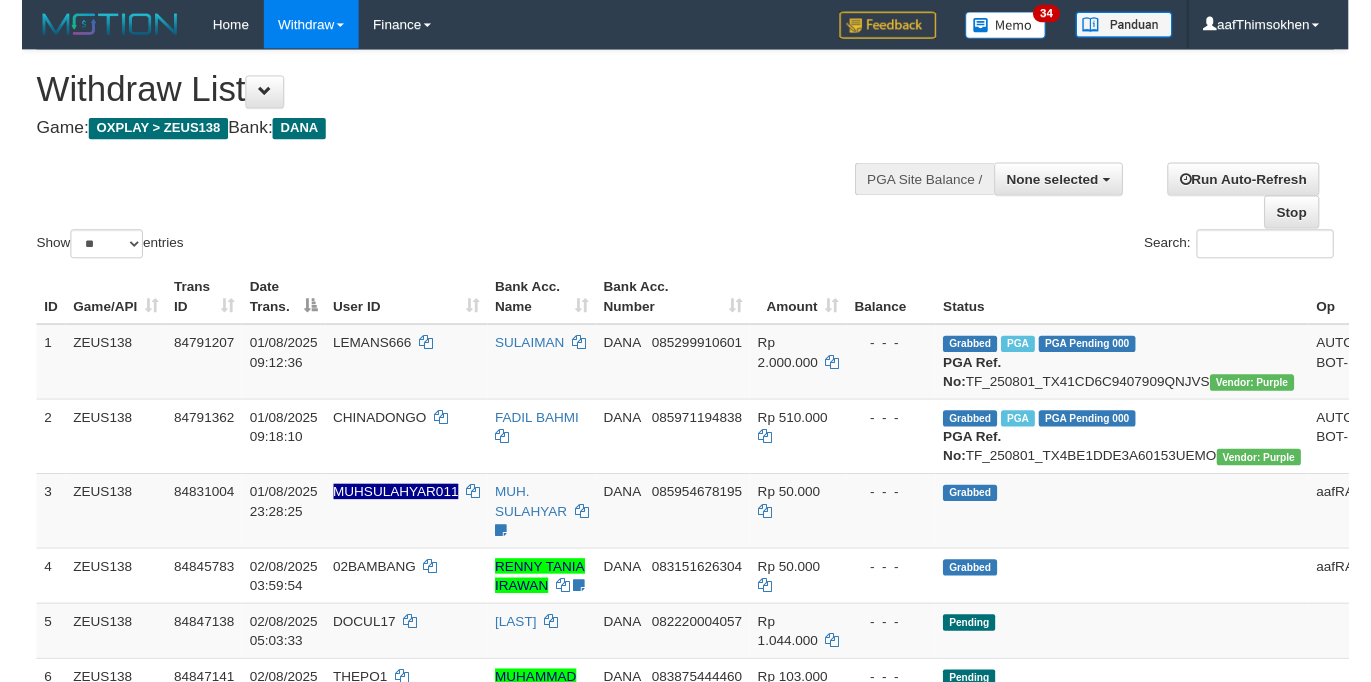 scroll, scrollTop: 349, scrollLeft: 0, axis: vertical 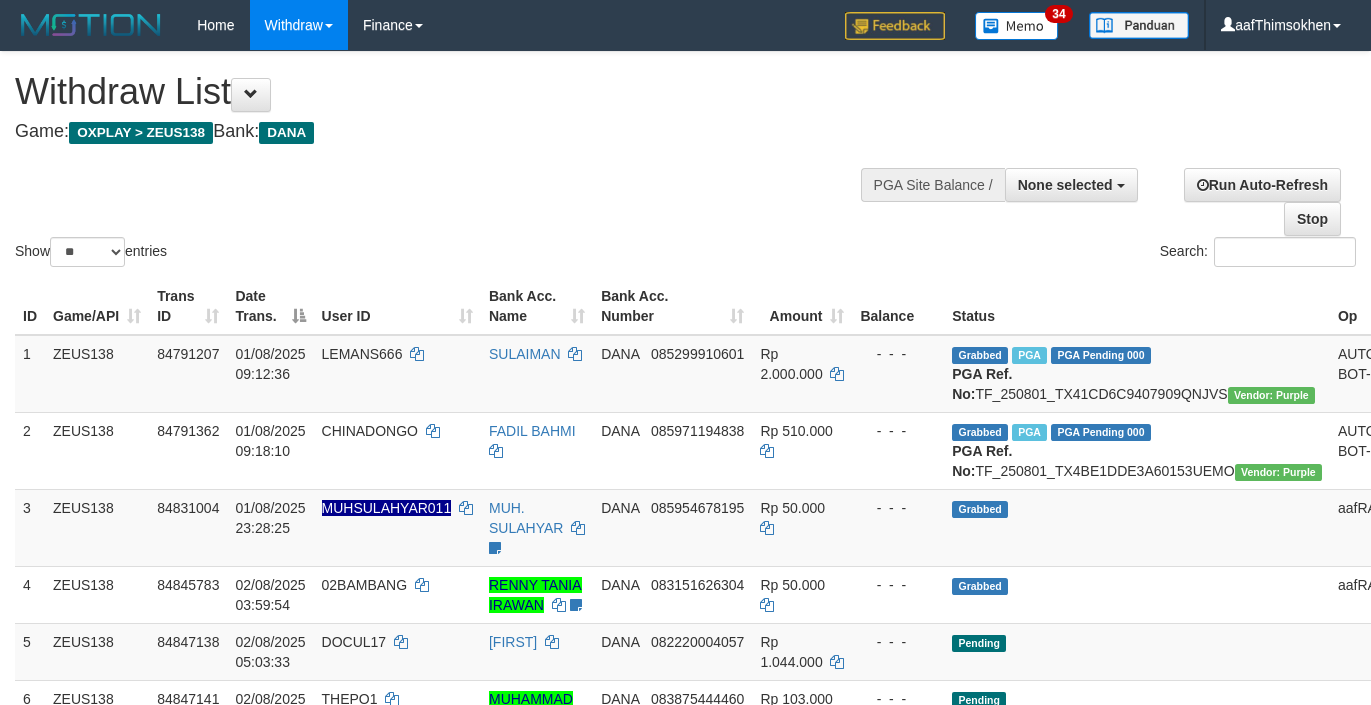 select 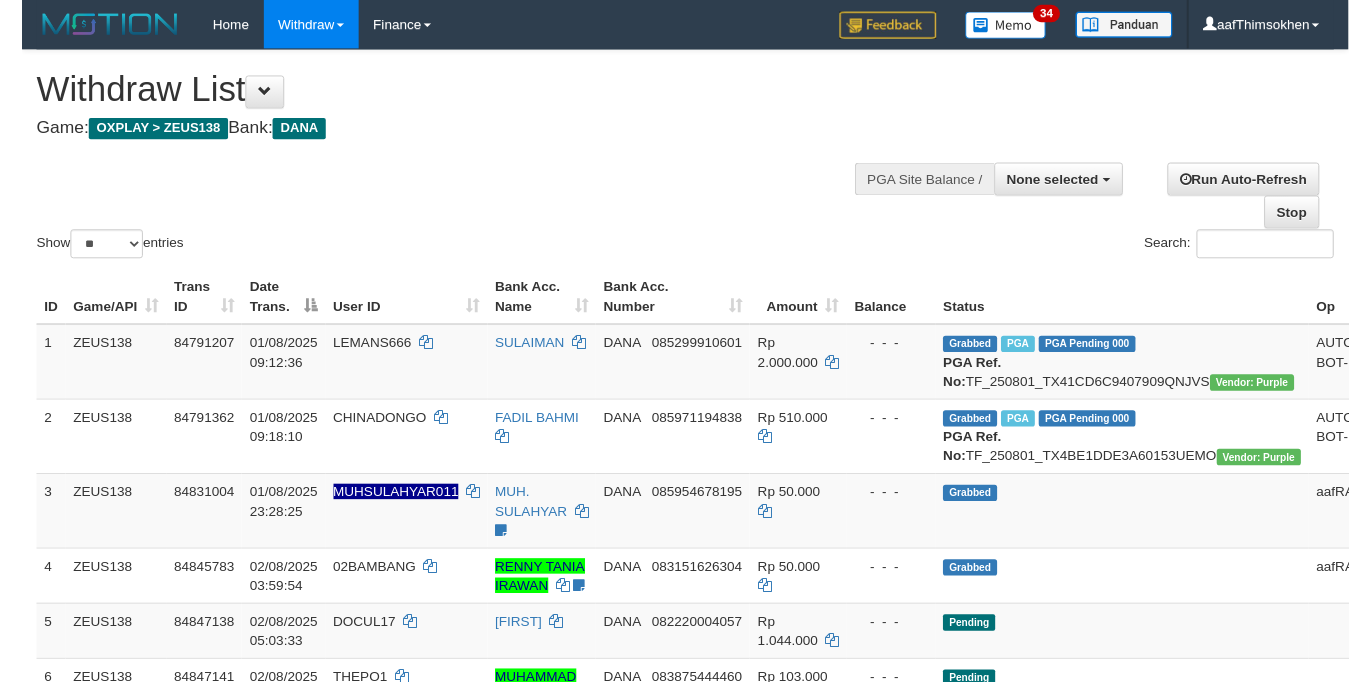 scroll, scrollTop: 349, scrollLeft: 0, axis: vertical 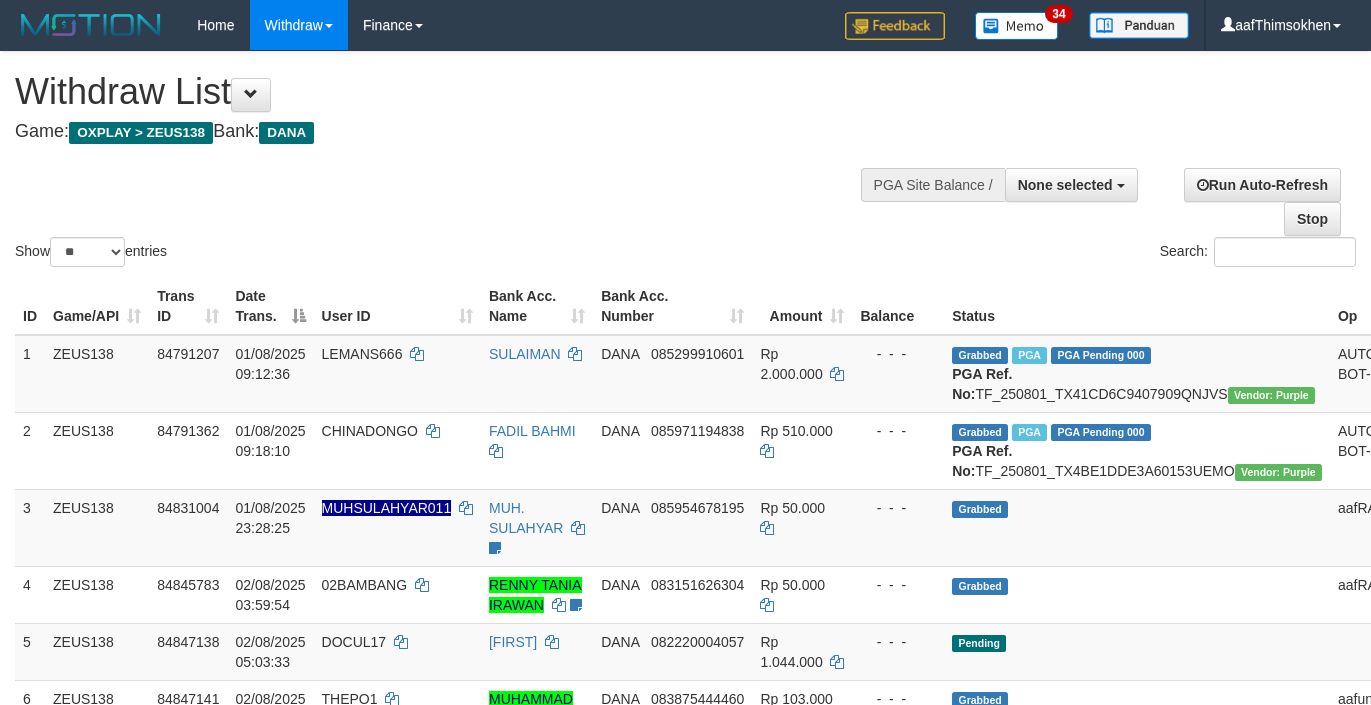 select 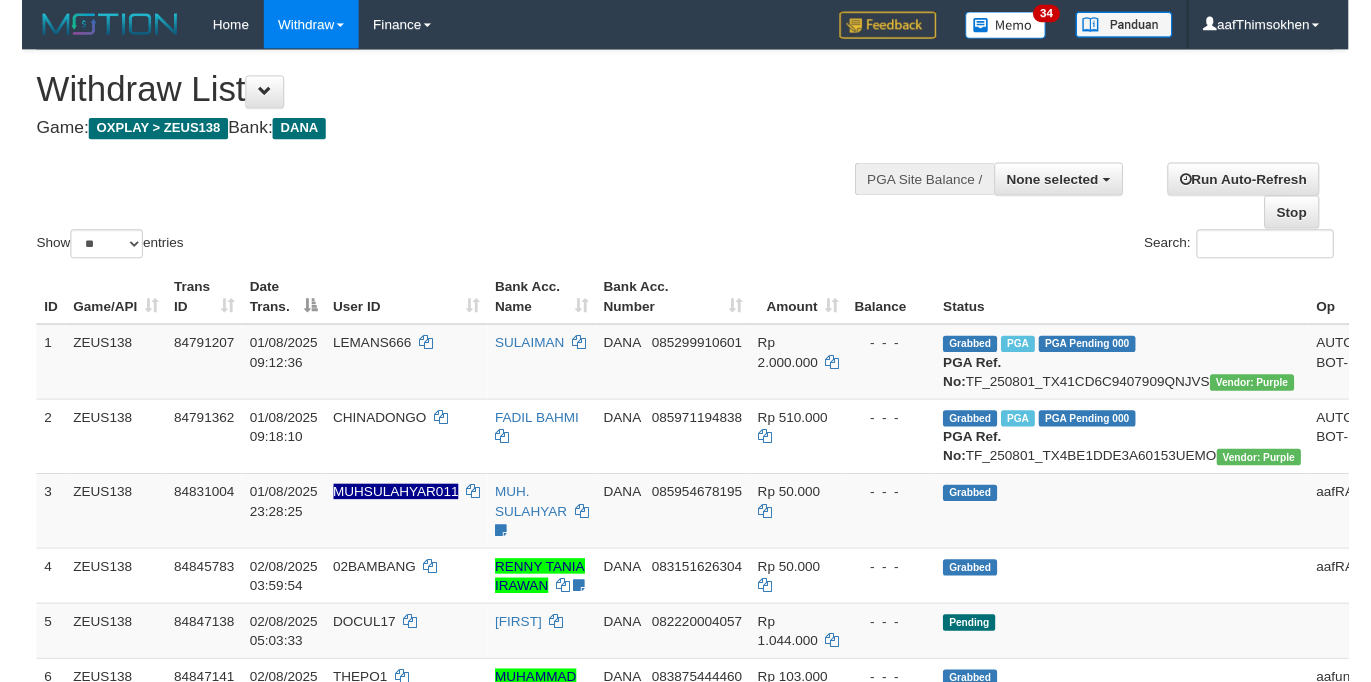 scroll, scrollTop: 349, scrollLeft: 0, axis: vertical 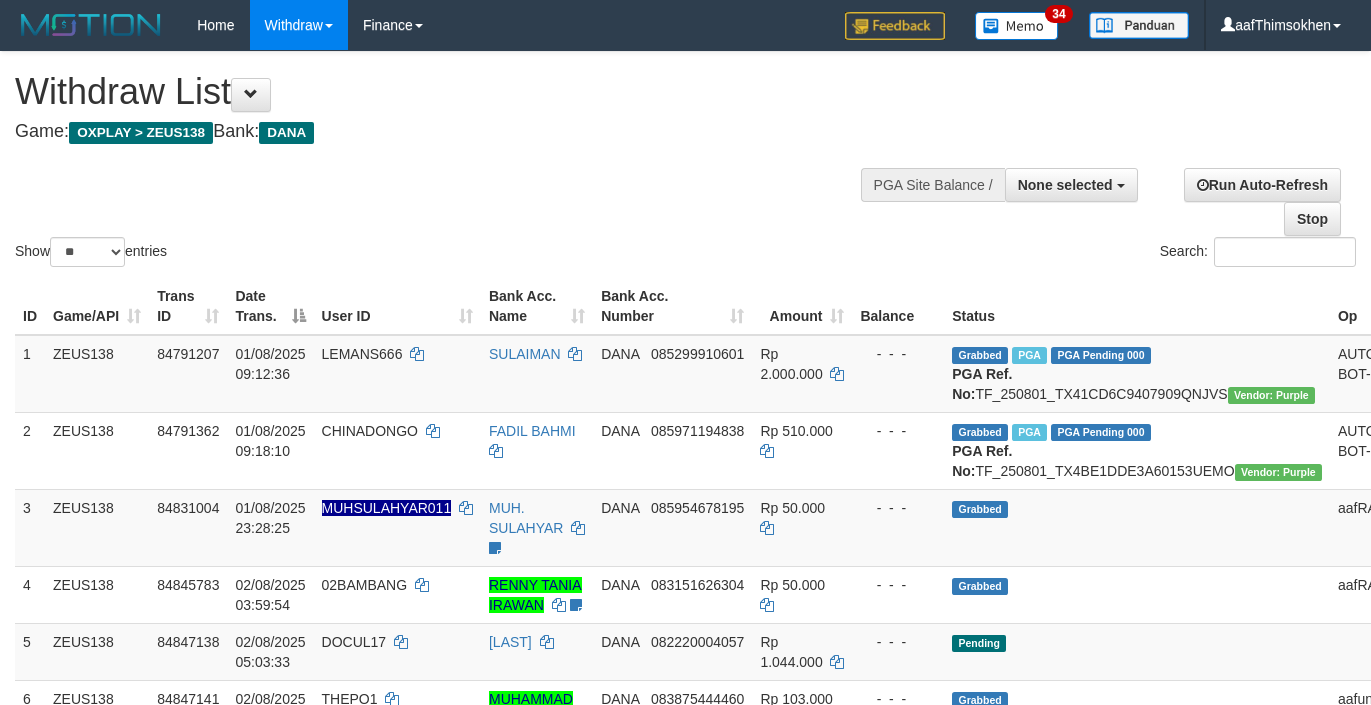 select 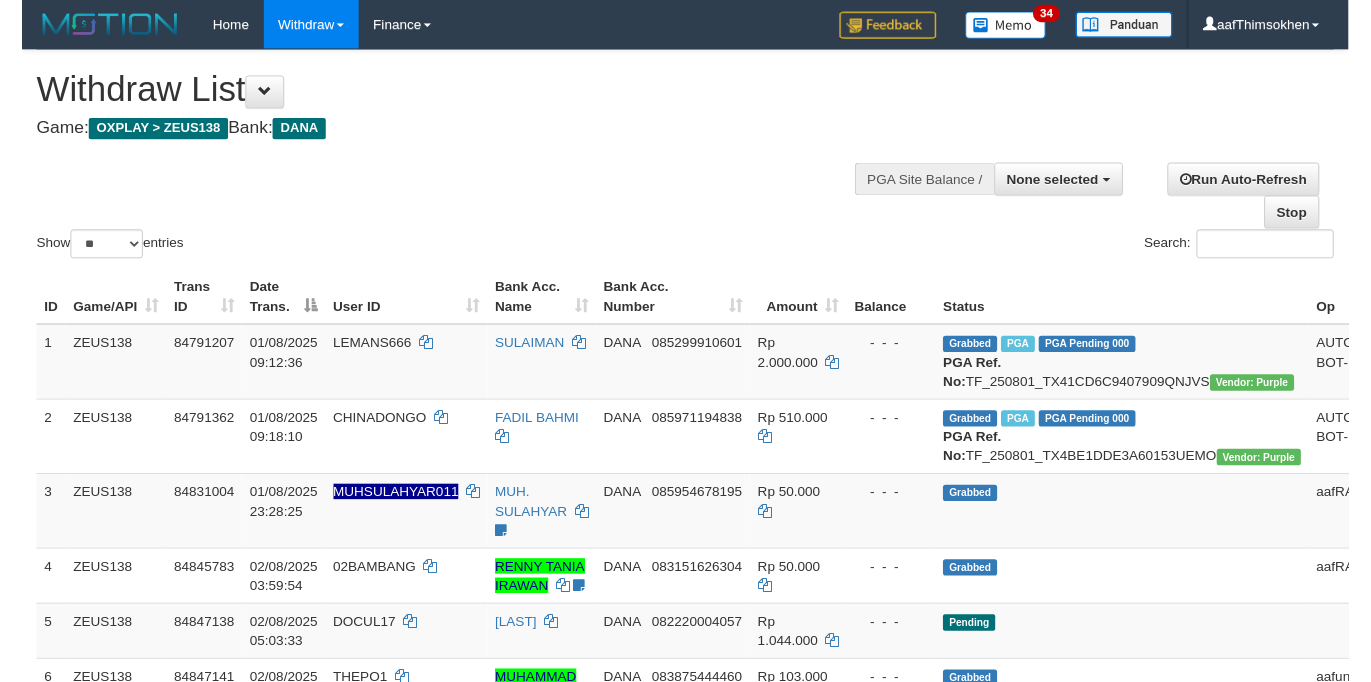 scroll, scrollTop: 349, scrollLeft: 0, axis: vertical 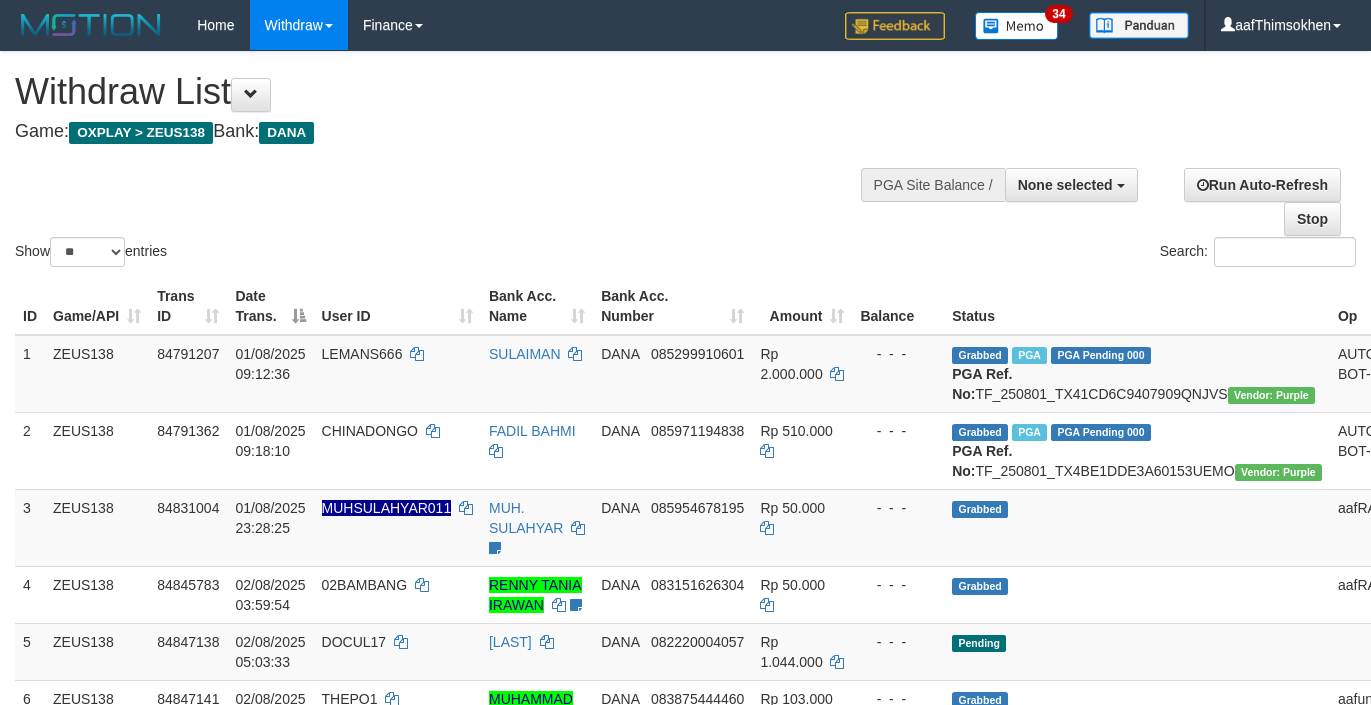 select 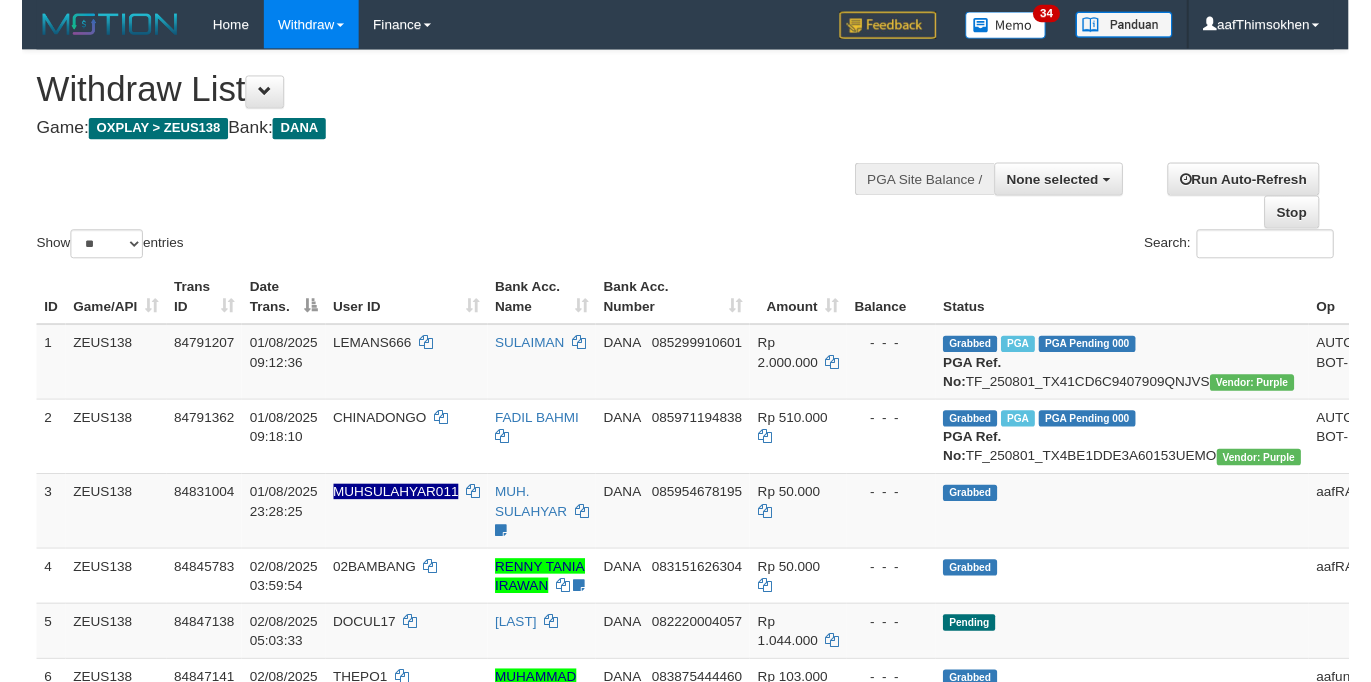 scroll, scrollTop: 349, scrollLeft: 0, axis: vertical 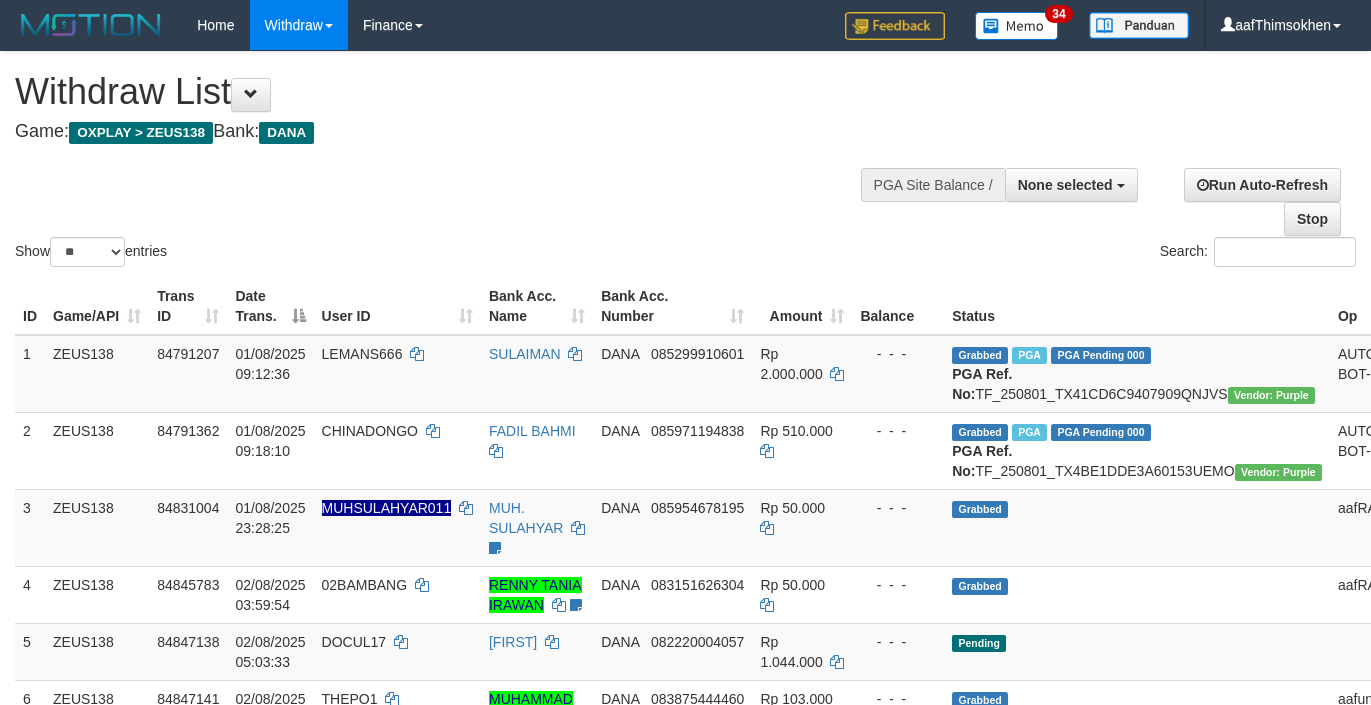 select 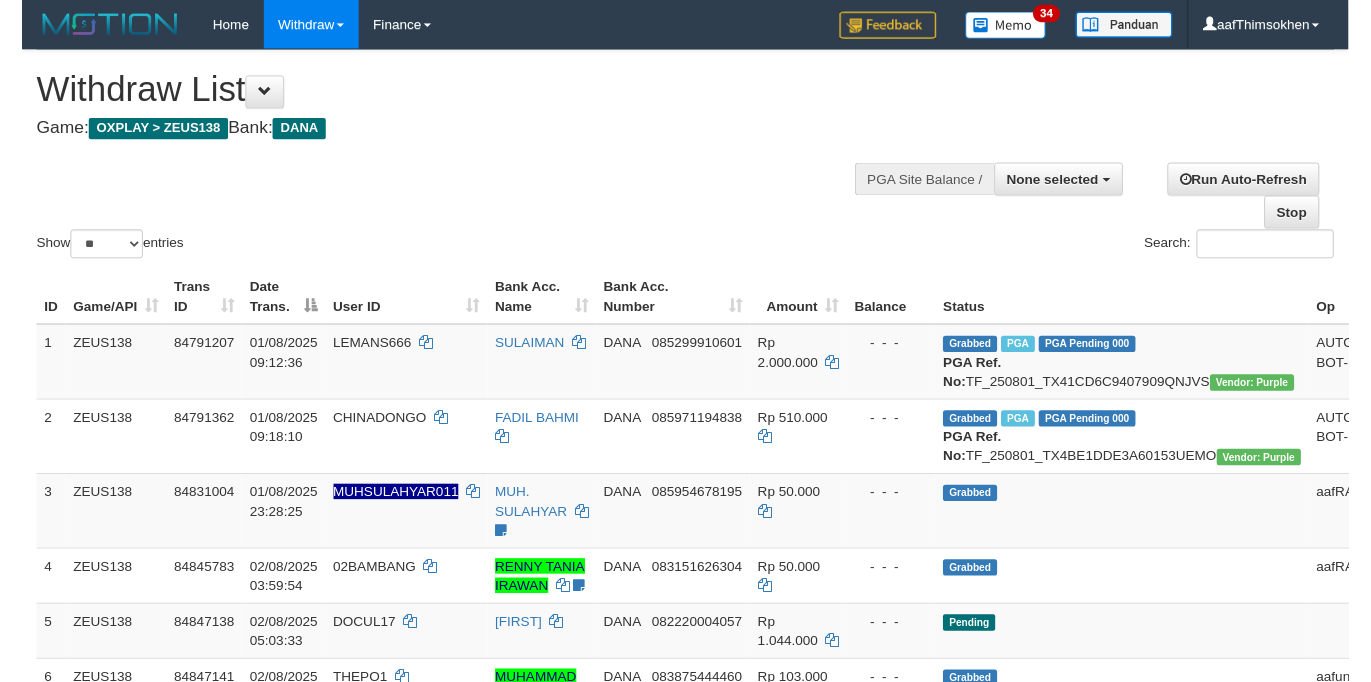 scroll, scrollTop: 349, scrollLeft: 0, axis: vertical 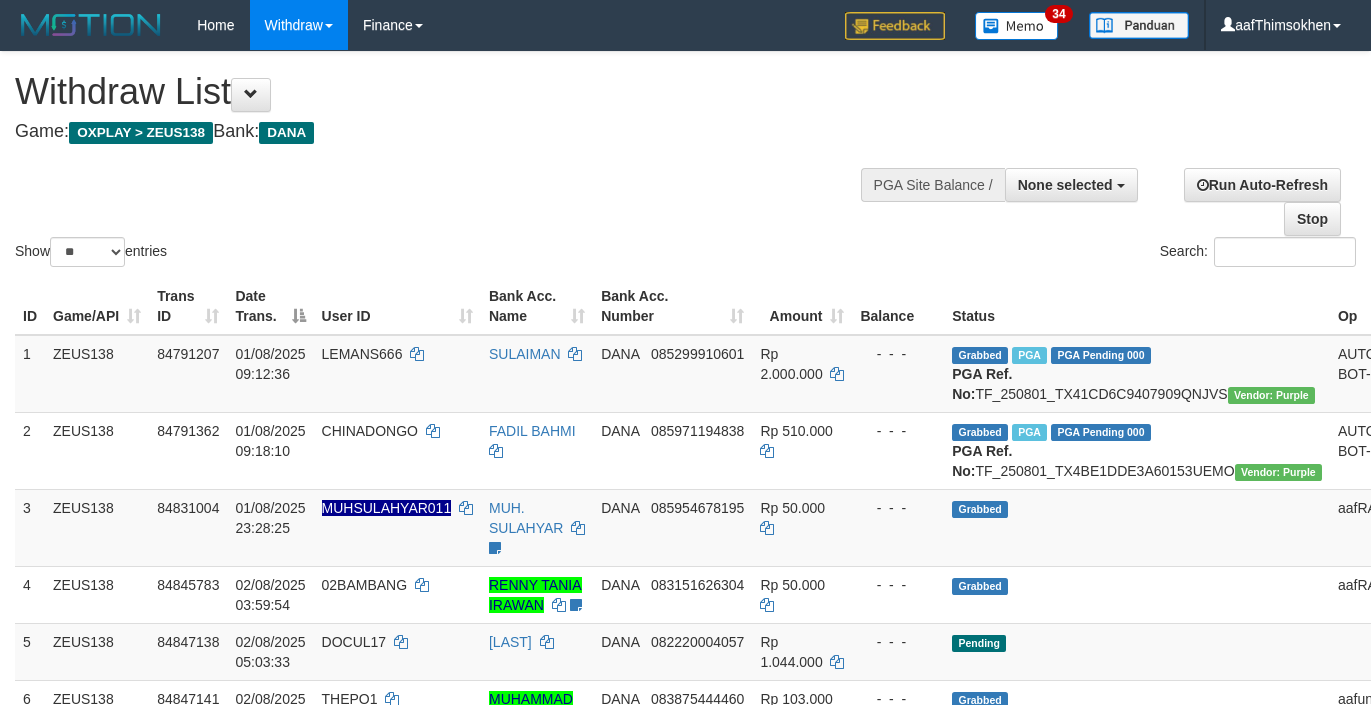 select 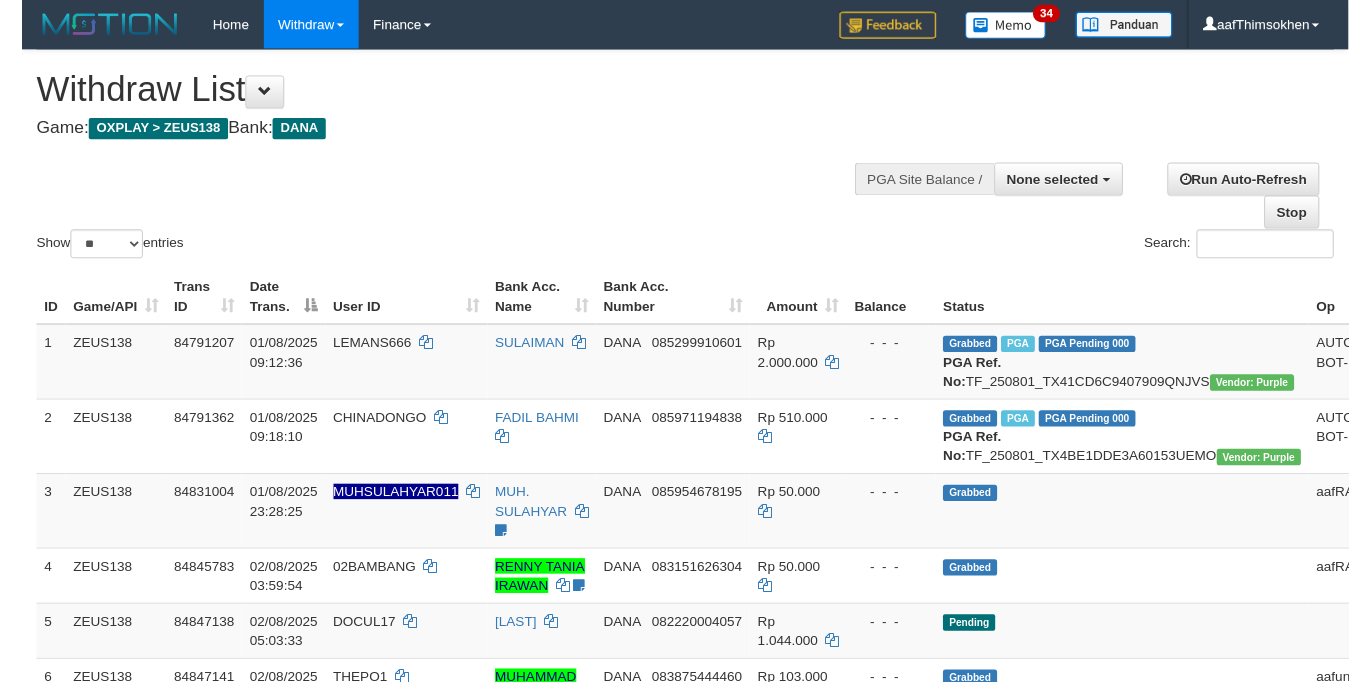 scroll, scrollTop: 349, scrollLeft: 0, axis: vertical 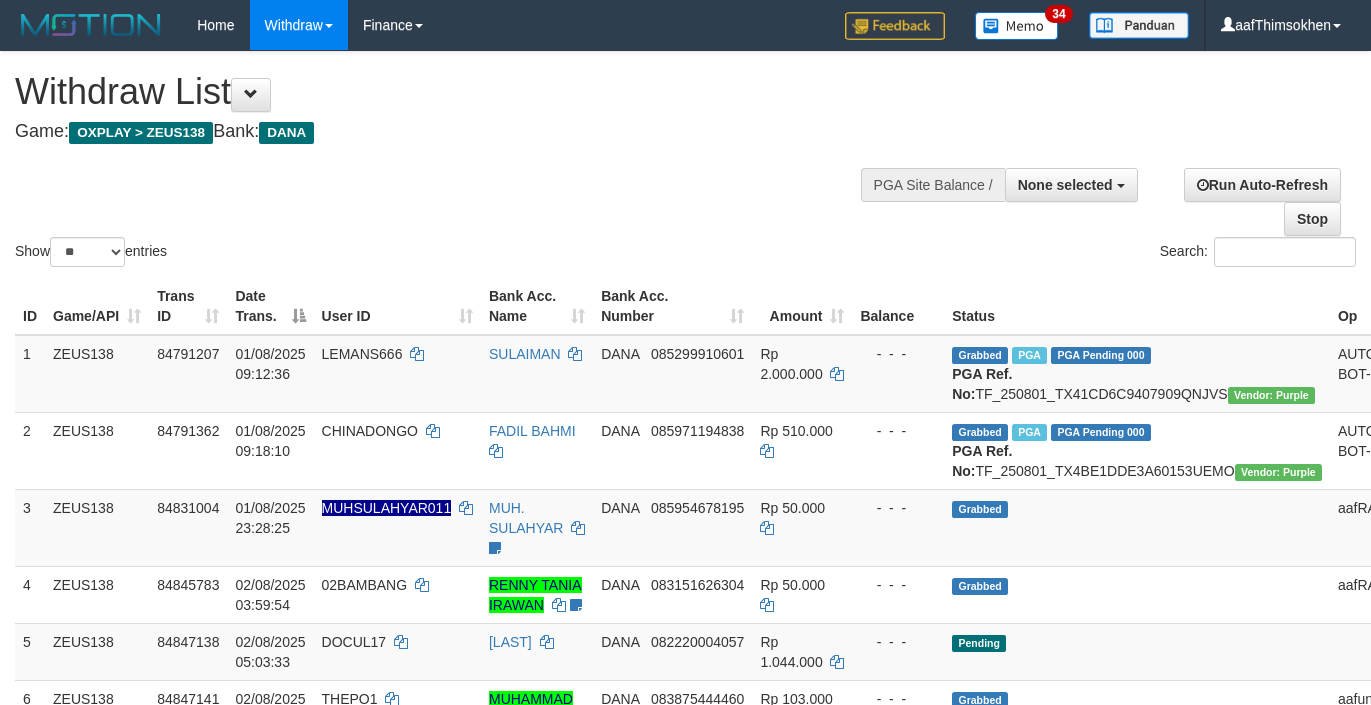 select 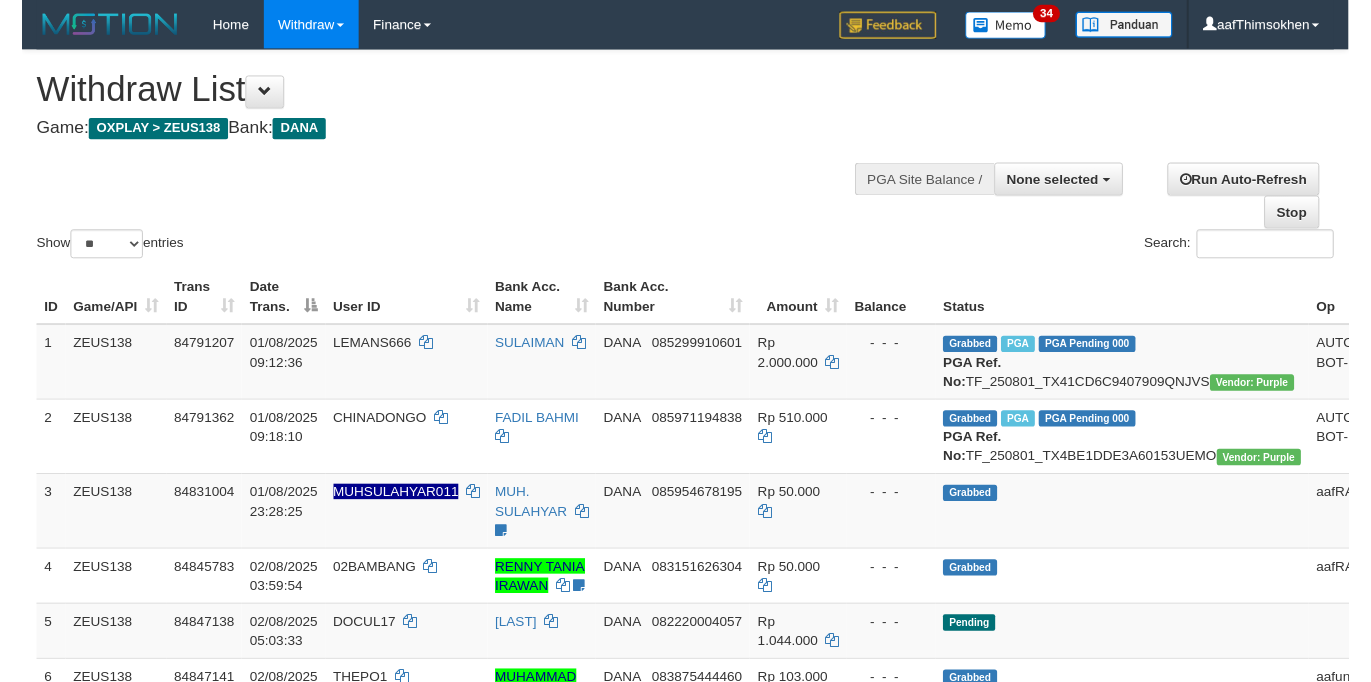 scroll, scrollTop: 349, scrollLeft: 0, axis: vertical 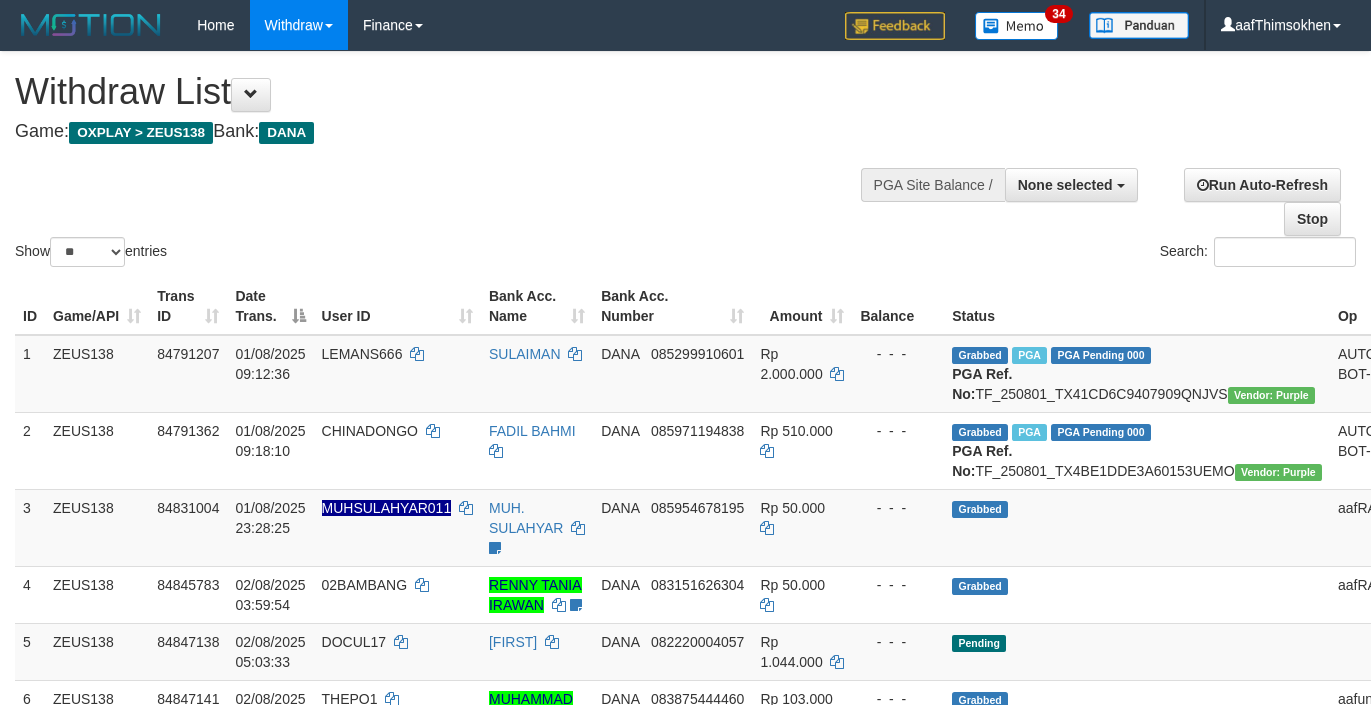 select 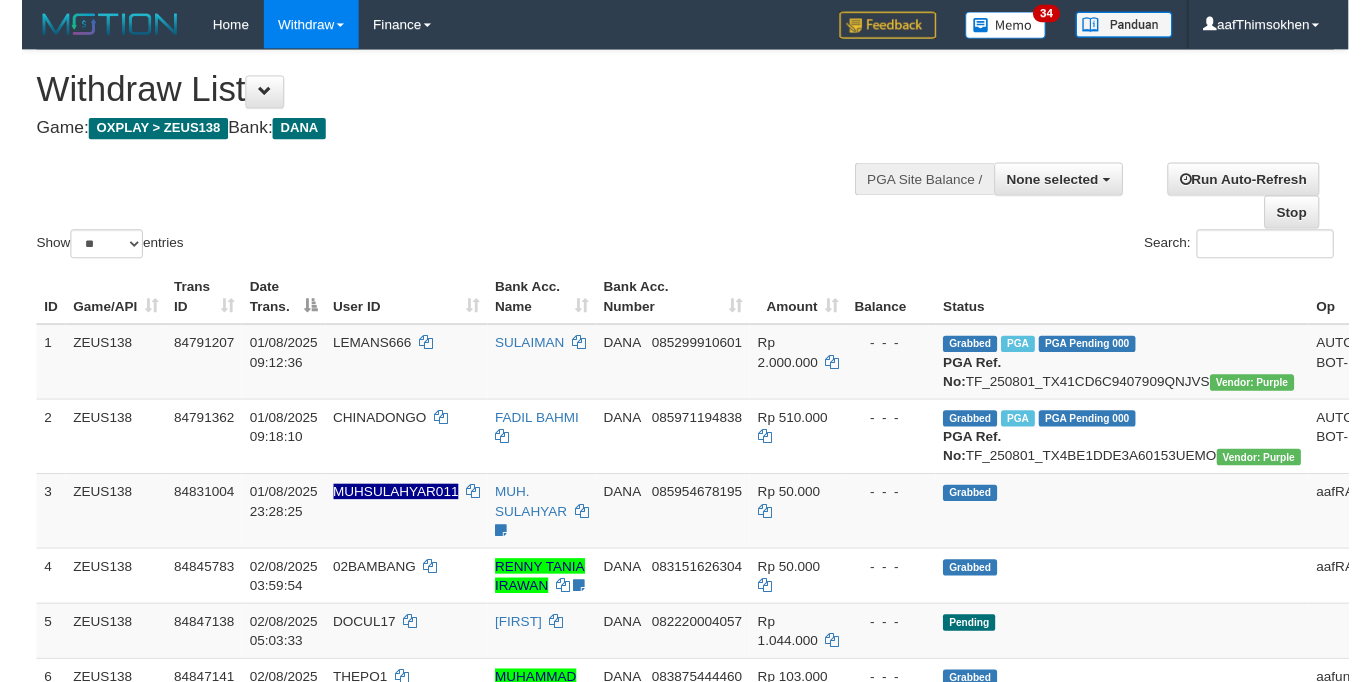scroll, scrollTop: 349, scrollLeft: 0, axis: vertical 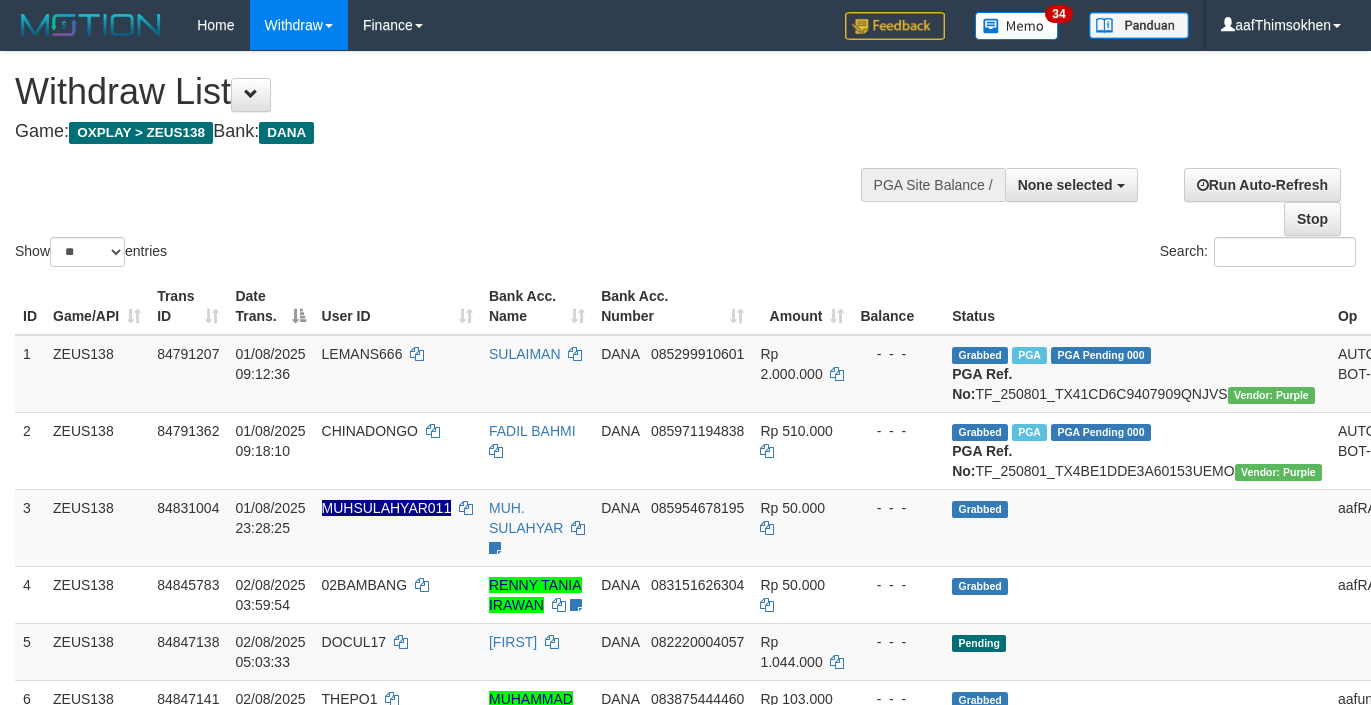 select 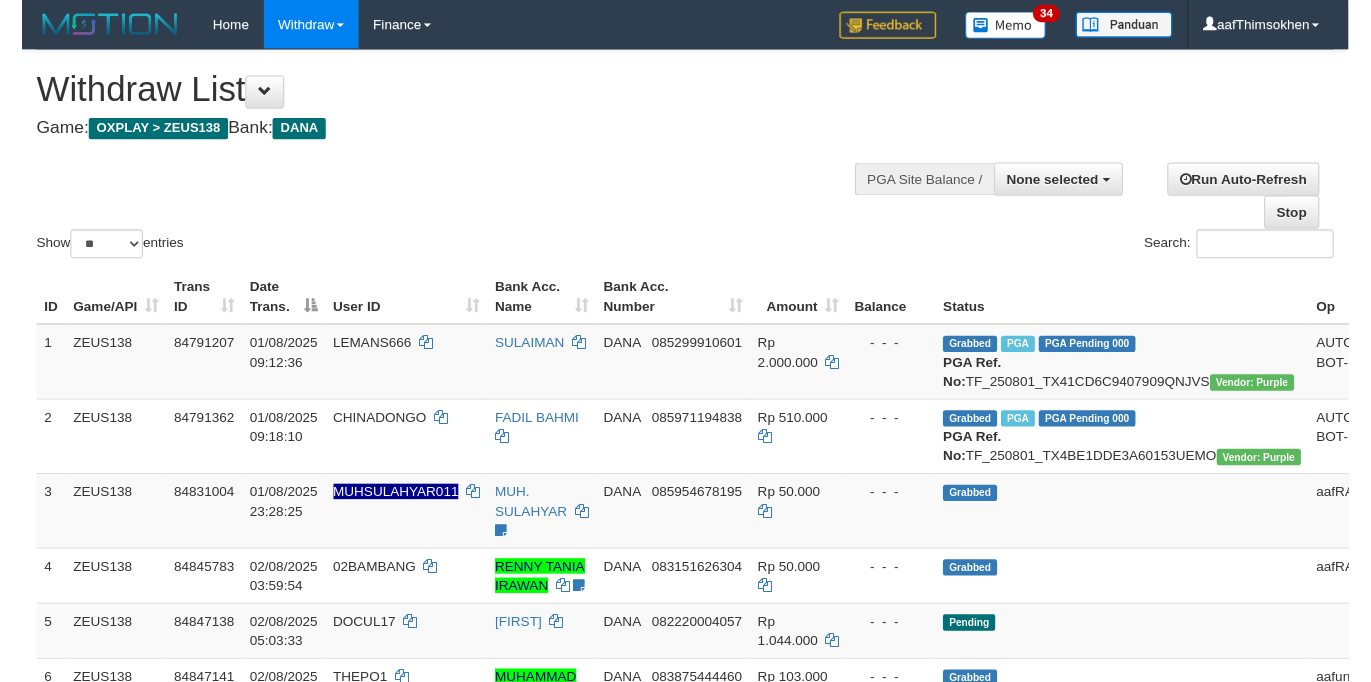 scroll, scrollTop: 349, scrollLeft: 0, axis: vertical 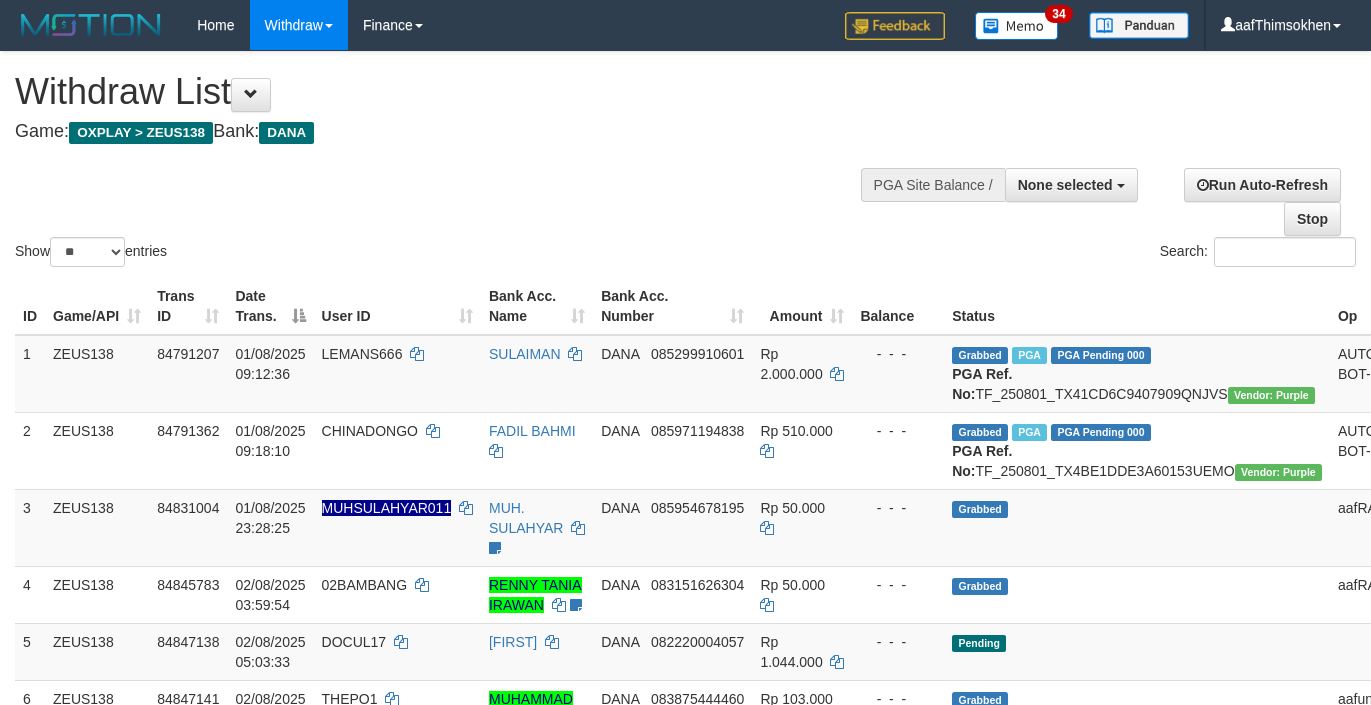 select 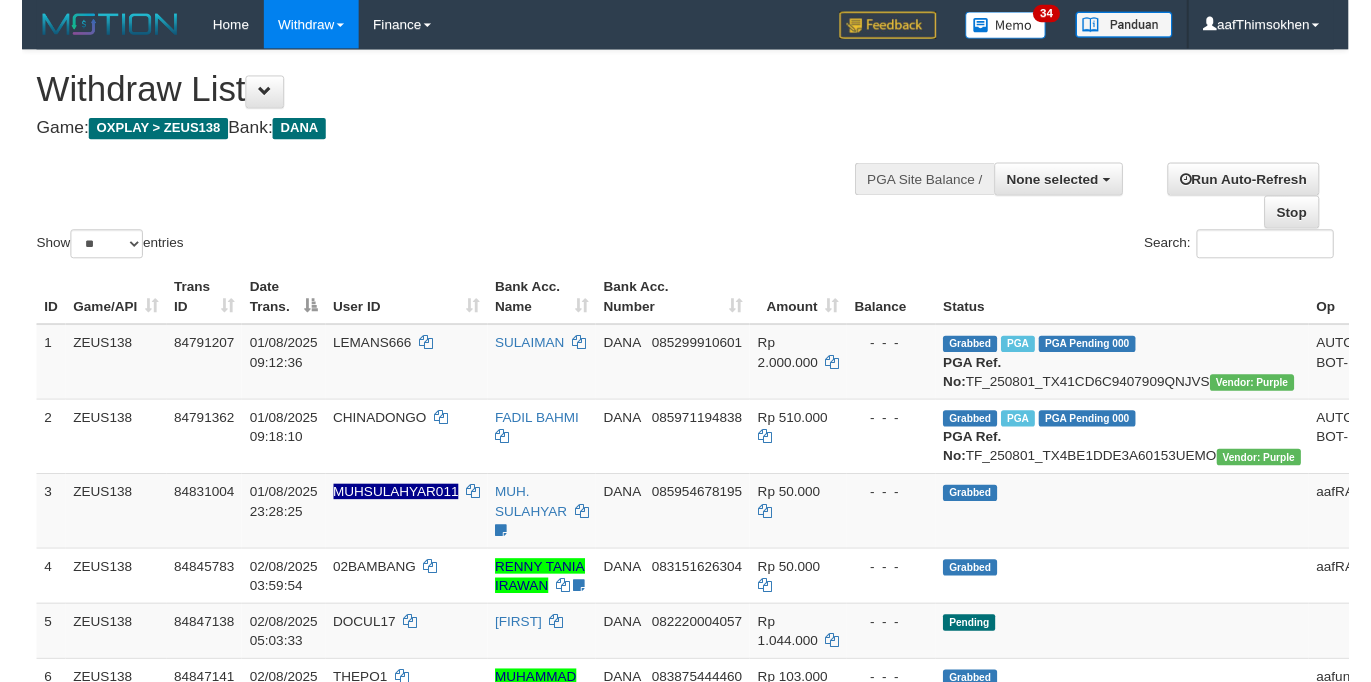 scroll, scrollTop: 349, scrollLeft: 0, axis: vertical 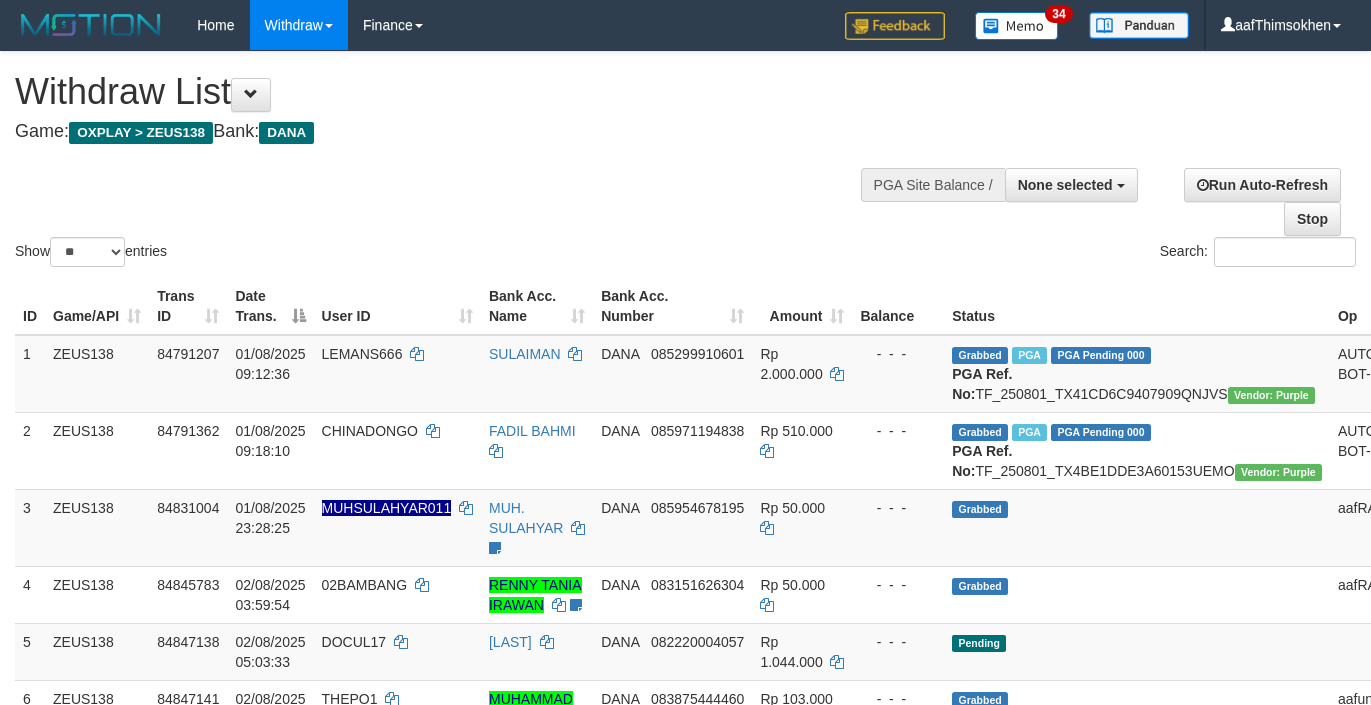 select 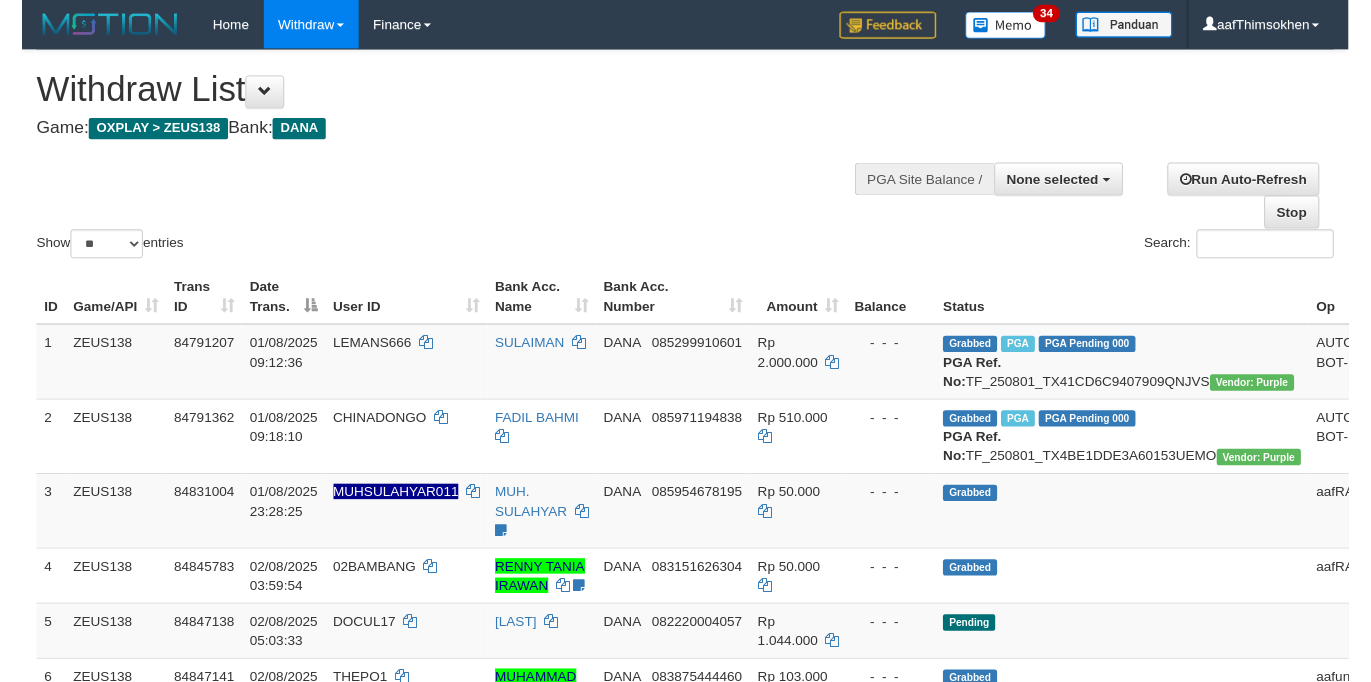 scroll, scrollTop: 349, scrollLeft: 0, axis: vertical 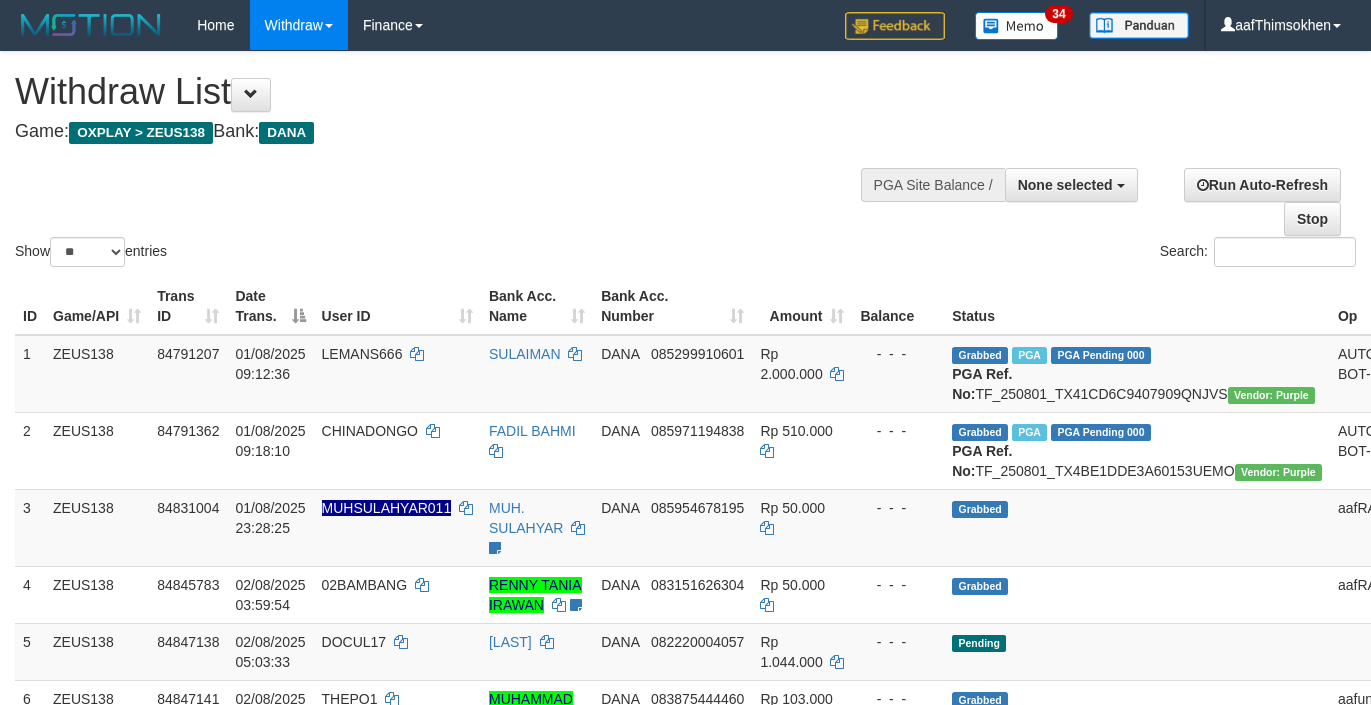 select 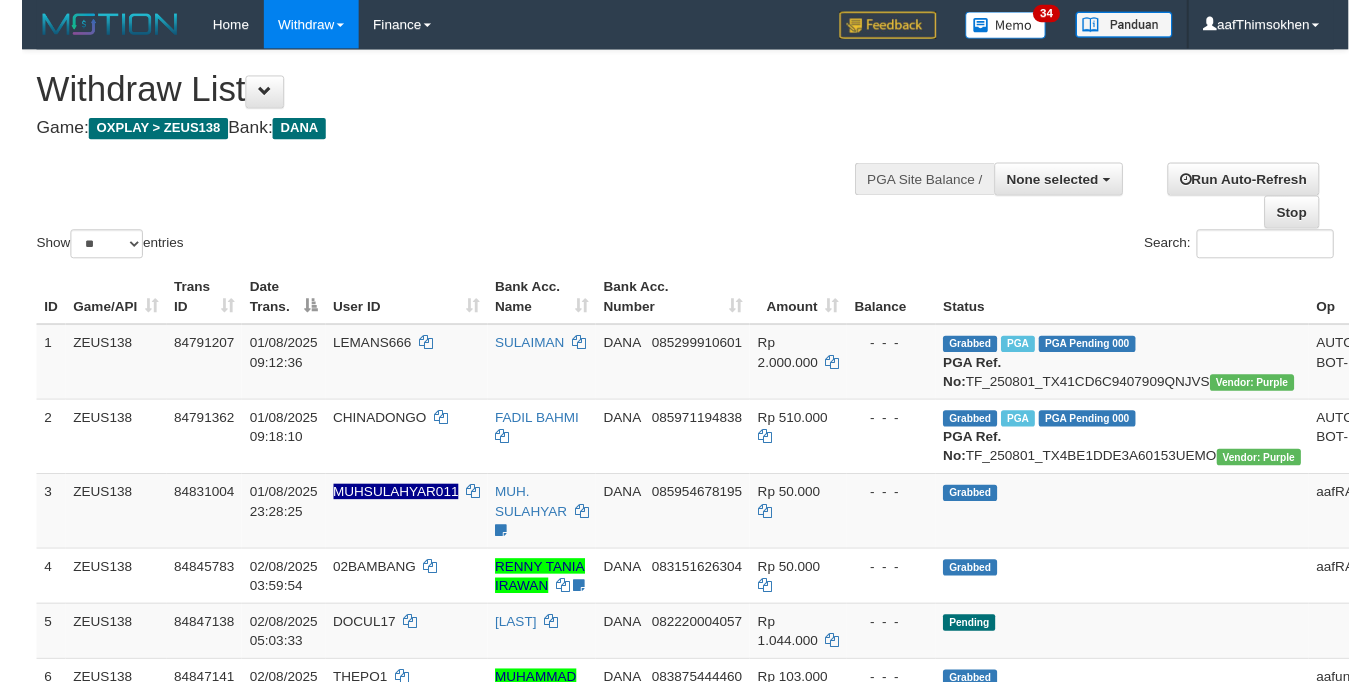 scroll, scrollTop: 349, scrollLeft: 0, axis: vertical 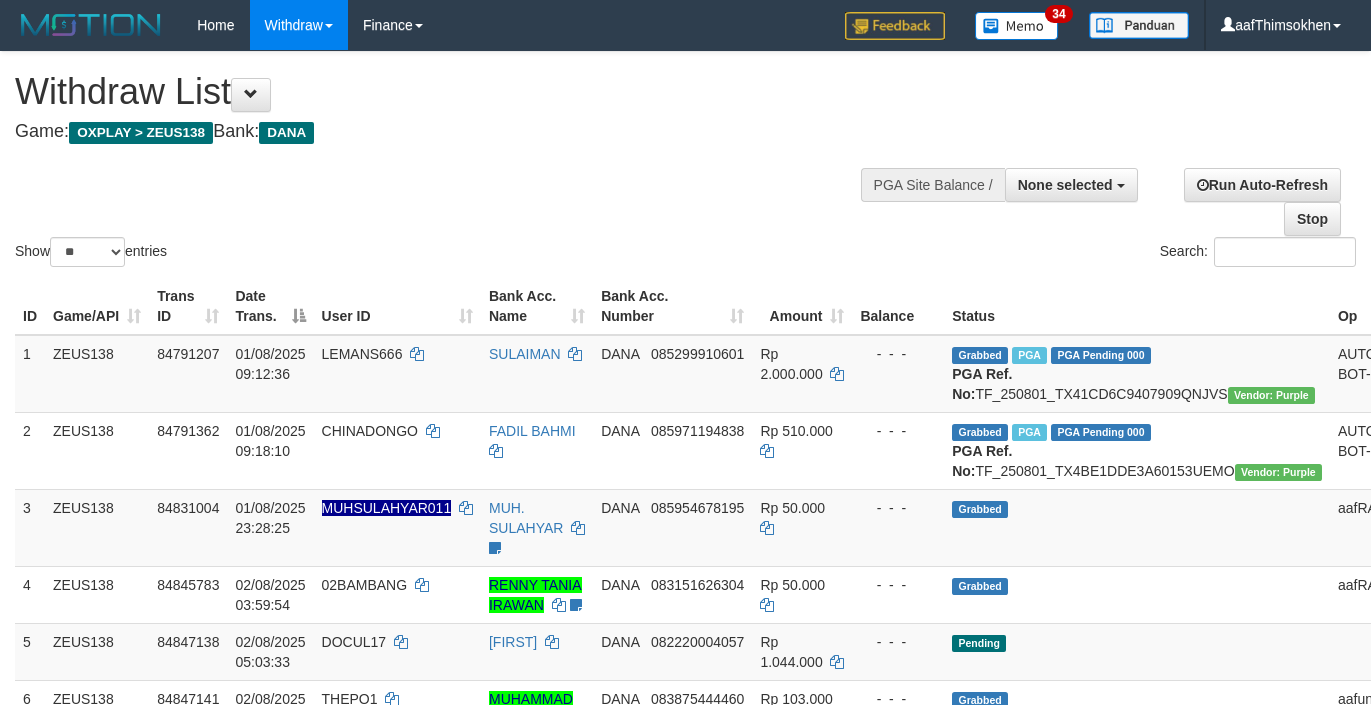 select 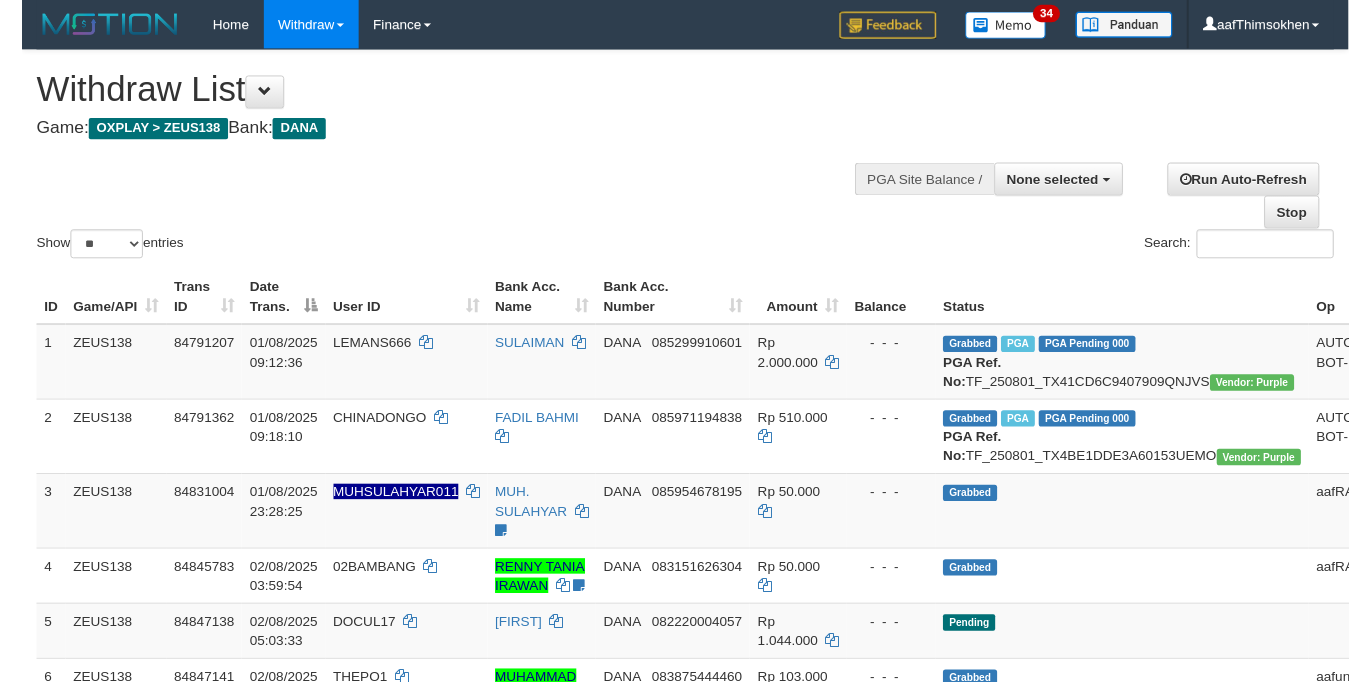 scroll, scrollTop: 349, scrollLeft: 0, axis: vertical 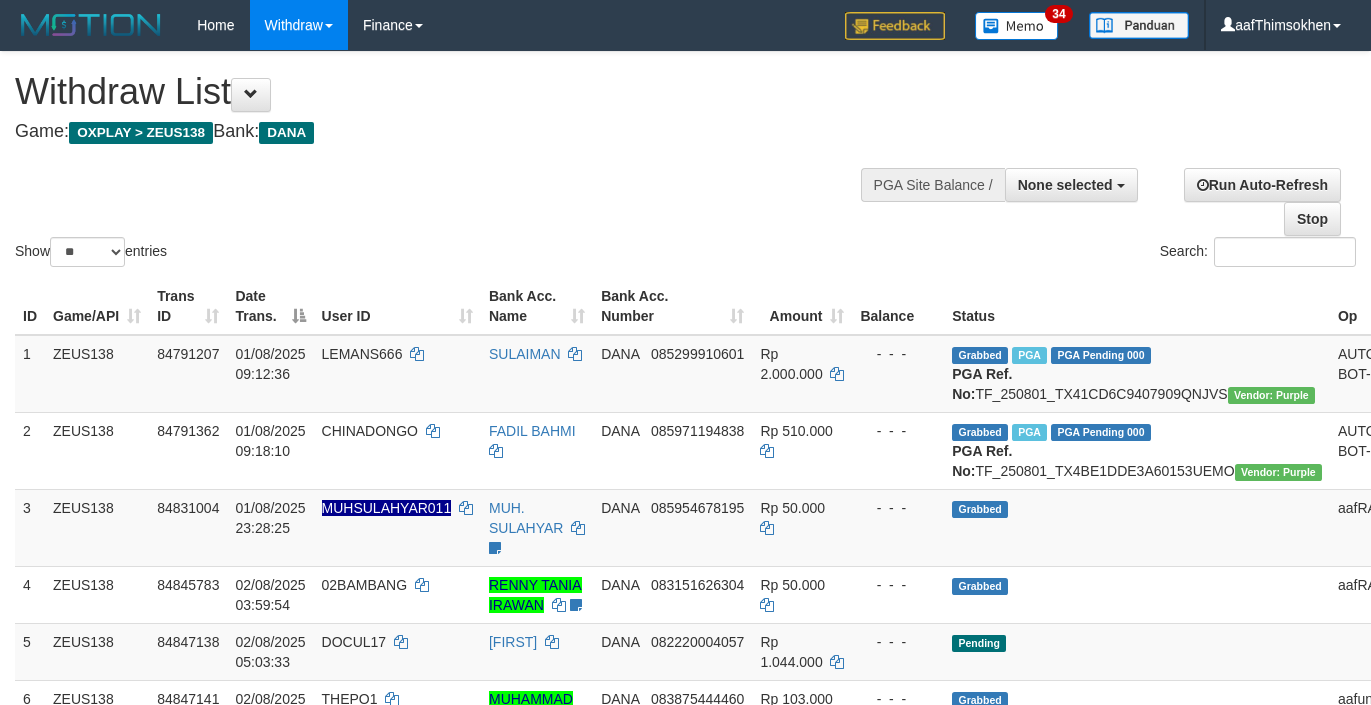 select 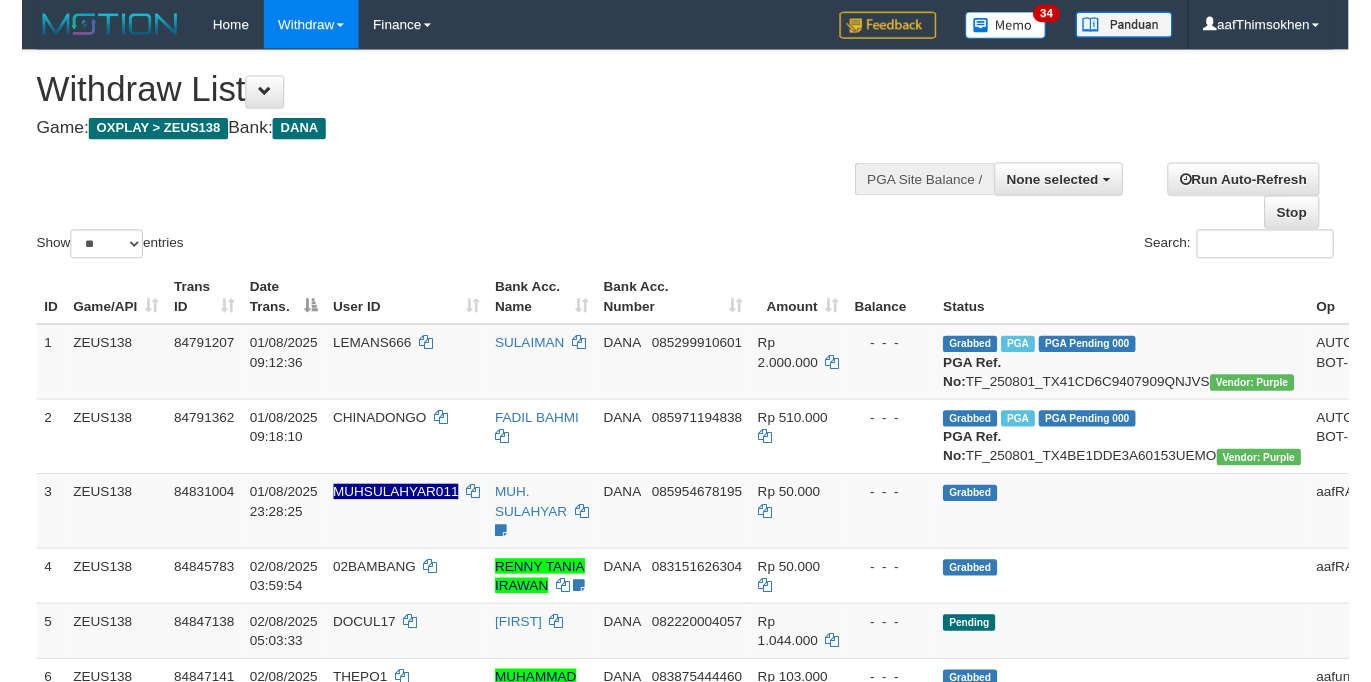 scroll, scrollTop: 349, scrollLeft: 0, axis: vertical 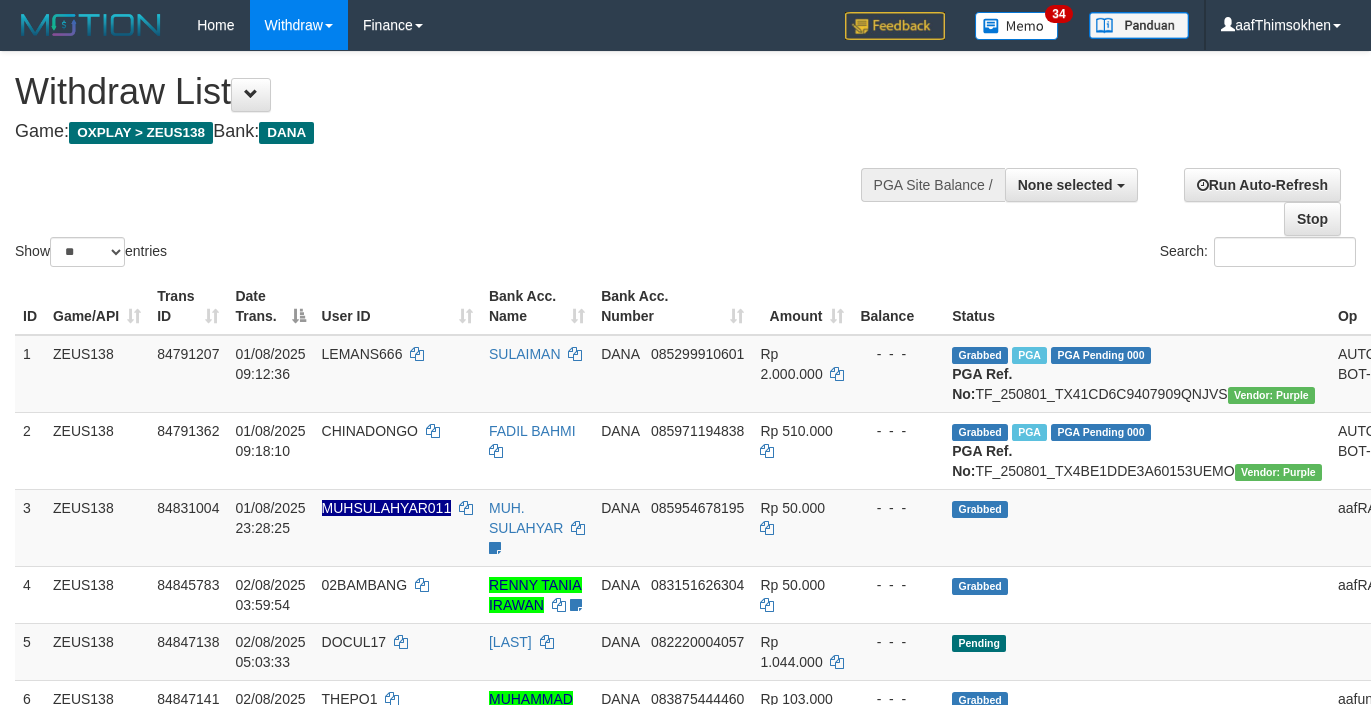 select 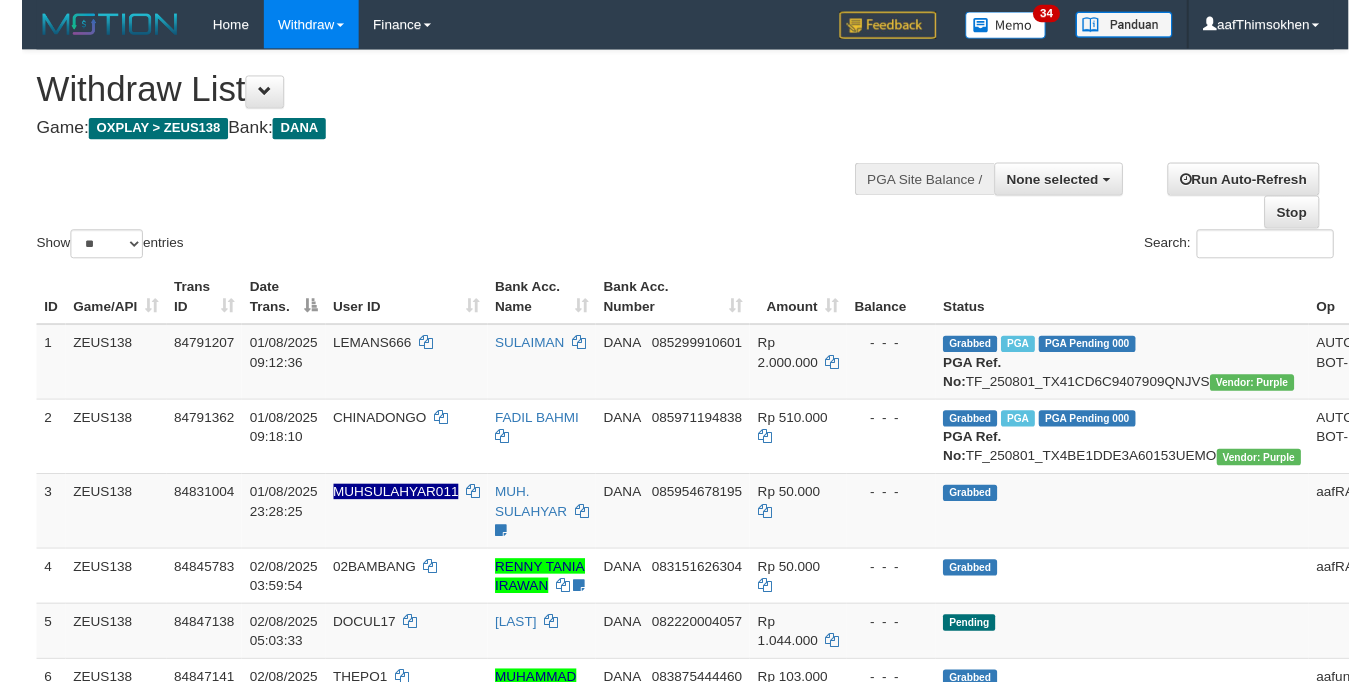 scroll, scrollTop: 349, scrollLeft: 0, axis: vertical 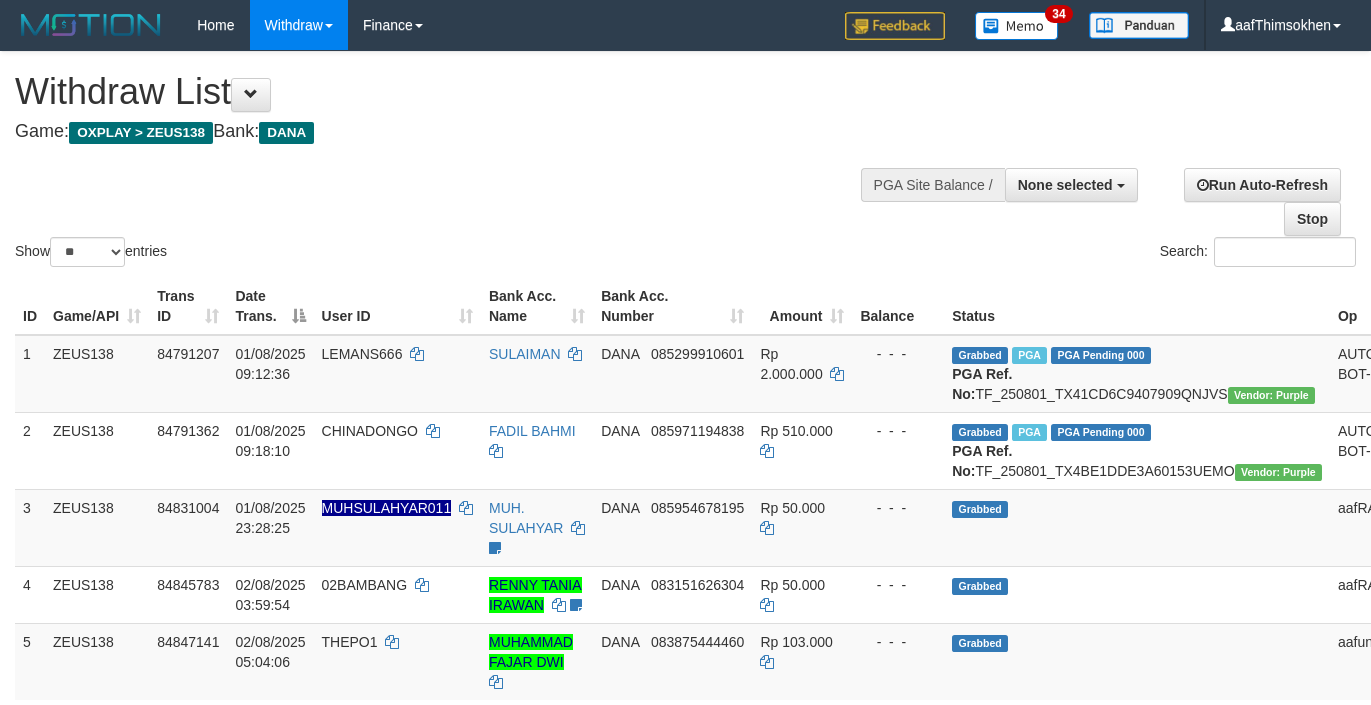 select 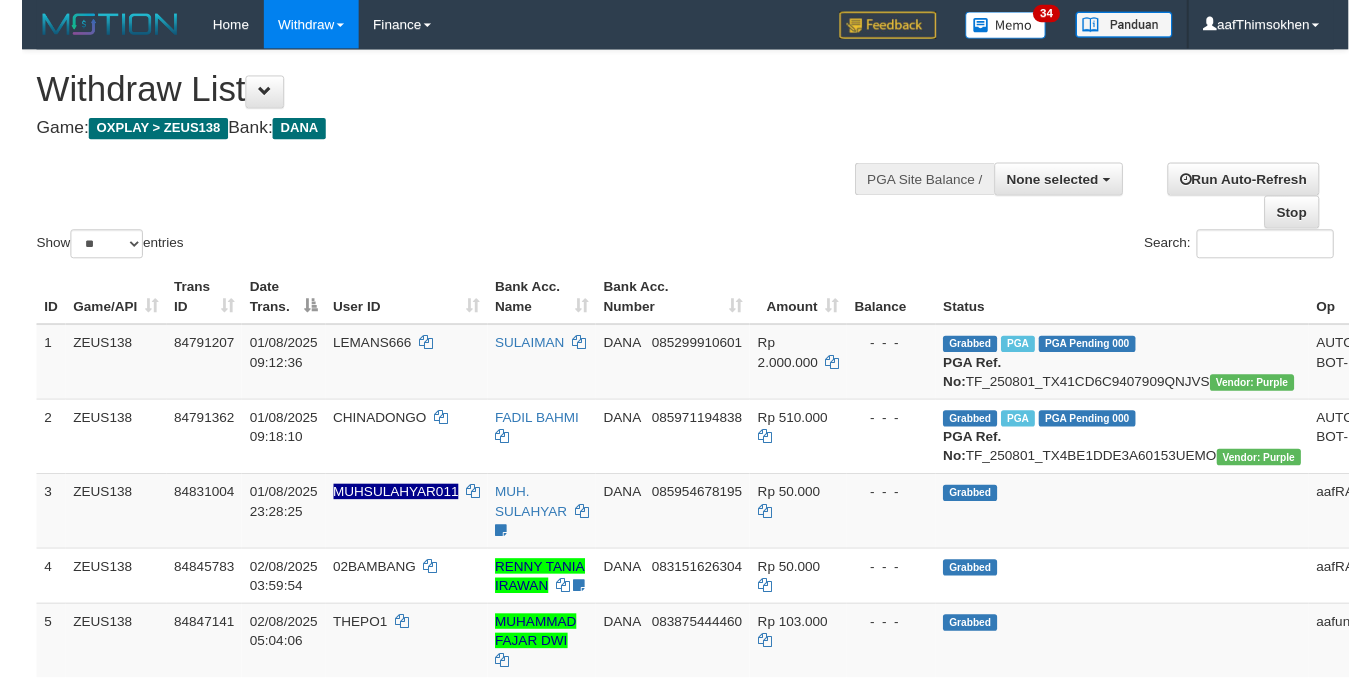 scroll, scrollTop: 349, scrollLeft: 0, axis: vertical 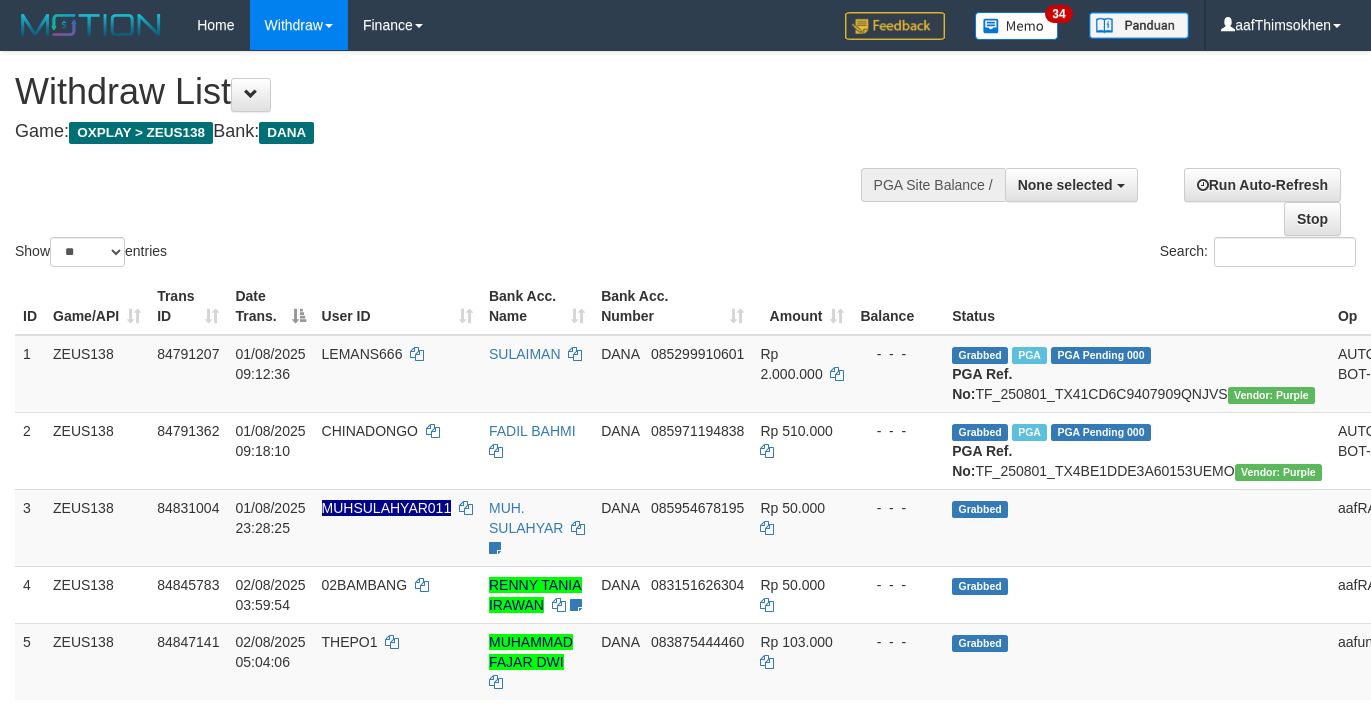 select 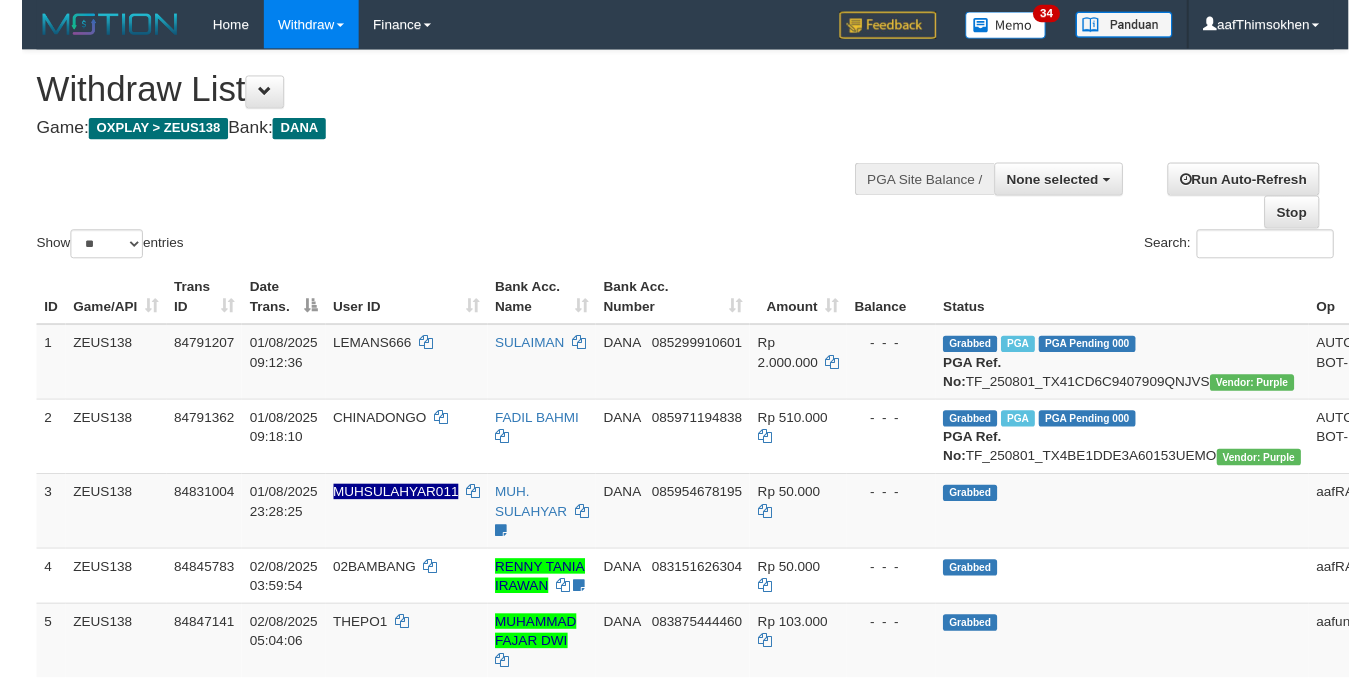 scroll, scrollTop: 349, scrollLeft: 0, axis: vertical 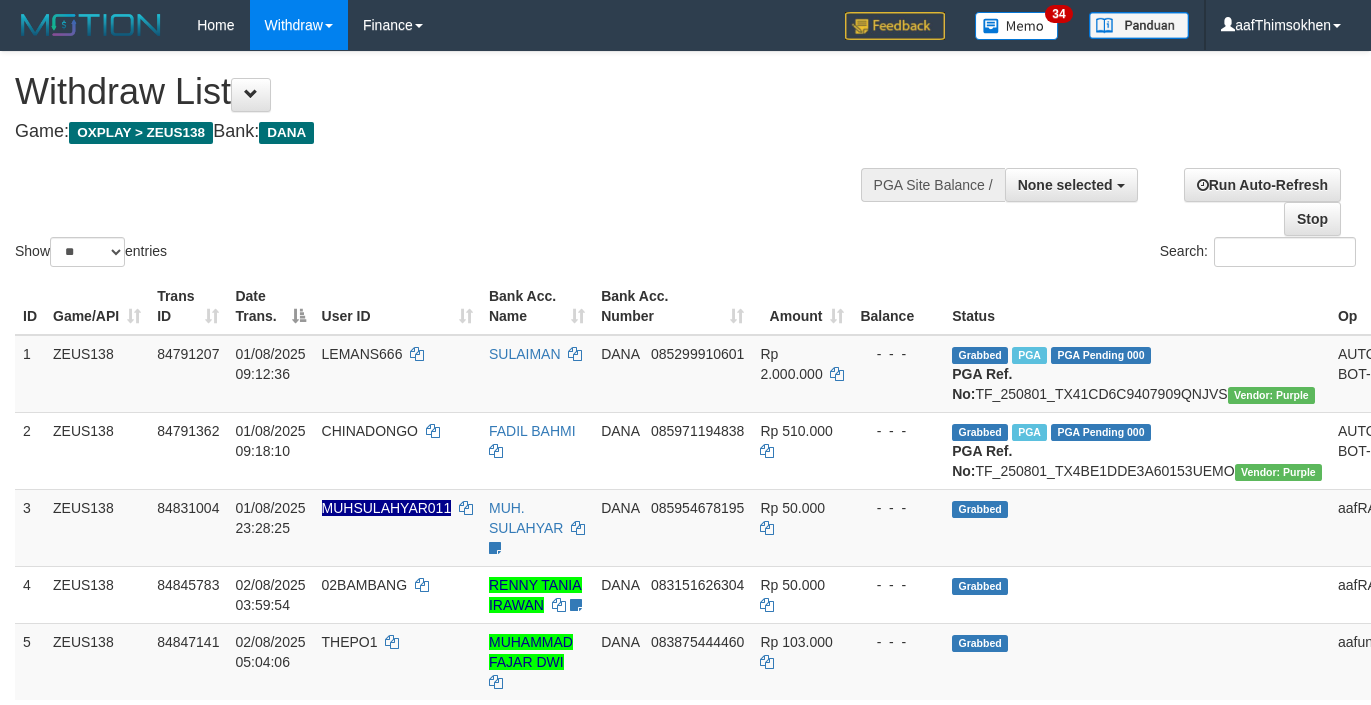 select 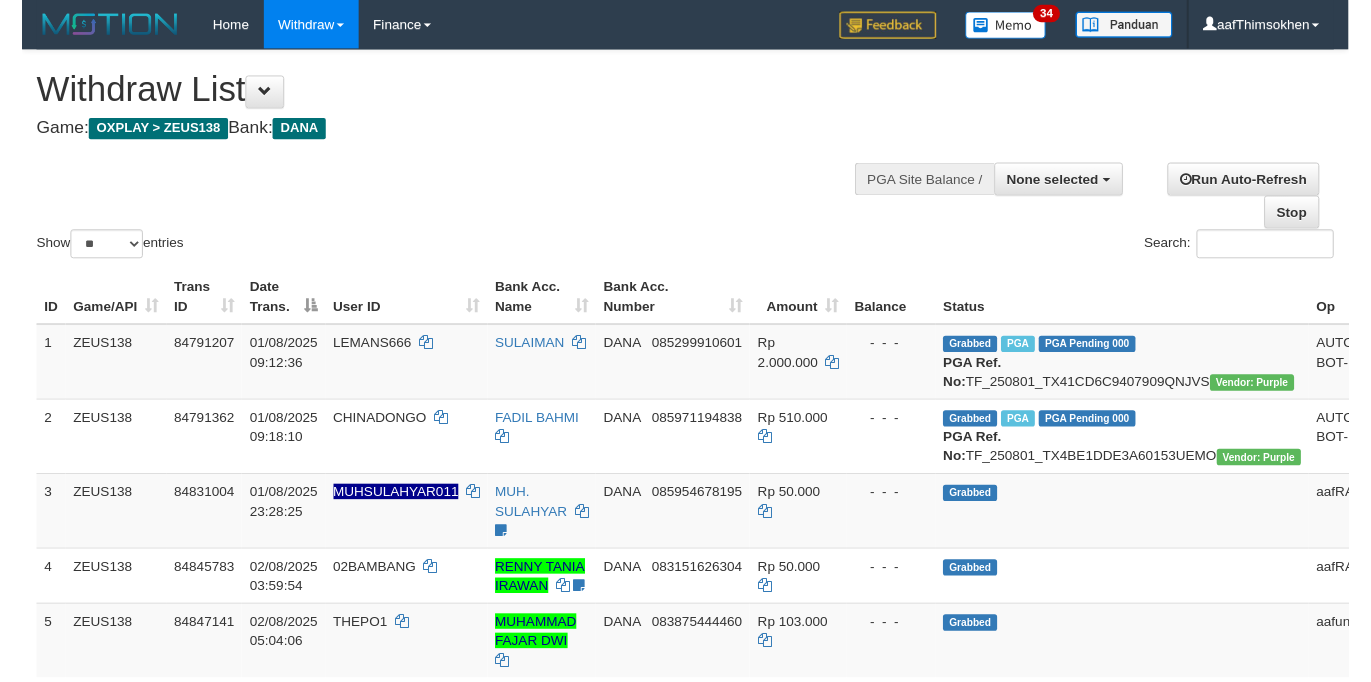 scroll, scrollTop: 349, scrollLeft: 0, axis: vertical 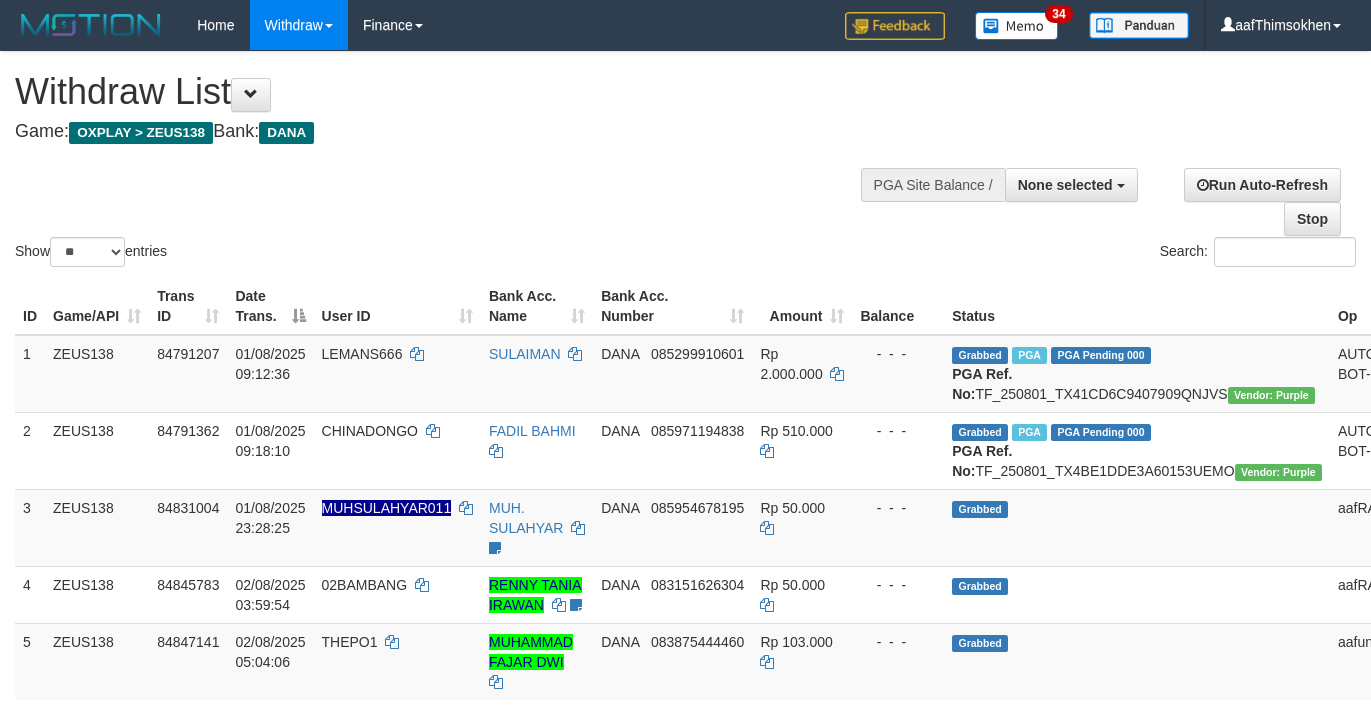 select 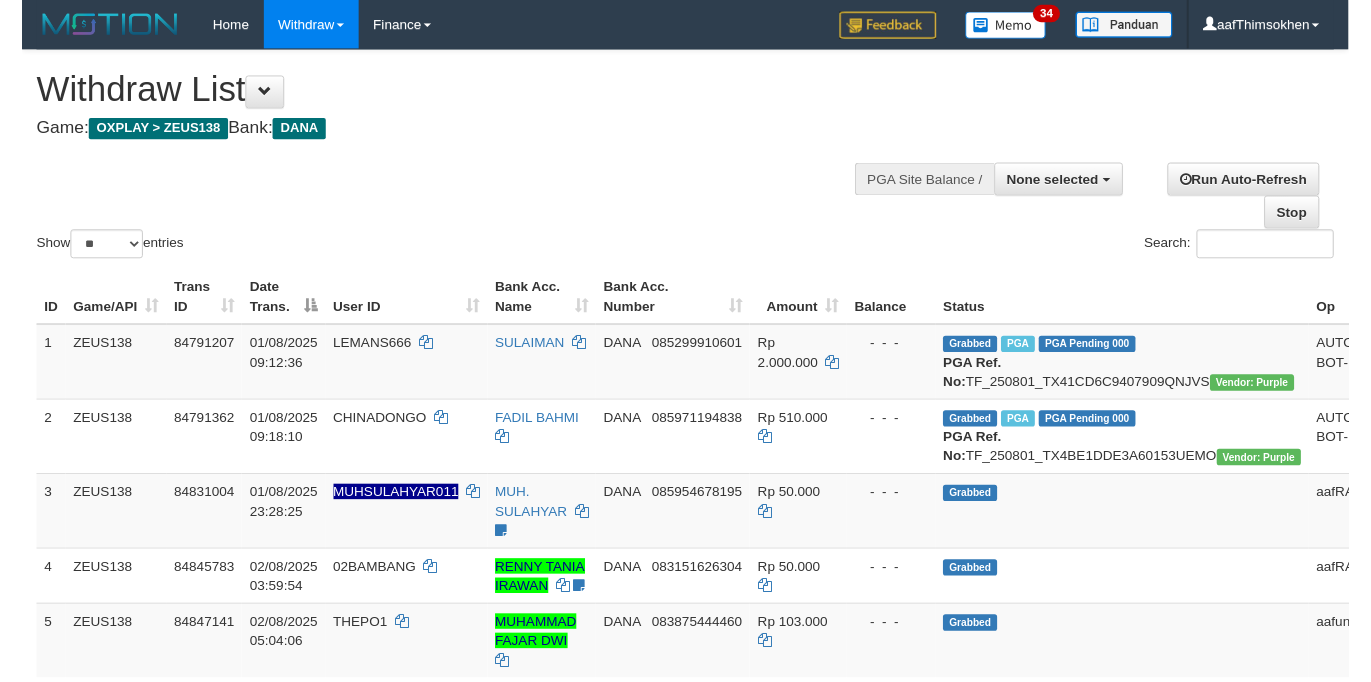 scroll, scrollTop: 349, scrollLeft: 0, axis: vertical 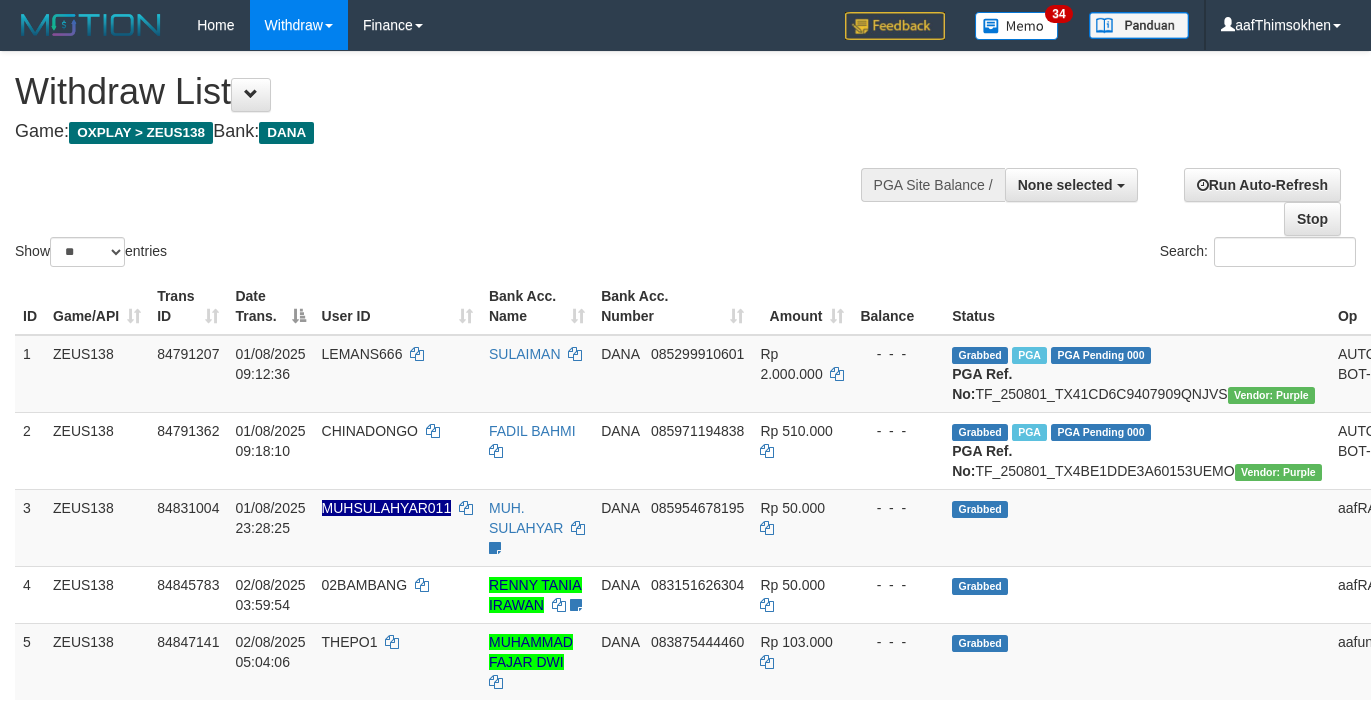 select 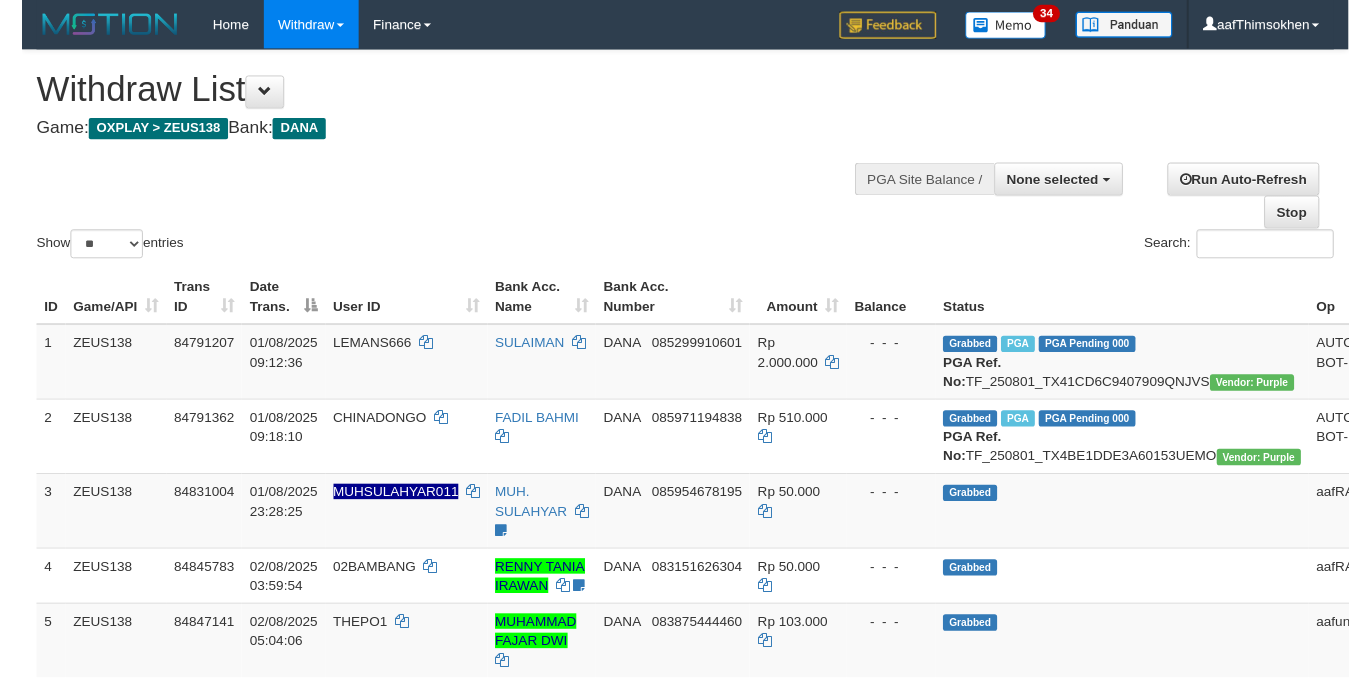 scroll, scrollTop: 349, scrollLeft: 0, axis: vertical 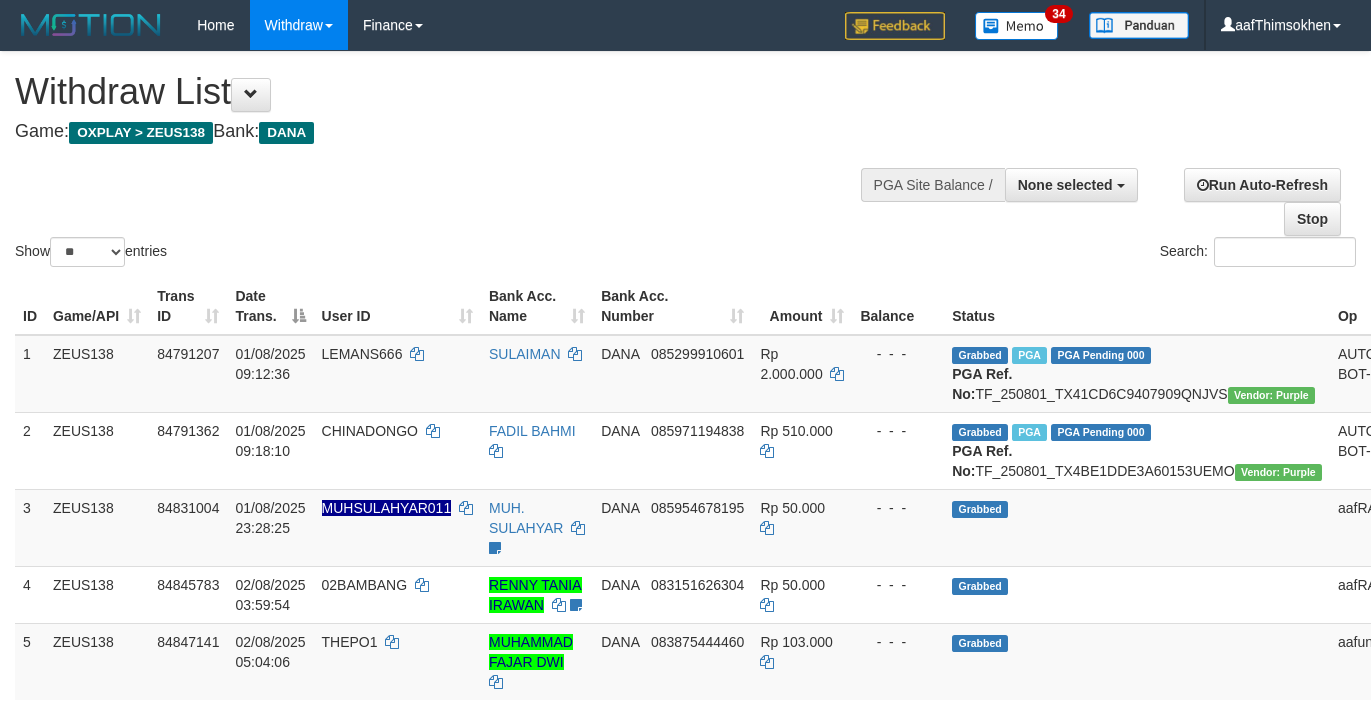 select 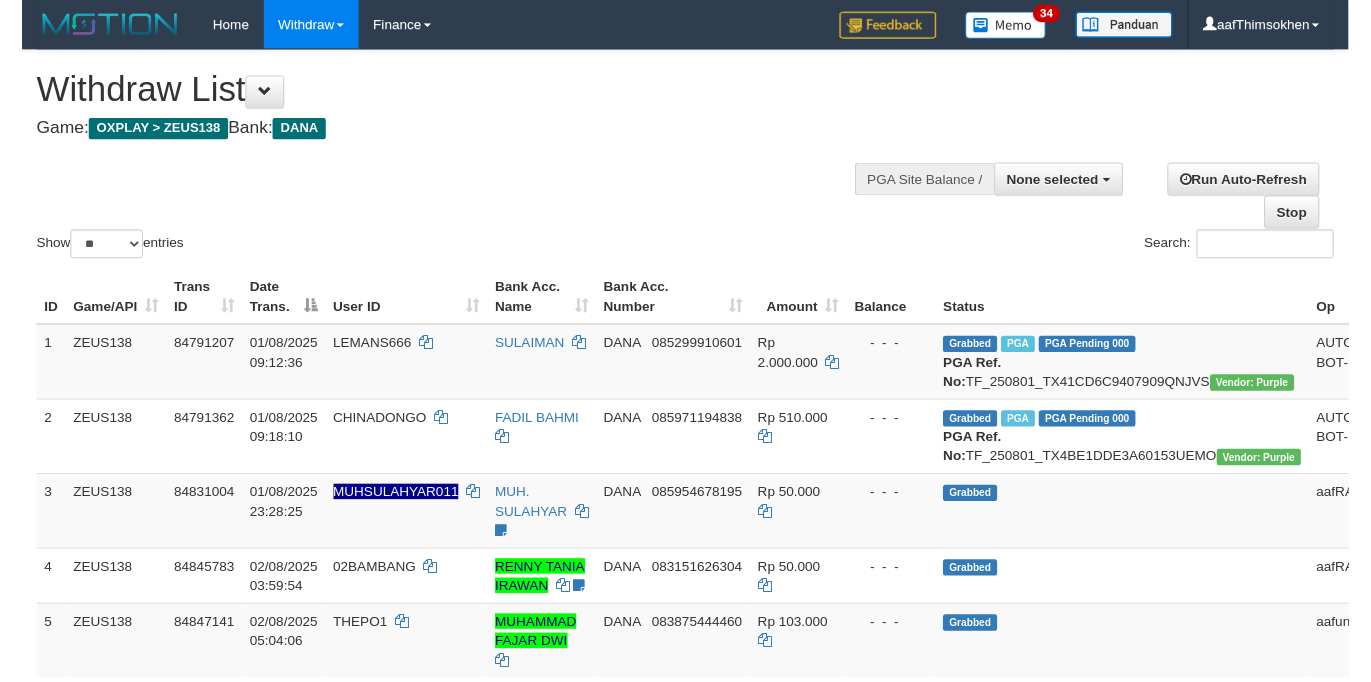 scroll, scrollTop: 349, scrollLeft: 0, axis: vertical 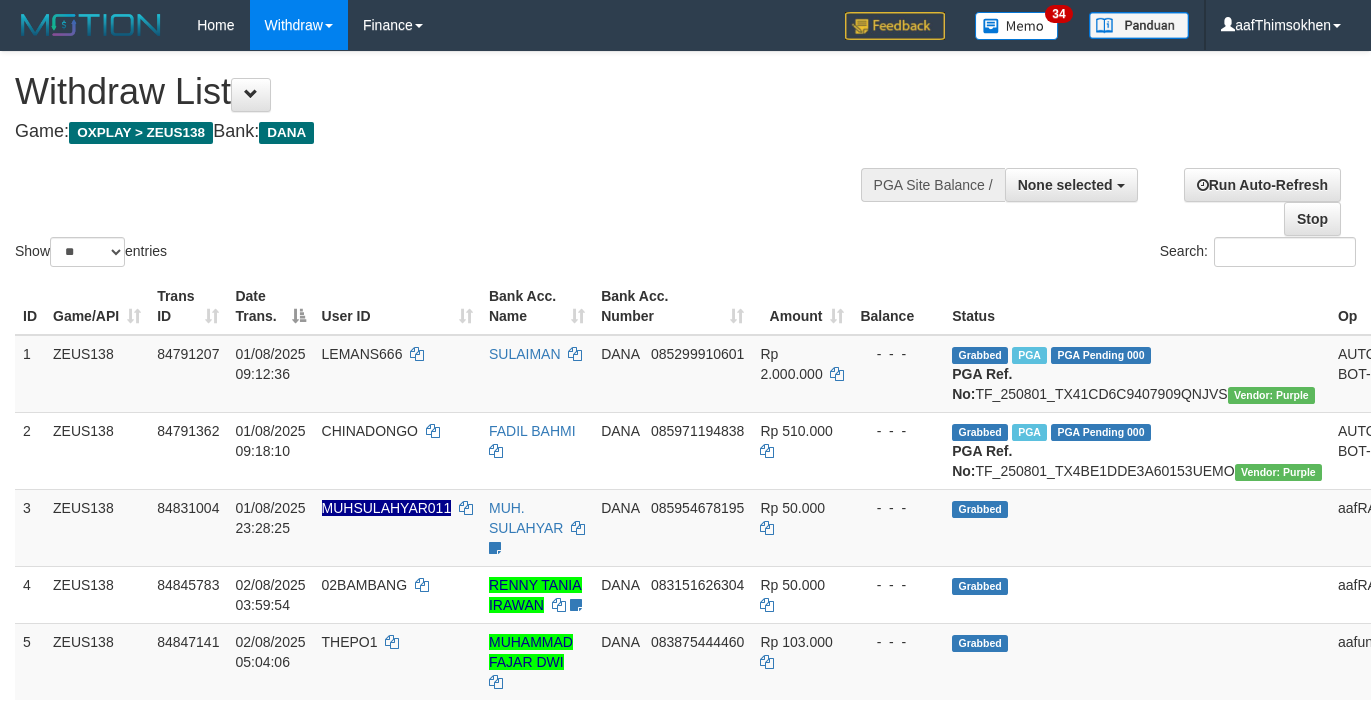 select 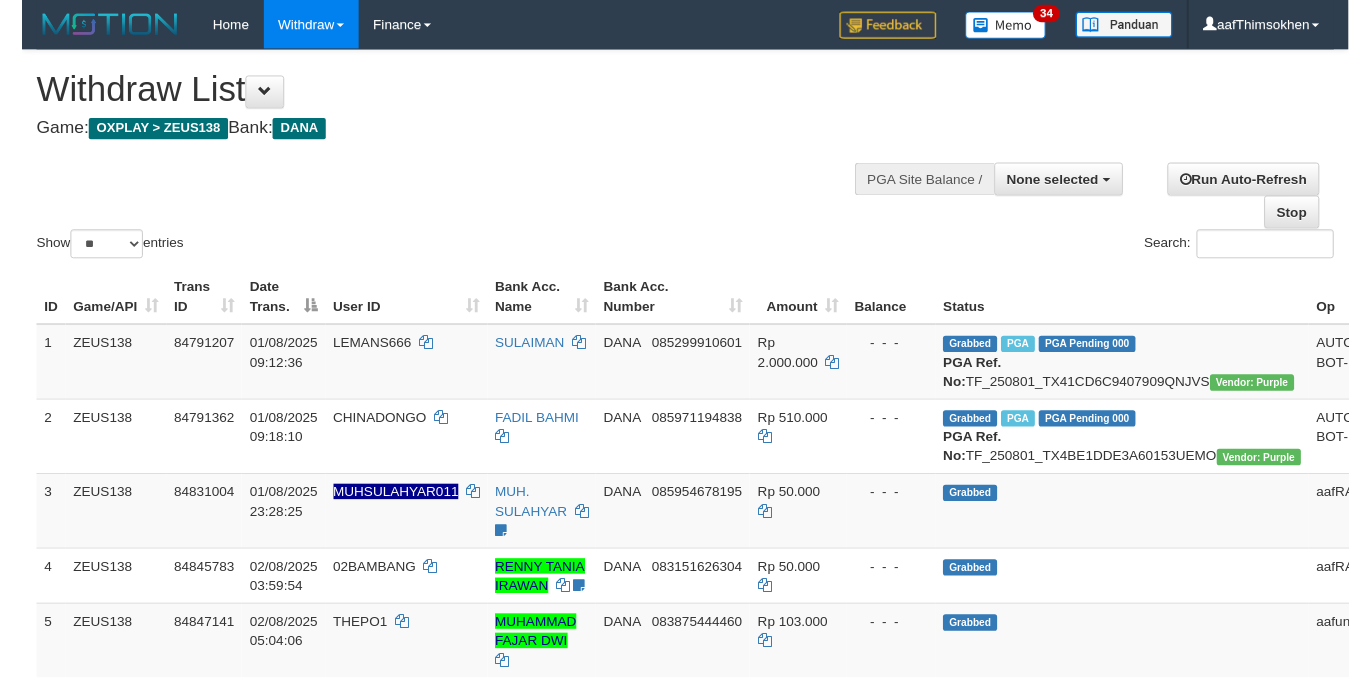 scroll, scrollTop: 349, scrollLeft: 0, axis: vertical 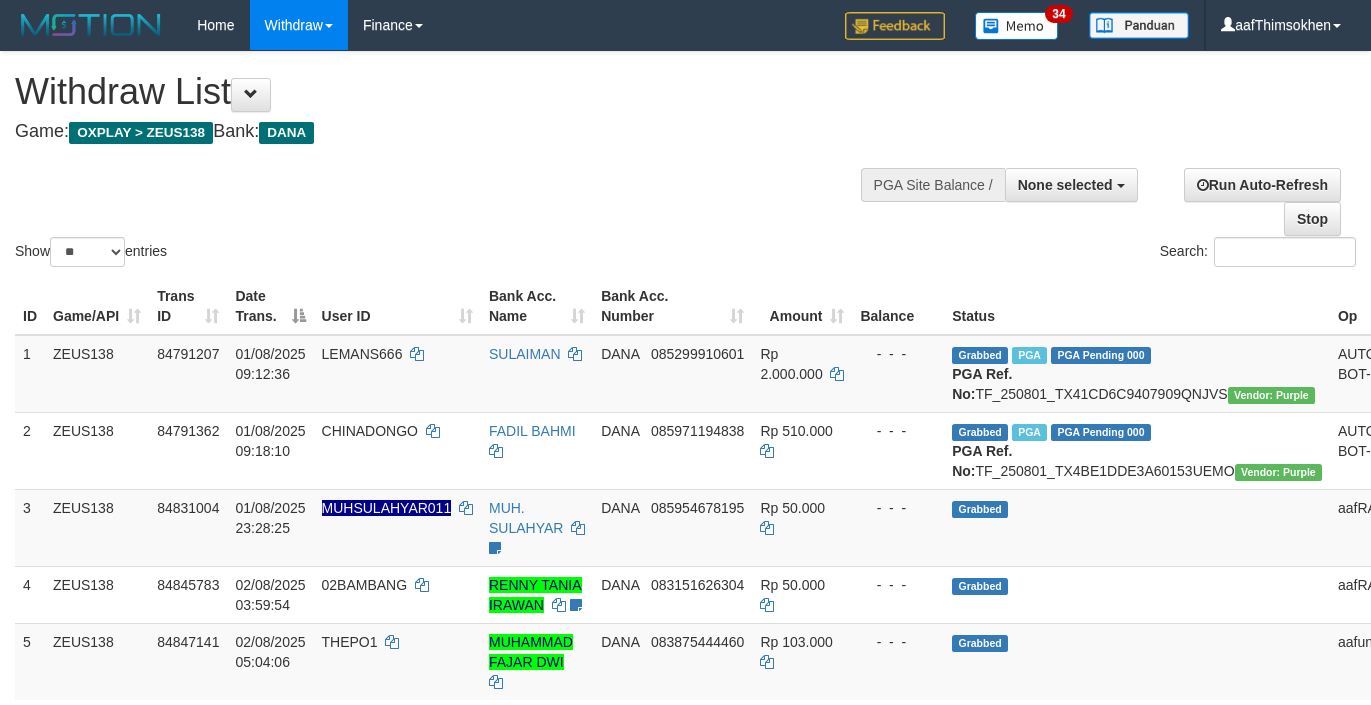 select 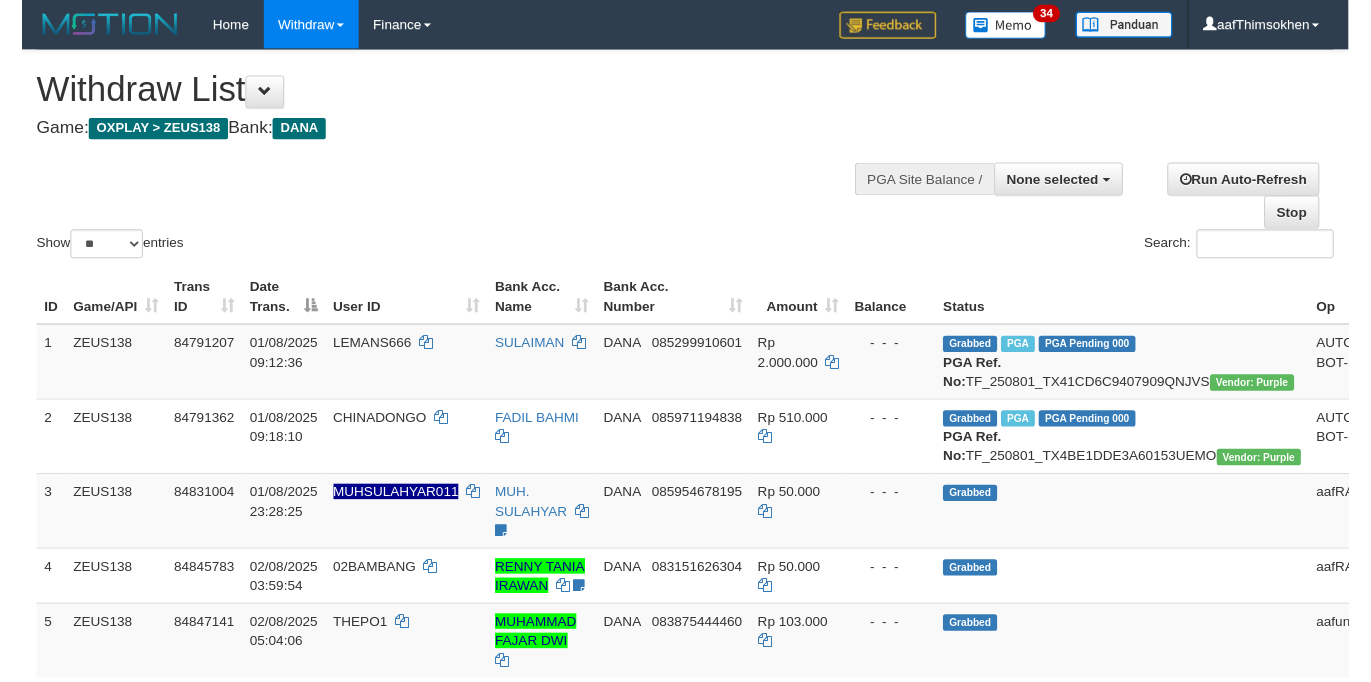 scroll, scrollTop: 349, scrollLeft: 0, axis: vertical 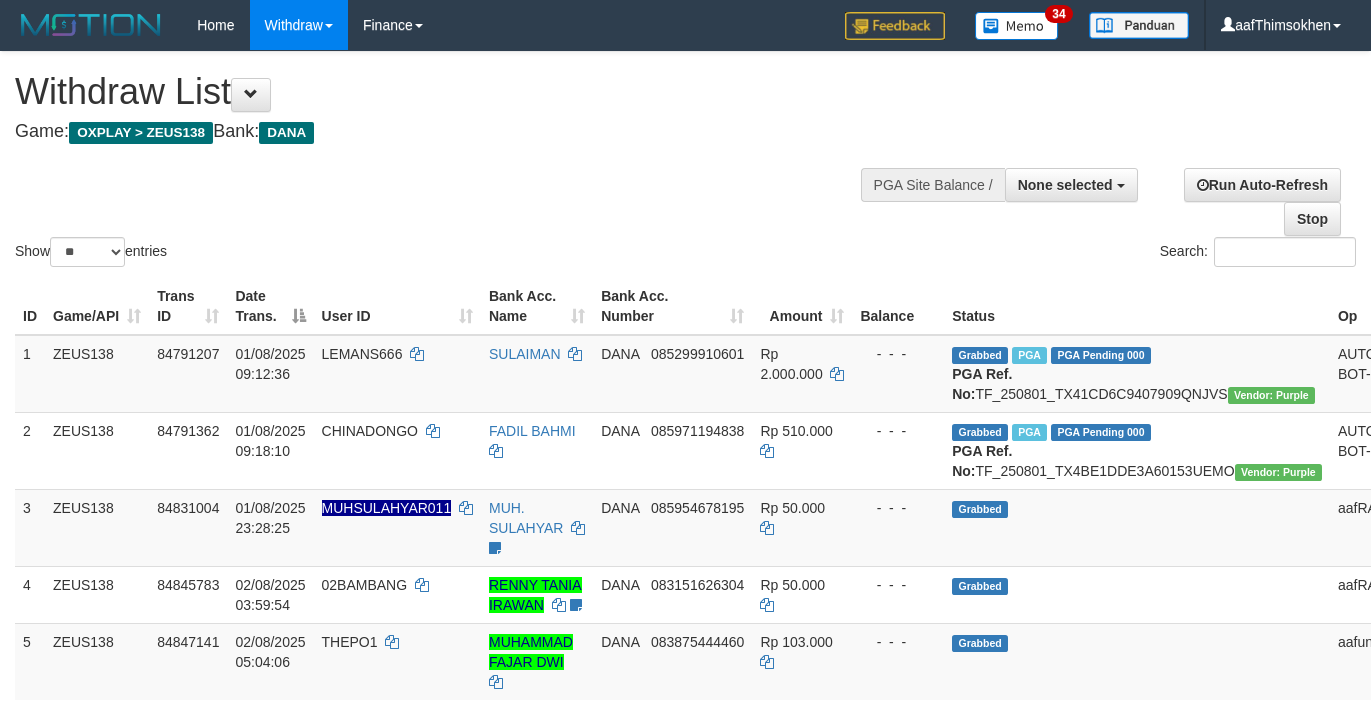 select 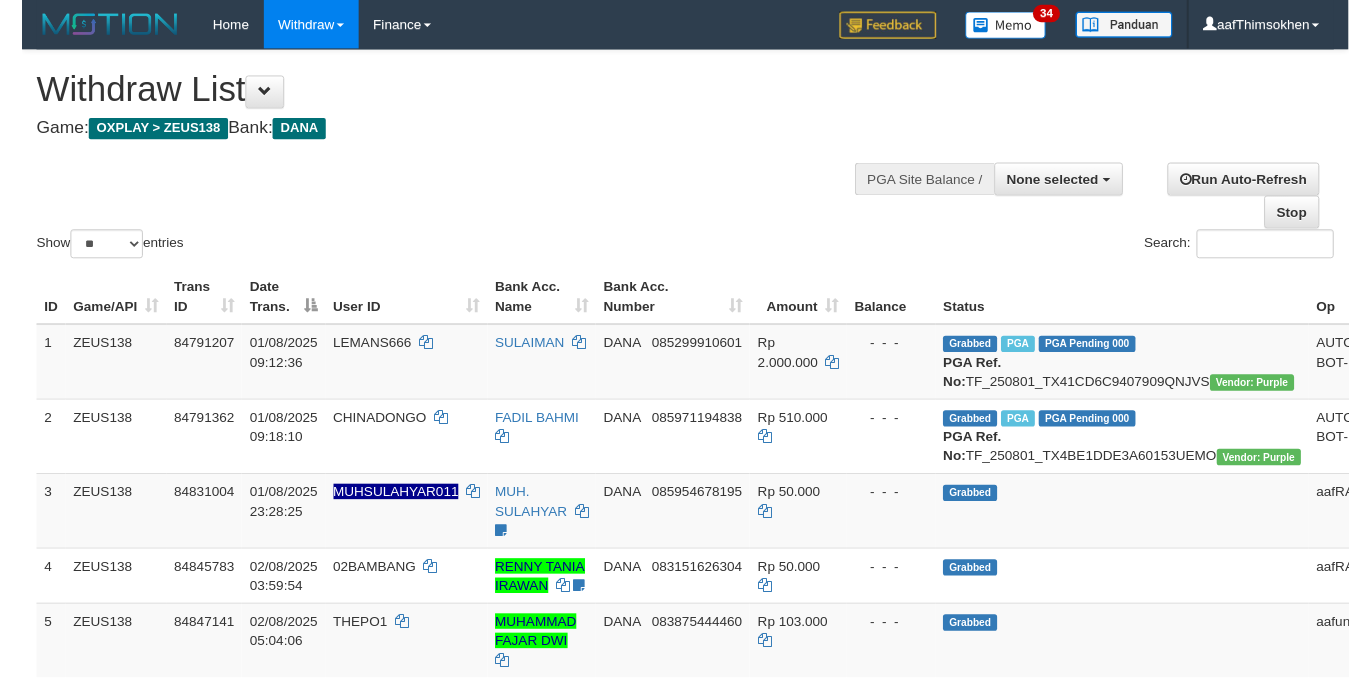 scroll, scrollTop: 349, scrollLeft: 0, axis: vertical 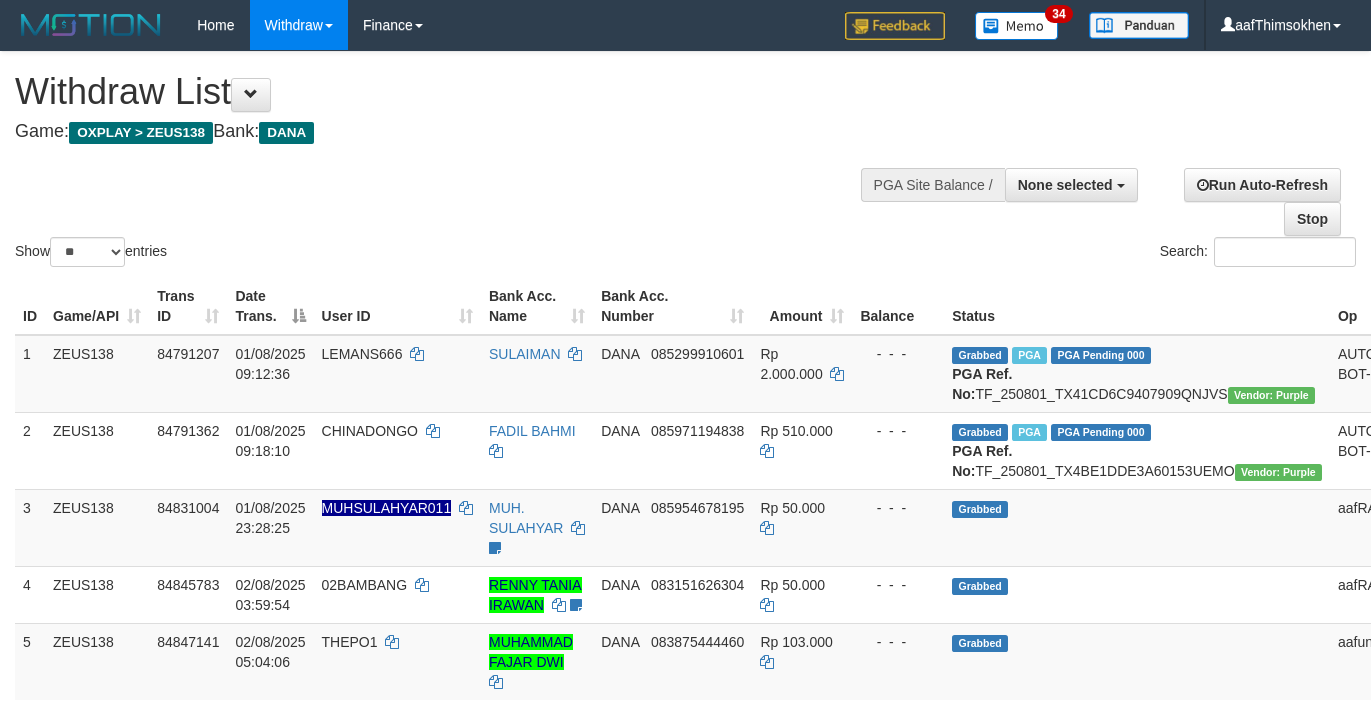 select 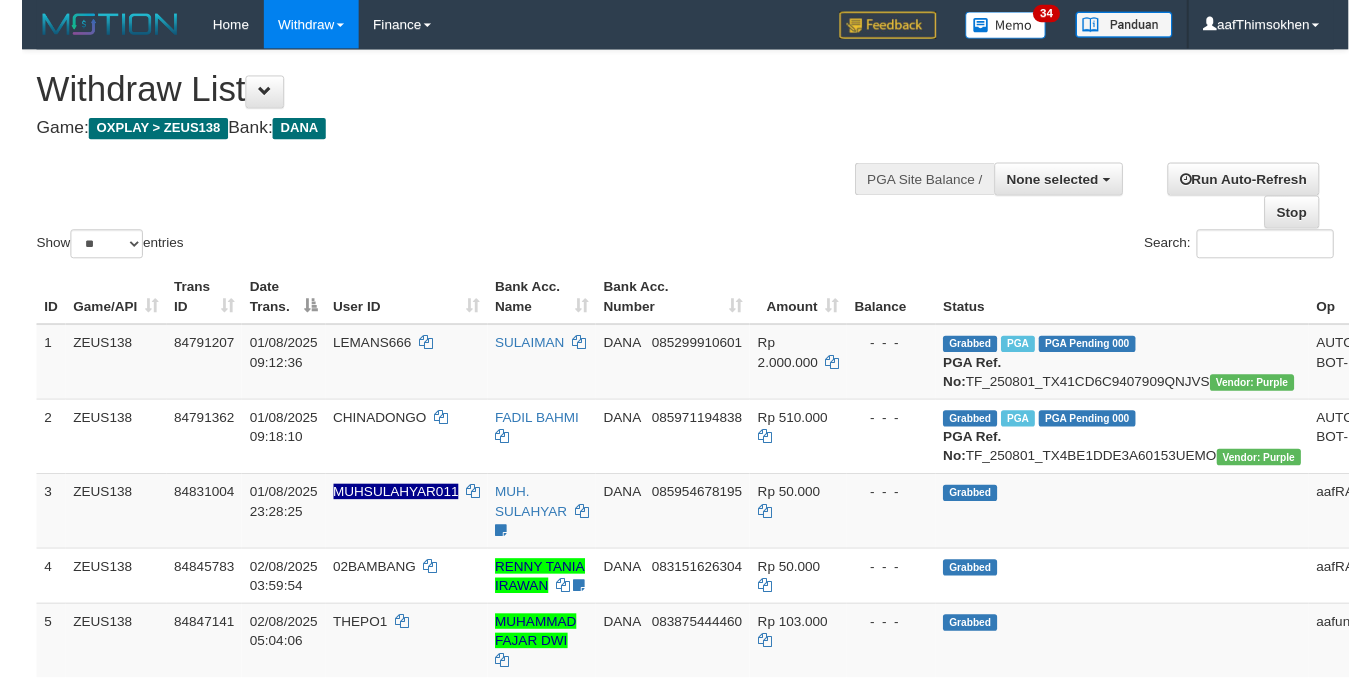 scroll, scrollTop: 349, scrollLeft: 0, axis: vertical 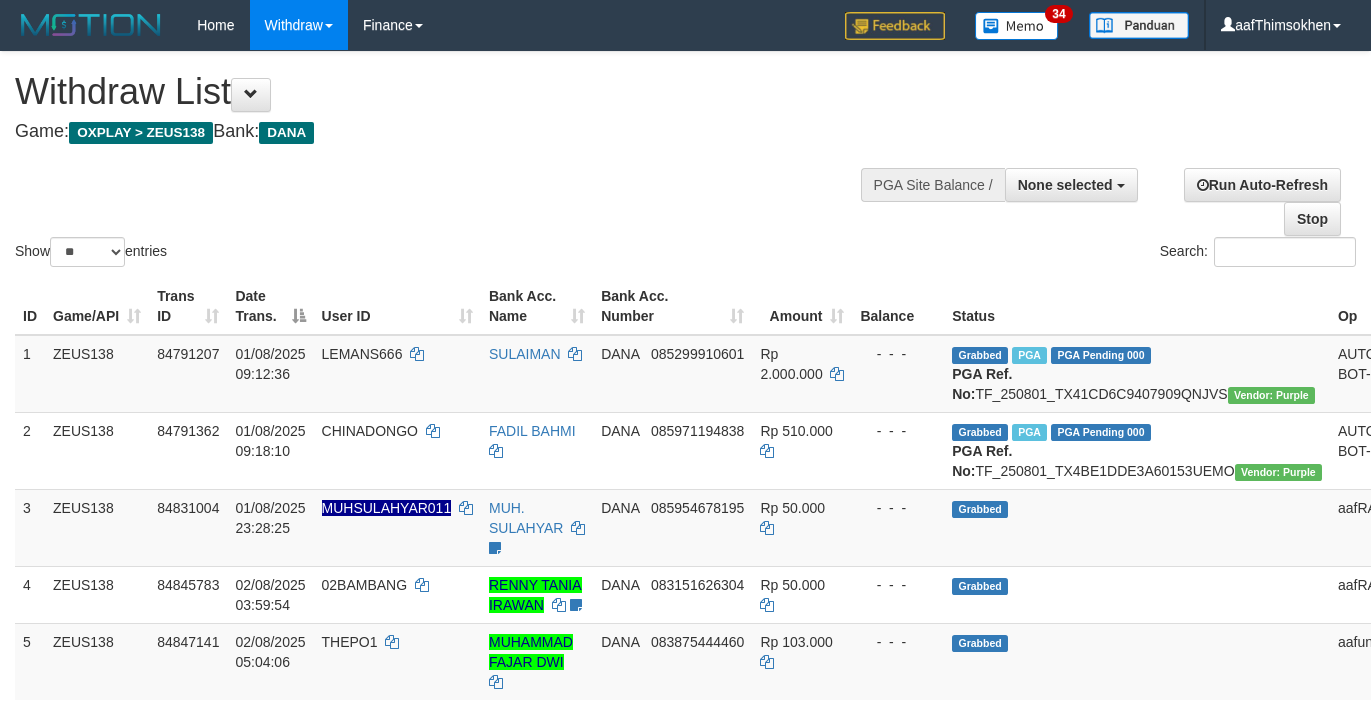 select 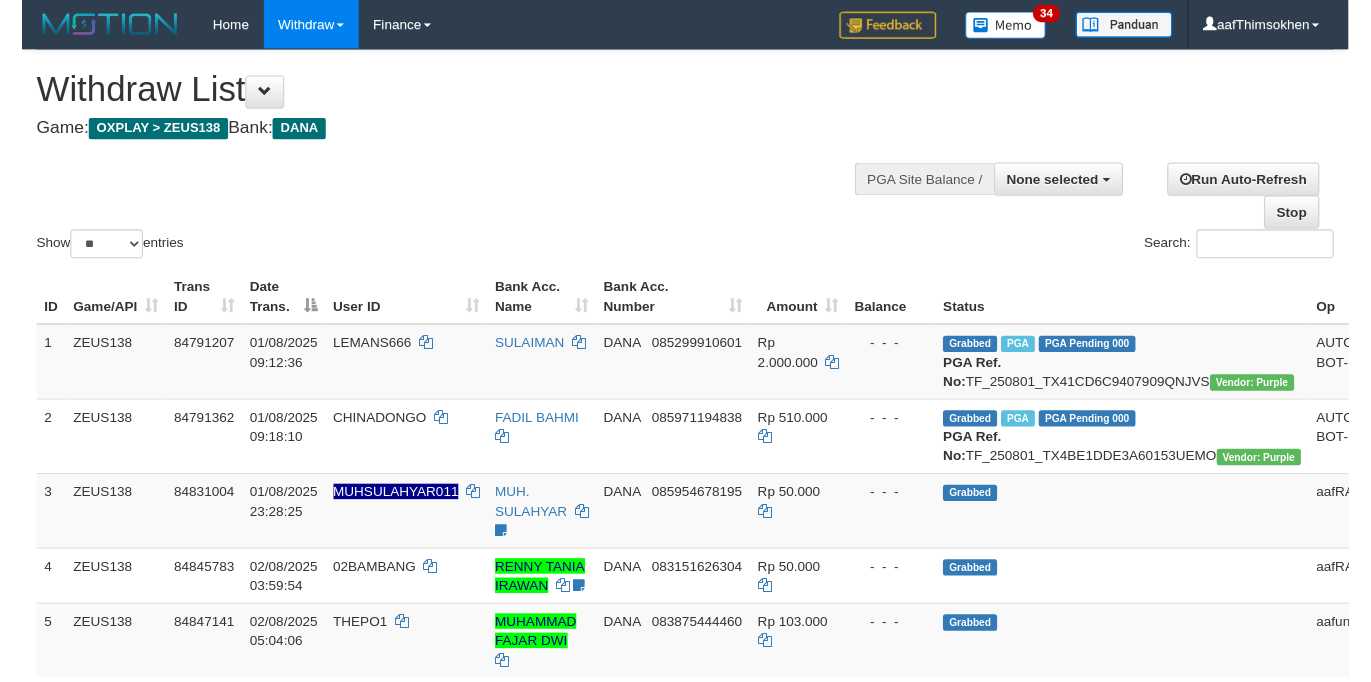 scroll, scrollTop: 349, scrollLeft: 0, axis: vertical 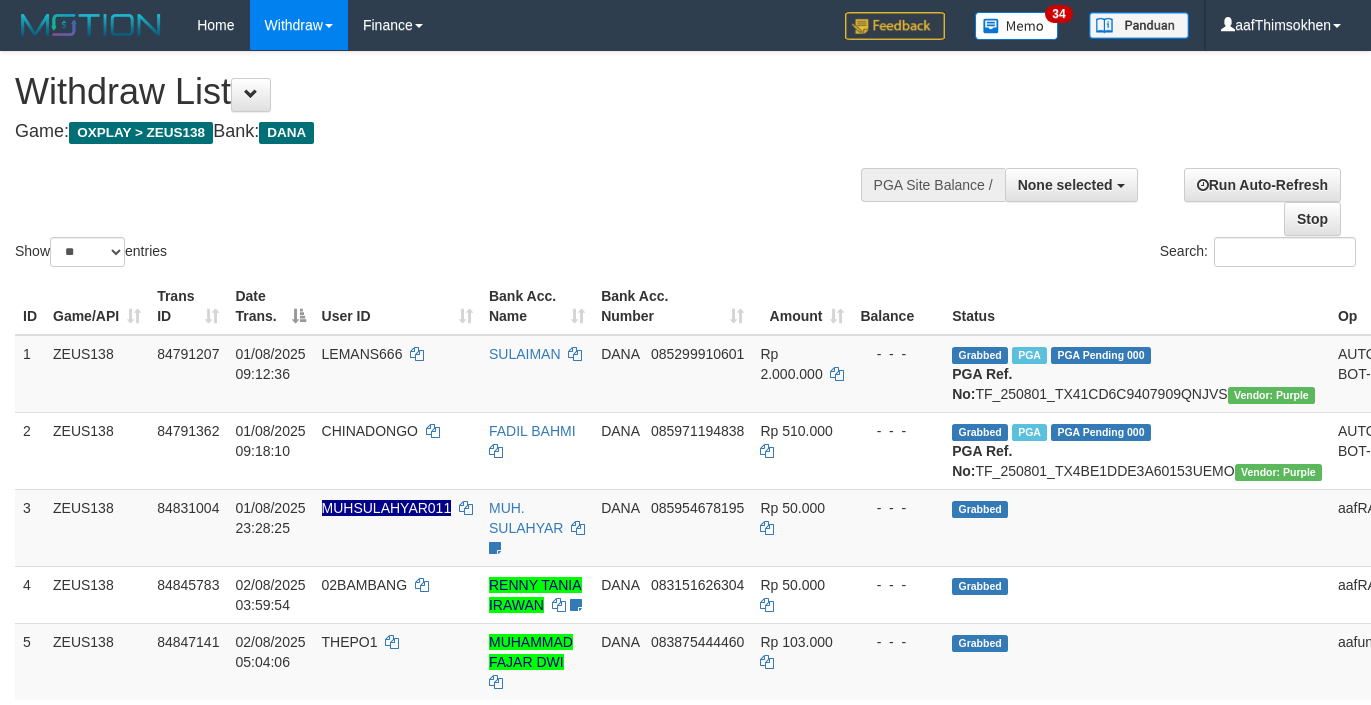 select 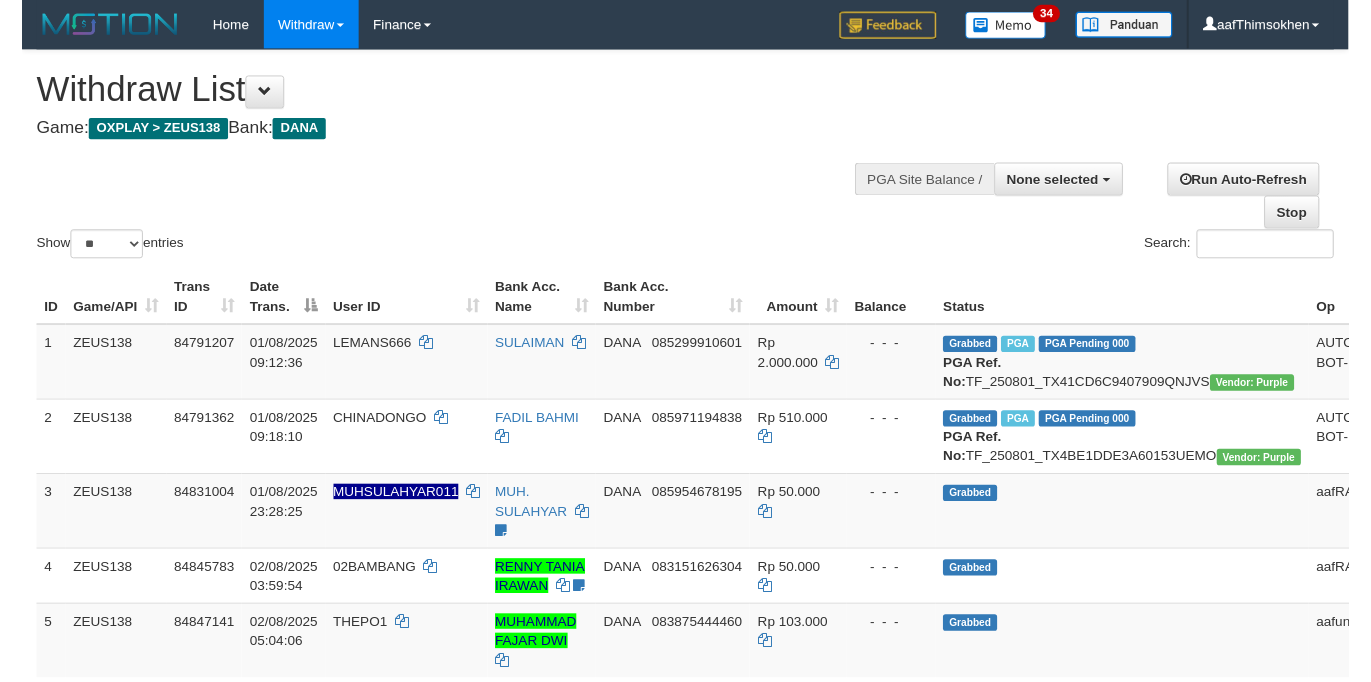 scroll, scrollTop: 349, scrollLeft: 0, axis: vertical 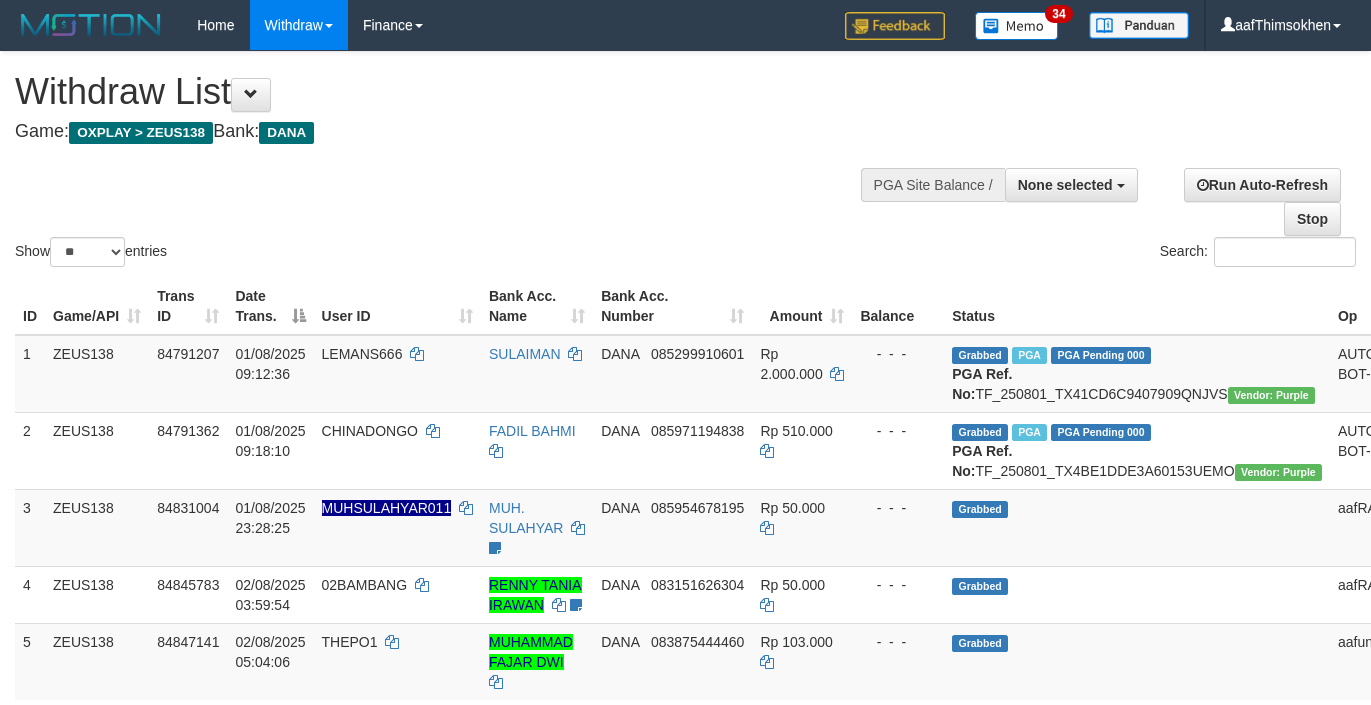 select 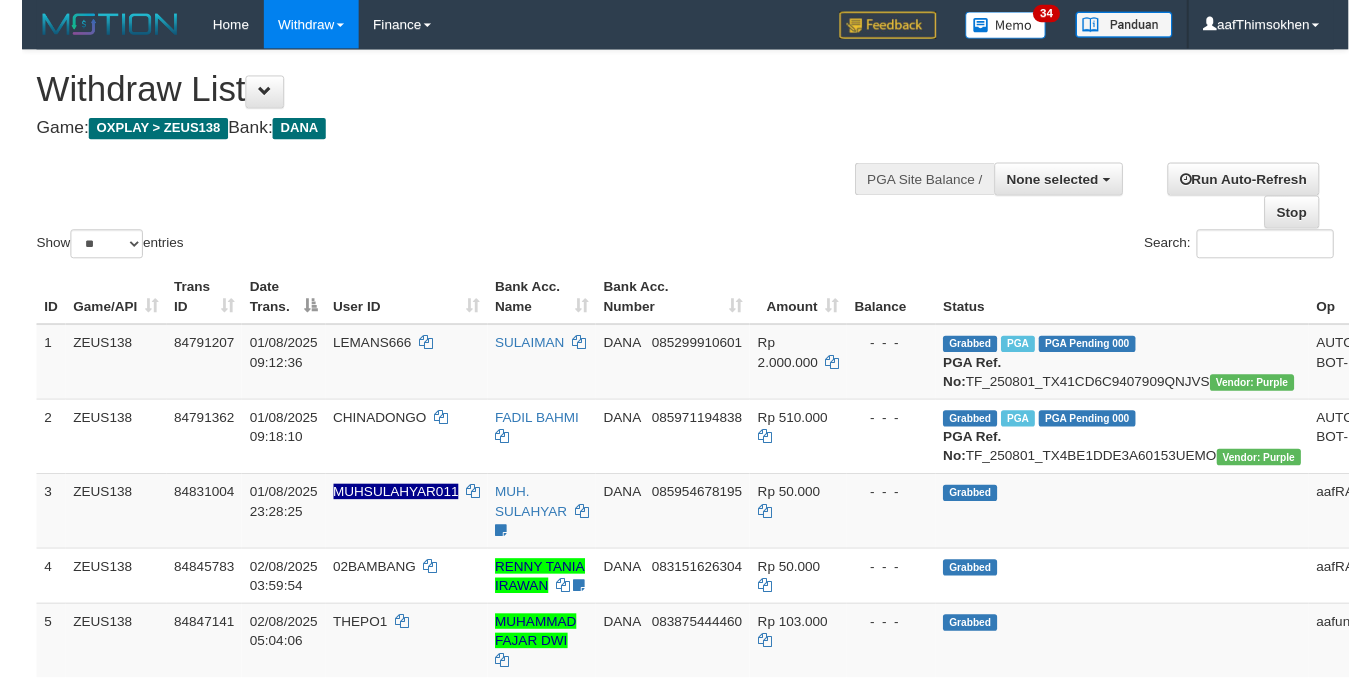 scroll, scrollTop: 349, scrollLeft: 0, axis: vertical 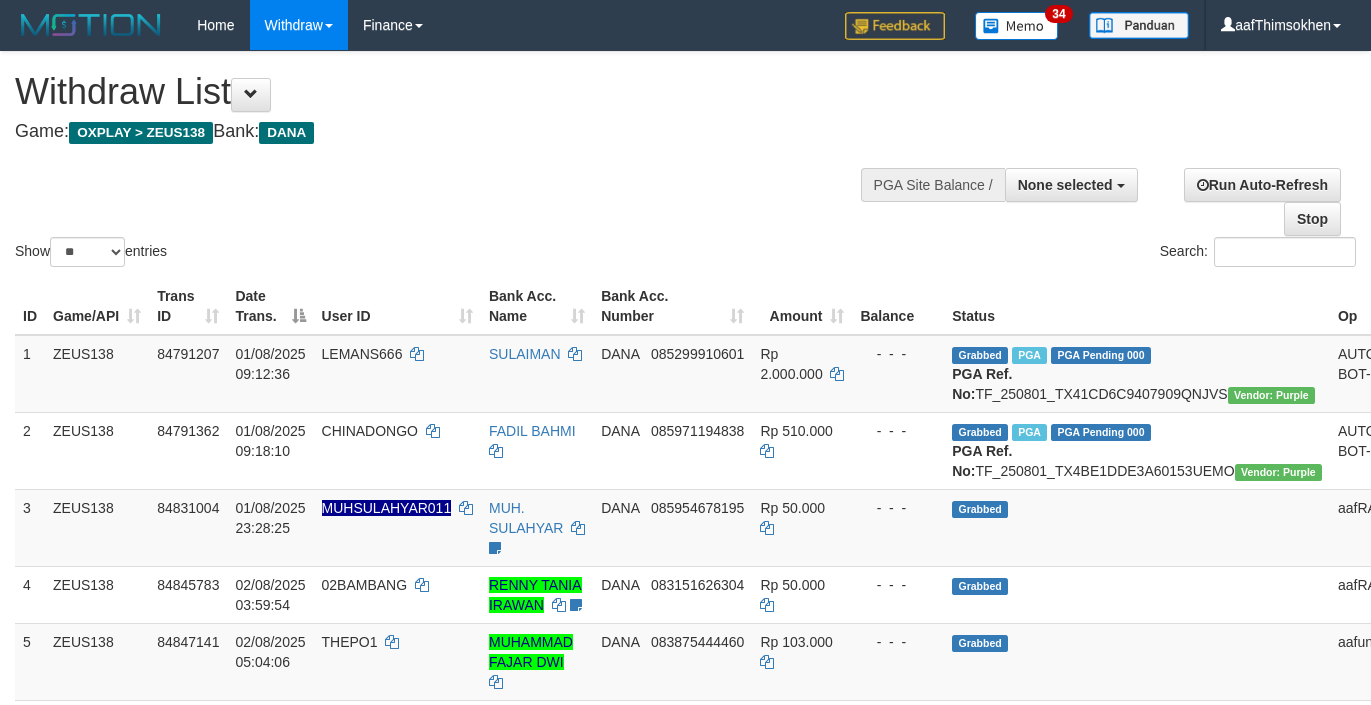 select 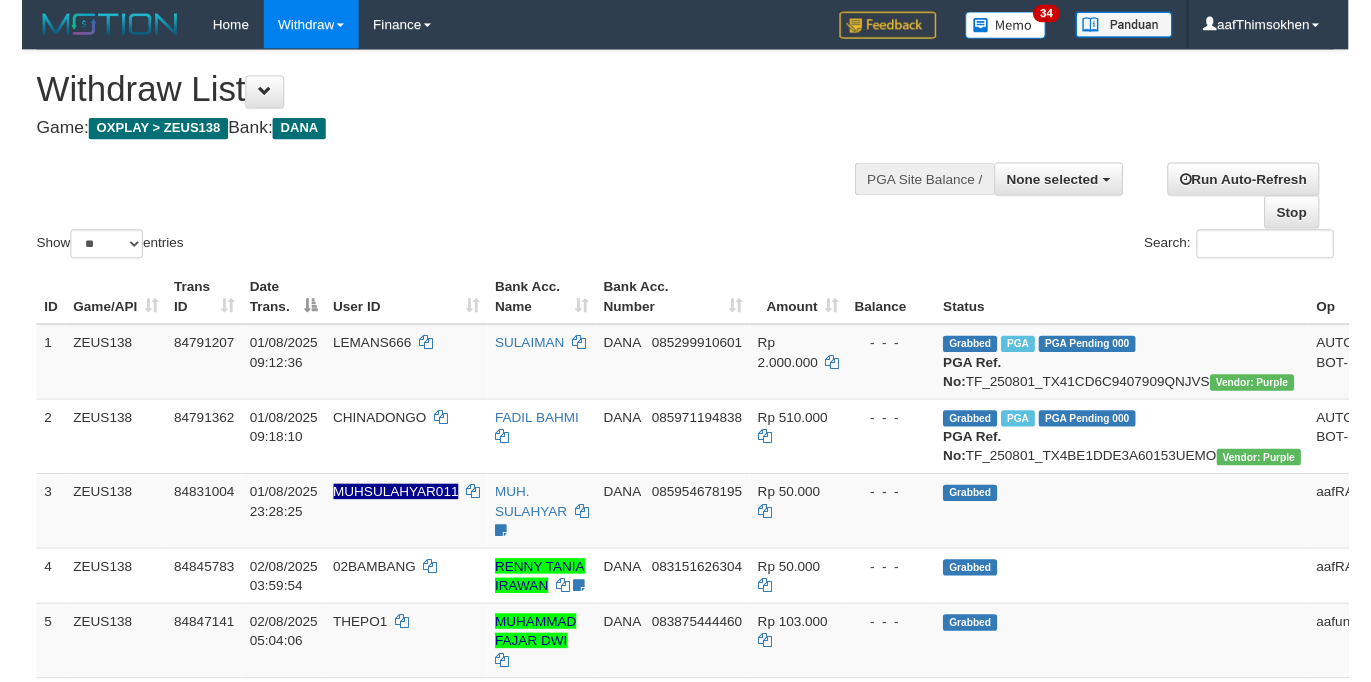 scroll, scrollTop: 349, scrollLeft: 0, axis: vertical 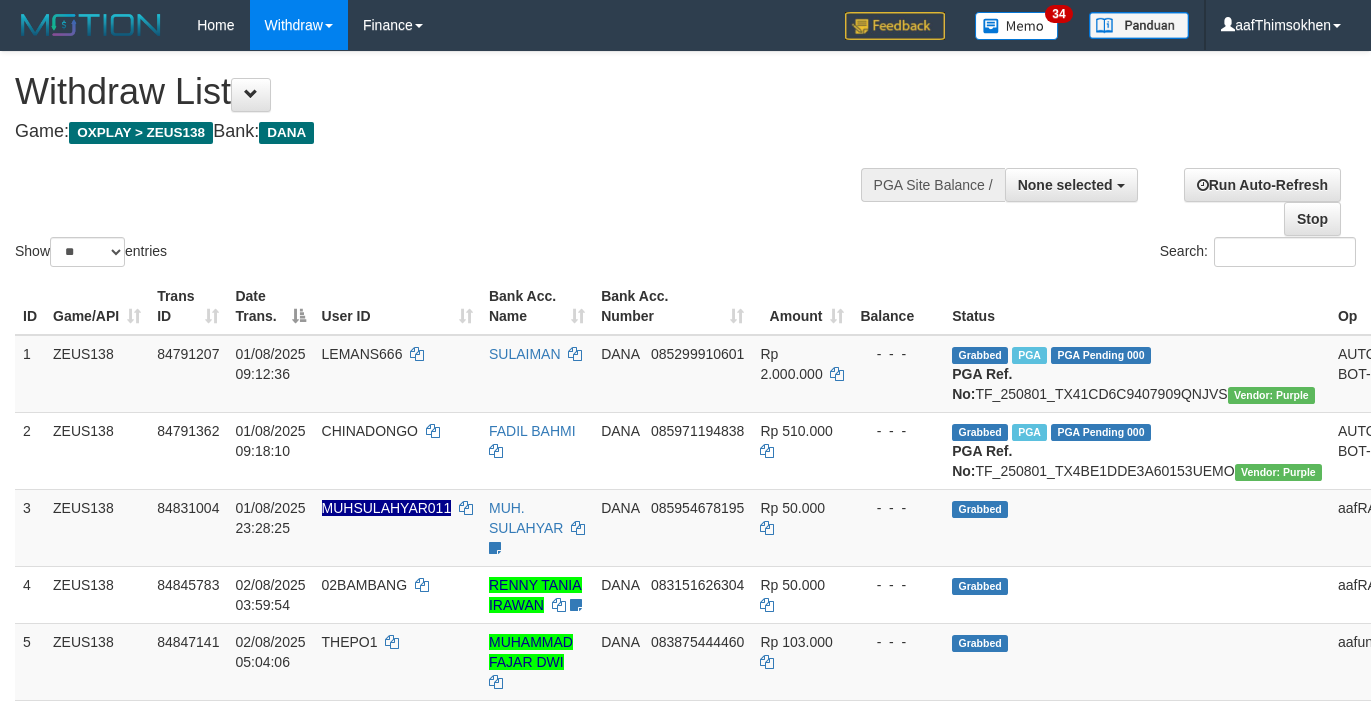 select 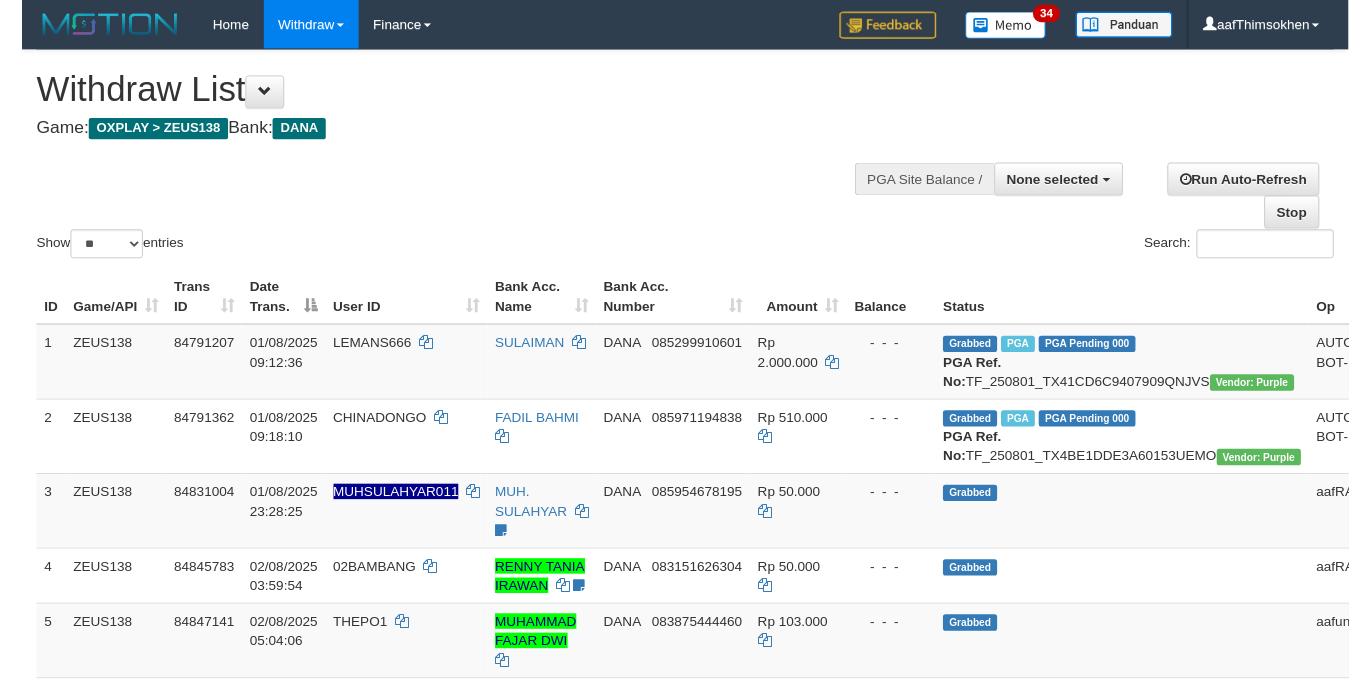 scroll, scrollTop: 349, scrollLeft: 0, axis: vertical 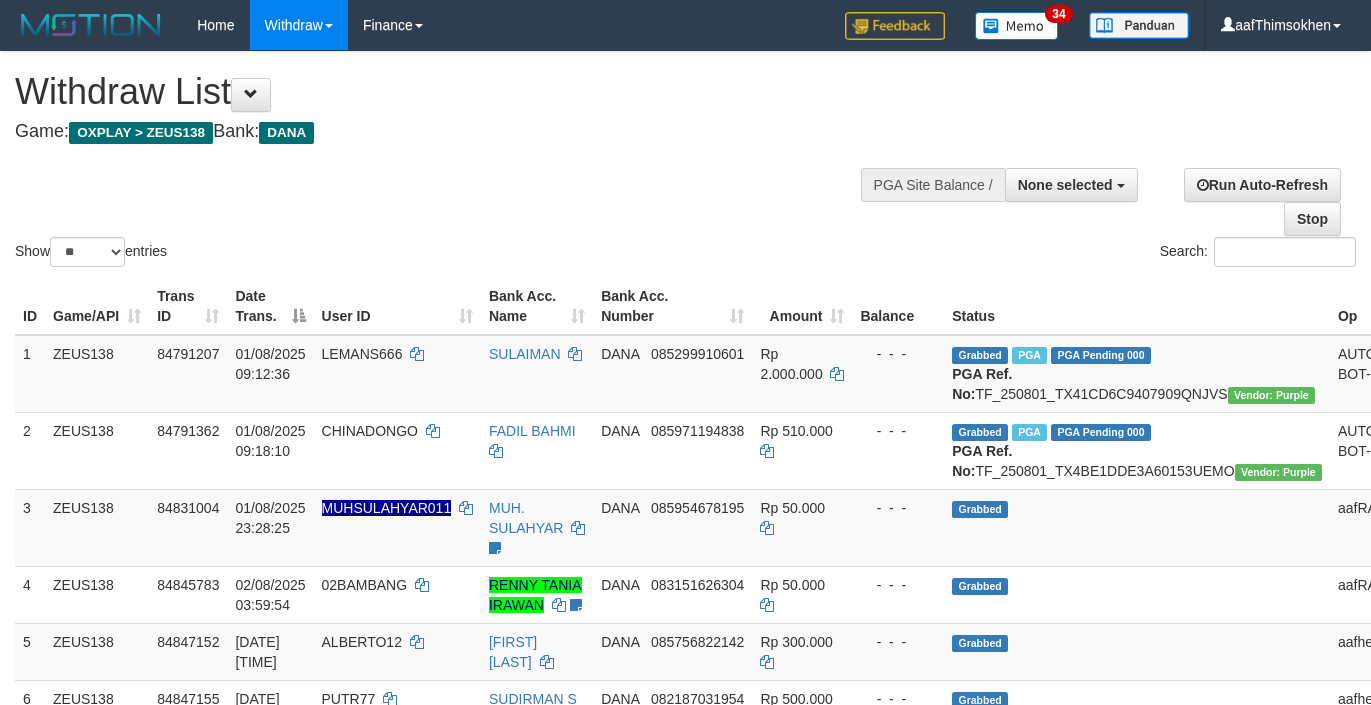 select 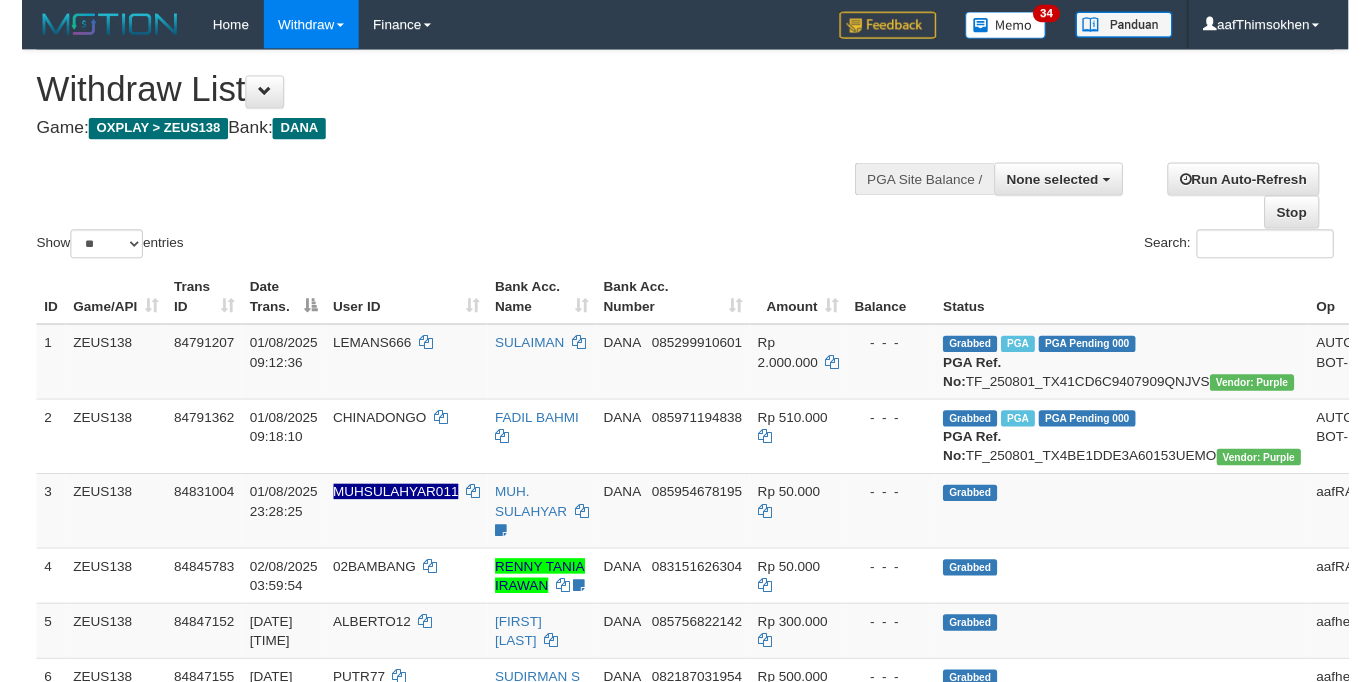 scroll, scrollTop: 349, scrollLeft: 0, axis: vertical 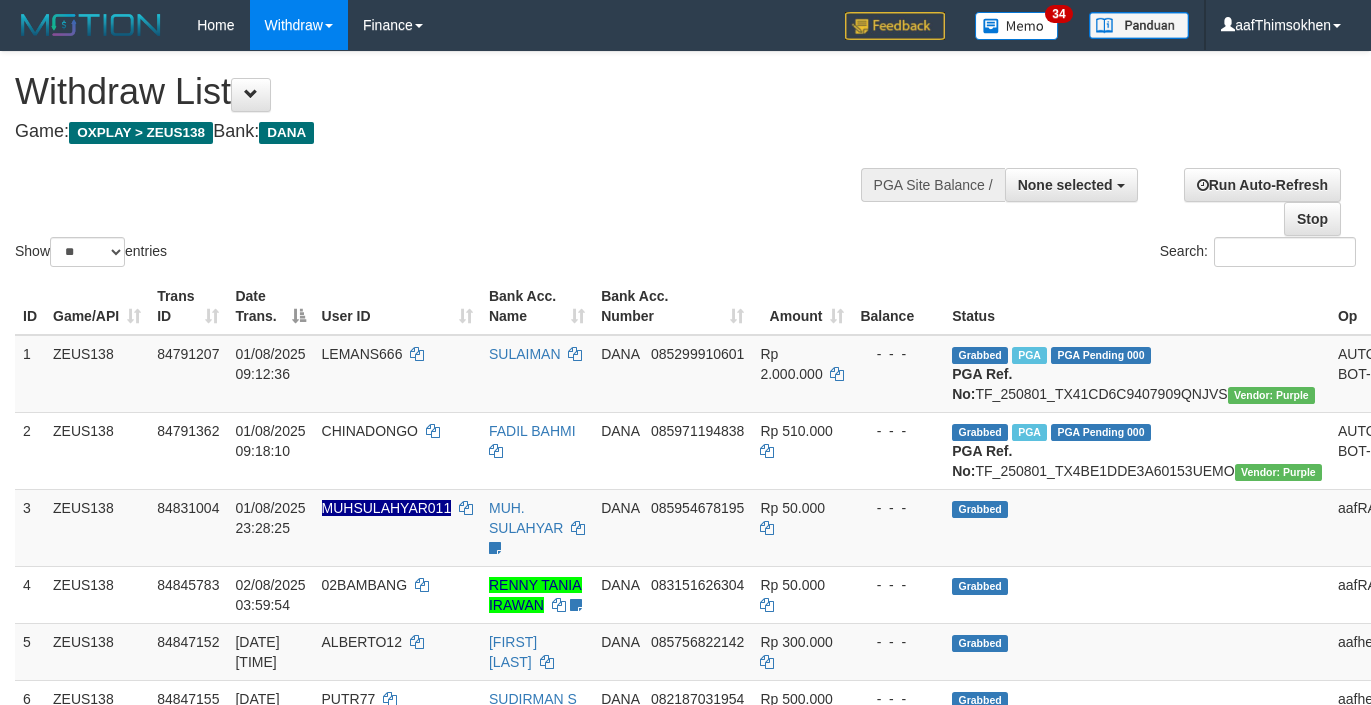 select 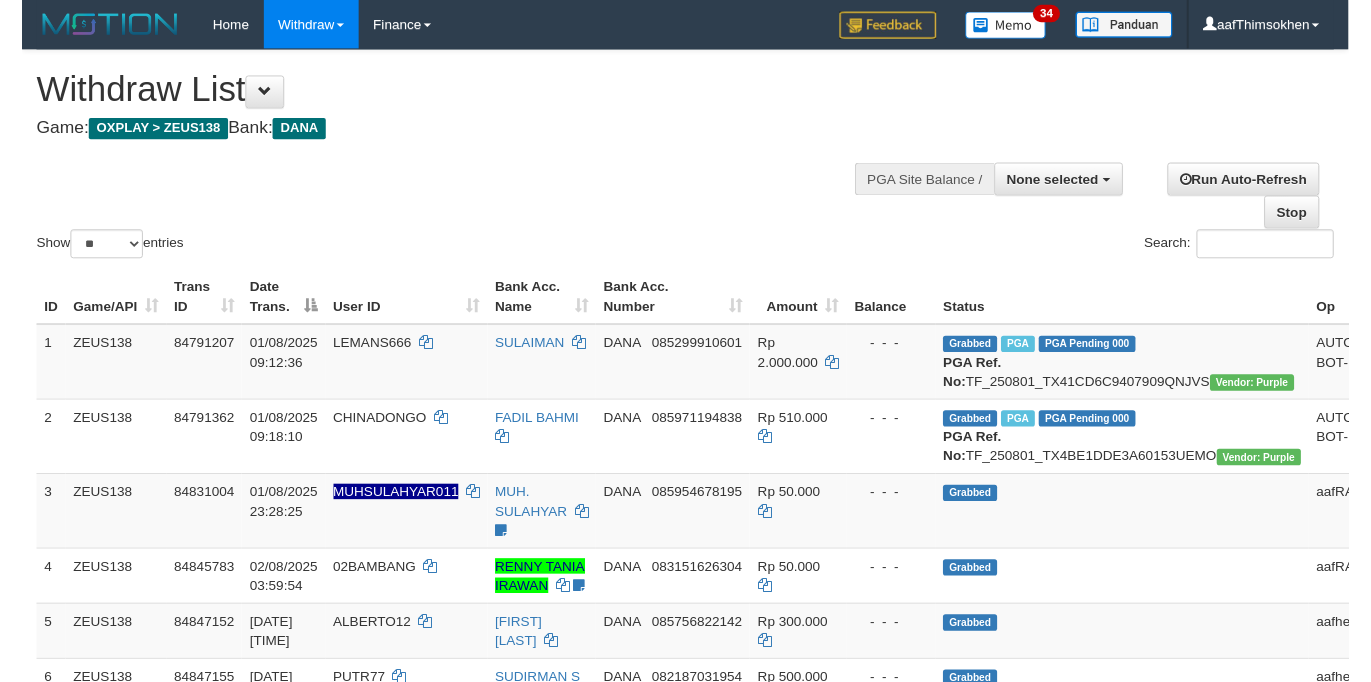 scroll, scrollTop: 349, scrollLeft: 0, axis: vertical 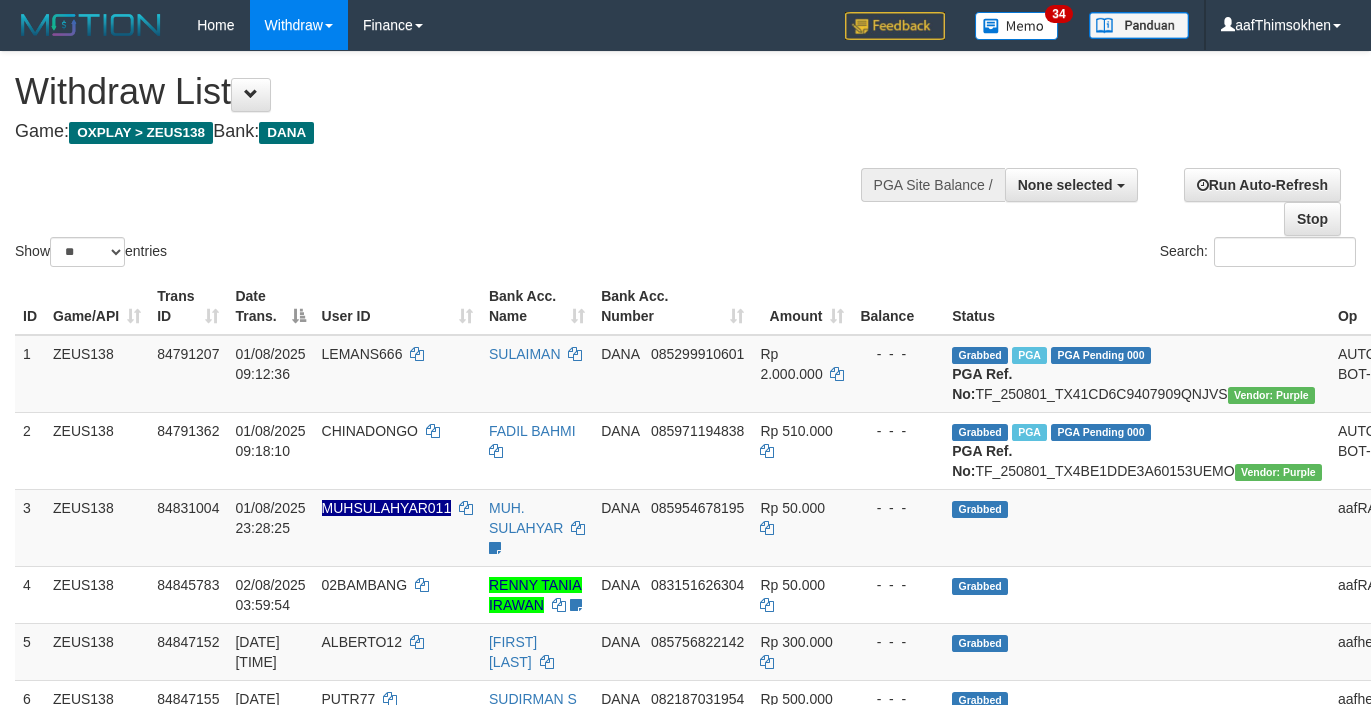 select 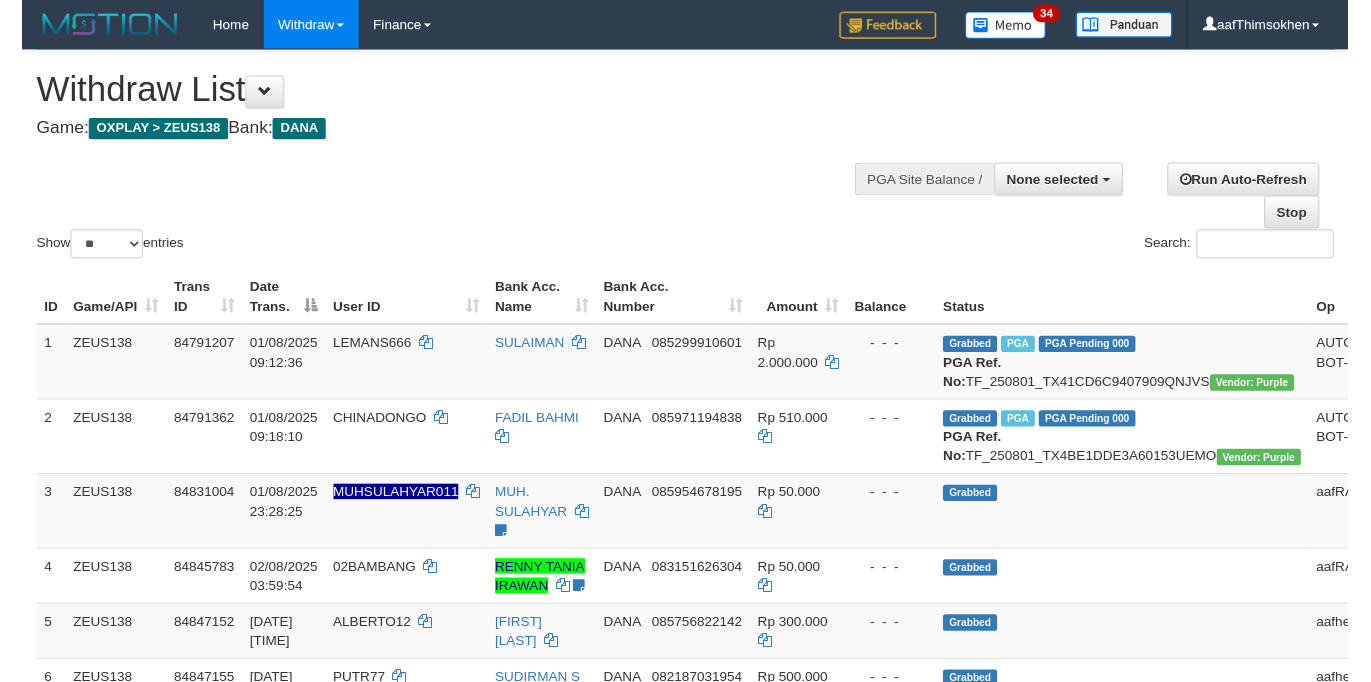 scroll, scrollTop: 349, scrollLeft: 0, axis: vertical 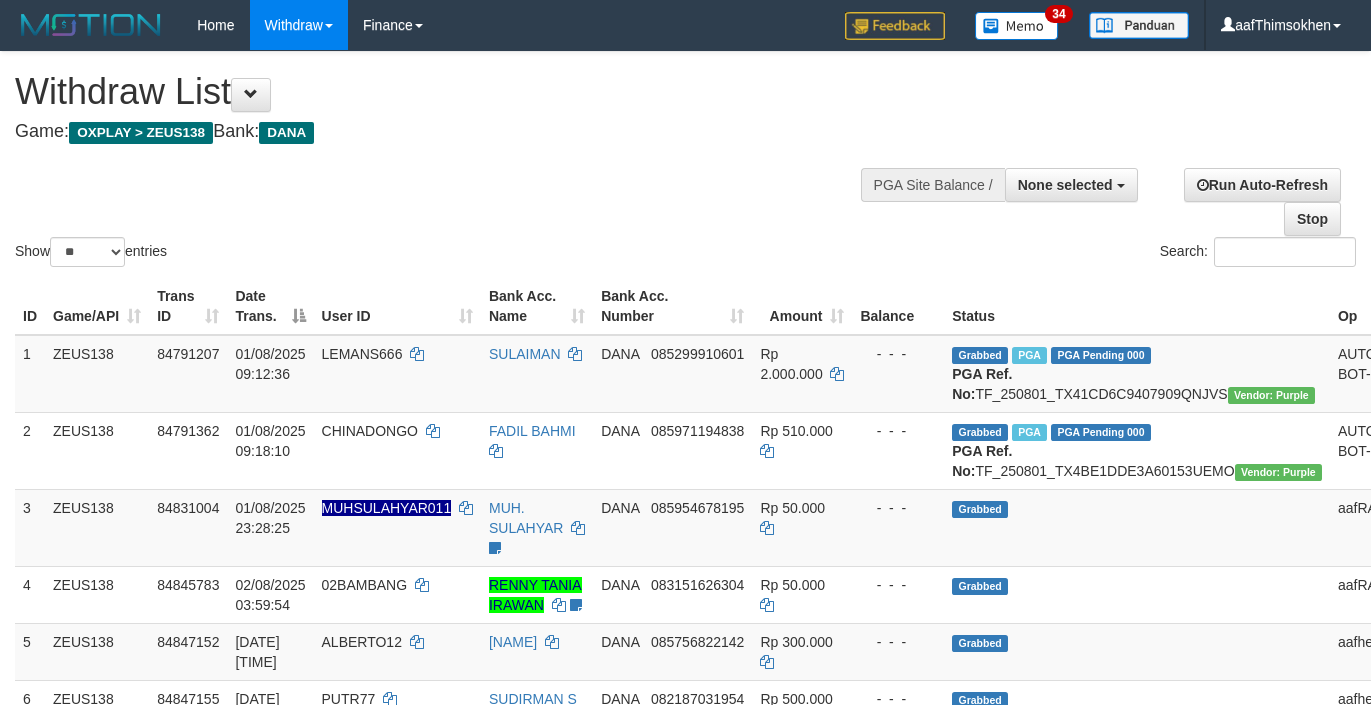select 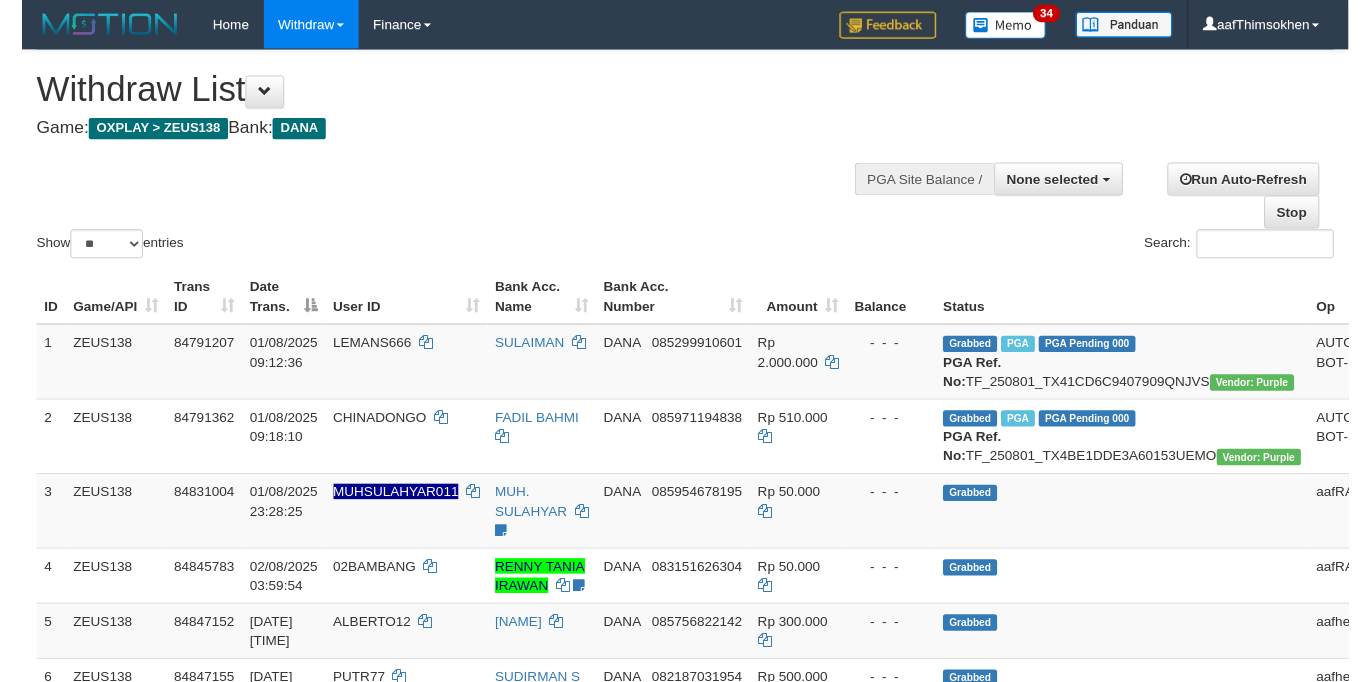 scroll, scrollTop: 349, scrollLeft: 0, axis: vertical 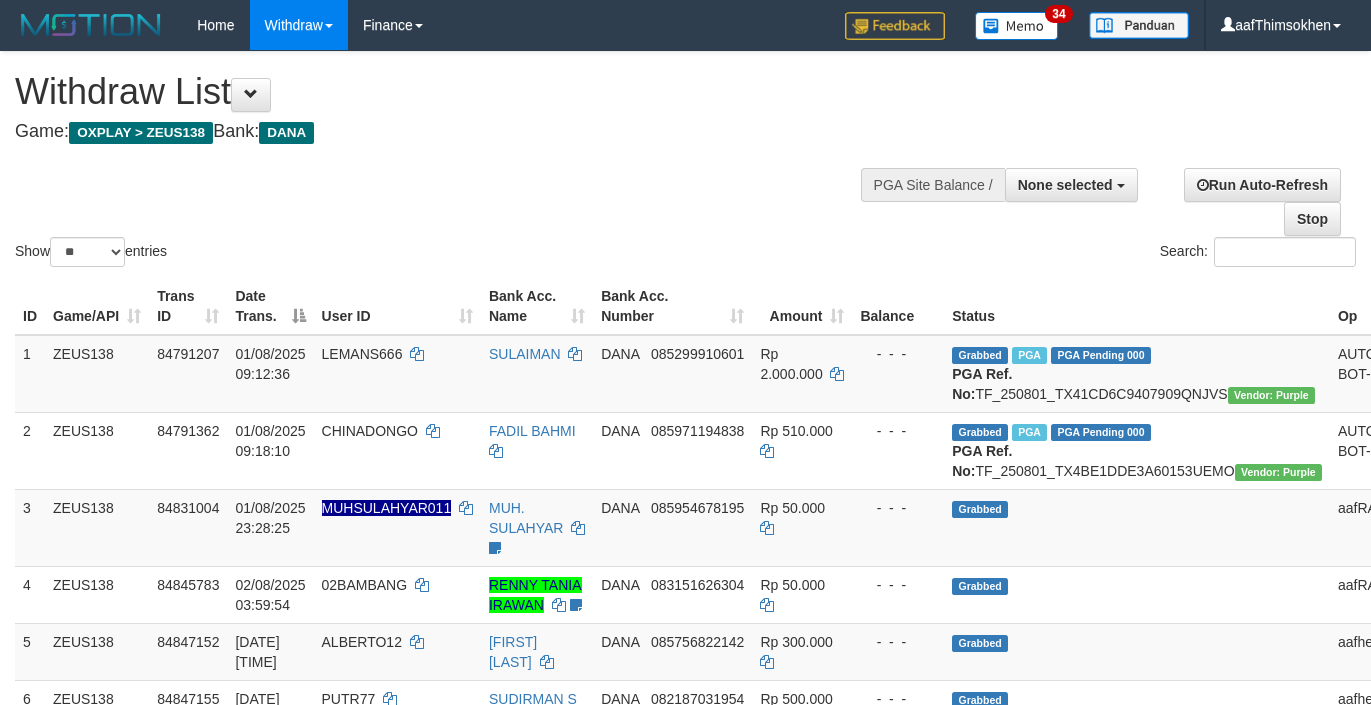 select 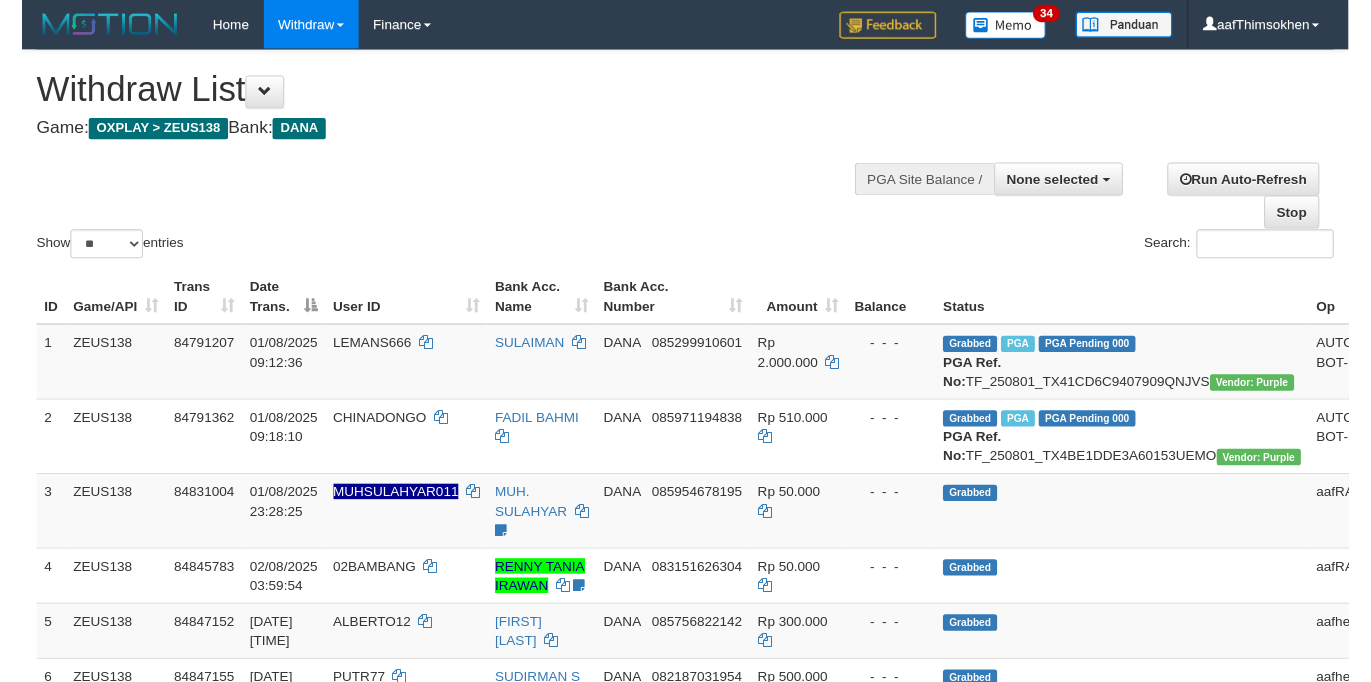 scroll, scrollTop: 349, scrollLeft: 0, axis: vertical 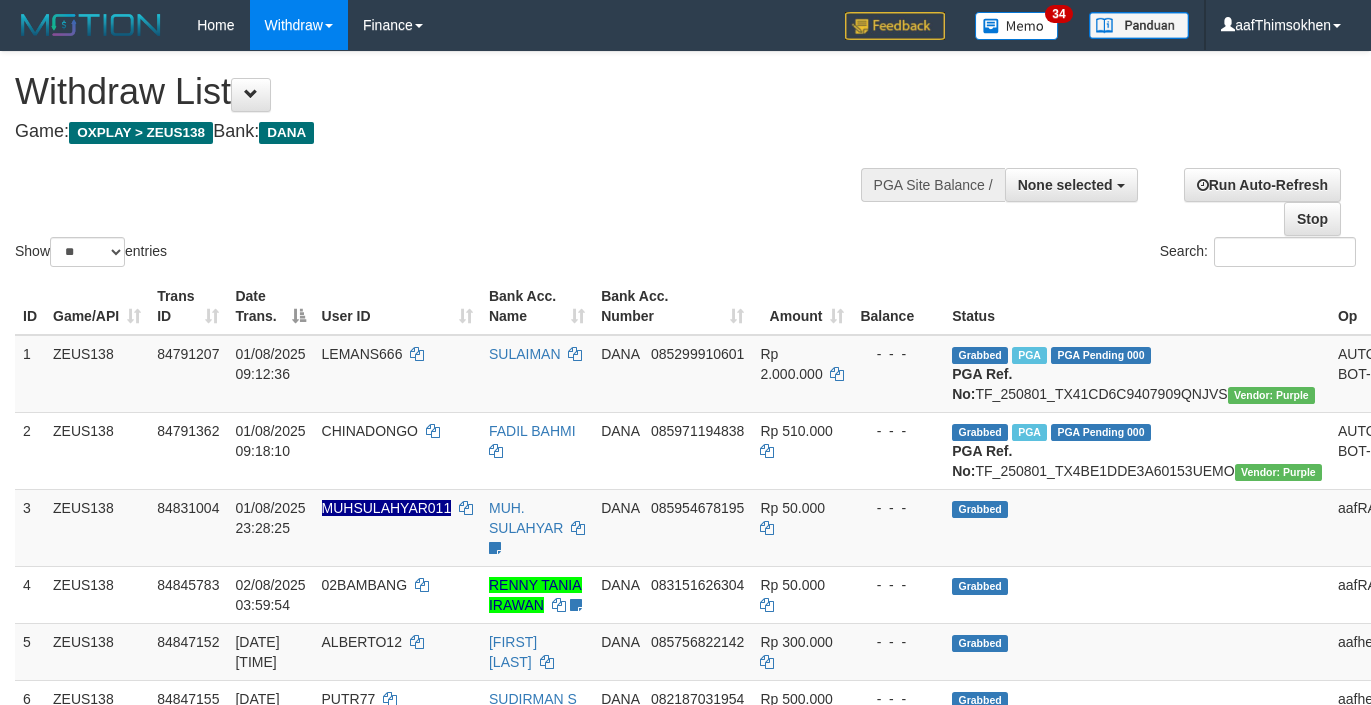 select 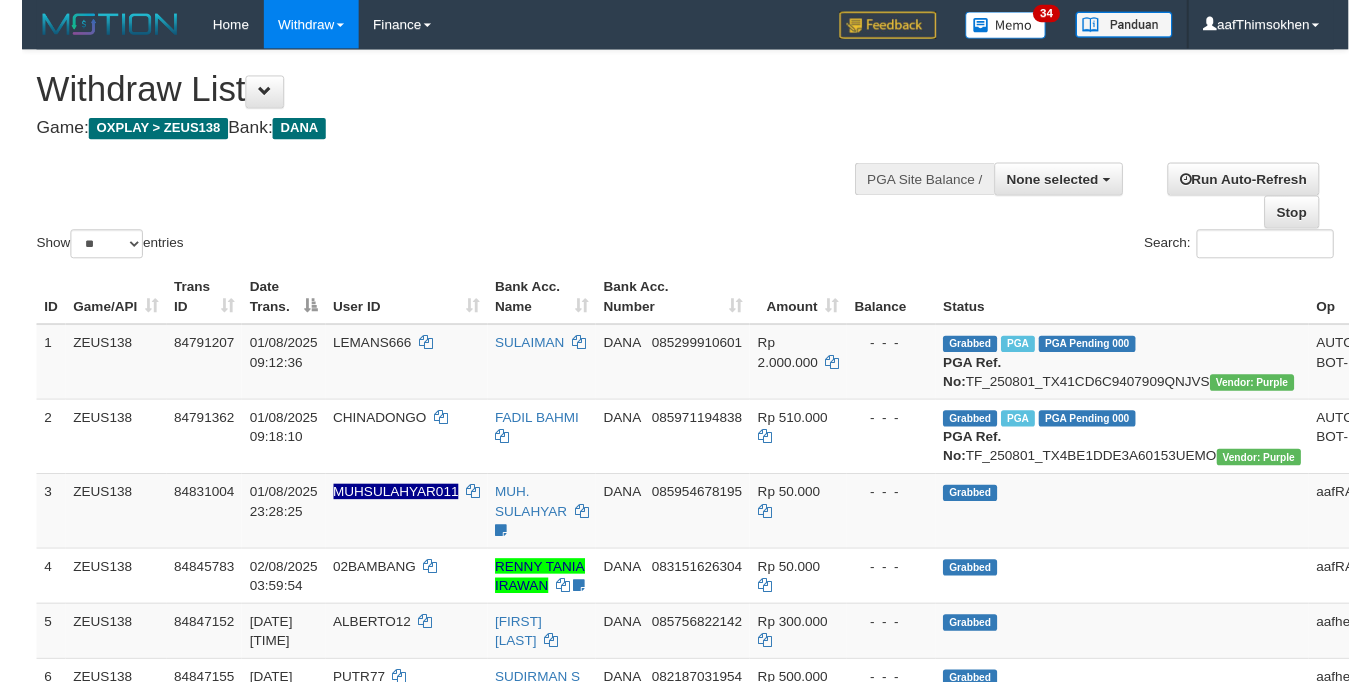 scroll, scrollTop: 349, scrollLeft: 0, axis: vertical 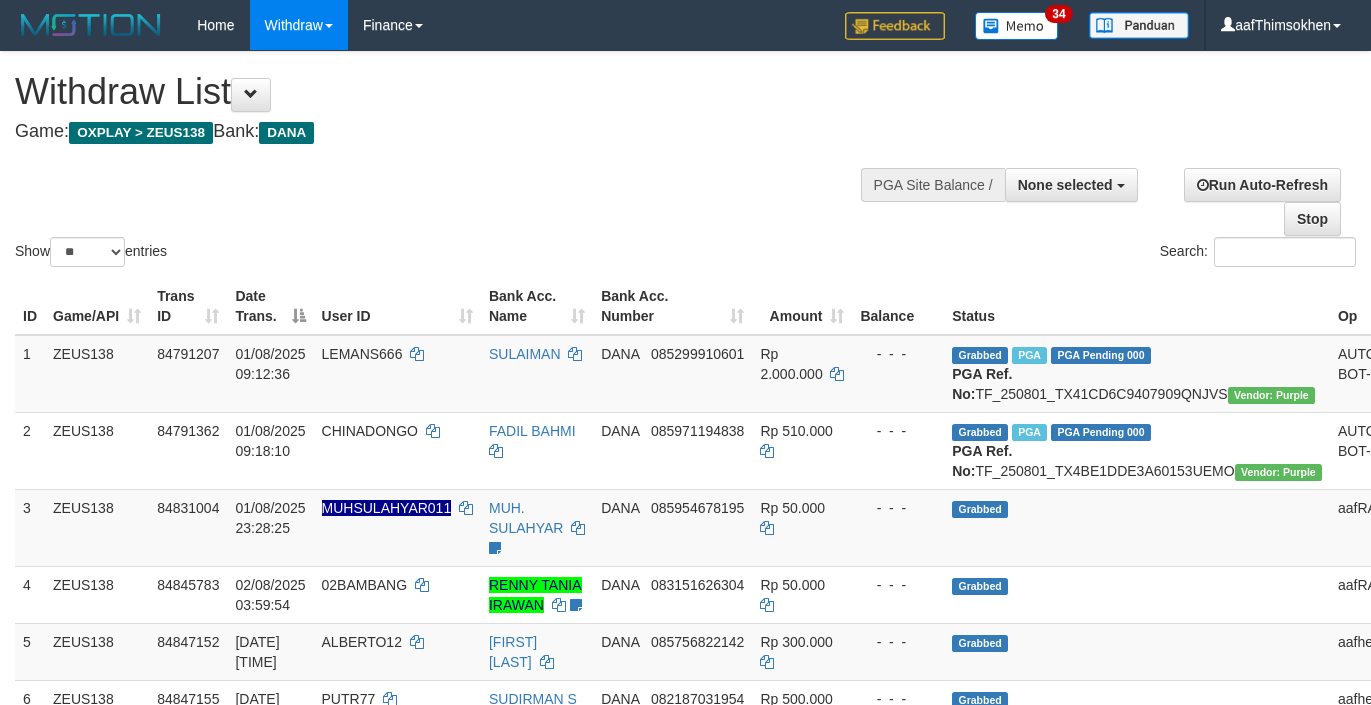 select 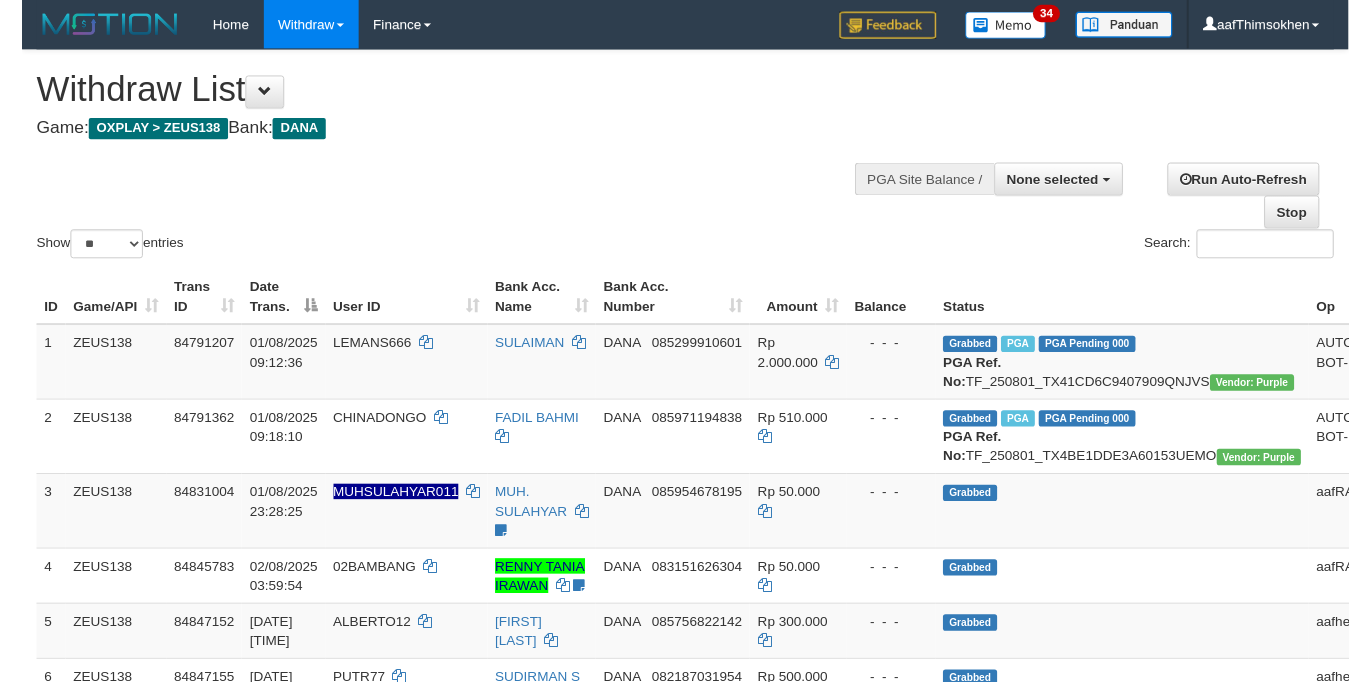 scroll, scrollTop: 349, scrollLeft: 0, axis: vertical 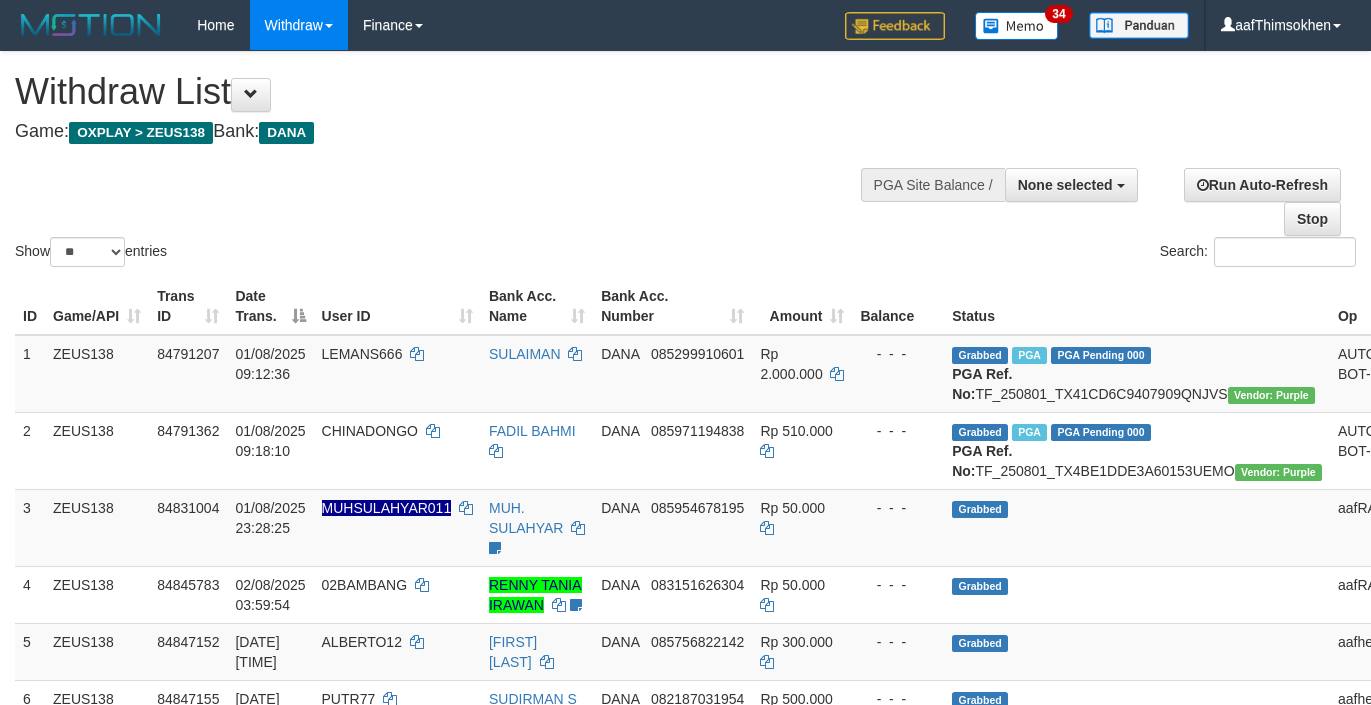 select 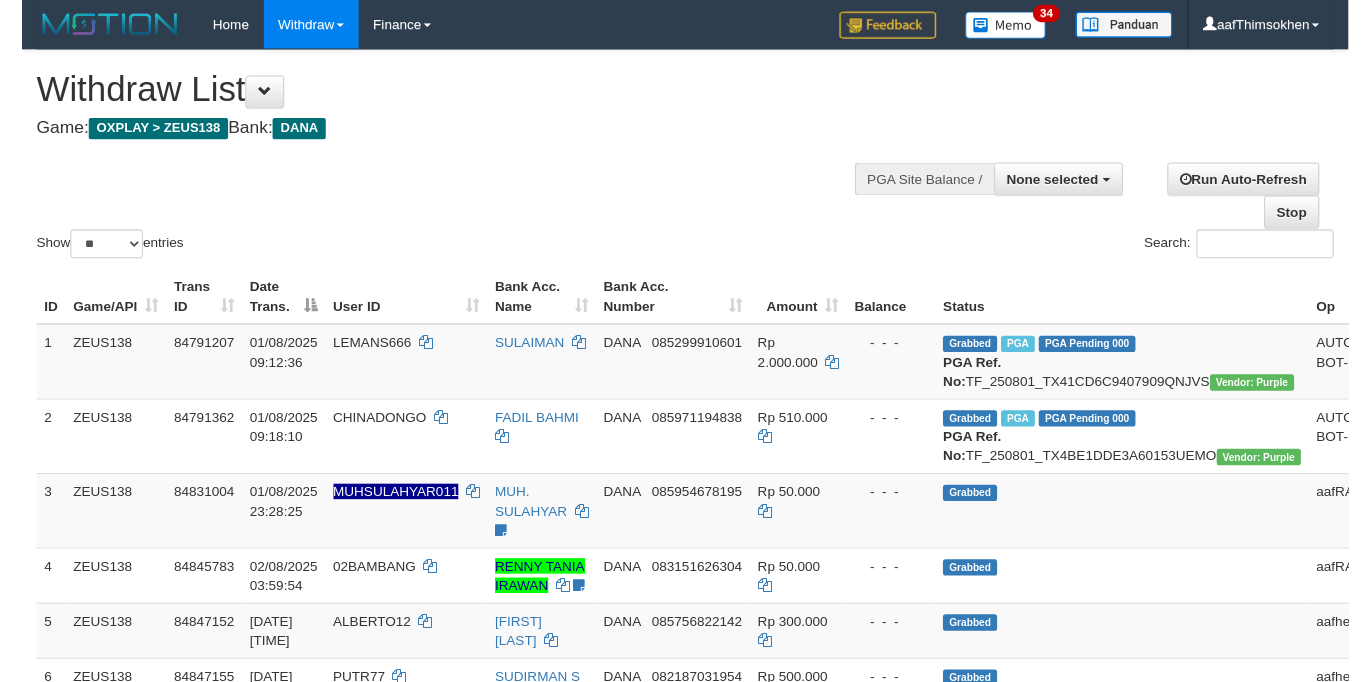 scroll, scrollTop: 349, scrollLeft: 0, axis: vertical 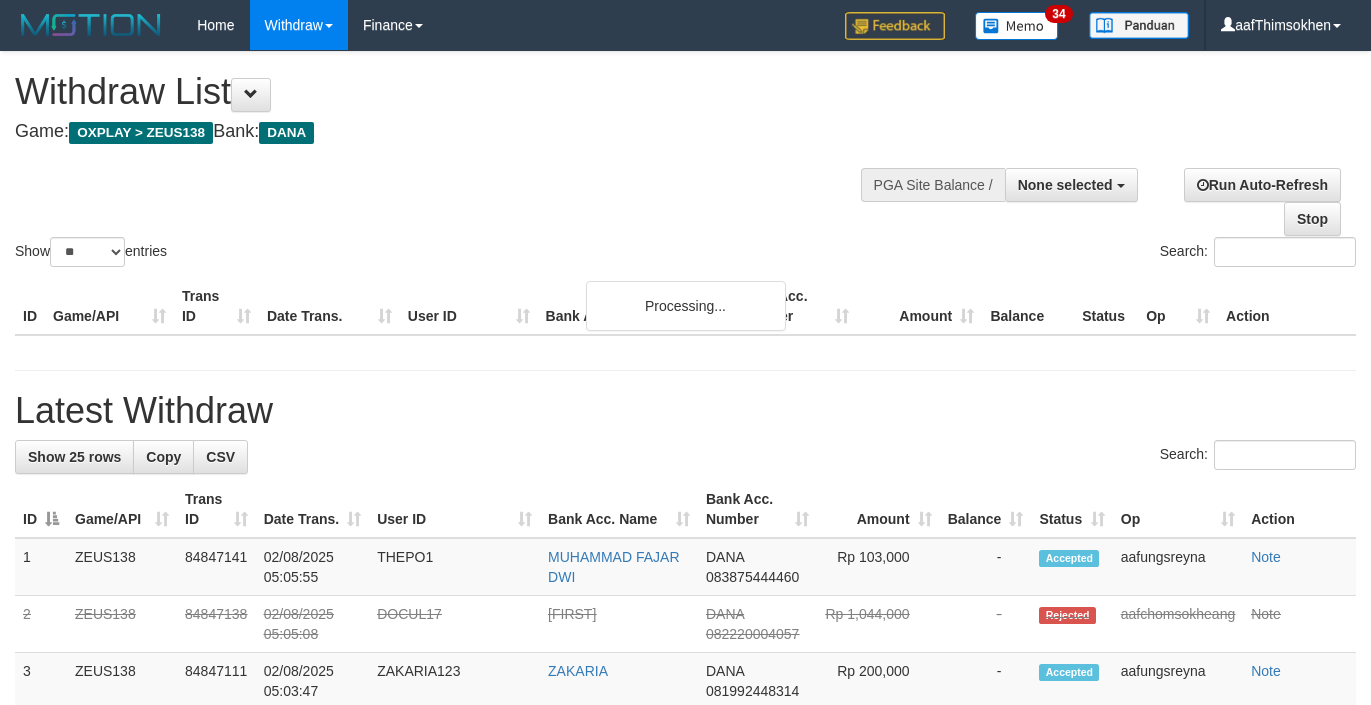 select 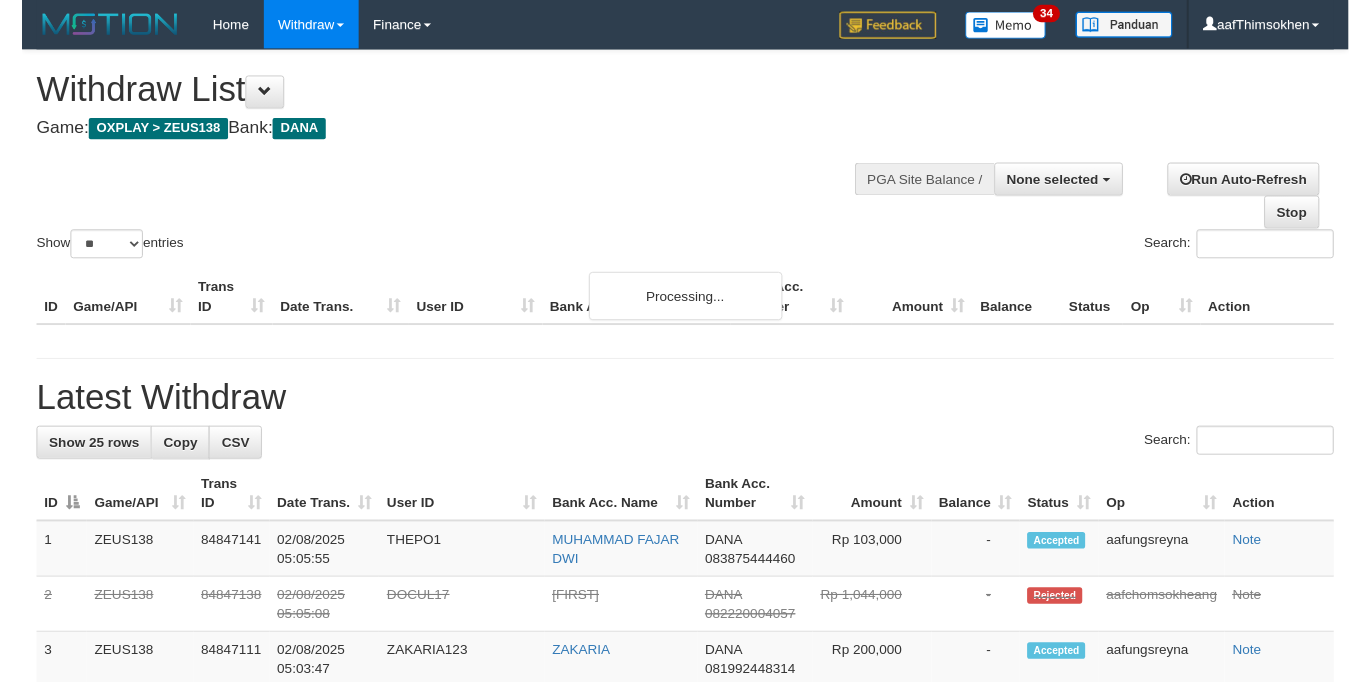 scroll, scrollTop: 349, scrollLeft: 0, axis: vertical 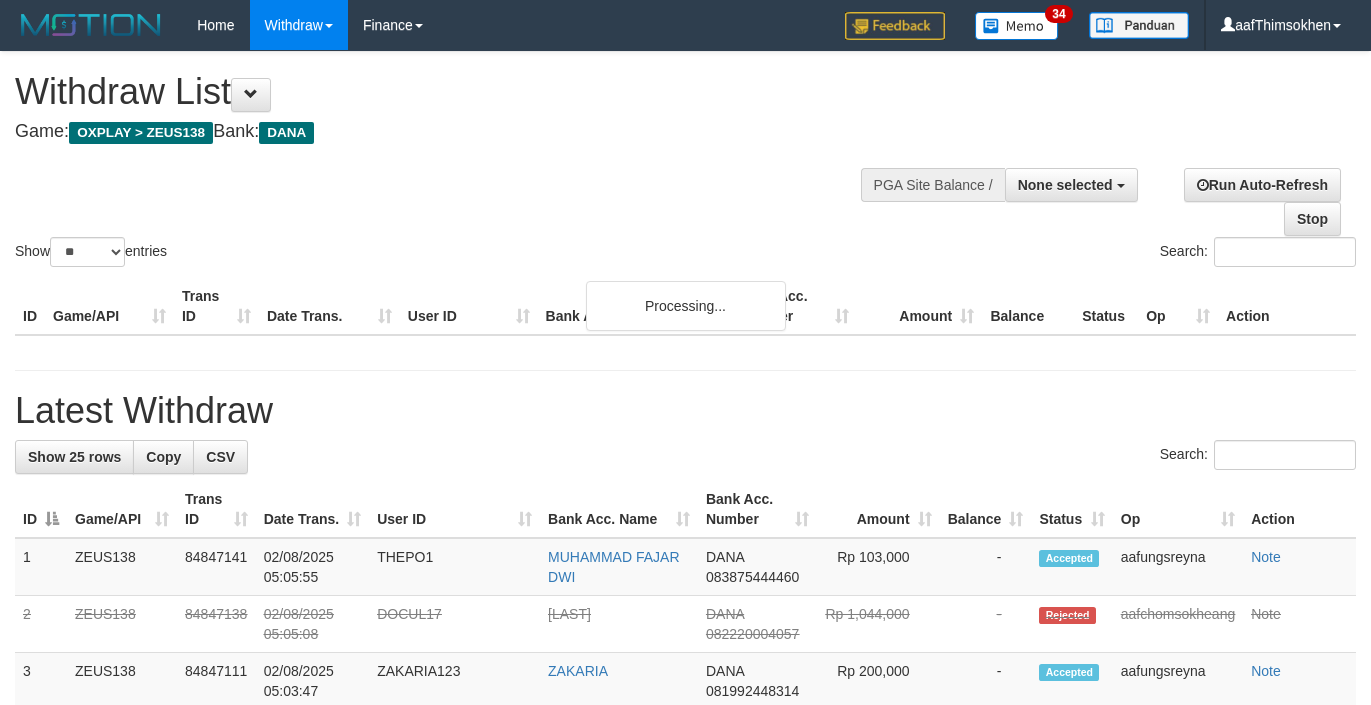 select 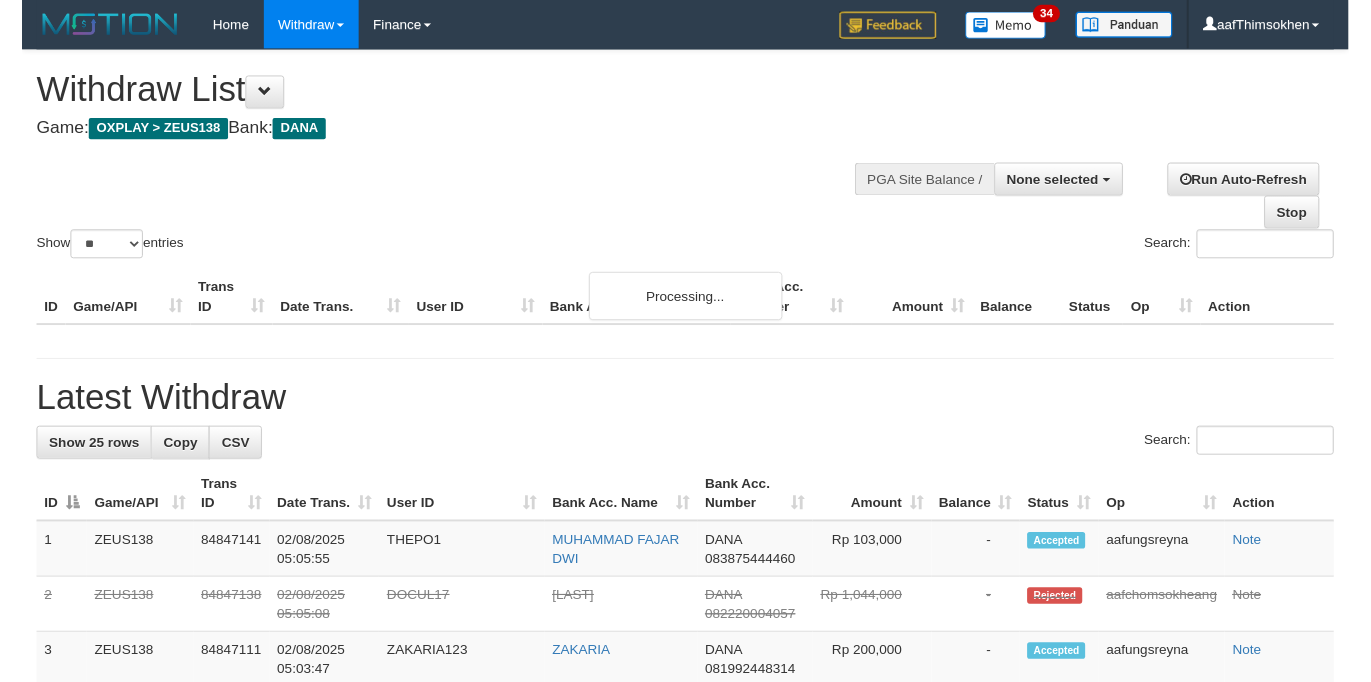 scroll, scrollTop: 349, scrollLeft: 0, axis: vertical 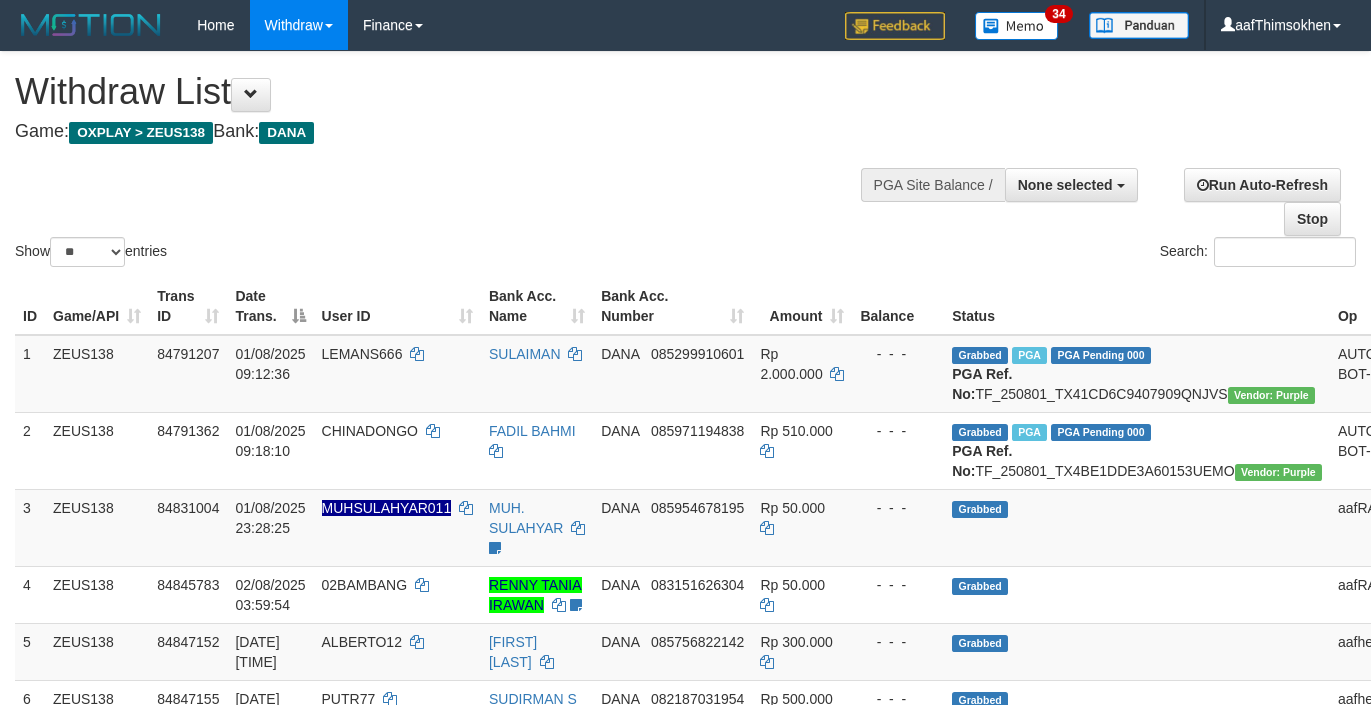 select 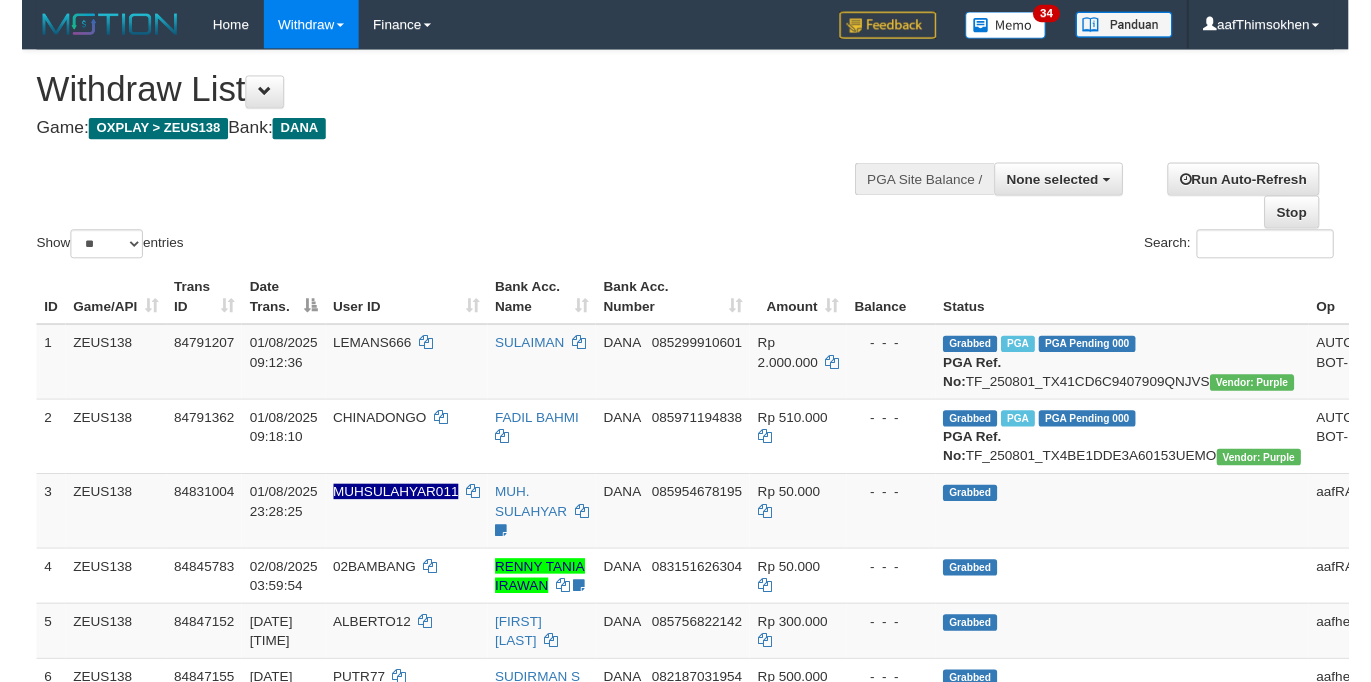 scroll, scrollTop: 349, scrollLeft: 0, axis: vertical 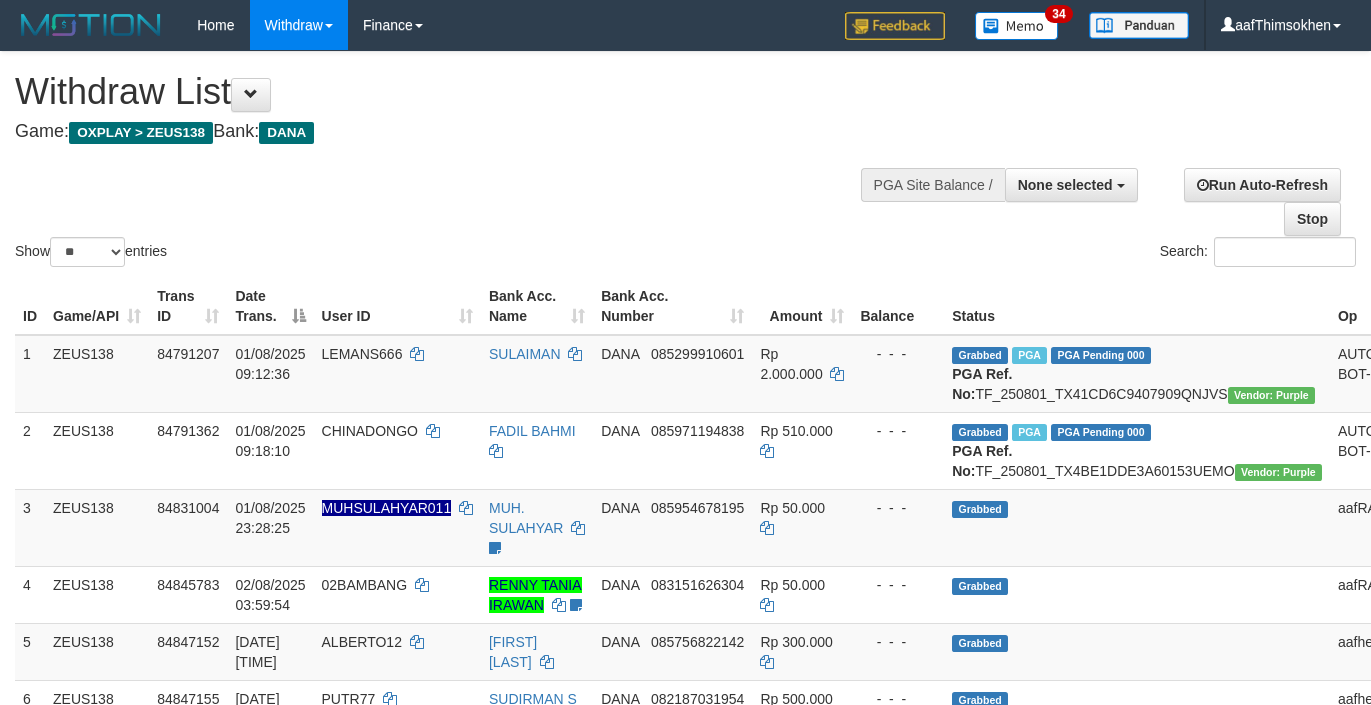 select 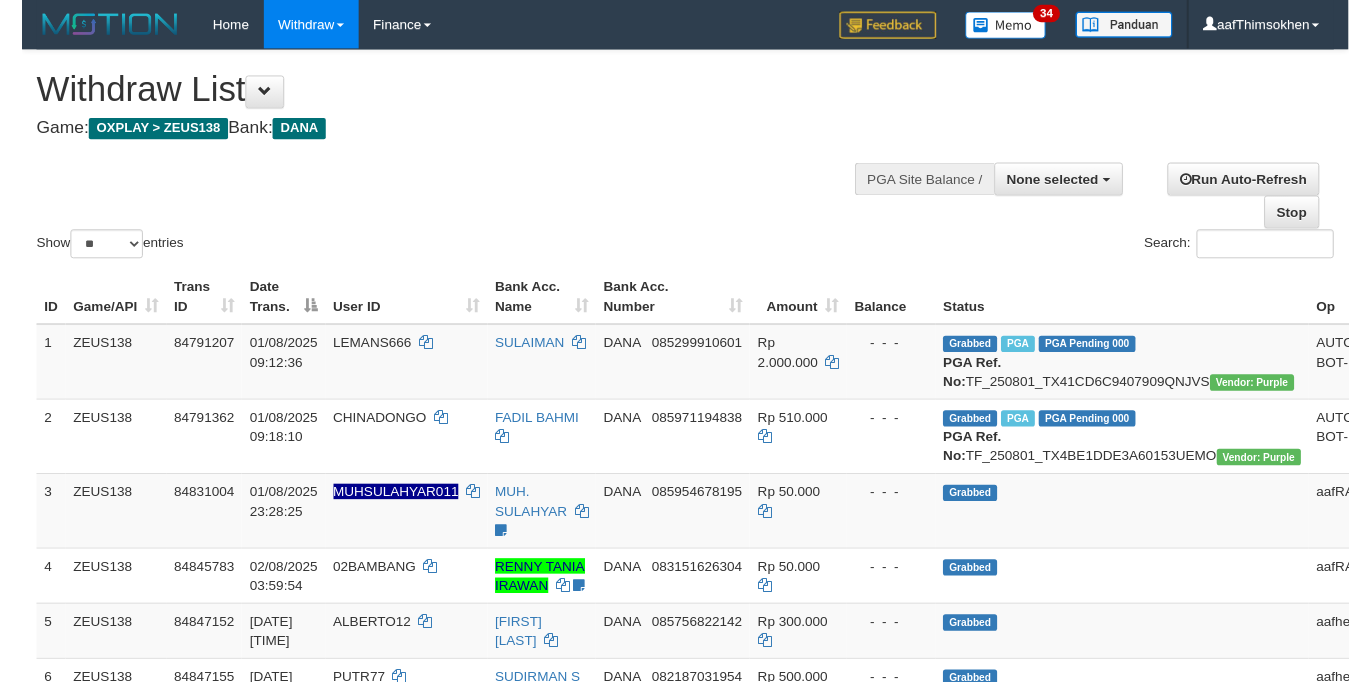 scroll, scrollTop: 349, scrollLeft: 0, axis: vertical 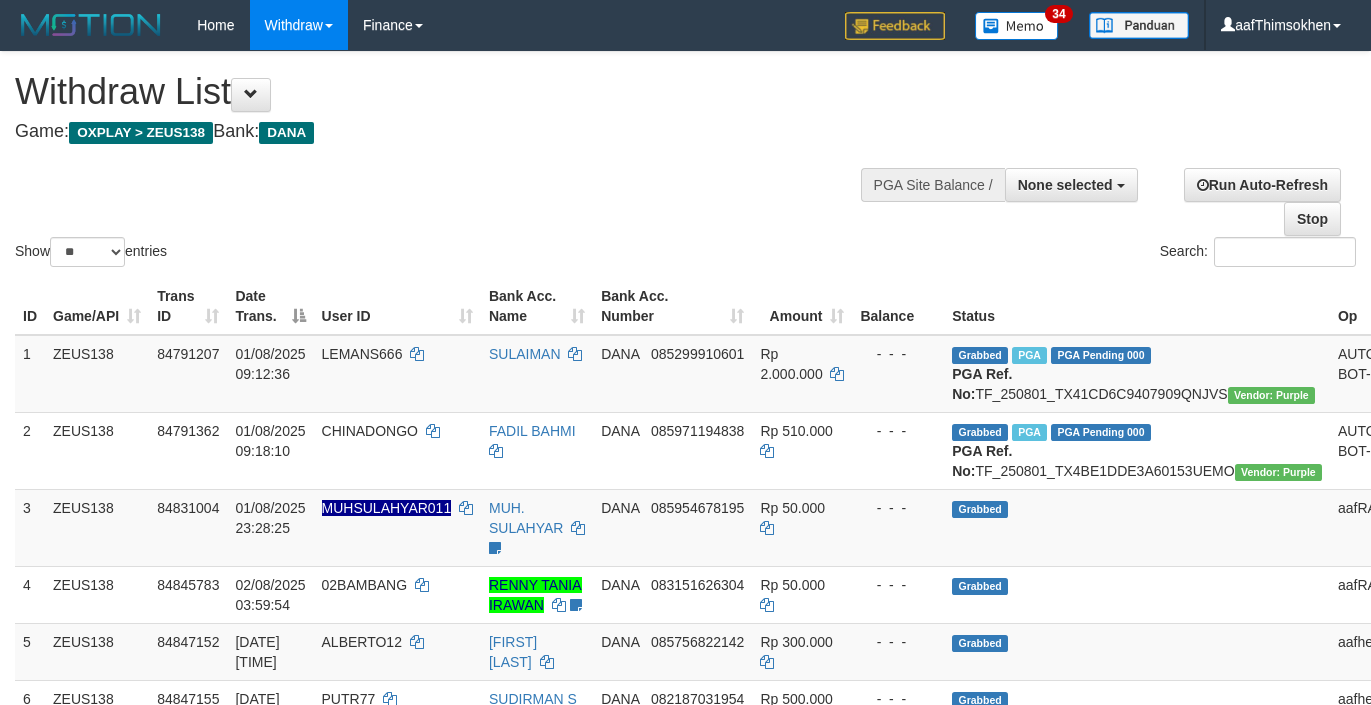 select 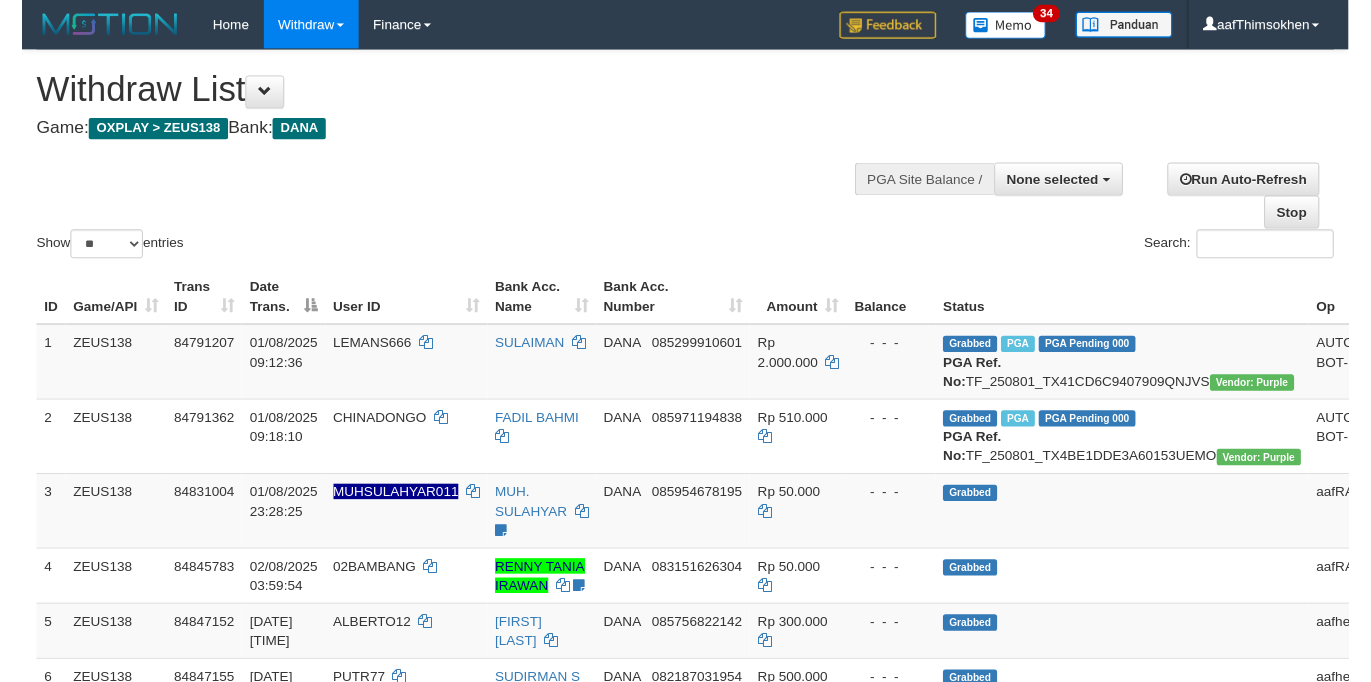 scroll, scrollTop: 349, scrollLeft: 0, axis: vertical 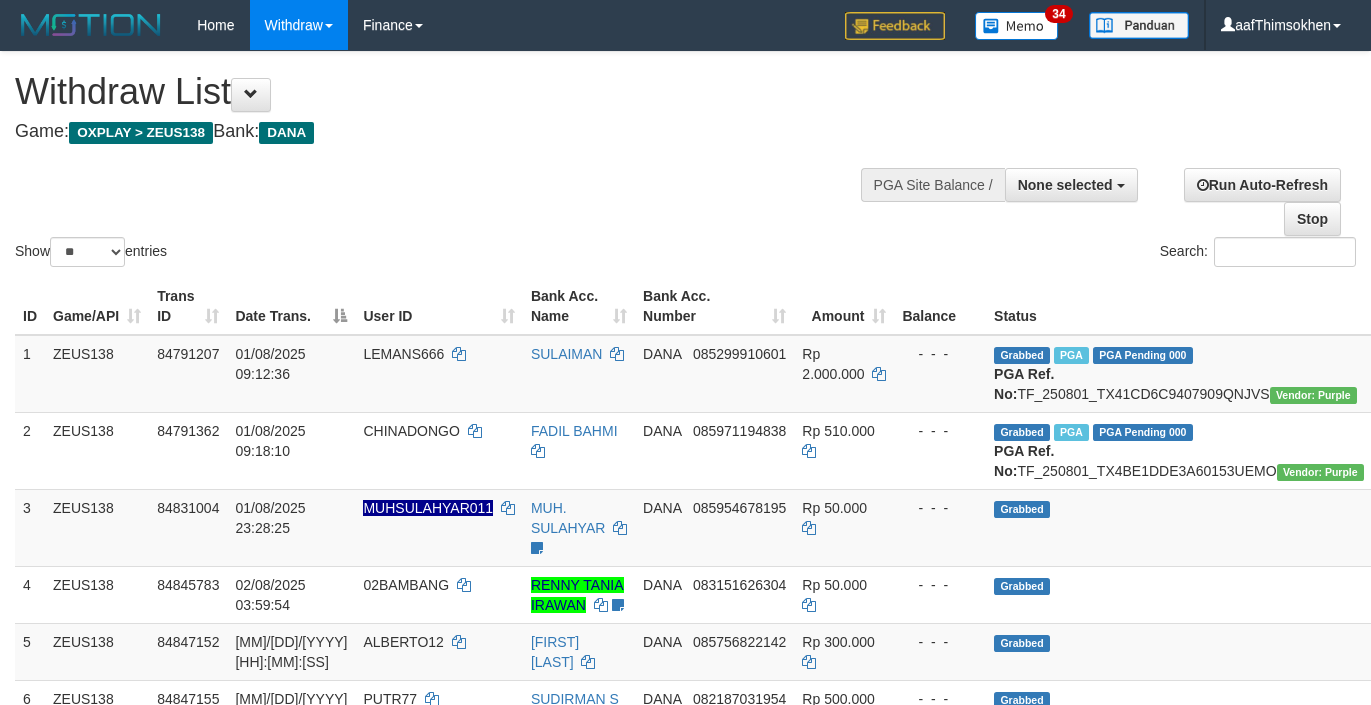 select 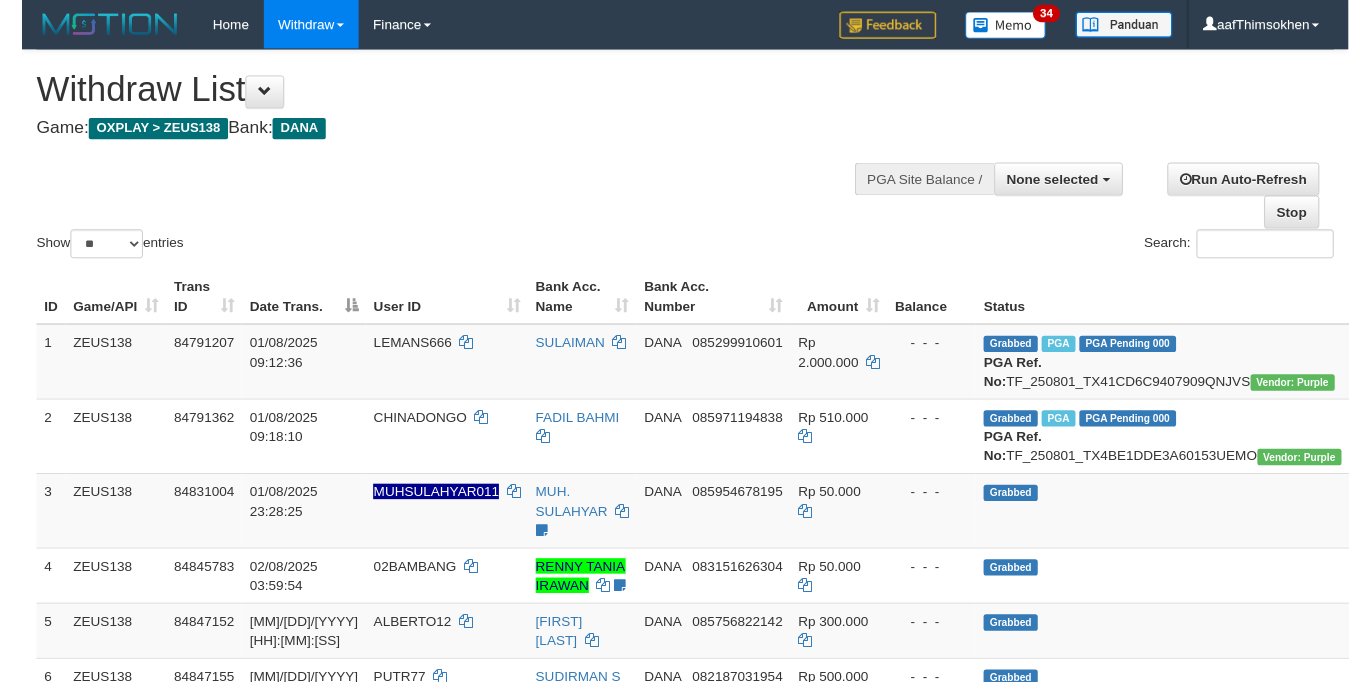 scroll, scrollTop: 349, scrollLeft: 0, axis: vertical 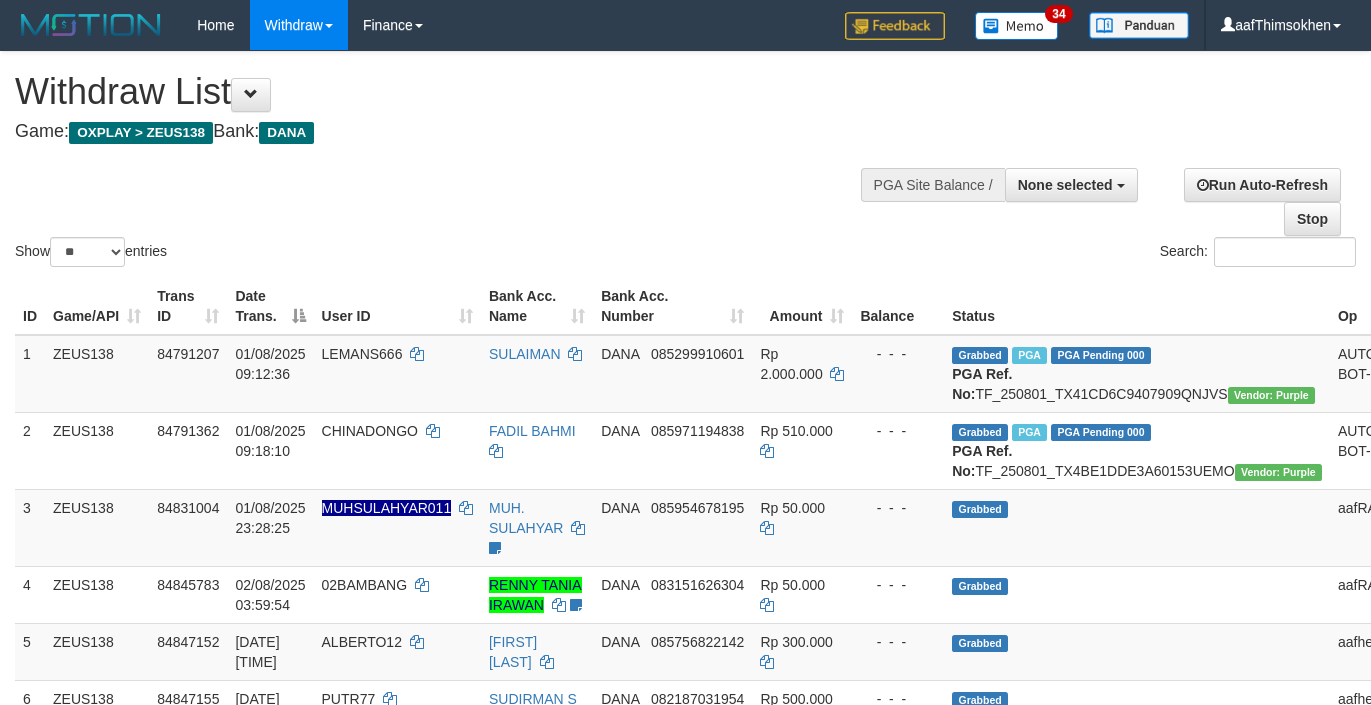select 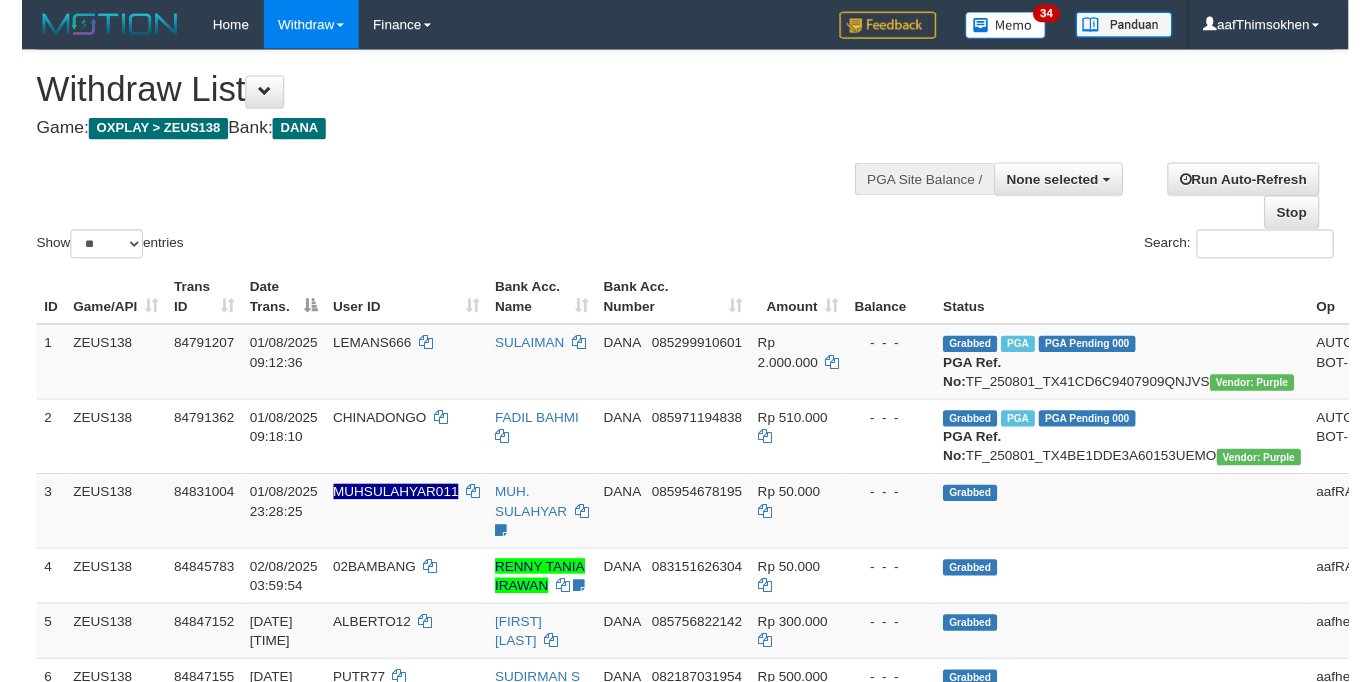 scroll, scrollTop: 349, scrollLeft: 0, axis: vertical 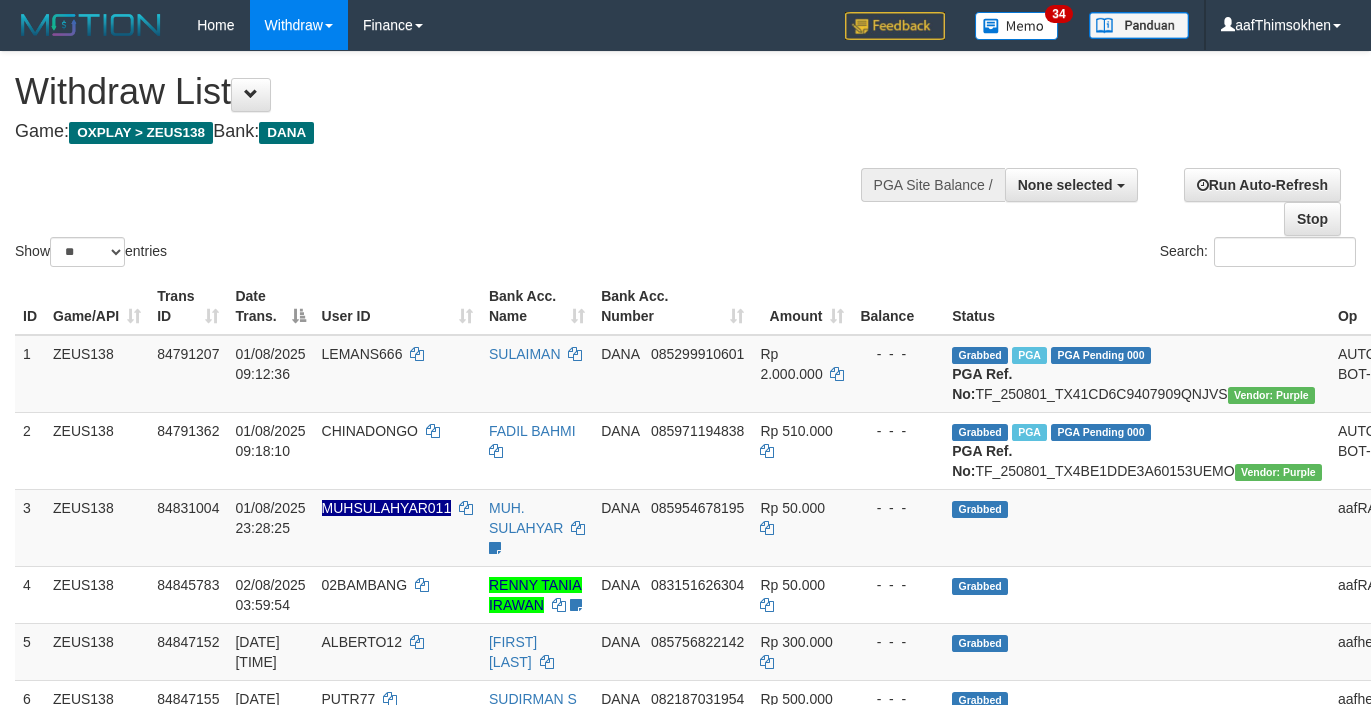 select 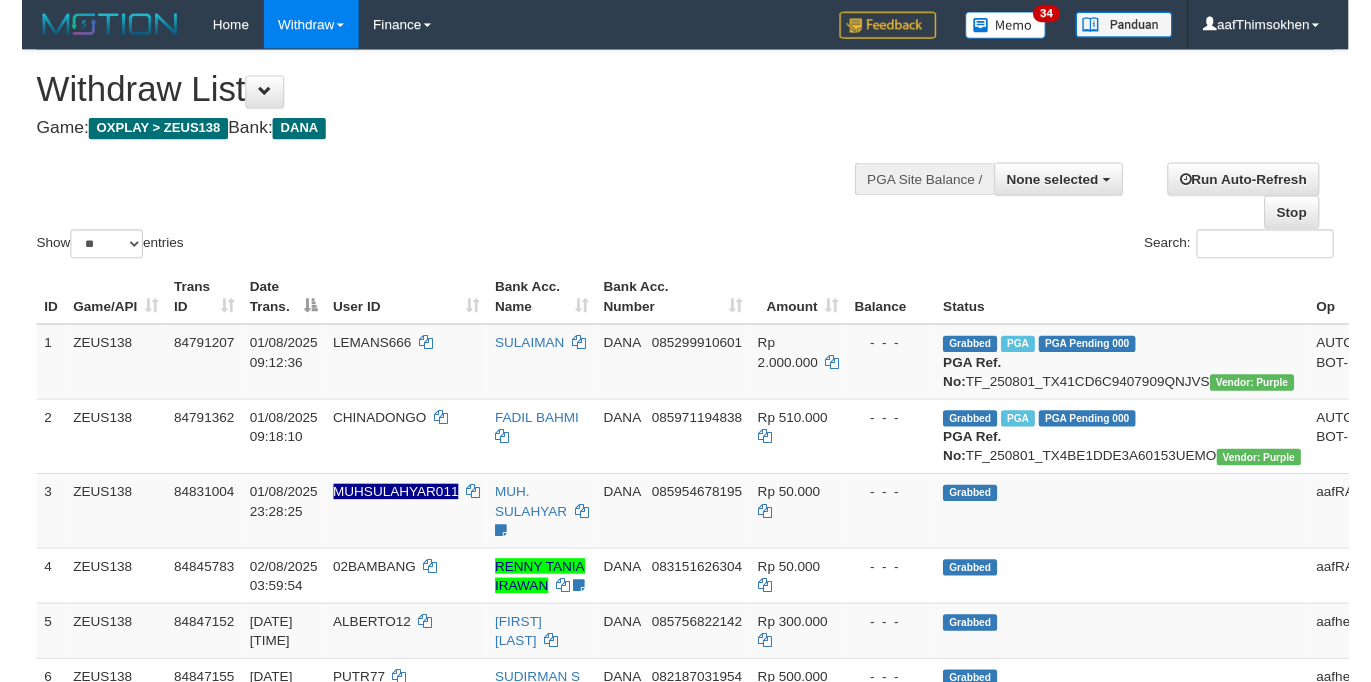 scroll, scrollTop: 349, scrollLeft: 0, axis: vertical 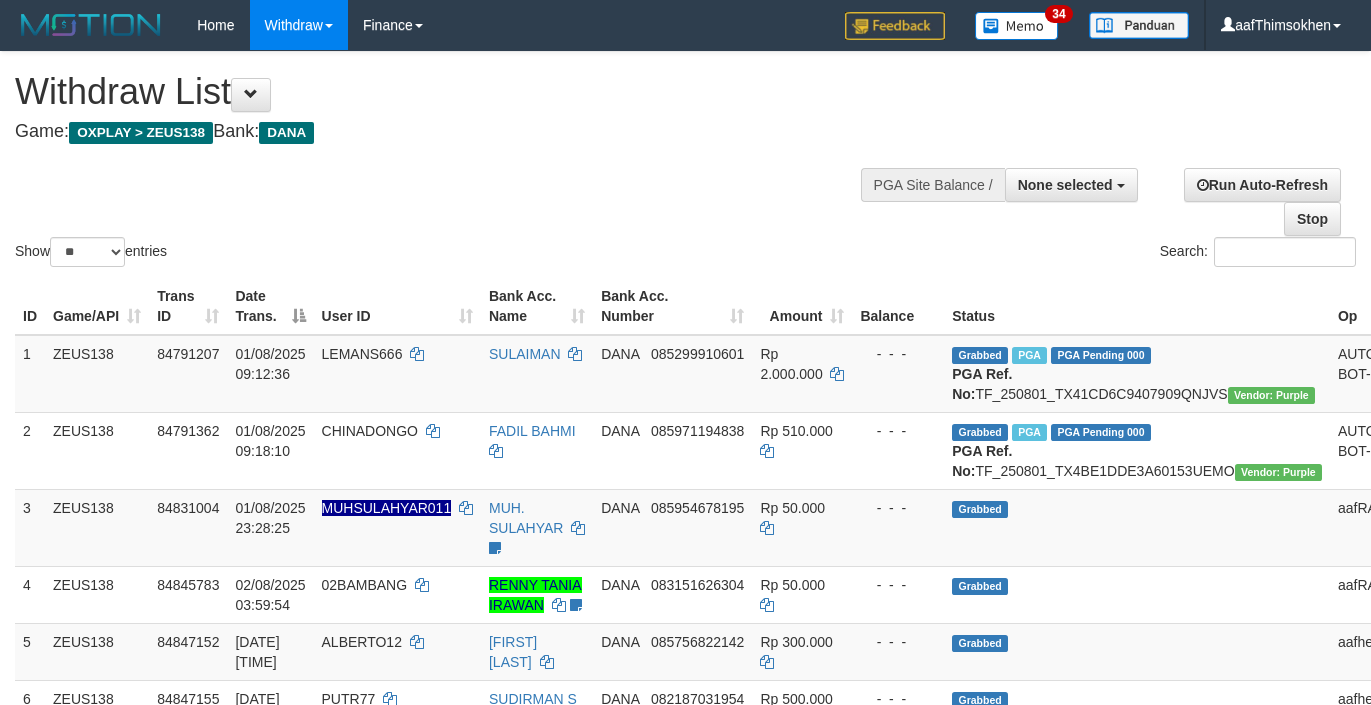 select 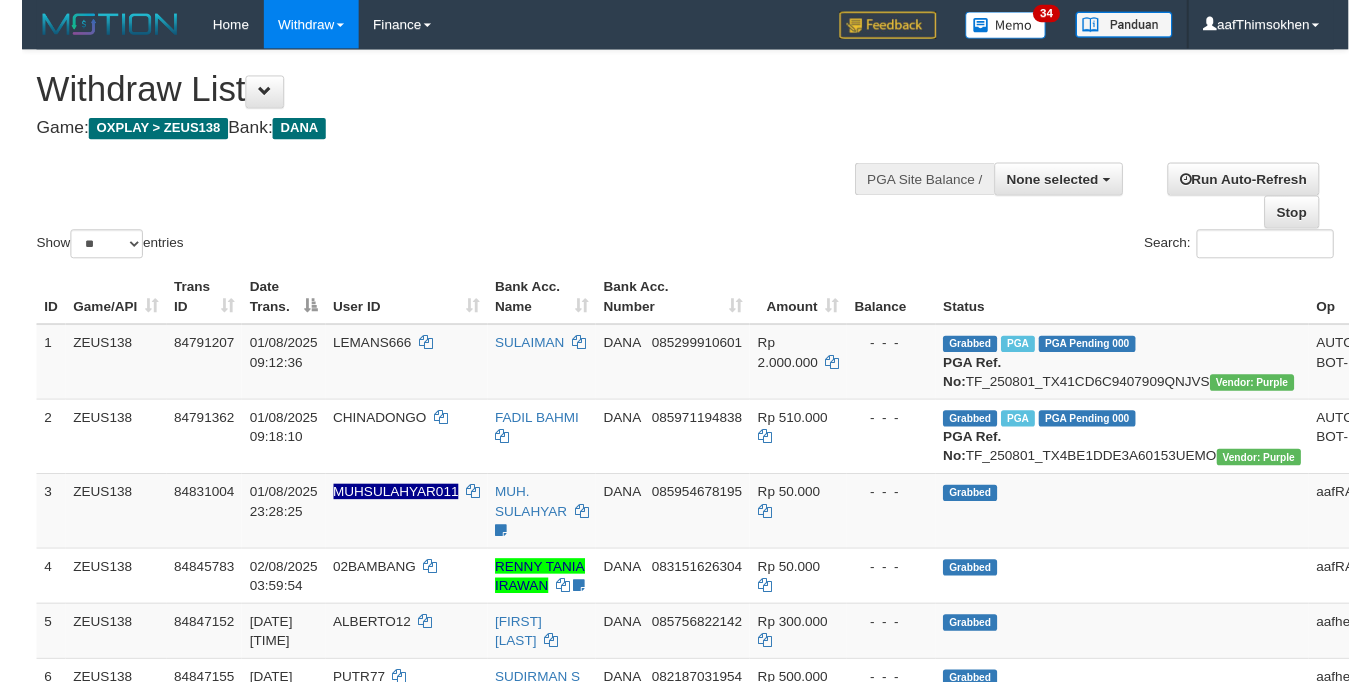scroll, scrollTop: 349, scrollLeft: 0, axis: vertical 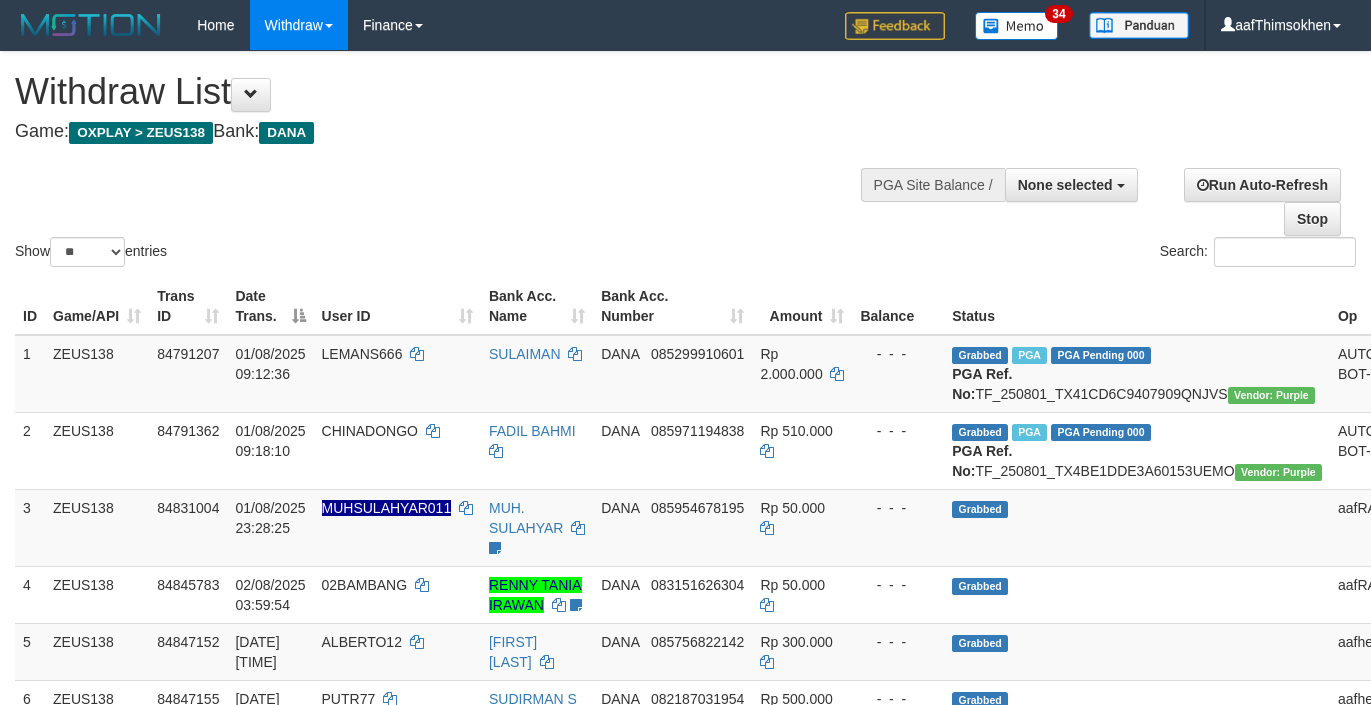 select 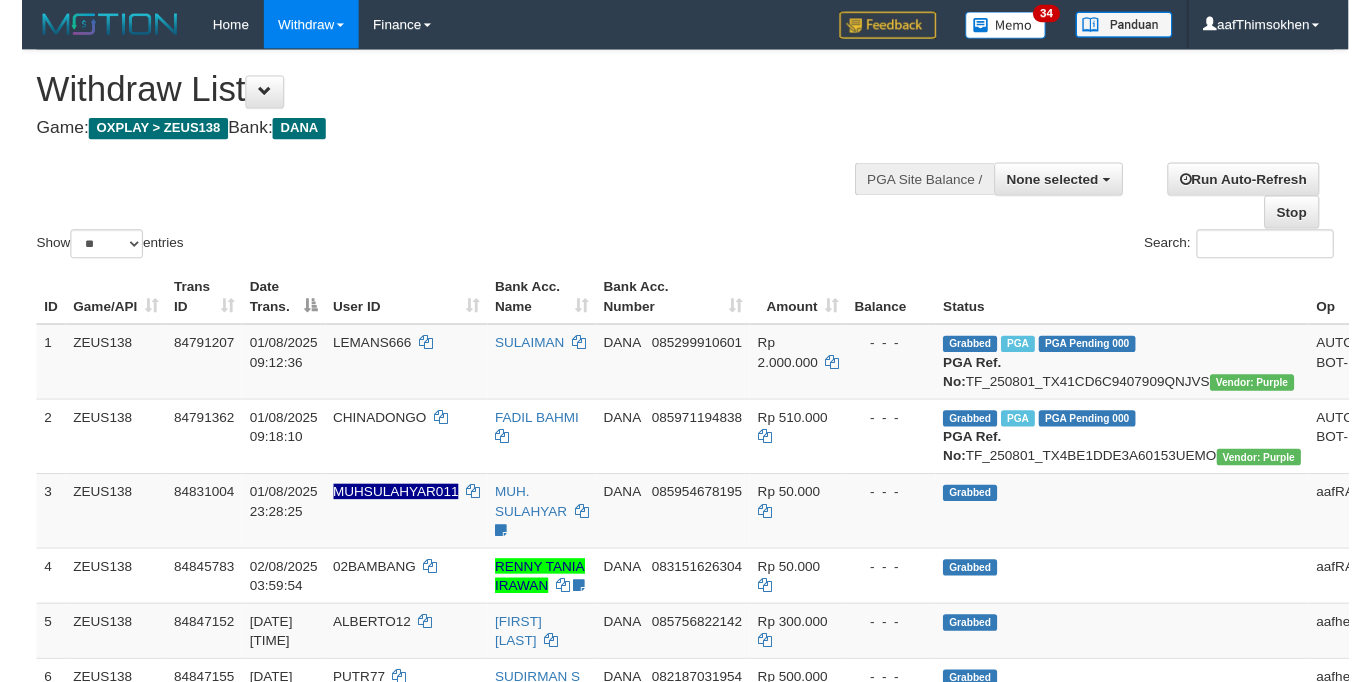 scroll, scrollTop: 349, scrollLeft: 0, axis: vertical 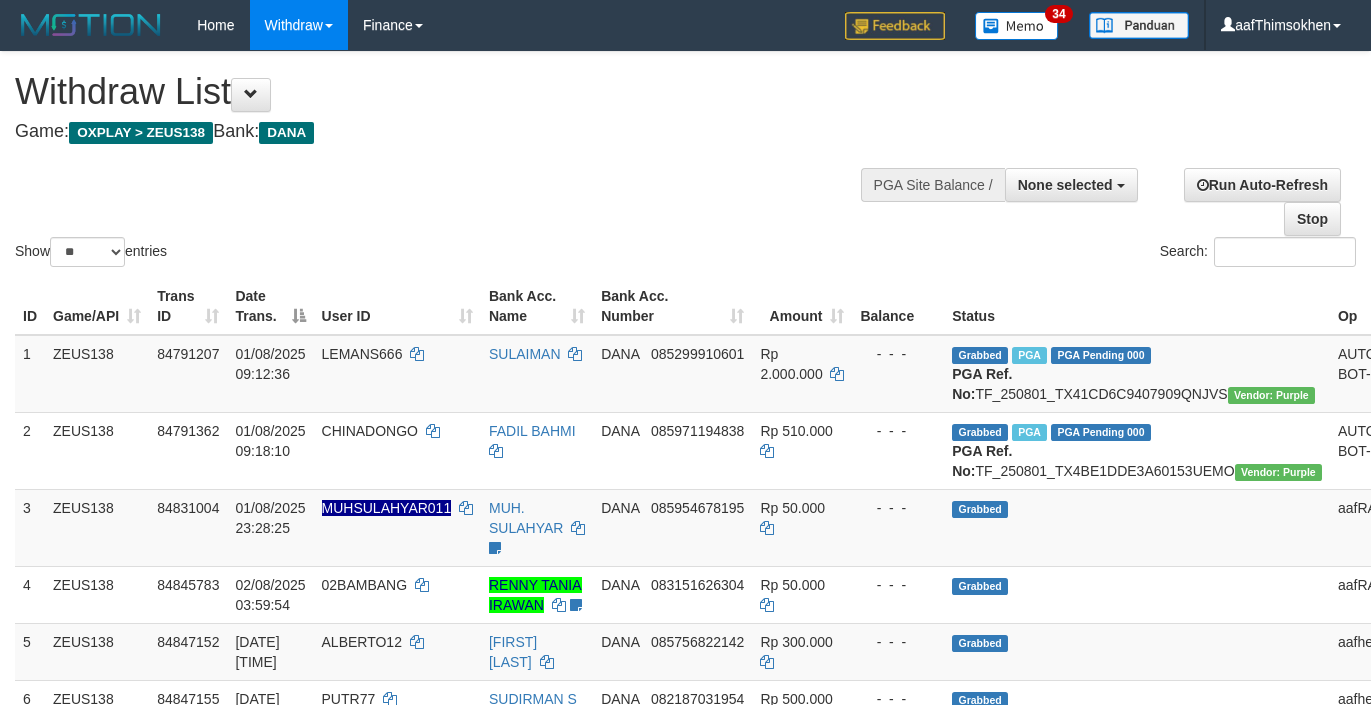 select 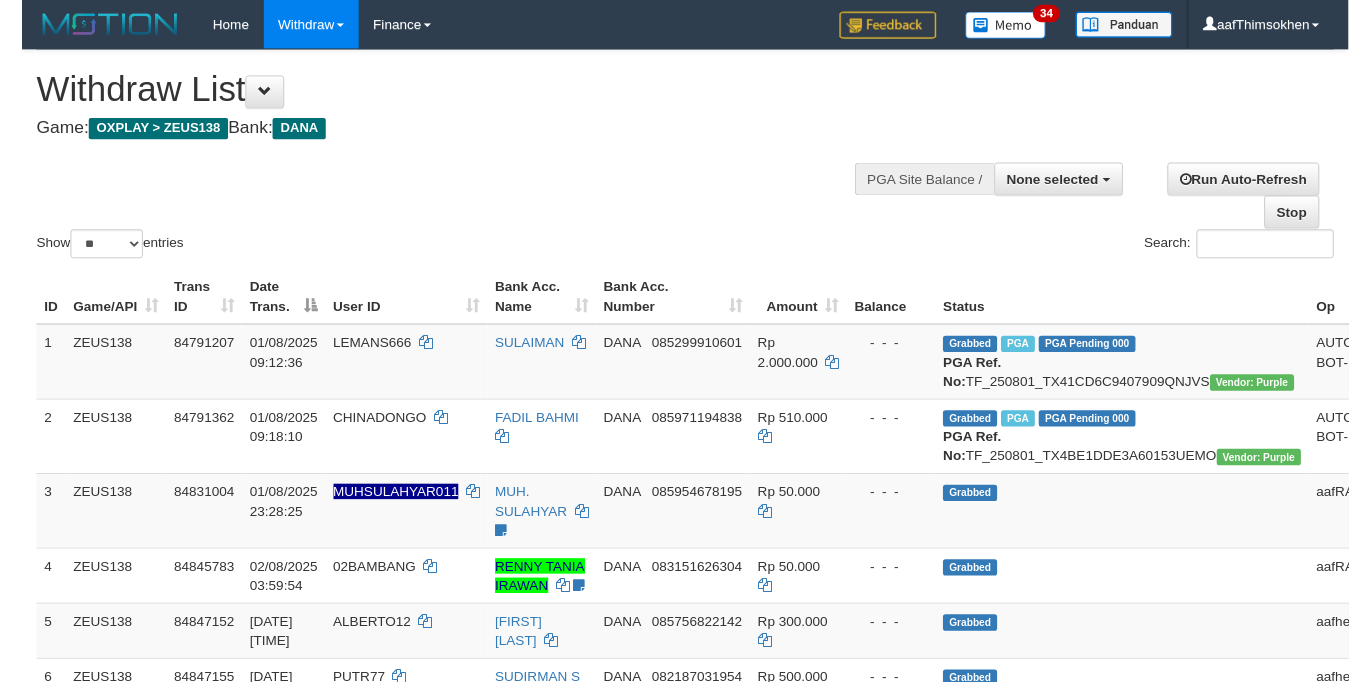 scroll, scrollTop: 349, scrollLeft: 0, axis: vertical 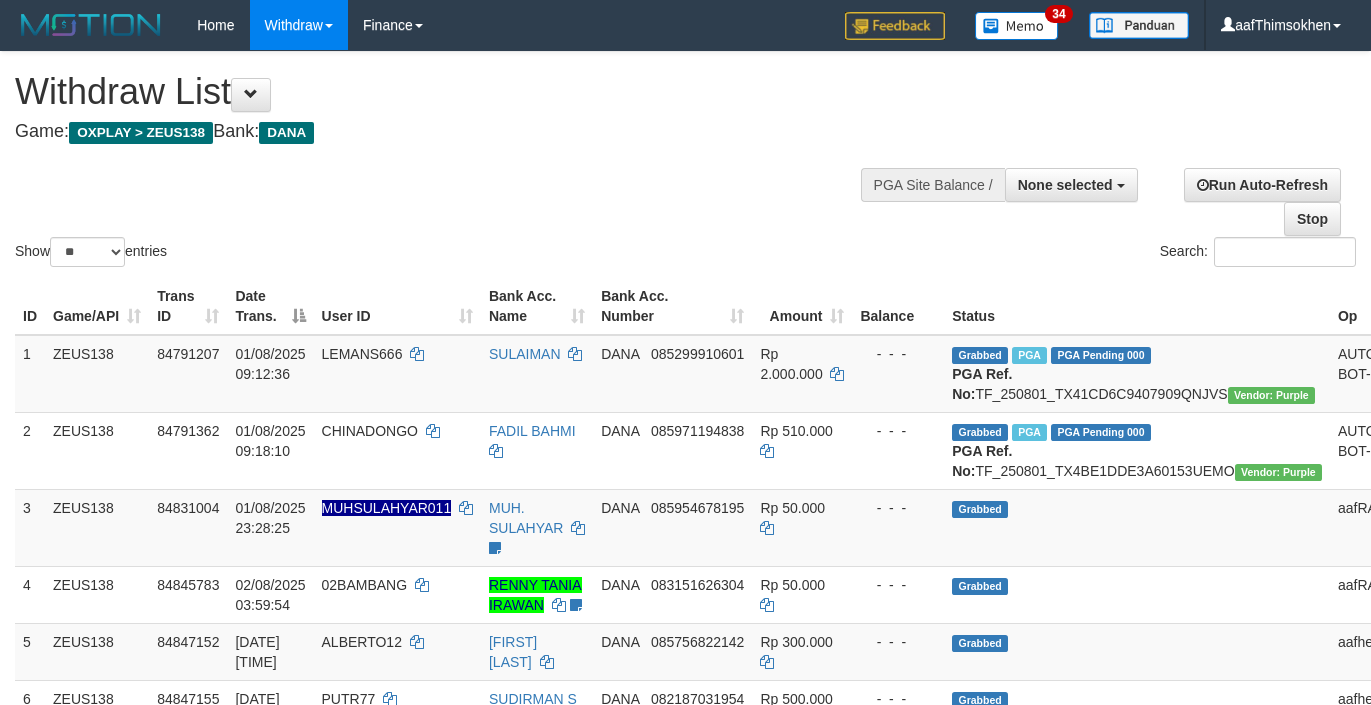 select 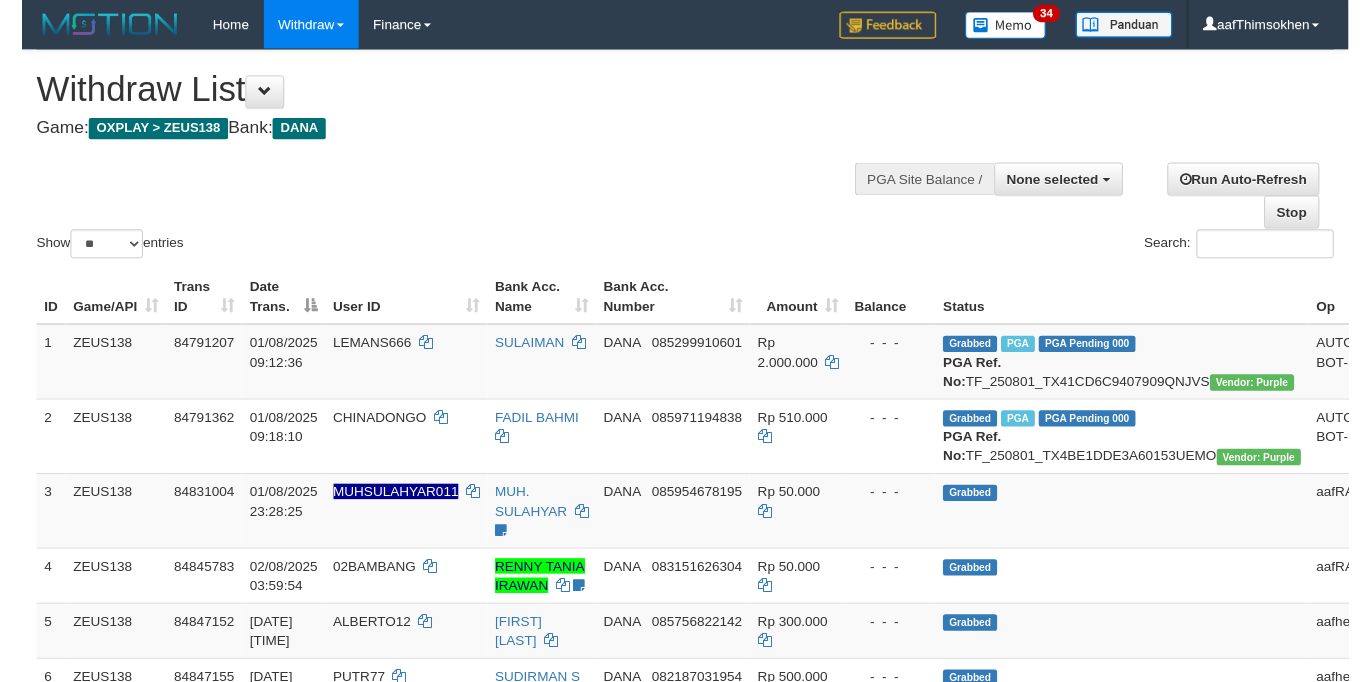scroll, scrollTop: 349, scrollLeft: 0, axis: vertical 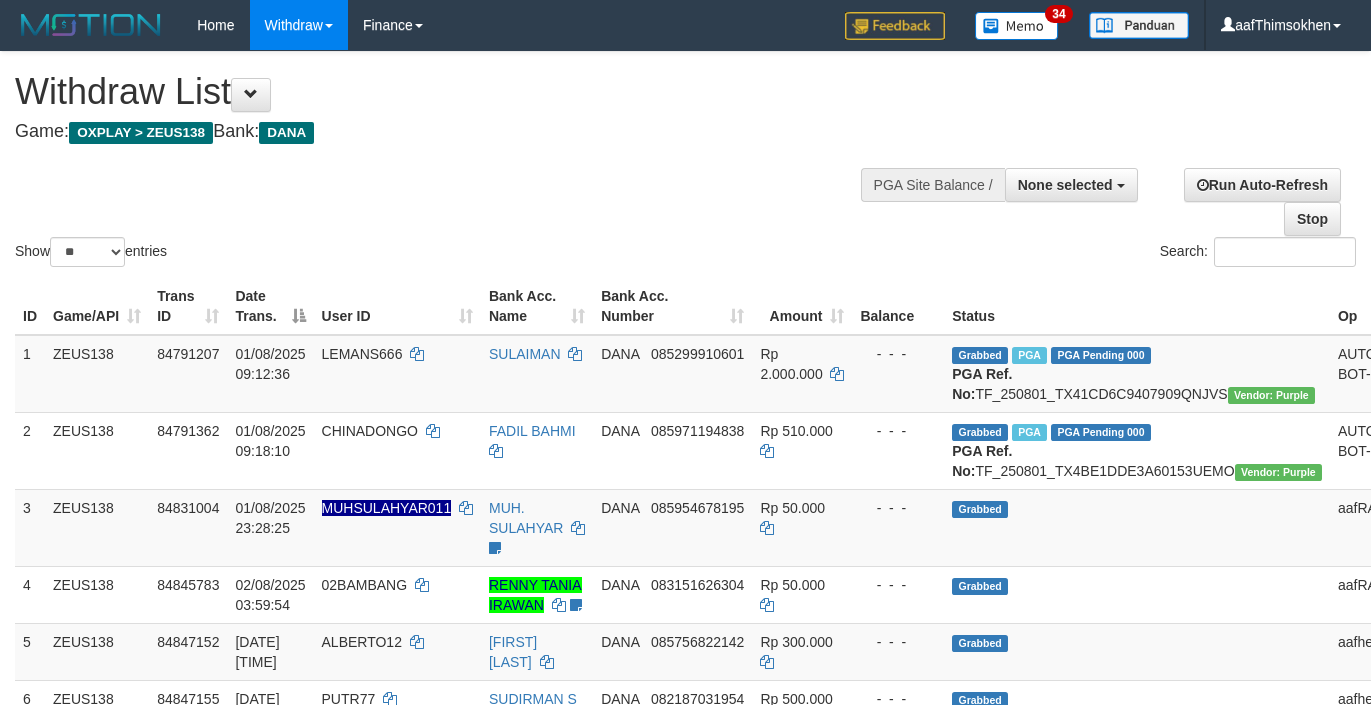 select 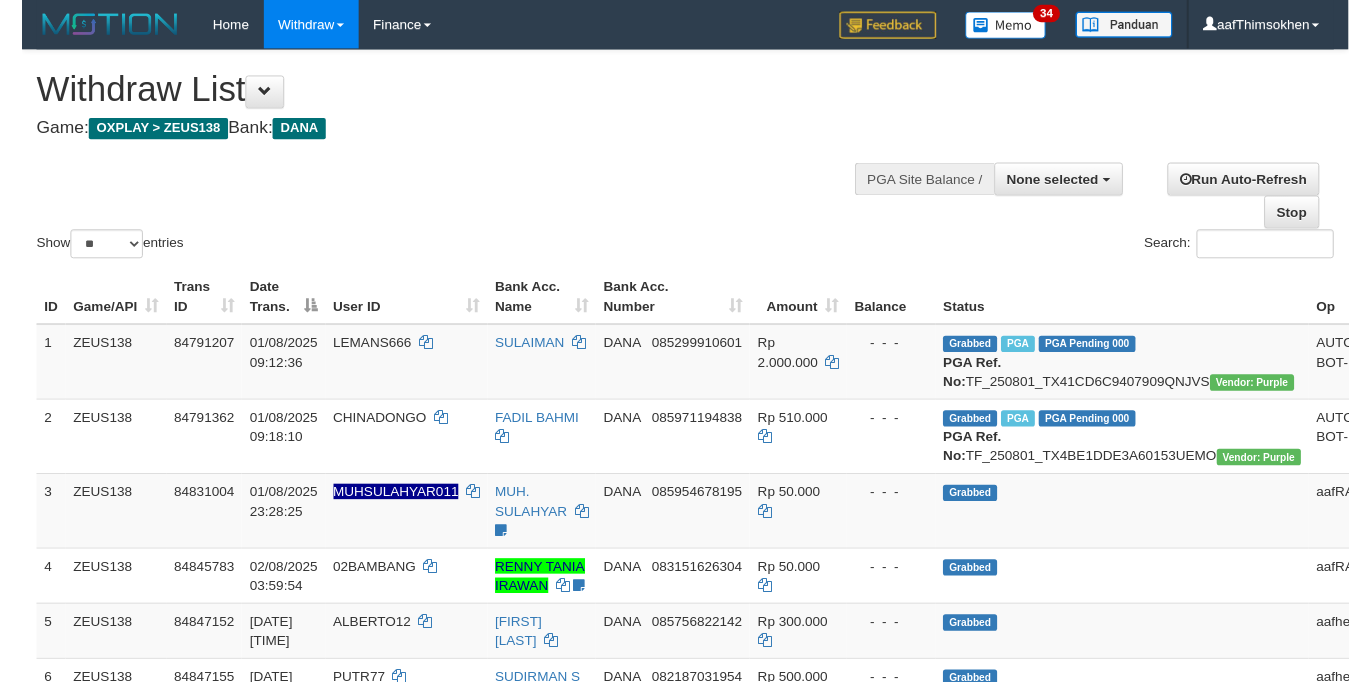 scroll, scrollTop: 349, scrollLeft: 0, axis: vertical 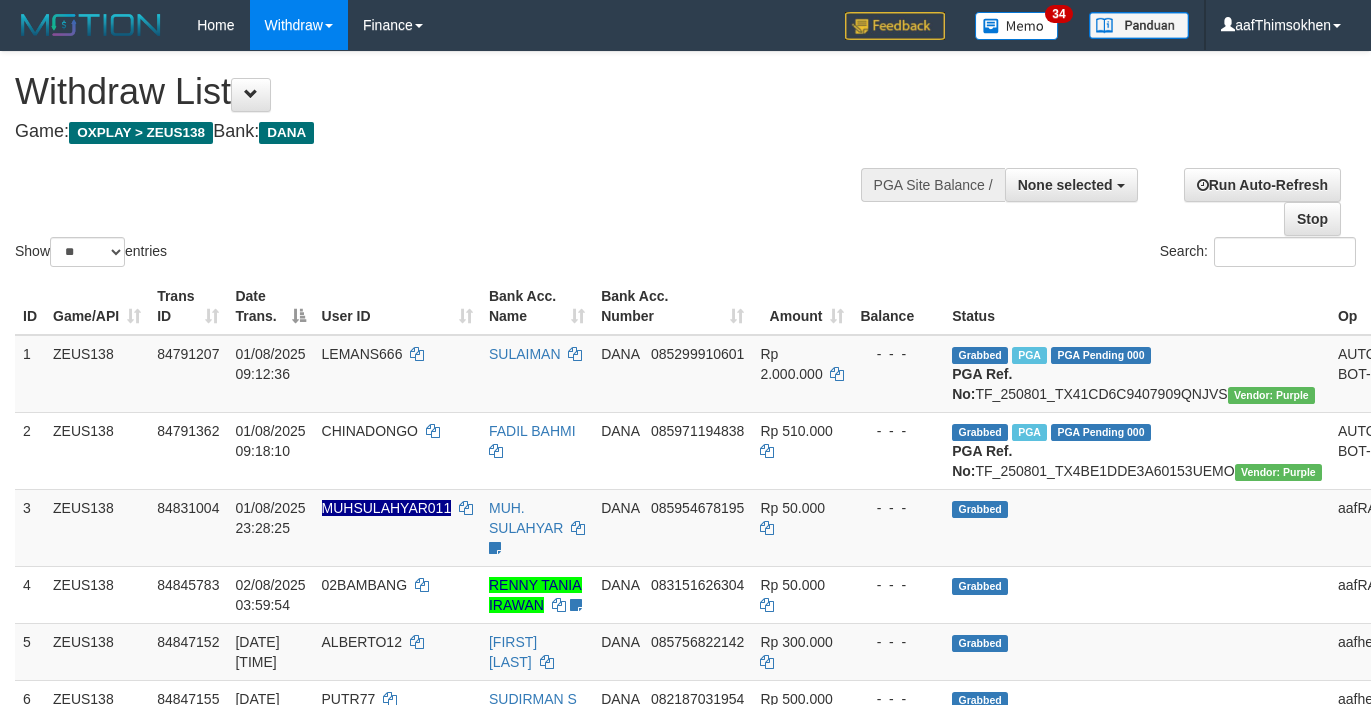 select 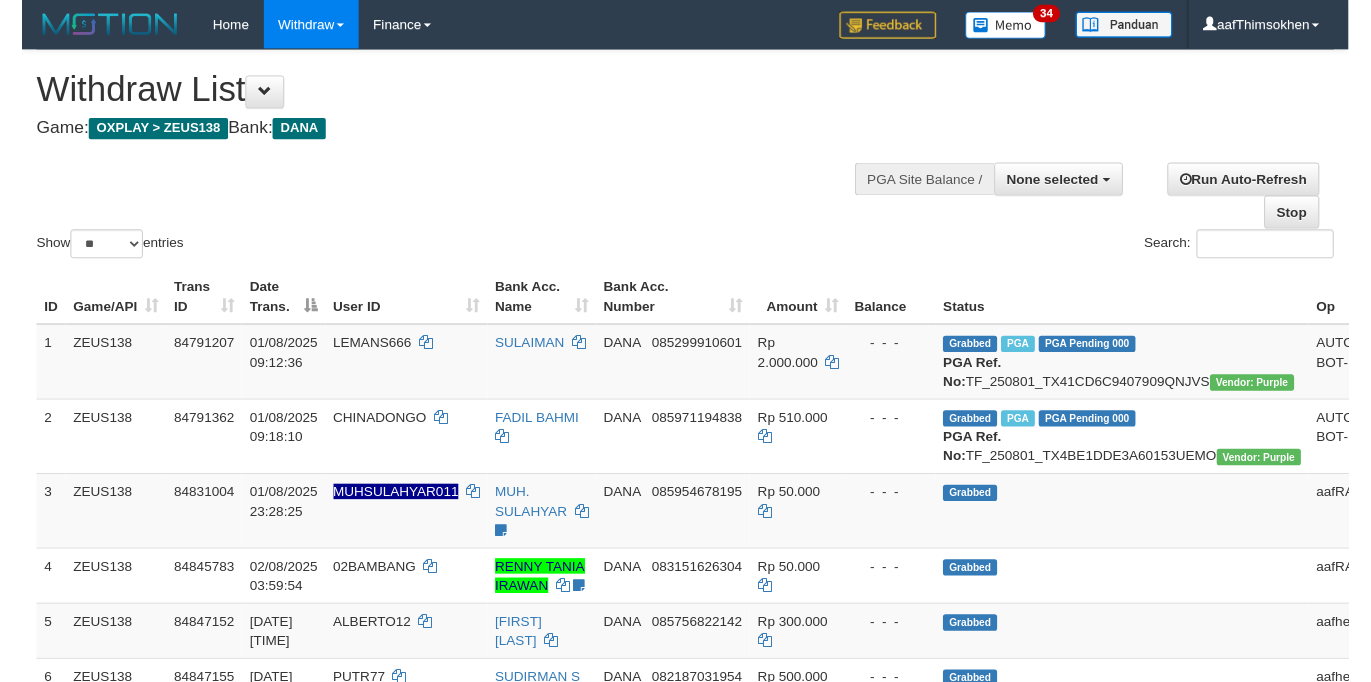 scroll, scrollTop: 349, scrollLeft: 0, axis: vertical 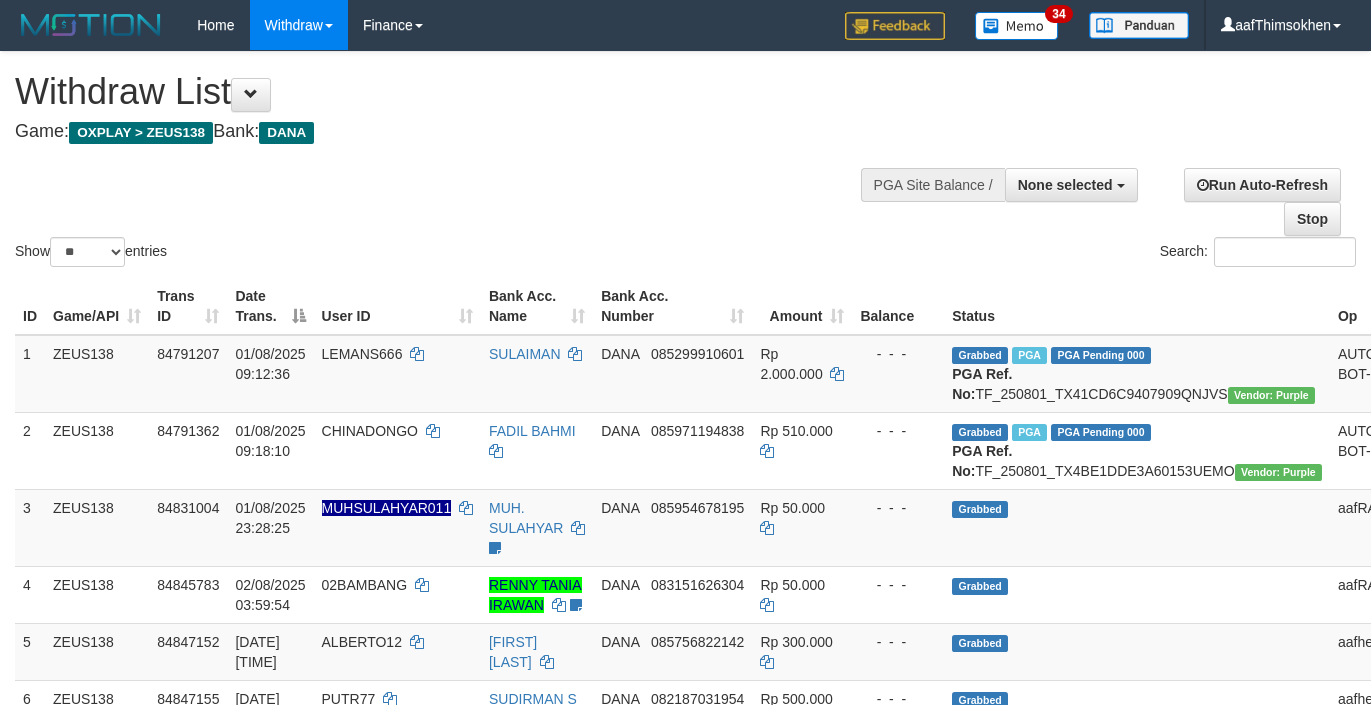 select 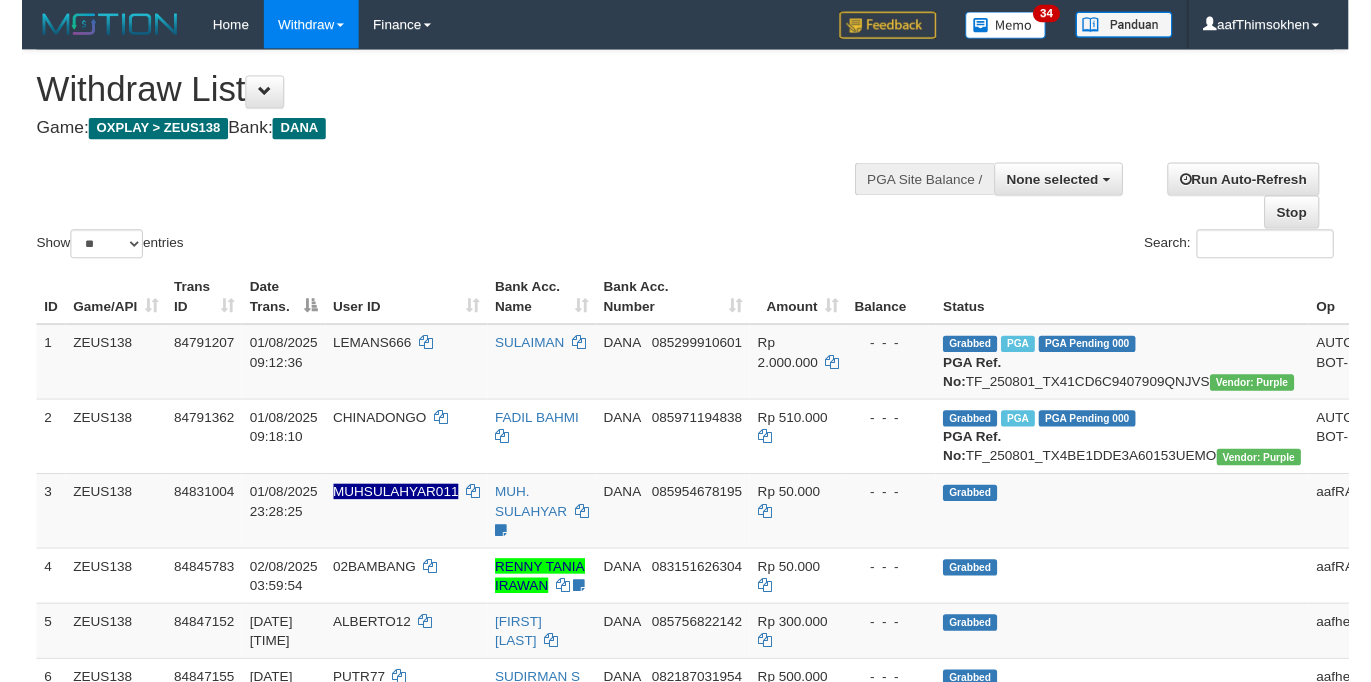 scroll, scrollTop: 349, scrollLeft: 0, axis: vertical 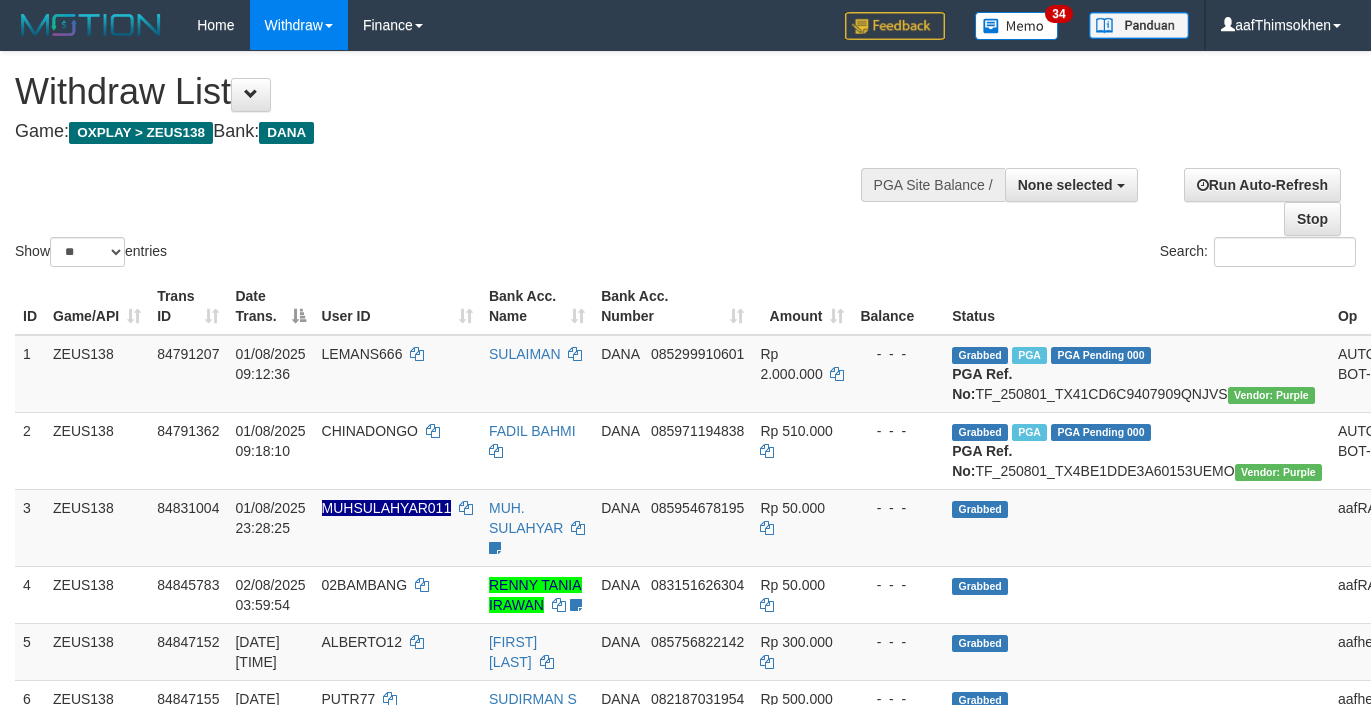 select 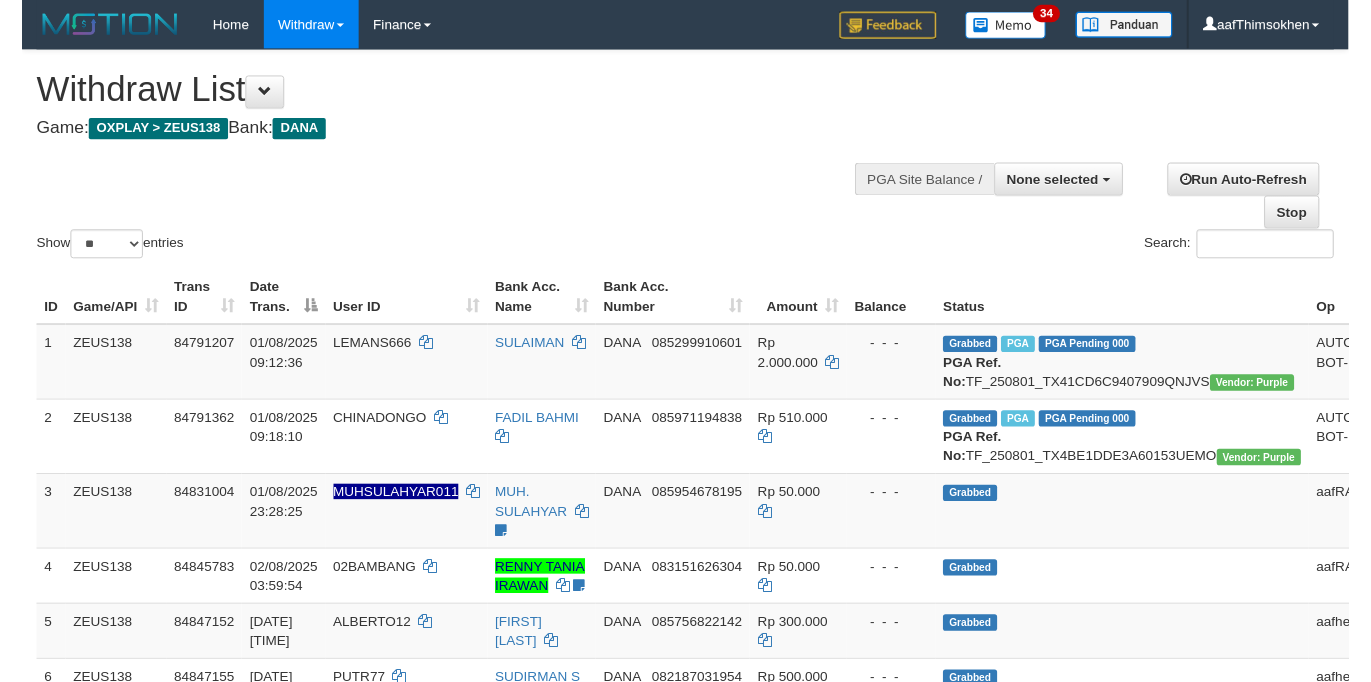 scroll, scrollTop: 349, scrollLeft: 0, axis: vertical 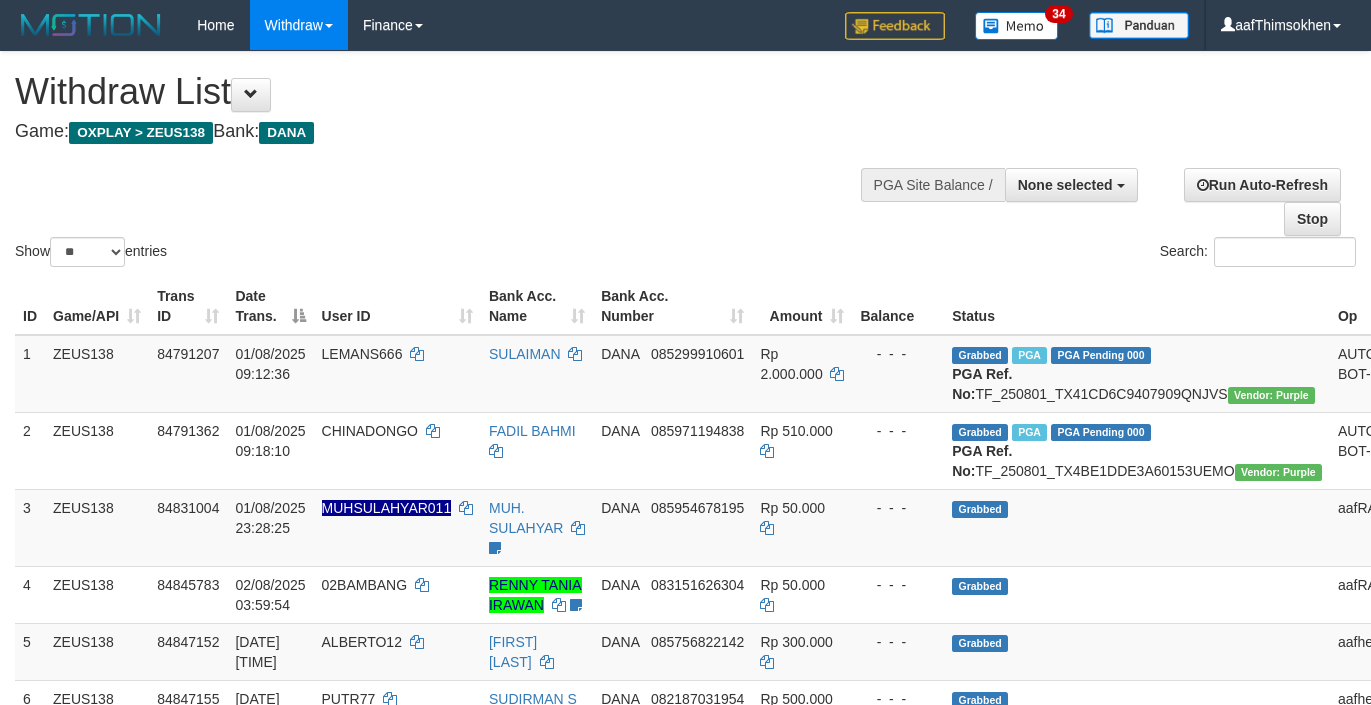 select 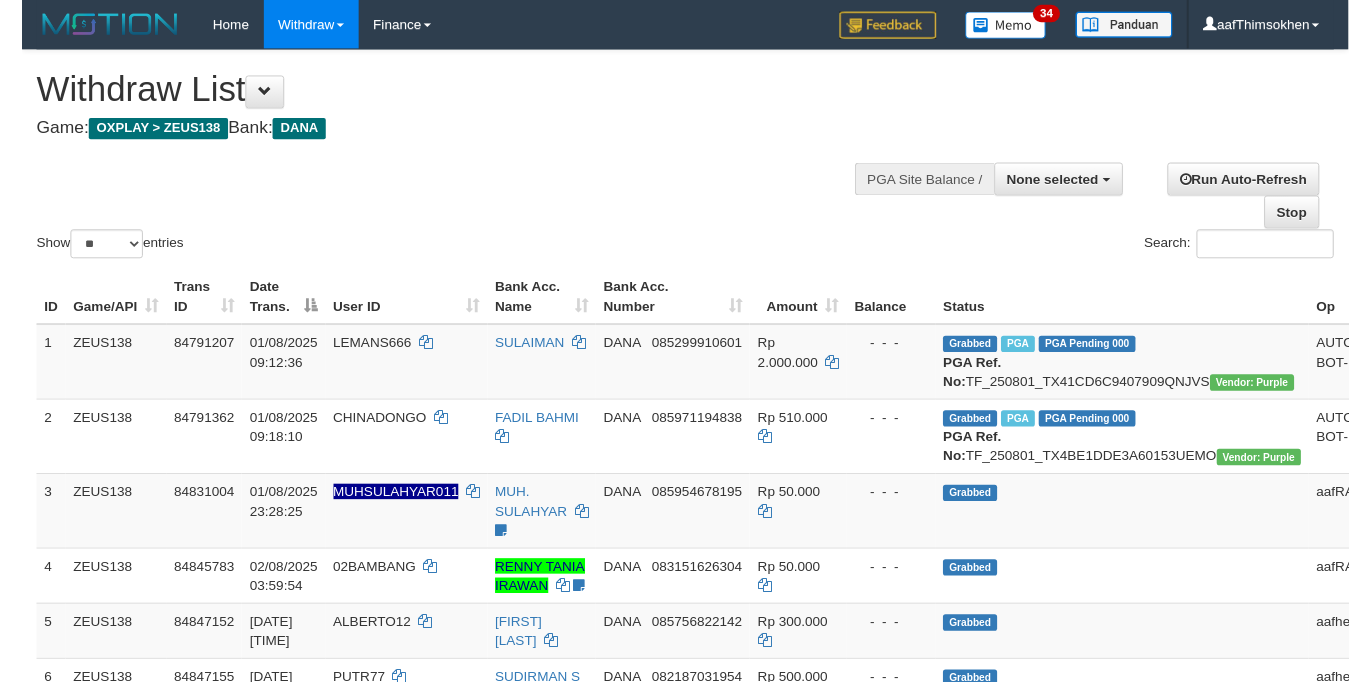 scroll, scrollTop: 349, scrollLeft: 0, axis: vertical 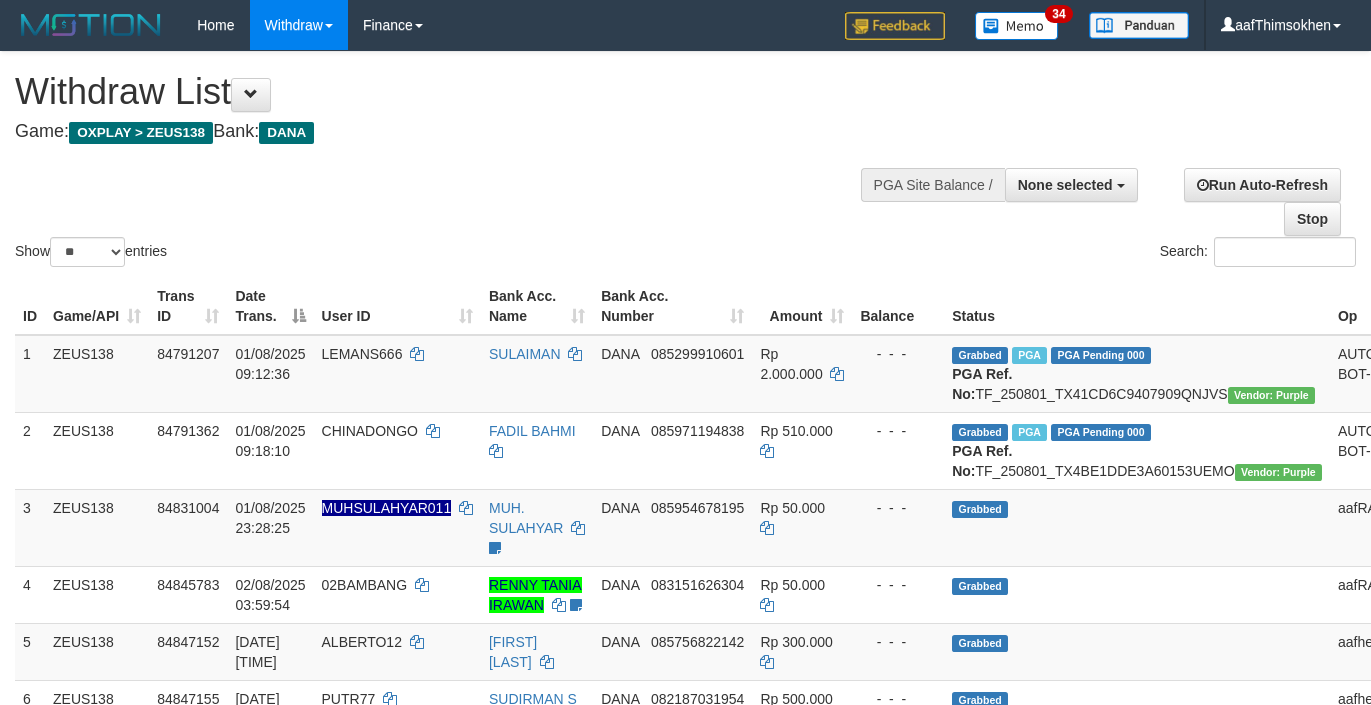 select 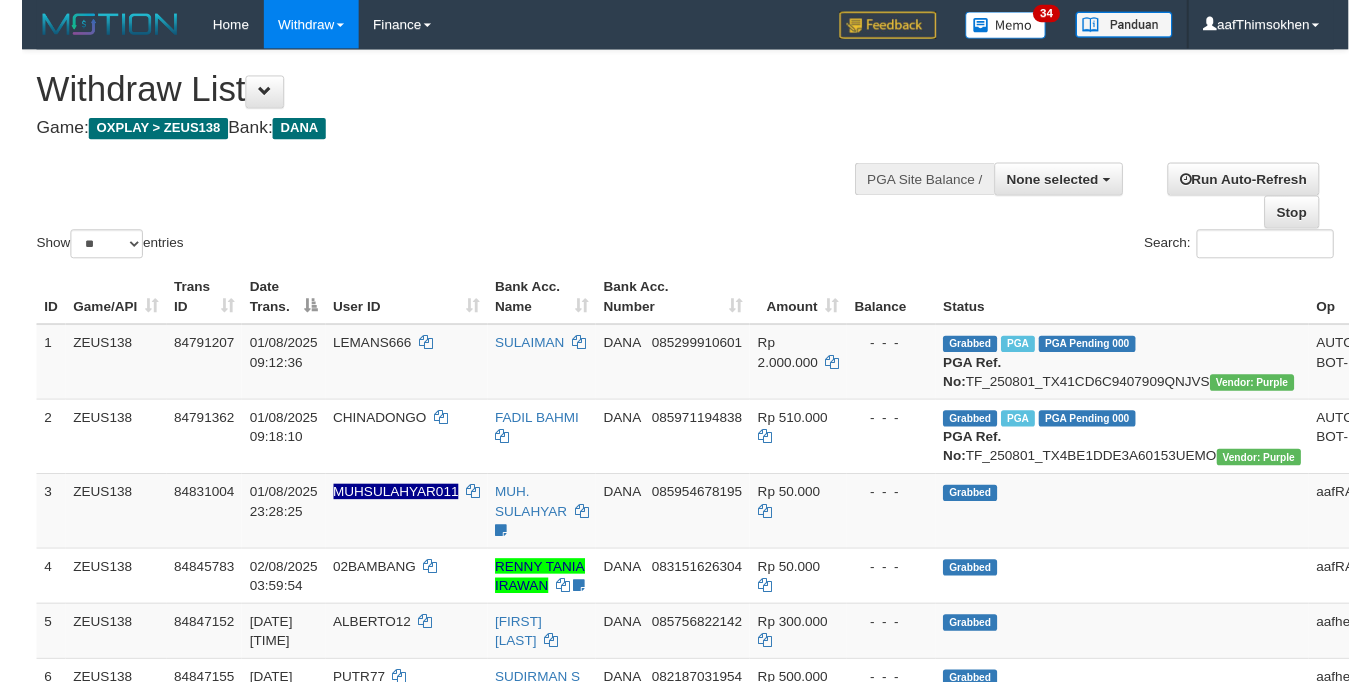 scroll, scrollTop: 349, scrollLeft: 0, axis: vertical 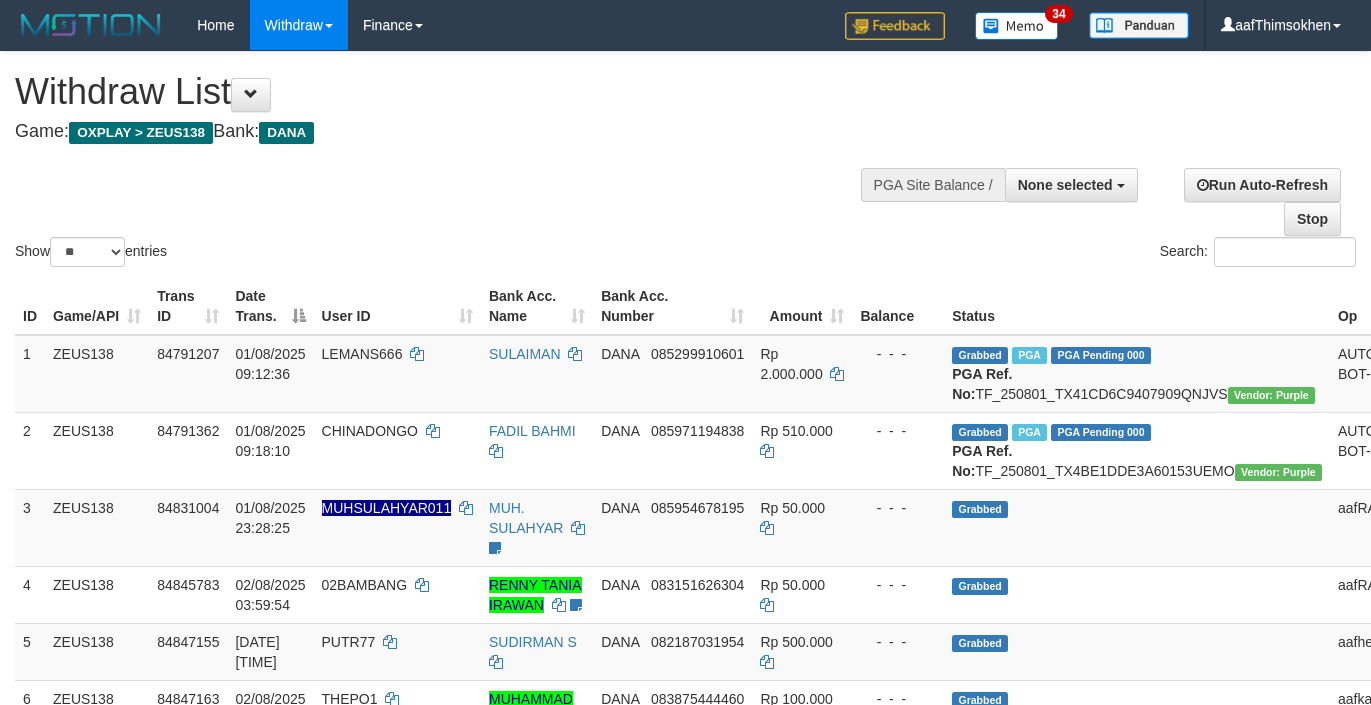 select 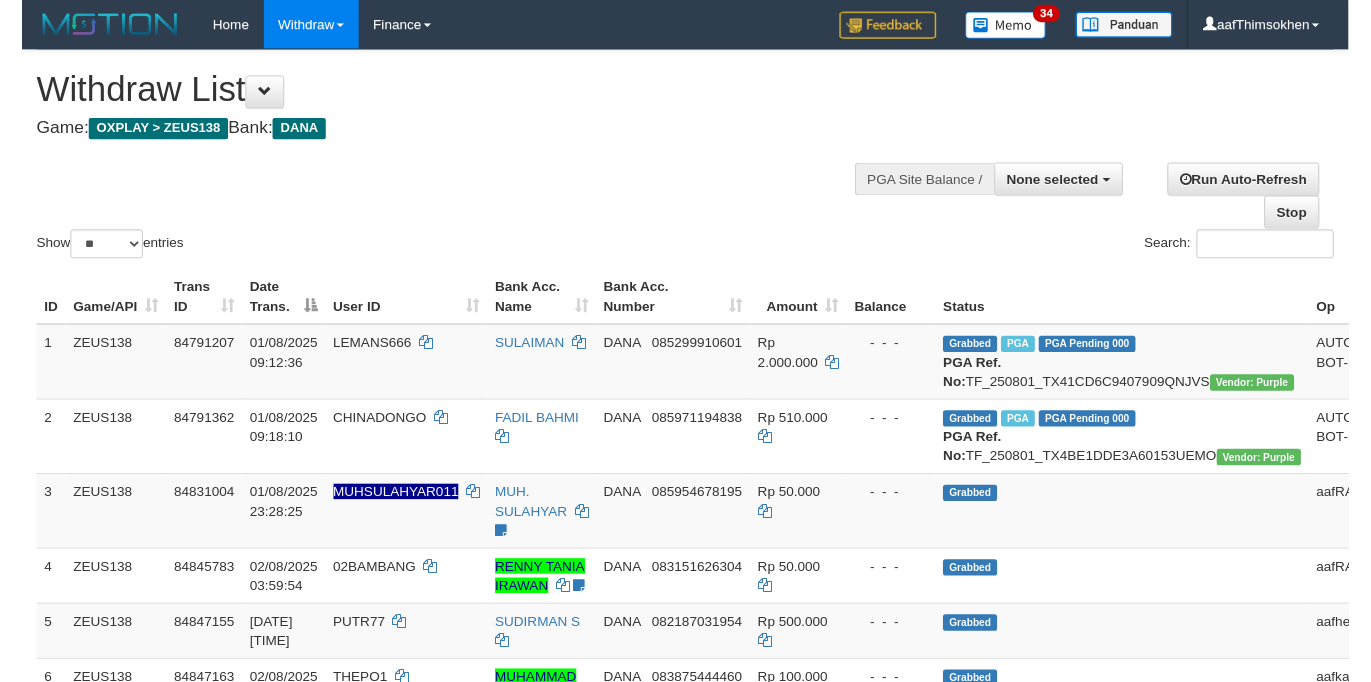 scroll, scrollTop: 349, scrollLeft: 0, axis: vertical 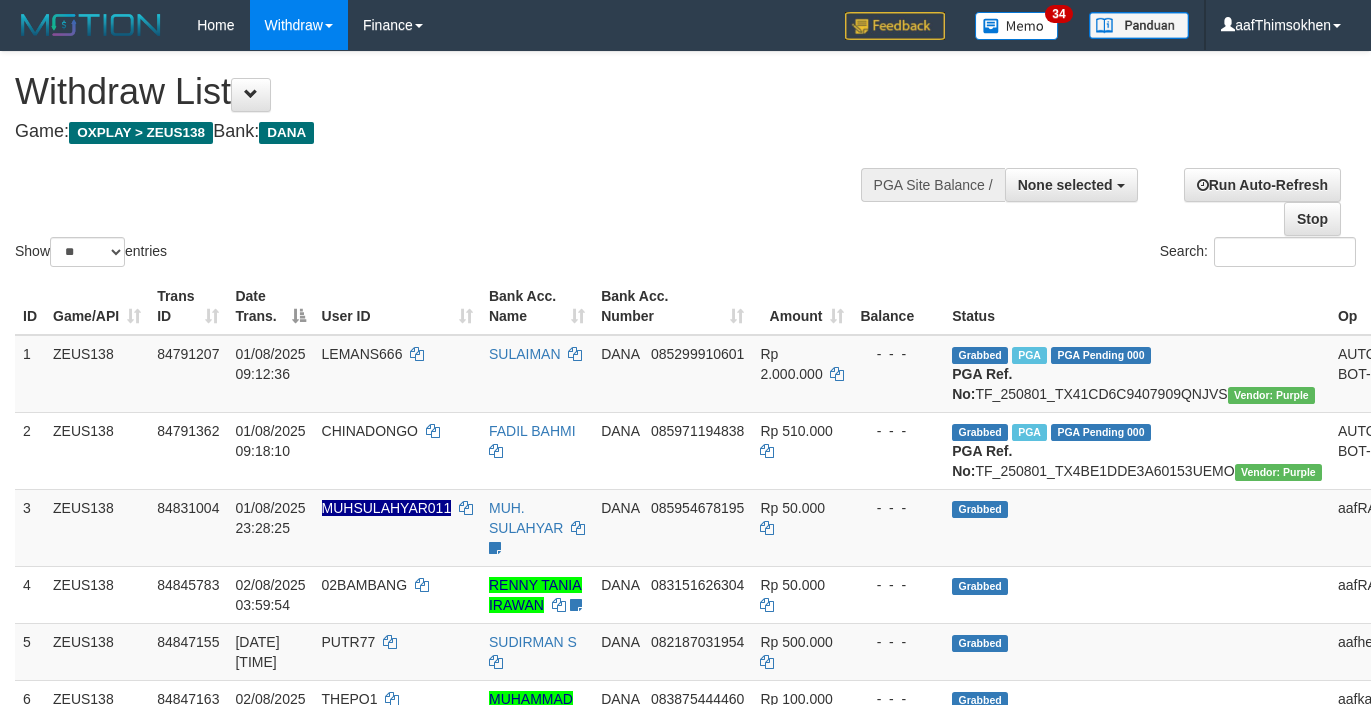 select 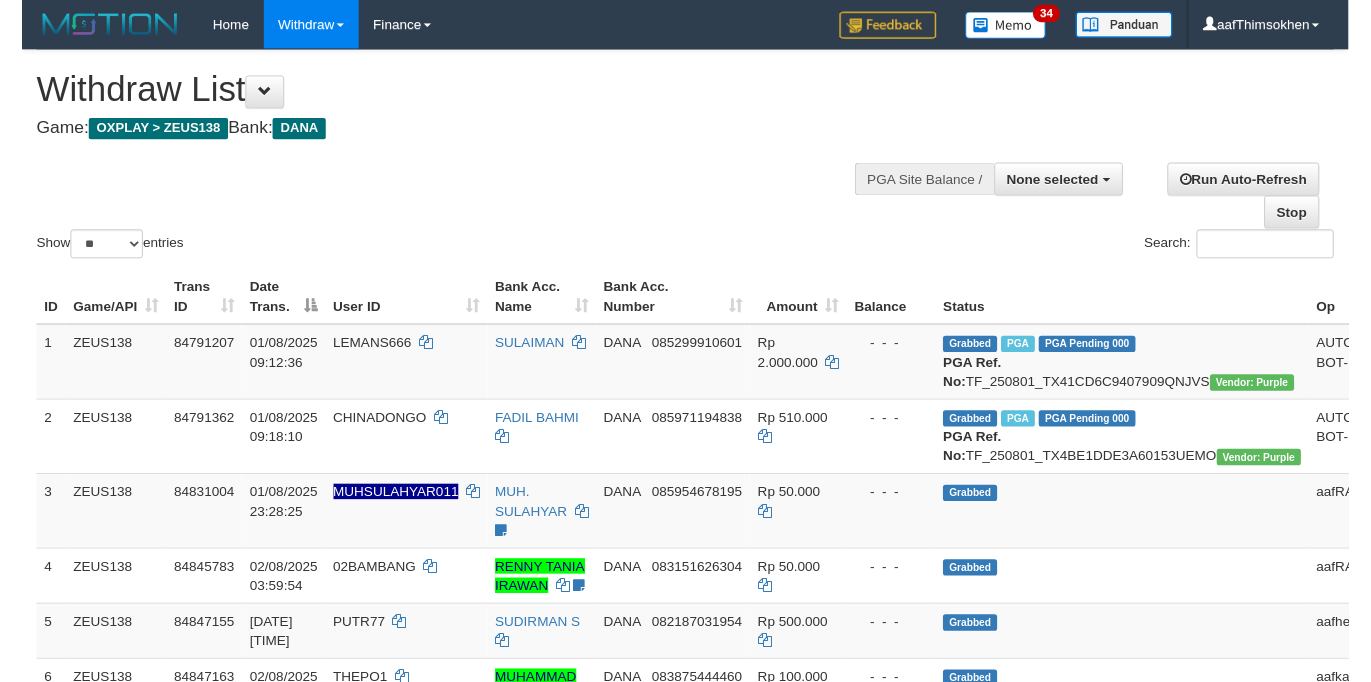 scroll, scrollTop: 349, scrollLeft: 0, axis: vertical 